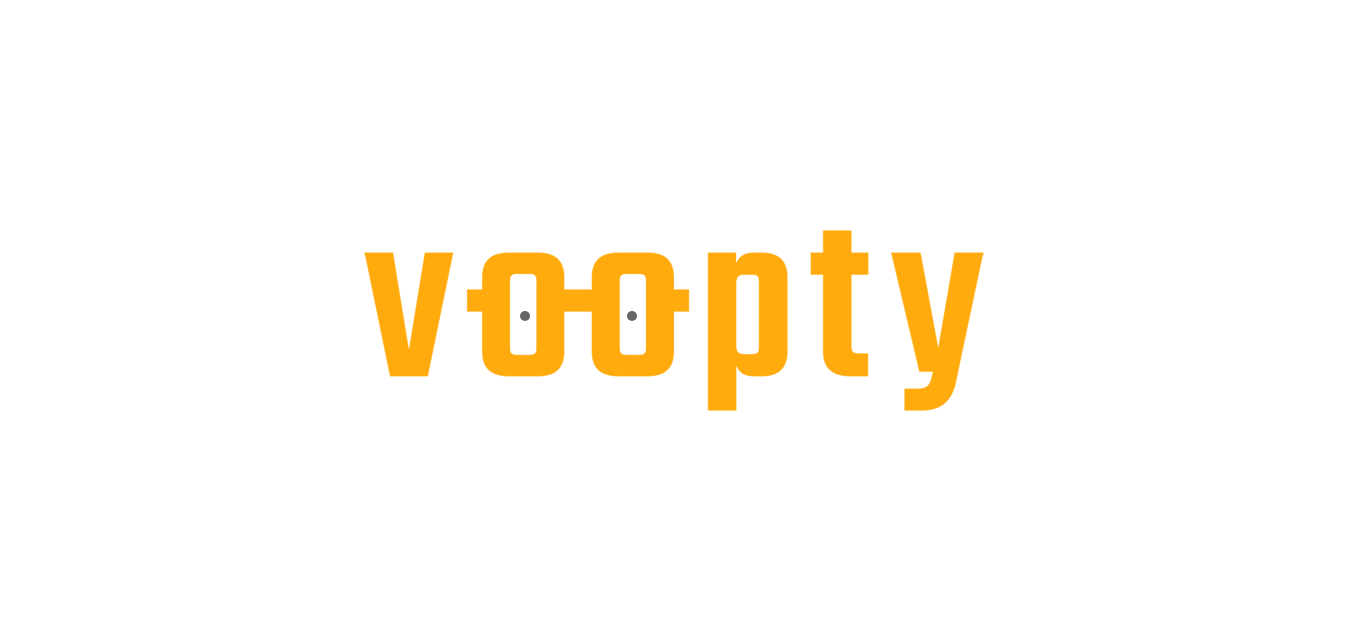 scroll, scrollTop: 0, scrollLeft: 0, axis: both 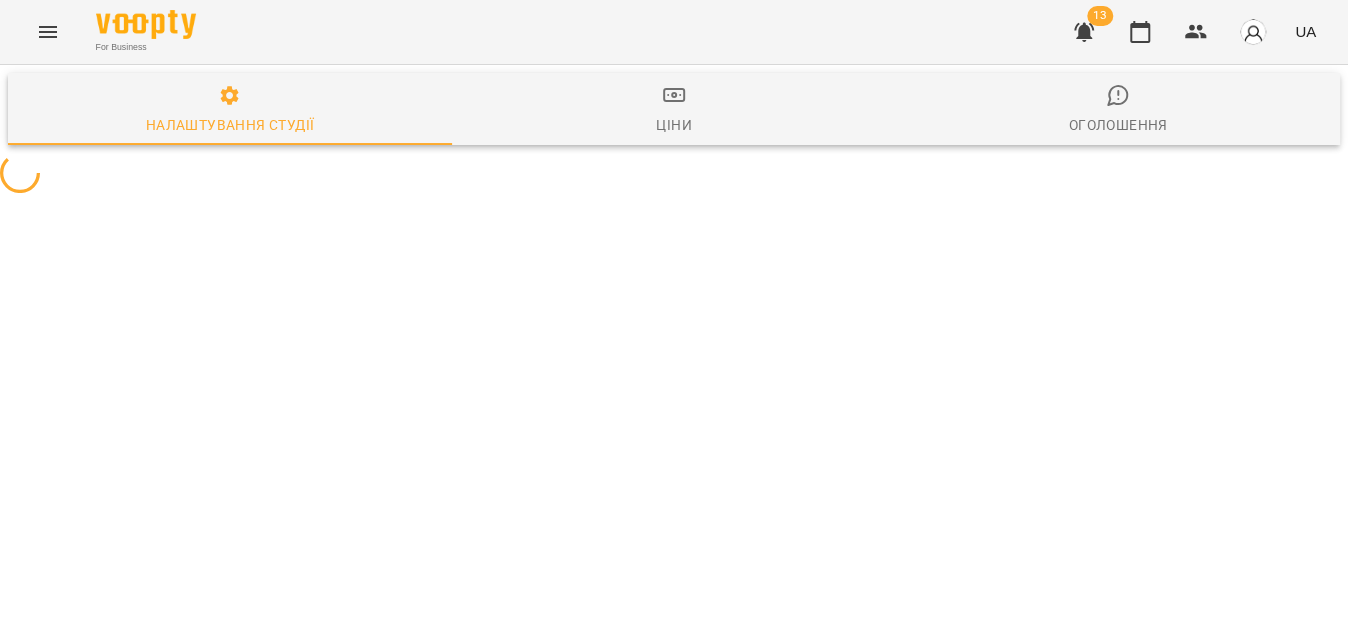select on "**" 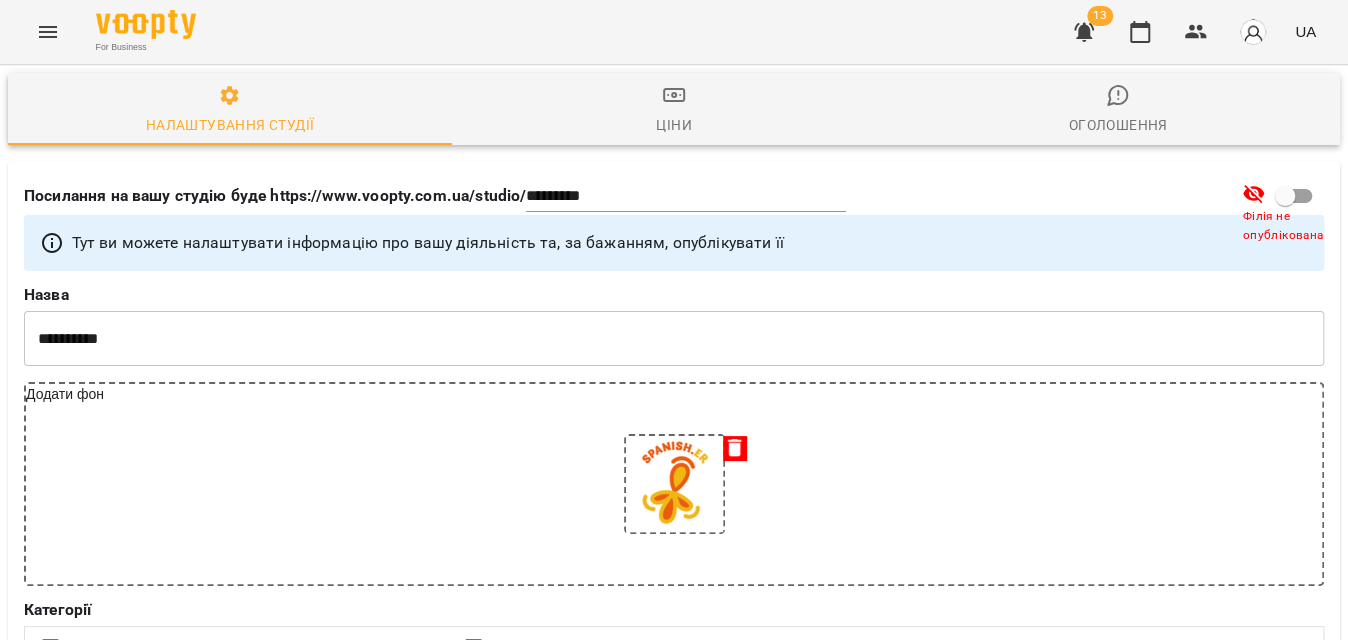 click 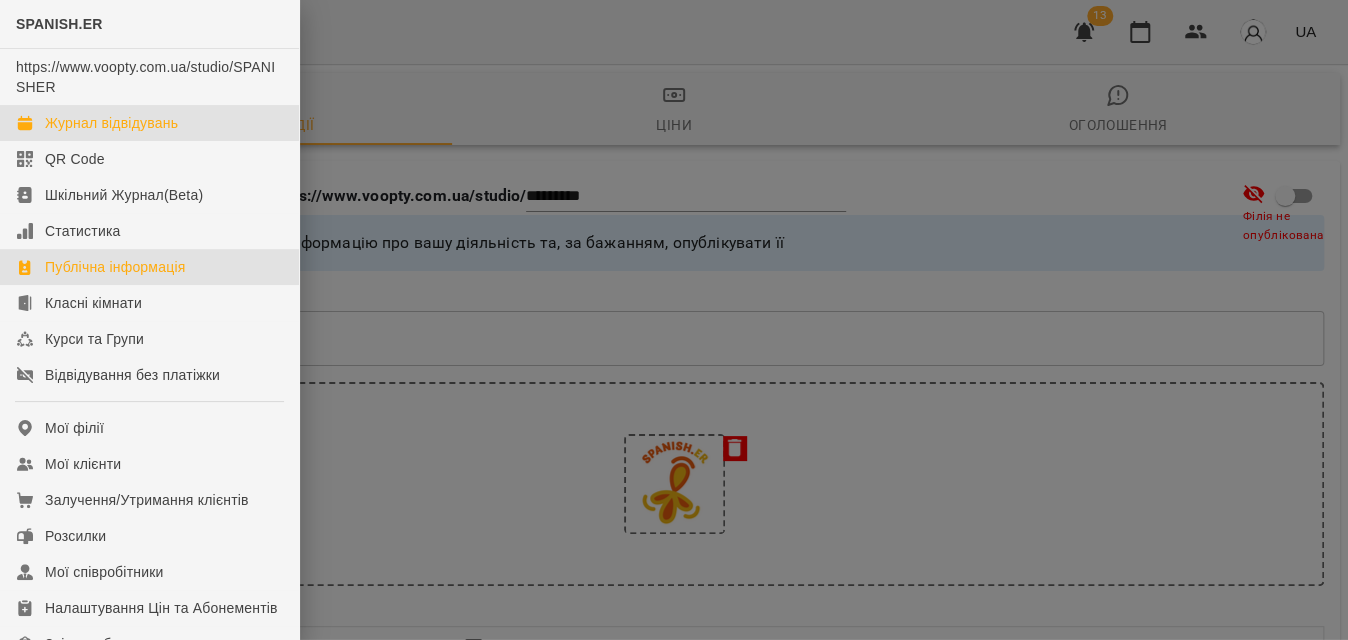 click on "Журнал відвідувань" at bounding box center [111, 123] 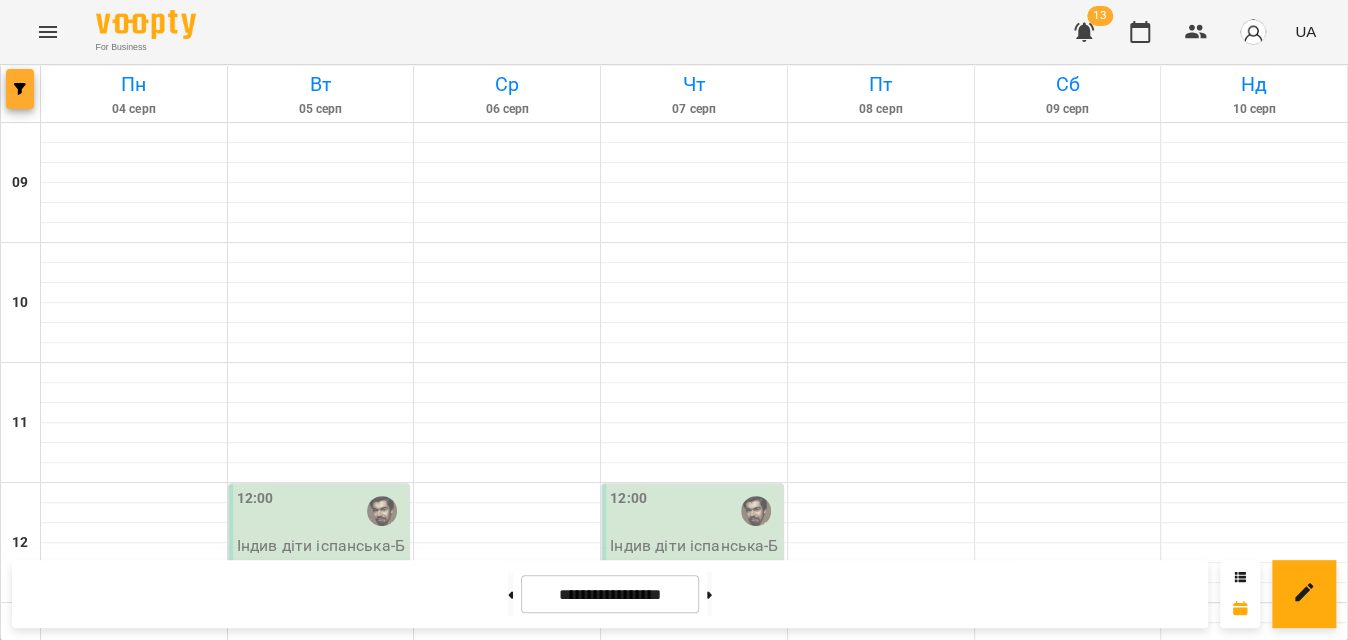 click at bounding box center (20, 89) 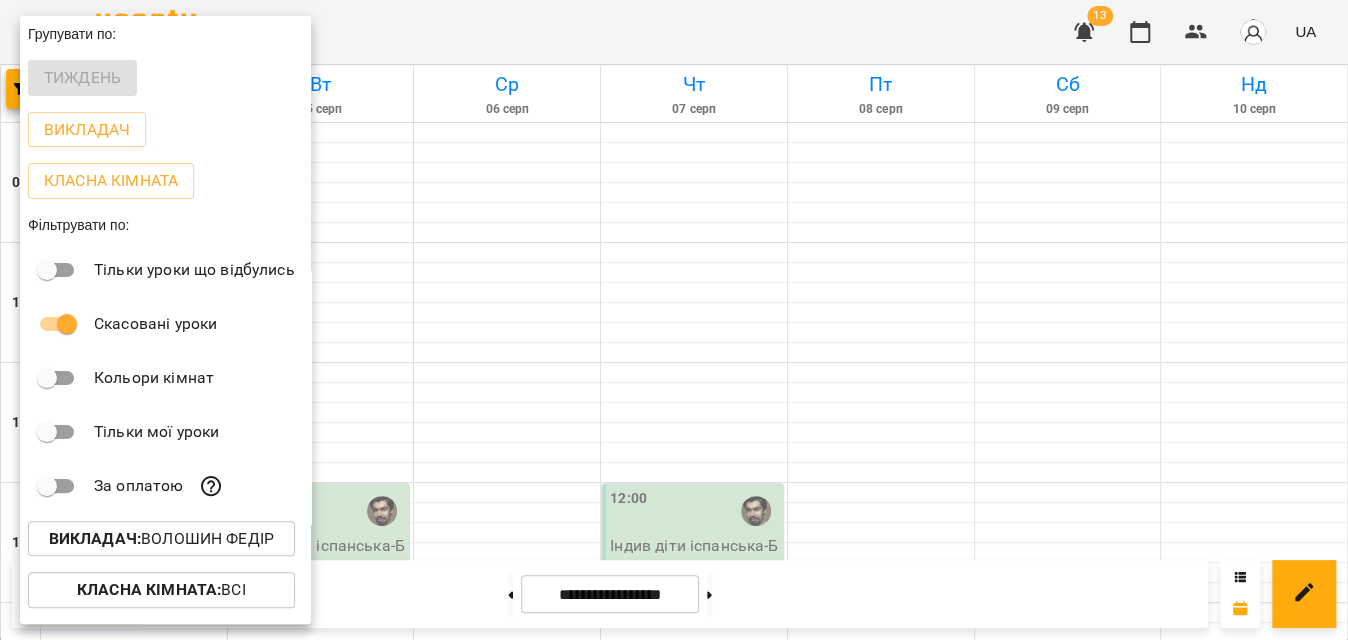 click on "Викладач : [FIRST] [LAST]" at bounding box center [161, 539] 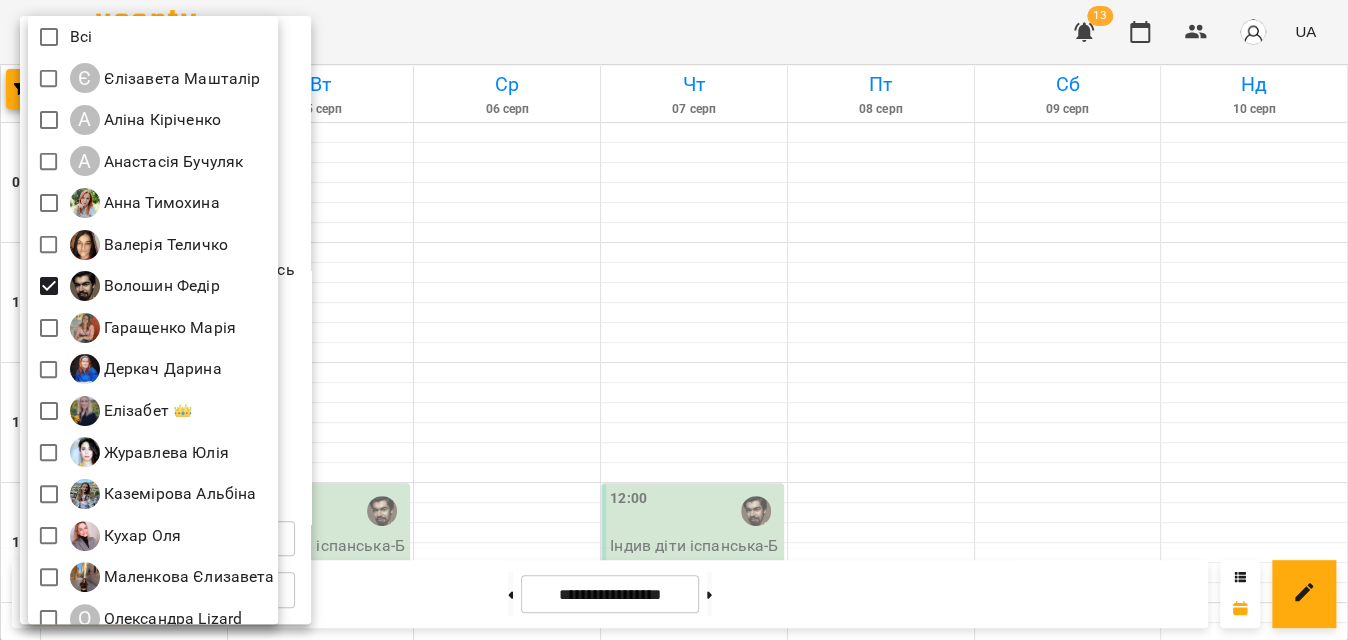 click at bounding box center [674, 320] 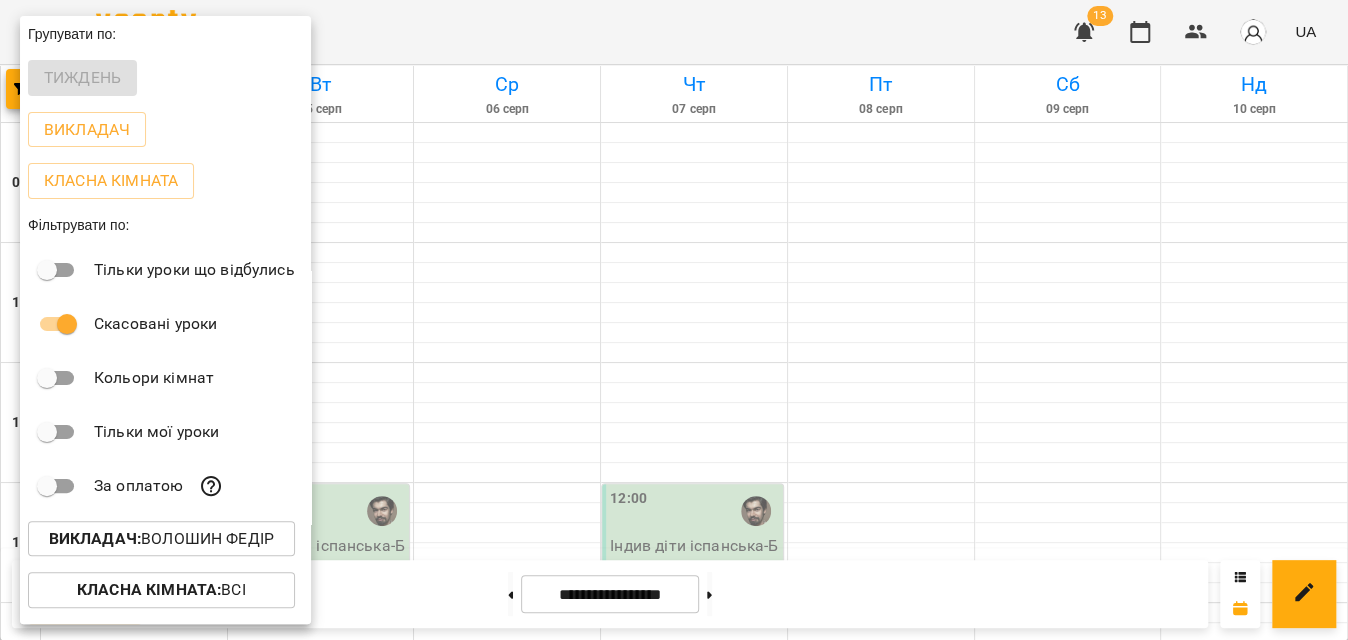 click at bounding box center (674, 320) 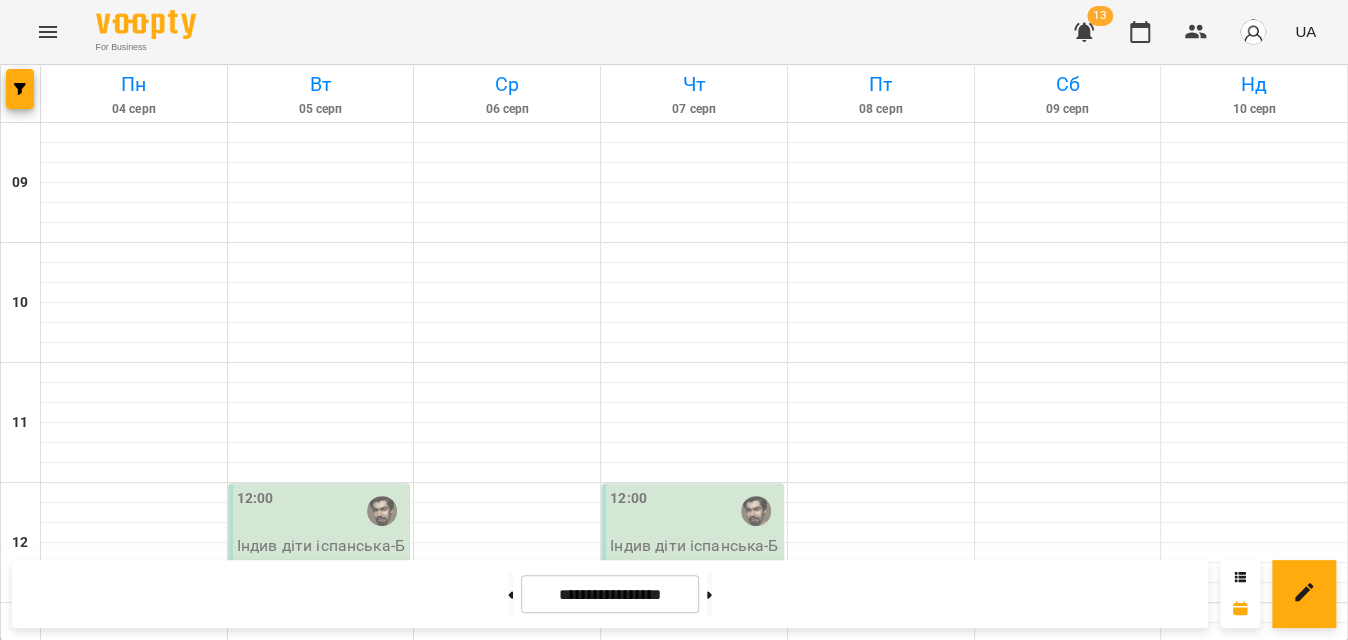 scroll, scrollTop: 41, scrollLeft: 0, axis: vertical 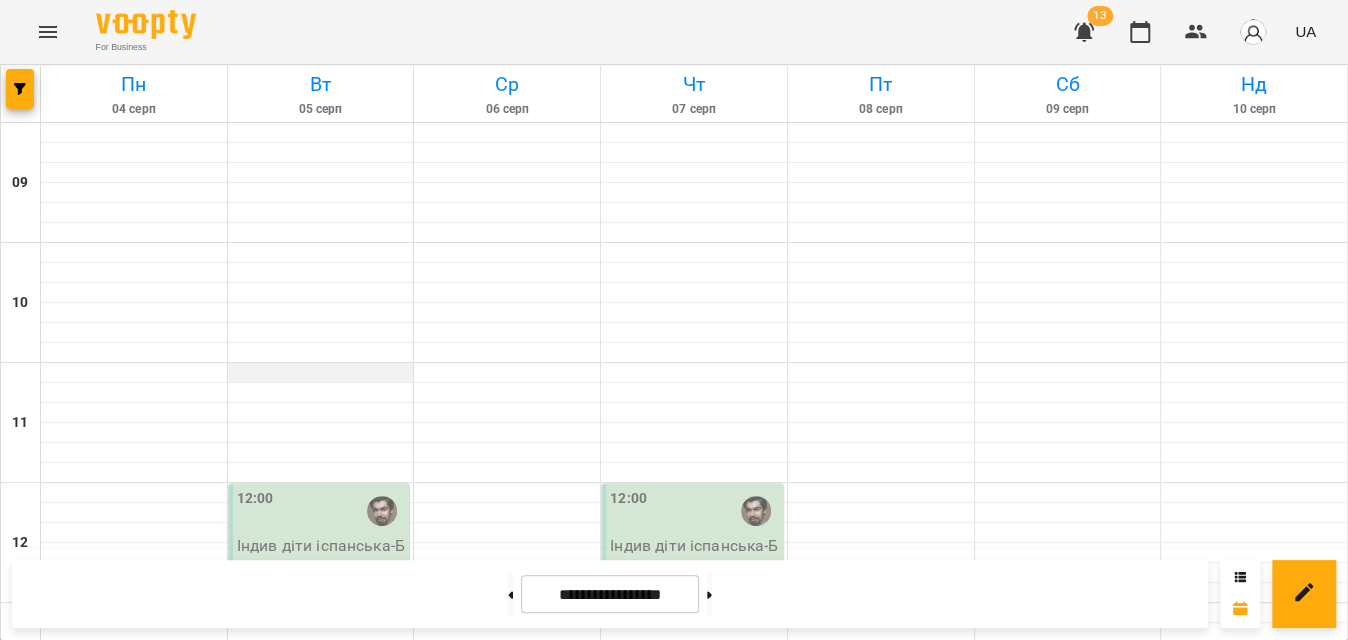 click at bounding box center [321, 373] 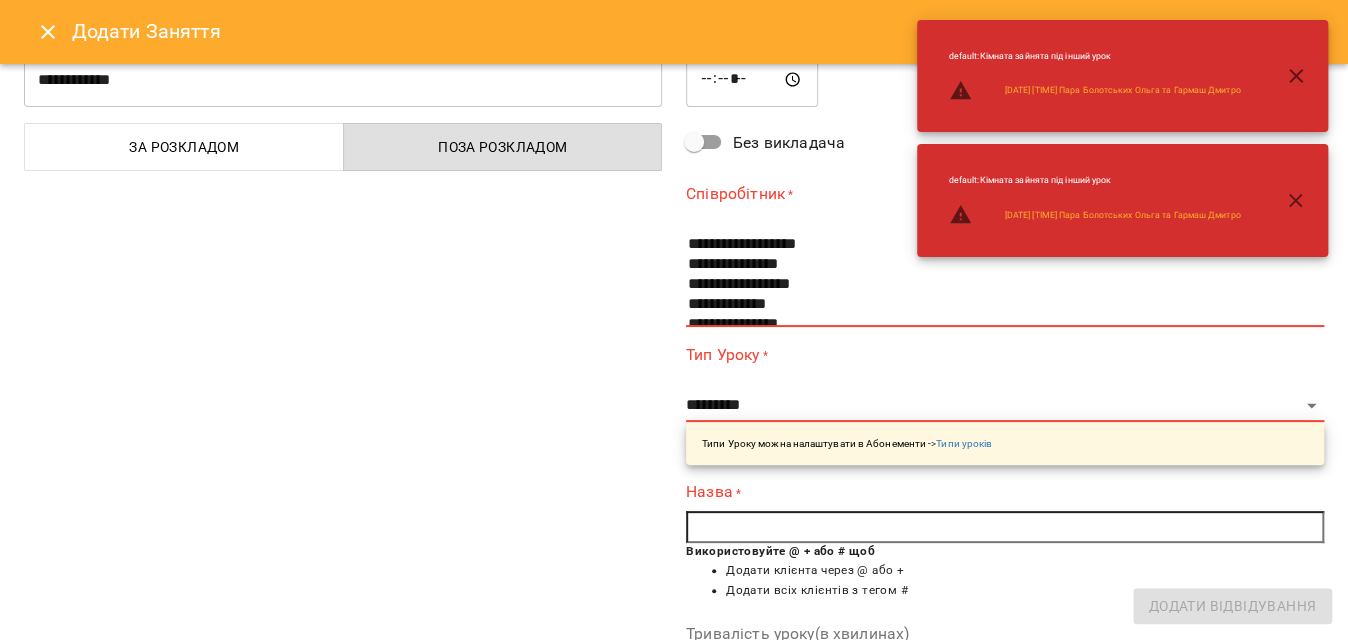 scroll, scrollTop: 90, scrollLeft: 0, axis: vertical 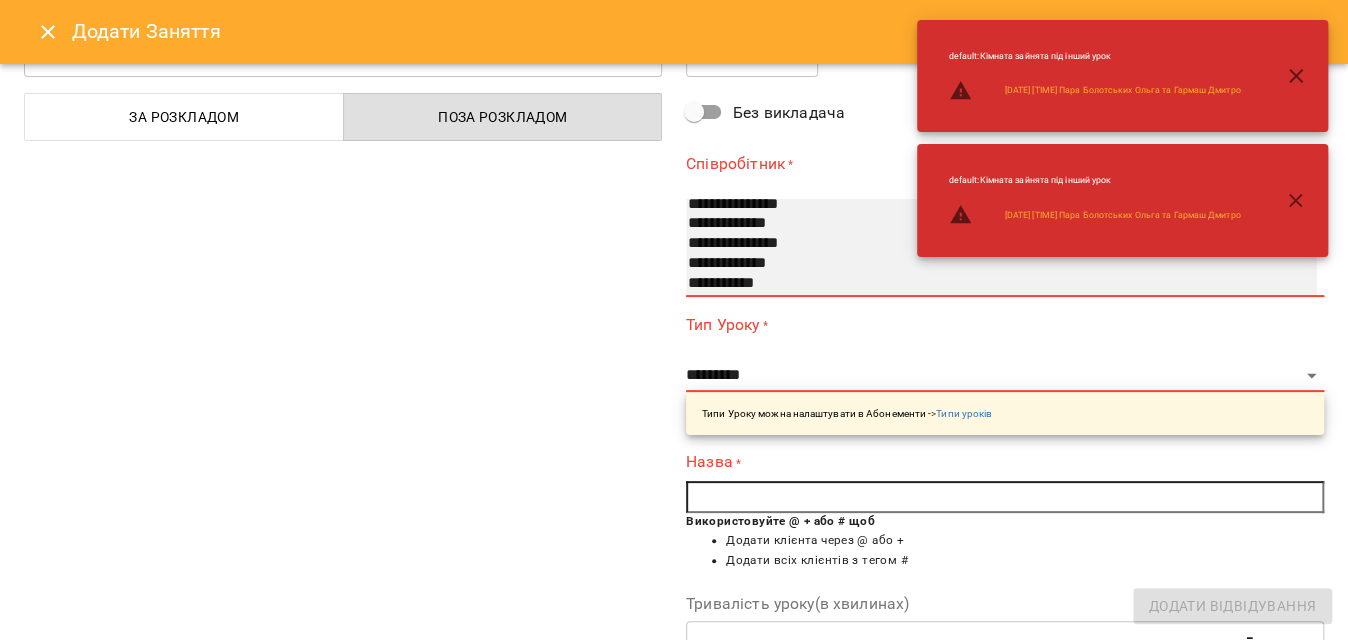 select on "**********" 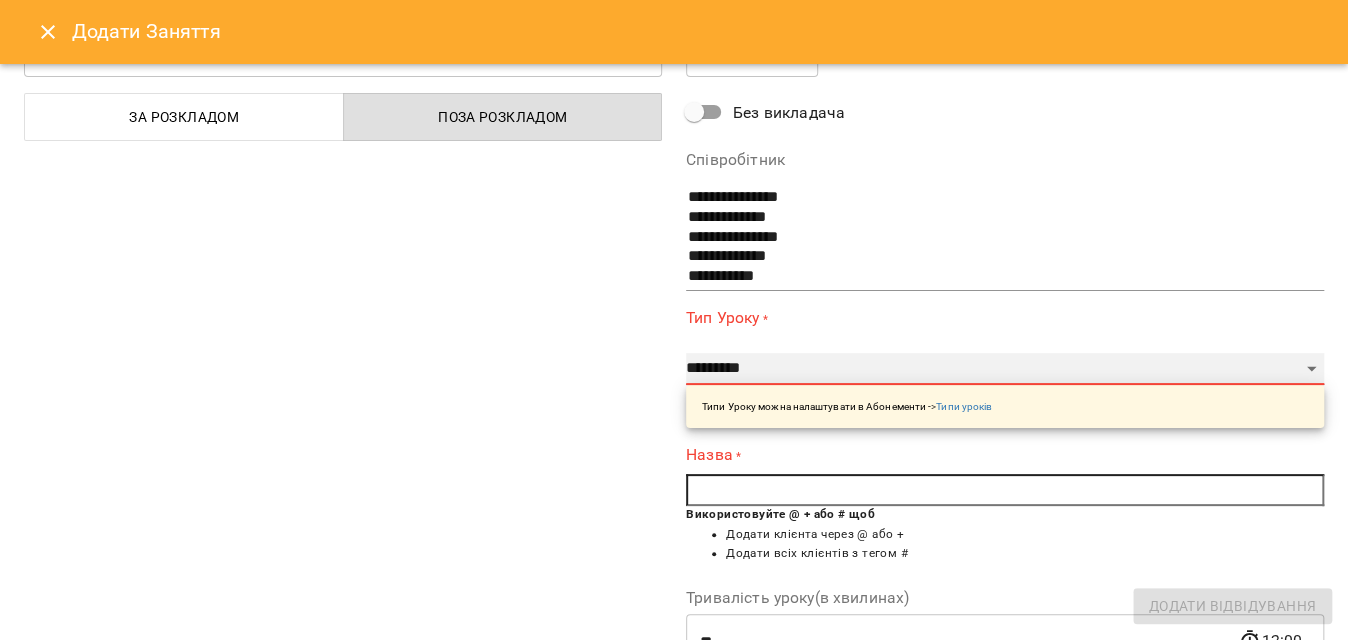 click on "**********" at bounding box center (1005, 369) 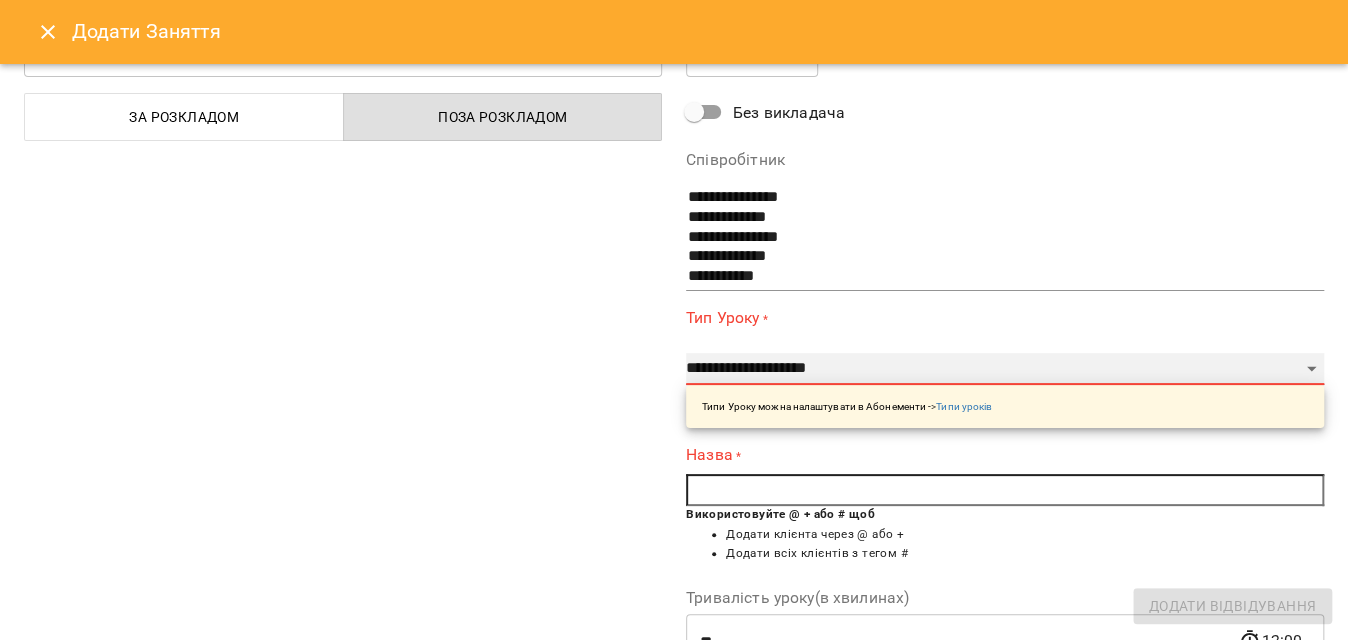 click on "**********" at bounding box center (1005, 369) 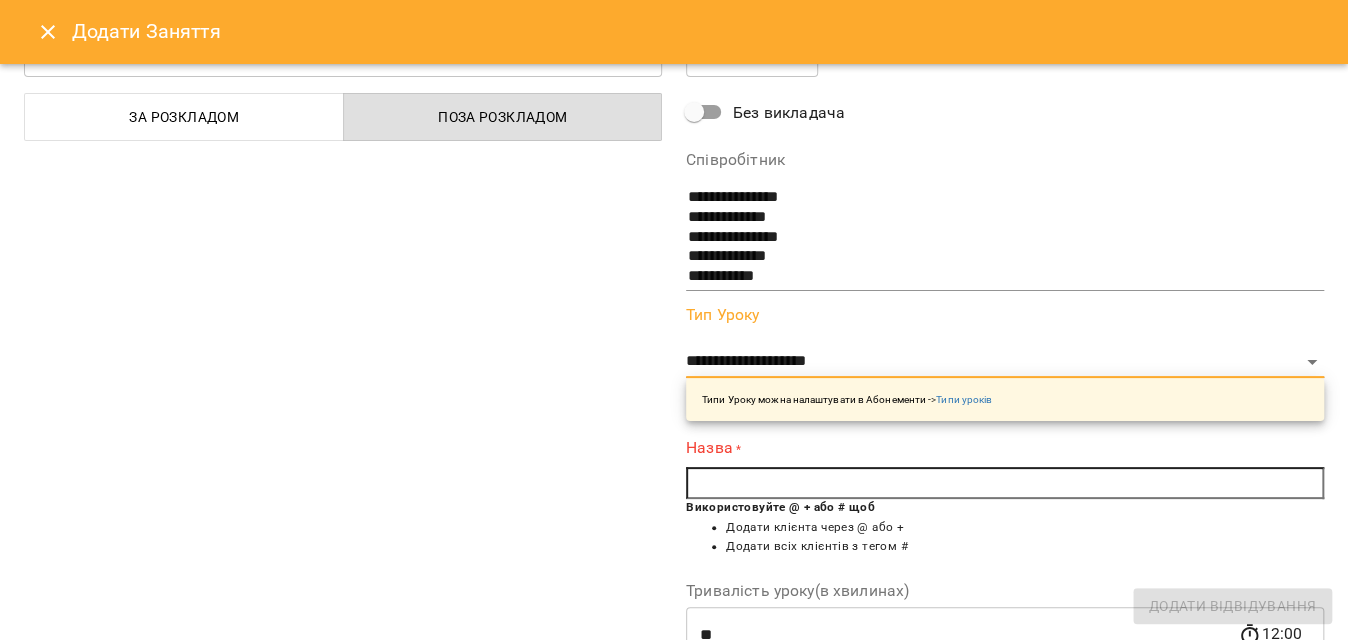 click at bounding box center (1005, 483) 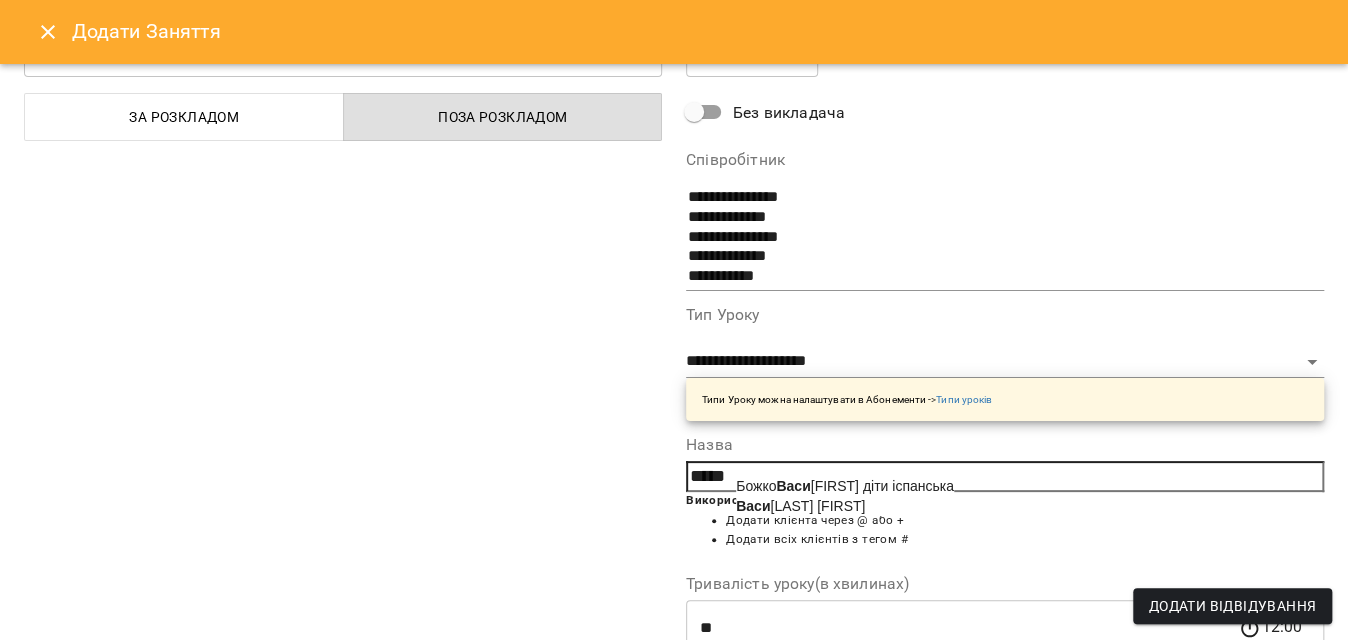 click on "Божко  Васи ліса діти іспанська" at bounding box center [845, 486] 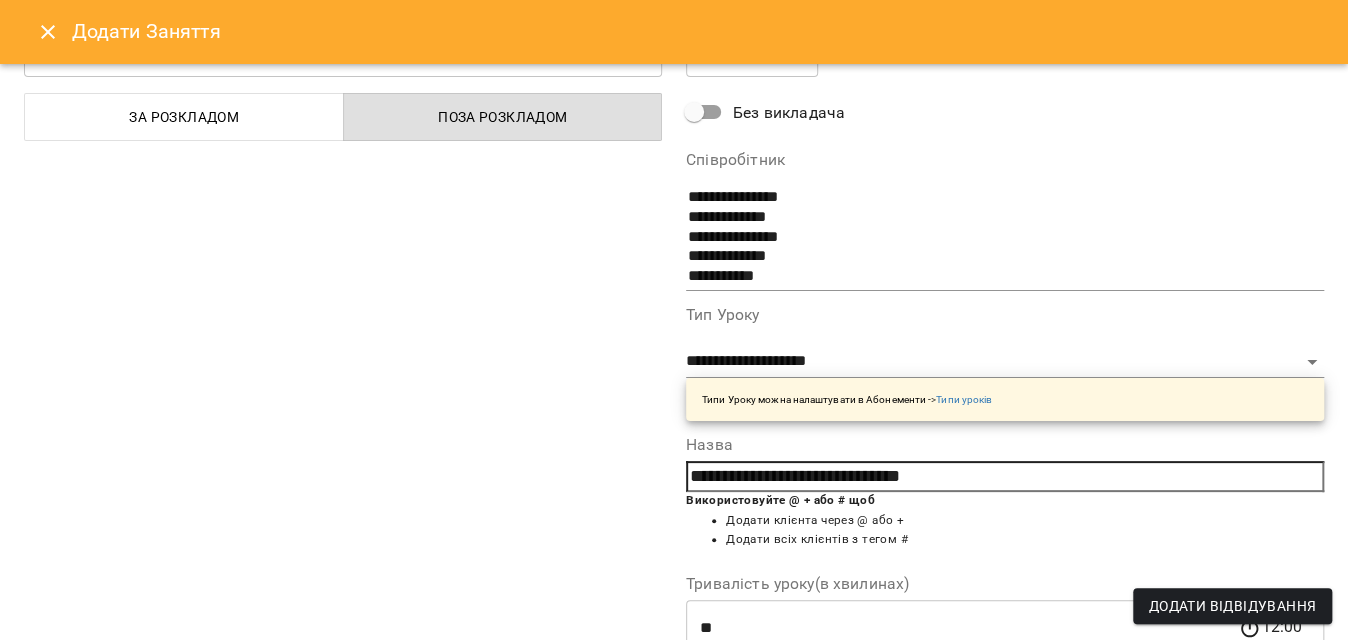 scroll, scrollTop: 362, scrollLeft: 0, axis: vertical 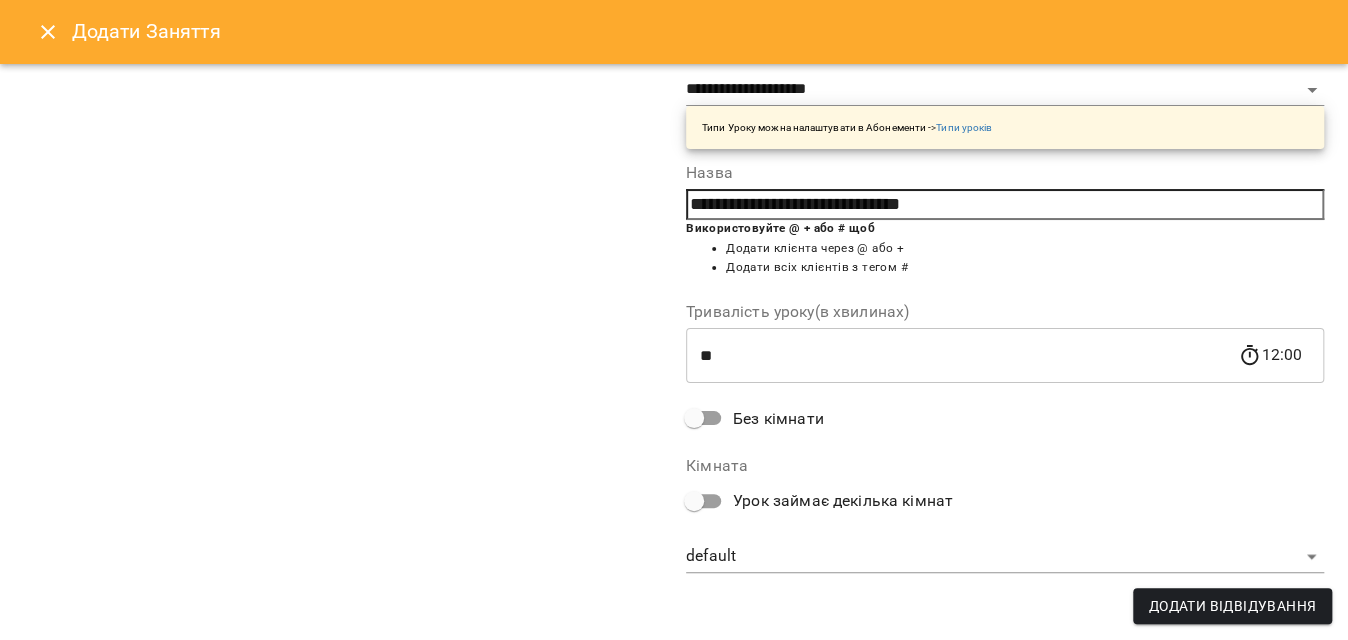 click on "For Business 13 UA Пн 04 серп Вт 05 серп Ср 06 серп Чт 07 серп Пт 08 серп Сб 09 серп Нд 10 серп 09 10 11 12 13 14 15 16 17 18 19 20 21 16:30 Індив діти іспанська - Божко Ілля Англ   Ісп 12:00 Індив діти іспанська - Божко Марія діти індив іспанська 15:30 Індив діти іспанська - Божко Іван Англ   Ісп 16:30 Індив діти іспанська - Божко Ілля Англ   Ісп 15:30 Божко Іван діти англ + Ісп Індив діти іспанська 18:00 Божко Василіса діти іспанська Індив діти іспанська 30 хв 12:00 Індив діти іспанська - Божко Марія діти індив іспанська 15:30 Індив діти іспанська - Божко Іван Англ   Ісп 18:00 - ​" at bounding box center [674, 886] 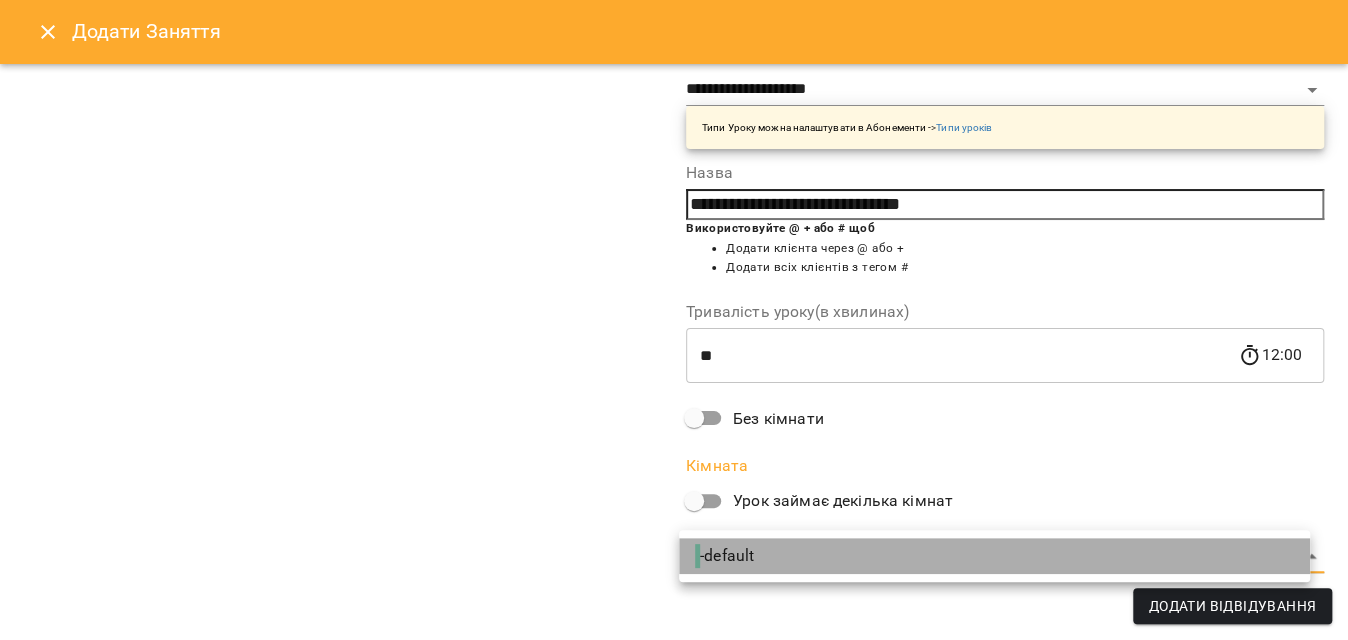 click on "-  default" at bounding box center (994, 556) 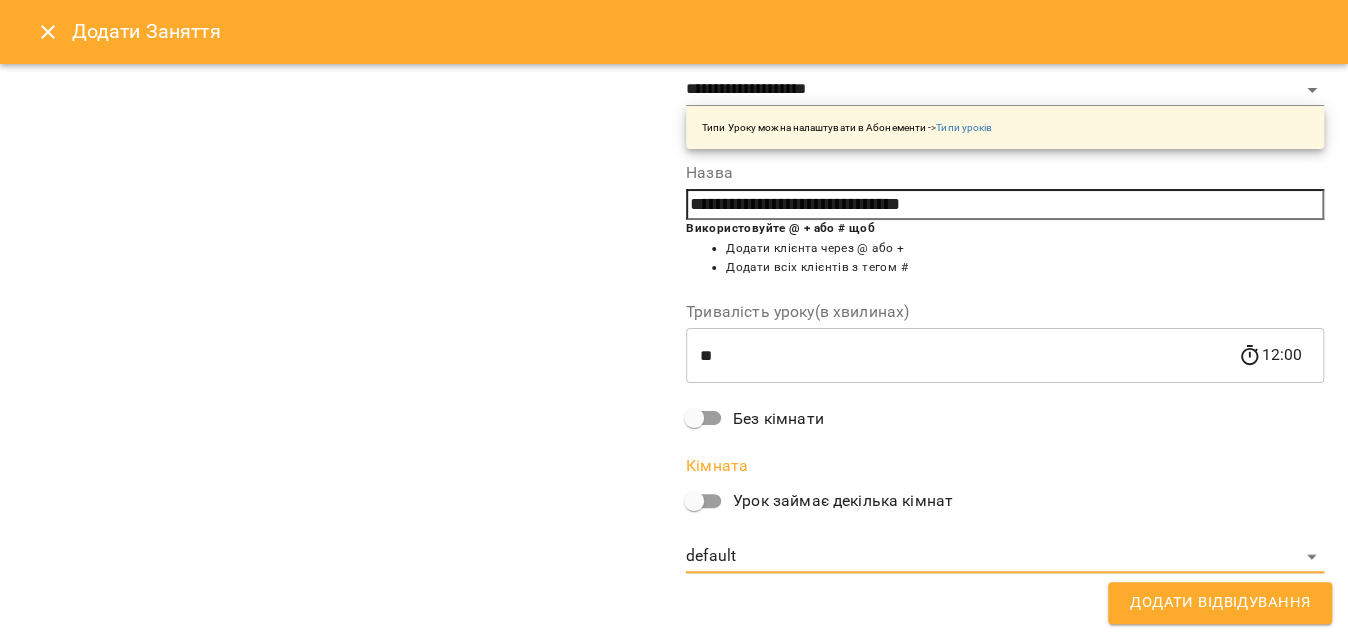 click on "Додати Відвідування" at bounding box center [1220, 603] 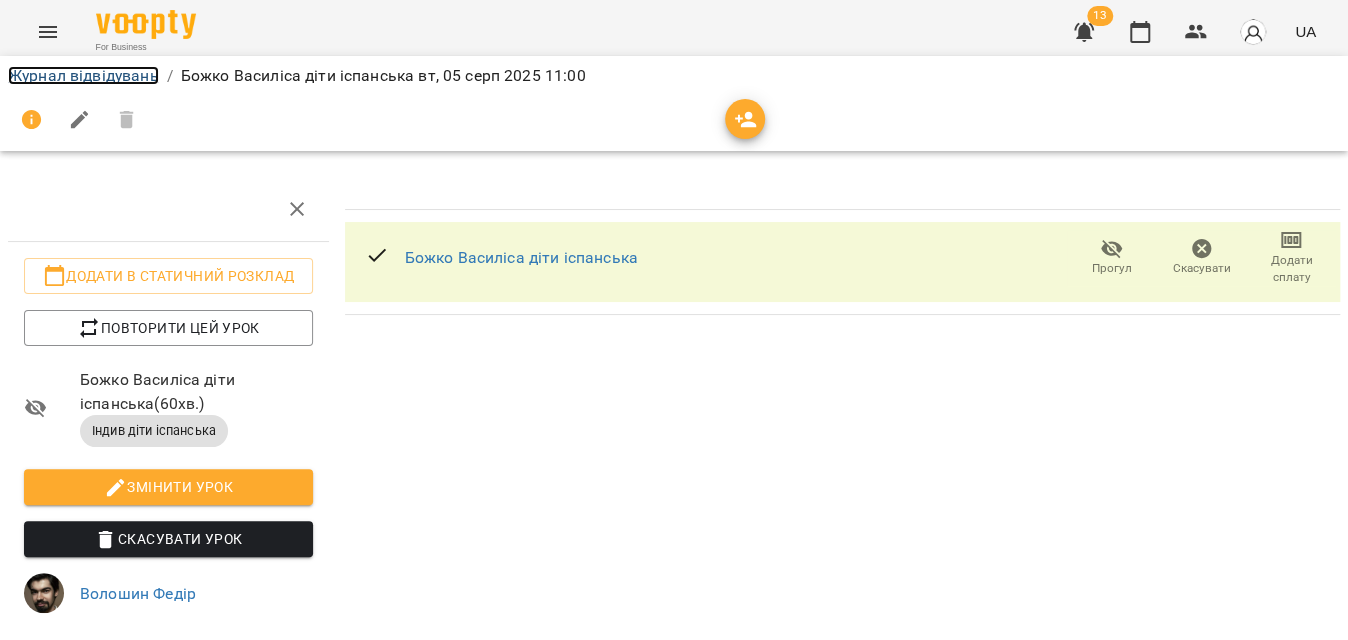 click on "Журнал відвідувань" at bounding box center [83, 75] 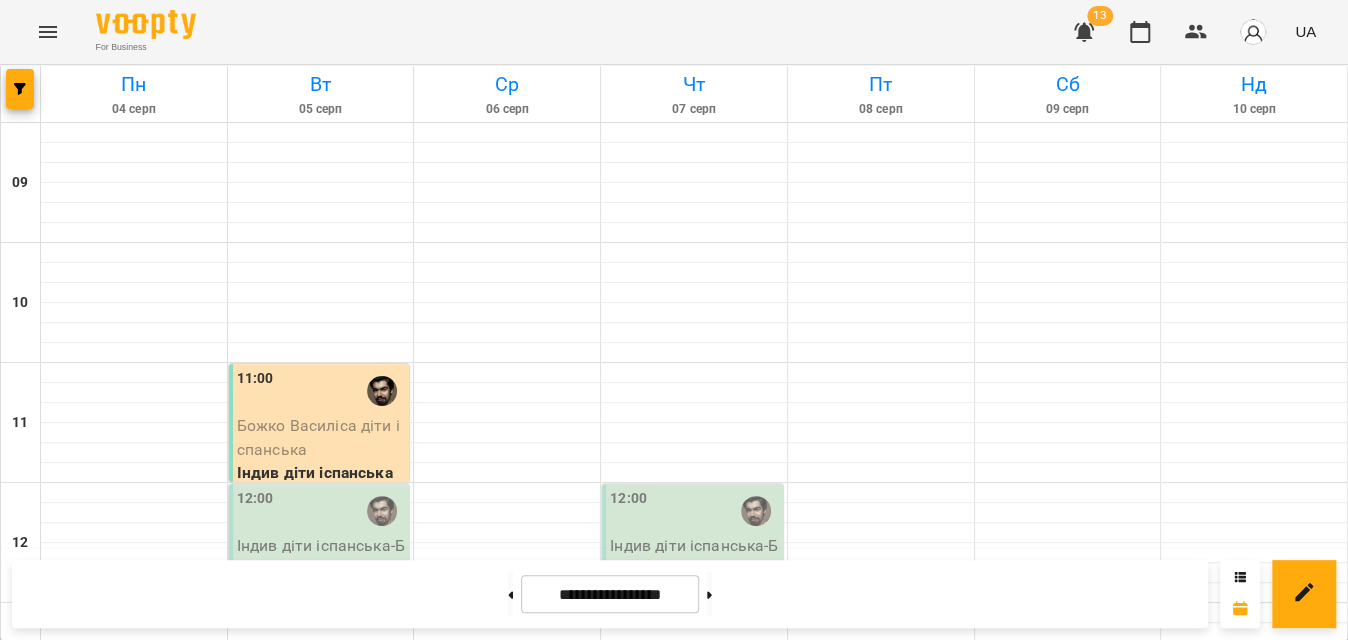 scroll, scrollTop: 181, scrollLeft: 0, axis: vertical 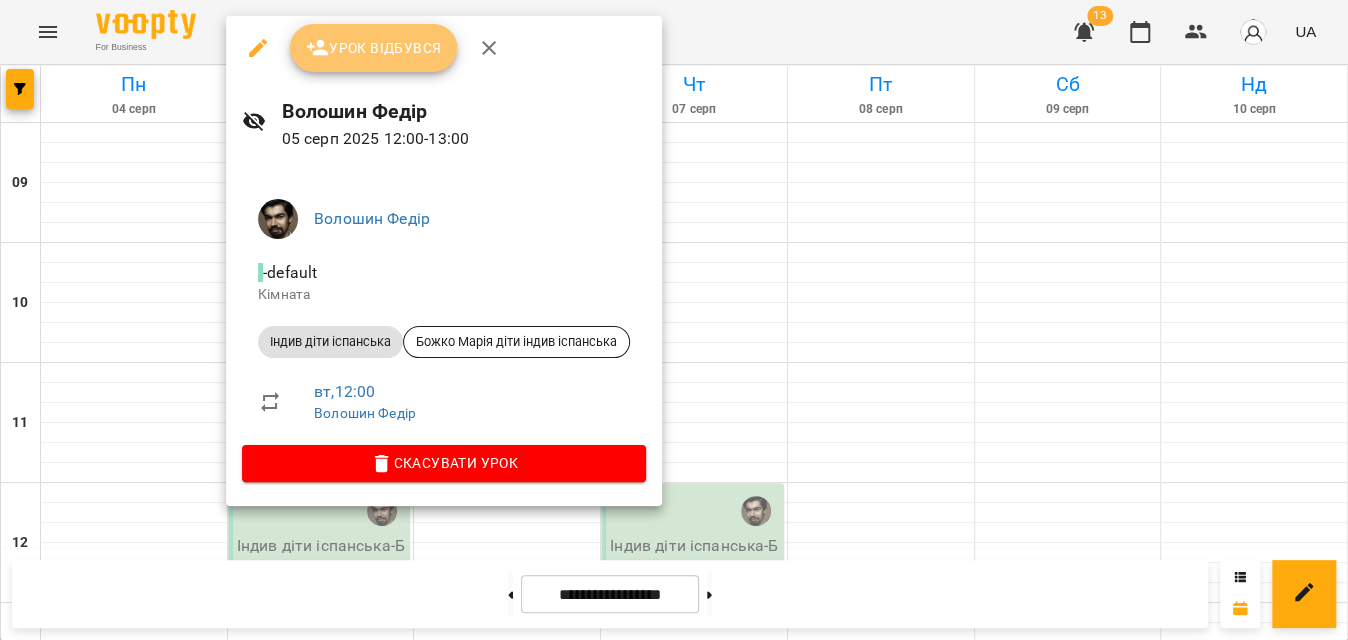 click on "Урок відбувся" at bounding box center [374, 48] 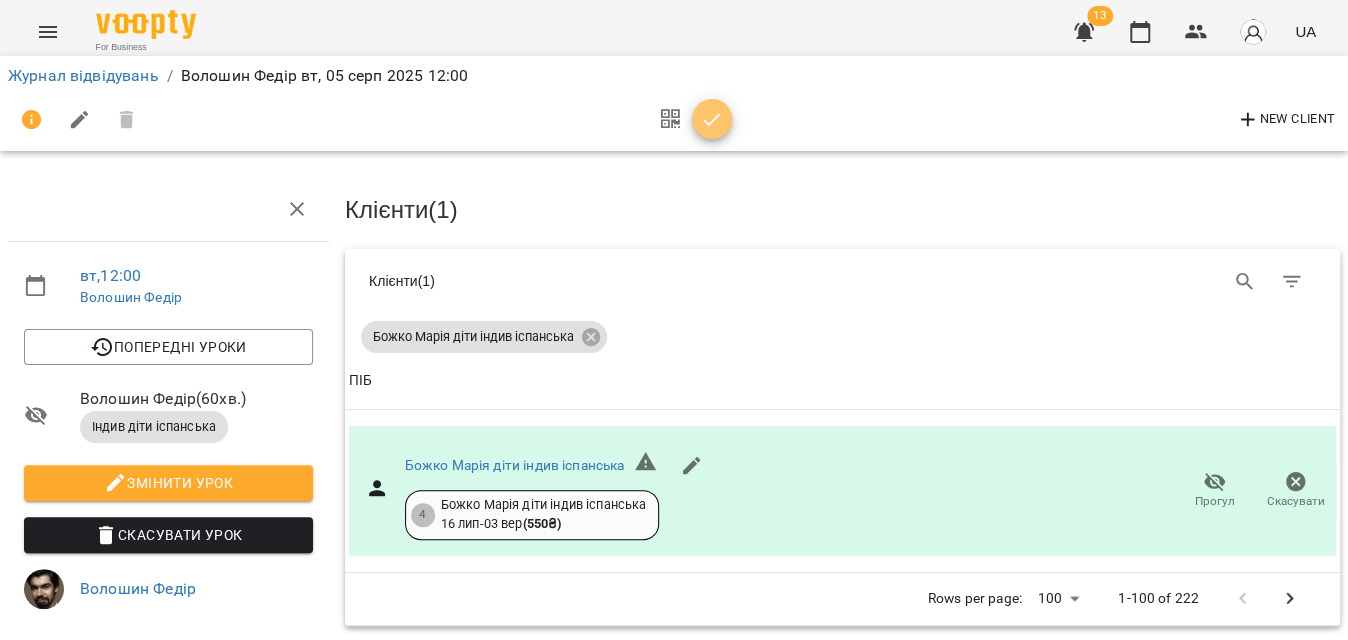 click 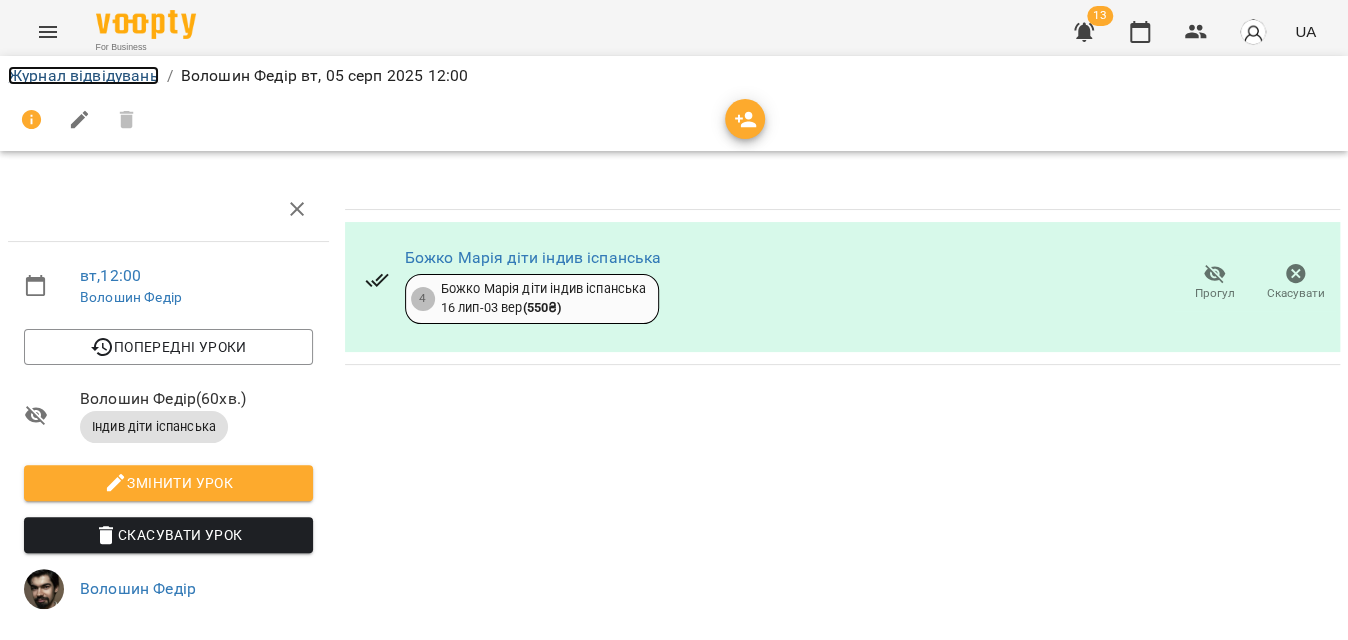 click on "Журнал відвідувань" at bounding box center (83, 75) 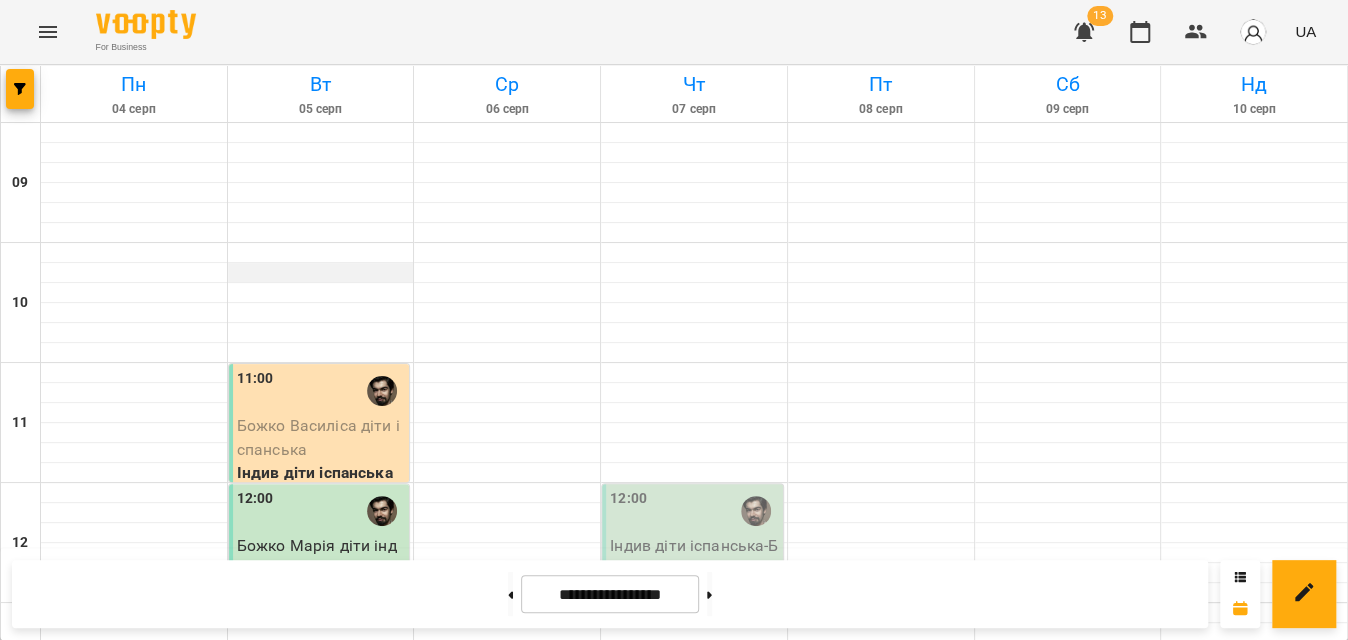 scroll, scrollTop: 818, scrollLeft: 0, axis: vertical 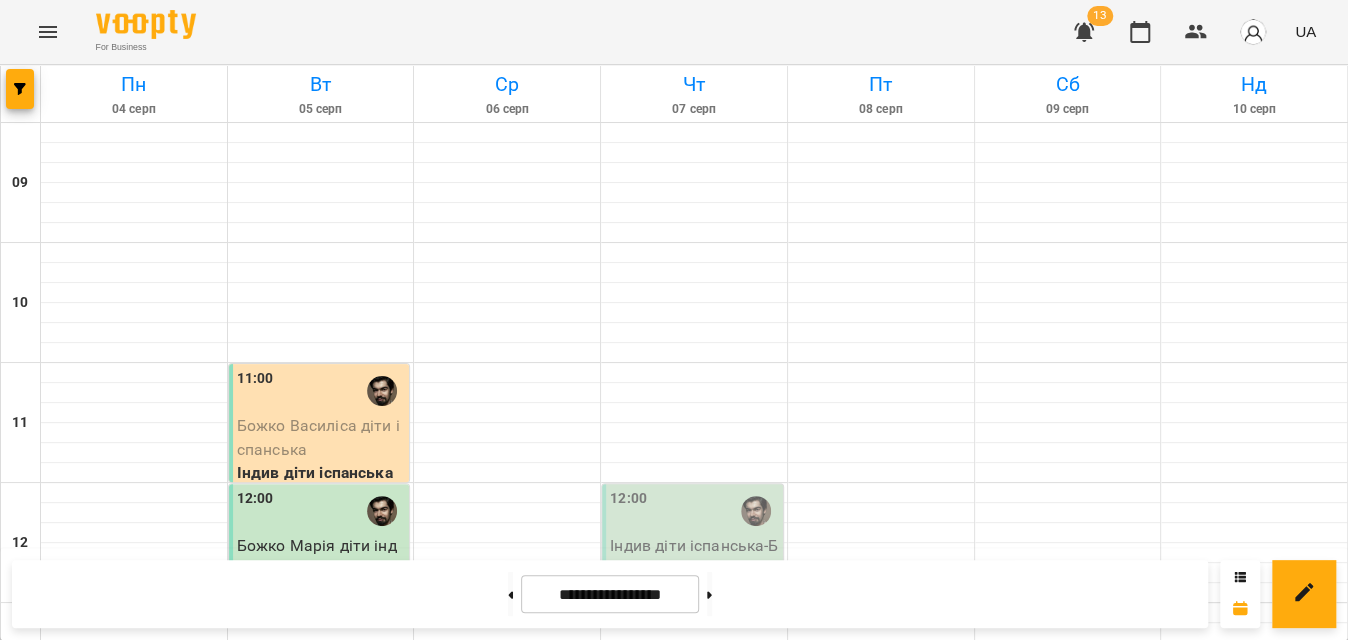 click on "Індив діти іспанська - Божко Іван Англ   Ісп" at bounding box center [321, 977] 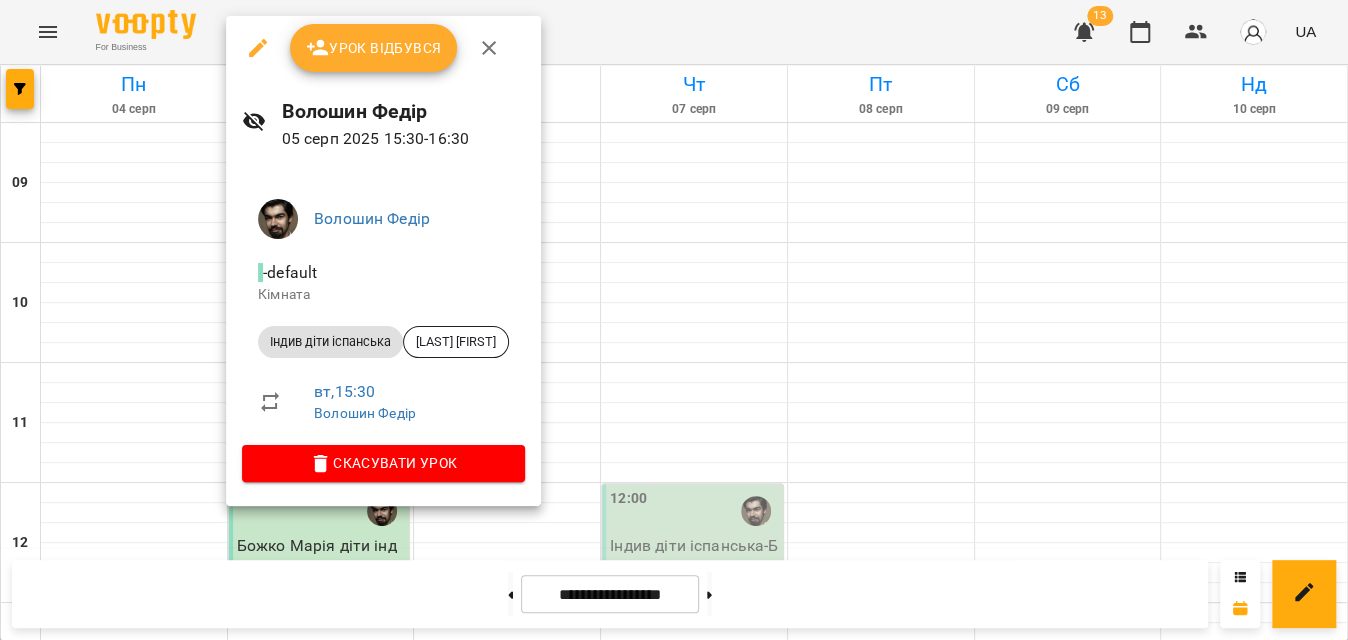 click on "Урок відбувся" at bounding box center [374, 48] 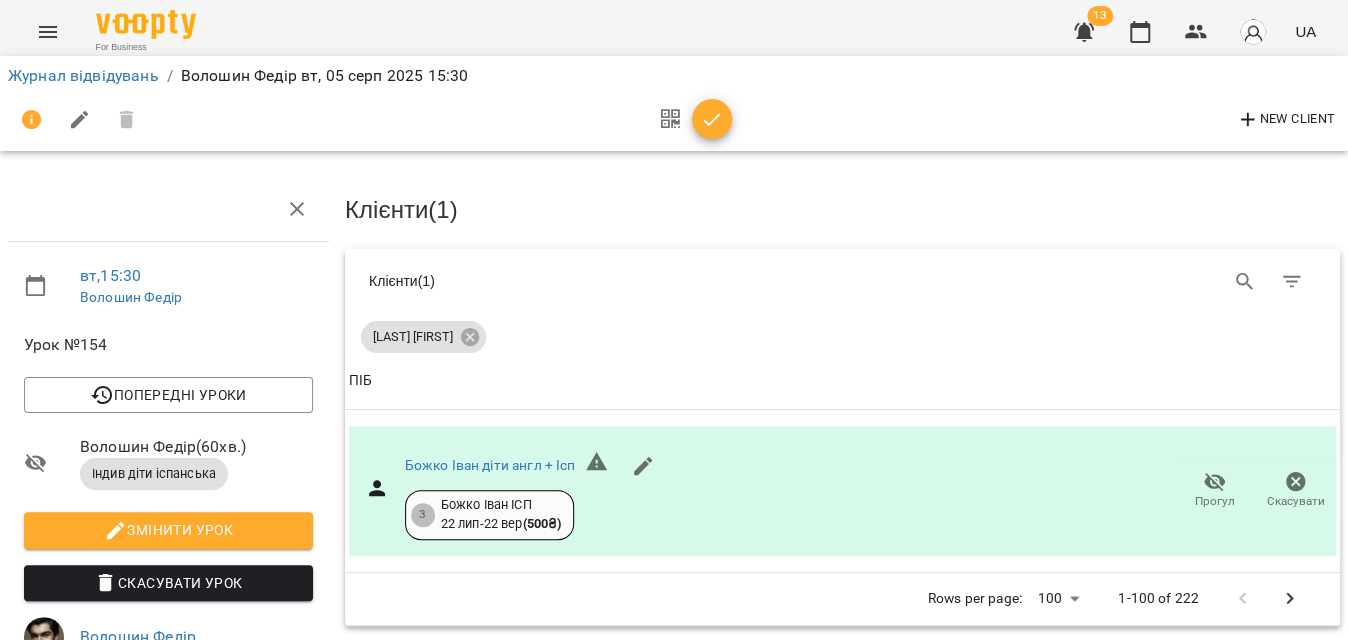 click 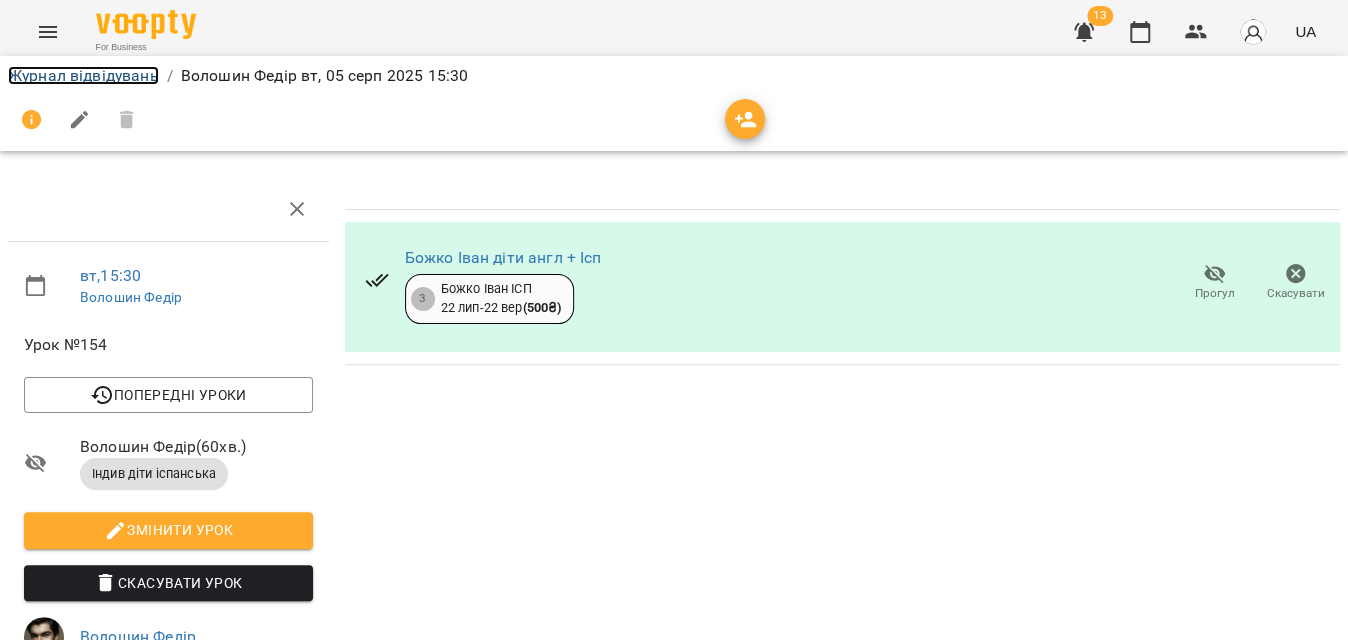 click on "Журнал відвідувань" at bounding box center [83, 75] 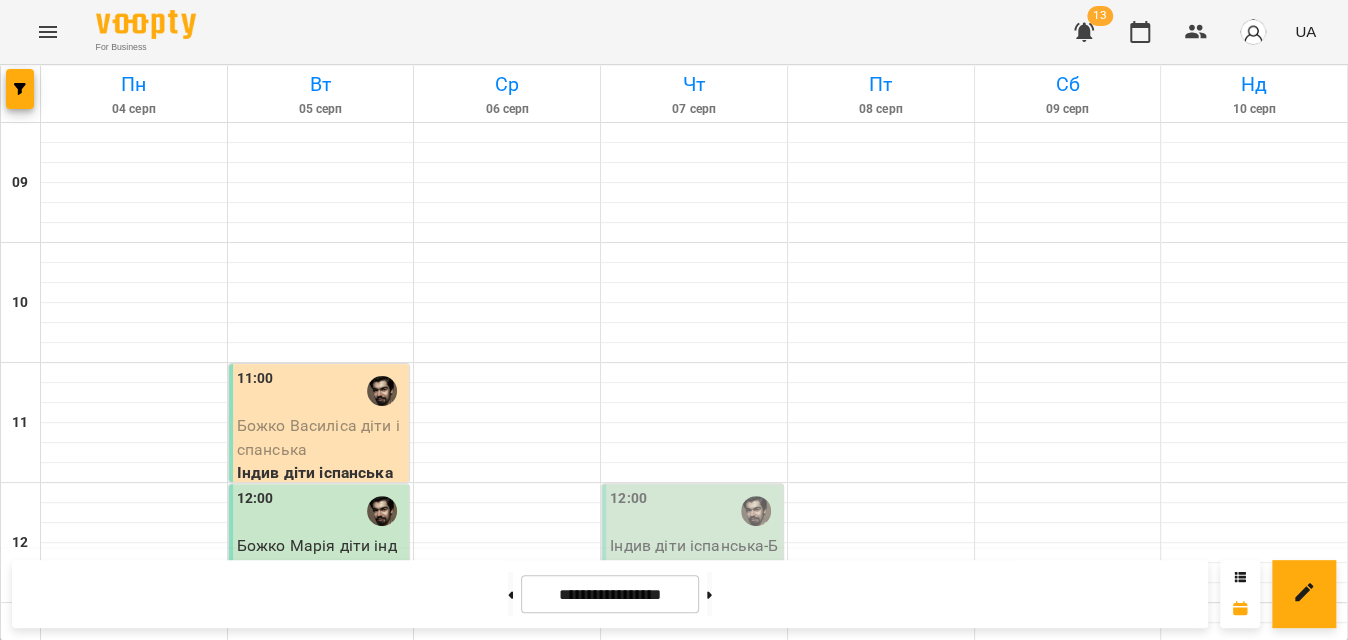 scroll, scrollTop: 1000, scrollLeft: 0, axis: vertical 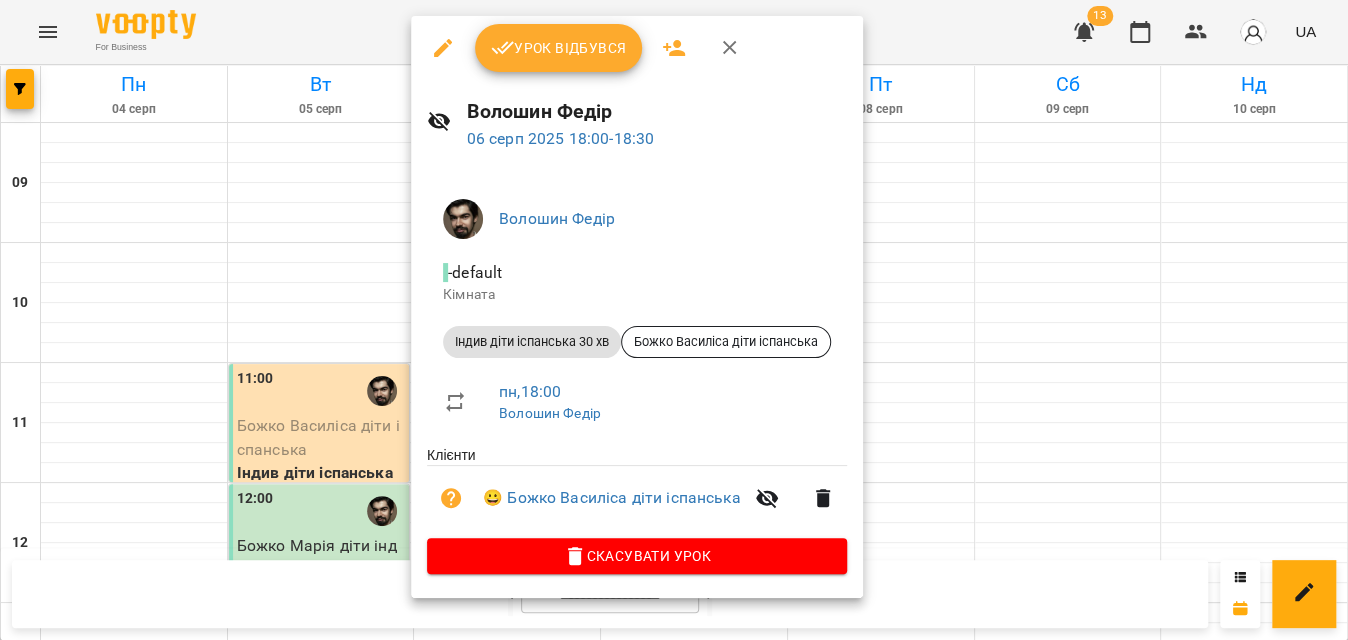 click at bounding box center [443, 48] 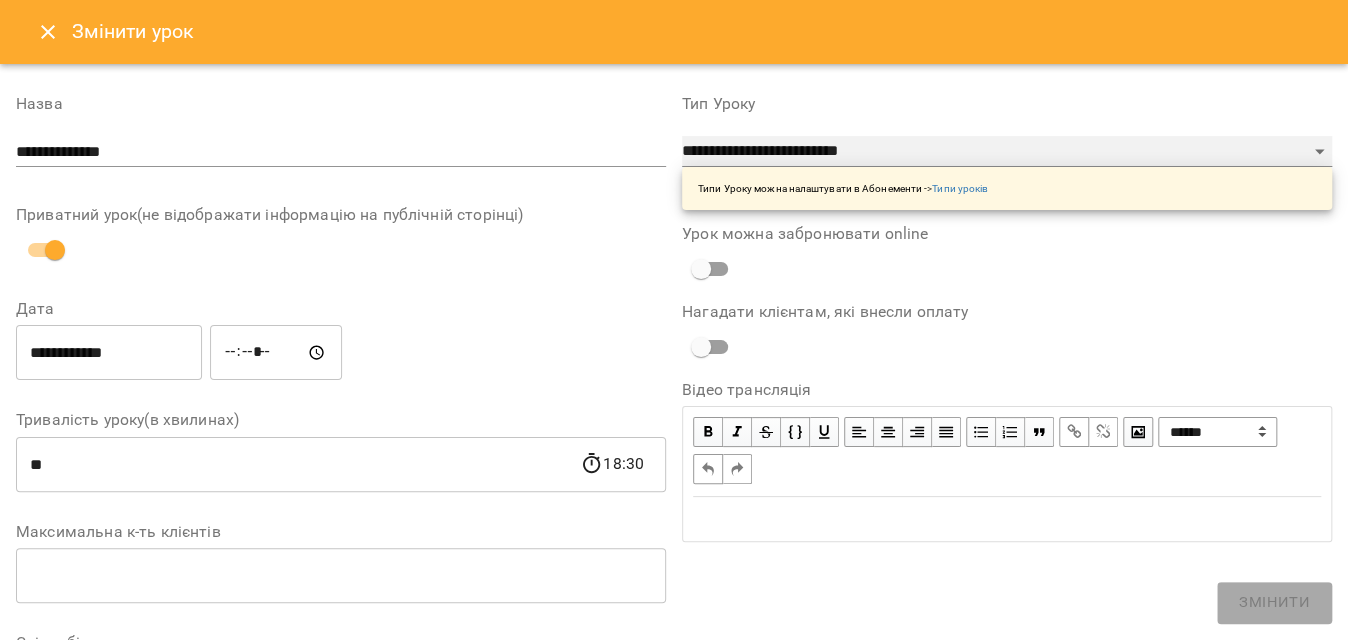 click on "**********" at bounding box center (1007, 152) 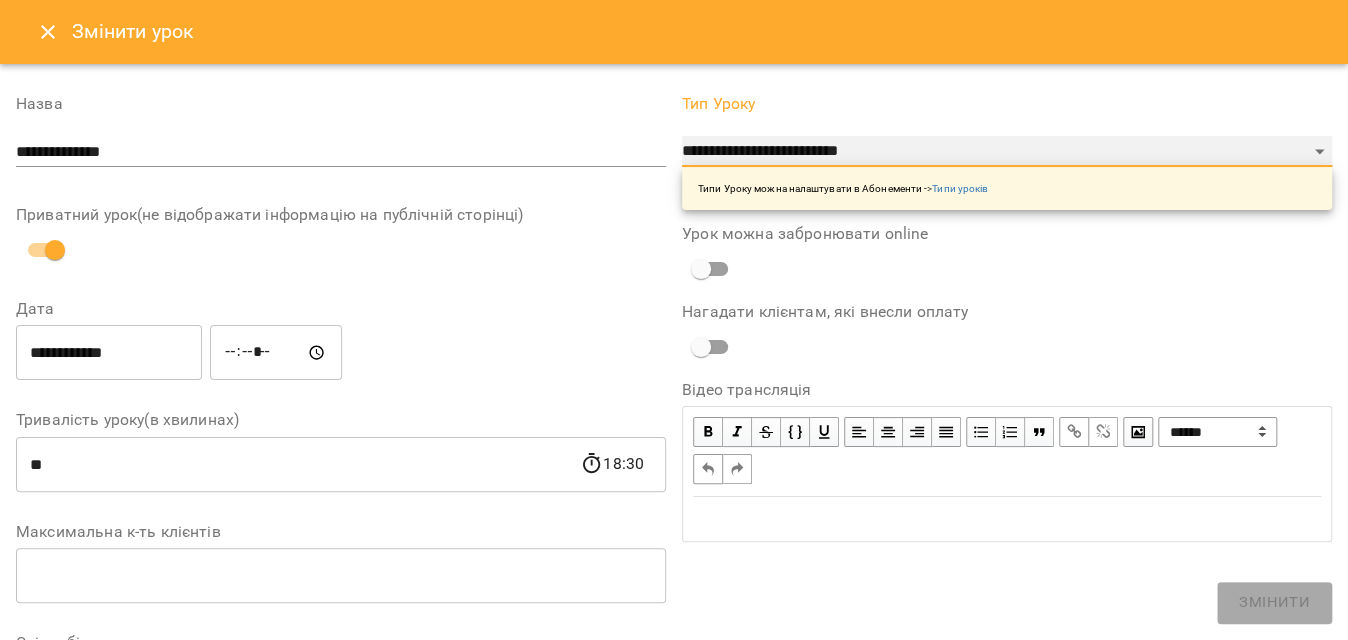 select on "**********" 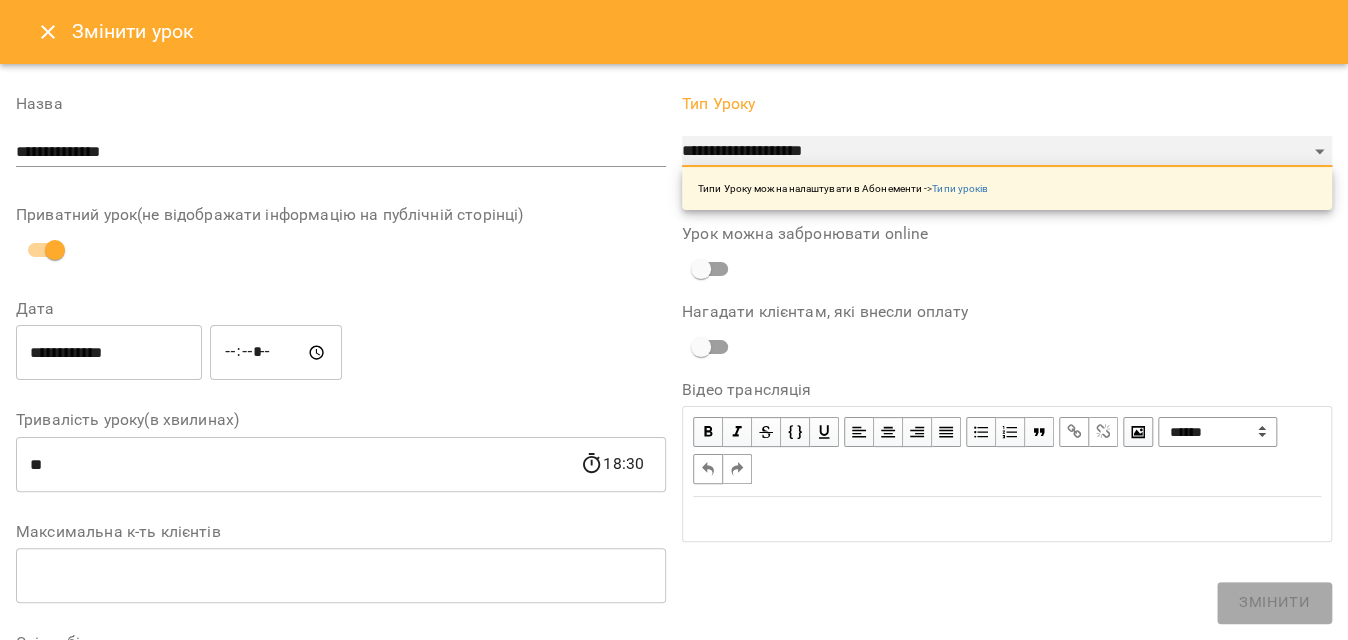 click on "**********" at bounding box center (1007, 152) 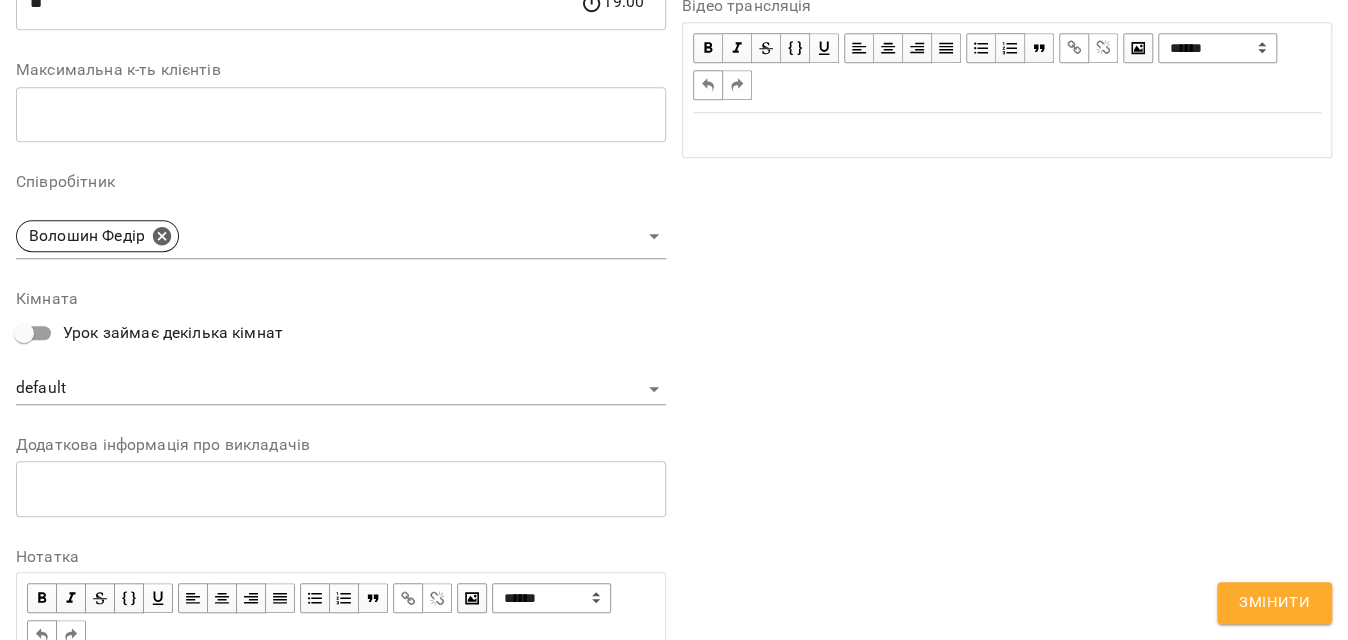 scroll, scrollTop: 684, scrollLeft: 0, axis: vertical 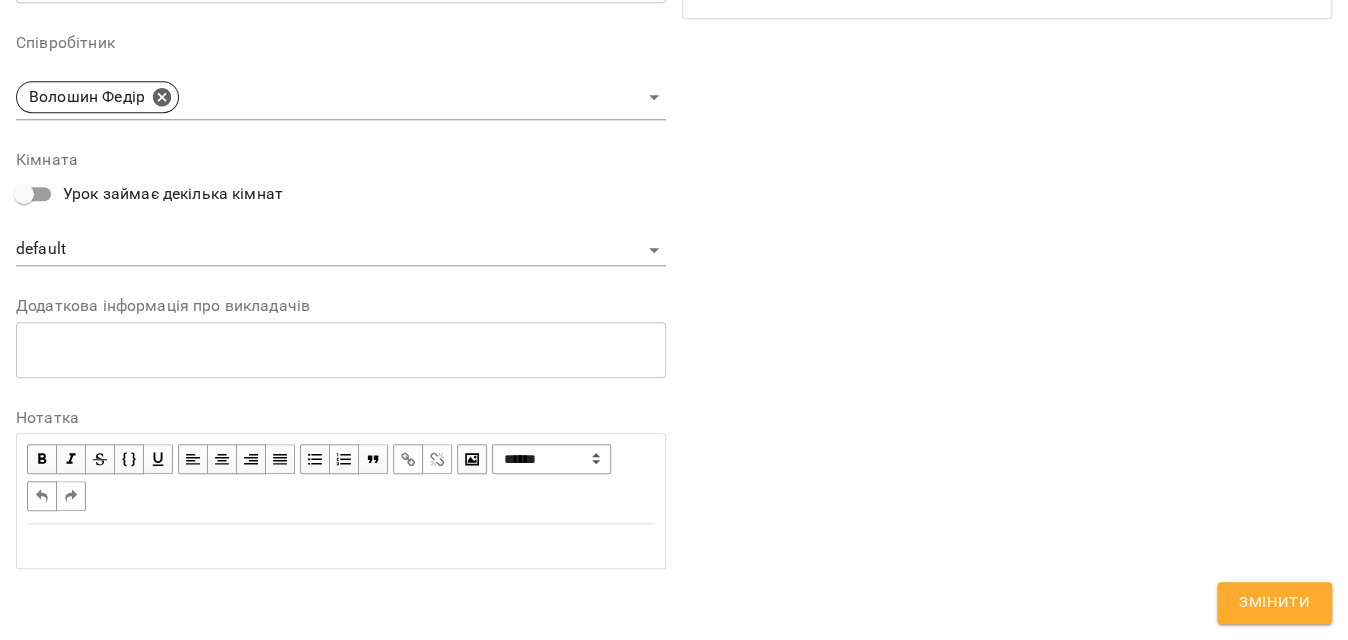 click on "Змінити" at bounding box center (1274, 603) 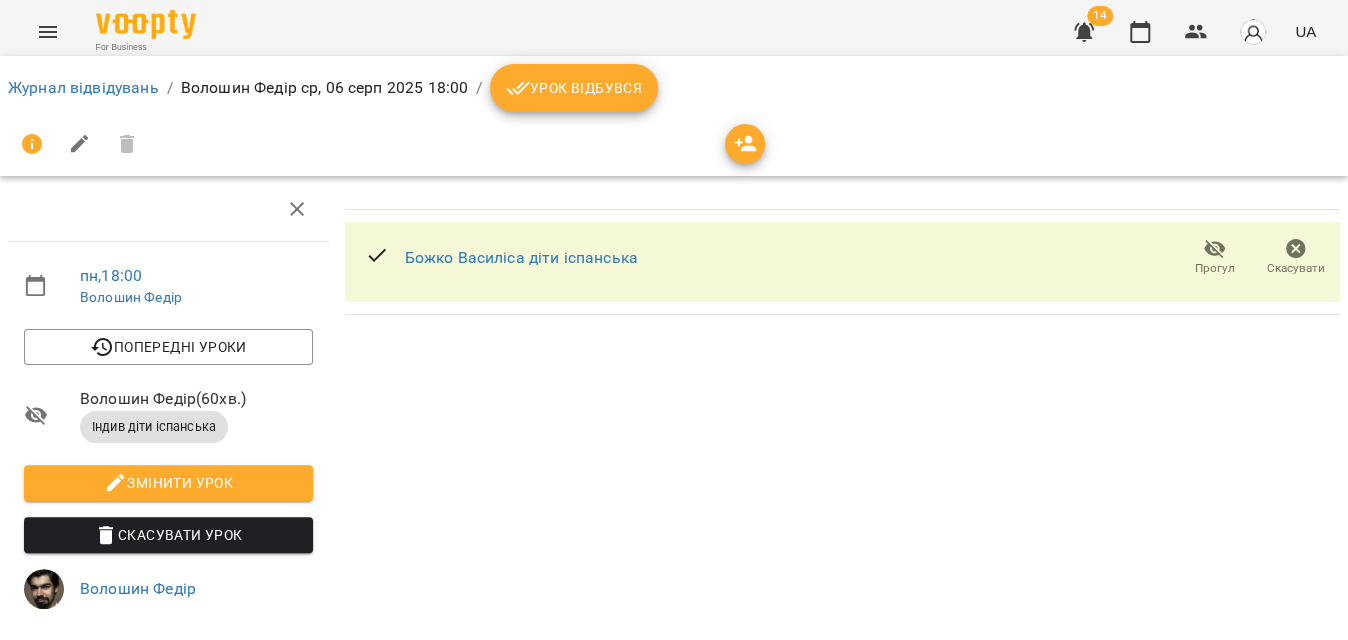 click on "Урок відбувся" at bounding box center (574, 88) 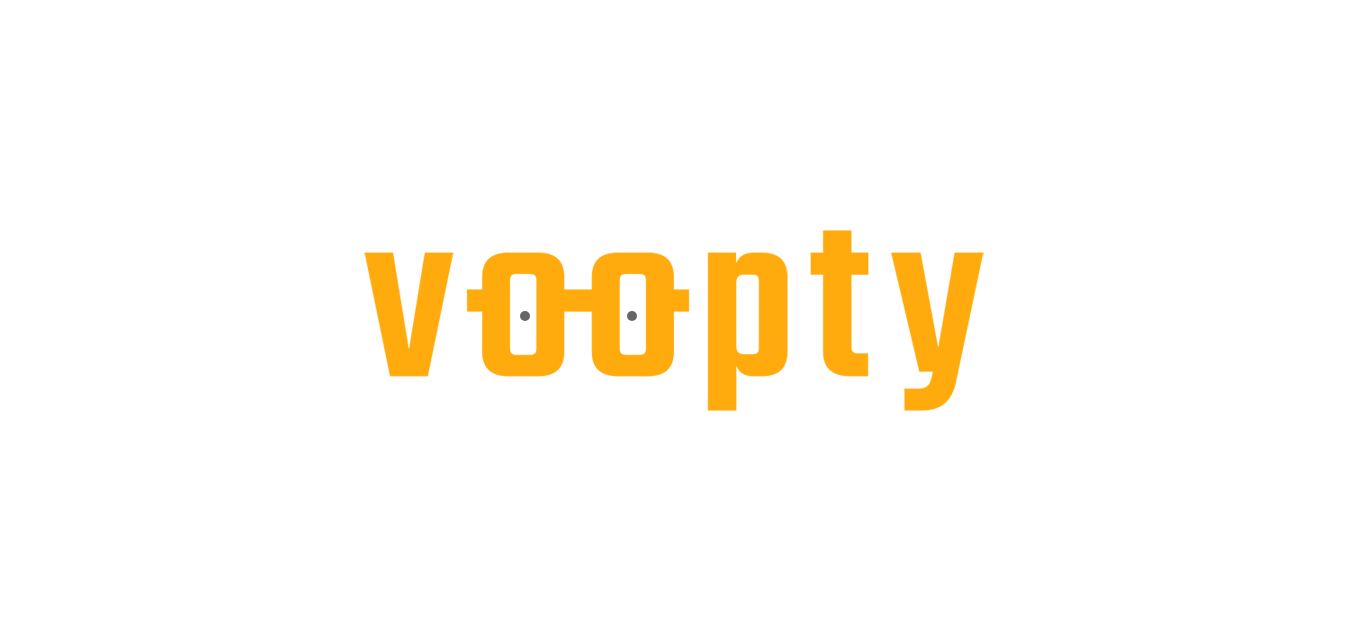 scroll, scrollTop: 0, scrollLeft: 0, axis: both 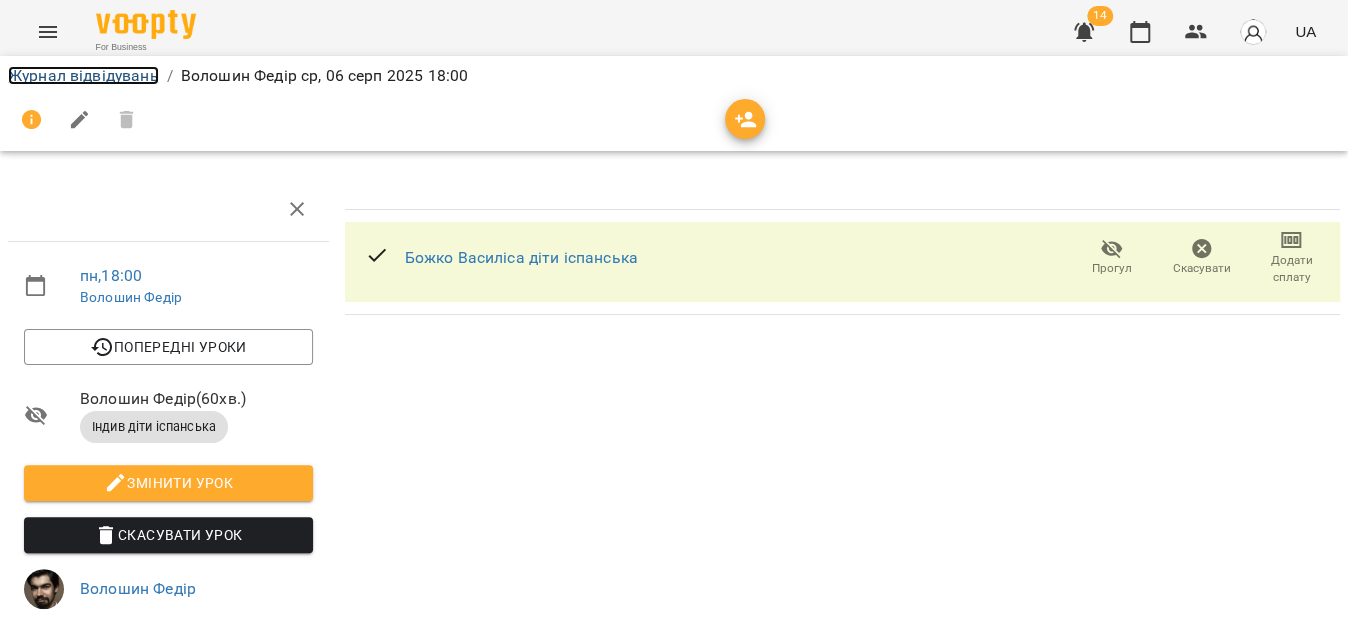 click on "Журнал відвідувань" at bounding box center [83, 75] 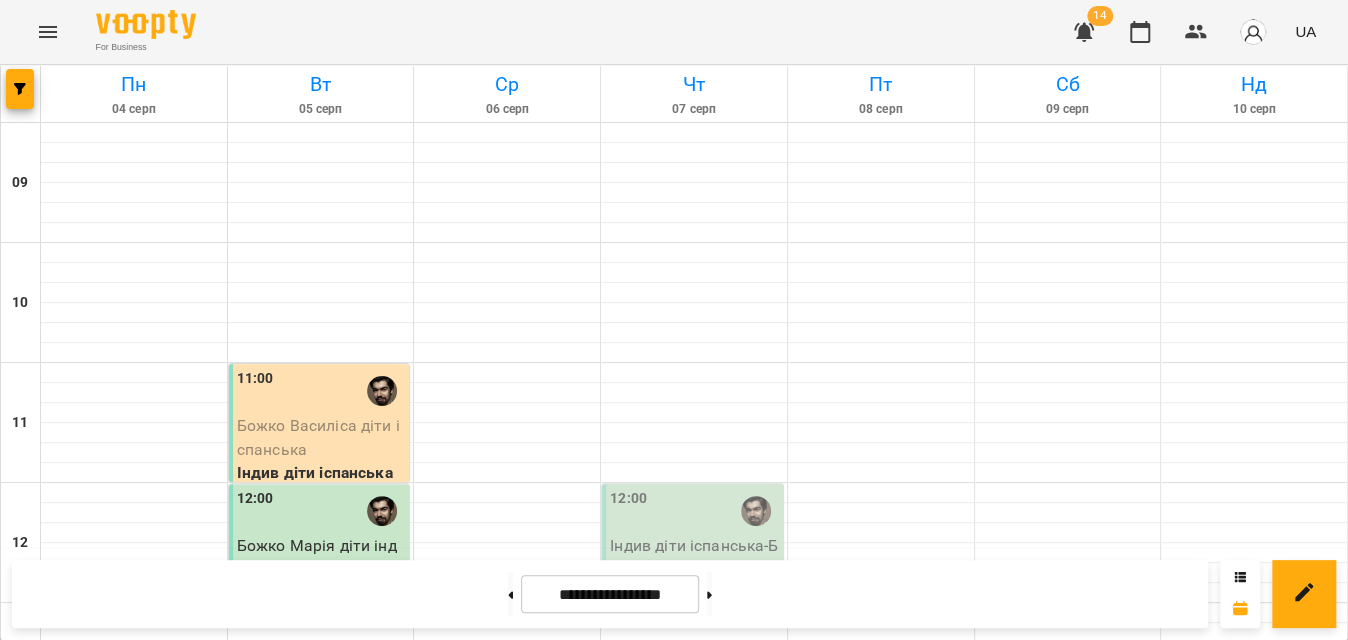 scroll, scrollTop: 818, scrollLeft: 0, axis: vertical 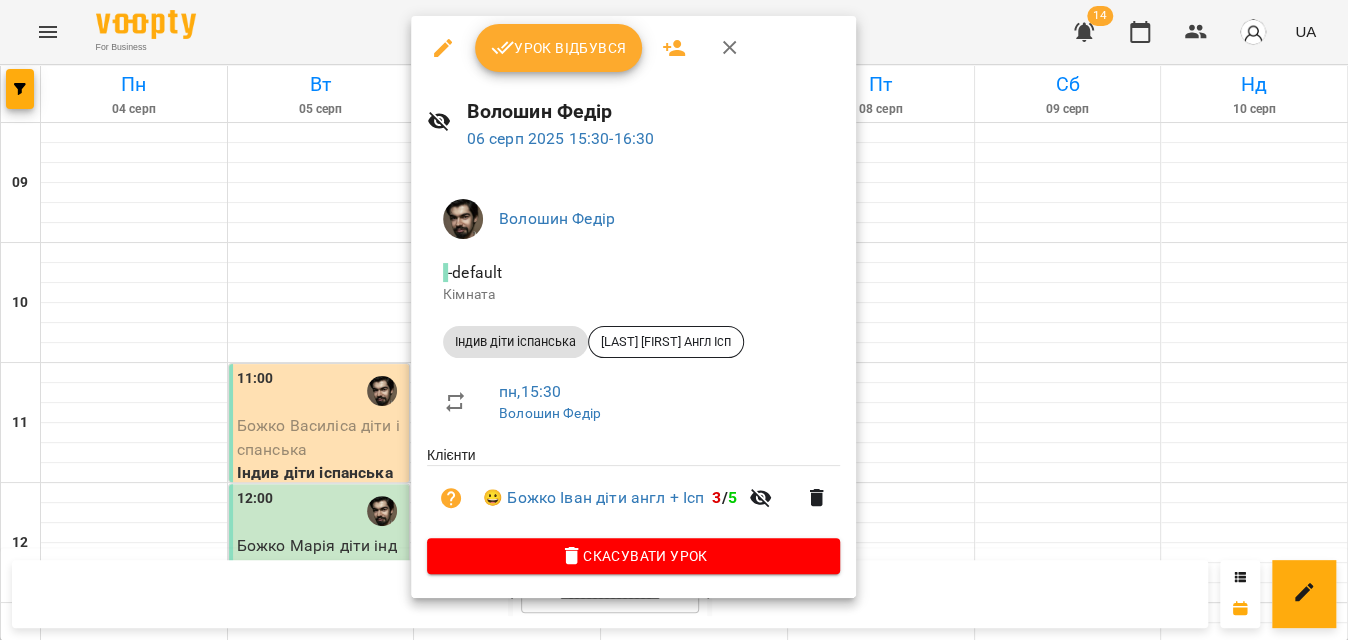 click on "Урок відбувся" at bounding box center [559, 48] 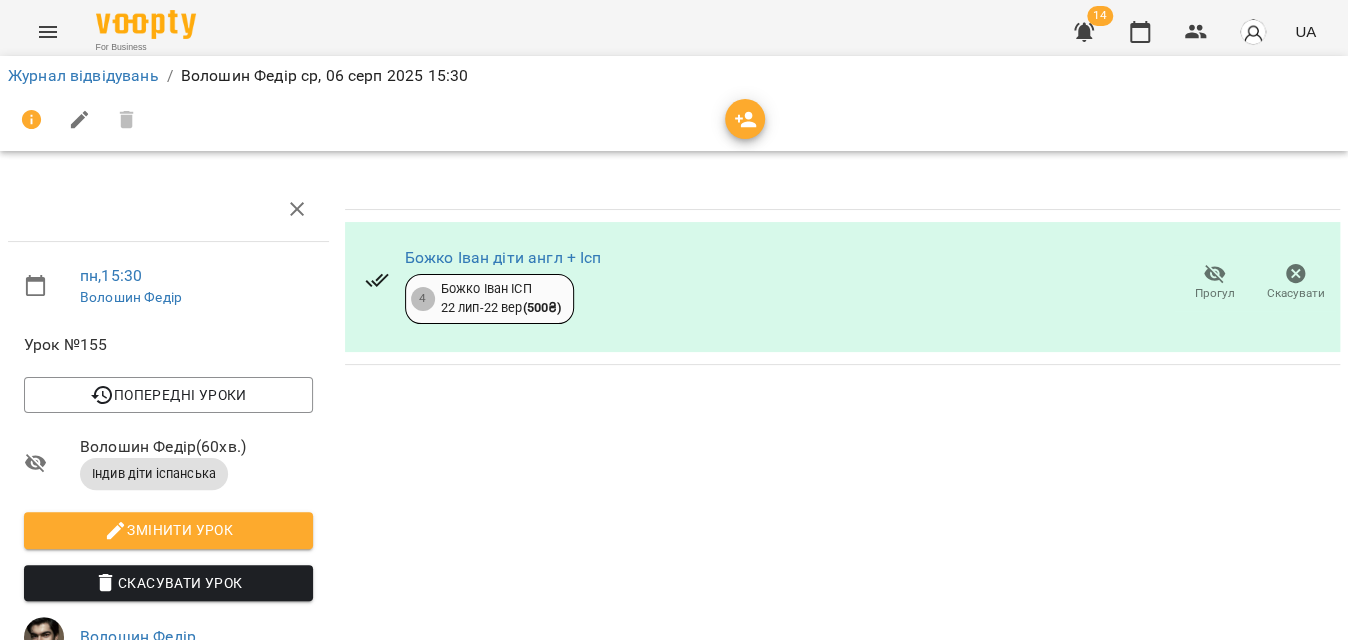 click at bounding box center (674, 120) 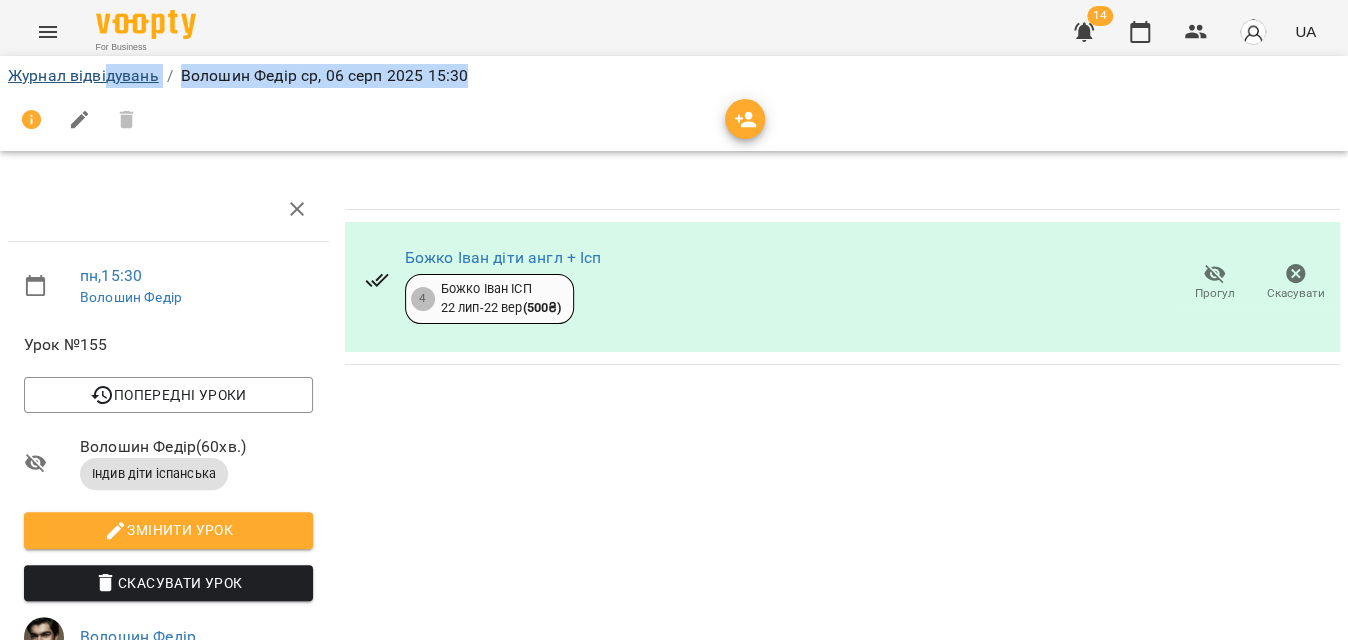 drag, startPoint x: 112, startPoint y: 100, endPoint x: 103, endPoint y: 78, distance: 23.769728 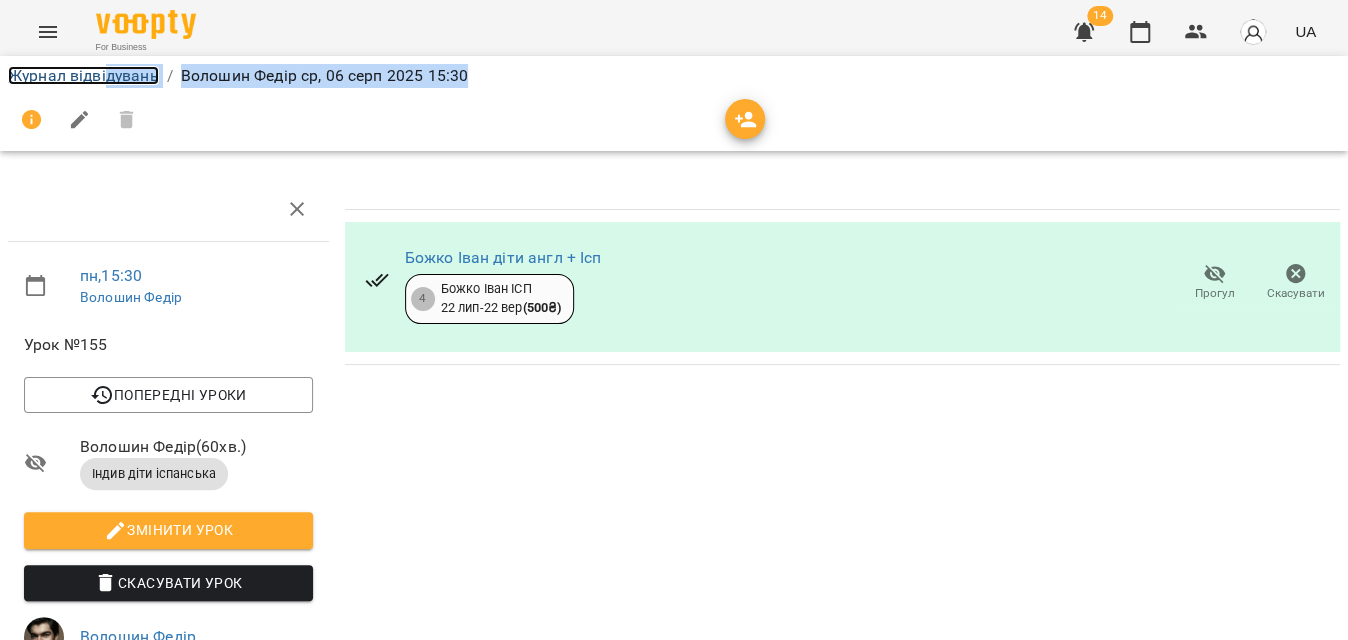 click on "Журнал відвідувань" at bounding box center [83, 75] 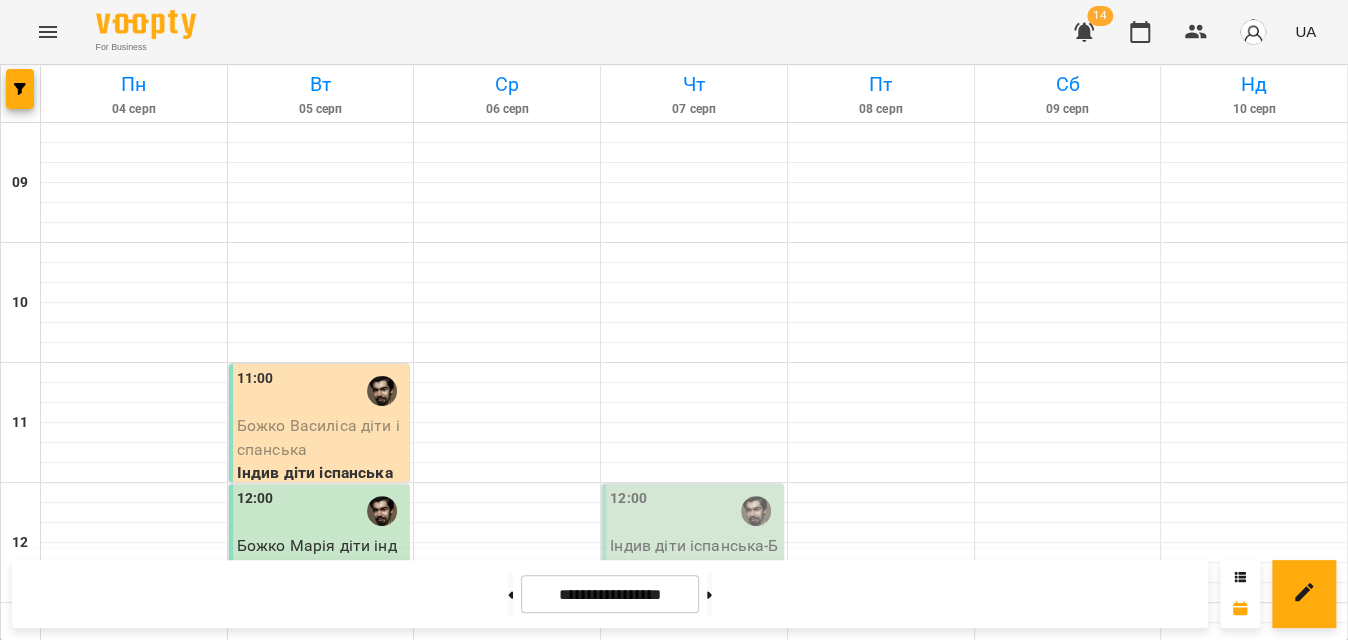 scroll, scrollTop: 727, scrollLeft: 0, axis: vertical 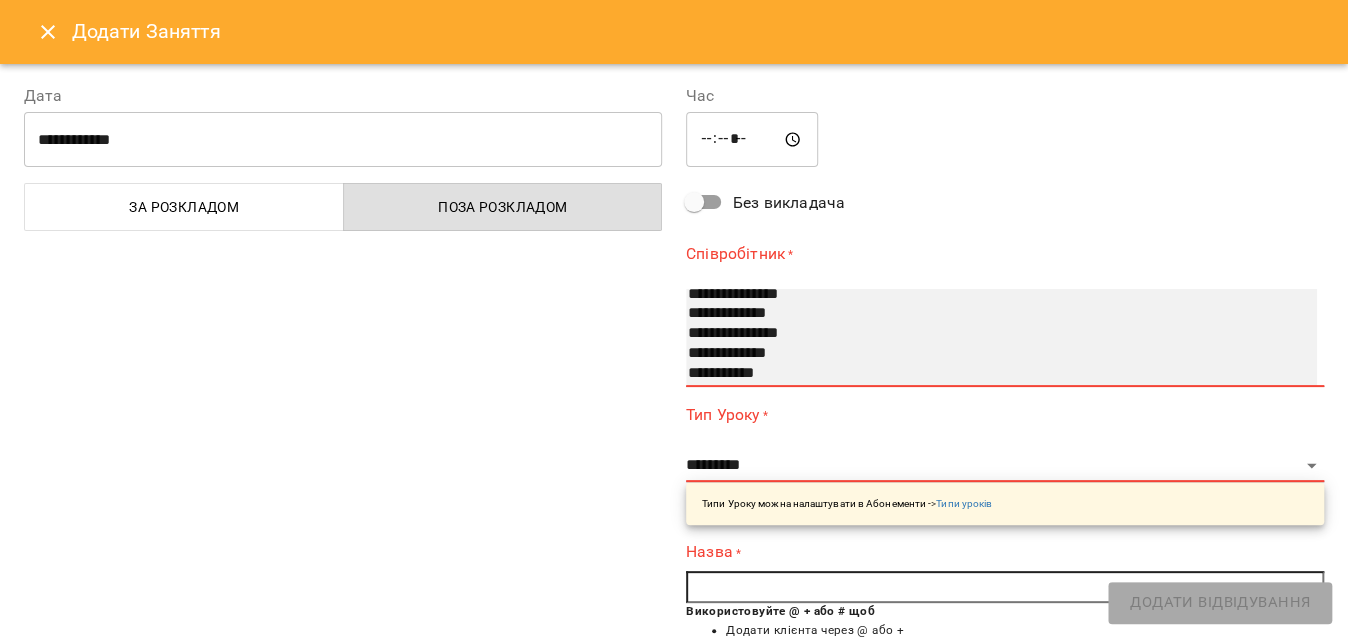 select on "**********" 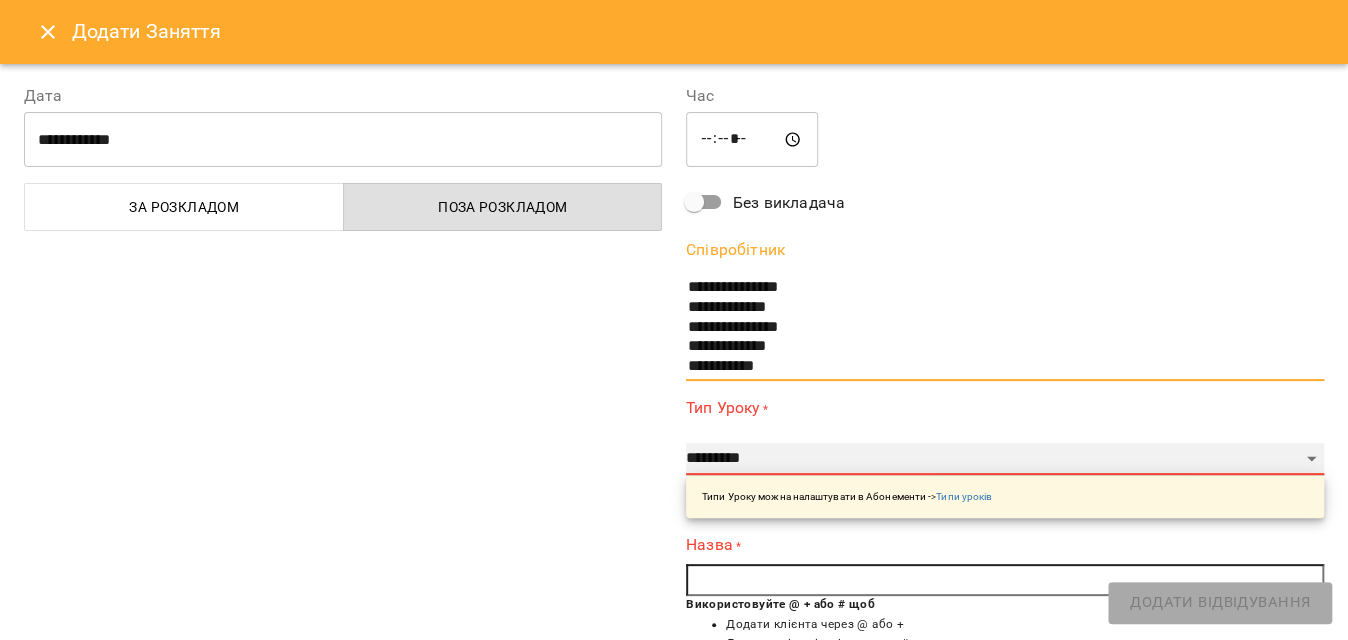 click on "**********" at bounding box center (1005, 459) 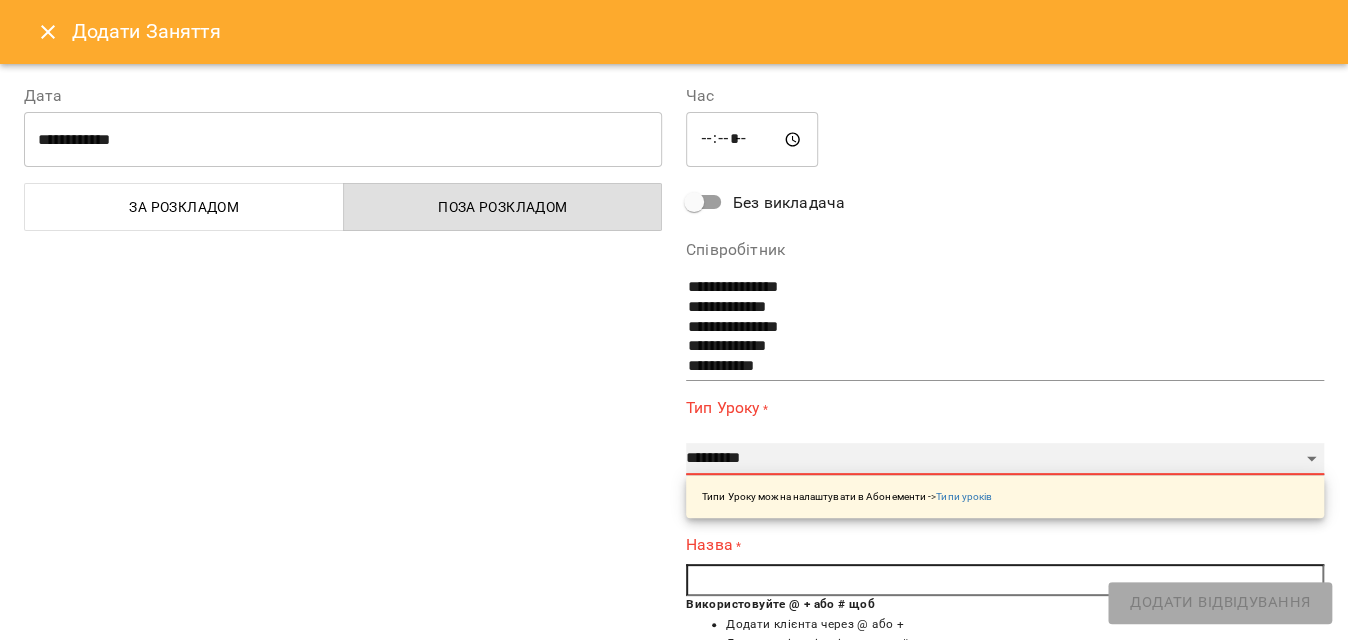 select on "**********" 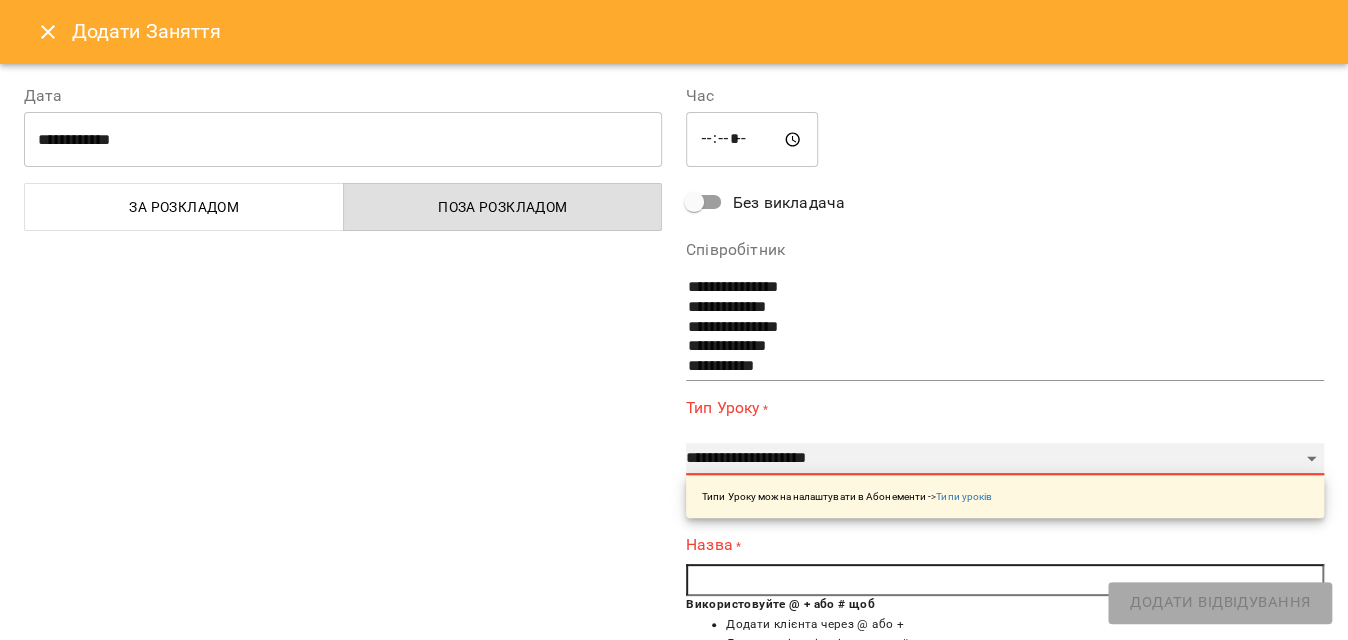 click on "**********" at bounding box center (1005, 459) 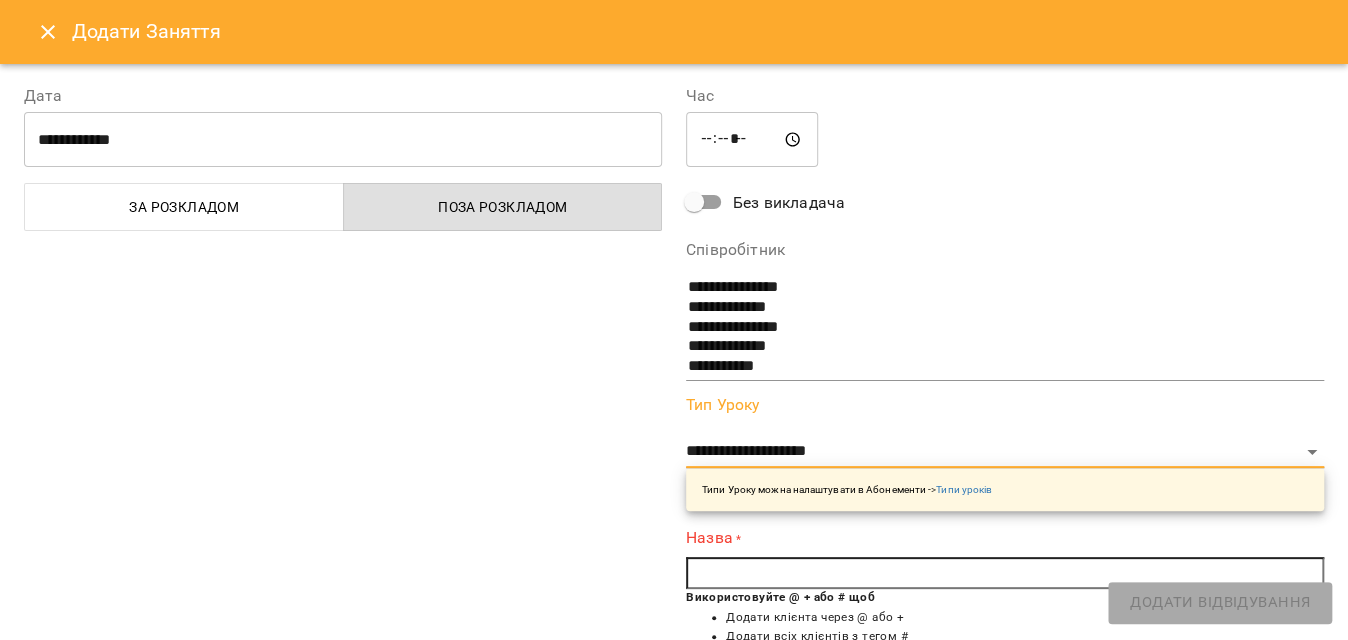 click at bounding box center [1005, 573] 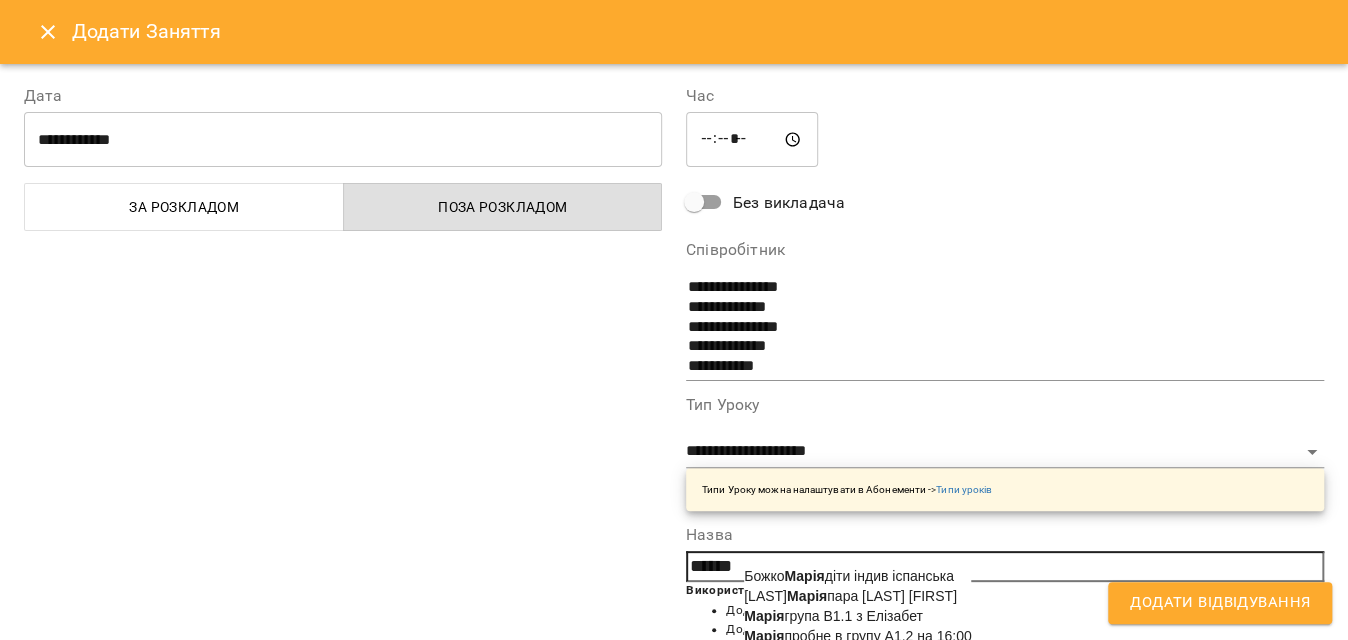 click on "Божко  Марія  діти індив іспанська" at bounding box center [849, 576] 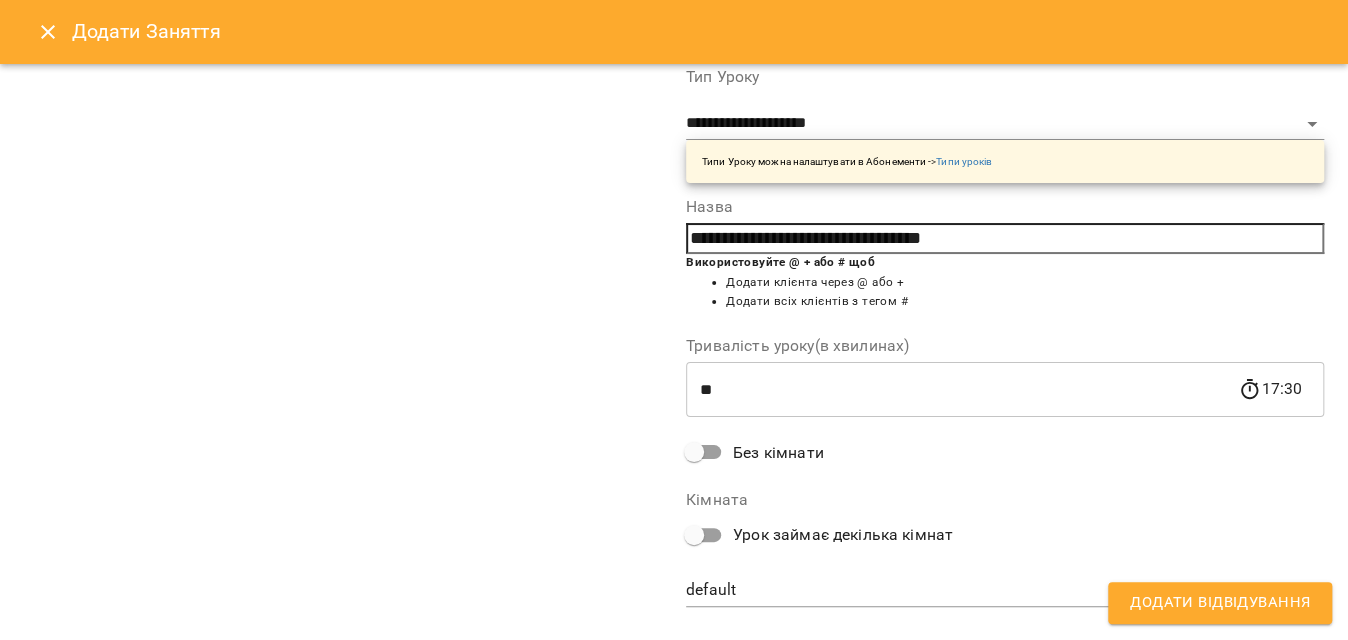 scroll, scrollTop: 362, scrollLeft: 0, axis: vertical 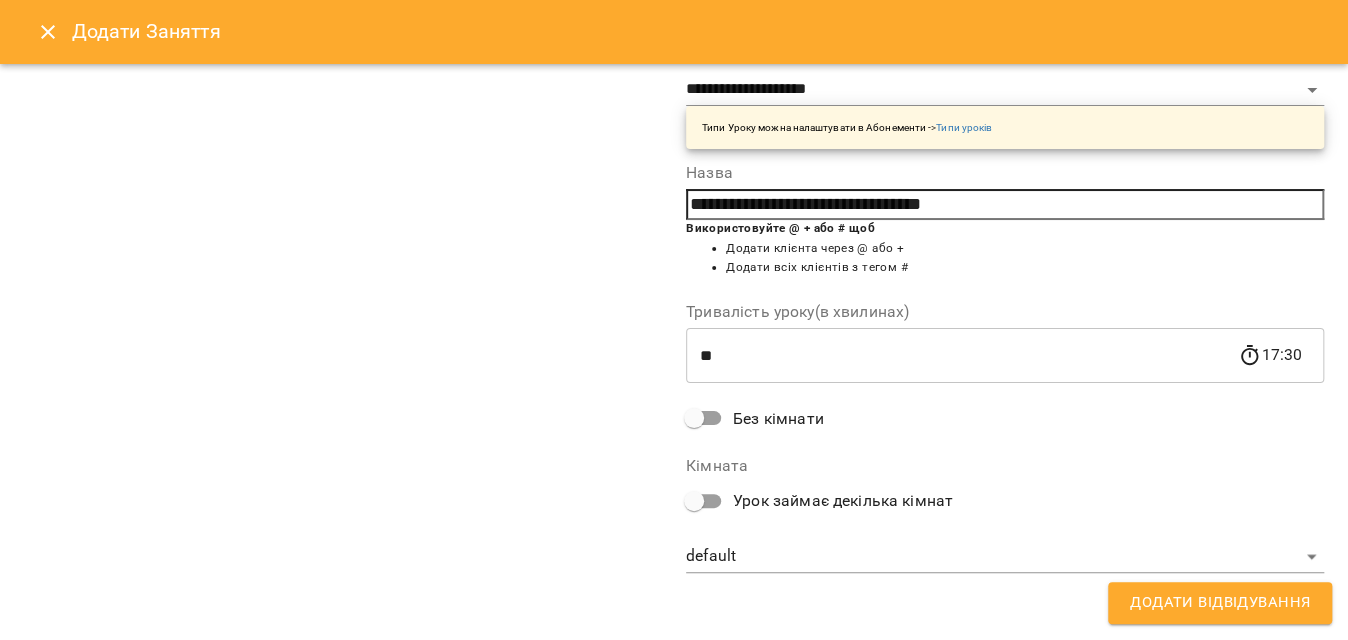 click on "For Business 14 UA Пн 04 серп Вт 05 серп Ср 06 серп Чт 07 серп Пт 08 серп Сб 09 серп Нд 10 серп 09 10 11 12 13 14 15 16 17 18 19 20 21 16:30 Індив діти іспанська - Божко Ілля Англ   Ісп 11:00 Божко Василіса діти іспанська Індив діти іспанська 12:00 Божко Марія діти індив іспанська Індив діти іспанська 15:30 Божко Іван діти англ + Ісп Індив діти іспанська 16:30 Індив діти іспанська - Божко Ілля Англ   Ісп 15:30 Божко Іван діти англ + Ісп Індив діти іспанська 18:00 Божко Василіса діти іспанська Індив діти іспанська 12:00 Індив діти іспанська - Божко Марія діти індив іспанська 15:30 - -" at bounding box center (674, 886) 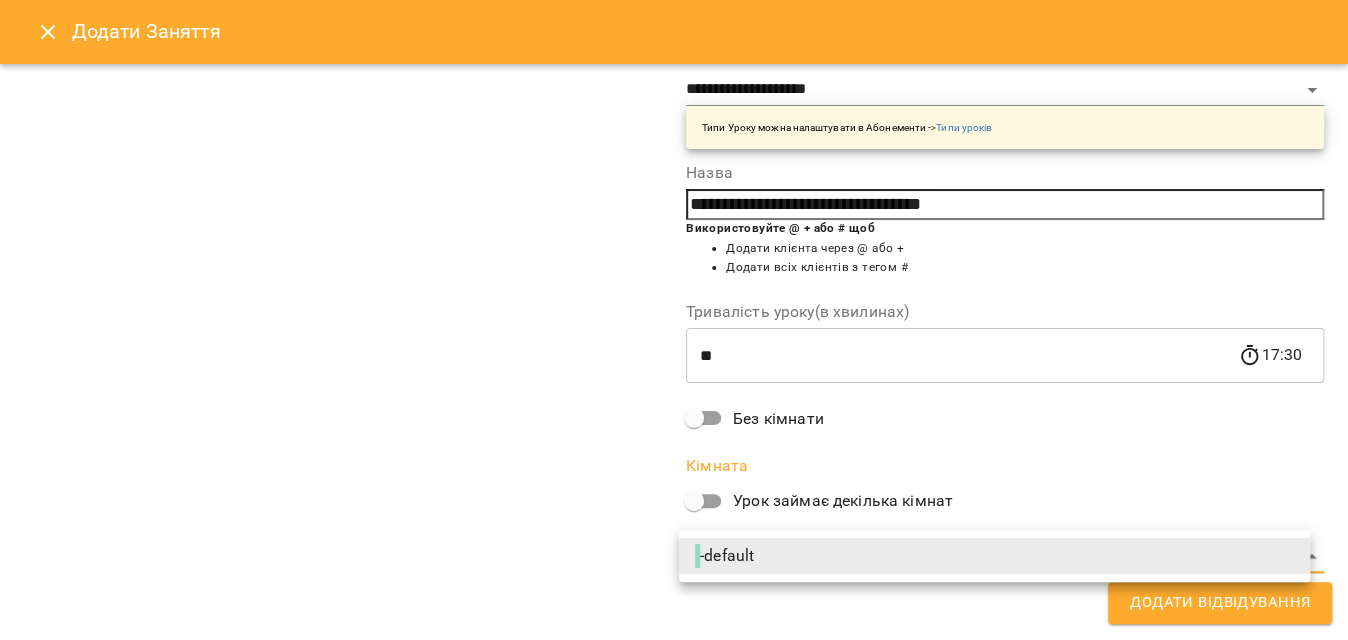 click on "-  default" at bounding box center [994, 556] 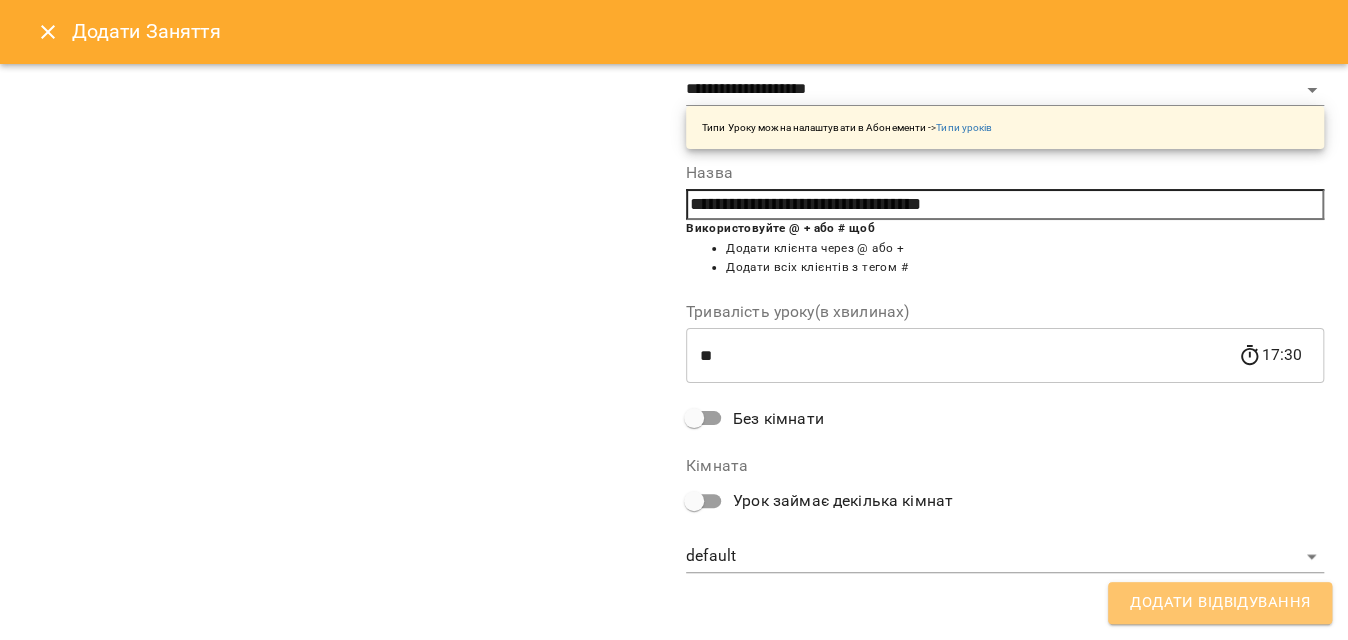 drag, startPoint x: 1266, startPoint y: 616, endPoint x: 1026, endPoint y: 484, distance: 273.9051 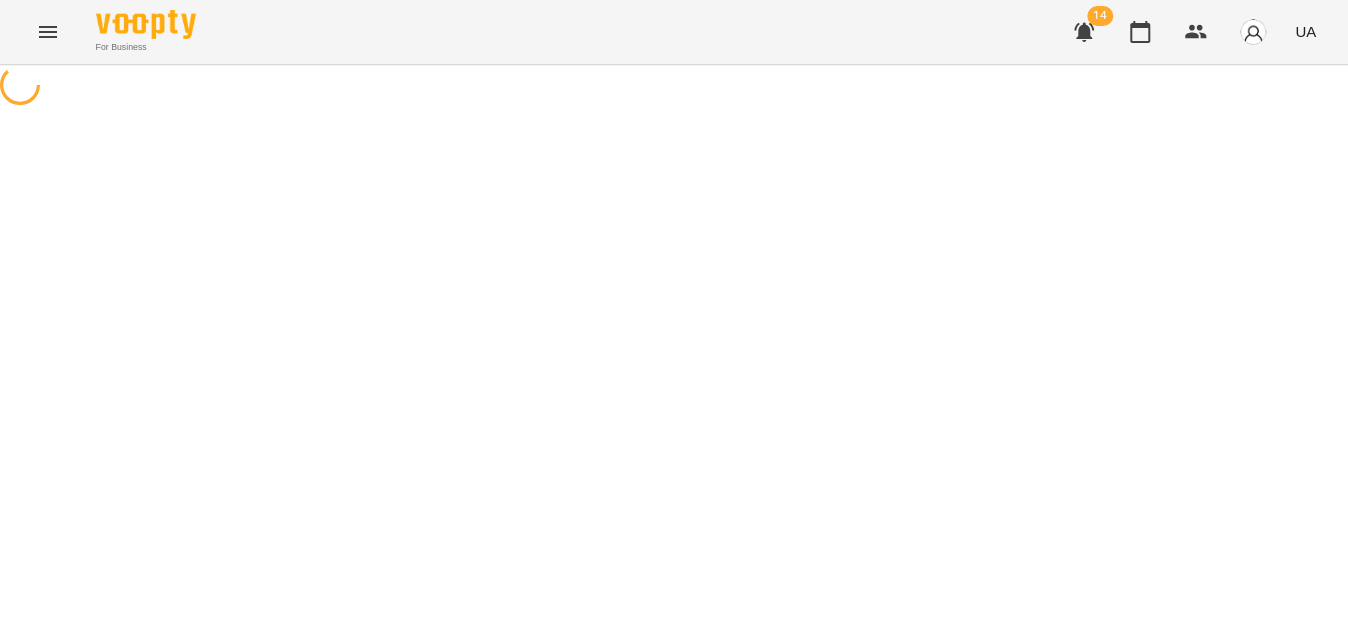 drag, startPoint x: 880, startPoint y: 515, endPoint x: 986, endPoint y: -109, distance: 632.93915 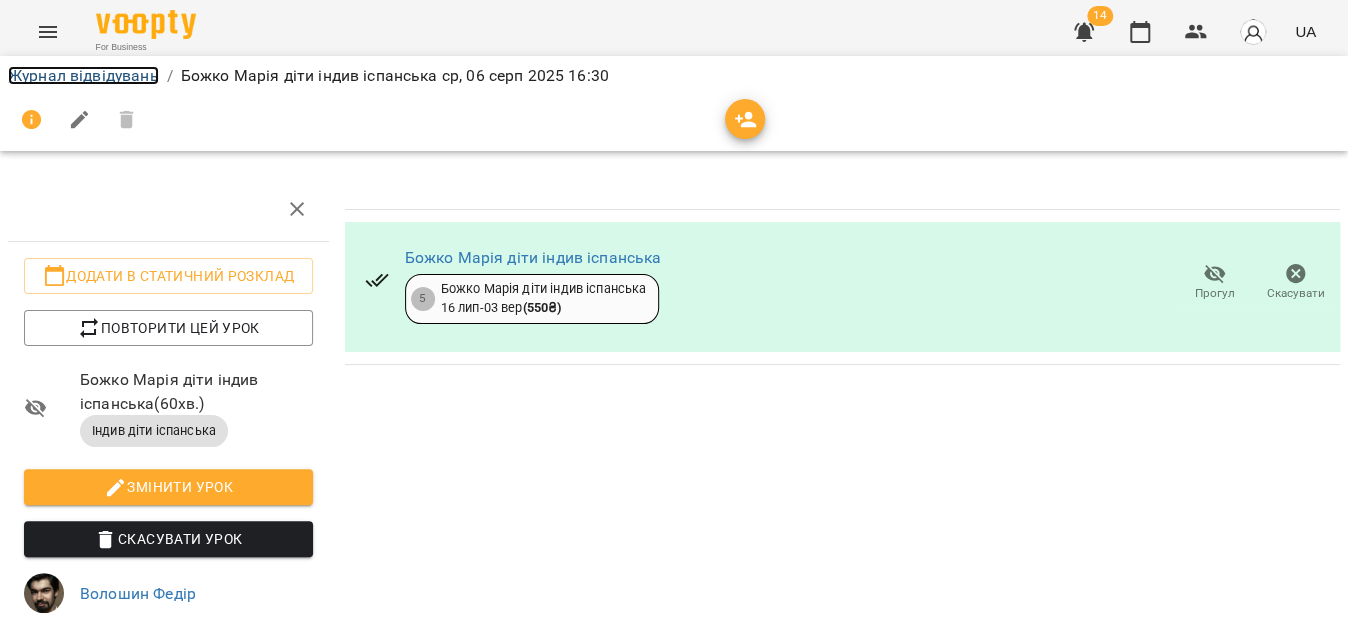 click on "Журнал відвідувань" at bounding box center (83, 75) 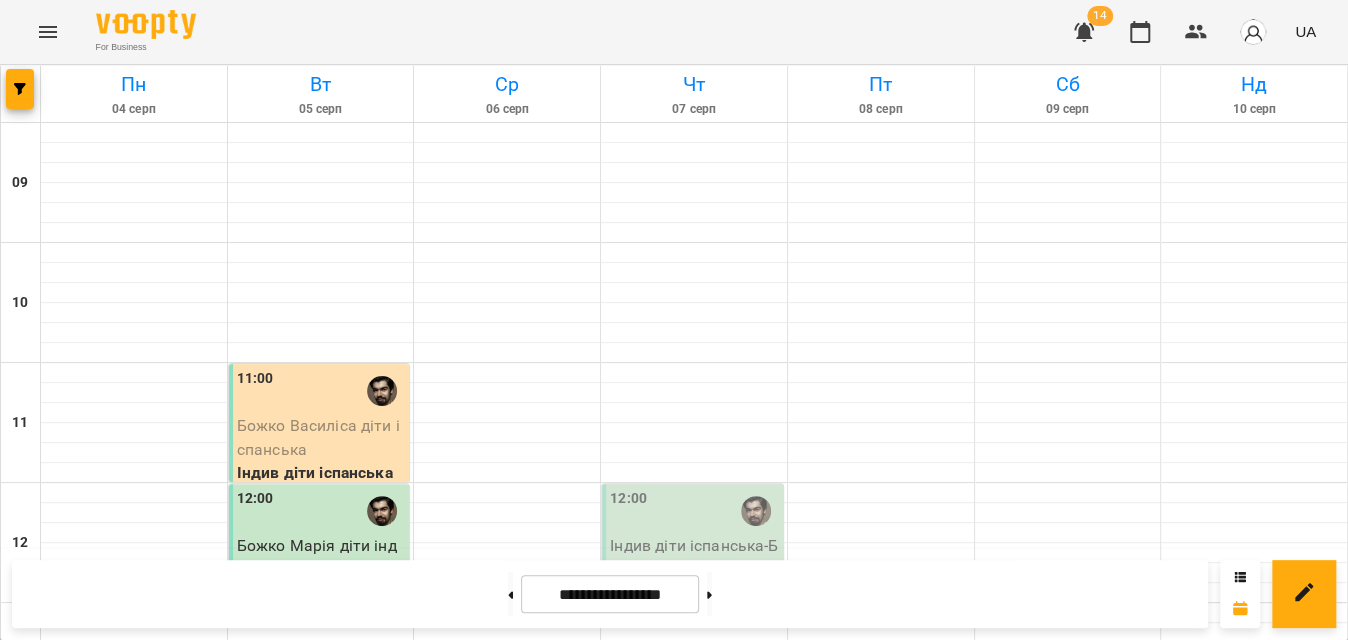 scroll, scrollTop: 909, scrollLeft: 0, axis: vertical 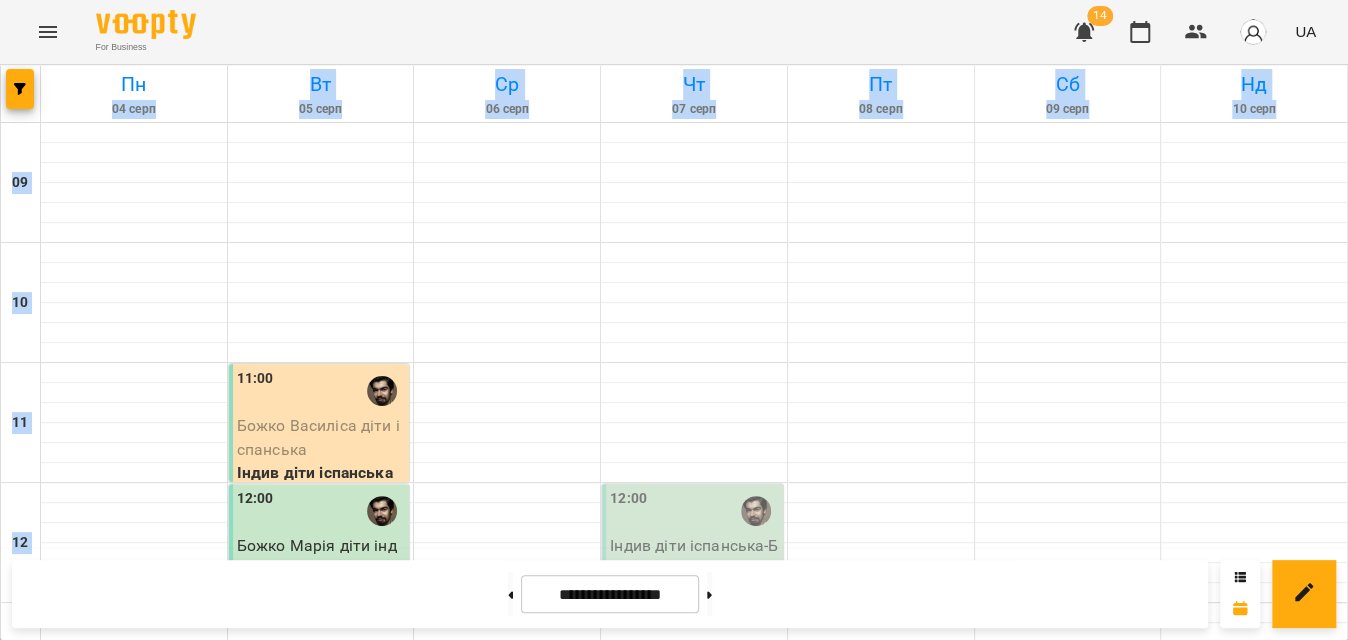 drag, startPoint x: 148, startPoint y: 134, endPoint x: 34, endPoint y: 105, distance: 117.630775 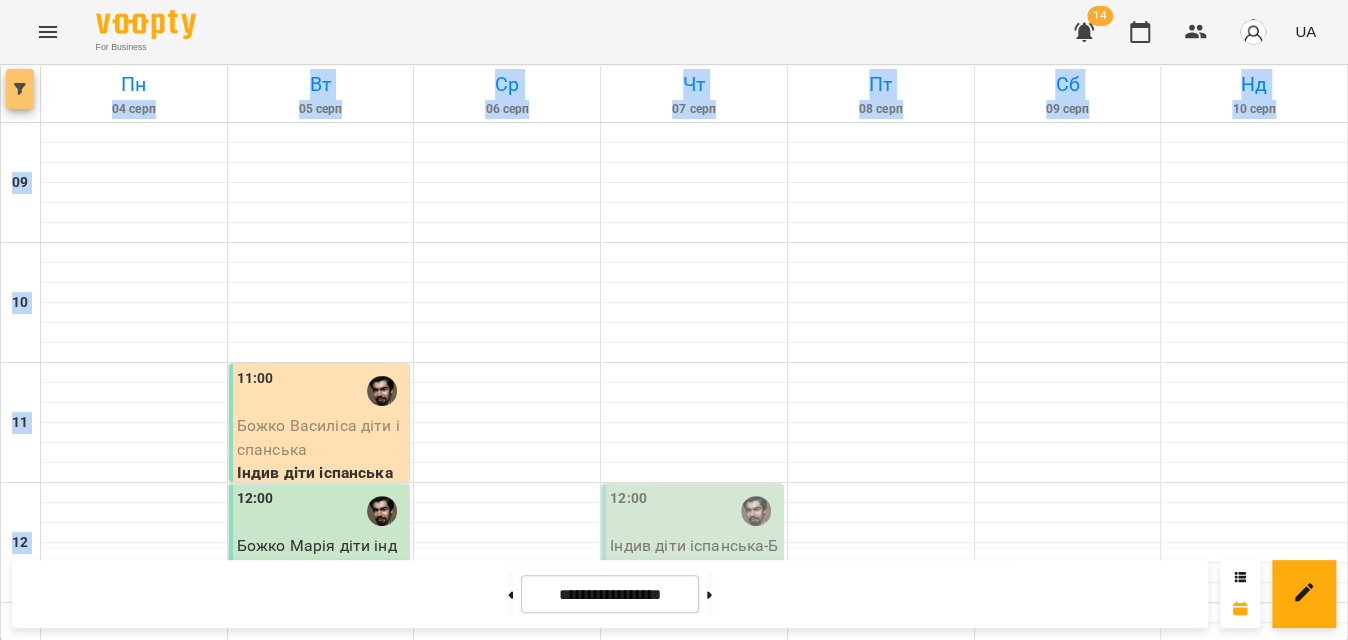 click 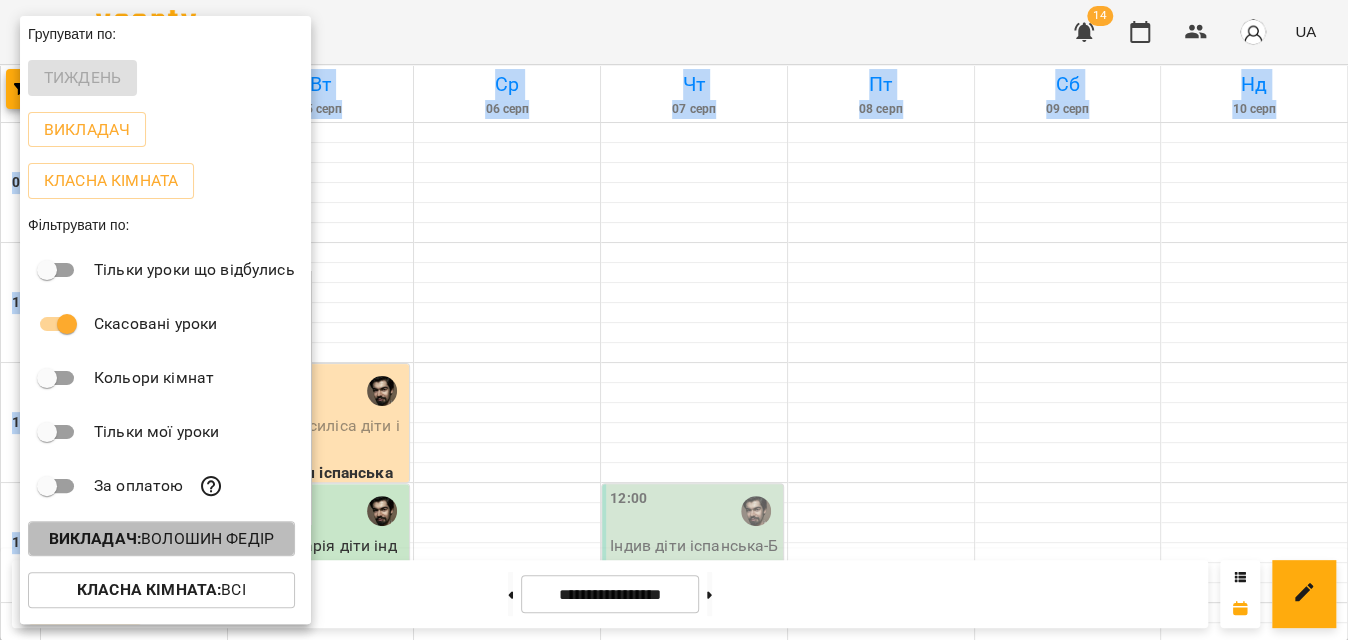 click on "Викладач : [FIRST] [LAST]" at bounding box center [161, 539] 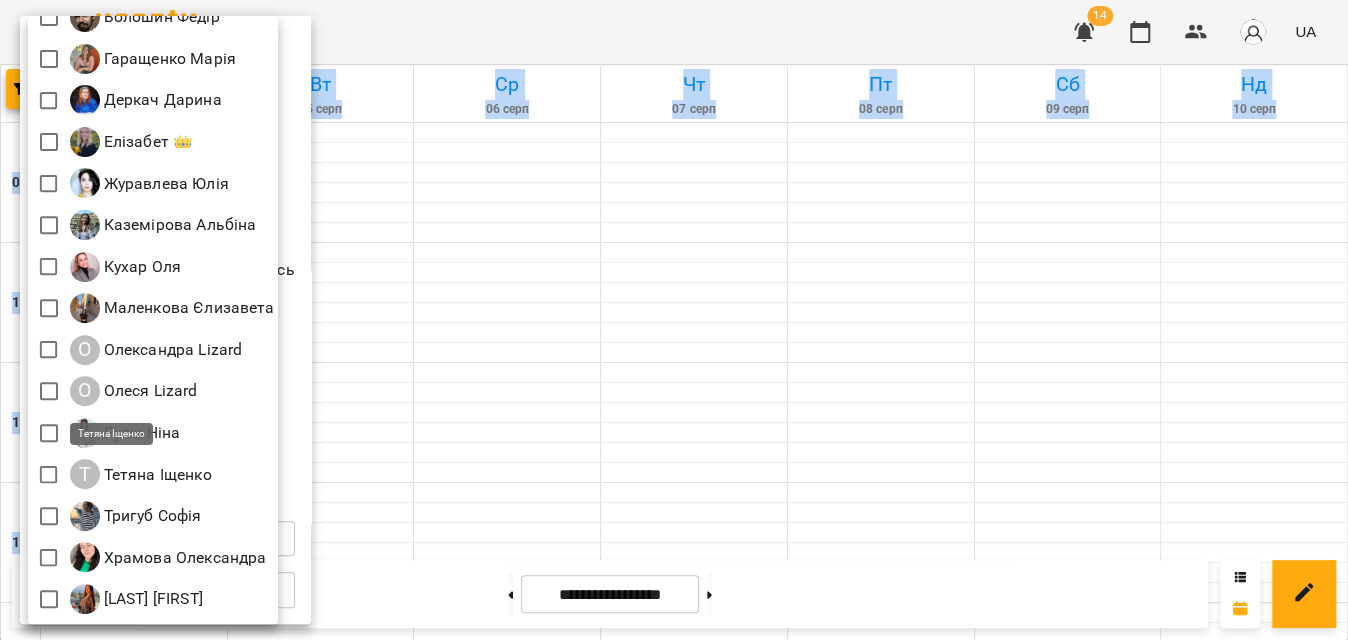 scroll, scrollTop: 0, scrollLeft: 0, axis: both 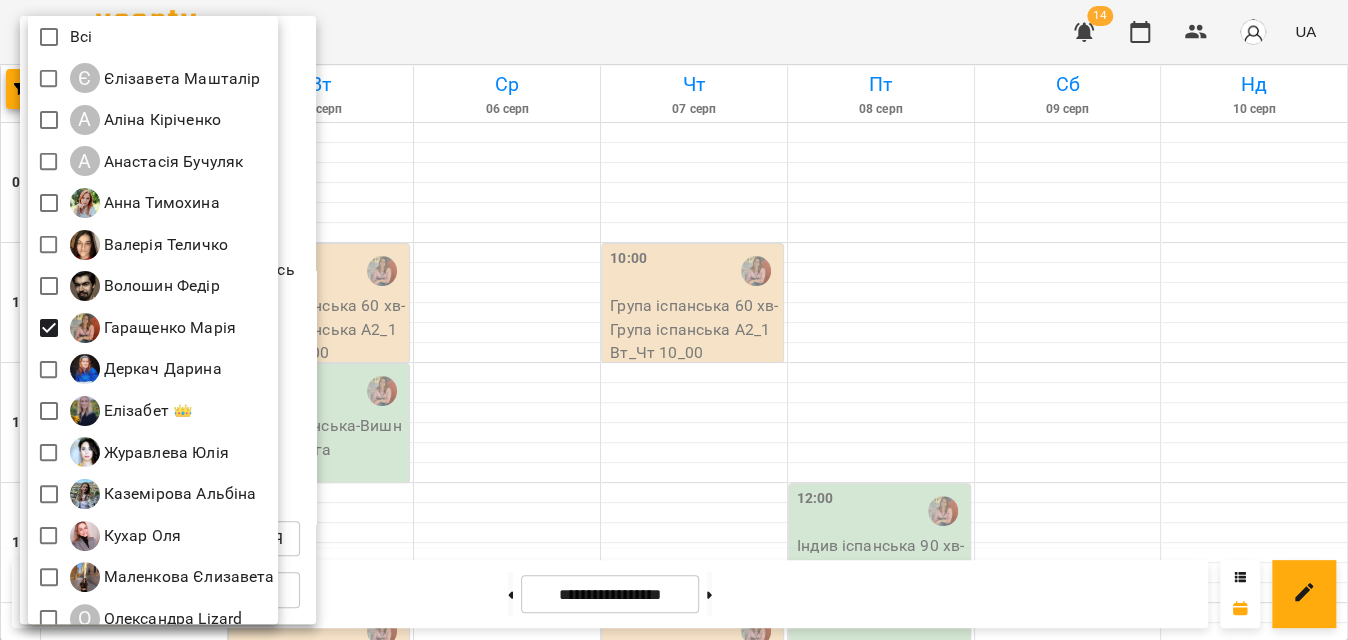 click at bounding box center (674, 320) 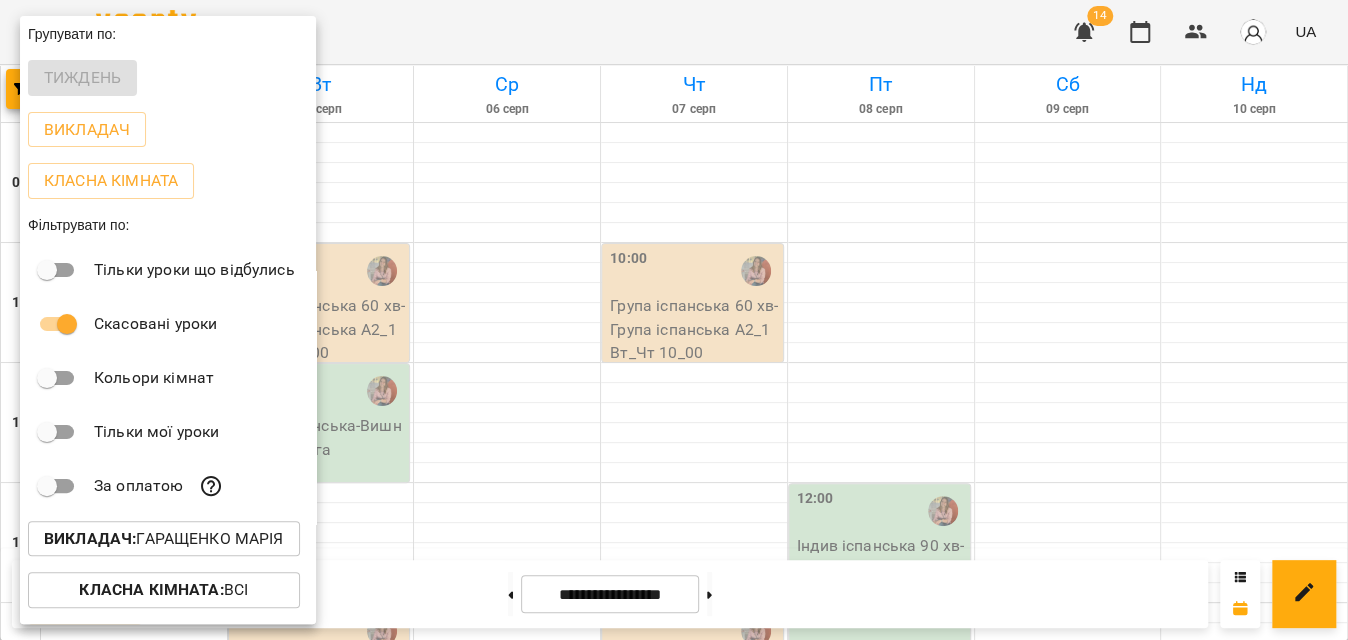 click at bounding box center (674, 320) 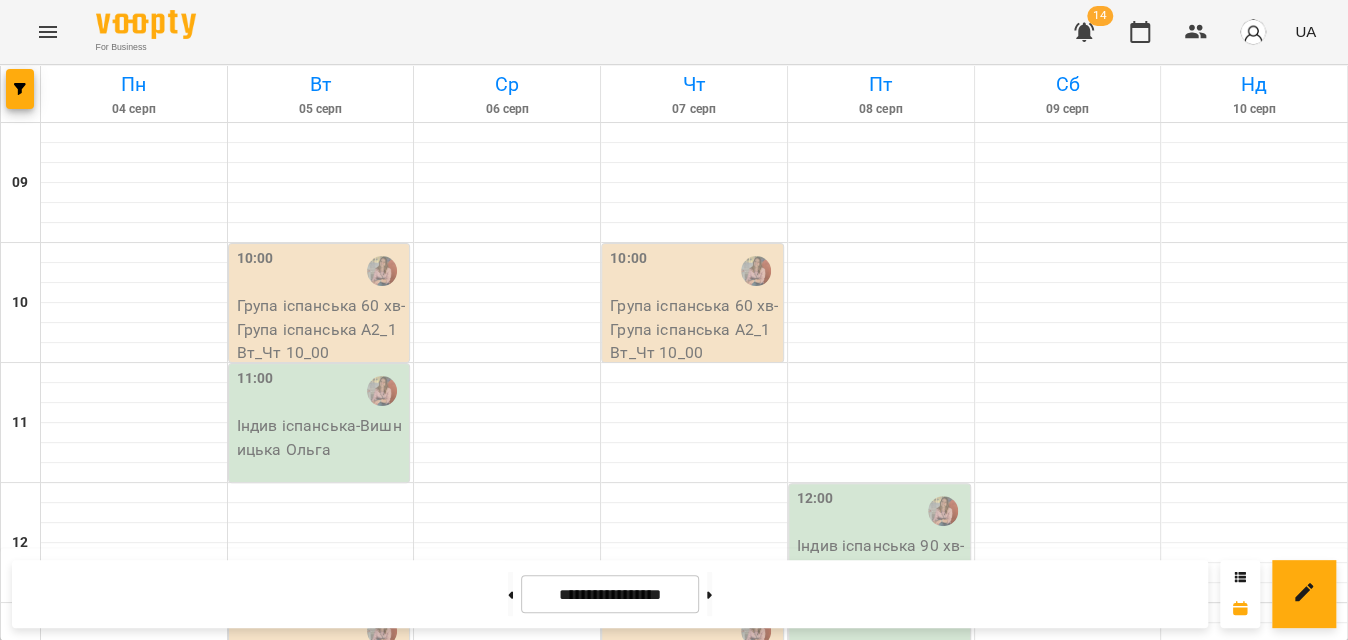 scroll, scrollTop: 818, scrollLeft: 0, axis: vertical 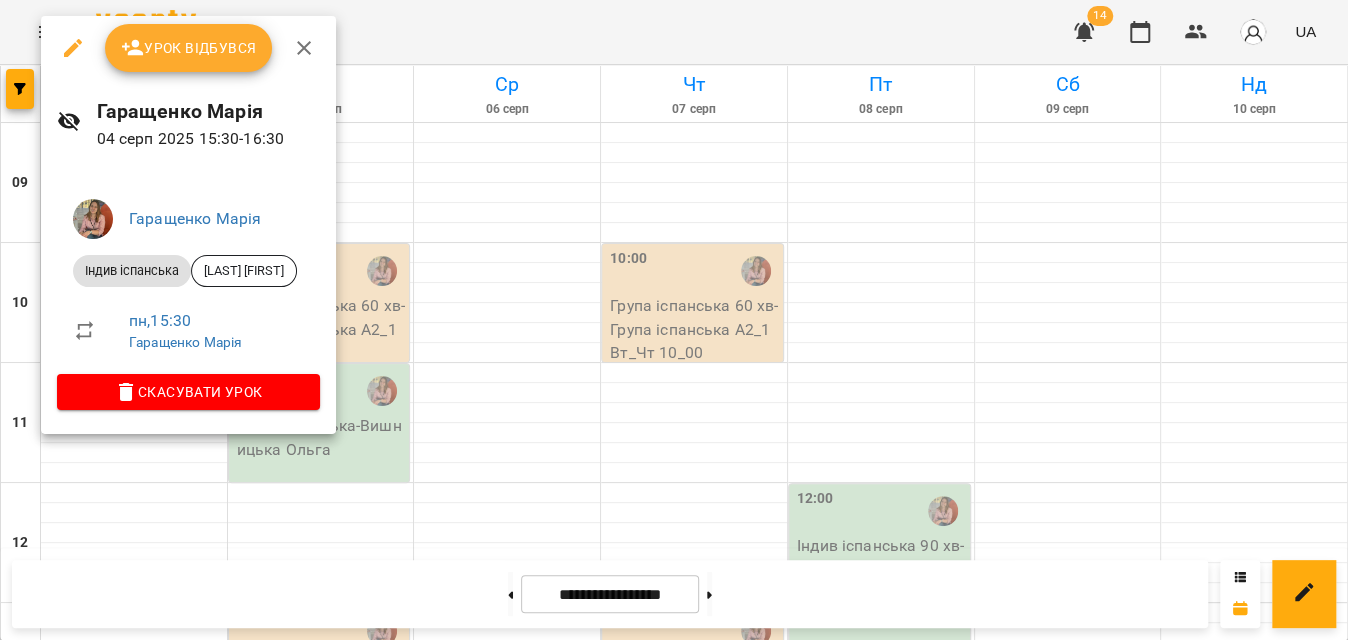 click on "Урок відбувся" at bounding box center [189, 48] 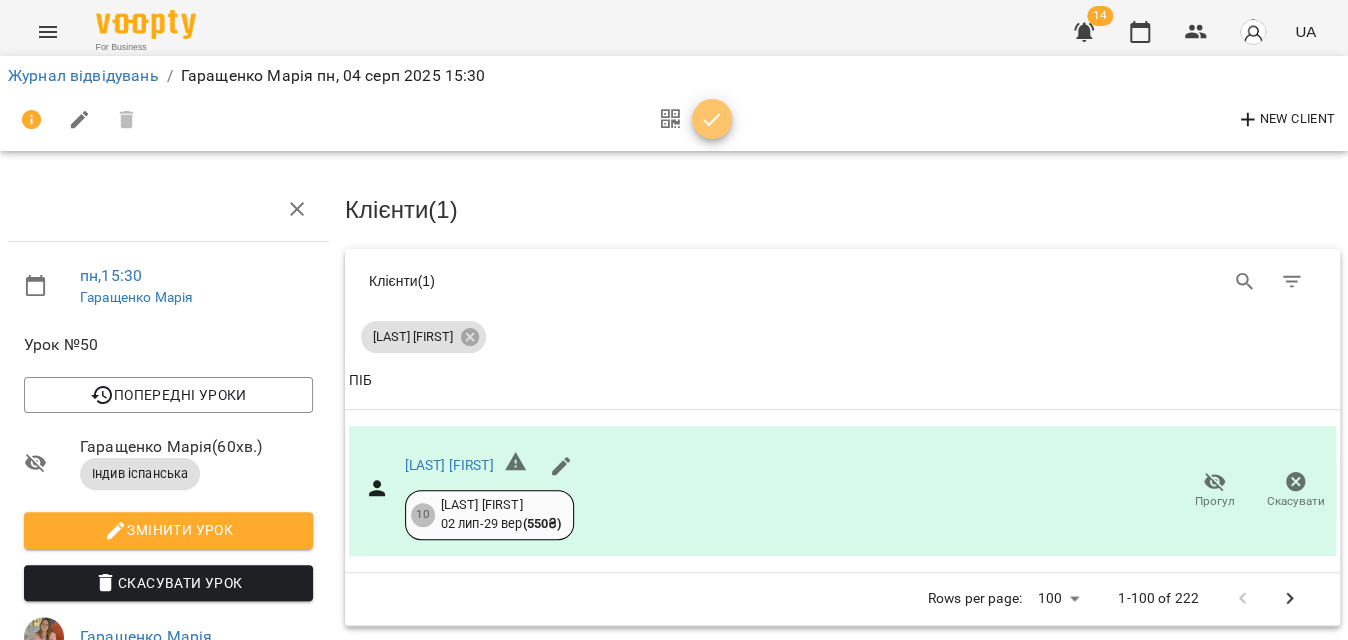 click 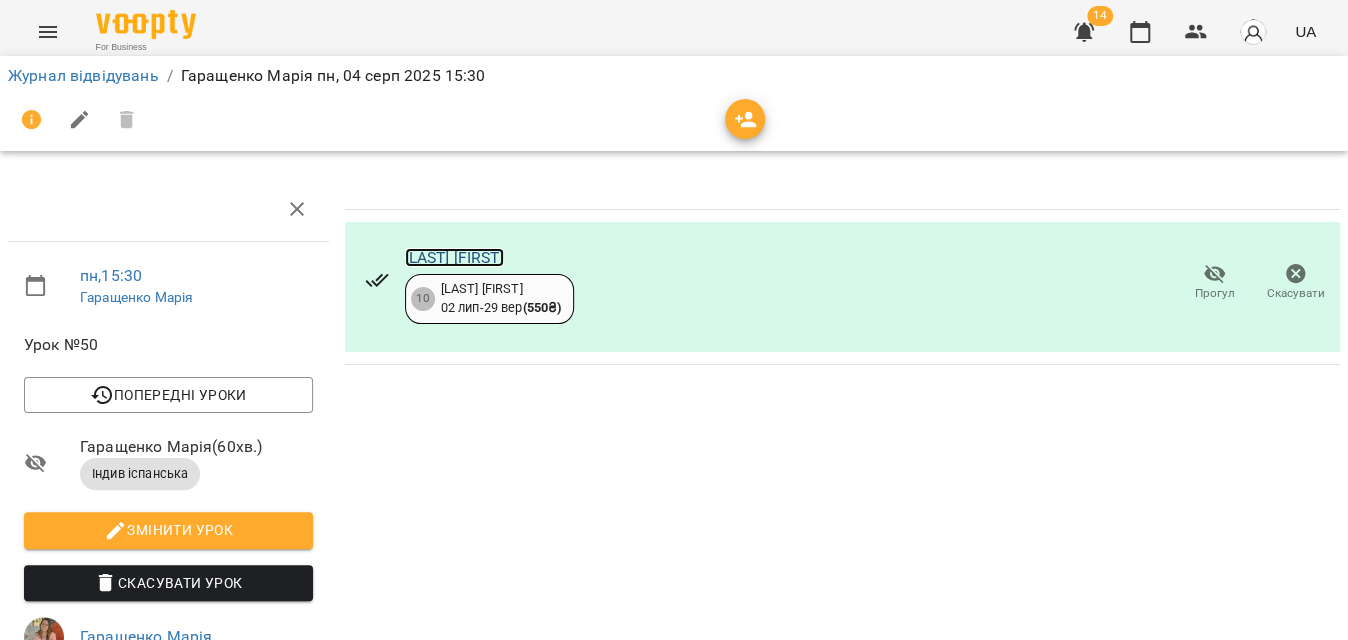 click on "[LAST] [FIRST]" at bounding box center (454, 257) 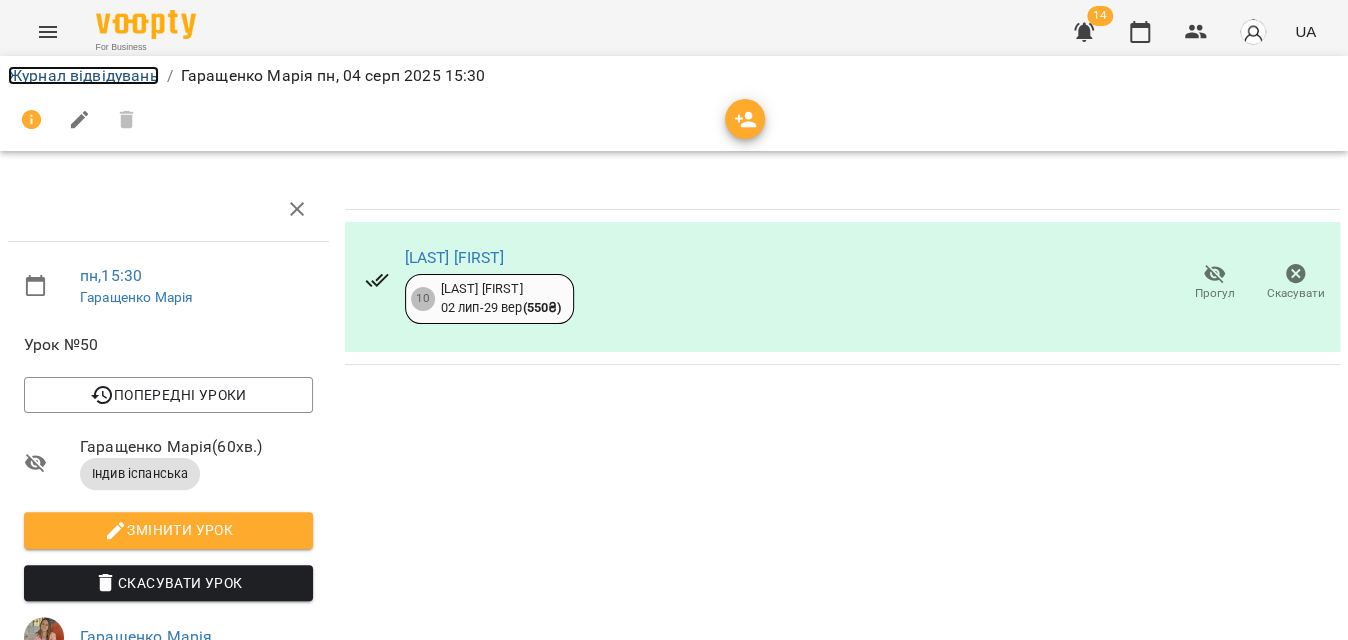 click on "Журнал відвідувань" at bounding box center (83, 75) 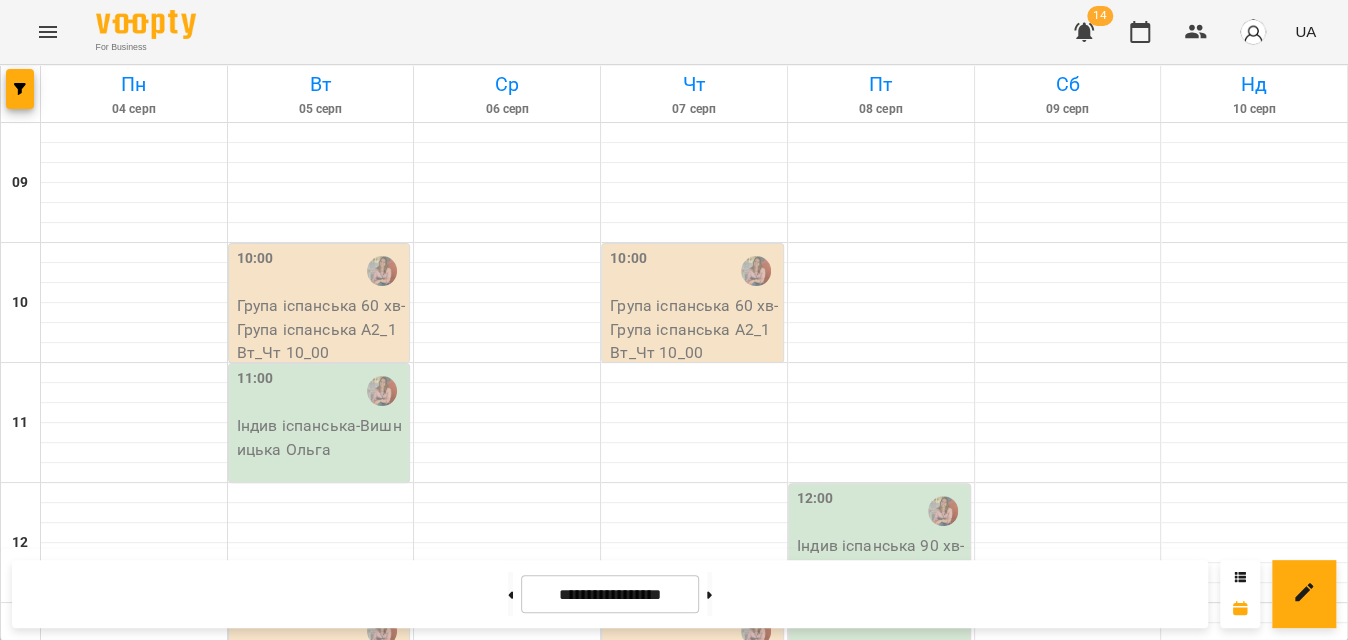 click on "Група іспанська 60 хв - Група іспанська А2_1 Вт_Чт 10_00" at bounding box center (321, 329) 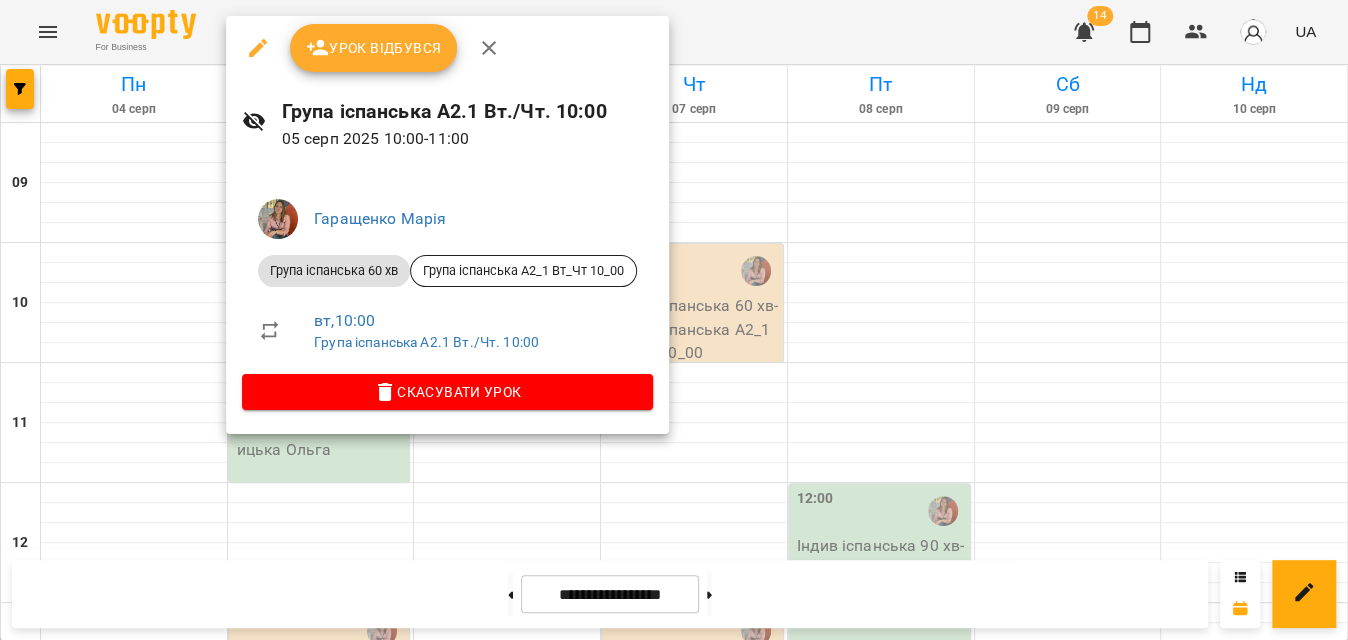 click on "Урок відбувся" at bounding box center (374, 48) 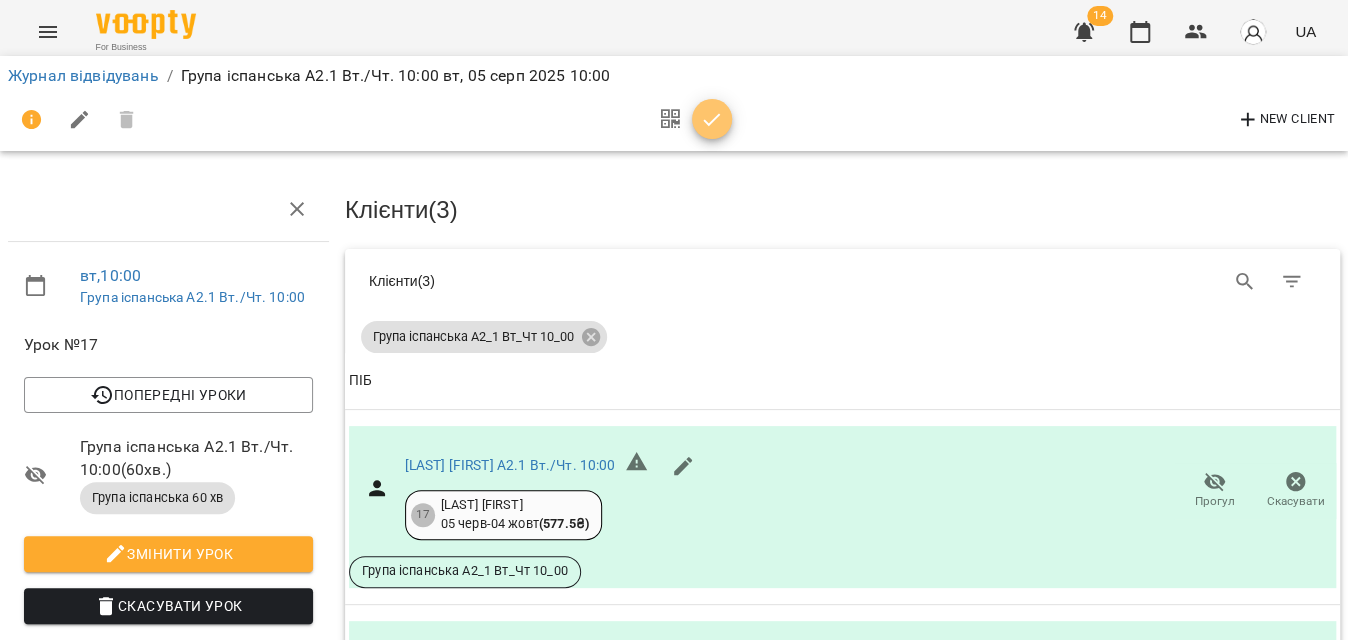 click at bounding box center [712, 120] 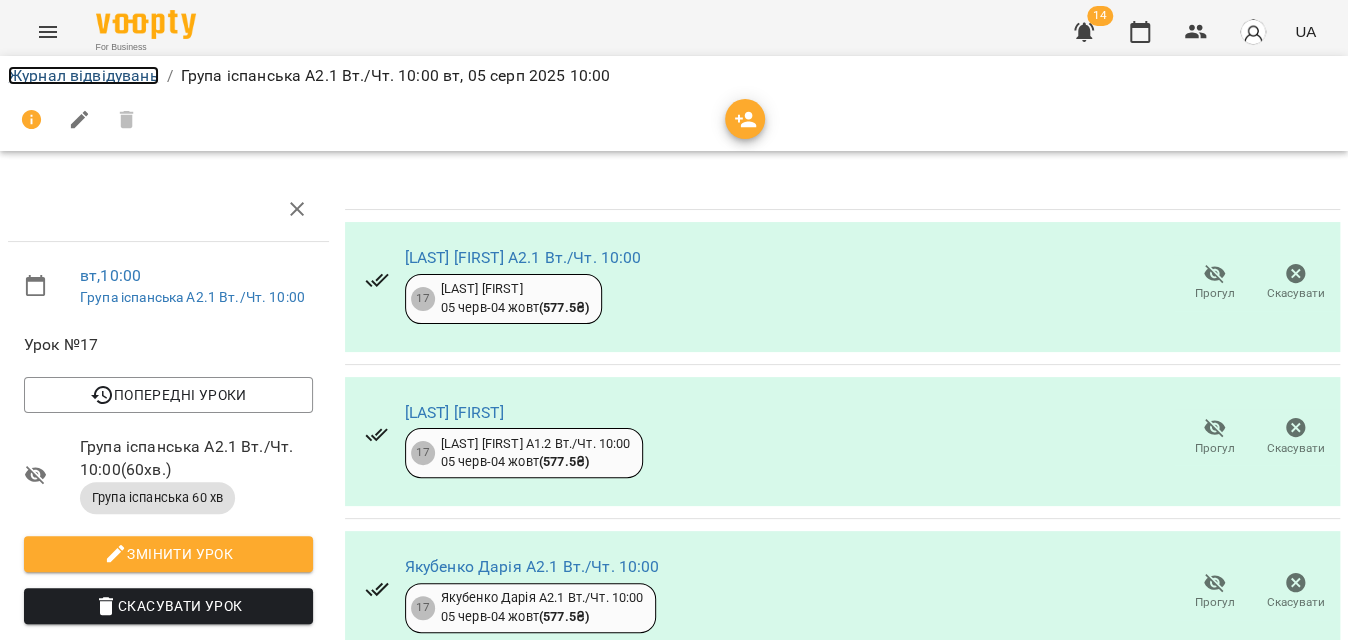 click on "Журнал відвідувань" at bounding box center [83, 75] 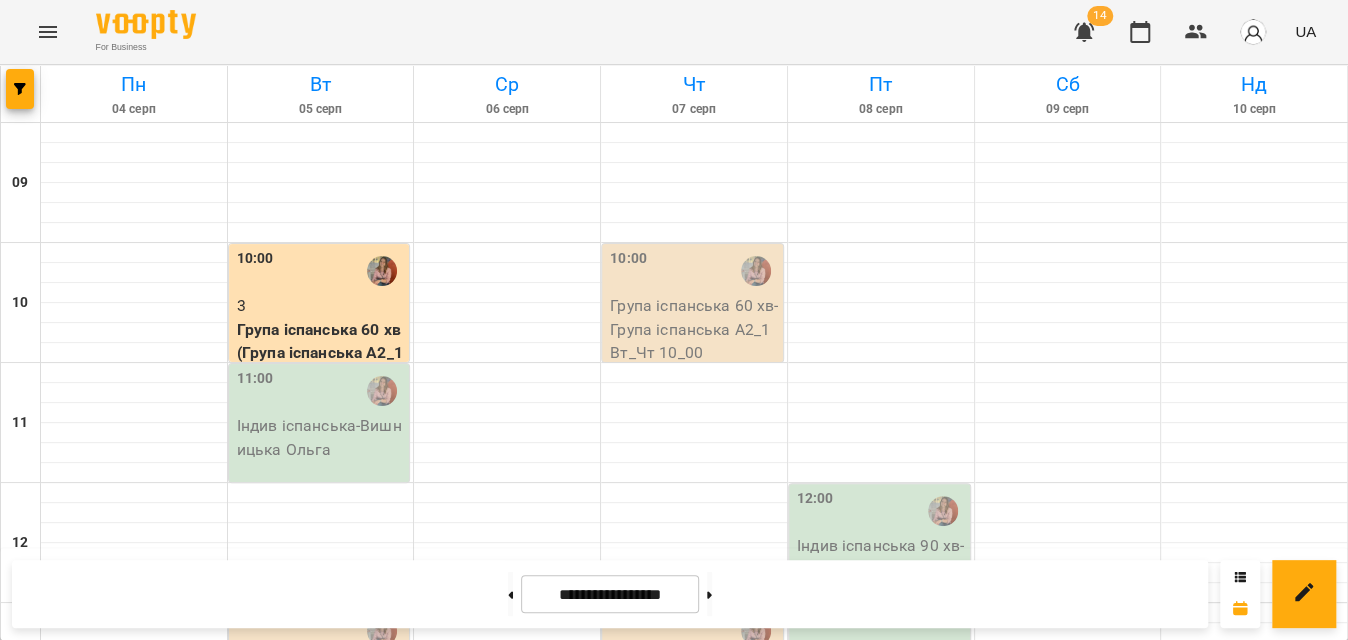 scroll, scrollTop: 454, scrollLeft: 0, axis: vertical 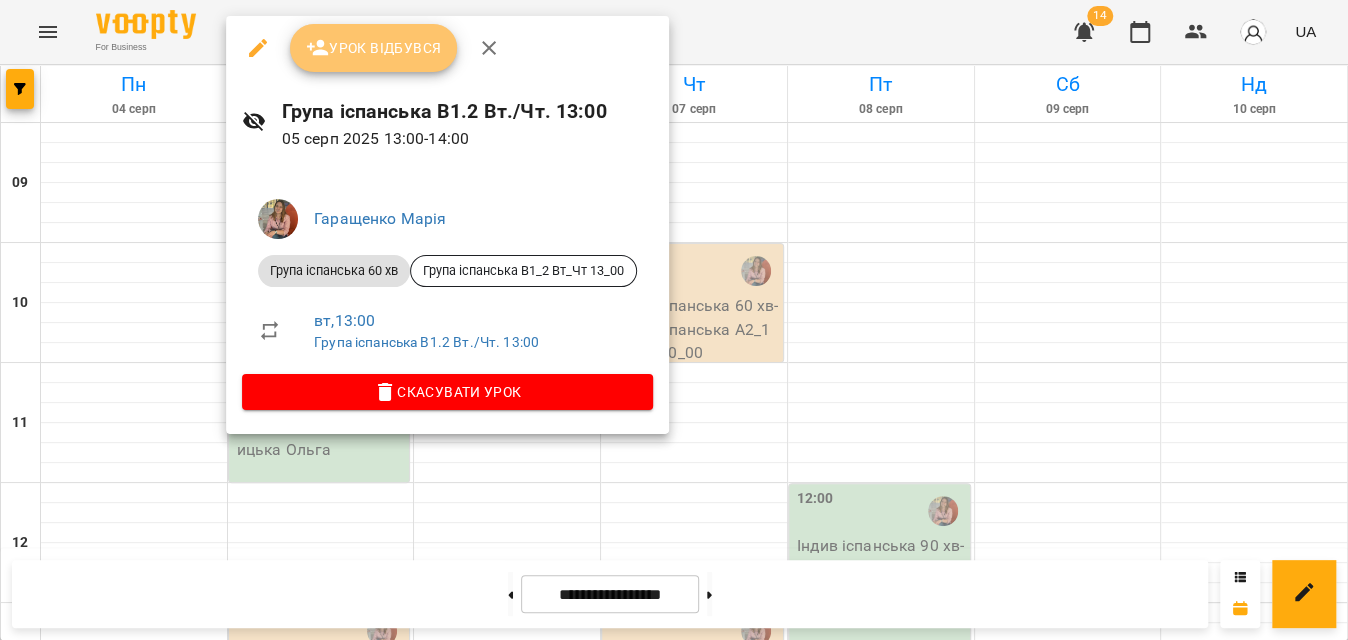 click on "Урок відбувся" at bounding box center [374, 48] 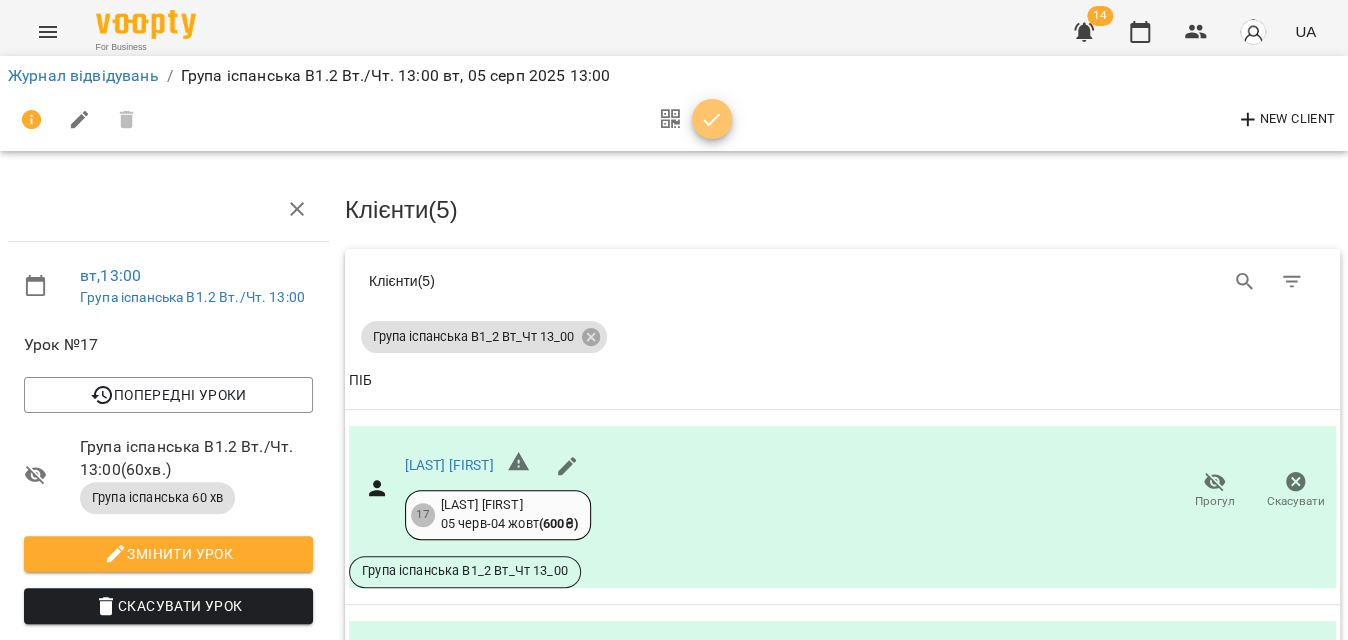 click at bounding box center (712, 120) 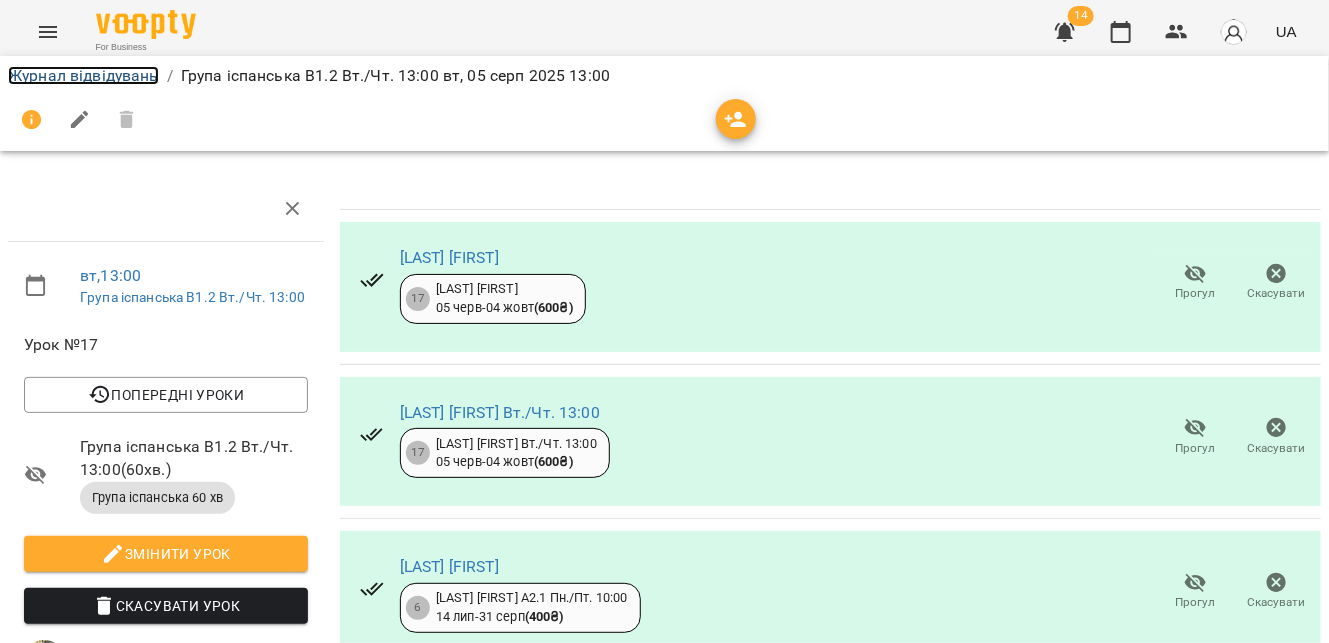 click on "Журнал відвідувань" at bounding box center (83, 75) 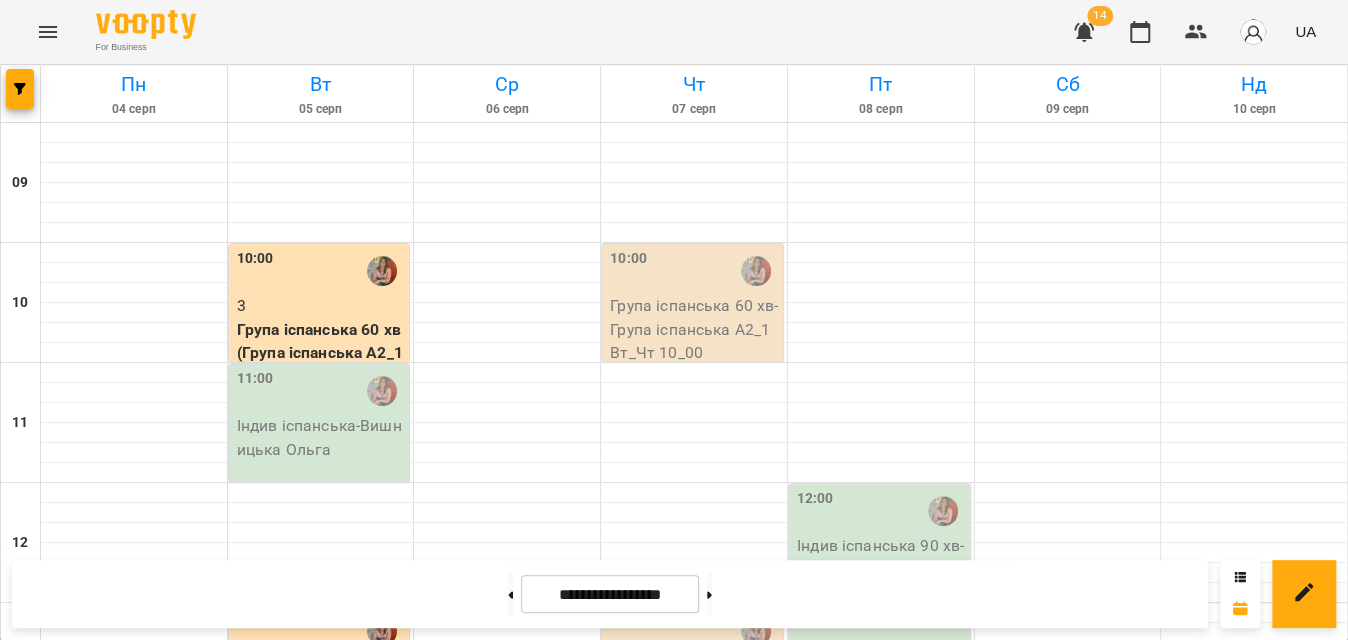 click on "11:00" at bounding box center (321, 391) 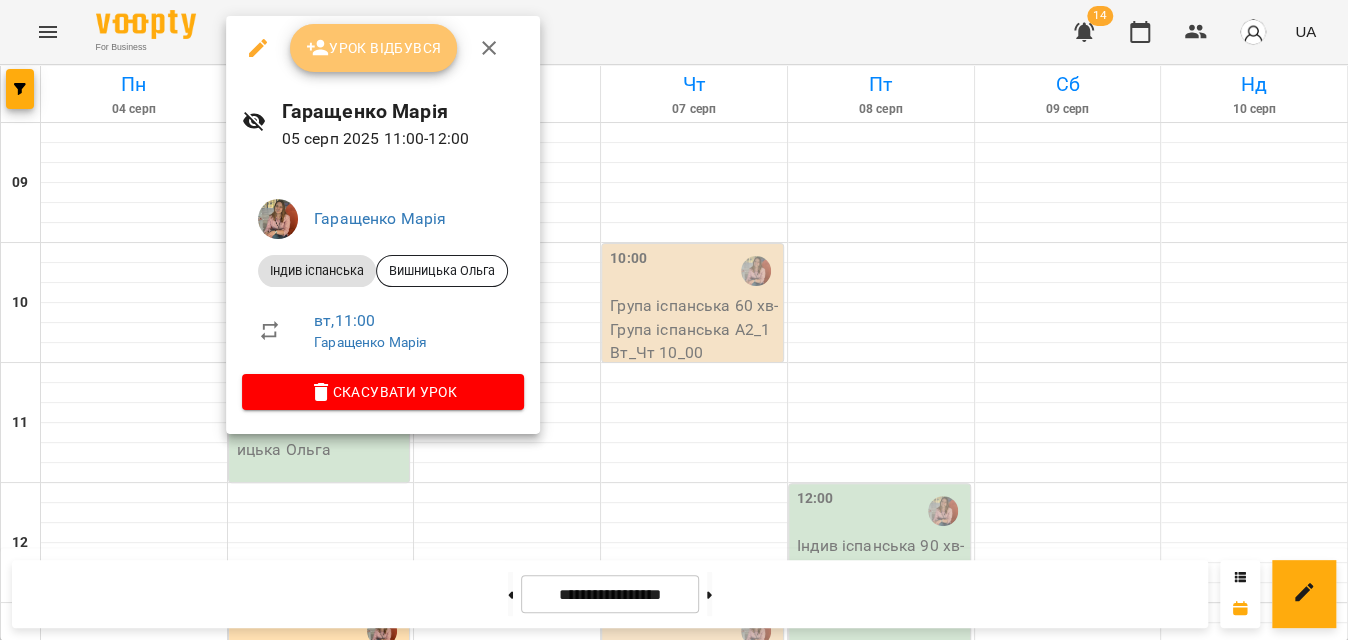 click on "Урок відбувся" at bounding box center [374, 48] 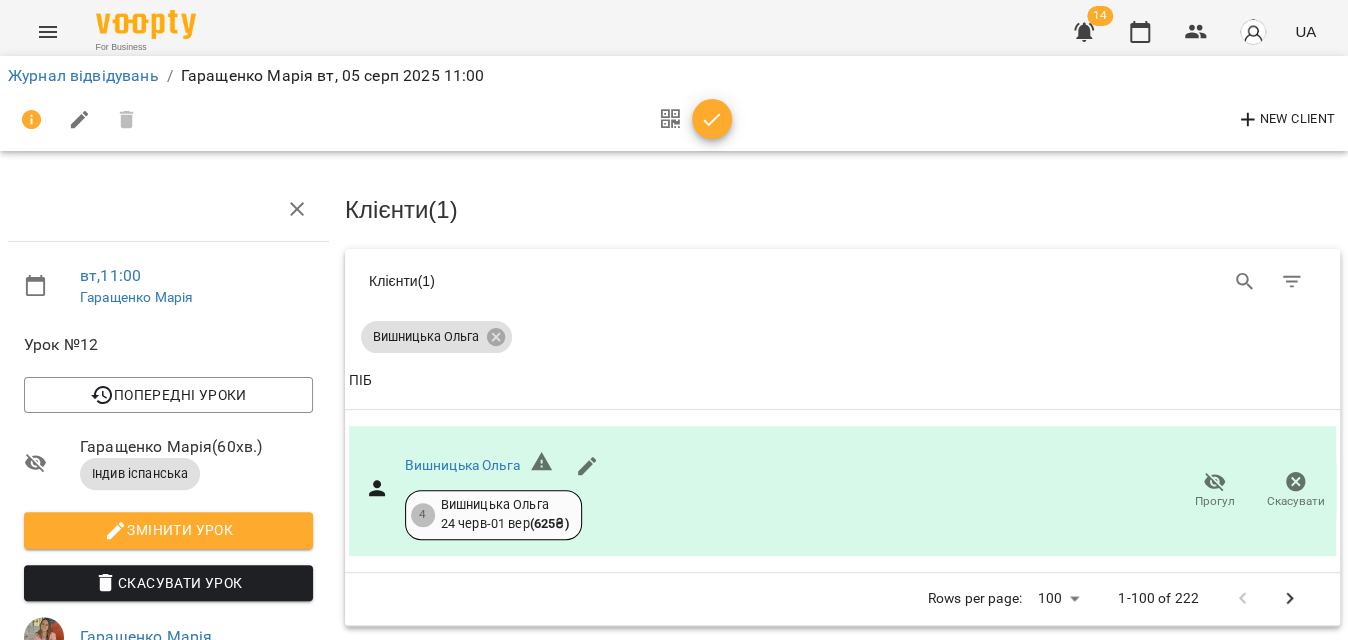 click at bounding box center [712, 120] 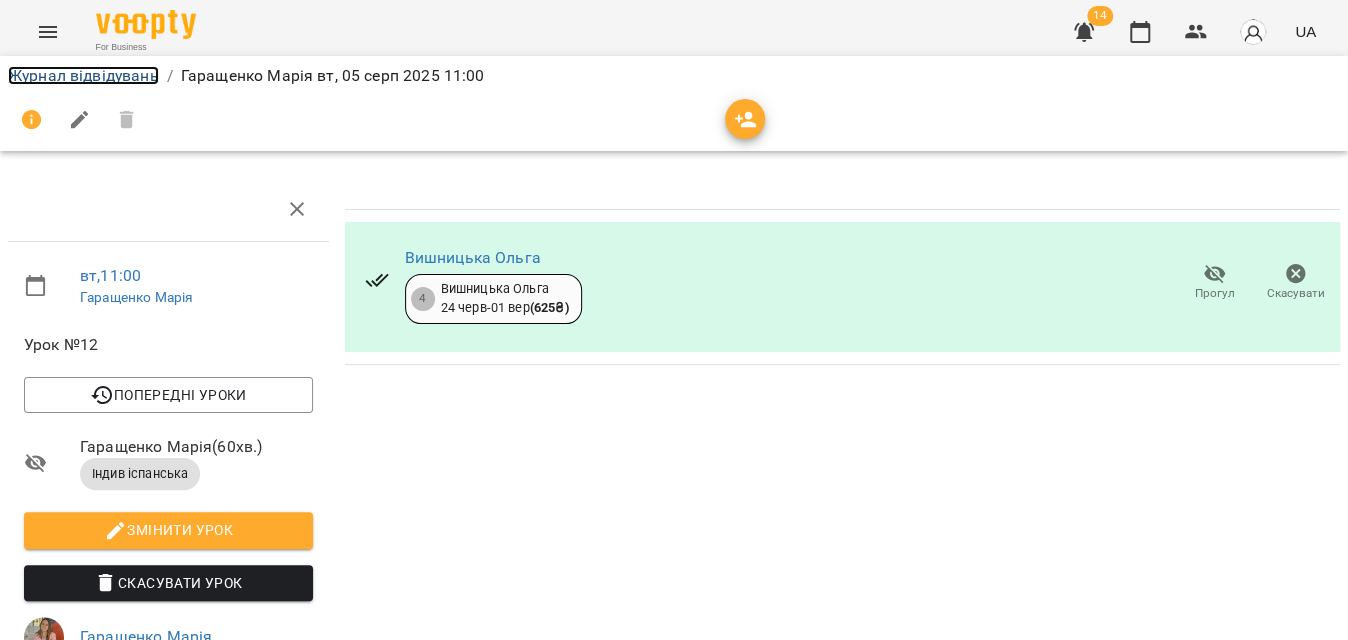 click on "Журнал відвідувань" at bounding box center (83, 75) 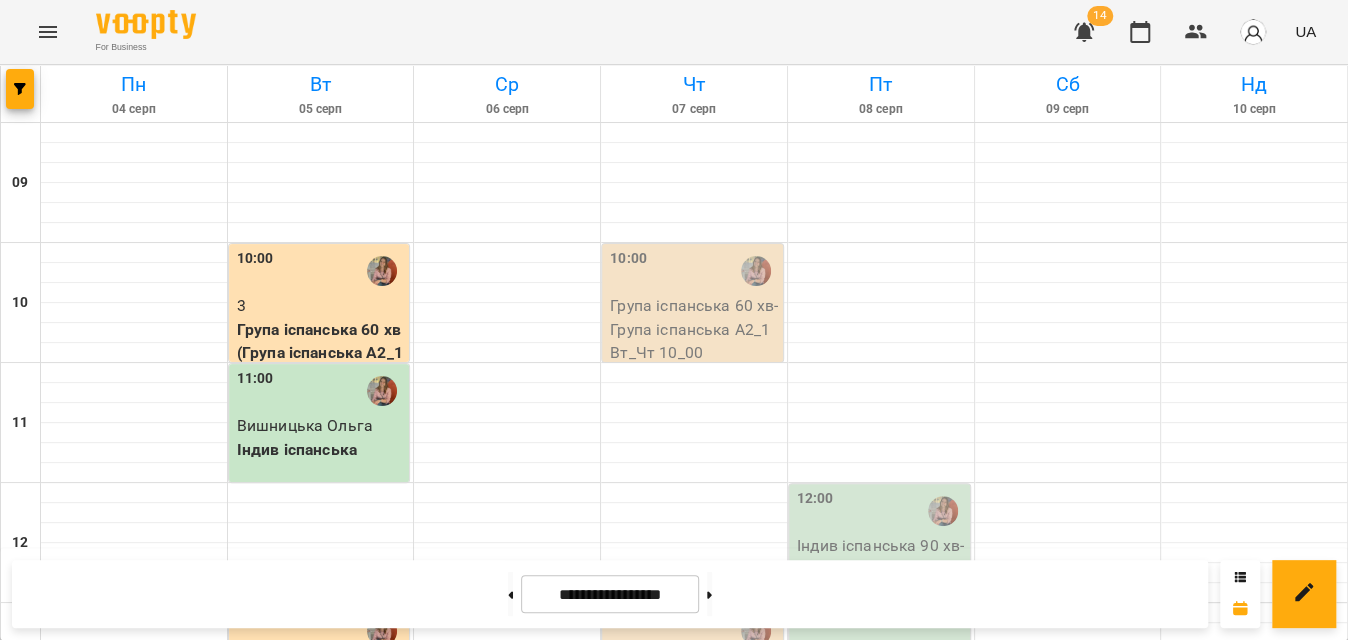 scroll, scrollTop: 677, scrollLeft: 0, axis: vertical 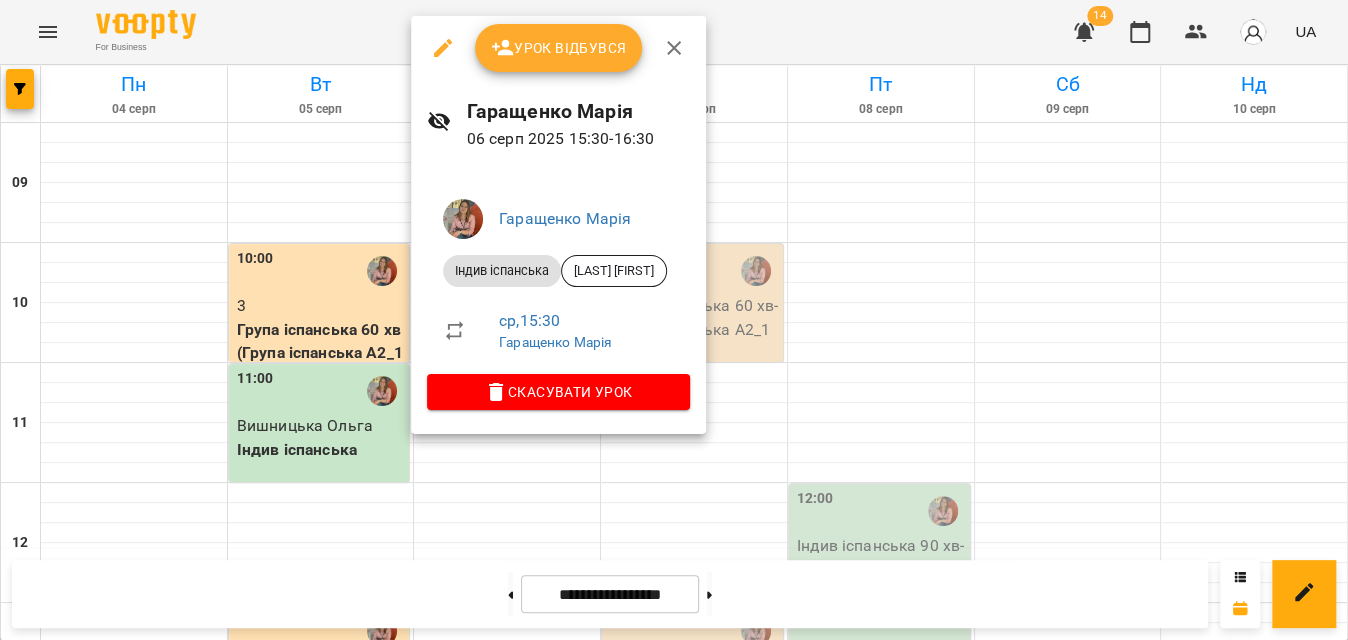 click on "Урок відбувся" at bounding box center [559, 48] 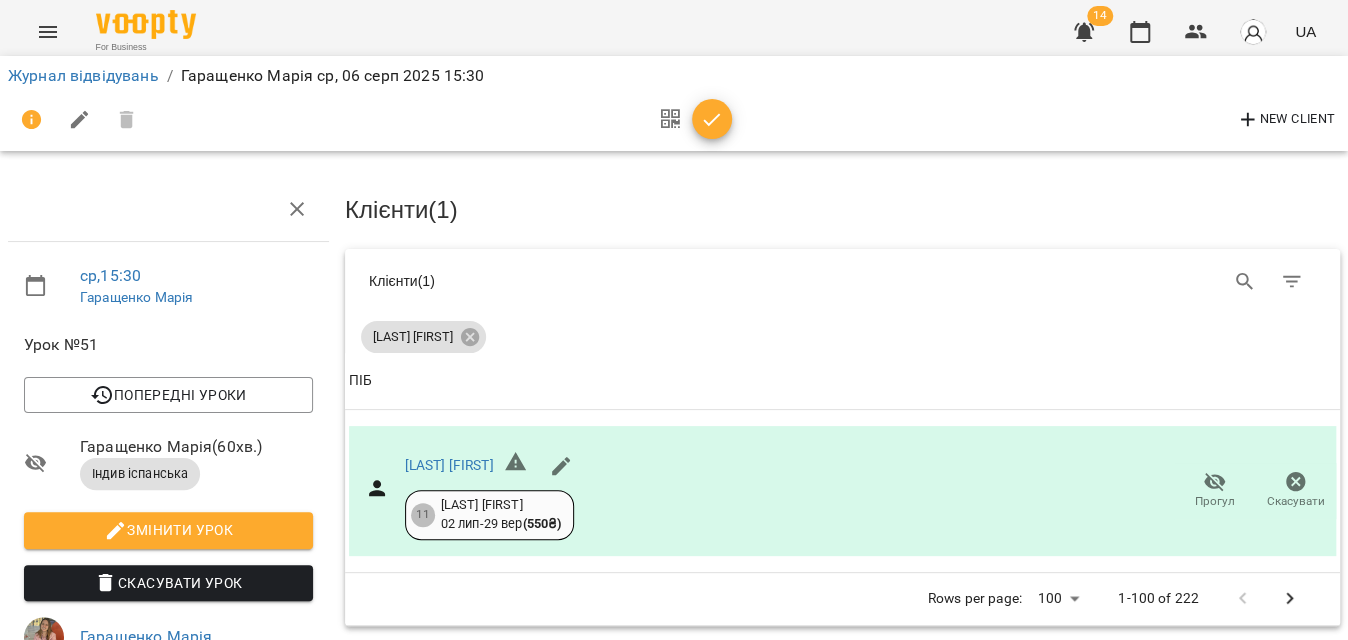 click at bounding box center [712, 119] 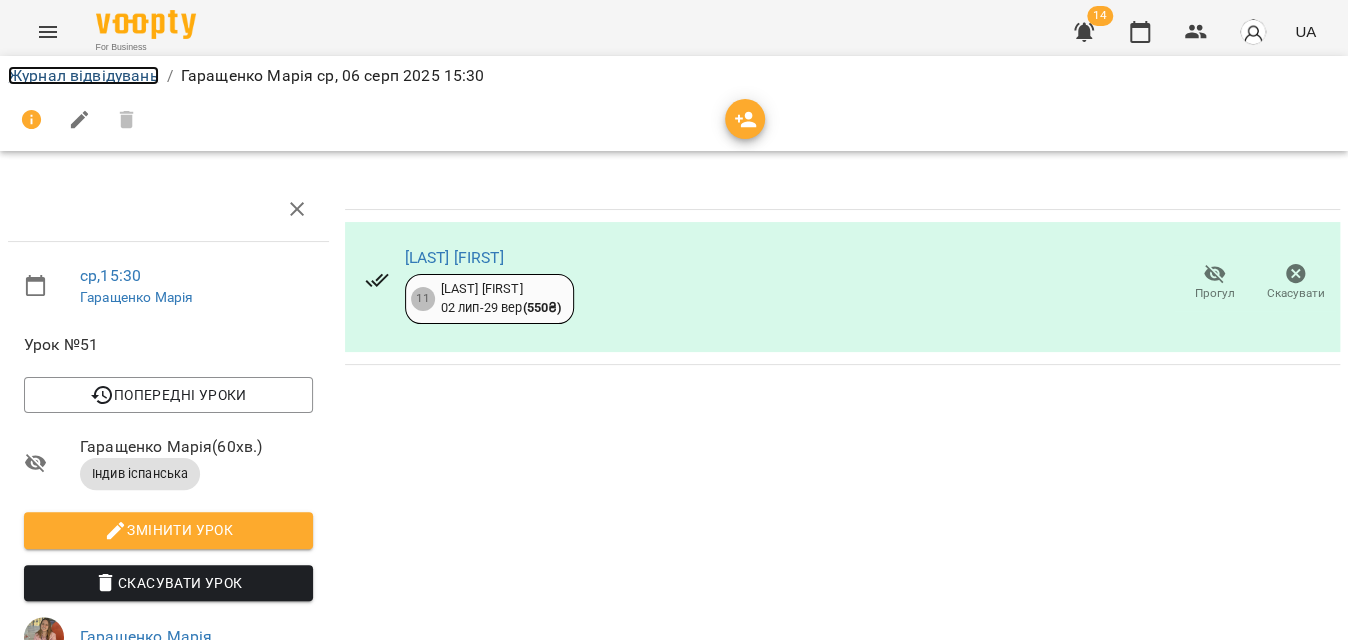 click on "Журнал відвідувань" at bounding box center [83, 75] 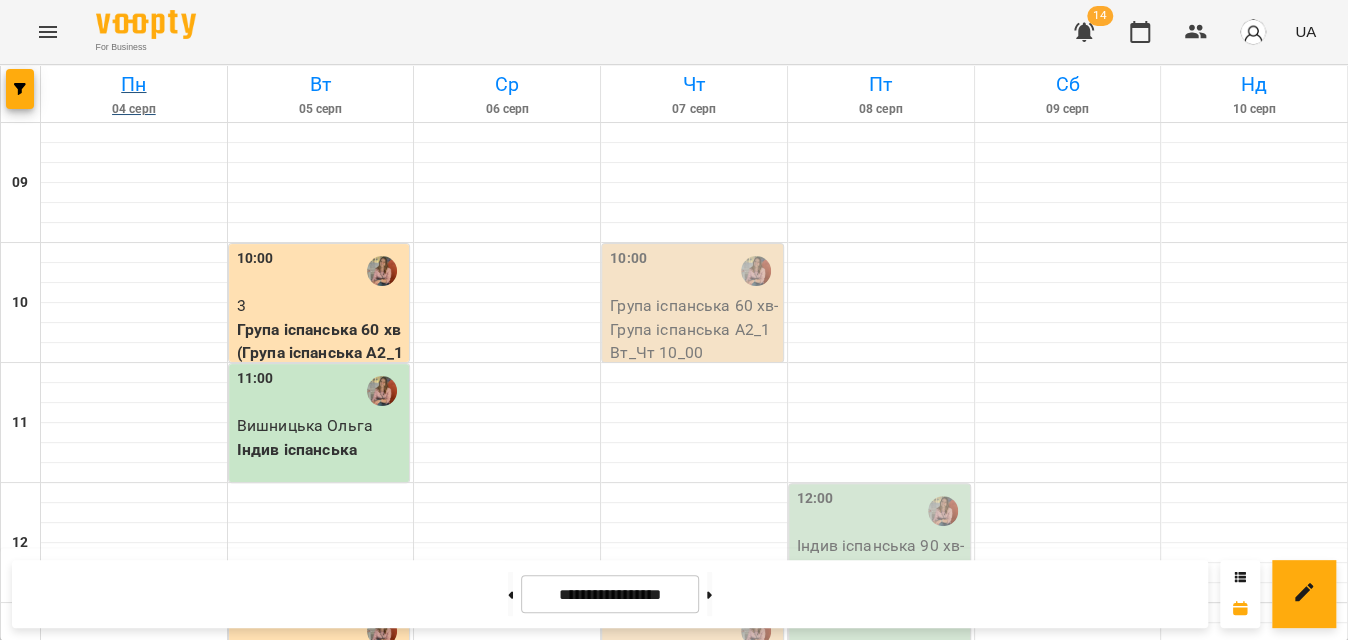 scroll, scrollTop: 0, scrollLeft: 0, axis: both 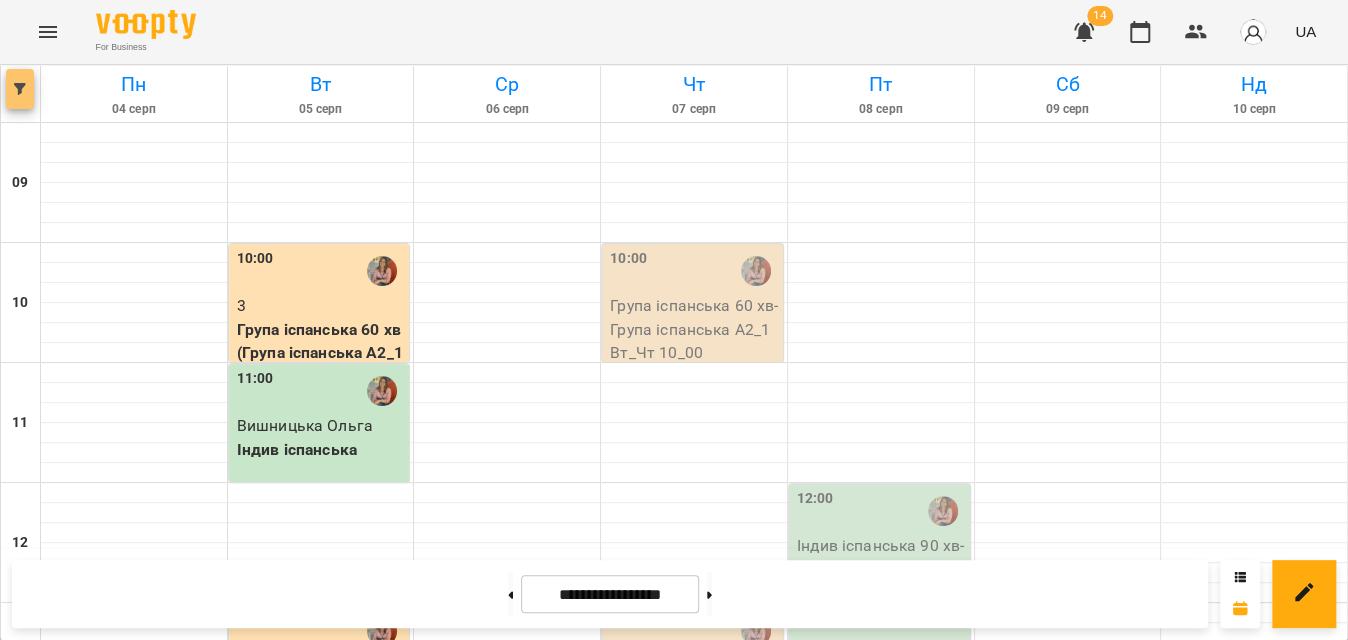 click at bounding box center (20, 89) 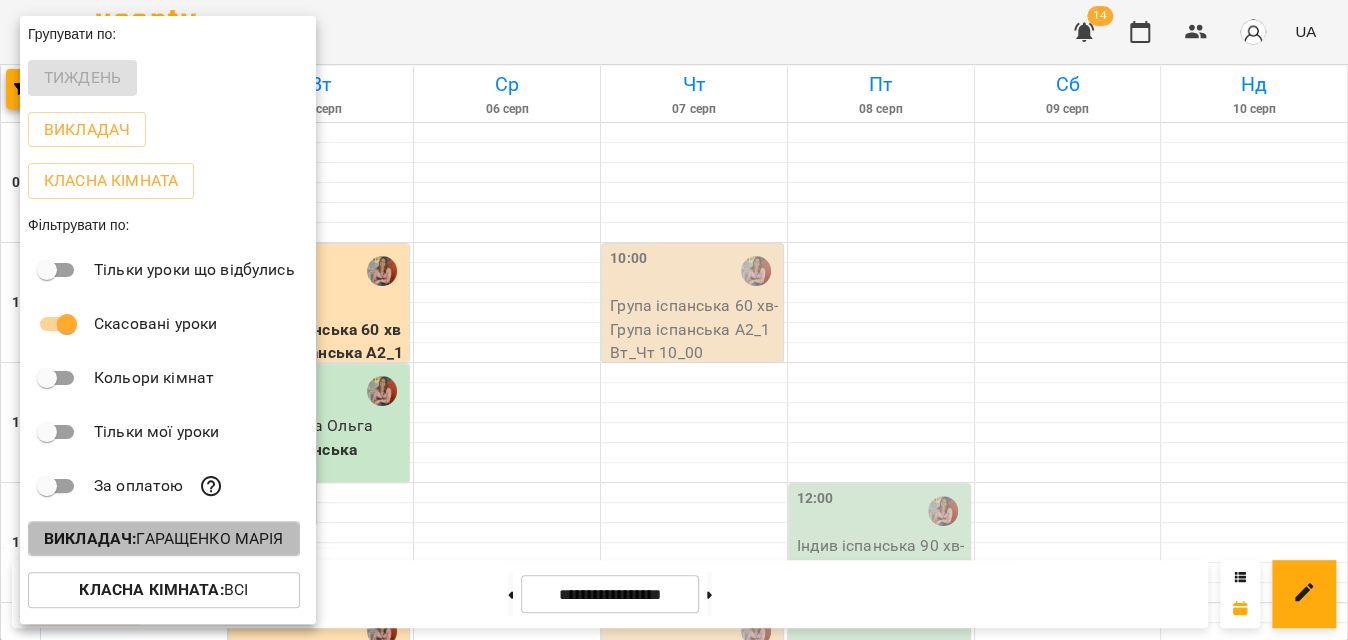 click on "Викладач :  Гаращенко Марія" at bounding box center [164, 539] 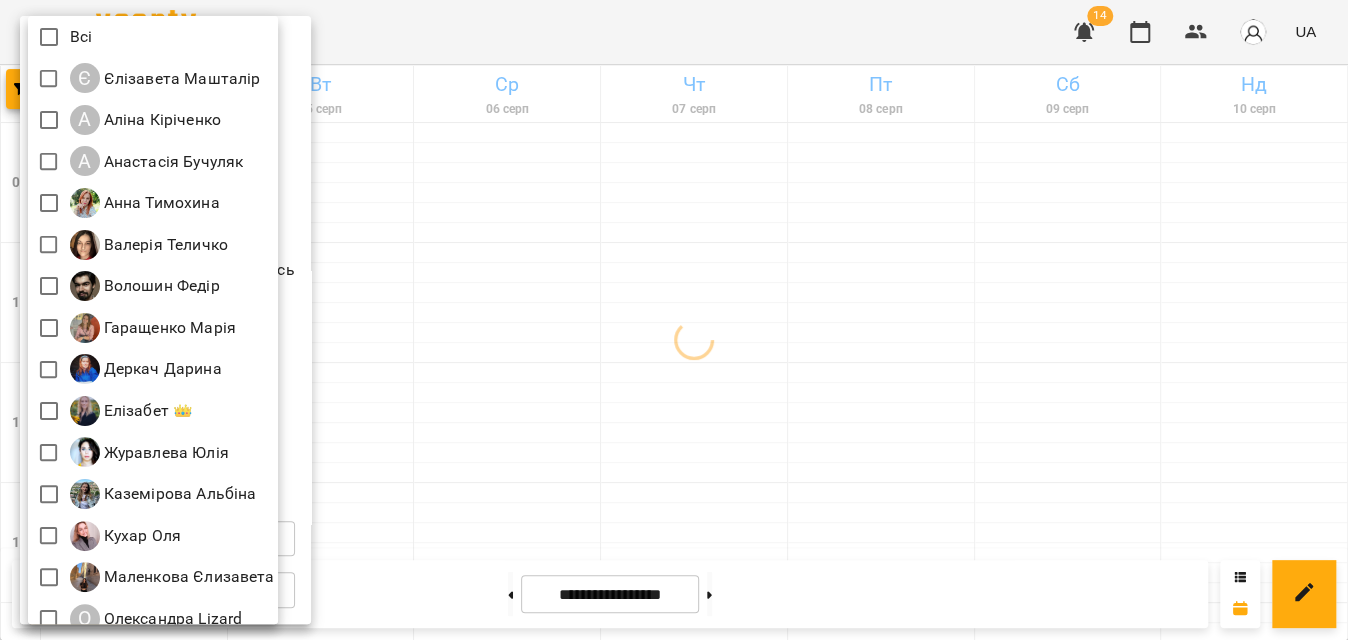 scroll, scrollTop: 269, scrollLeft: 0, axis: vertical 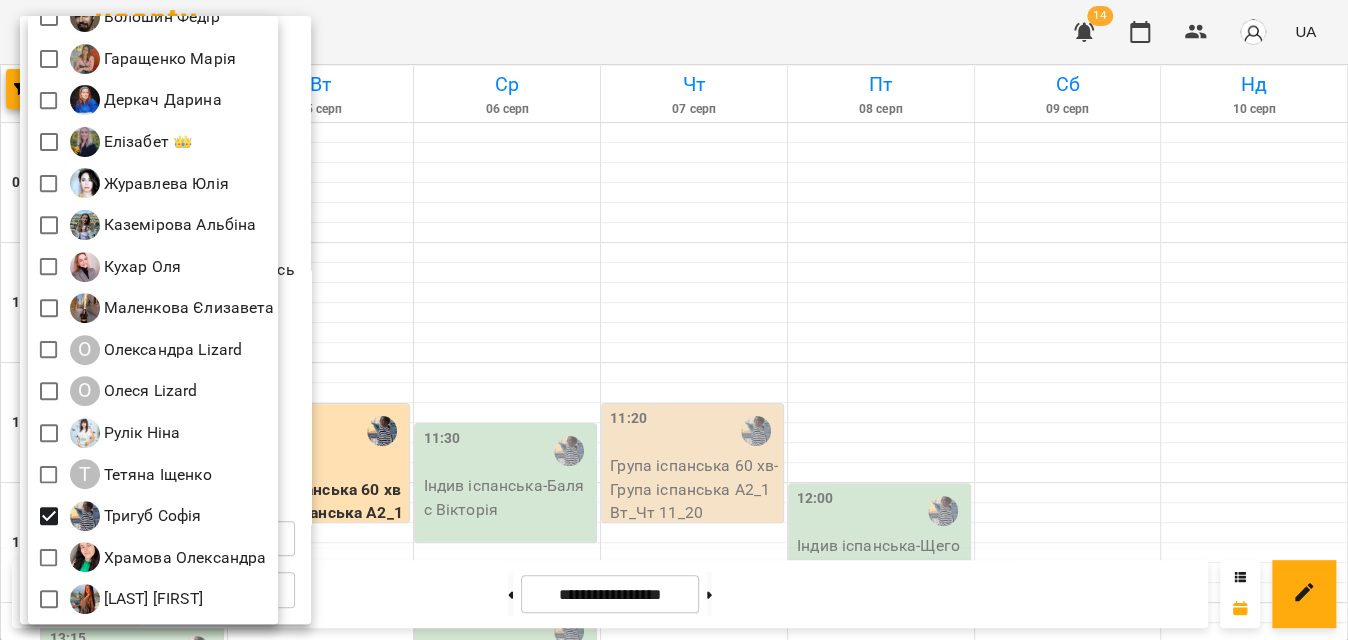 click at bounding box center [674, 320] 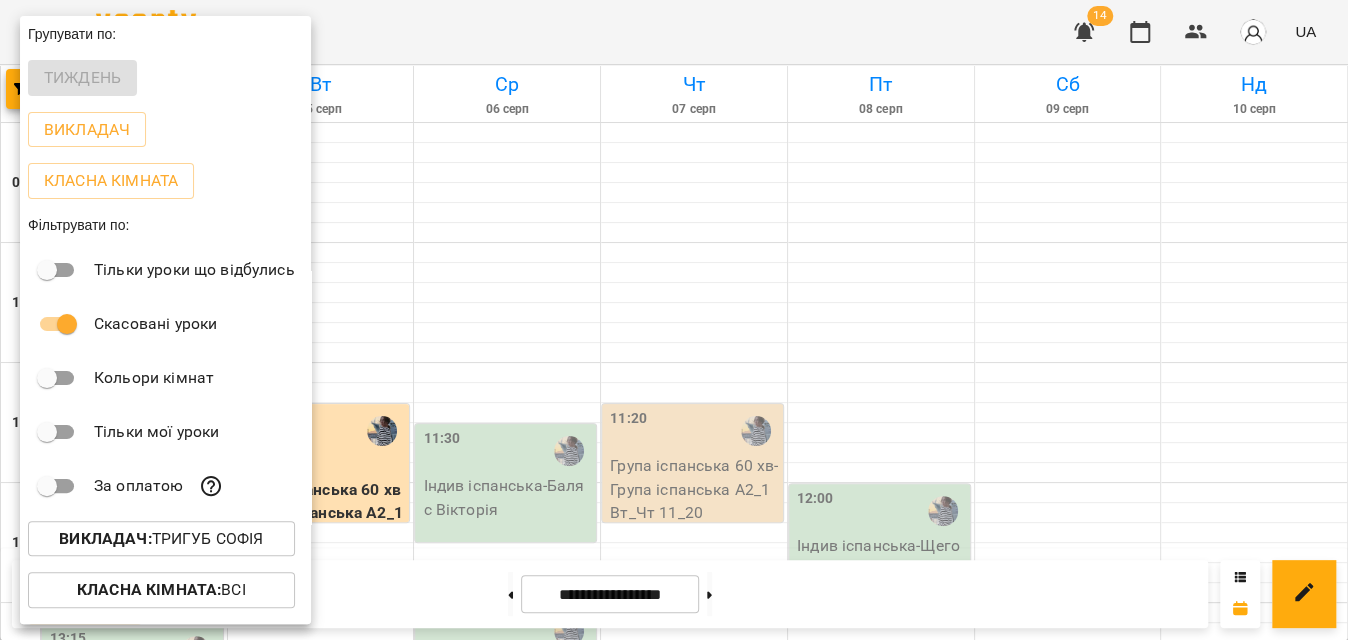 click at bounding box center [674, 320] 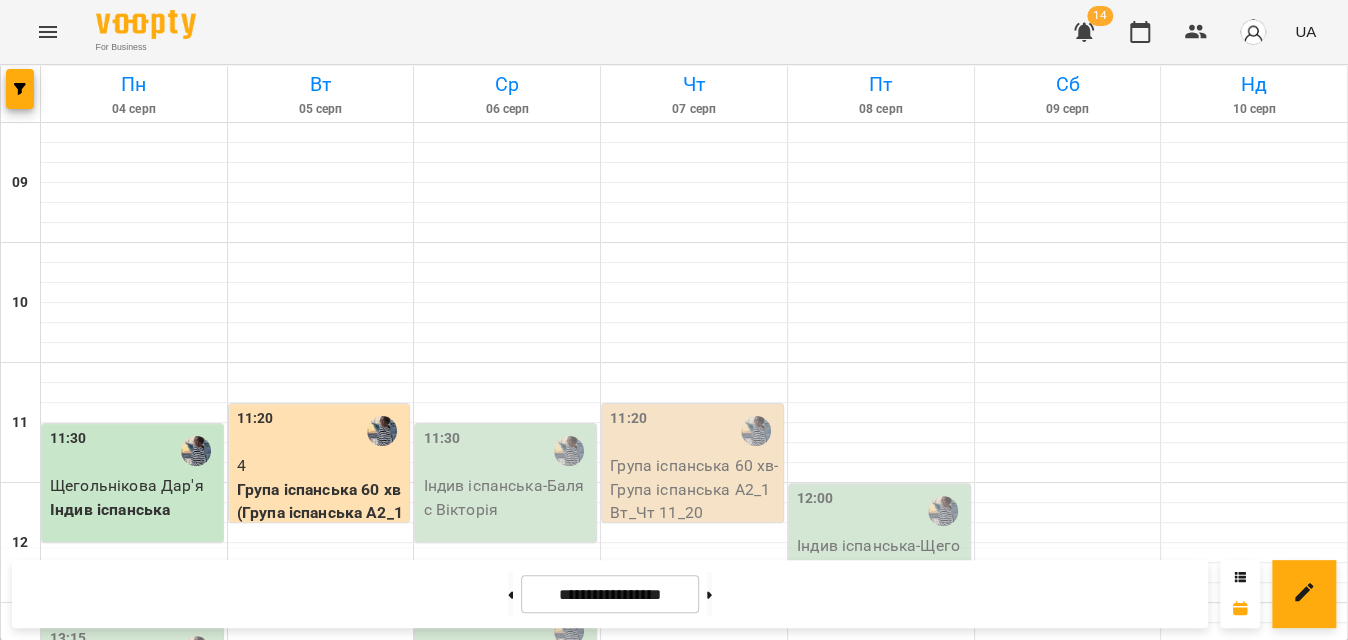 scroll, scrollTop: 181, scrollLeft: 0, axis: vertical 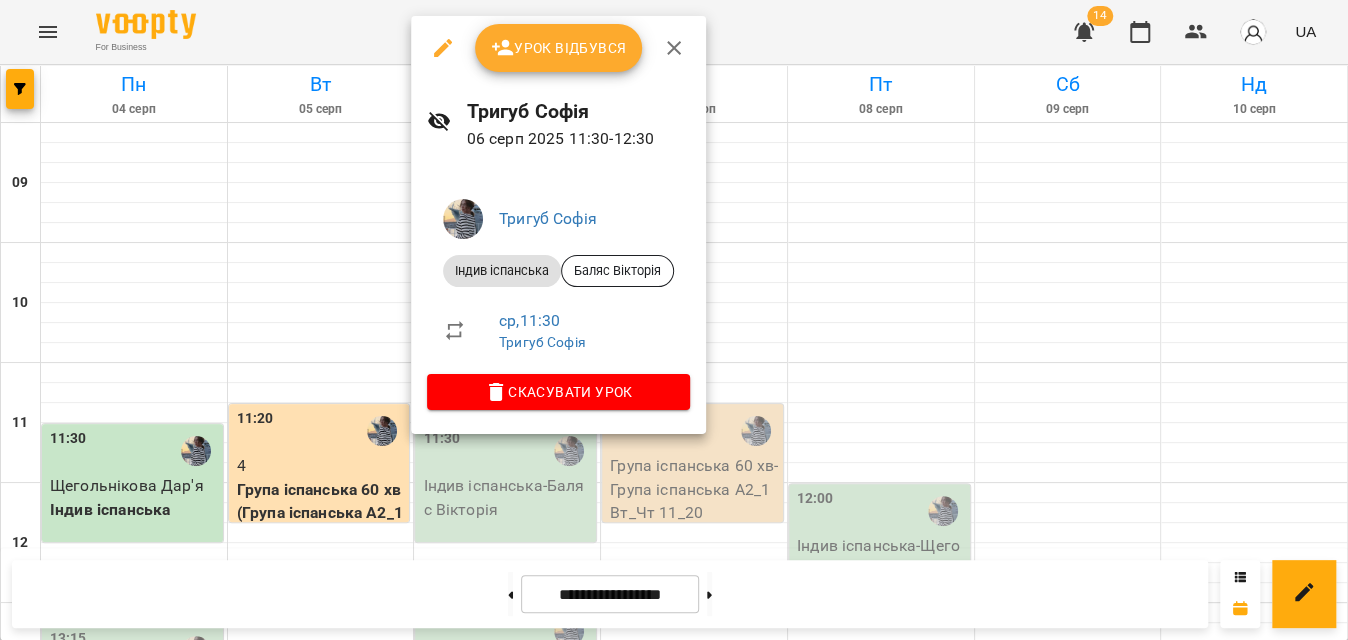 click on "Урок відбувся" at bounding box center [559, 48] 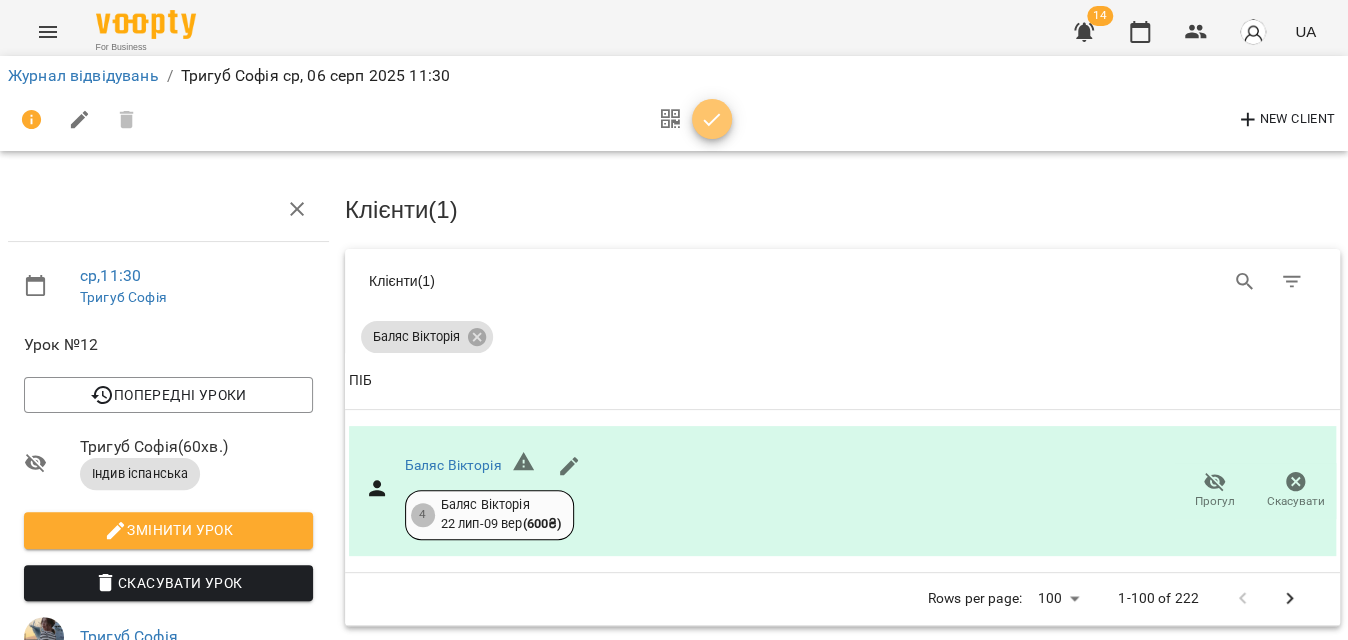 click 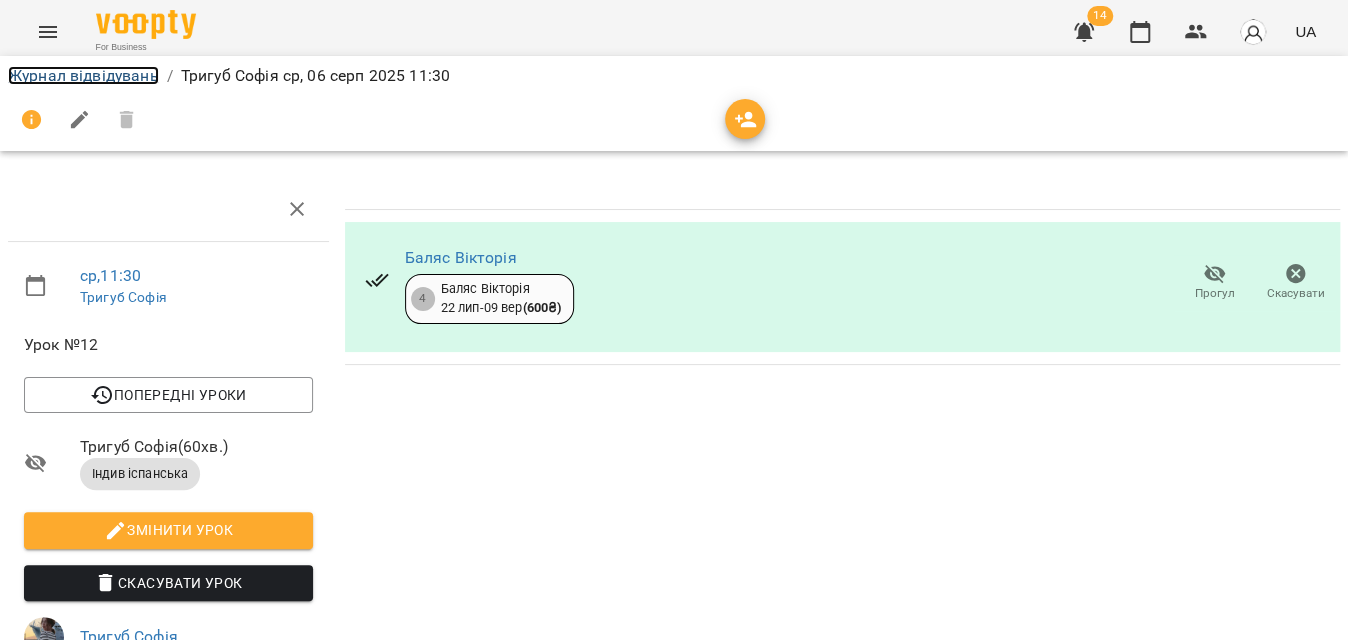 click on "Журнал відвідувань" at bounding box center (83, 75) 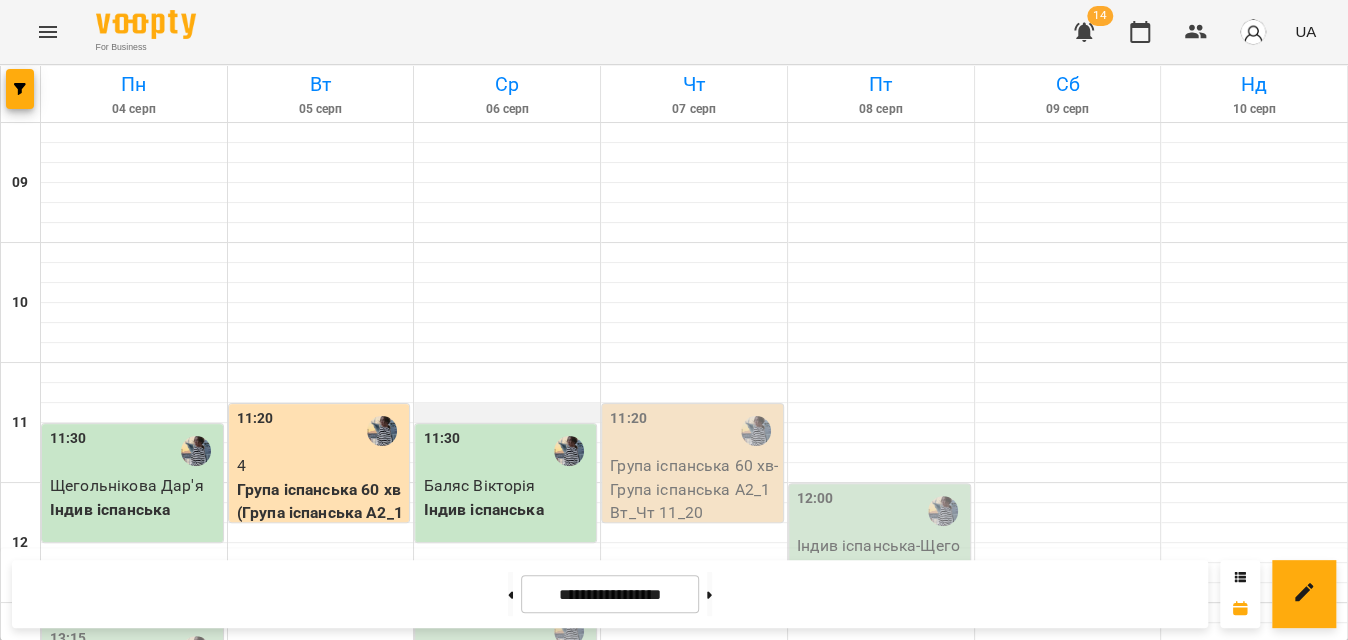scroll, scrollTop: 272, scrollLeft: 0, axis: vertical 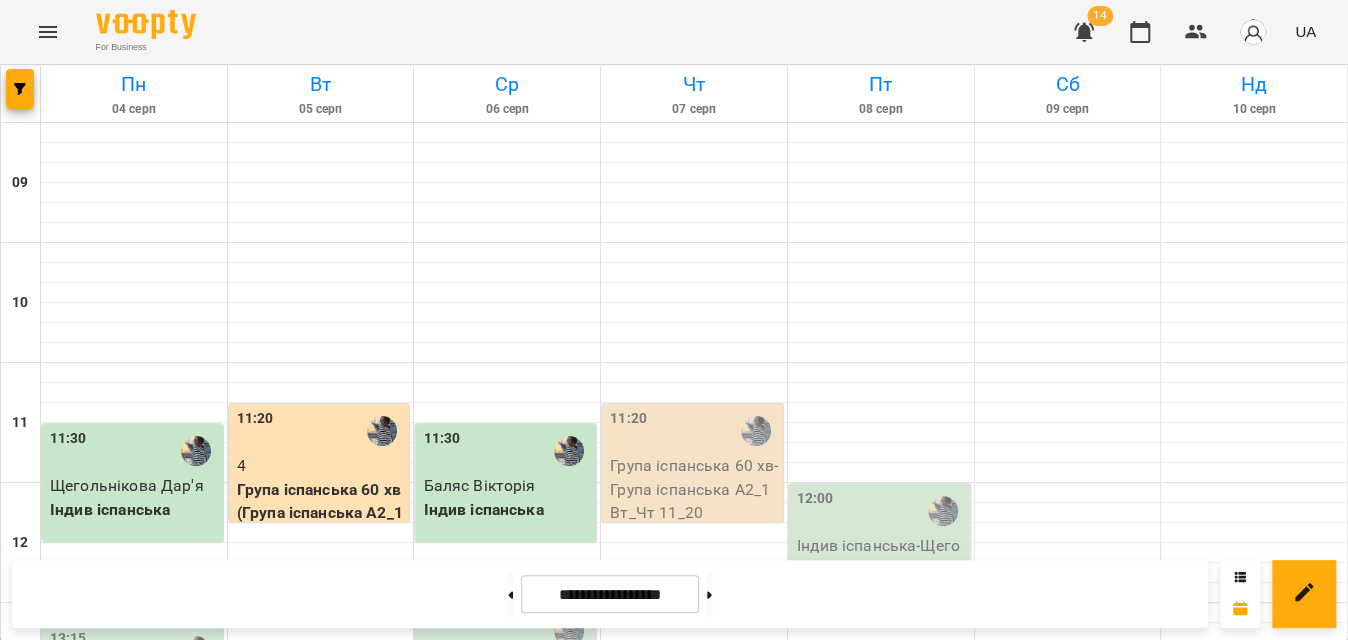 click on "Індив іспанська - Алєксєєнко Мілена" at bounding box center [507, 677] 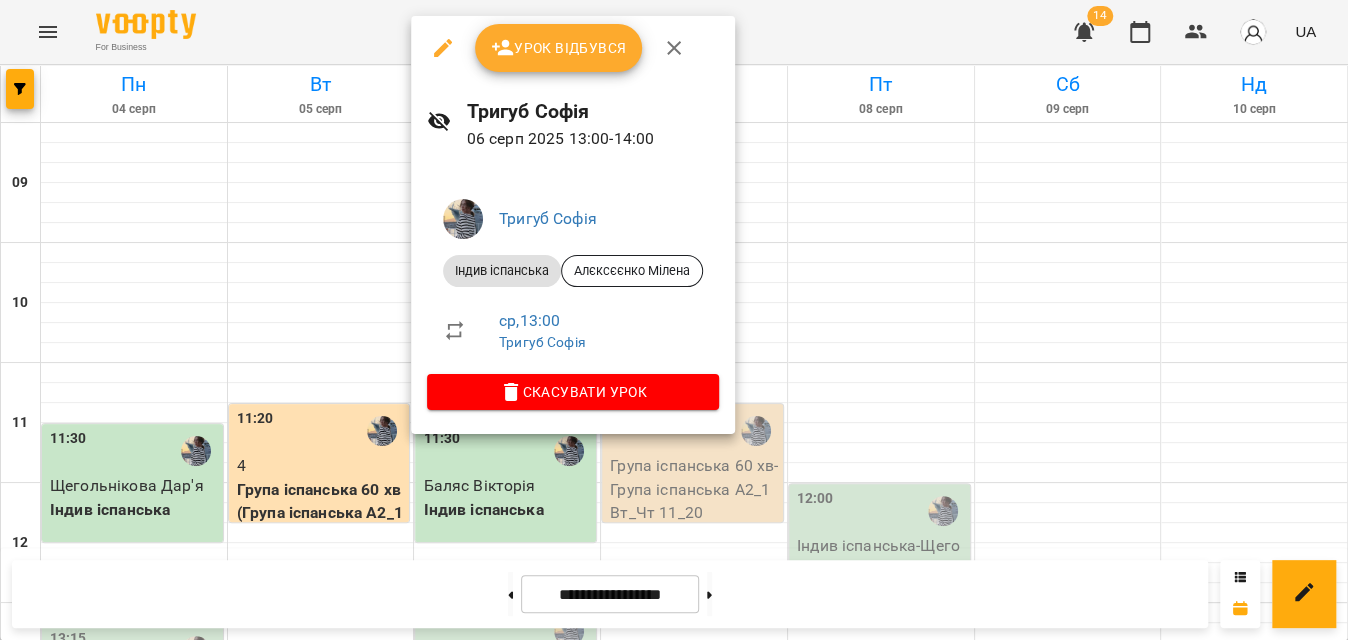click on "Урок відбувся" at bounding box center (559, 48) 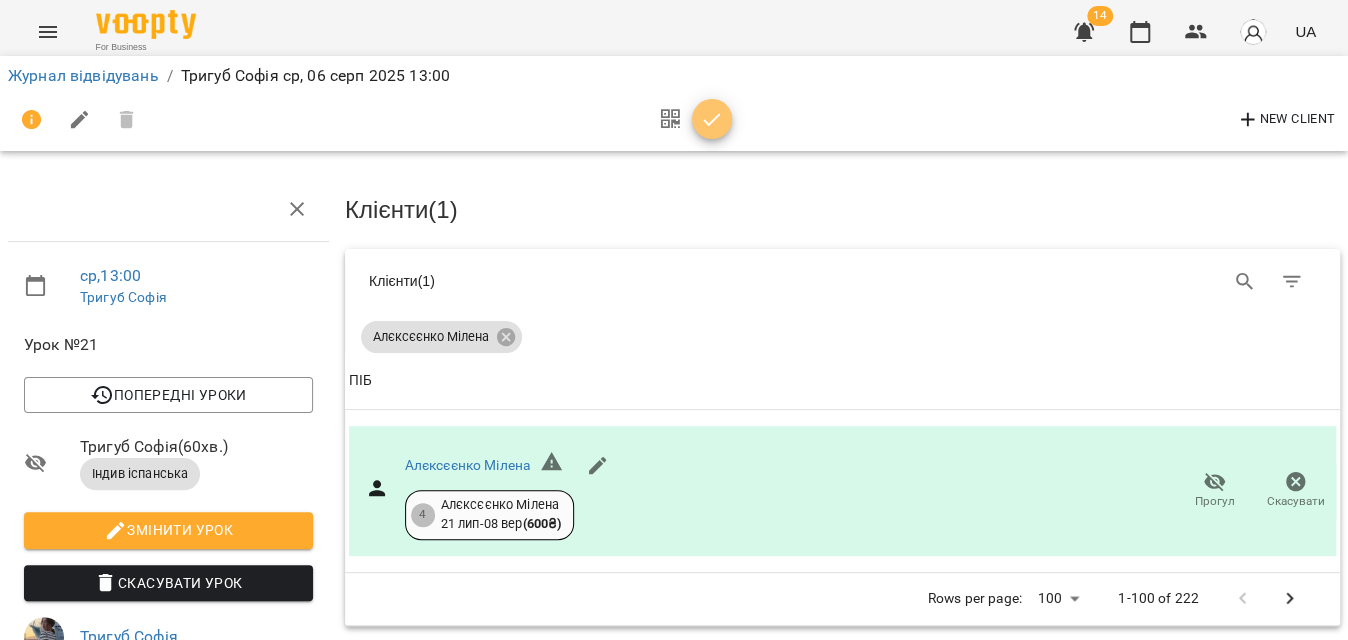 click at bounding box center [712, 120] 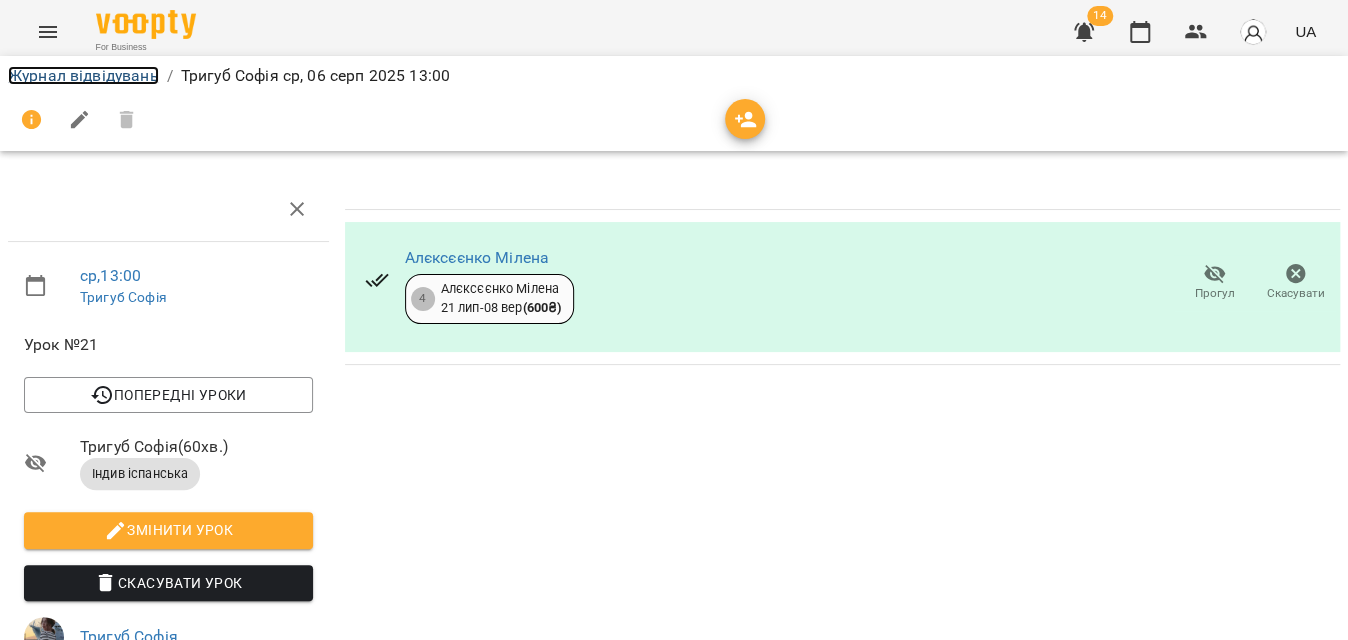 click on "Журнал відвідувань" at bounding box center (83, 75) 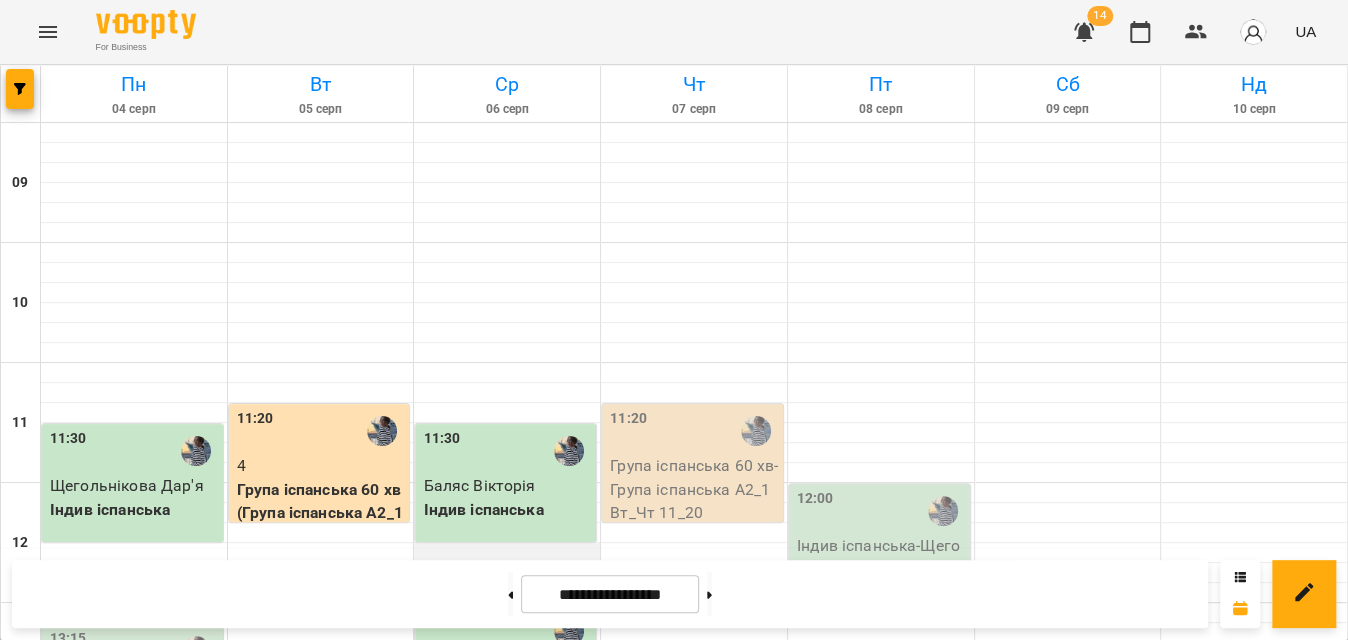 scroll, scrollTop: 727, scrollLeft: 0, axis: vertical 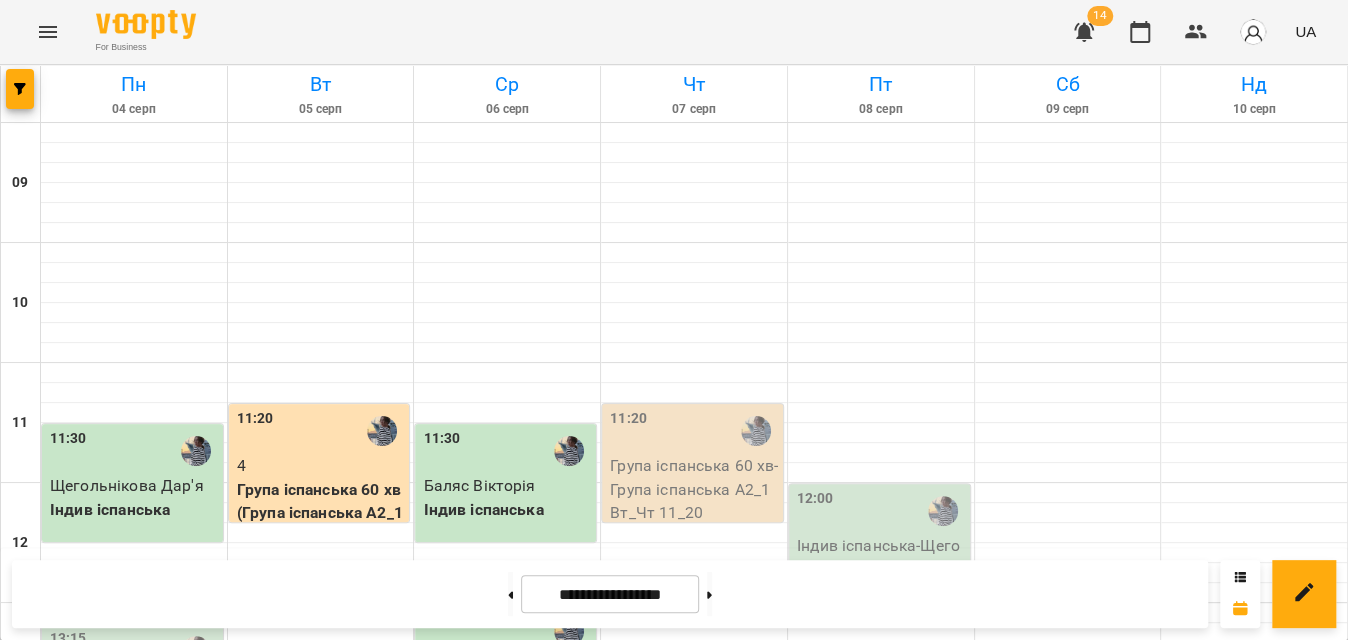 click on "Група іспанська А1.1 - Група іспанська А1_1 Пн_Ср 17_00" at bounding box center [507, 1169] 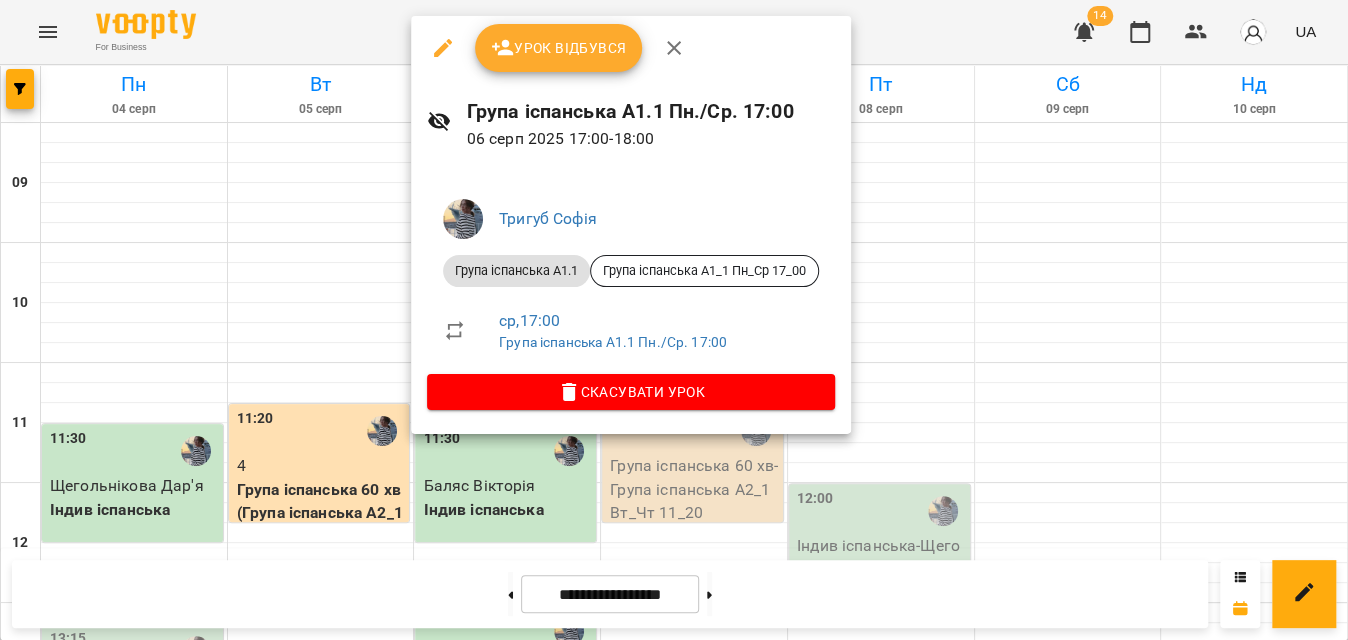 click on "Урок відбувся" at bounding box center (559, 48) 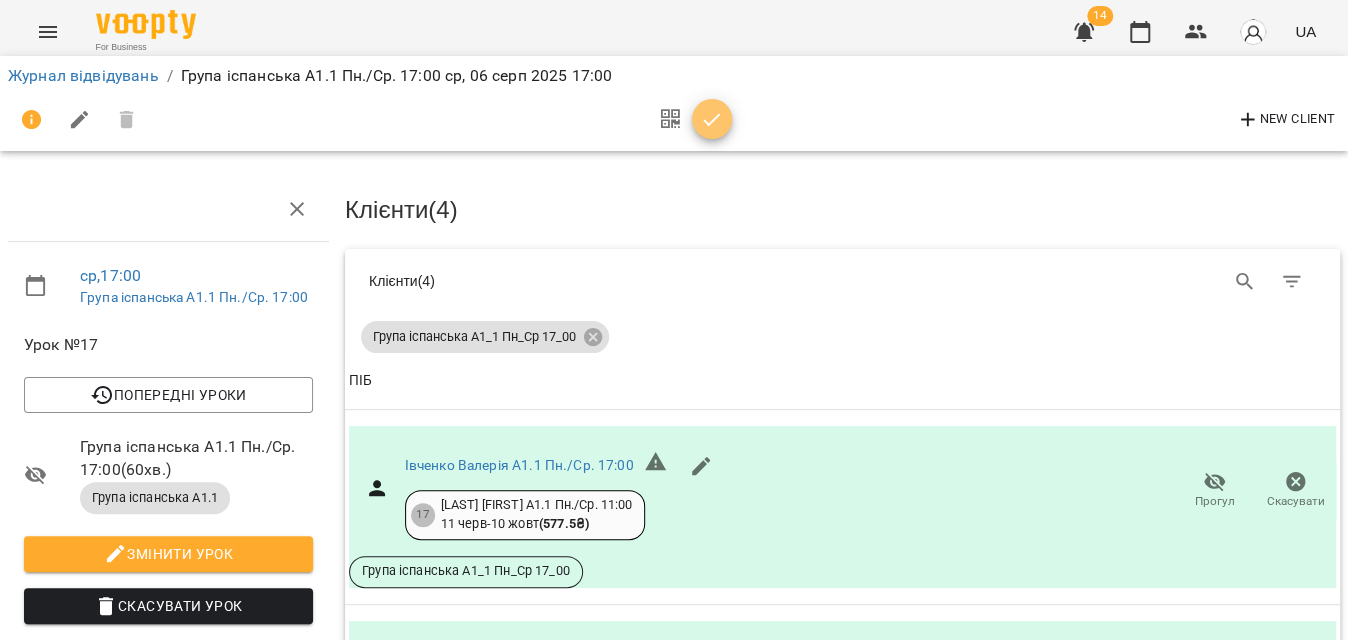 click 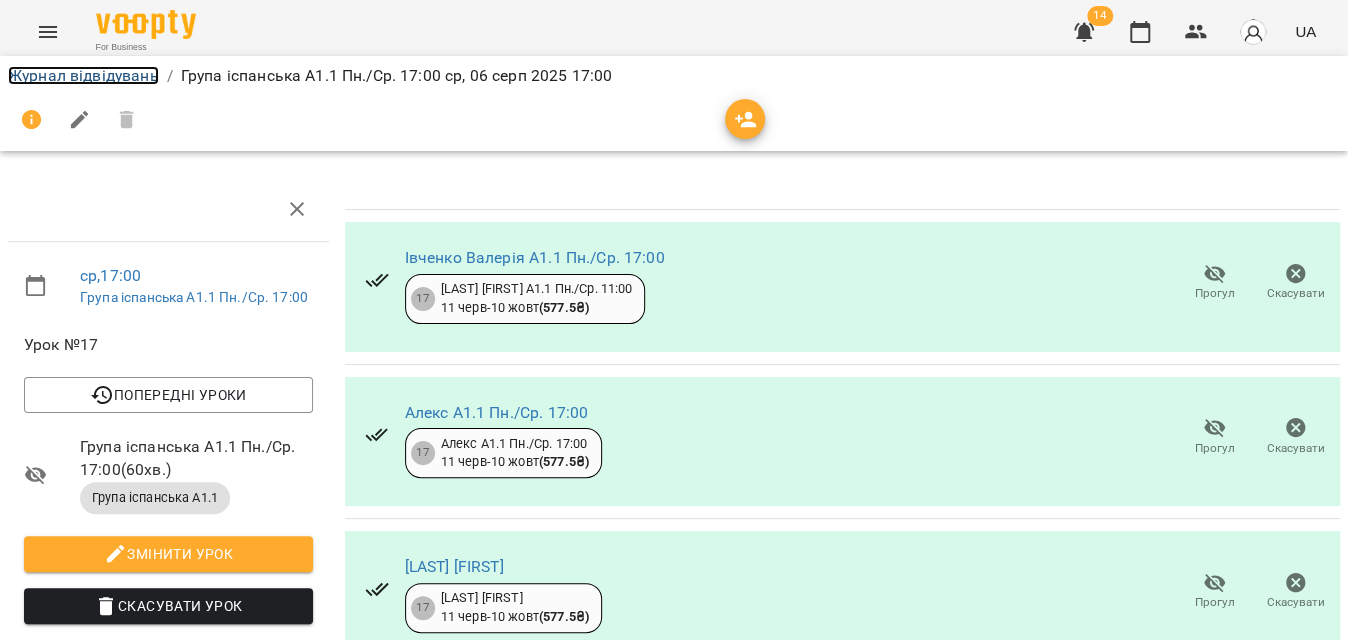 click on "Журнал відвідувань" at bounding box center [83, 75] 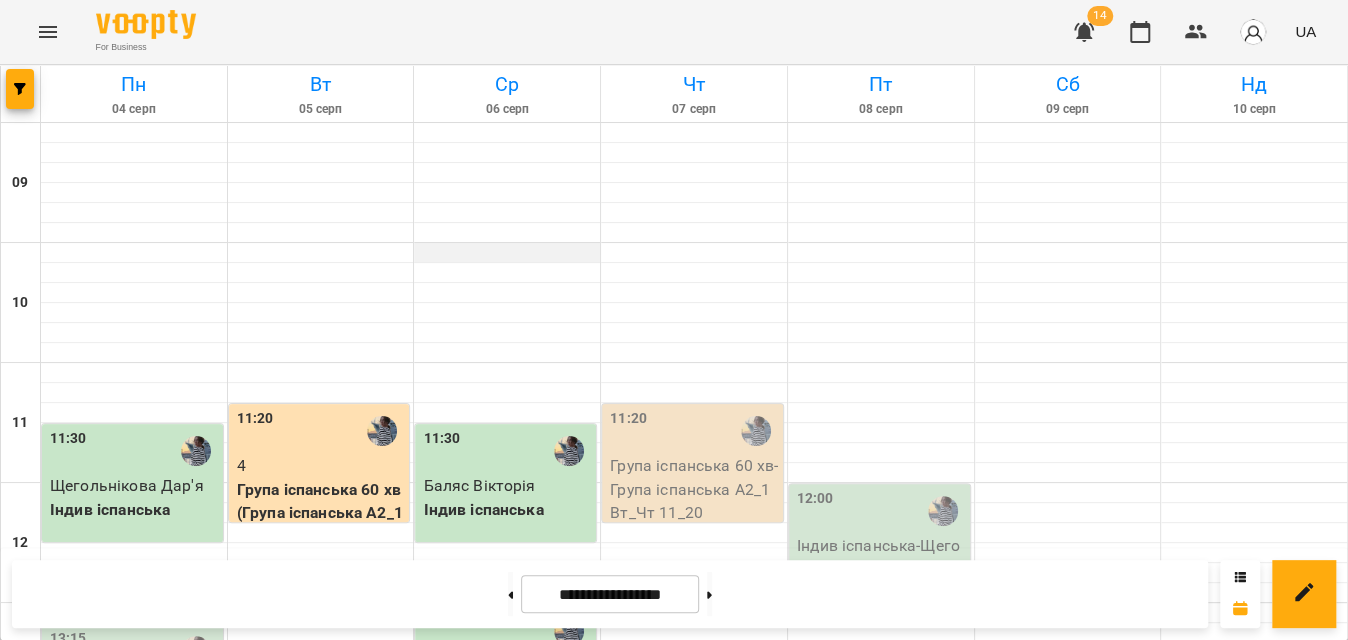 scroll, scrollTop: 1132, scrollLeft: 0, axis: vertical 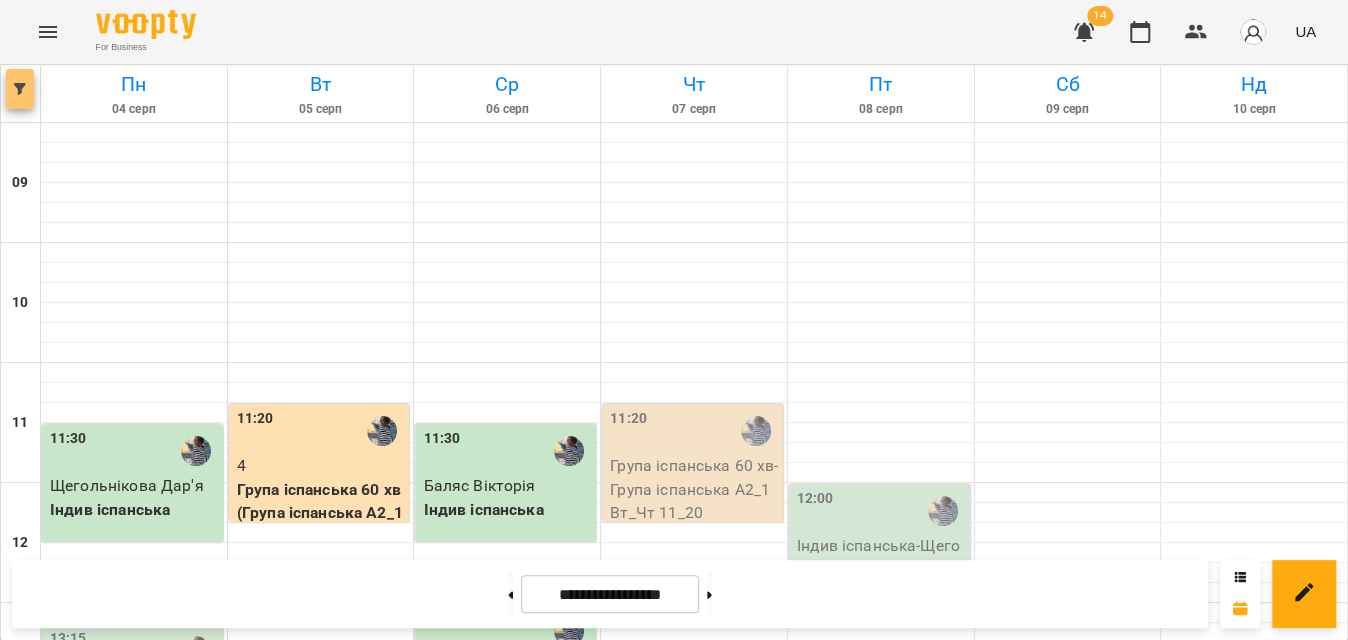 click at bounding box center (20, 89) 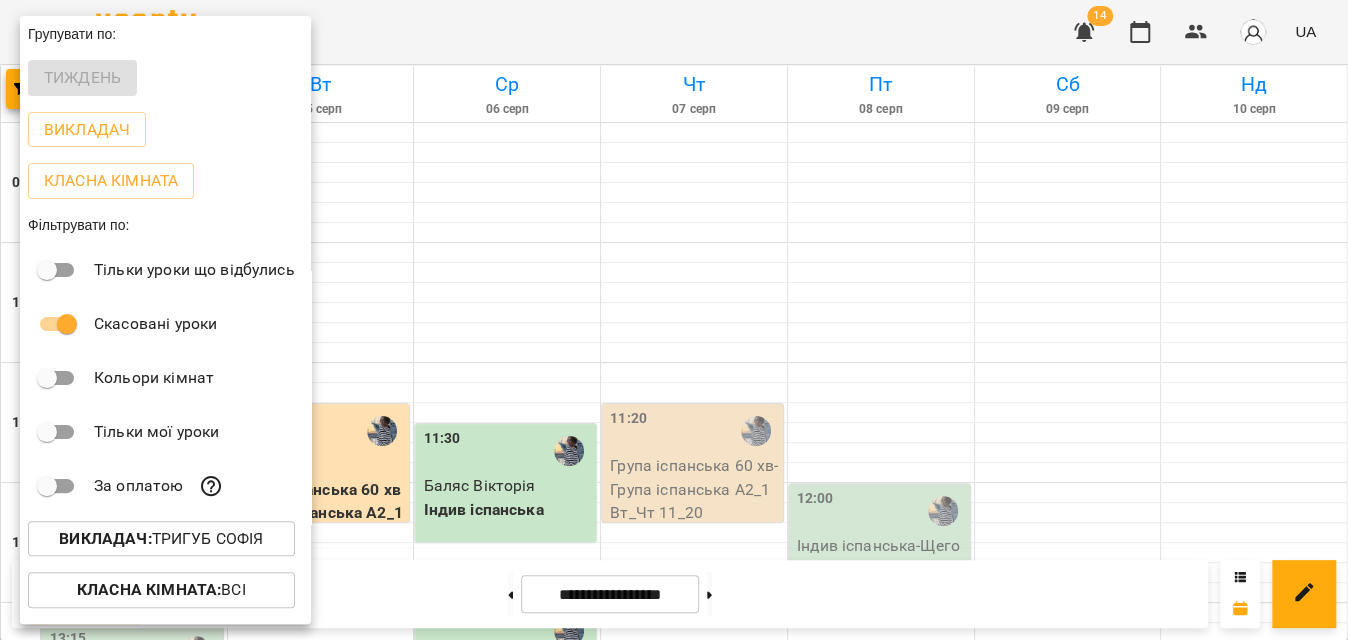 click on "Викладач :" at bounding box center [105, 538] 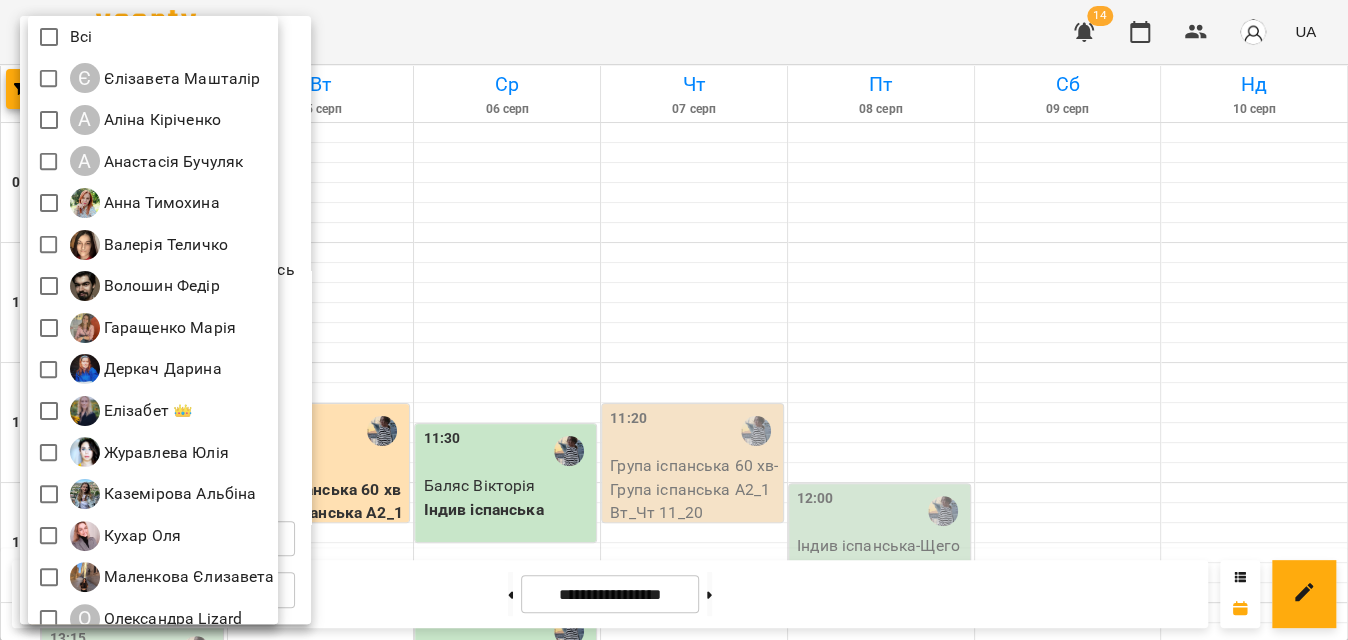 scroll, scrollTop: 269, scrollLeft: 0, axis: vertical 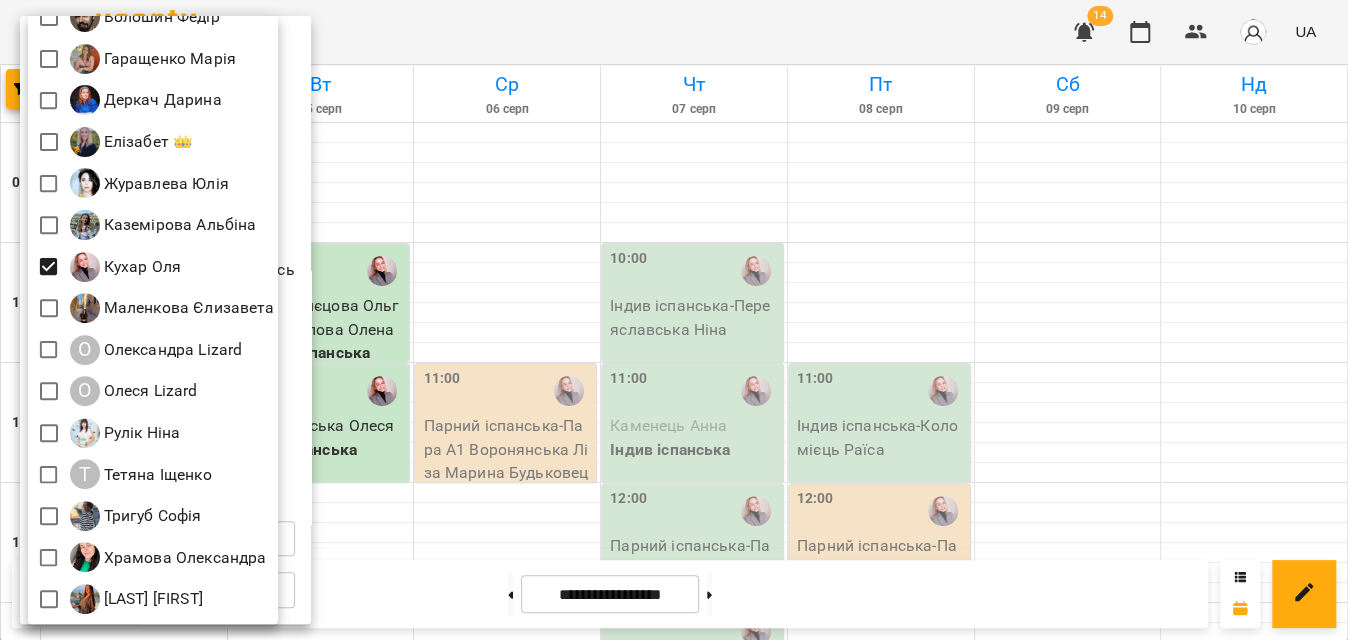 click at bounding box center (674, 320) 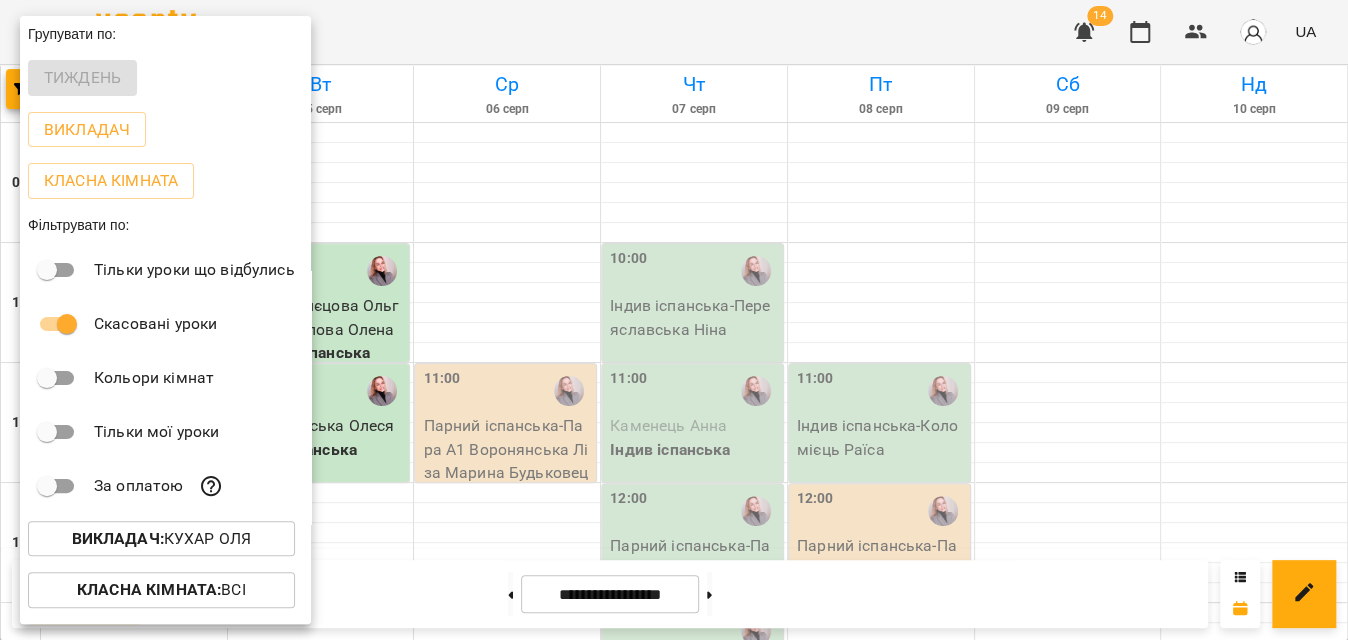 click at bounding box center [674, 320] 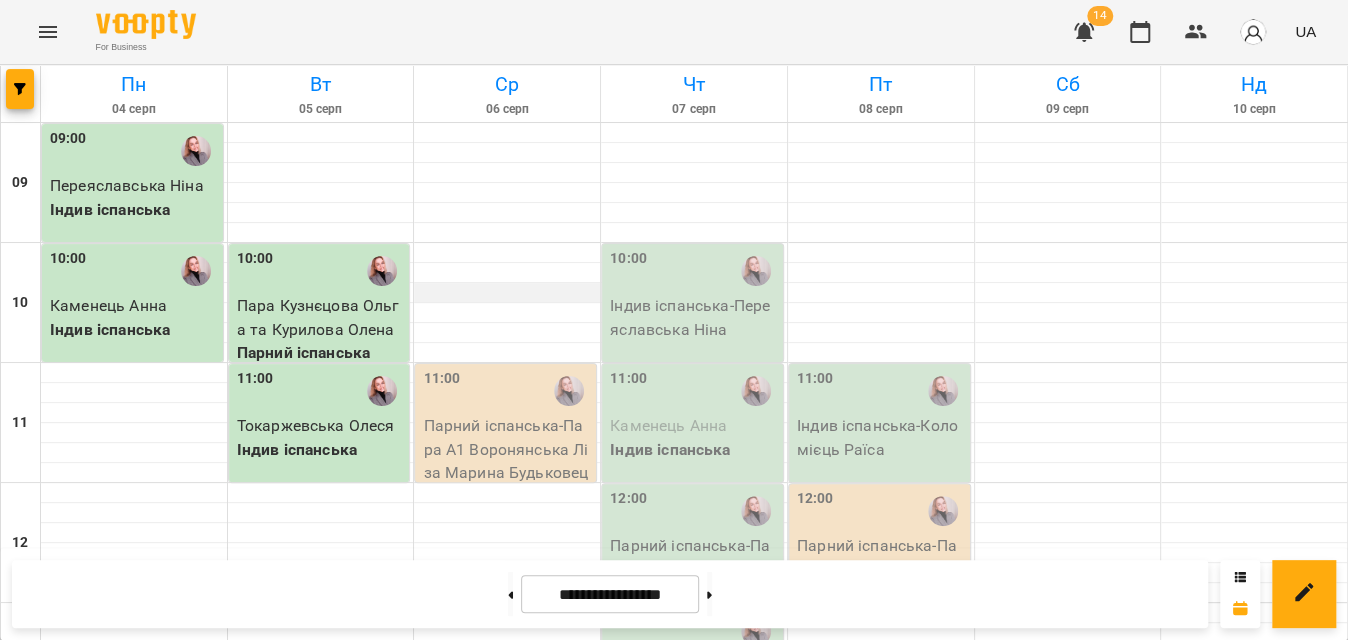 scroll, scrollTop: 90, scrollLeft: 0, axis: vertical 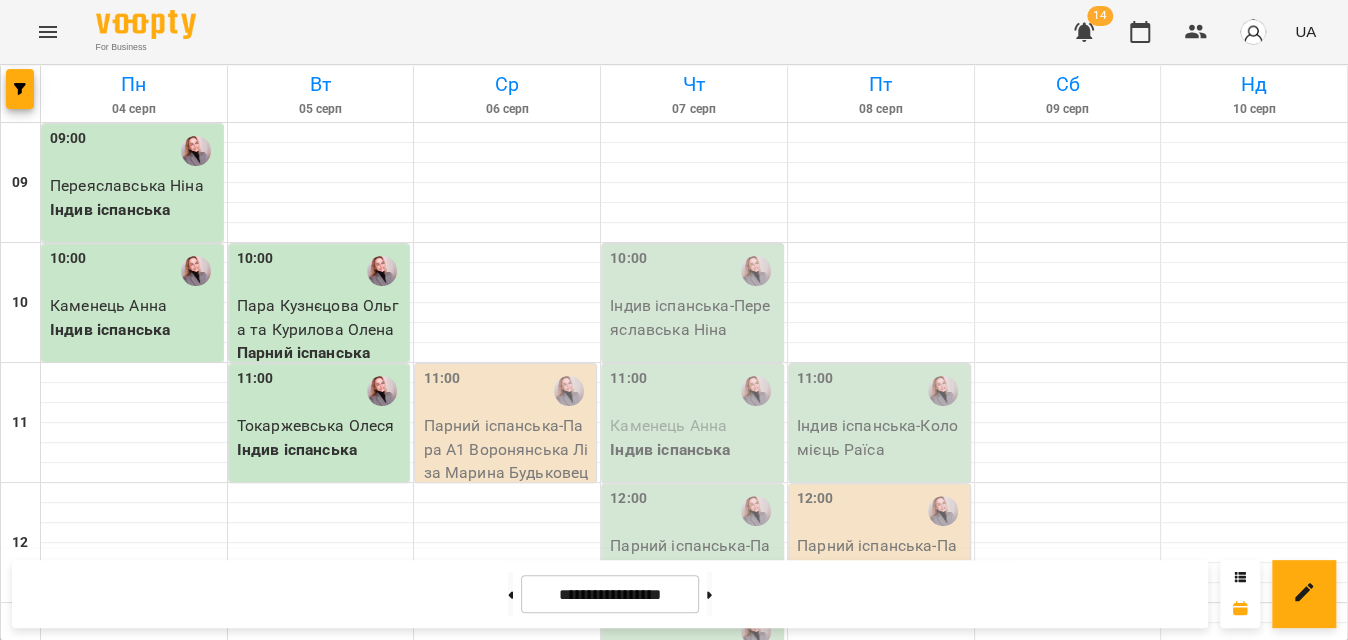 click at bounding box center (569, 391) 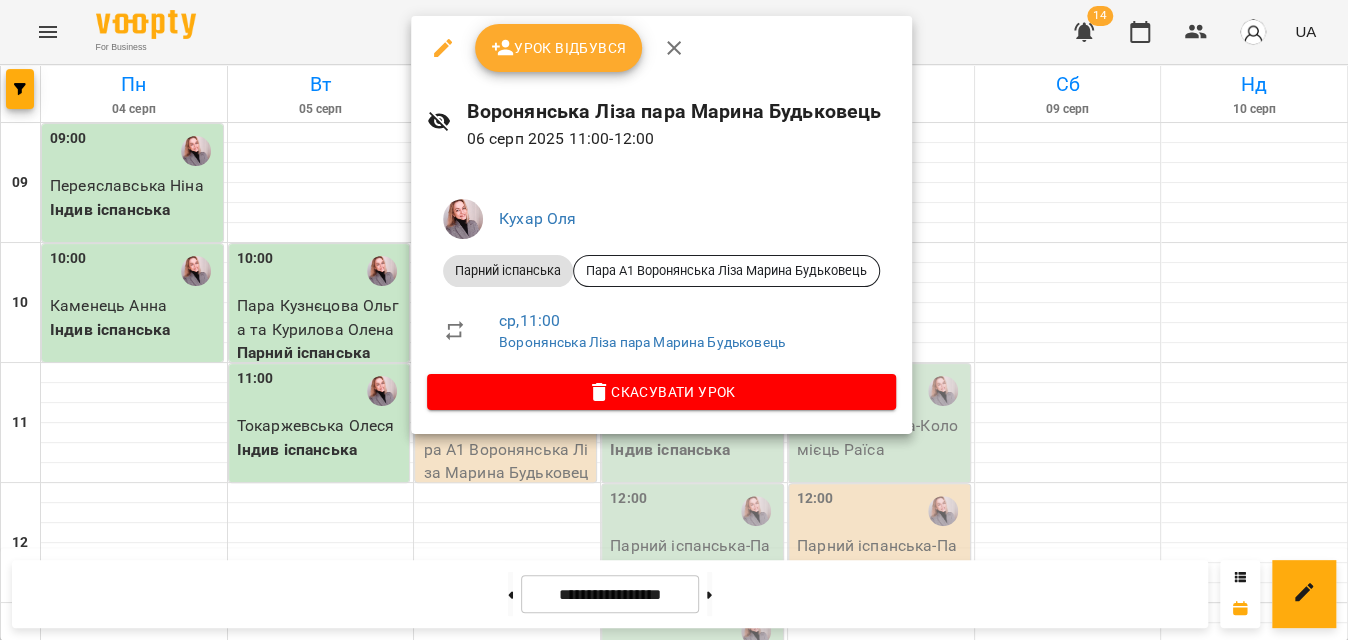 click on "Урок відбувся" at bounding box center [559, 48] 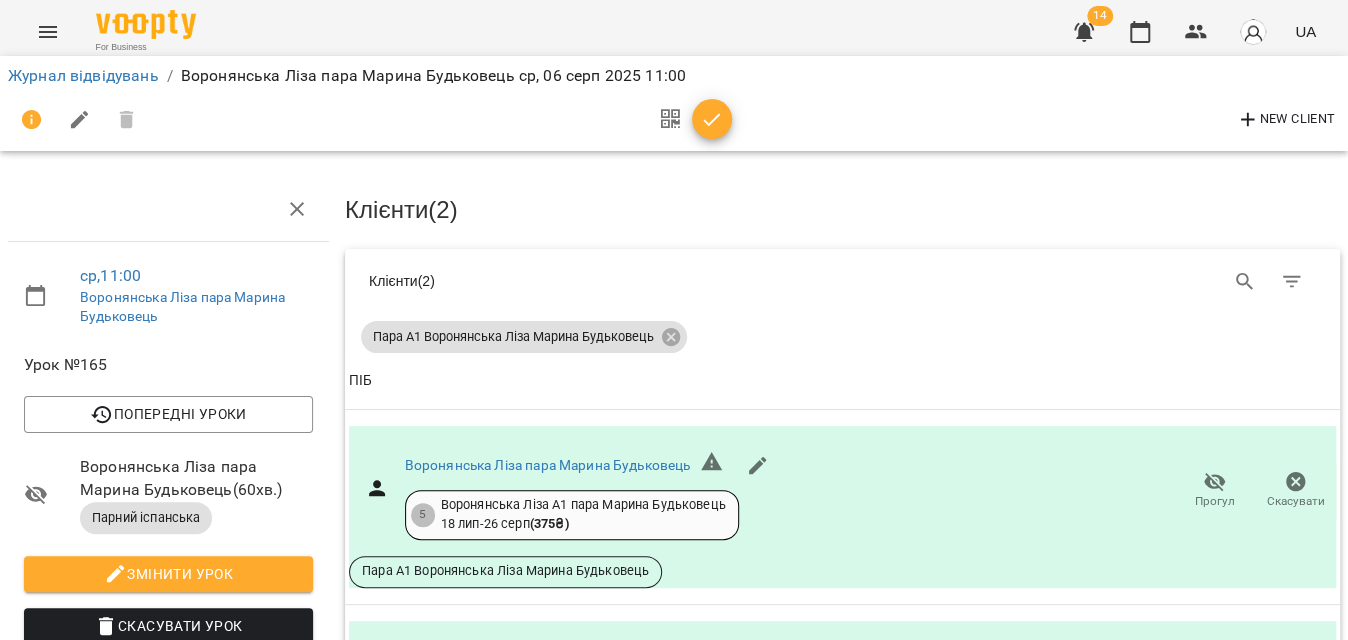 click 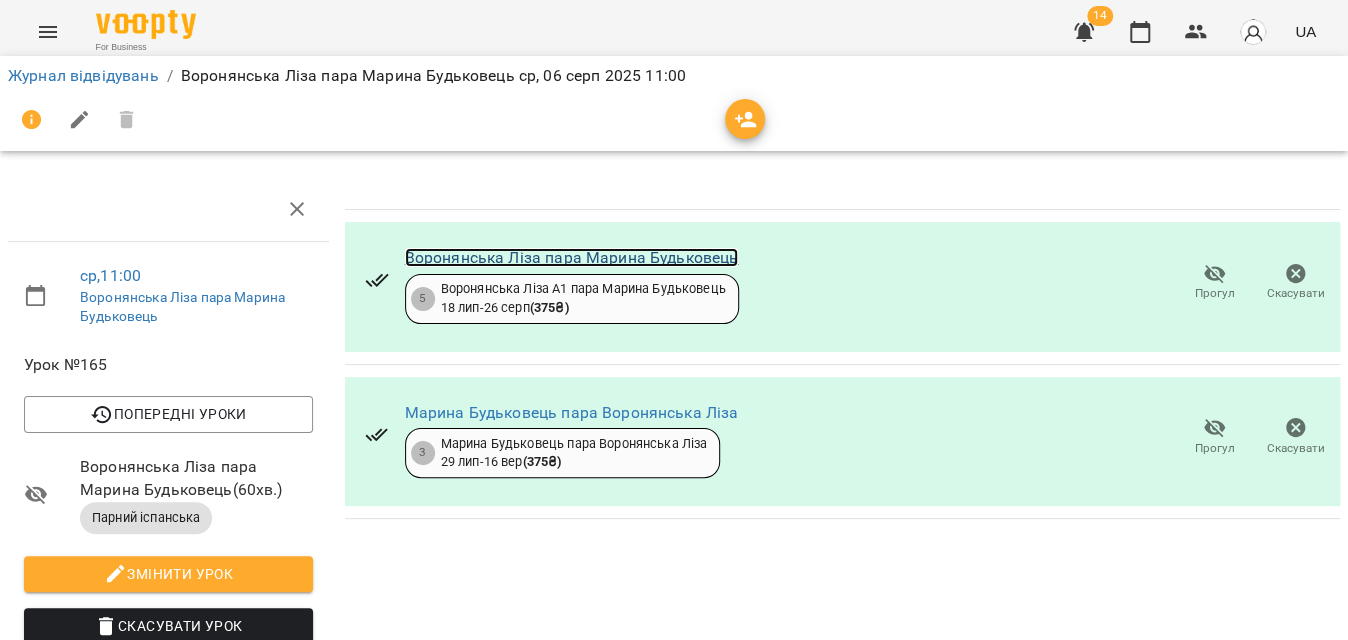 click on "Воронянська Ліза пара Марина Будьковець" at bounding box center (572, 257) 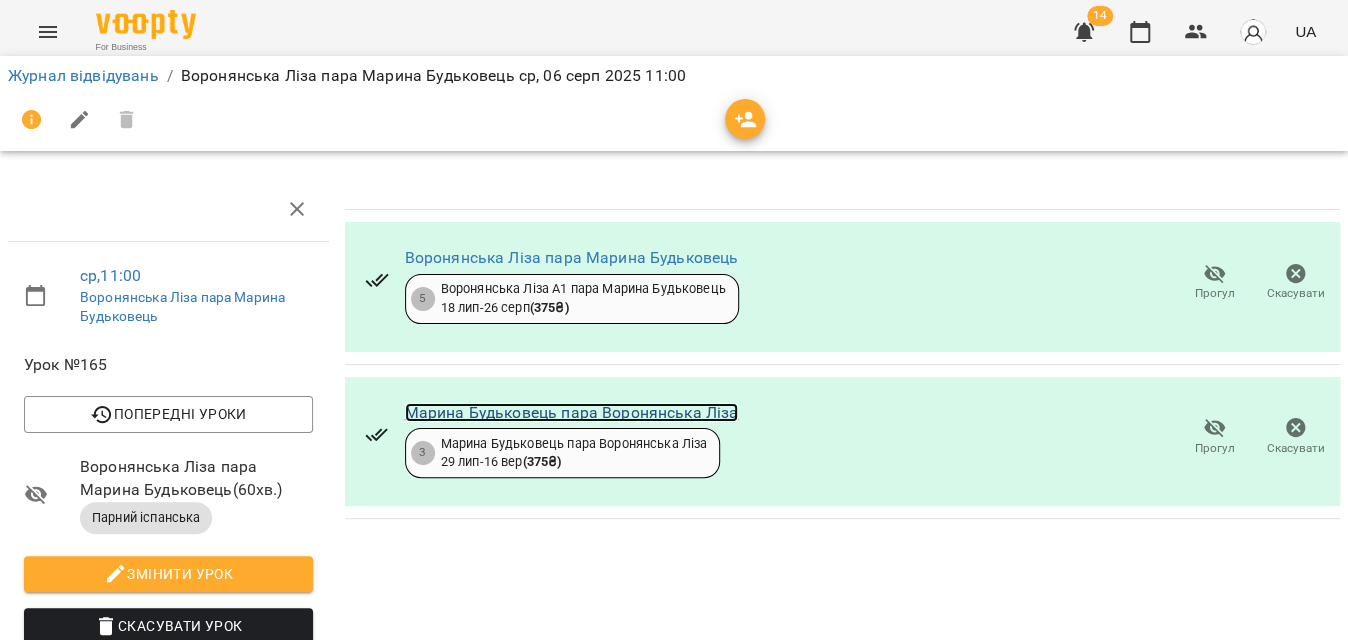click on "Марина Будьковець пара Воронянська Ліза" at bounding box center [572, 412] 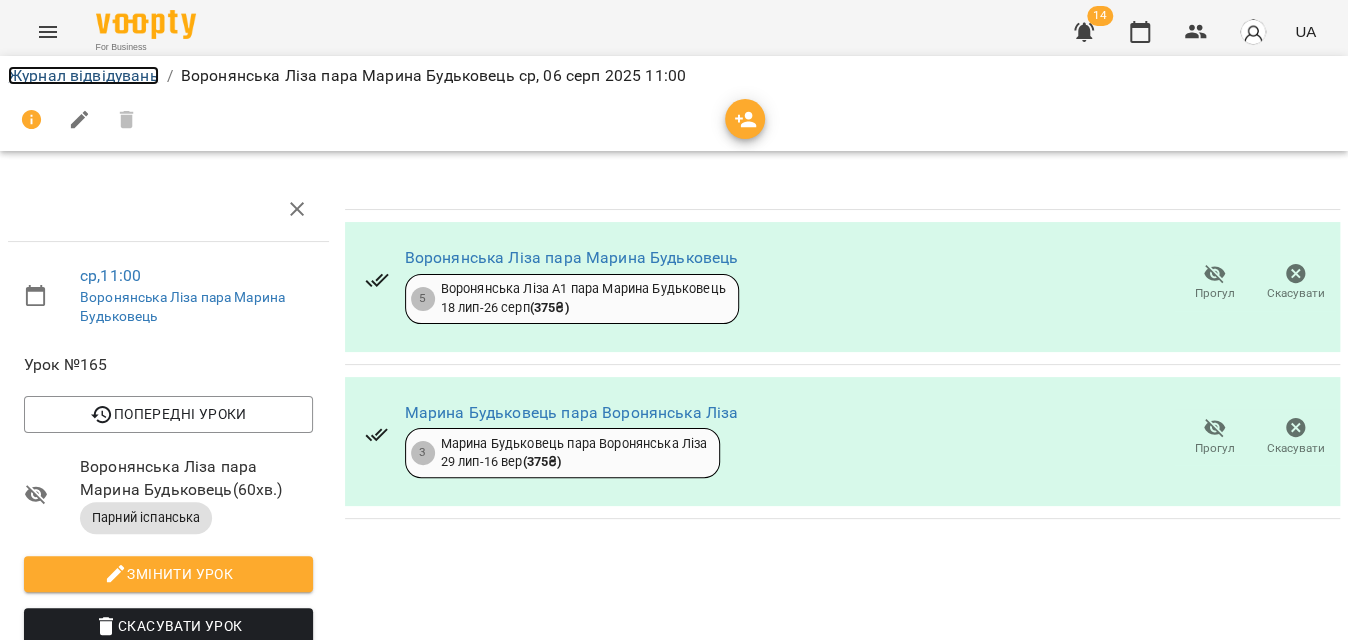 click on "Журнал відвідувань" at bounding box center (83, 75) 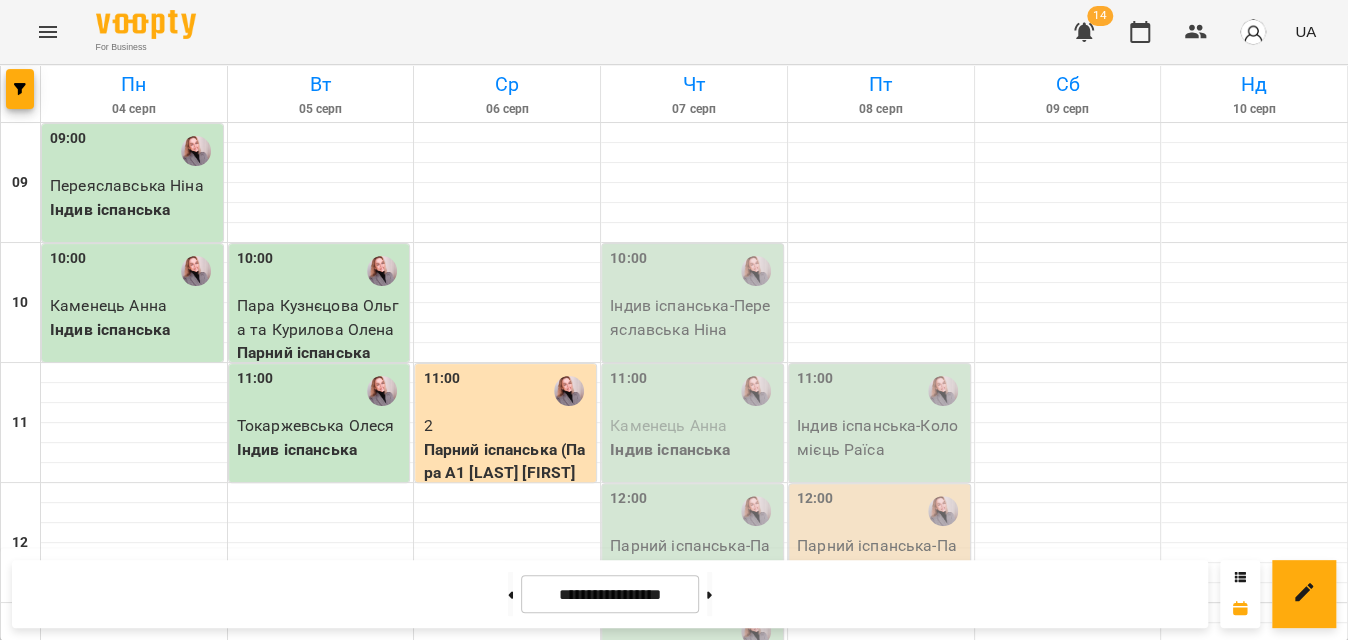 scroll, scrollTop: 727, scrollLeft: 0, axis: vertical 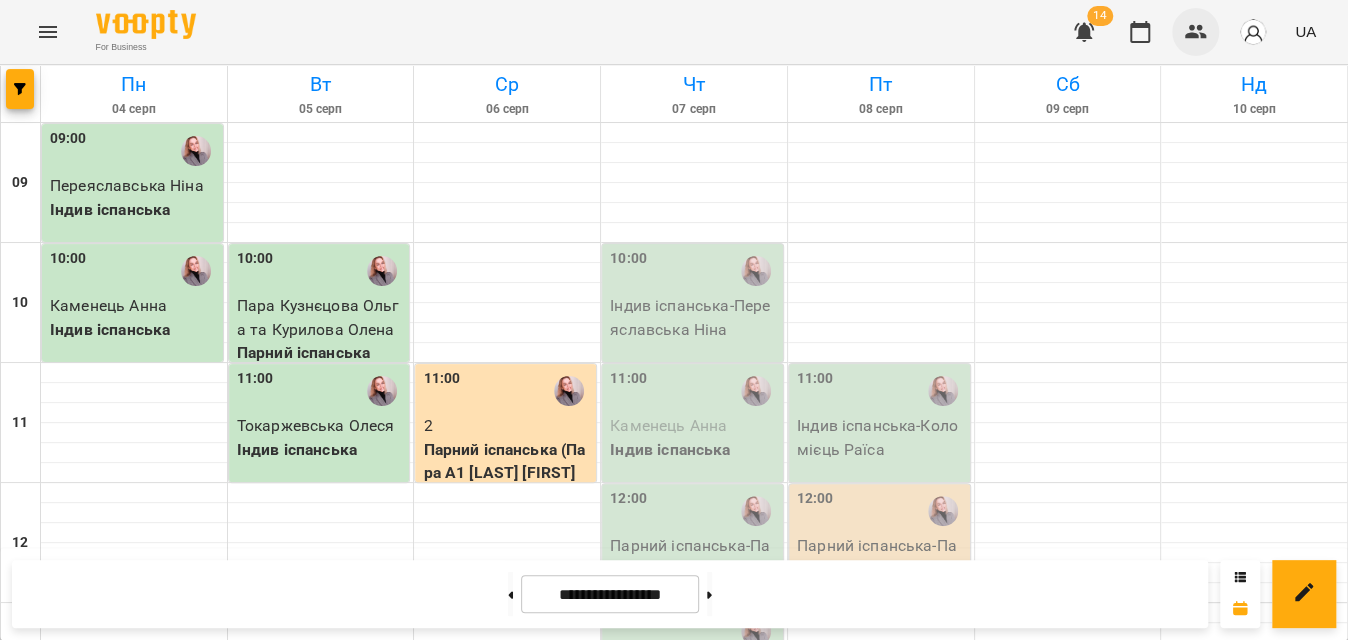 click at bounding box center [1196, 32] 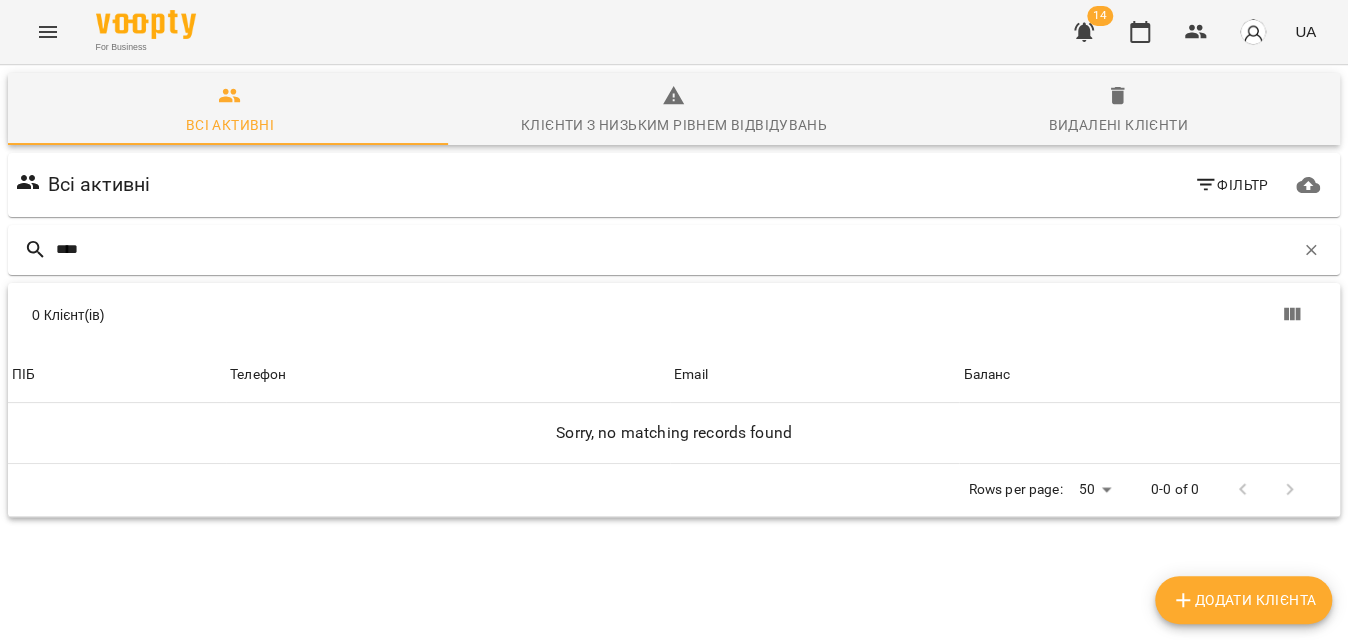 type on "****" 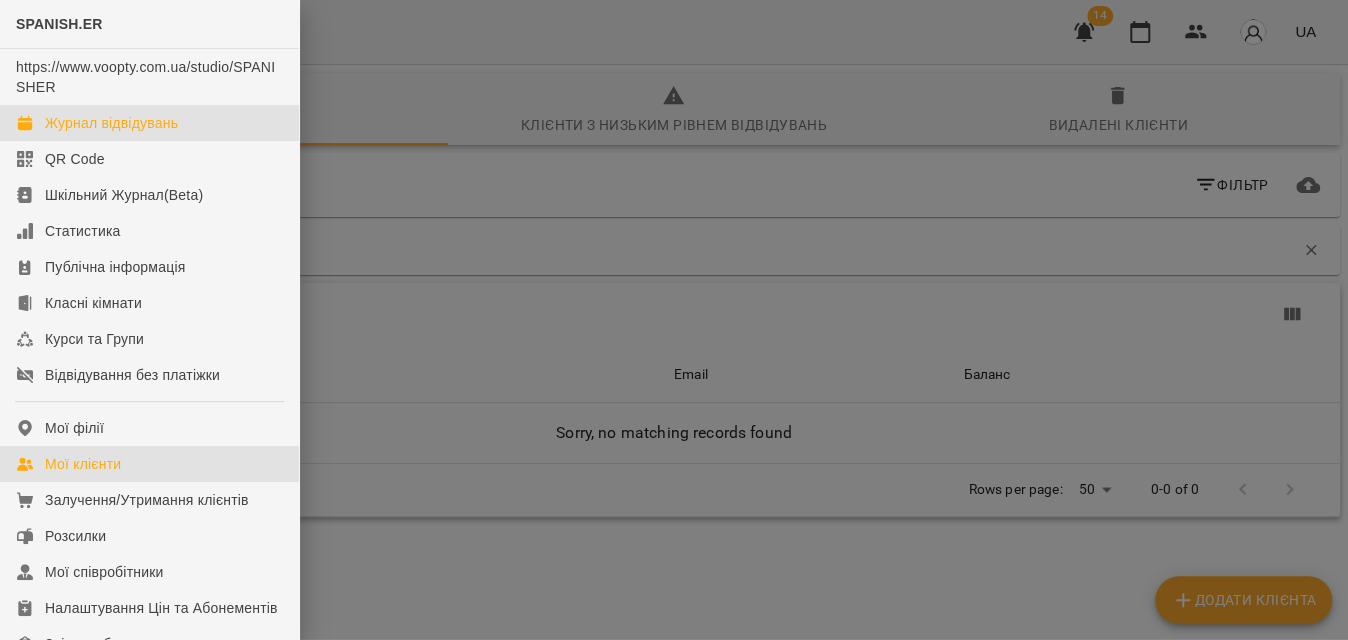 click on "Журнал відвідувань" at bounding box center [149, 123] 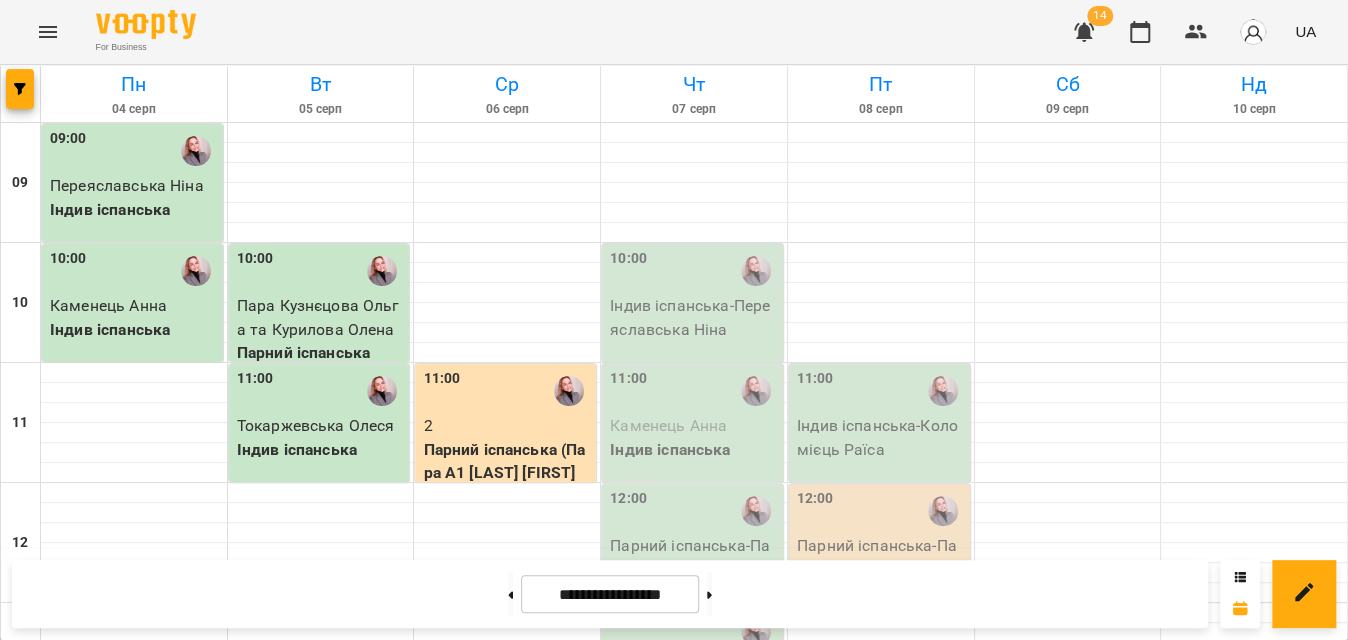 scroll, scrollTop: 0, scrollLeft: 0, axis: both 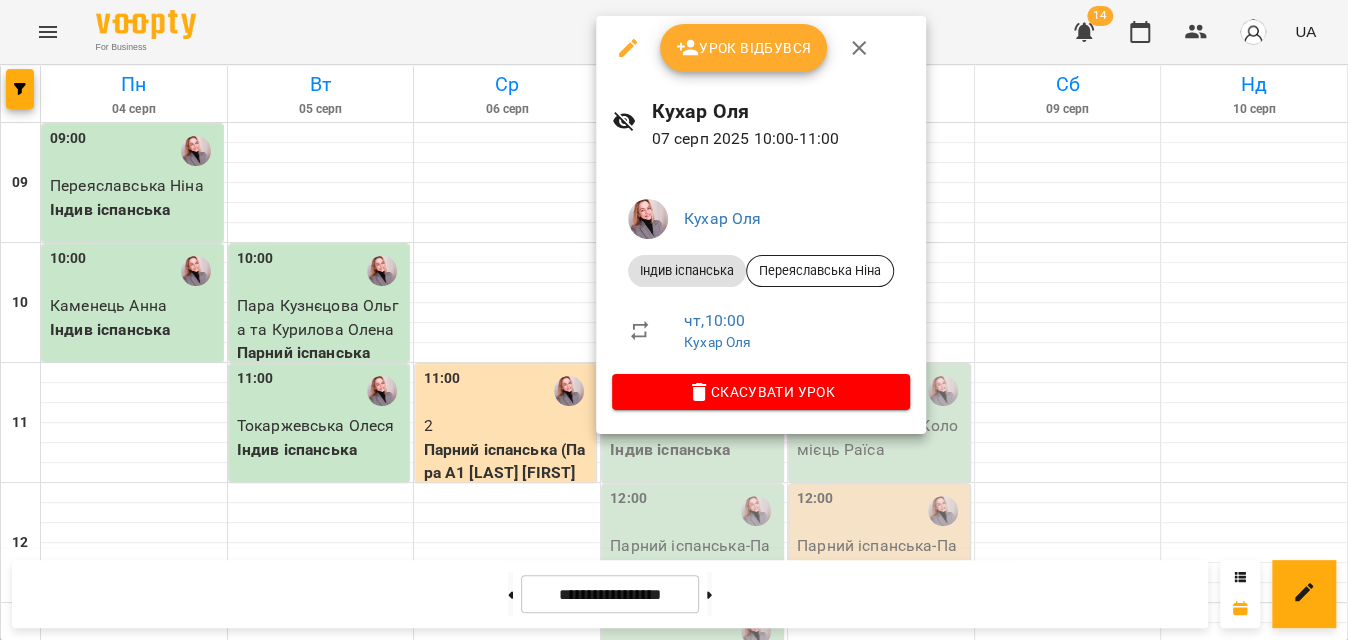 click 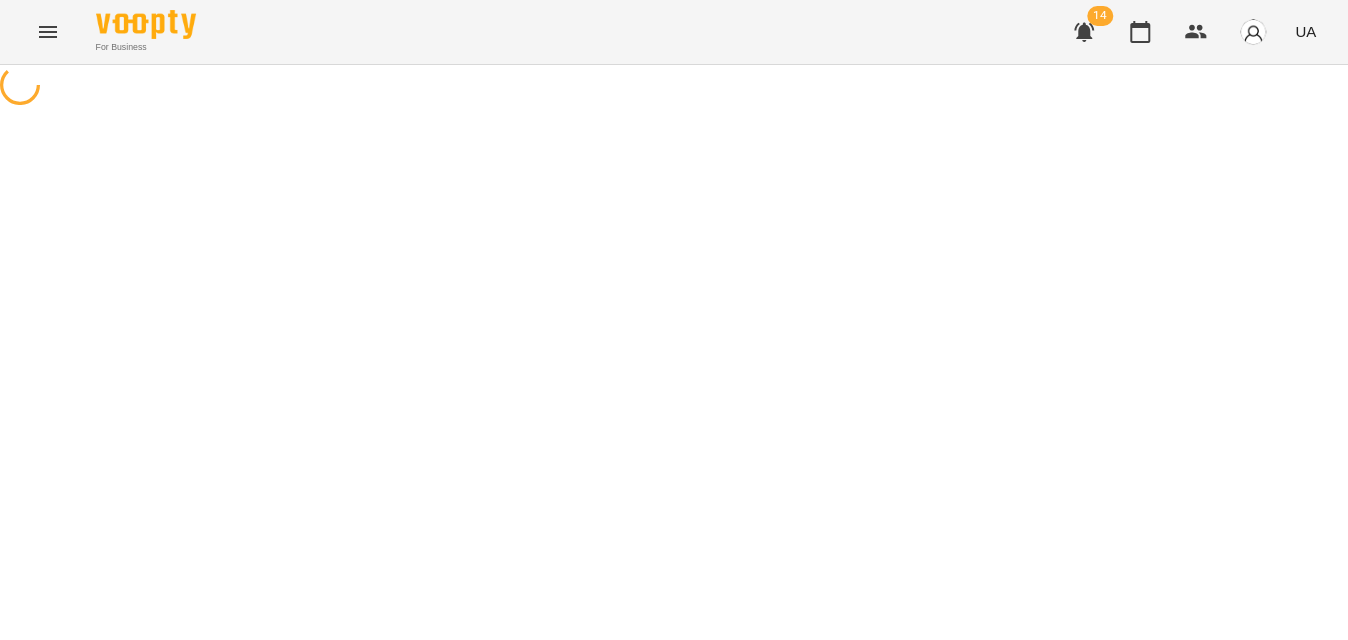 select on "**********" 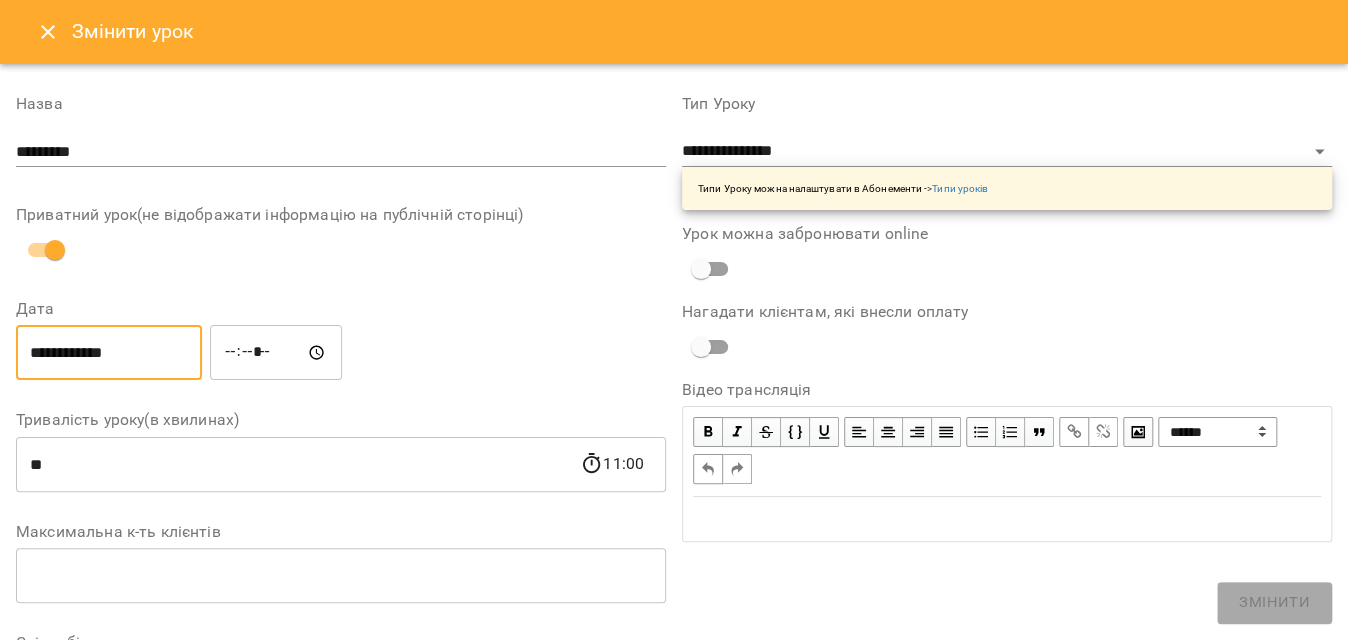 click on "**********" at bounding box center [109, 353] 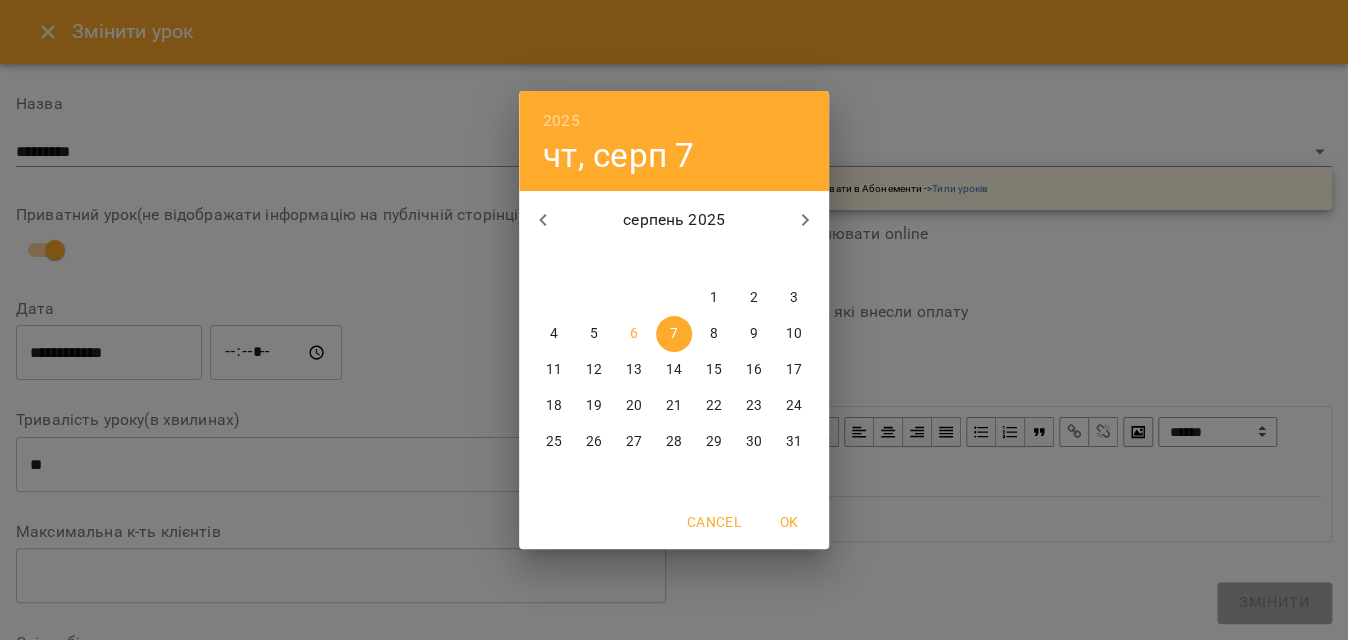 click on "6" at bounding box center [634, 334] 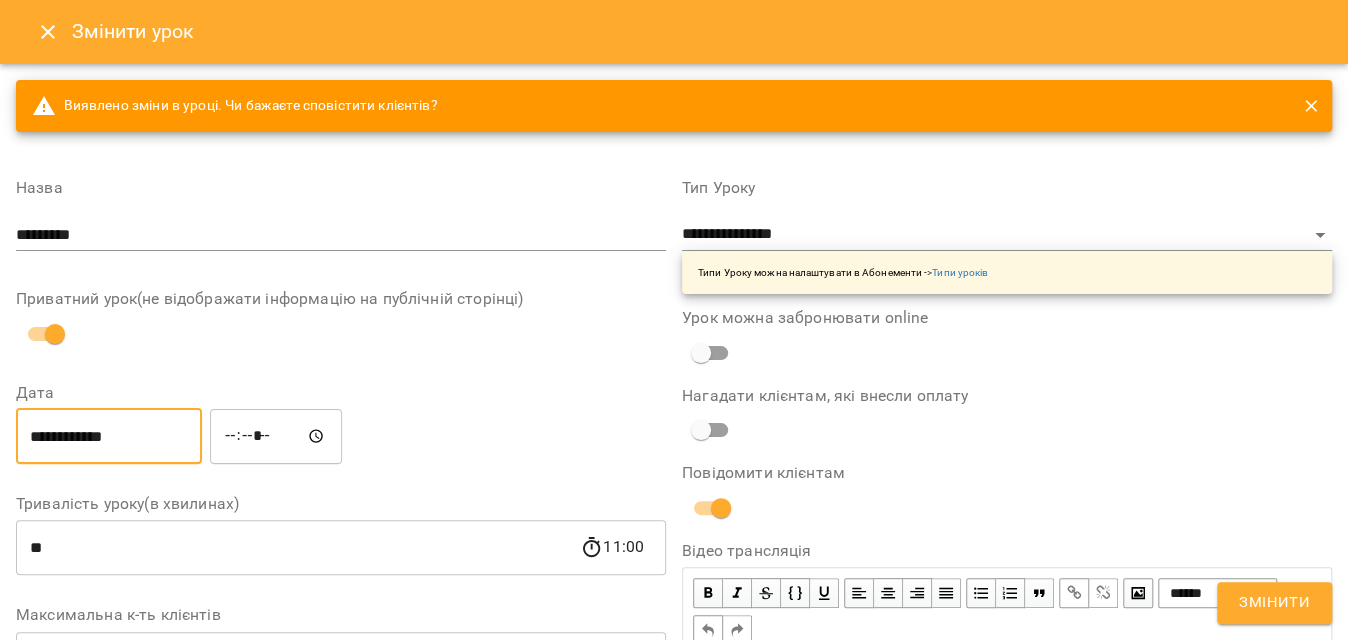 click on "Змінити" at bounding box center [1274, 603] 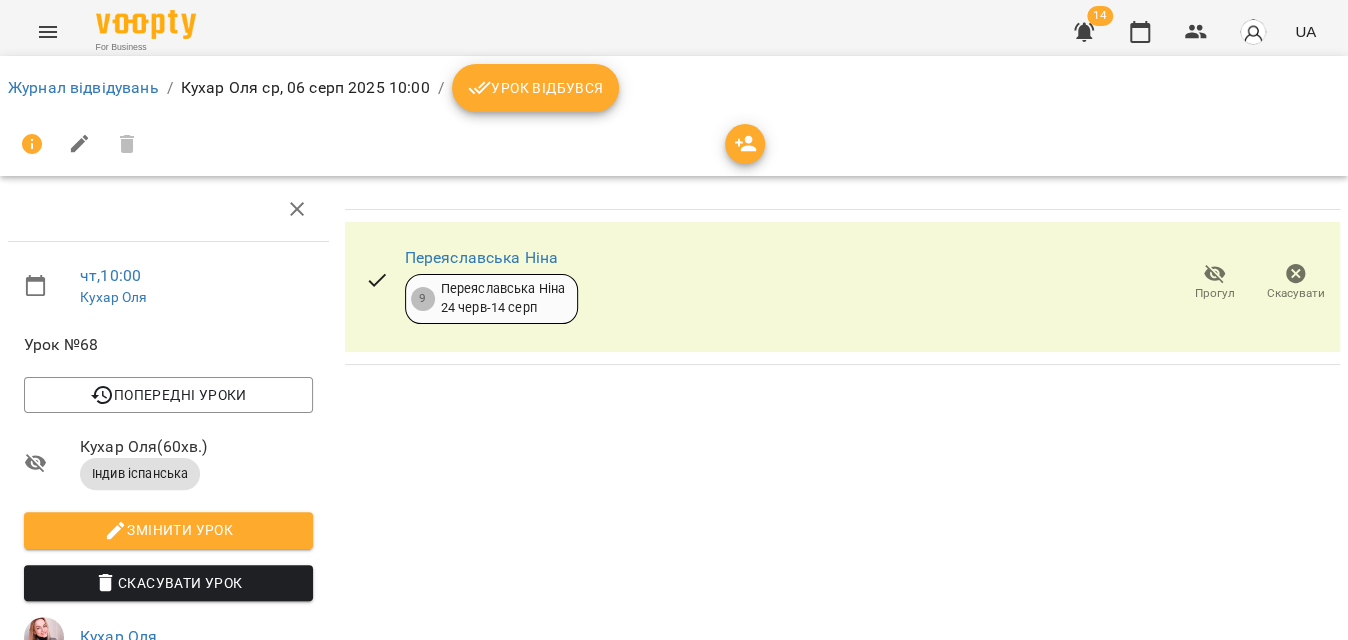 click on "Урок відбувся" at bounding box center [536, 88] 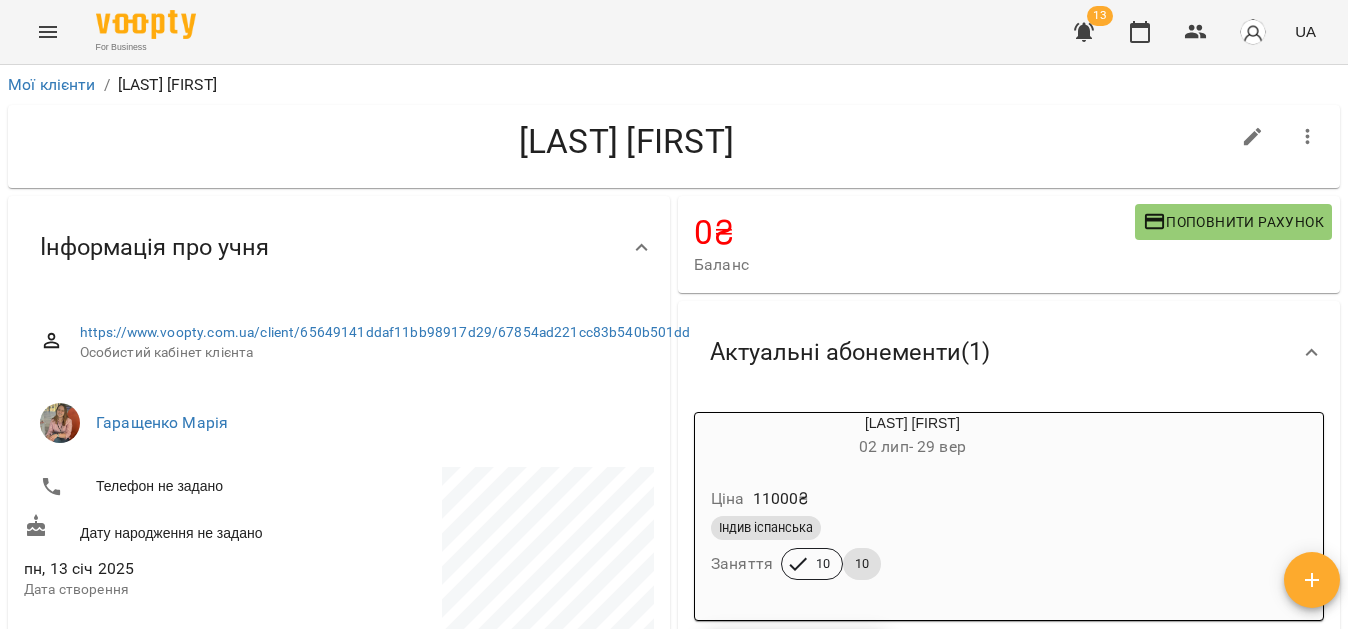 scroll, scrollTop: 0, scrollLeft: 0, axis: both 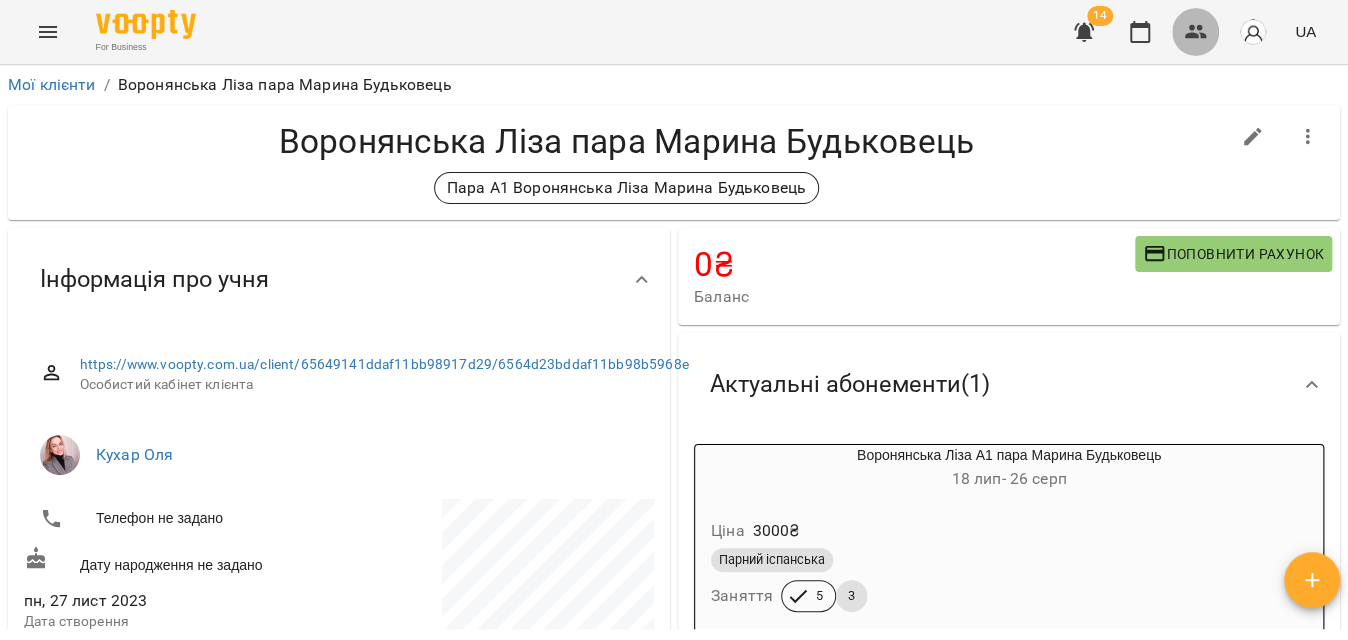 click 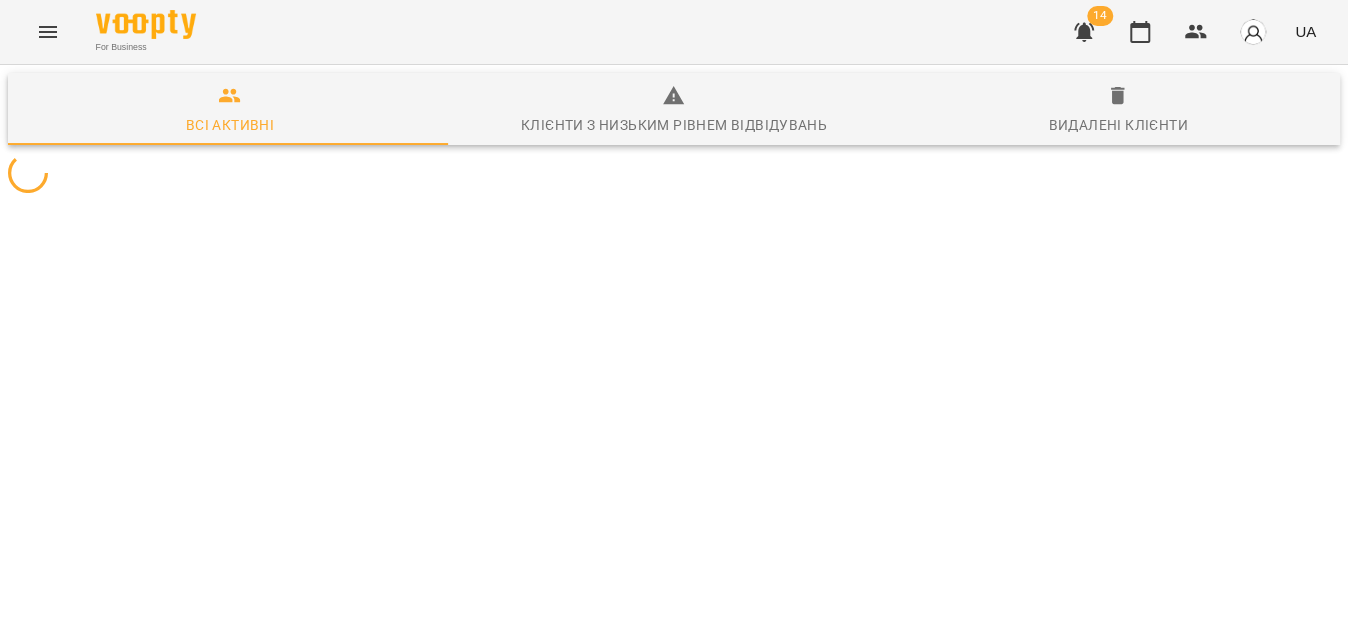 click on "Всі активні Клієнти з низьким рівнем відвідувань Видалені клієнти" at bounding box center (674, 168) 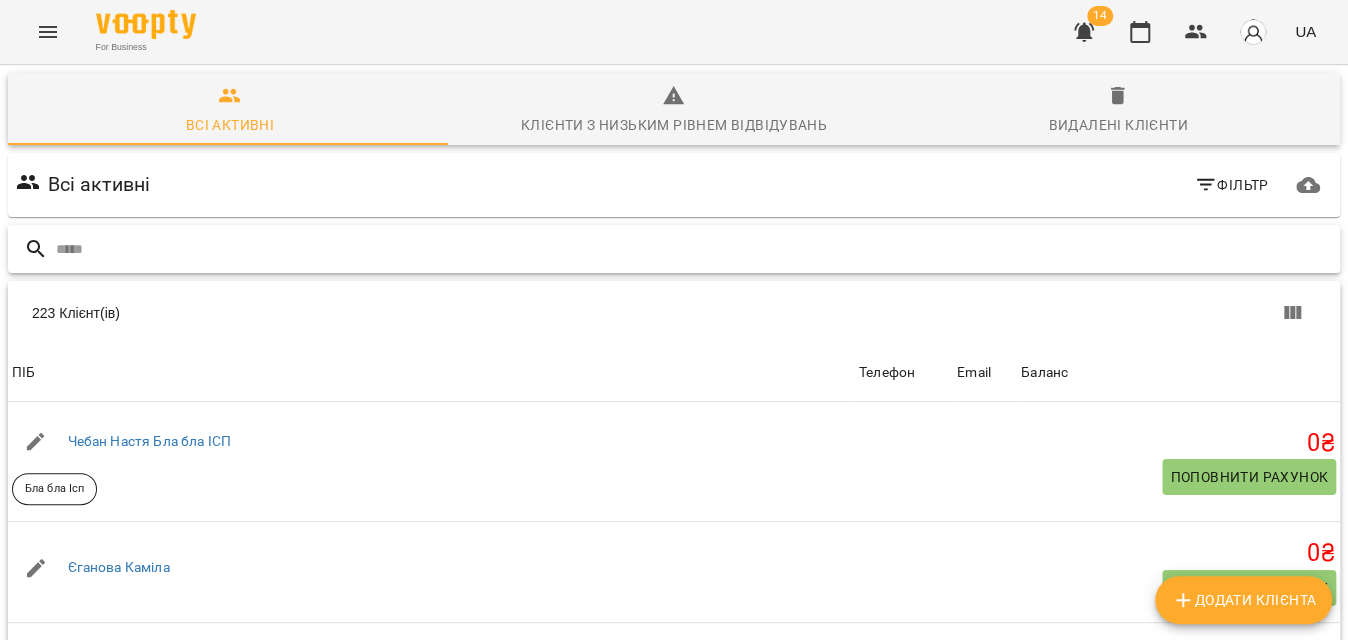 click at bounding box center [694, 249] 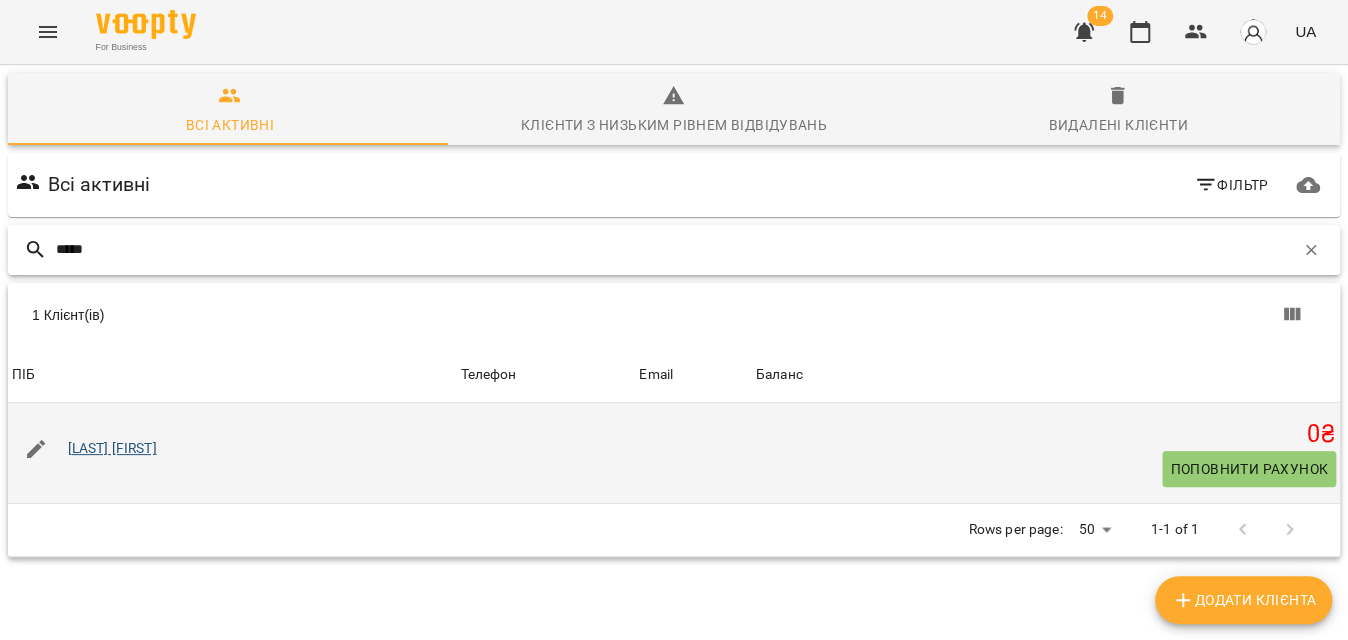 type on "*****" 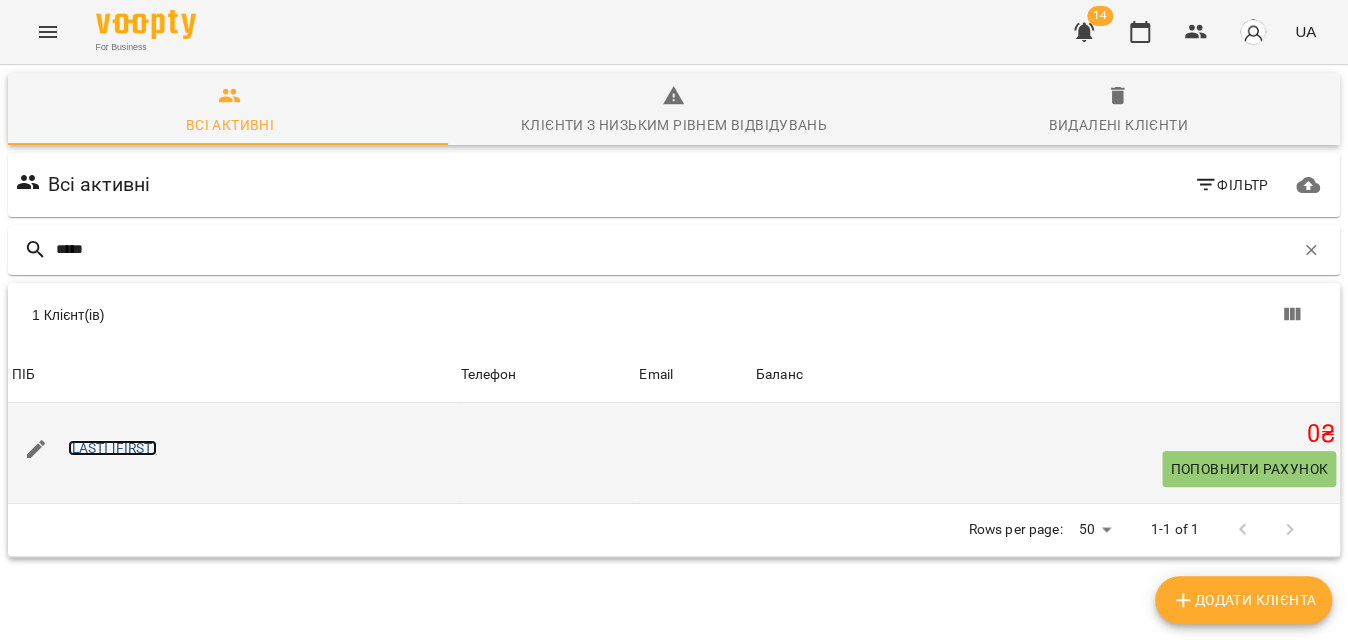 click on "Чумакова Анастасія" at bounding box center (112, 448) 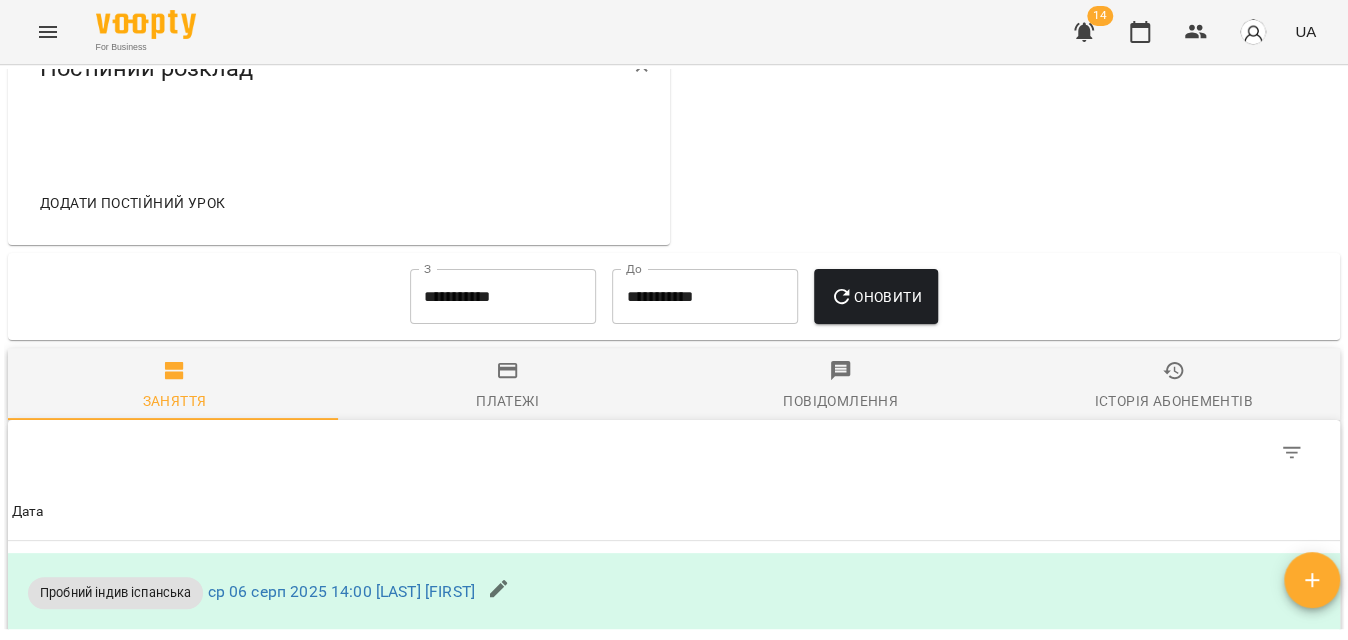 scroll, scrollTop: 281, scrollLeft: 0, axis: vertical 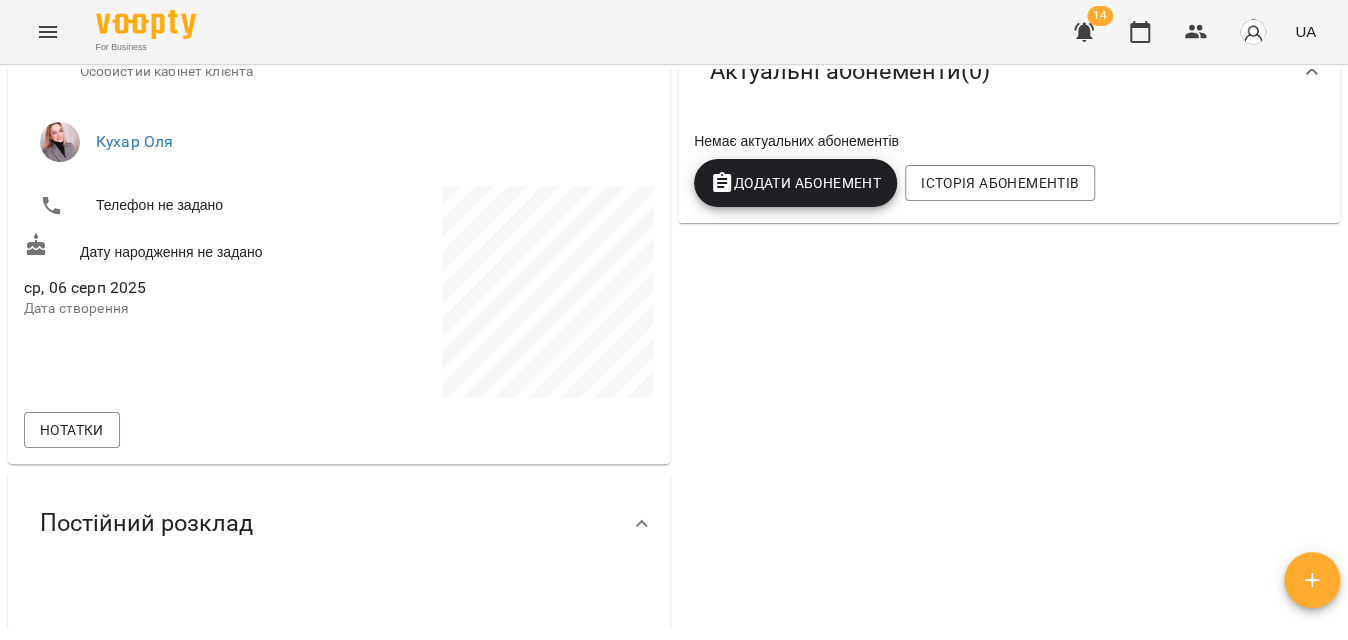 click at bounding box center [48, 32] 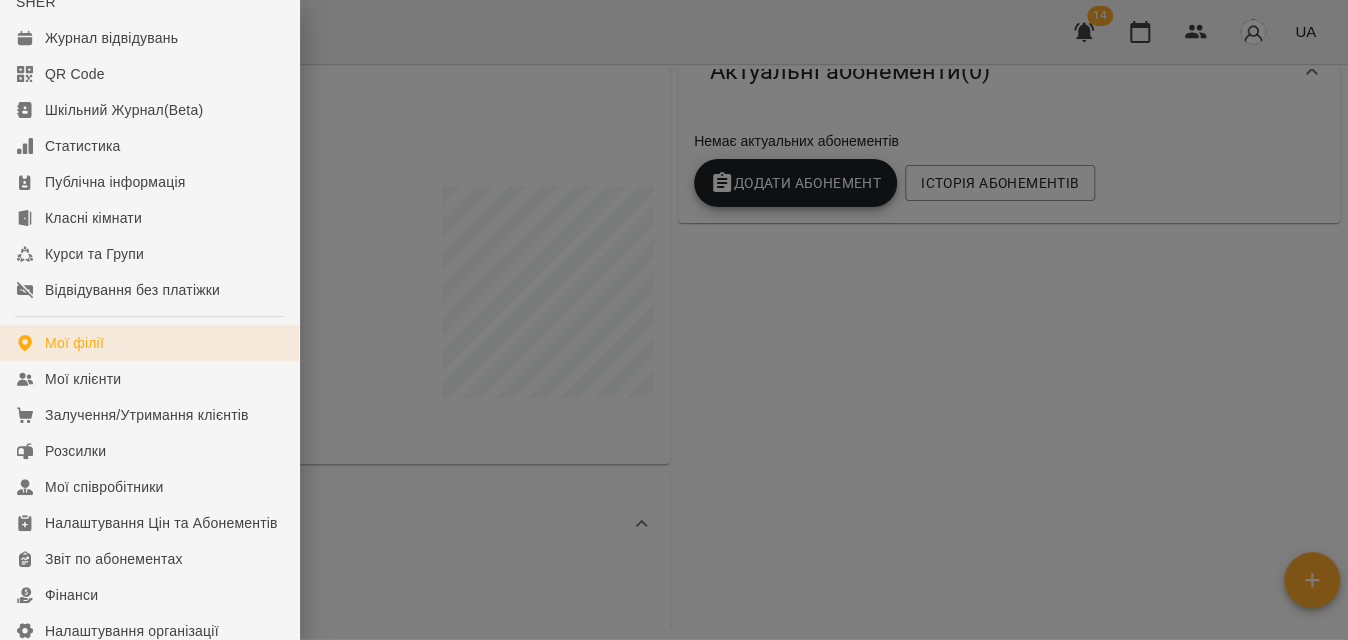 scroll, scrollTop: 181, scrollLeft: 0, axis: vertical 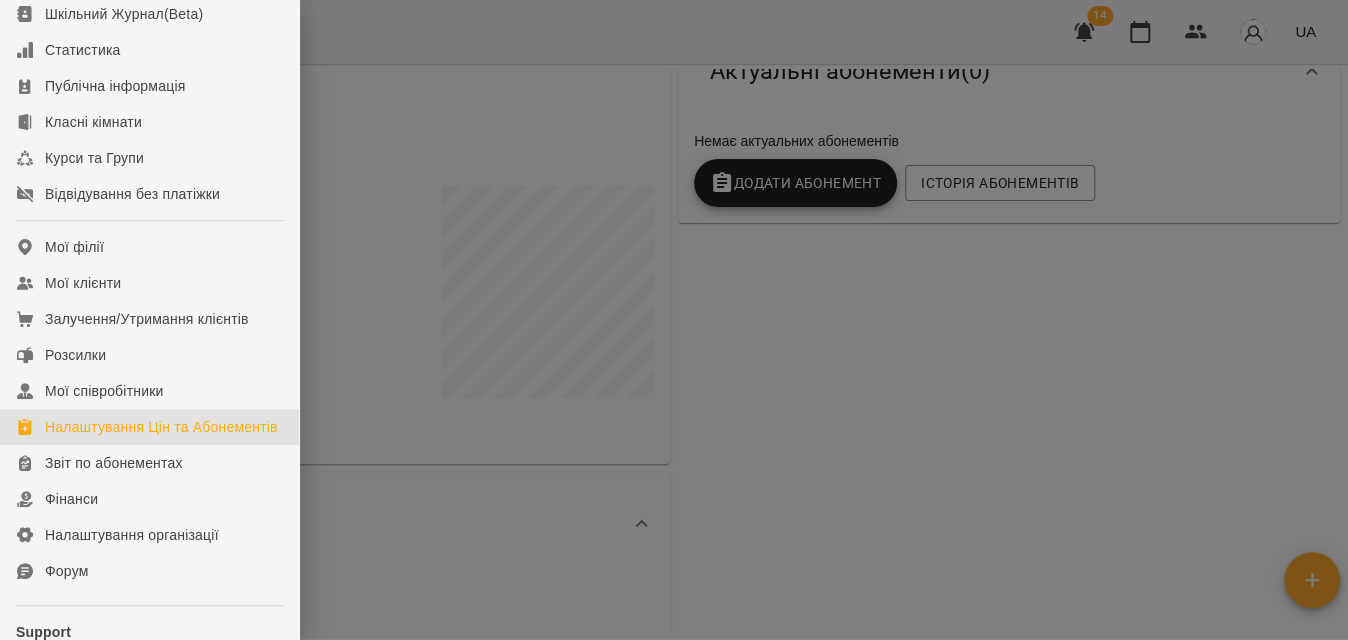 click on "Налаштування Цін та Абонементів" at bounding box center (161, 427) 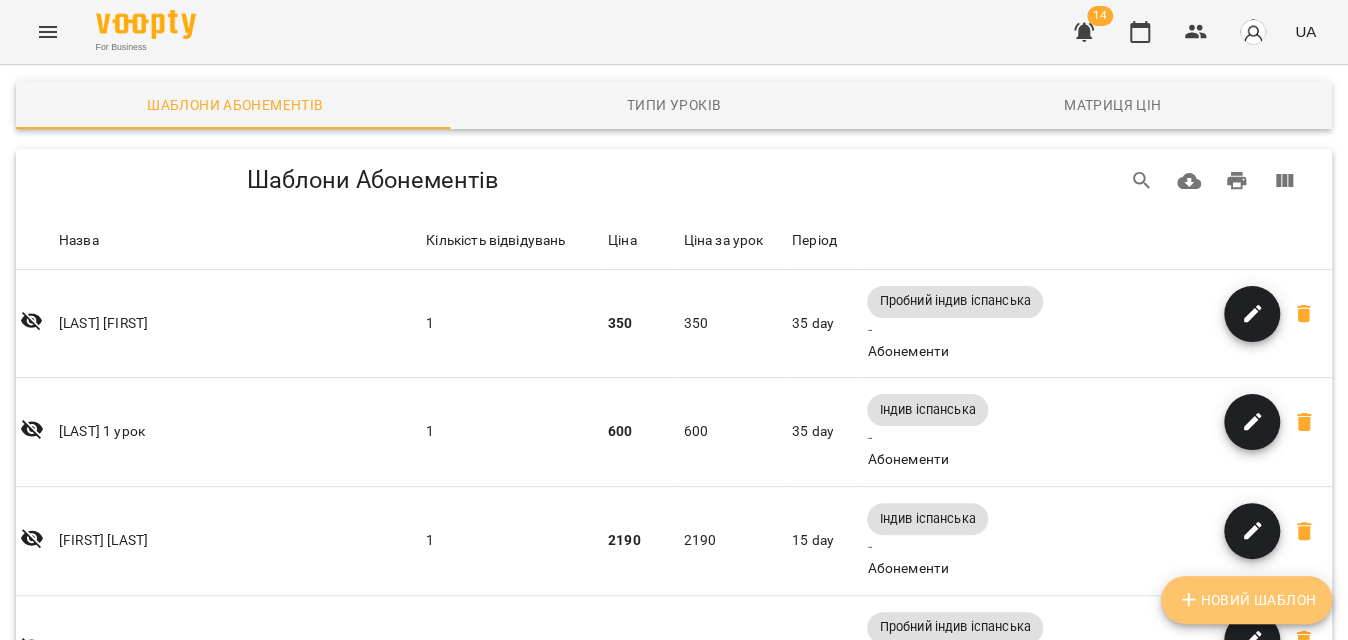 click on "Новий Шаблон" at bounding box center [1246, 600] 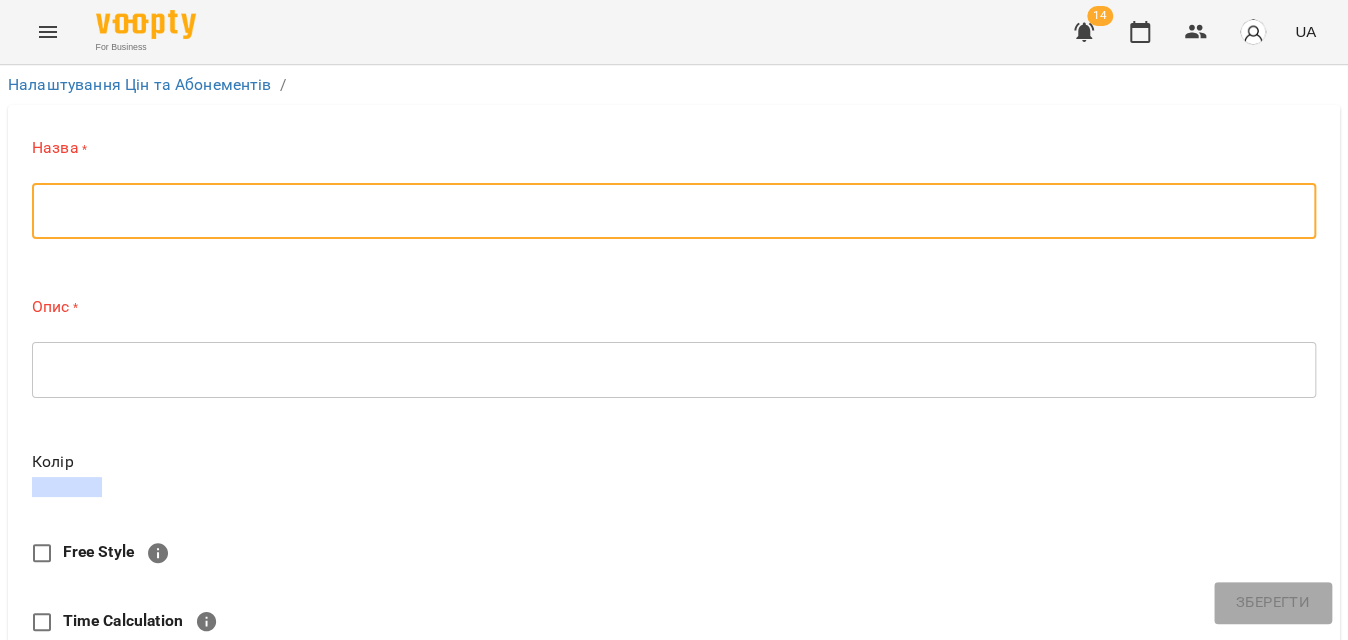 click at bounding box center [674, 211] 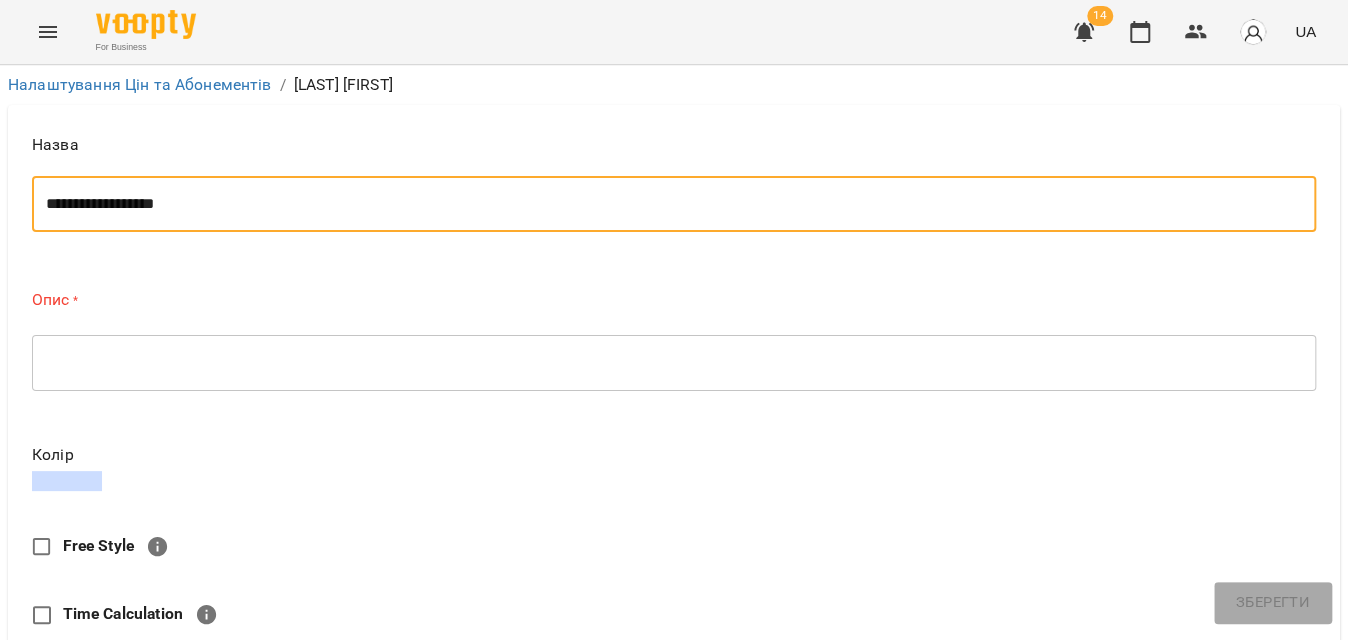 type on "**********" 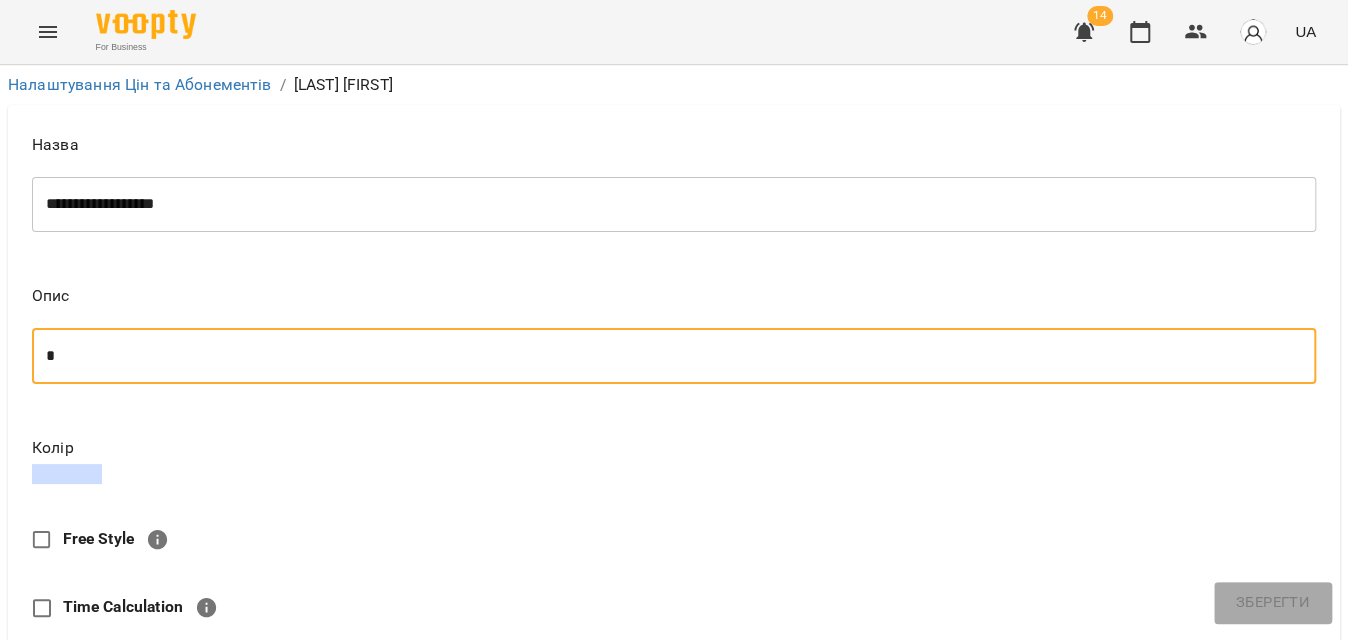 scroll, scrollTop: 363, scrollLeft: 0, axis: vertical 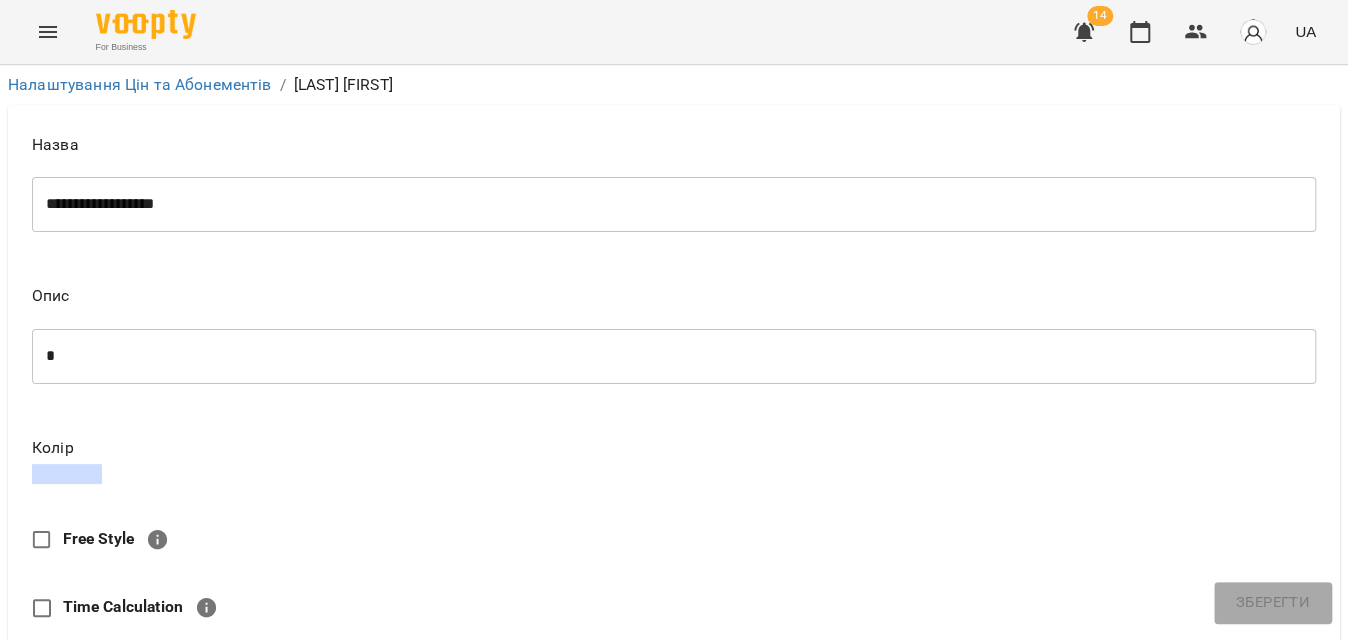 type on "*" 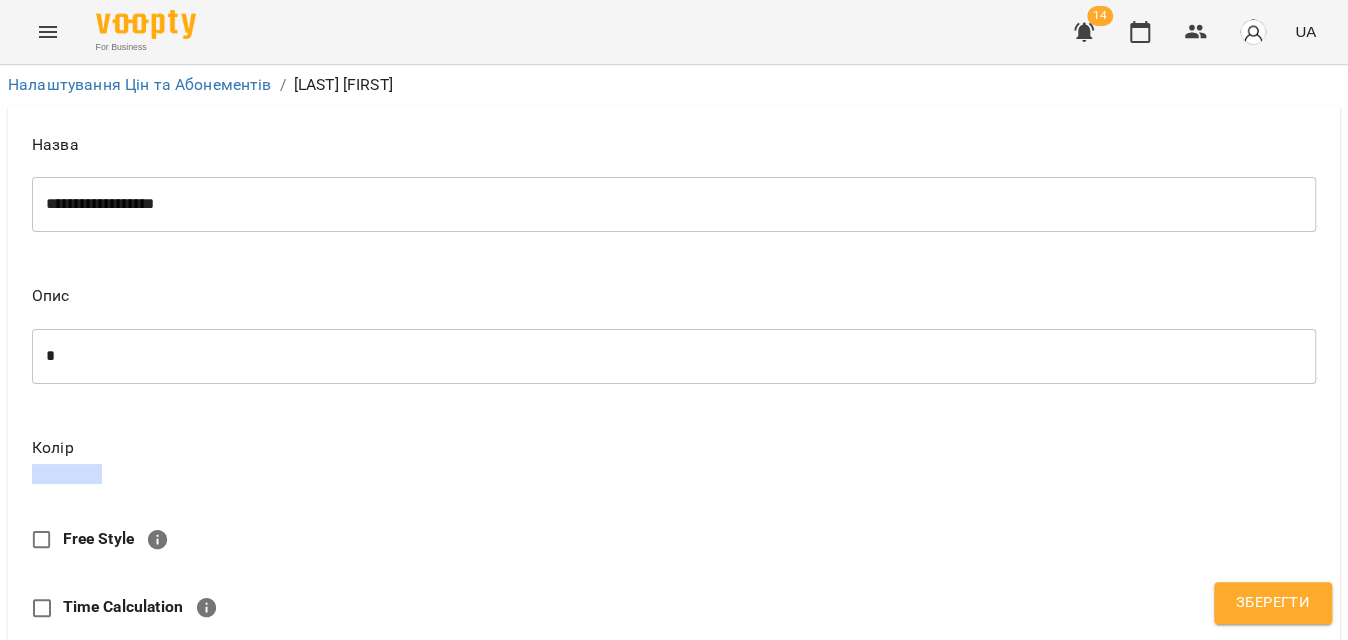 type on "**" 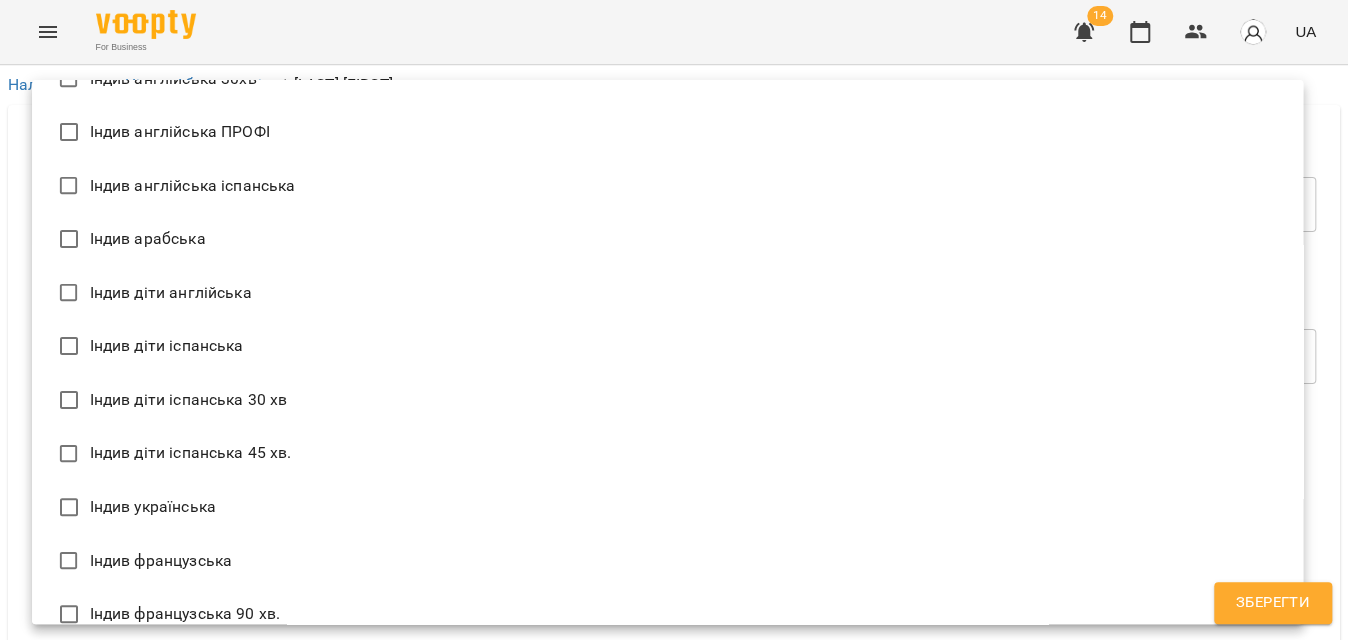 scroll, scrollTop: 181, scrollLeft: 0, axis: vertical 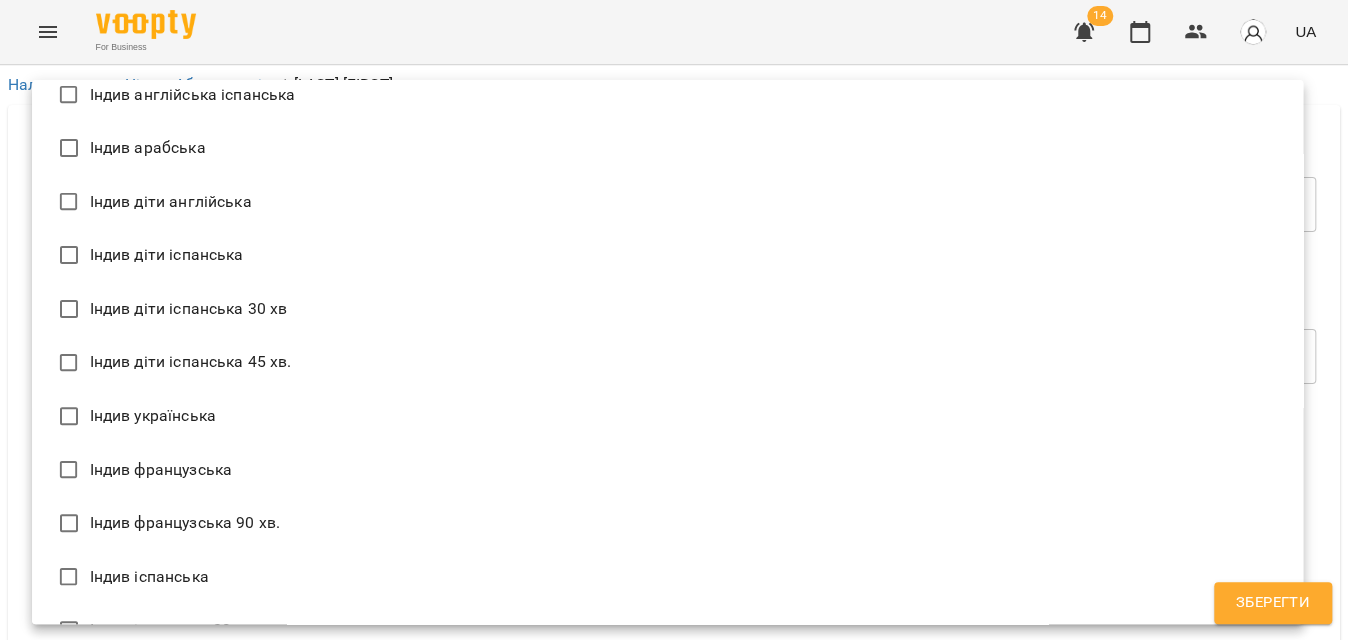 drag, startPoint x: 164, startPoint y: 576, endPoint x: 154, endPoint y: 573, distance: 10.440307 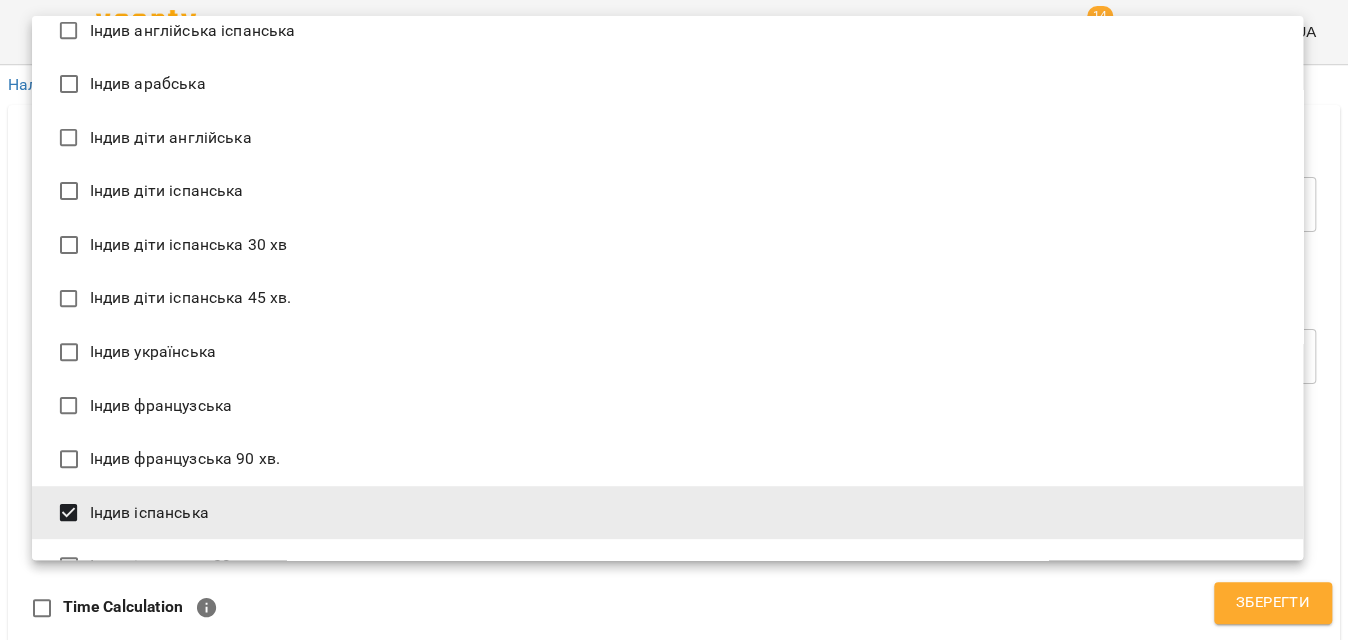 click at bounding box center [674, 320] 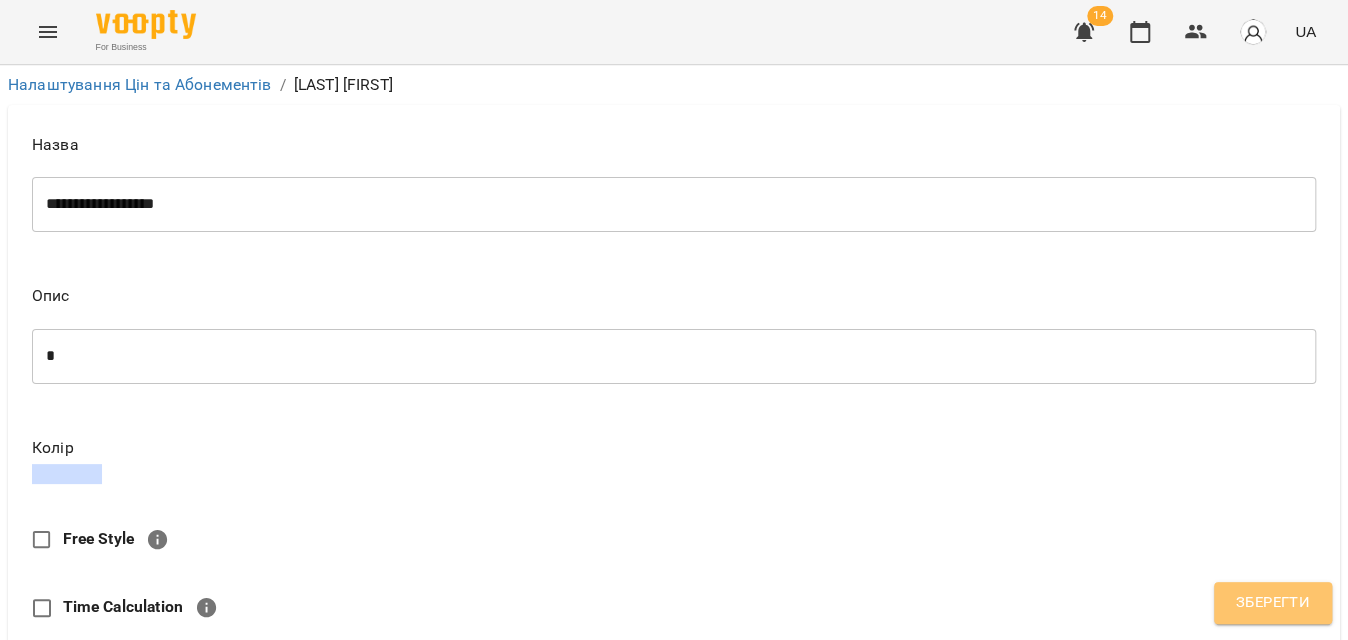 click on "Зберегти" at bounding box center [1273, 603] 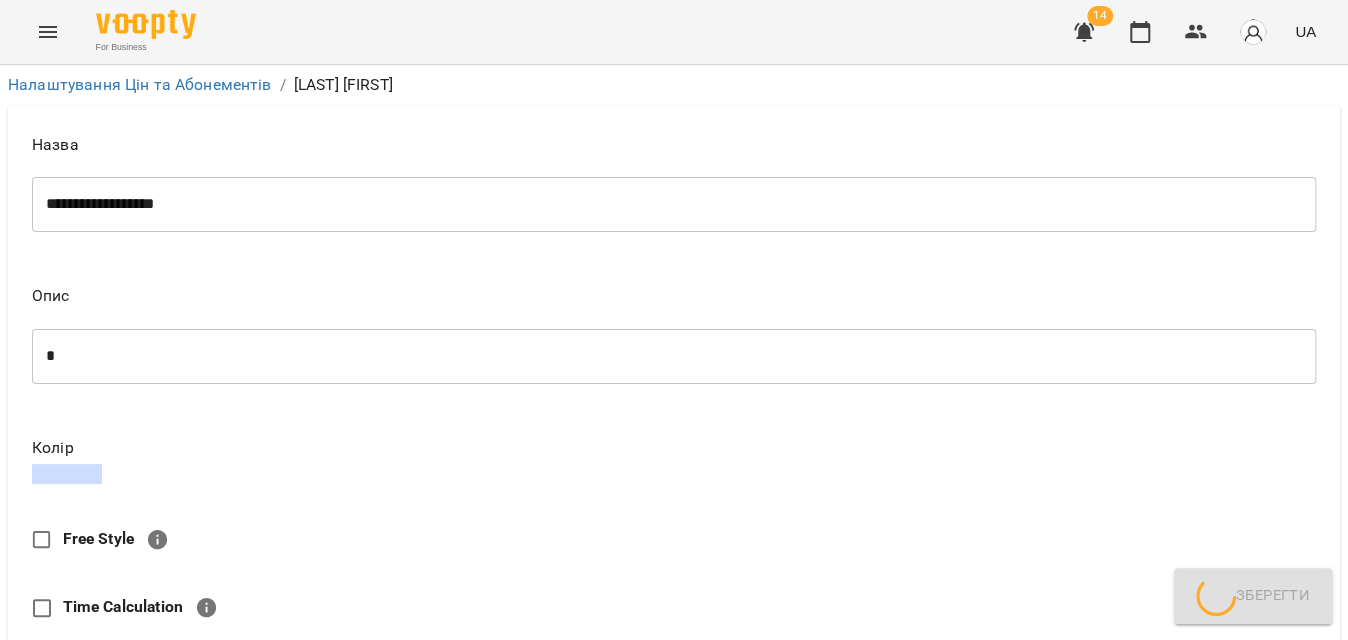 scroll, scrollTop: 1113, scrollLeft: 0, axis: vertical 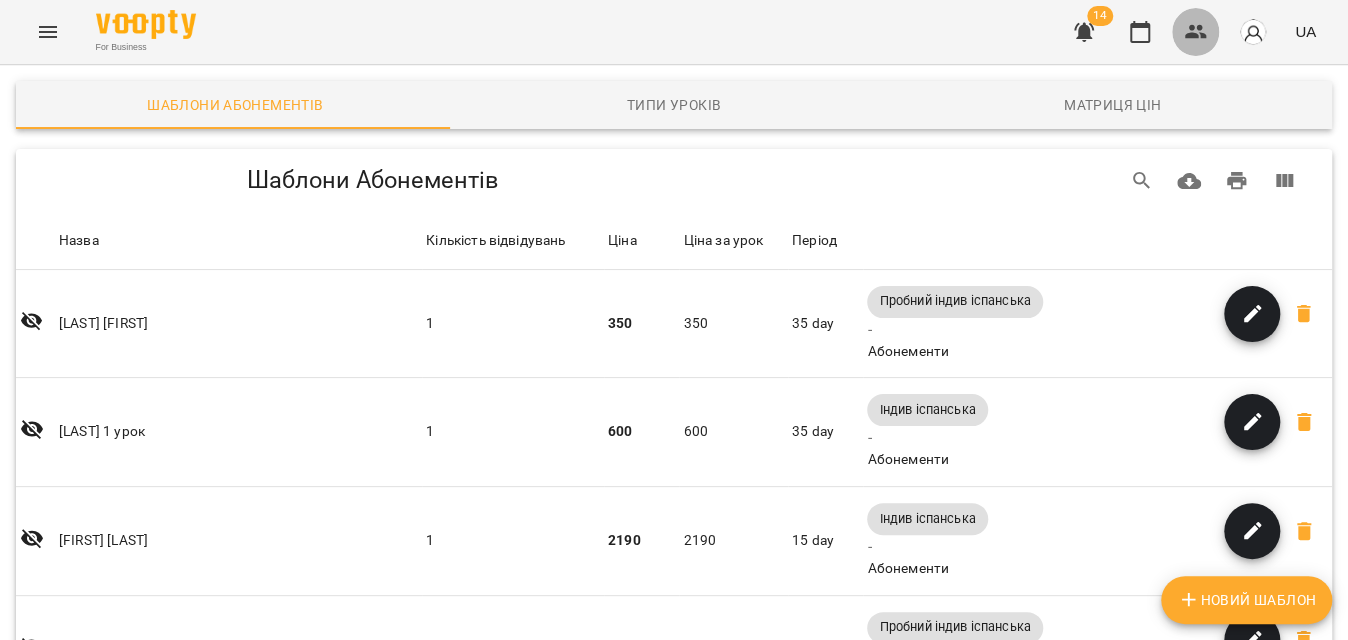 click 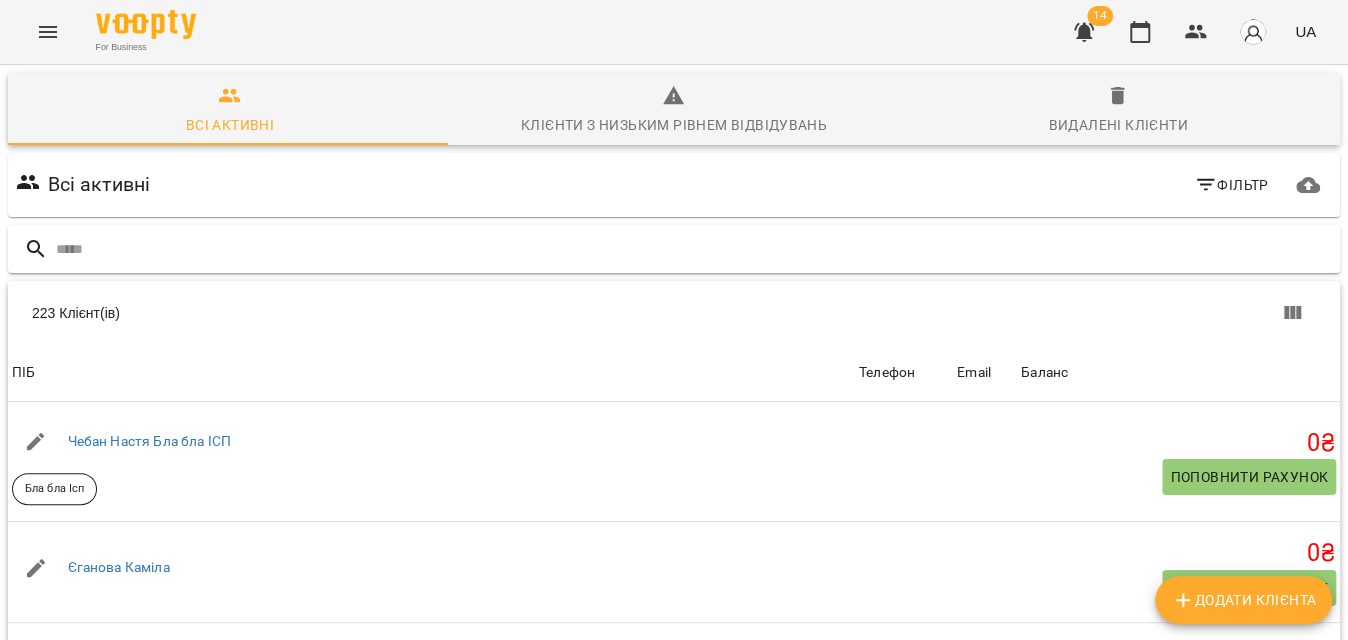 click at bounding box center (694, 249) 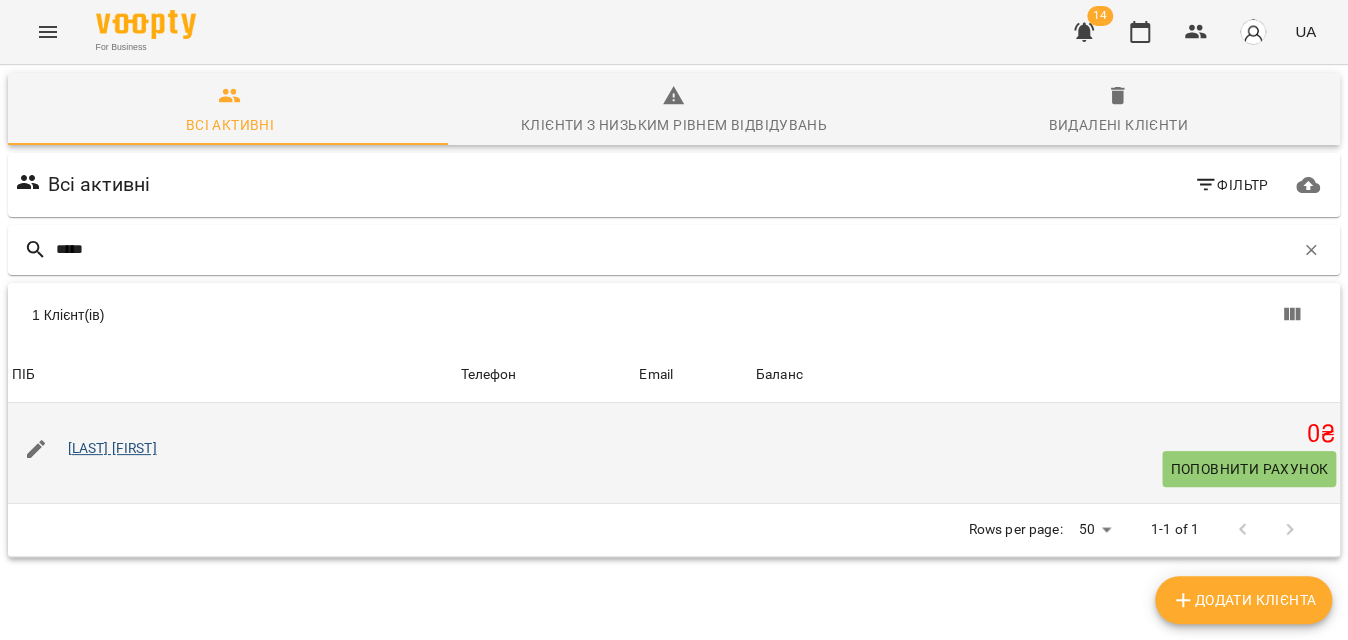 type on "*****" 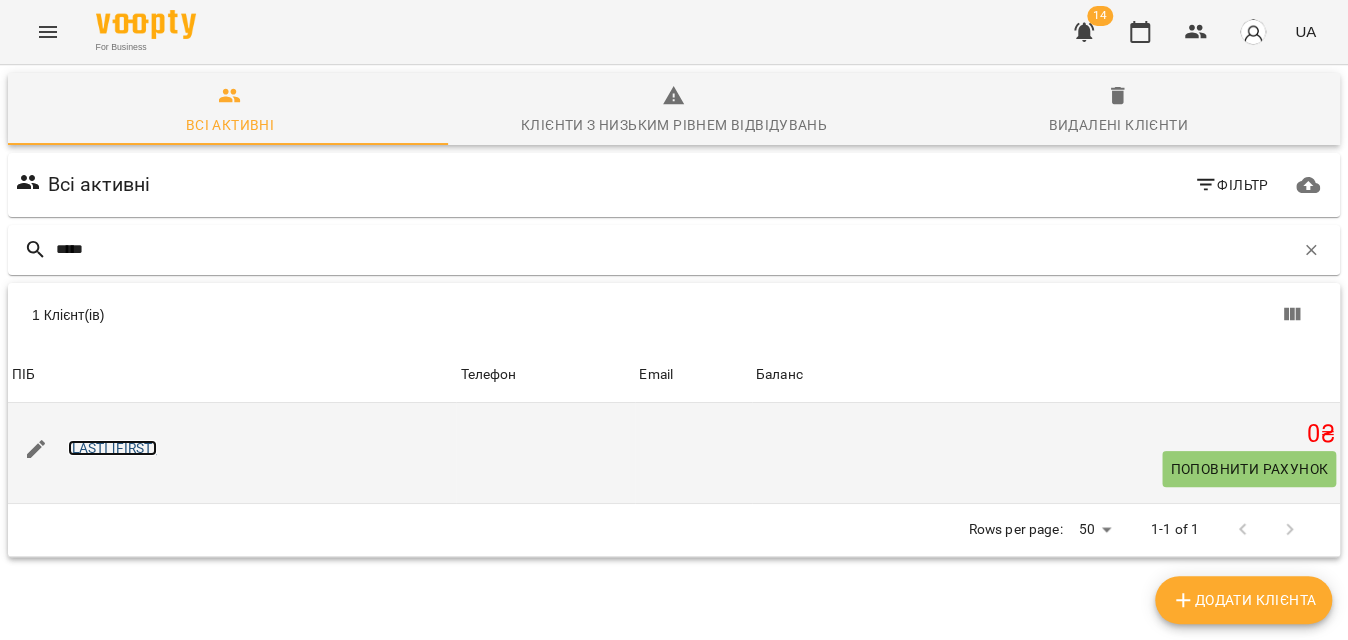 click on "Чумакова Анастасія" at bounding box center [112, 448] 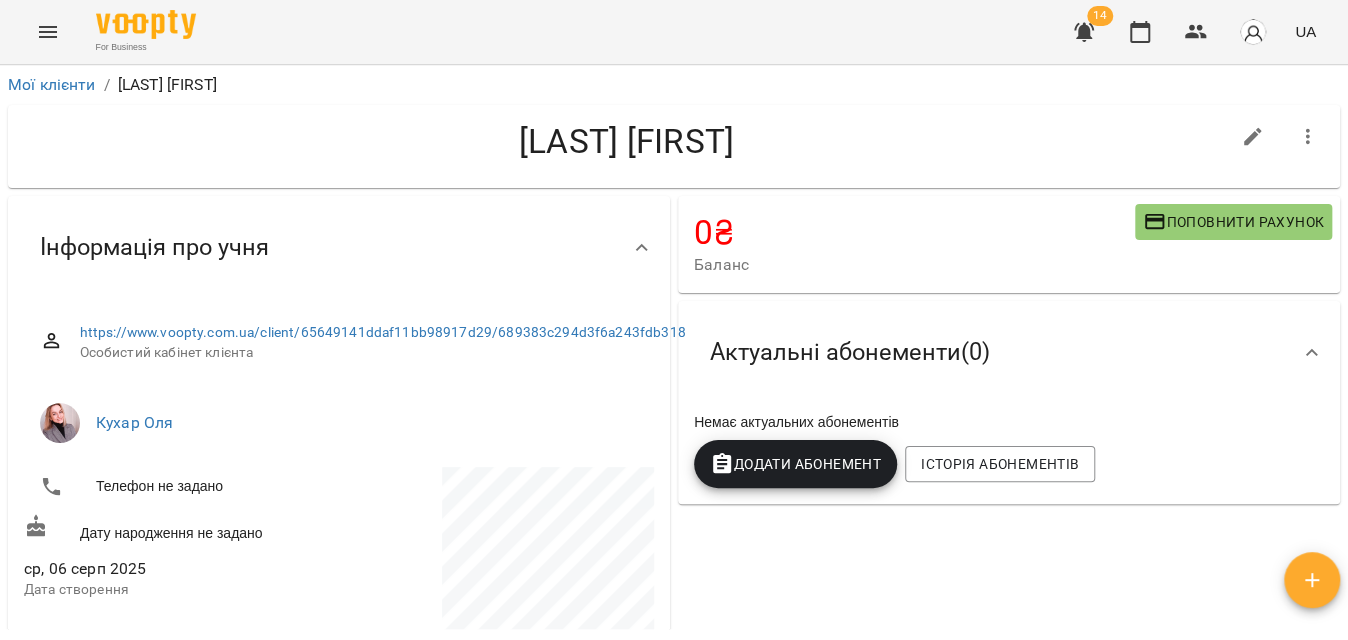 click on "Додати Абонемент" at bounding box center (795, 464) 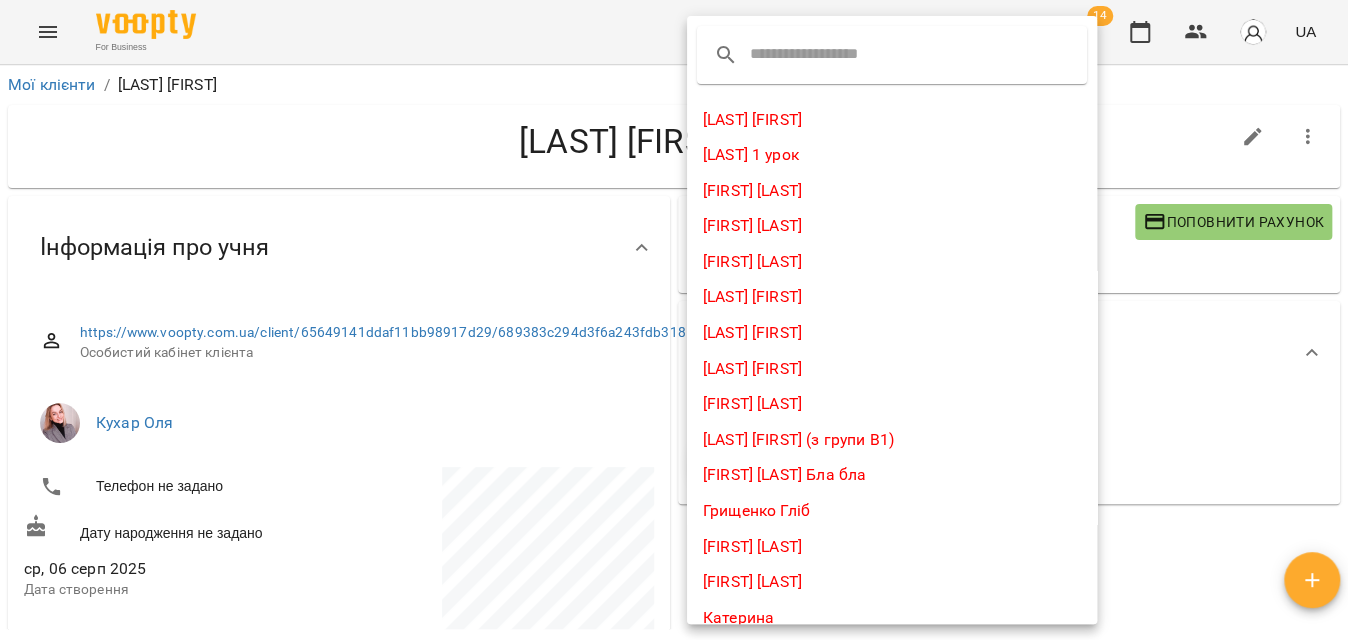 click at bounding box center [829, 55] 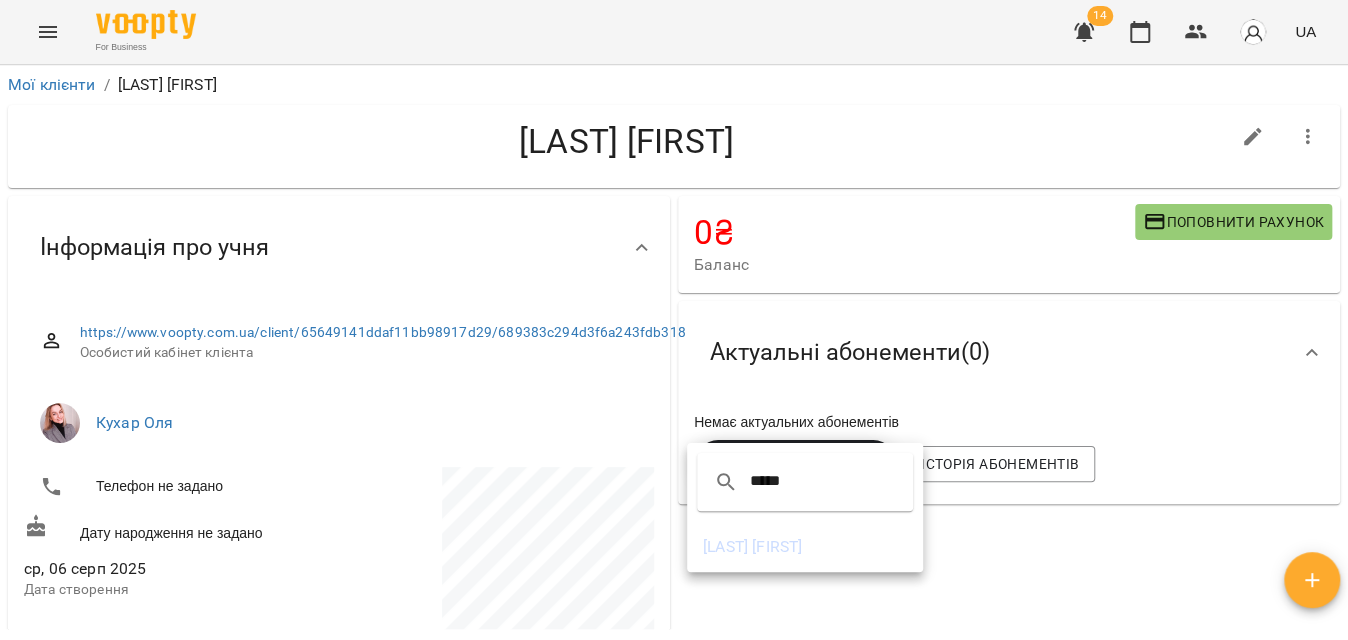 type on "*****" 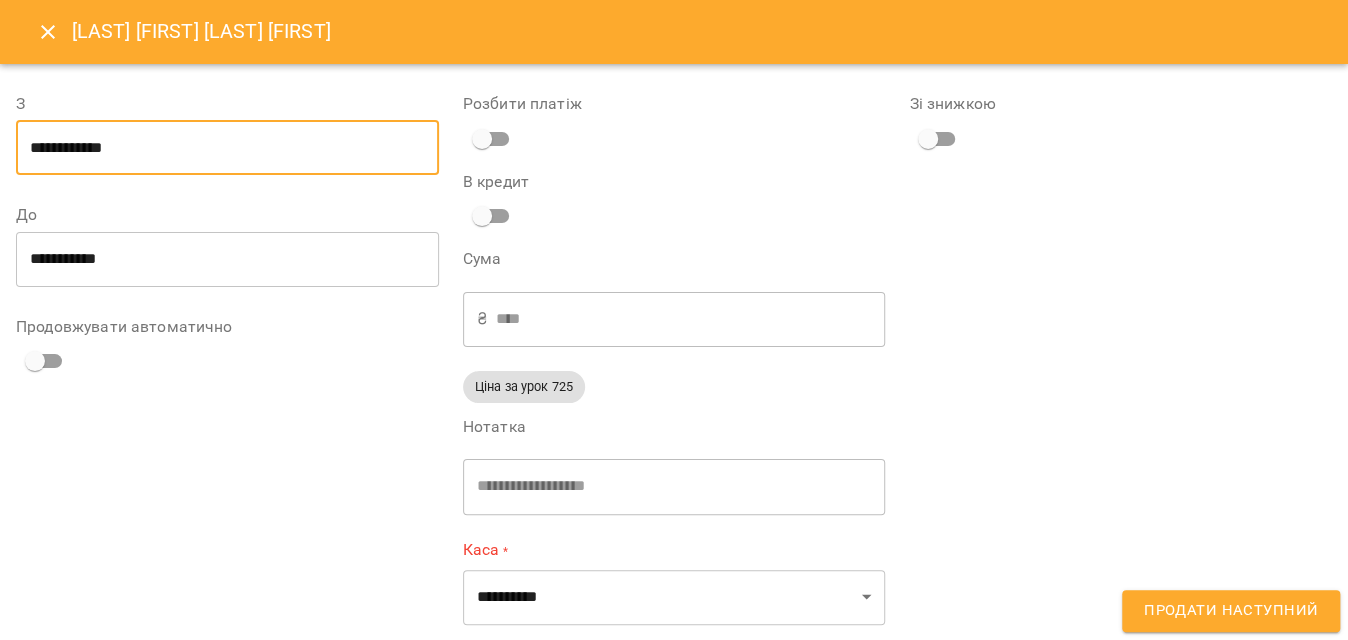 click on "**********" at bounding box center (227, 148) 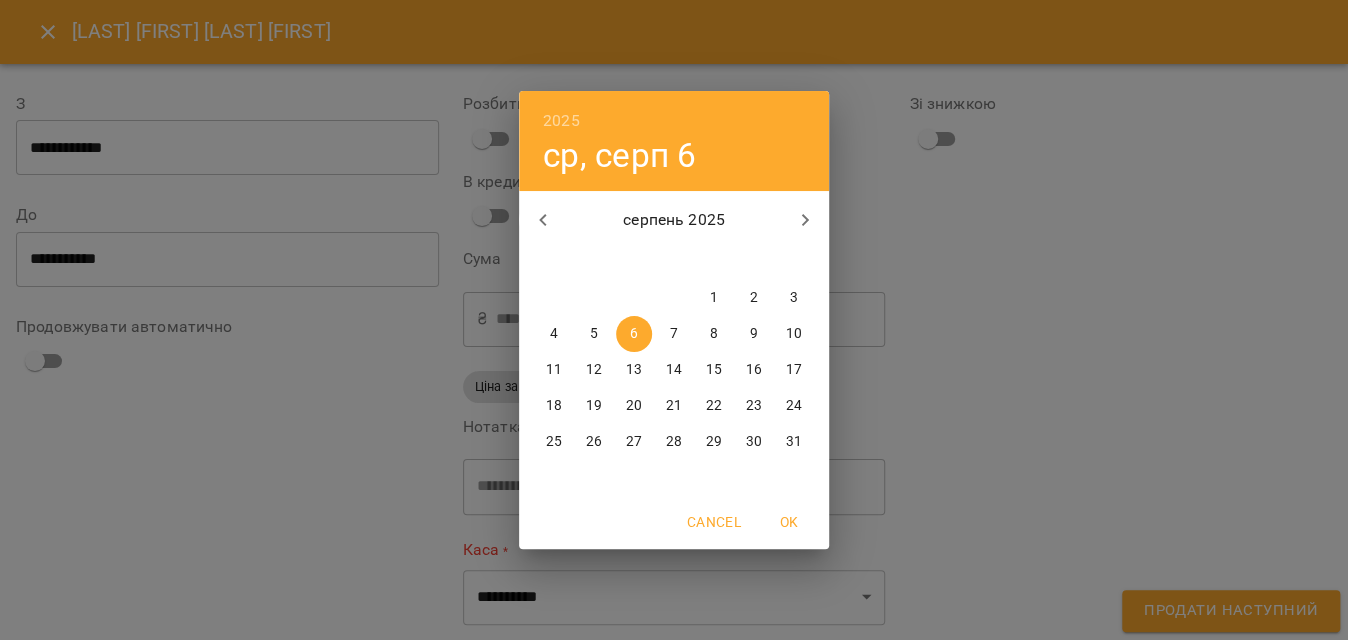 click on "8" at bounding box center [714, 334] 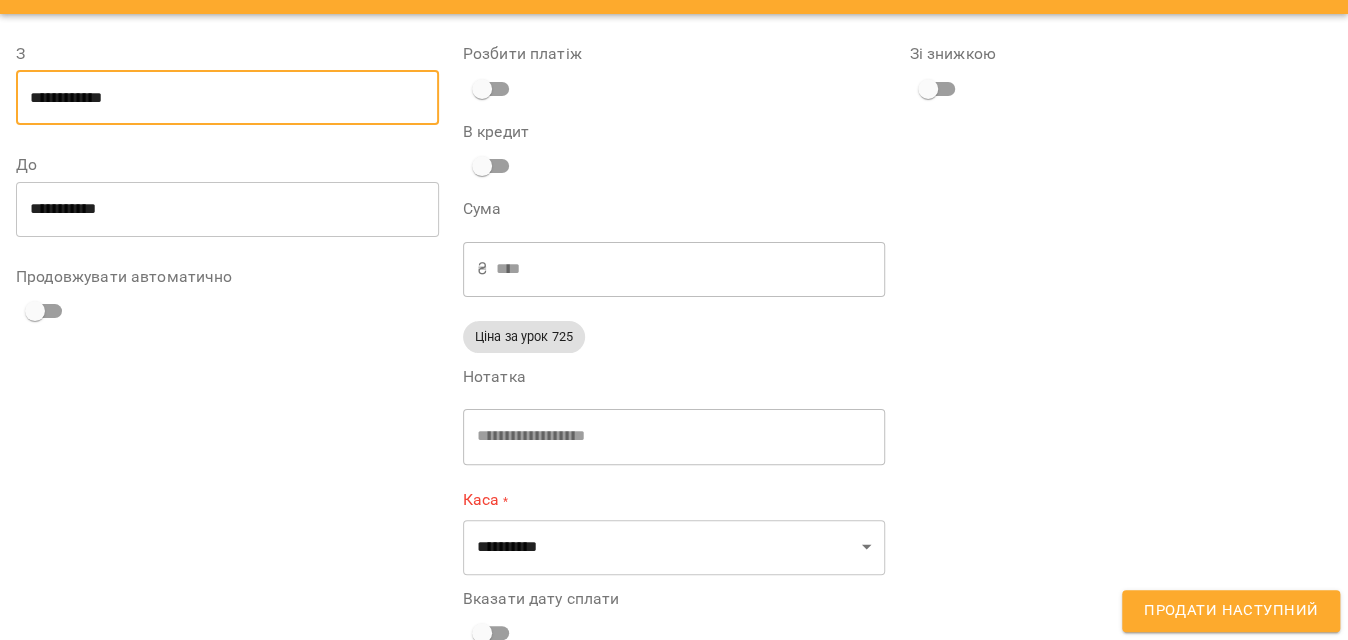 scroll, scrollTop: 94, scrollLeft: 0, axis: vertical 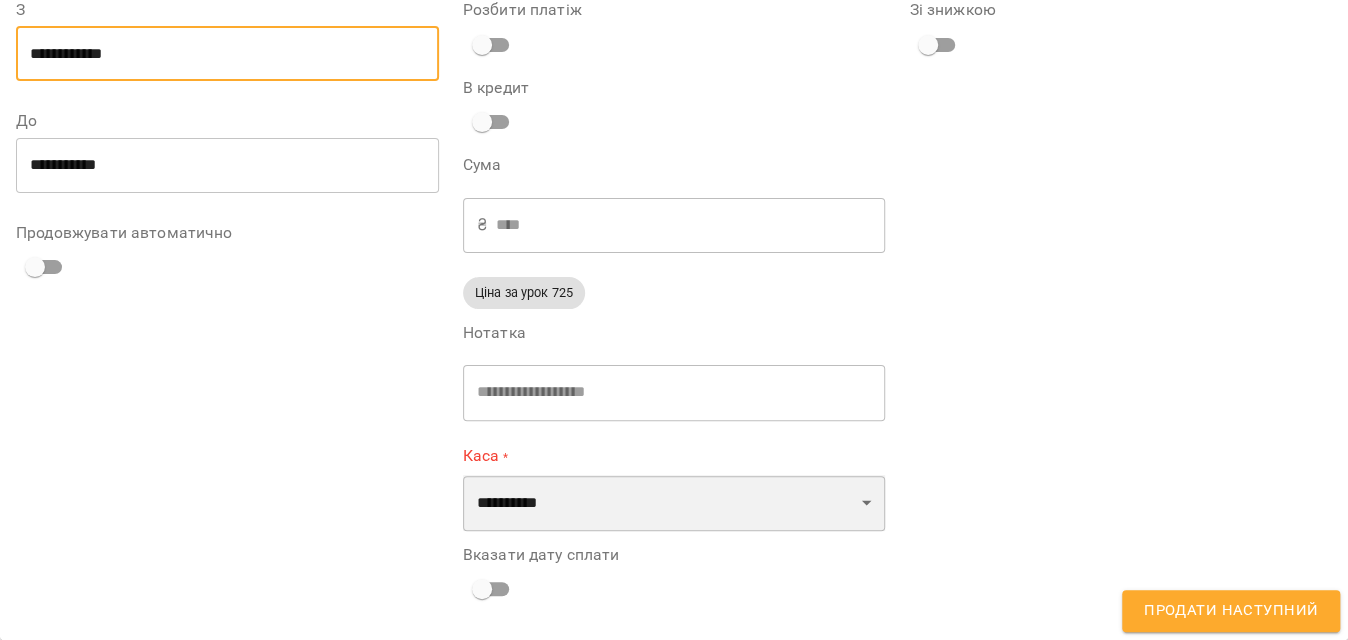 click on "**********" at bounding box center (674, 503) 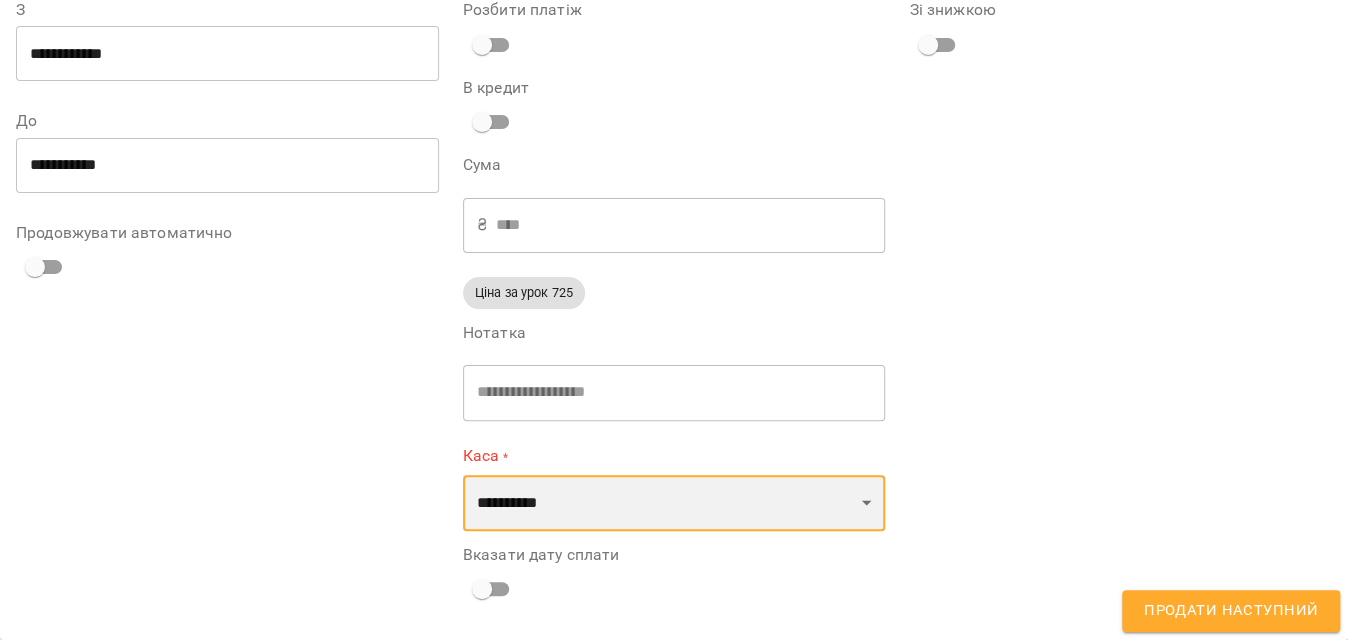 select on "****" 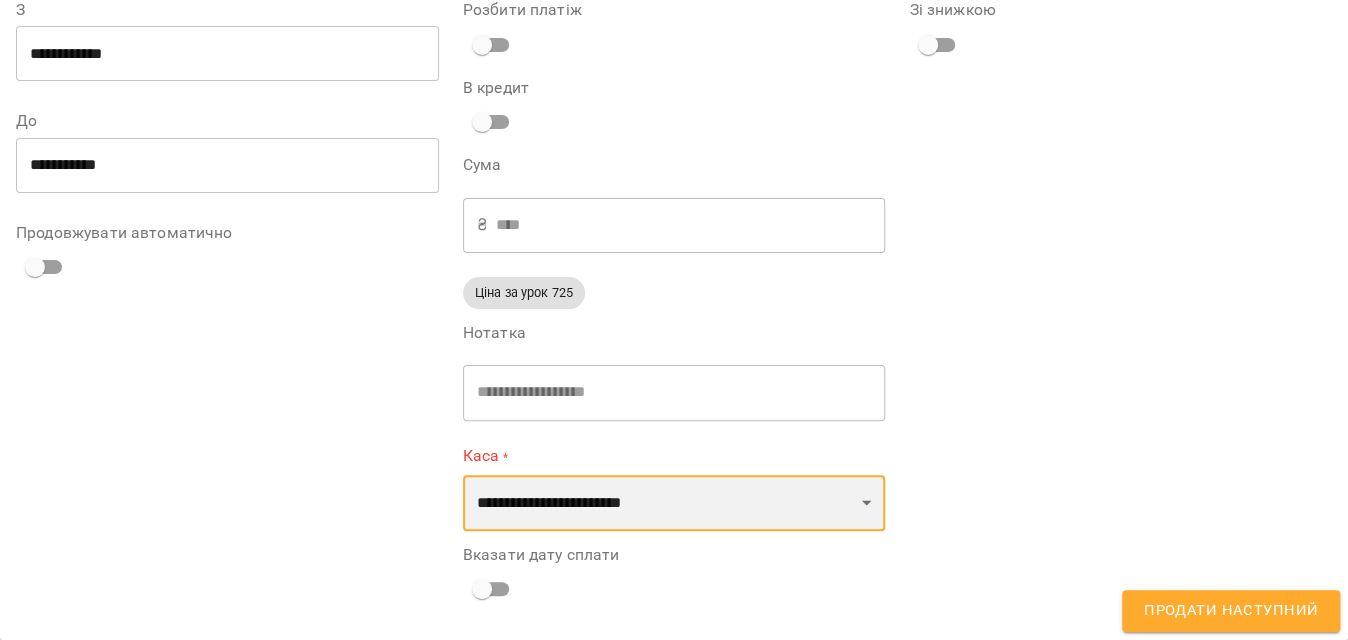 click on "**********" at bounding box center (674, 503) 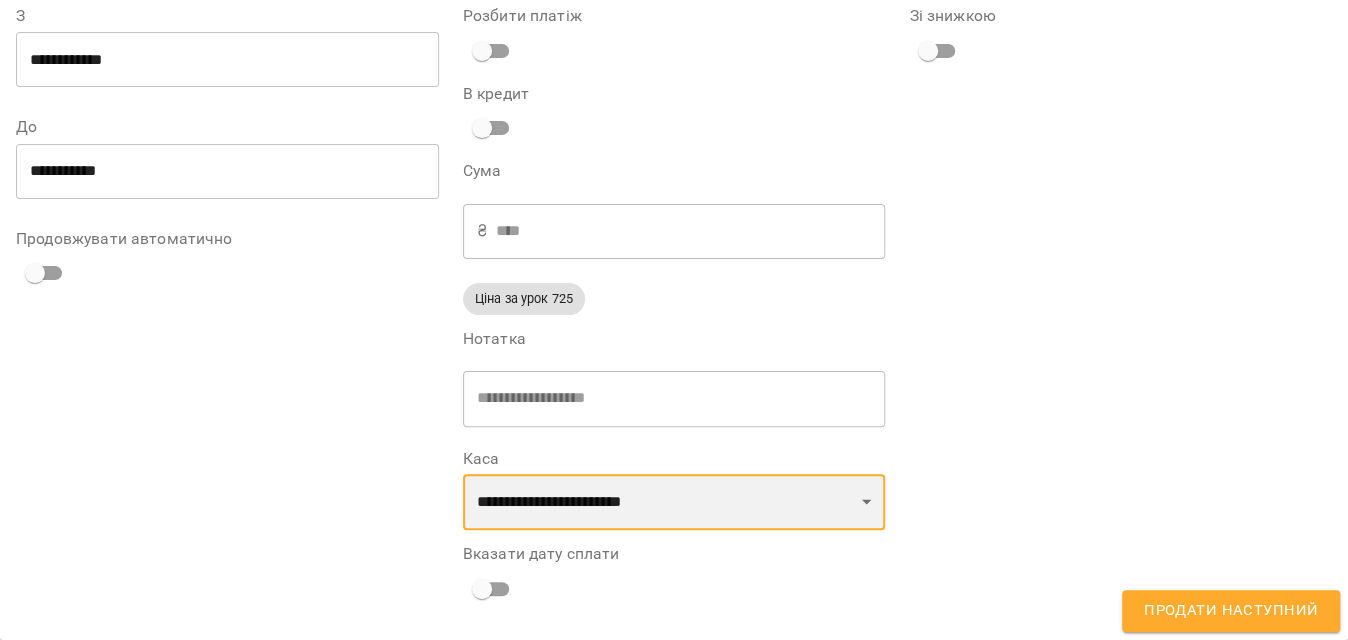 scroll, scrollTop: 87, scrollLeft: 0, axis: vertical 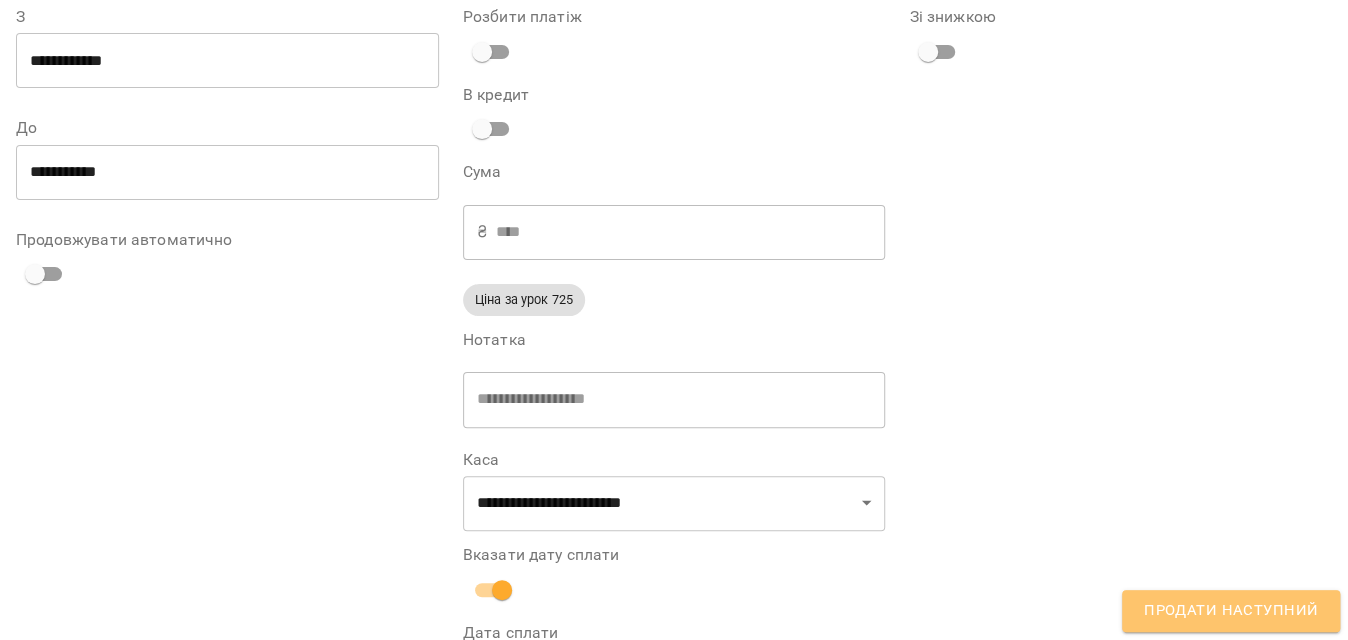 click on "Продати наступний" at bounding box center [1231, 611] 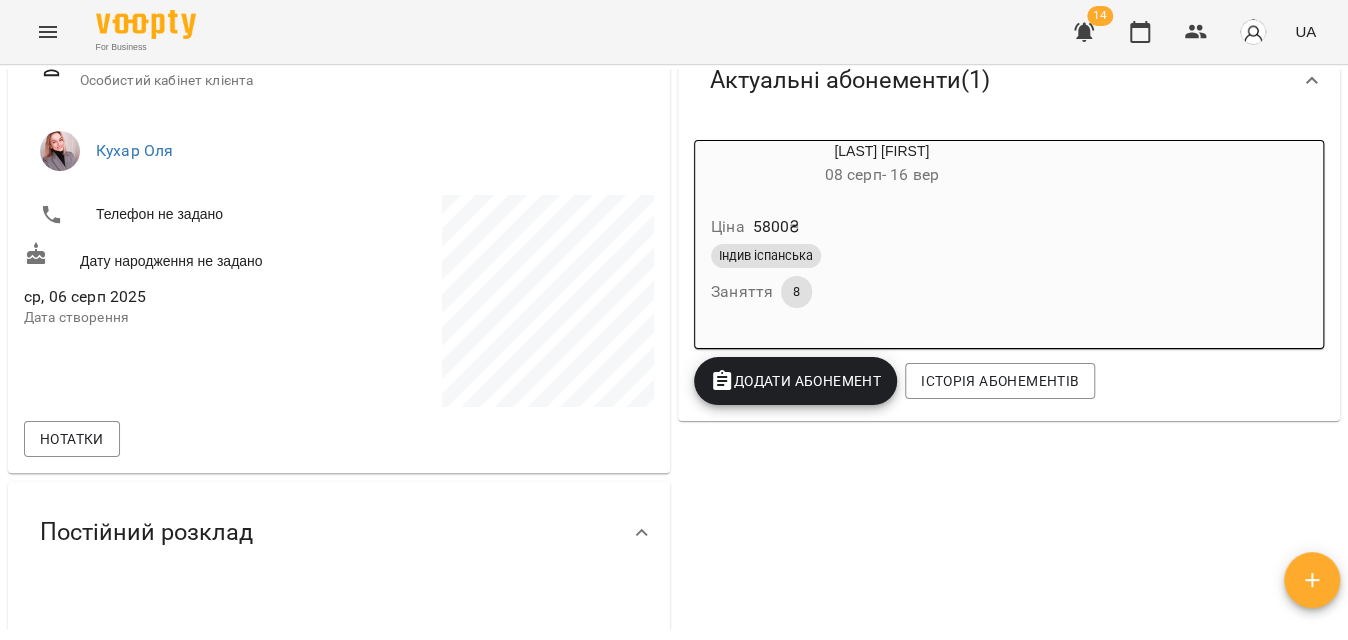scroll, scrollTop: 454, scrollLeft: 0, axis: vertical 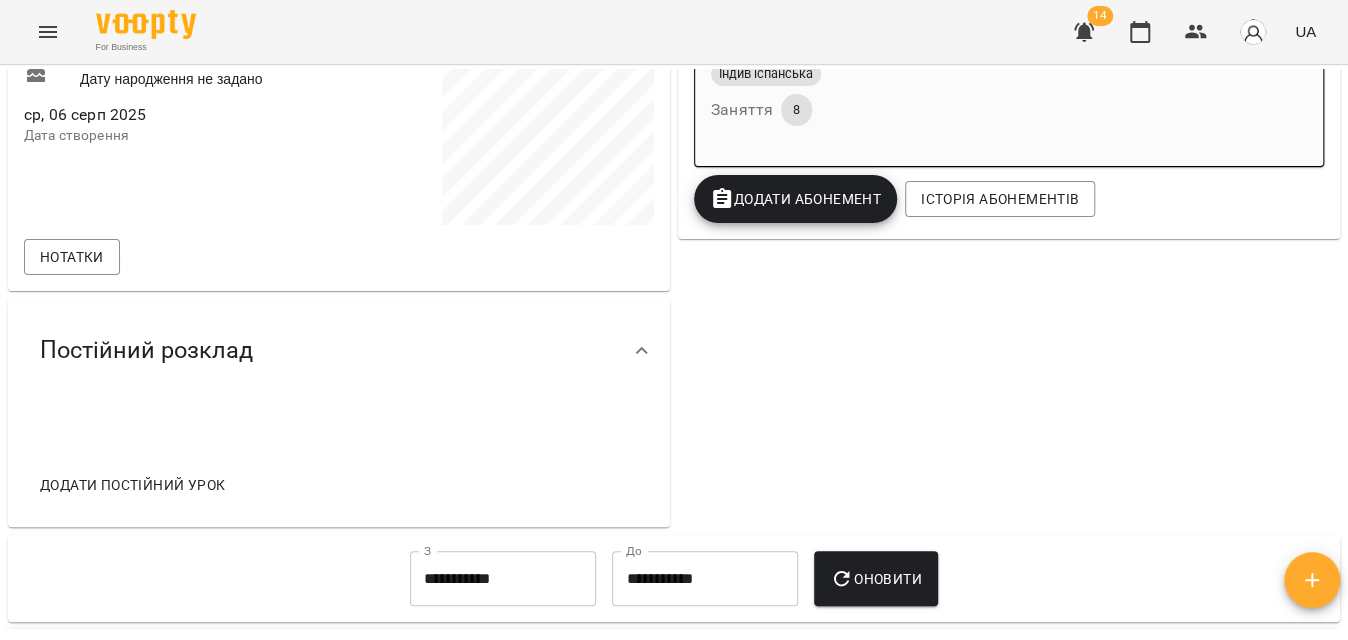 click on "Додати постійний урок" at bounding box center [132, 485] 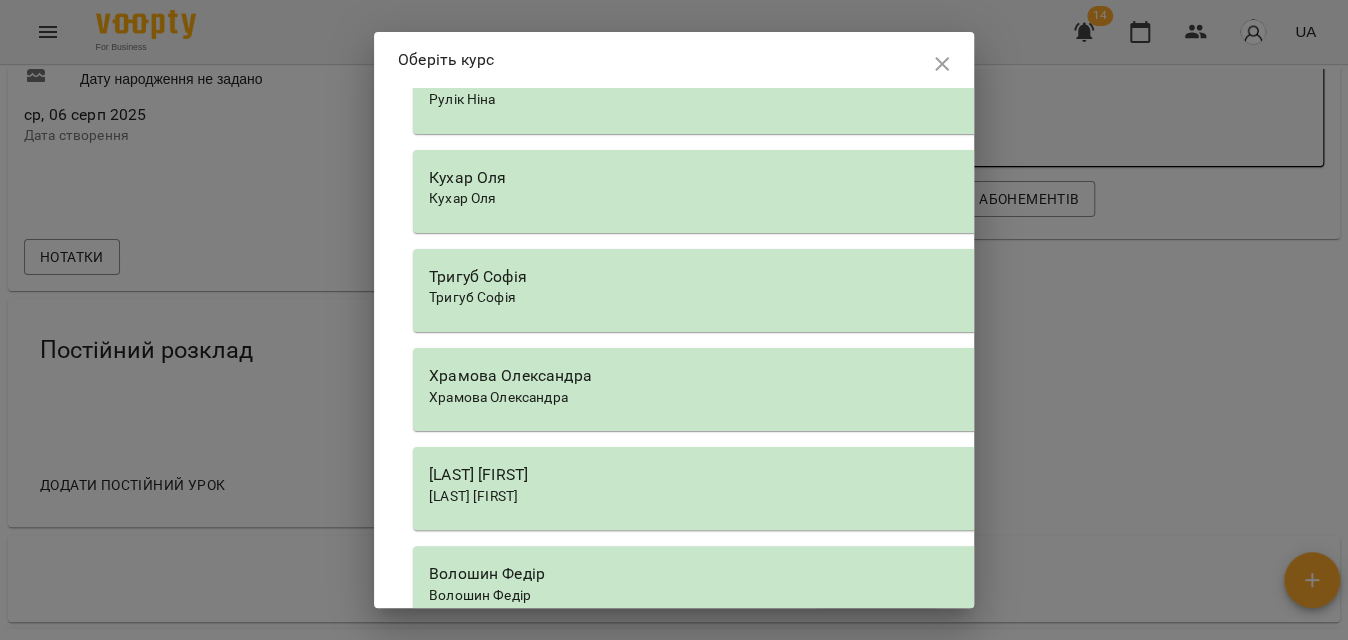 scroll, scrollTop: 4818, scrollLeft: 0, axis: vertical 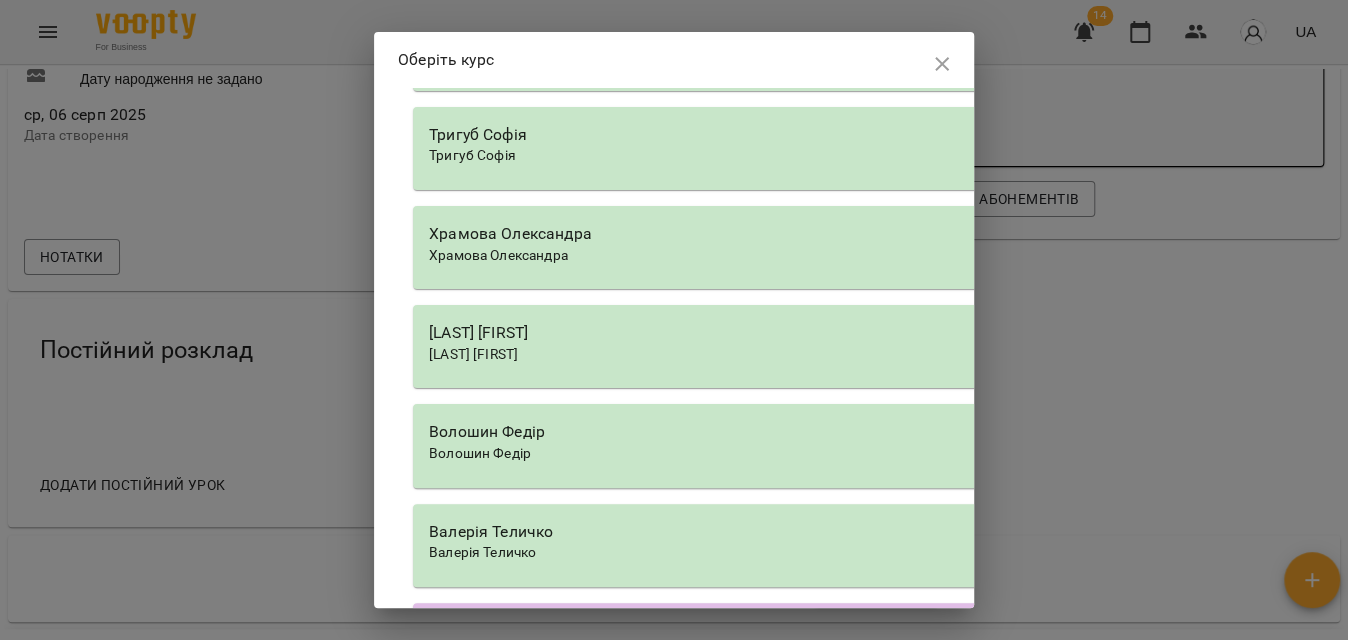 click on "Кухар Оля" at bounding box center (983, 57) 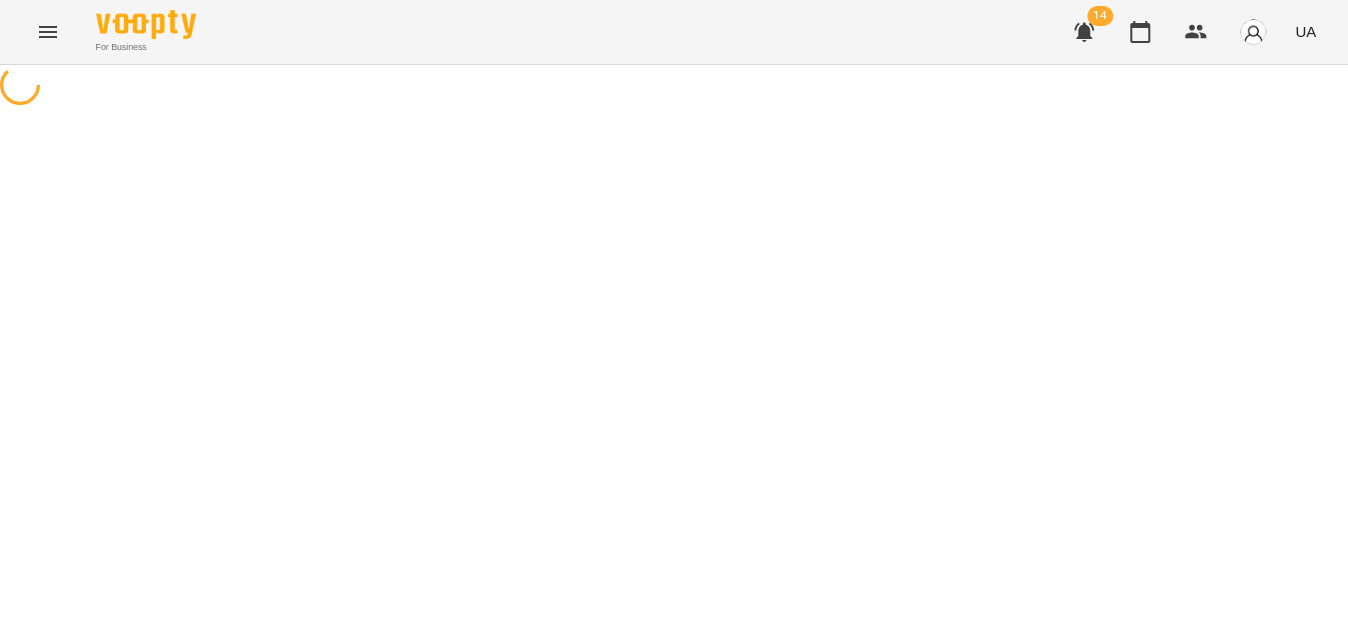 select on "********" 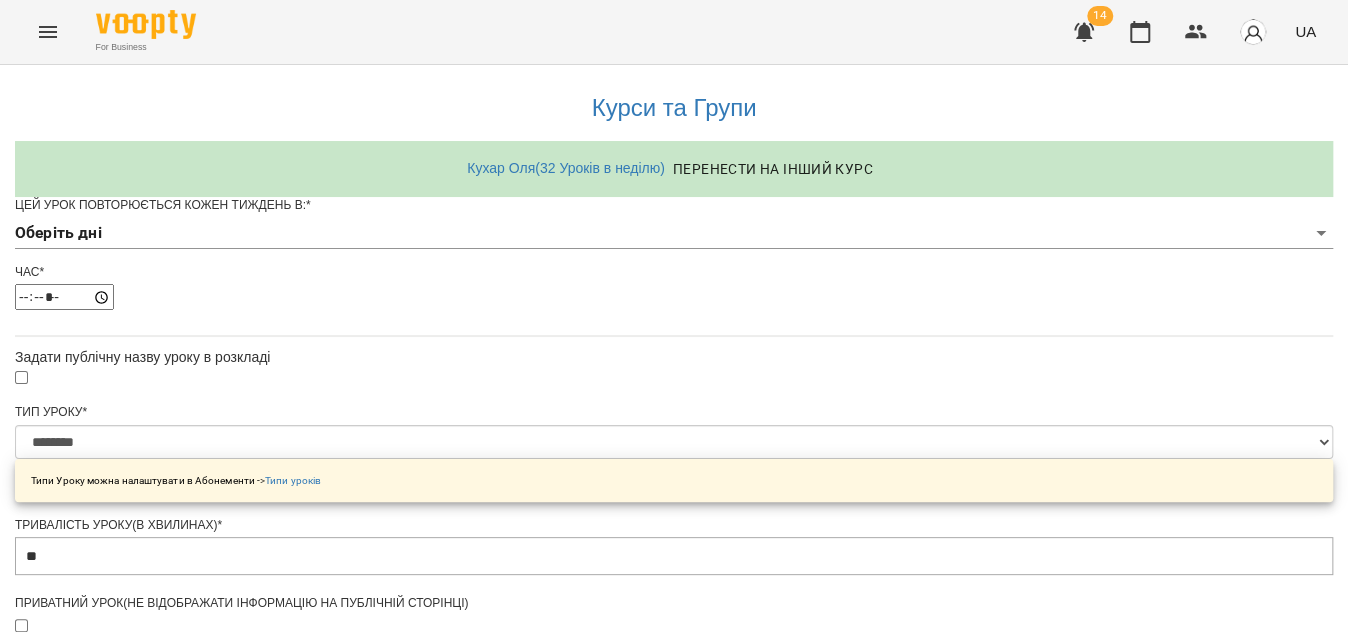 click on "**********" at bounding box center [674, 644] 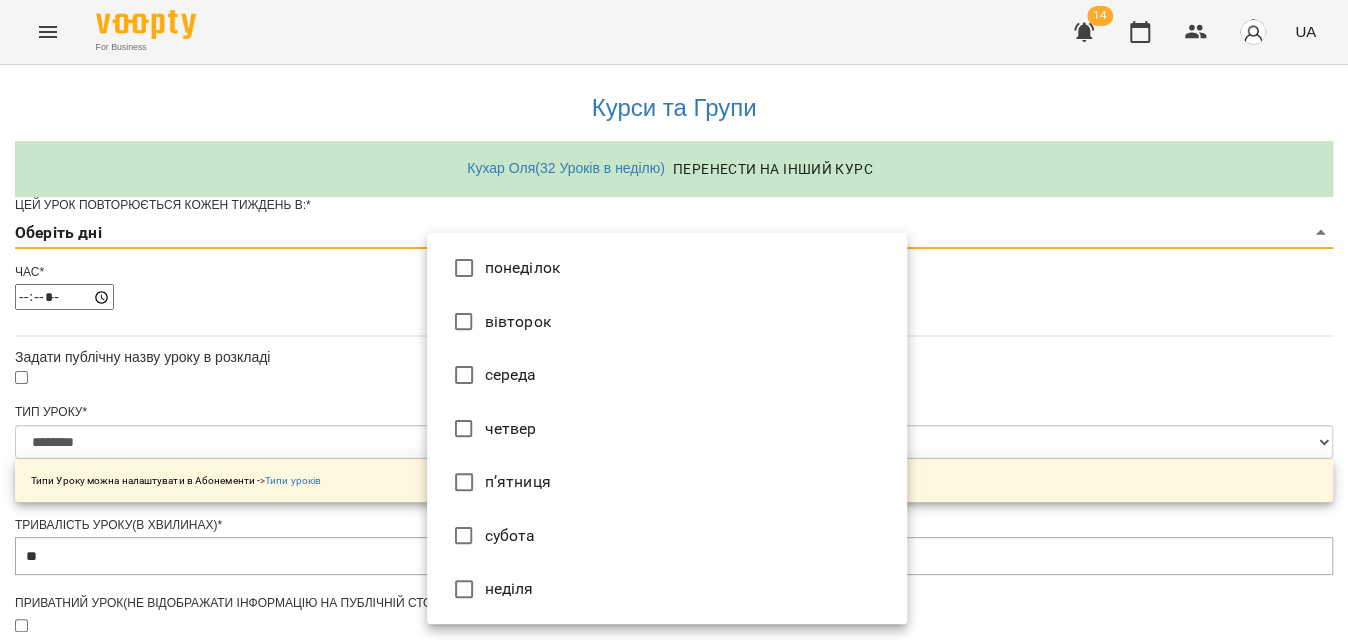 click on "середа" at bounding box center (667, 375) 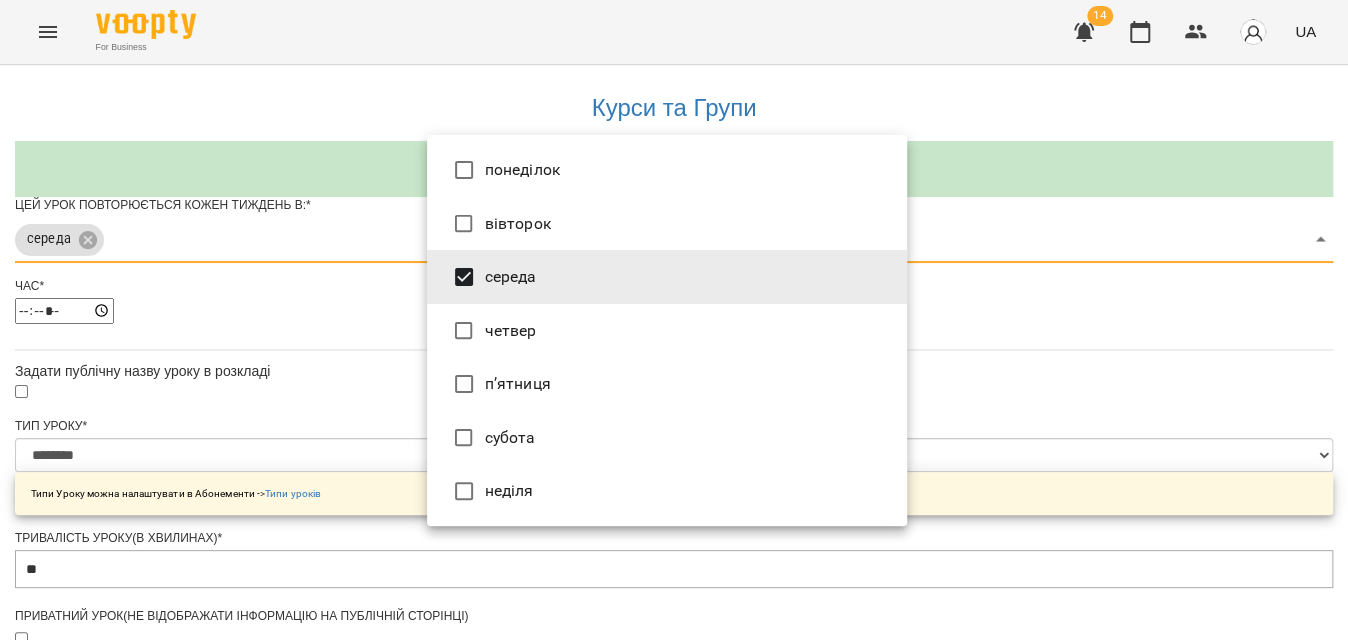 drag, startPoint x: 1026, startPoint y: 309, endPoint x: 536, endPoint y: 284, distance: 490.63733 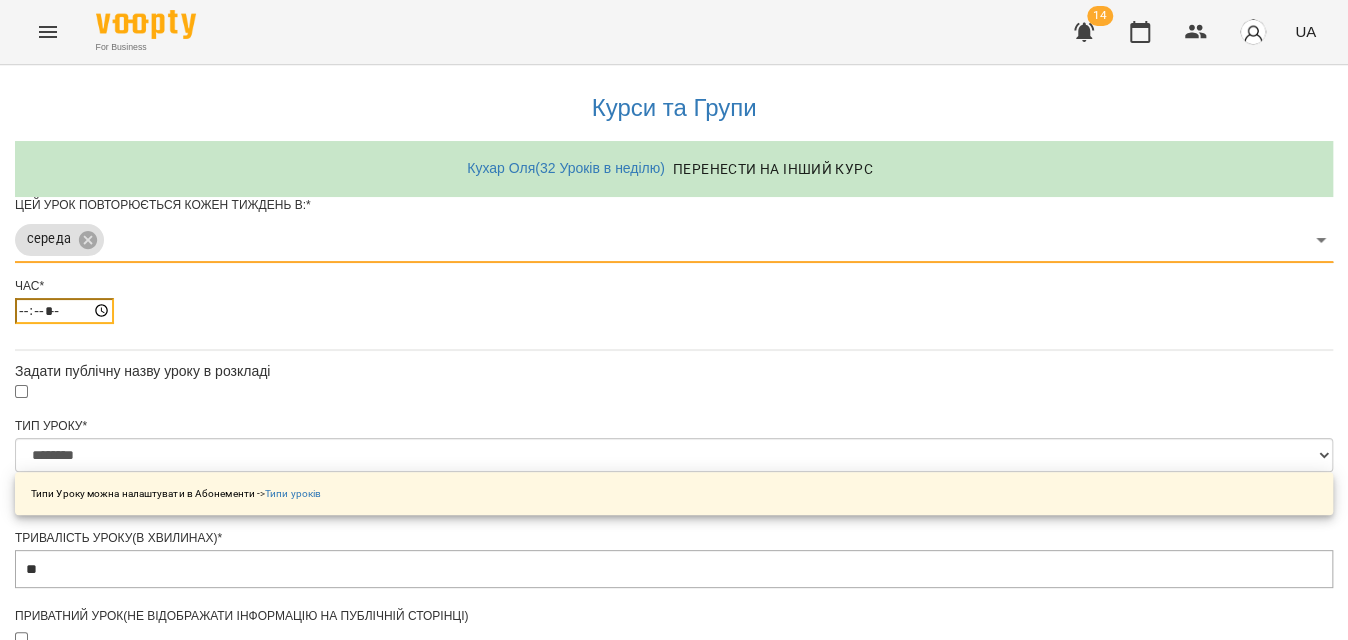 click on "*****" at bounding box center [64, 311] 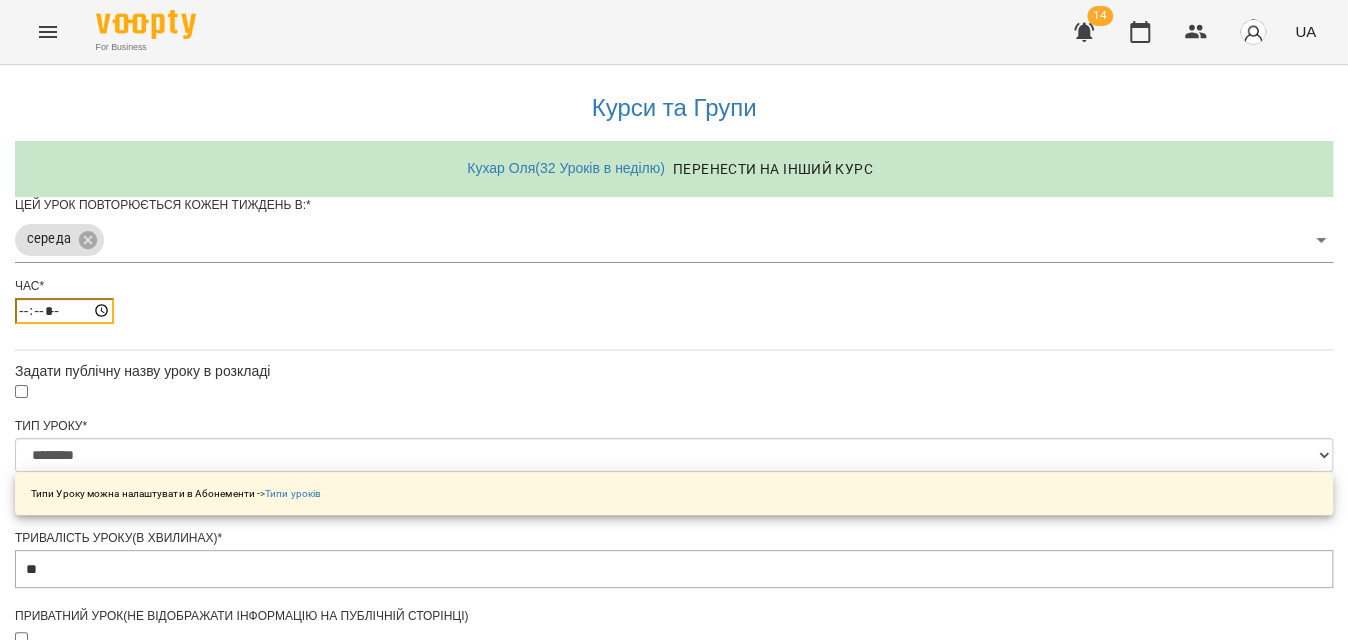 type on "*****" 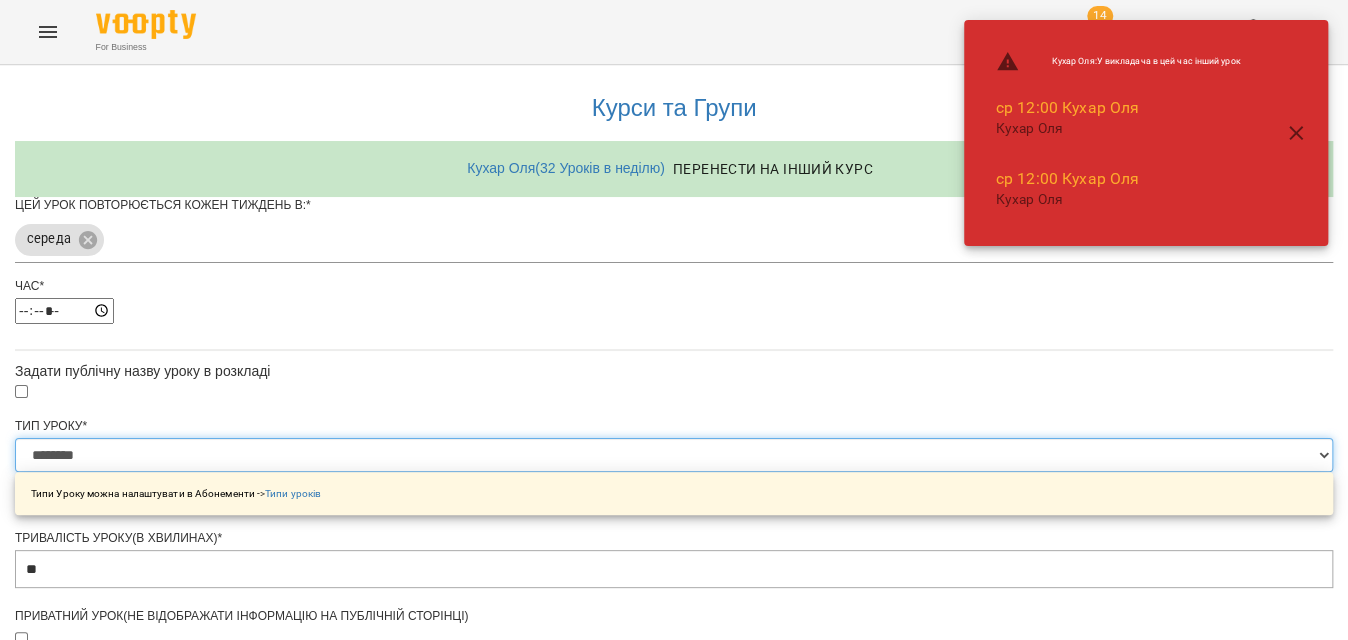 click on "**********" at bounding box center [674, 455] 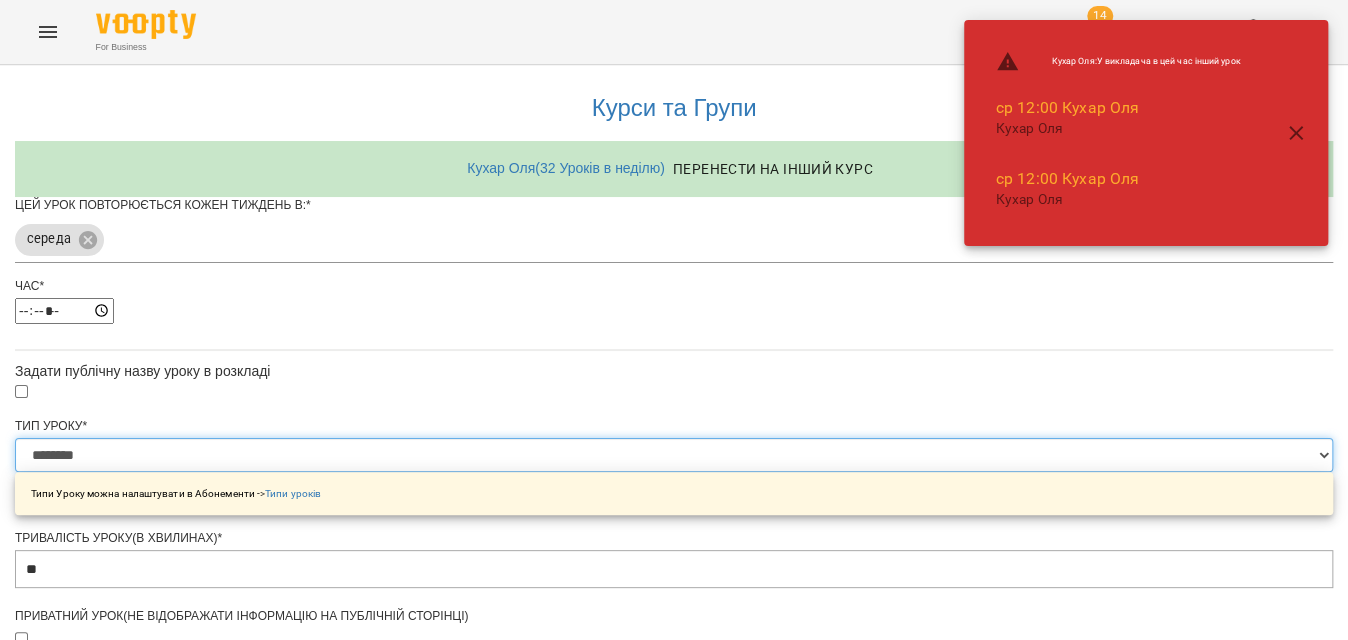 select on "**********" 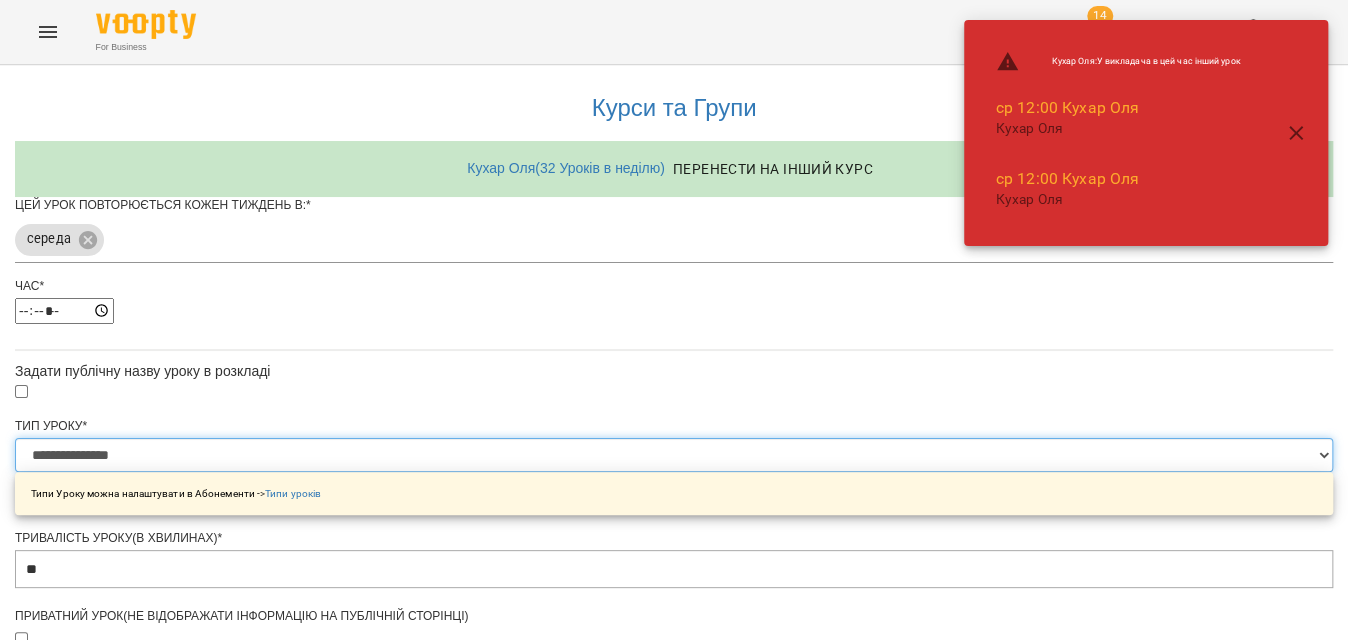 click on "**********" at bounding box center (674, 455) 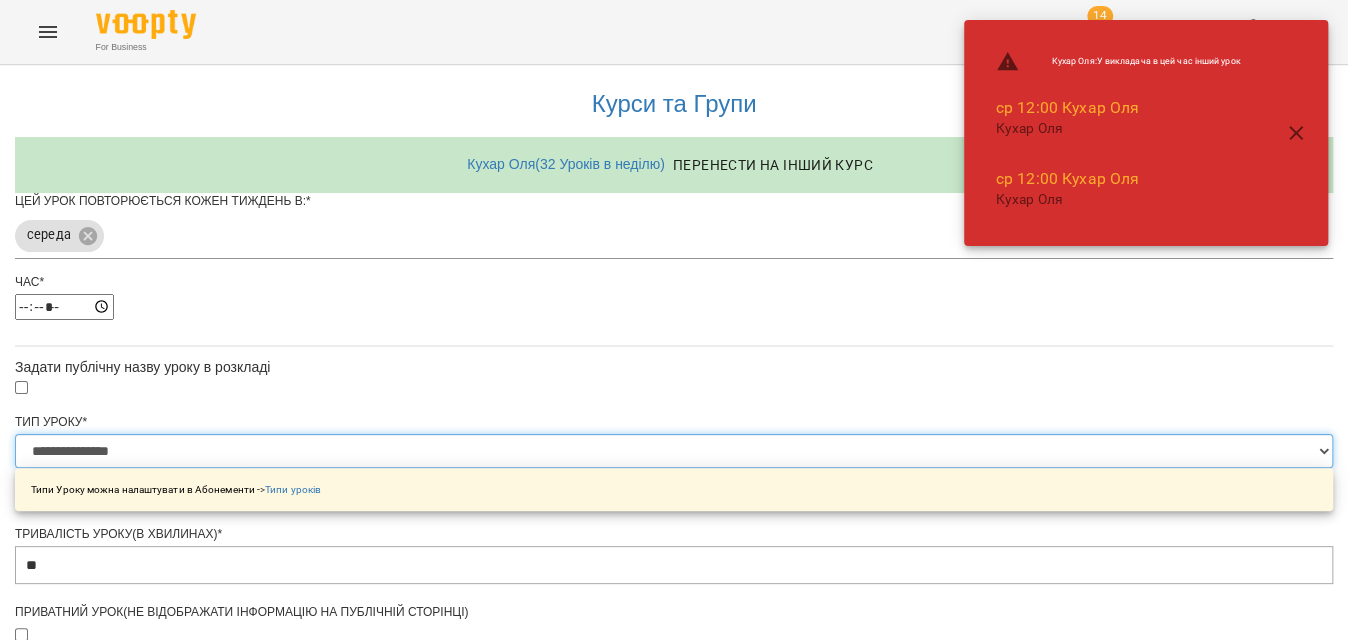 scroll, scrollTop: 800, scrollLeft: 0, axis: vertical 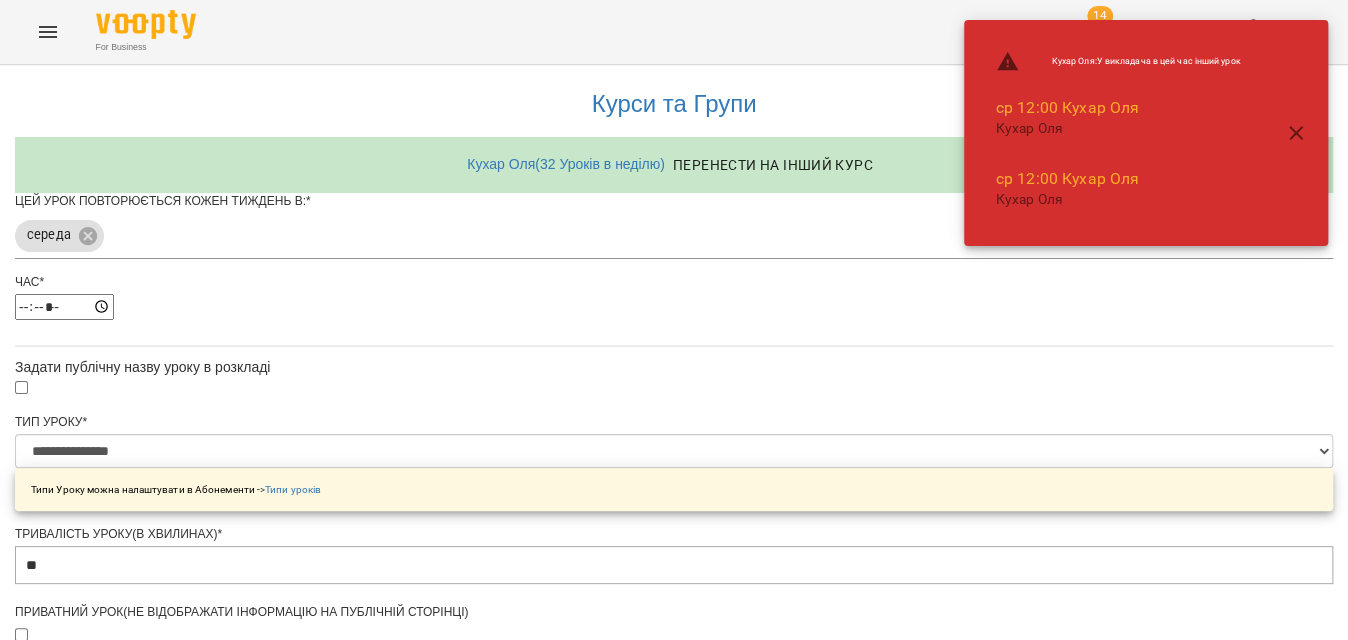 click on "**********" at bounding box center (108, 1225) 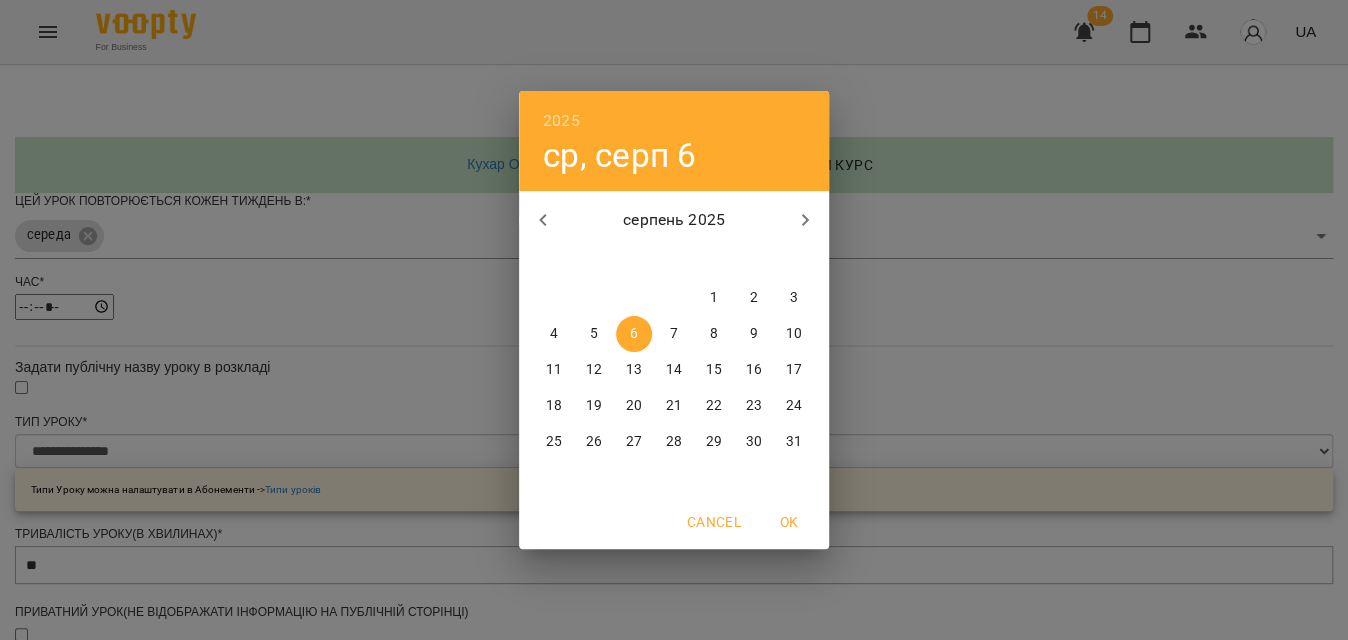 click on "8" at bounding box center [714, 334] 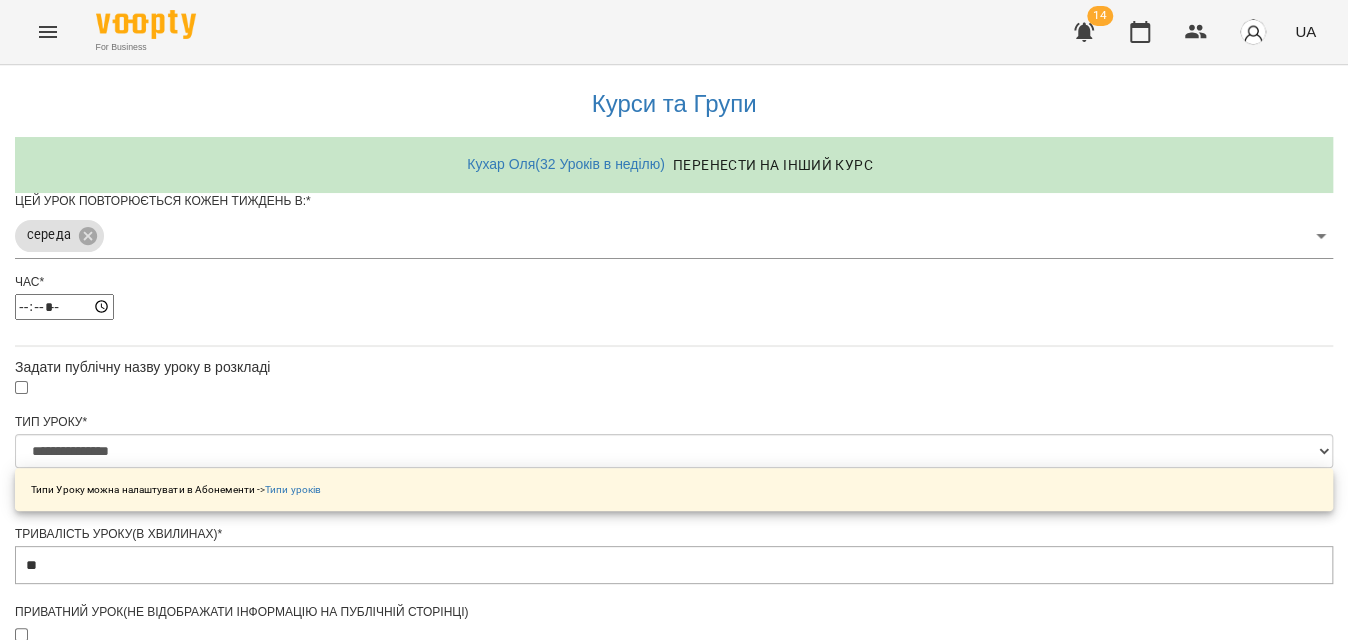 click on "Зберегти" at bounding box center (674, 1327) 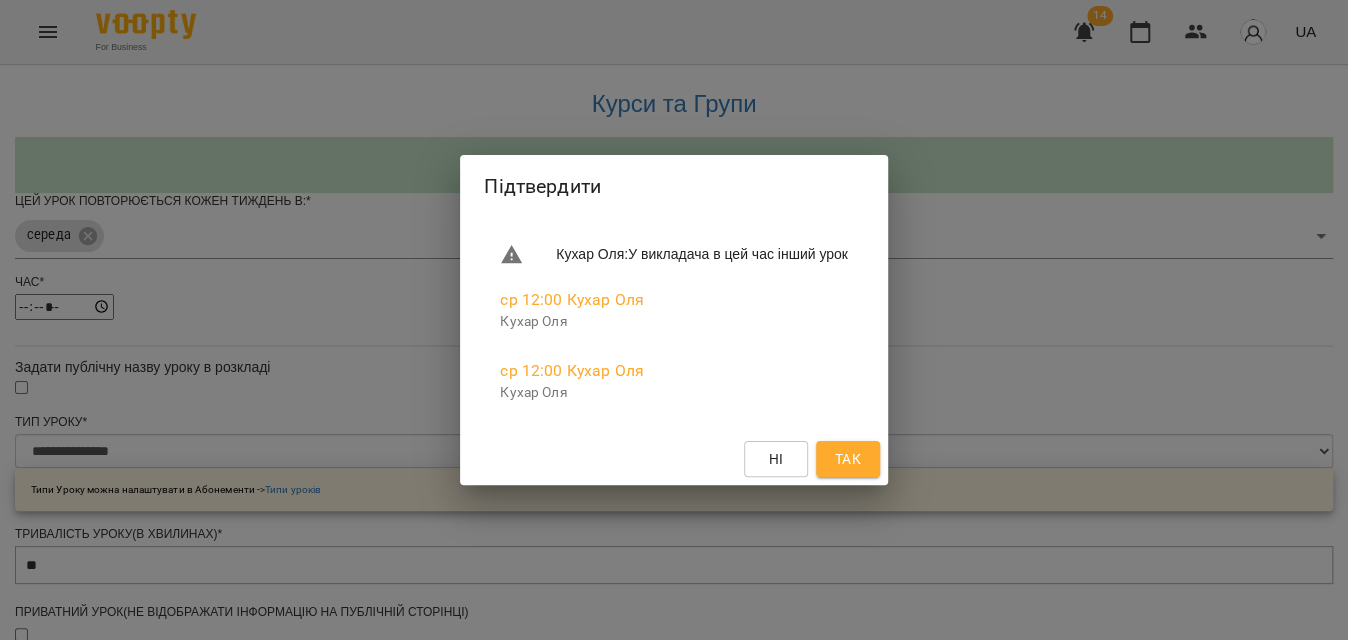 click on "Так" at bounding box center [848, 459] 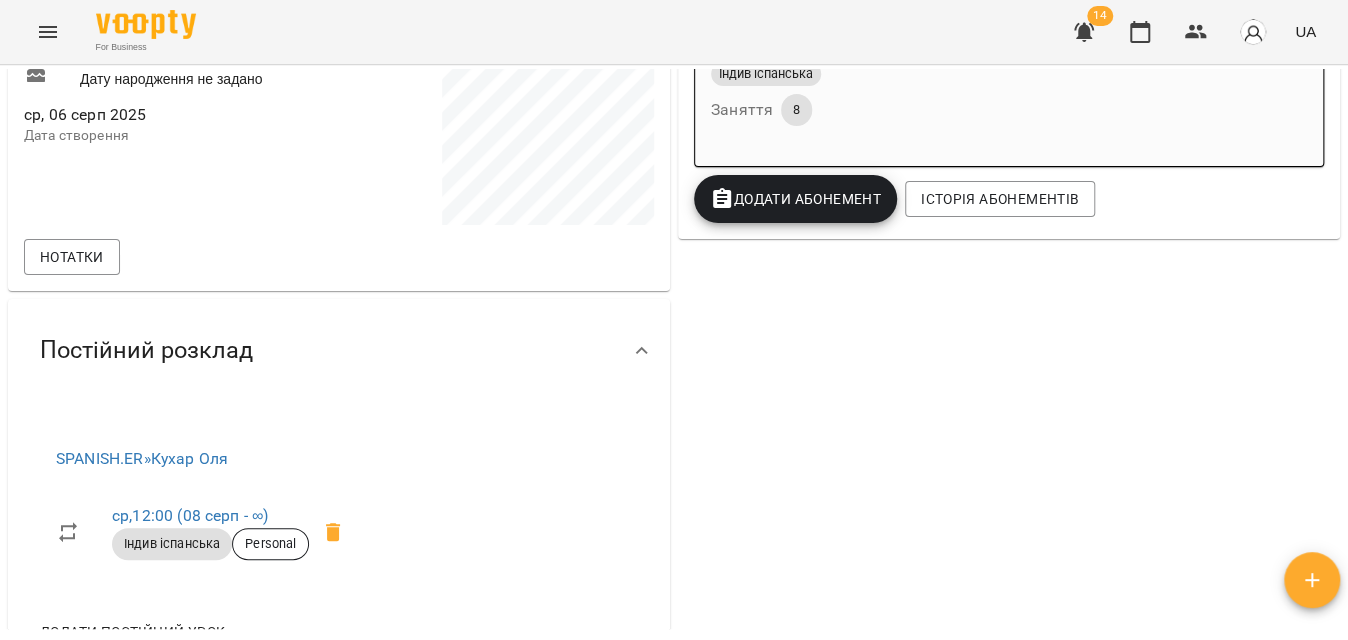 scroll, scrollTop: 727, scrollLeft: 0, axis: vertical 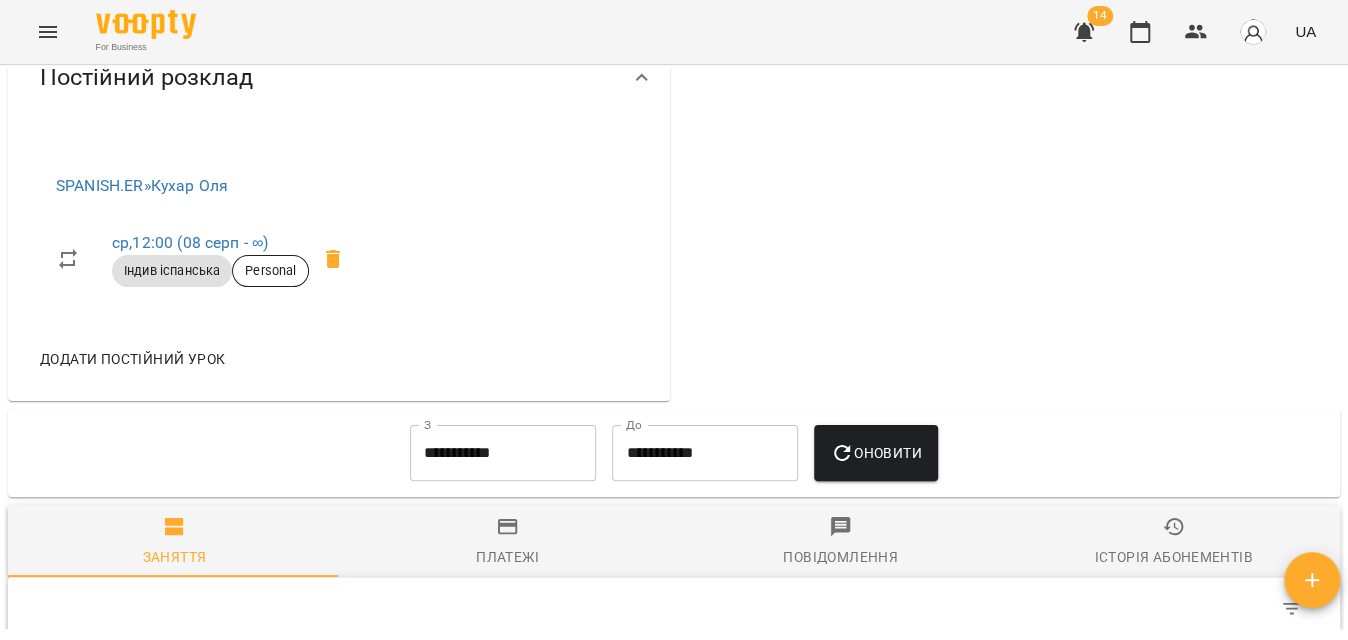 click on "Додати постійний урок" at bounding box center (132, 359) 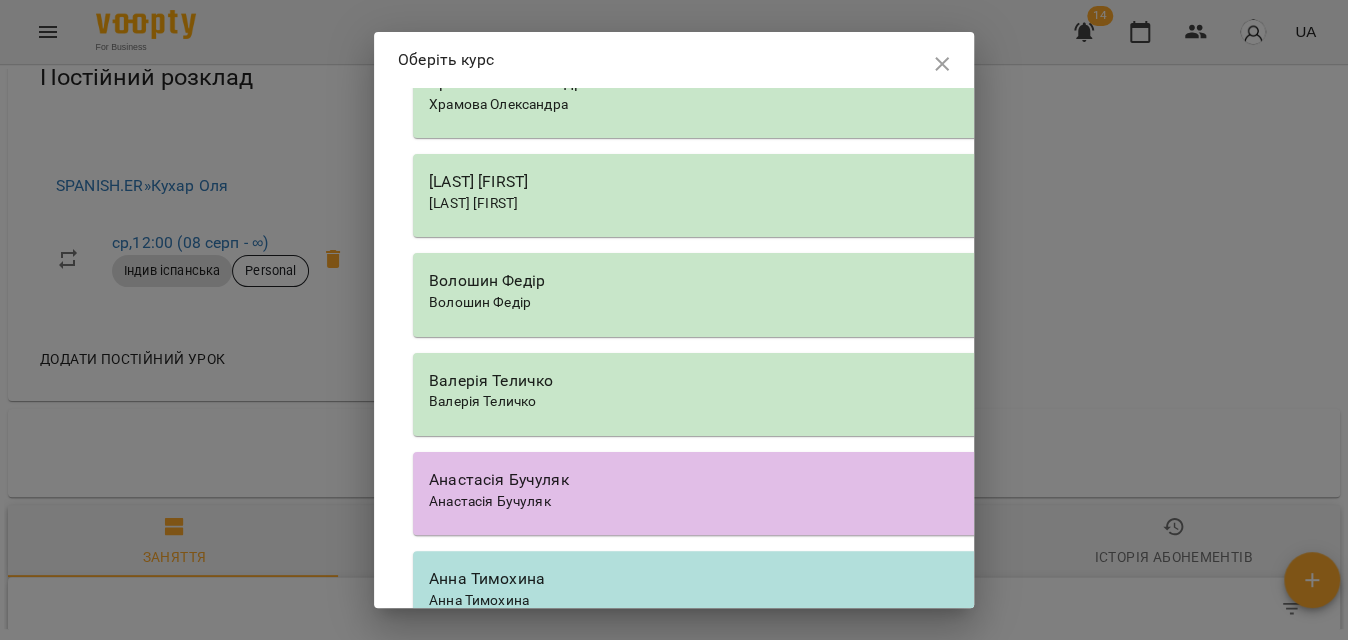 scroll, scrollTop: 5000, scrollLeft: 0, axis: vertical 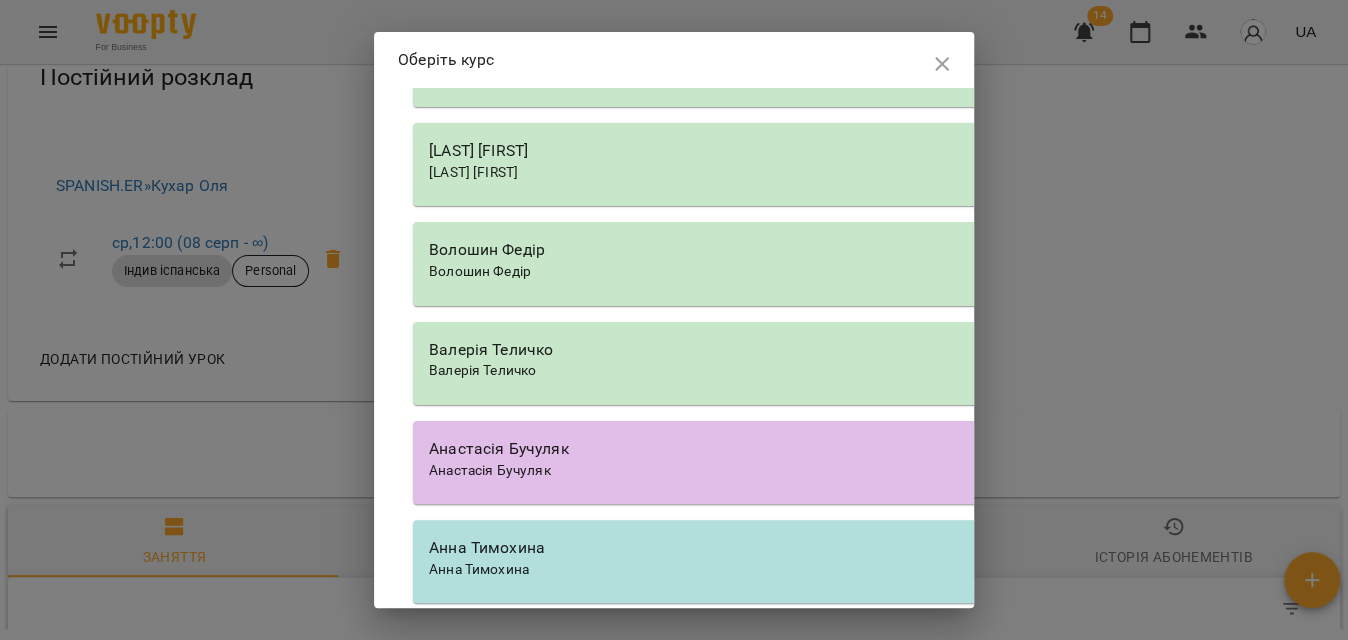 click on "Кухар Оля" at bounding box center (983, -125) 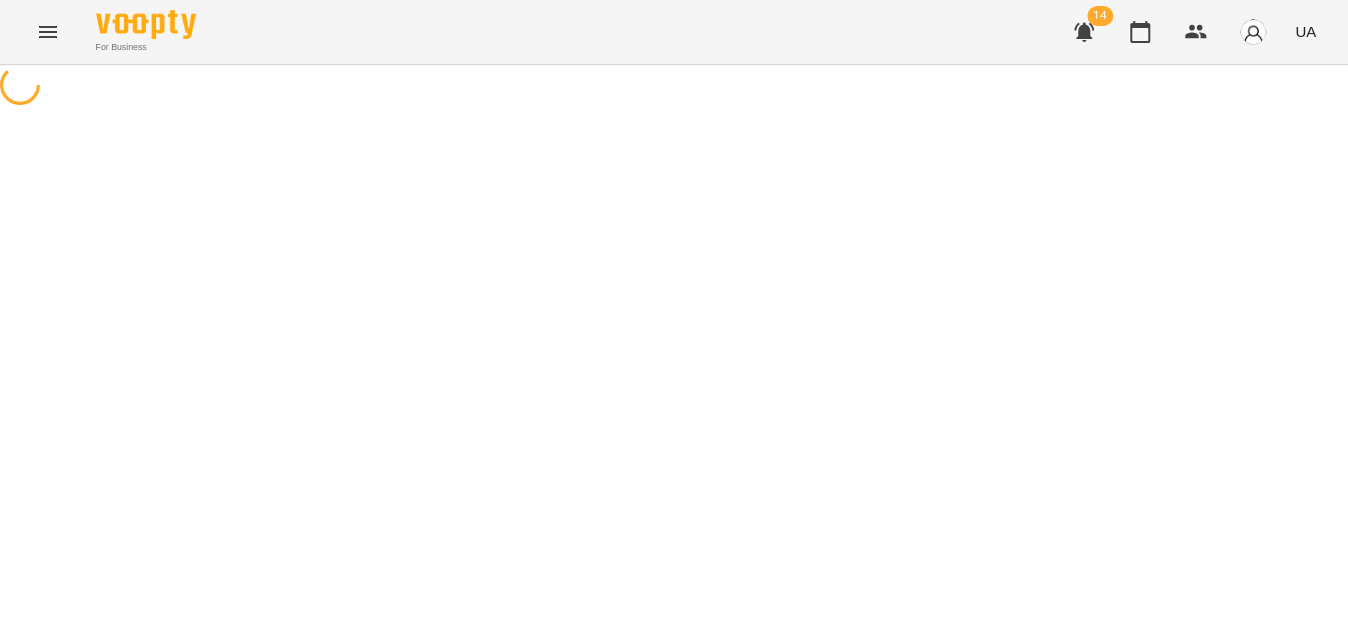 scroll, scrollTop: 0, scrollLeft: 0, axis: both 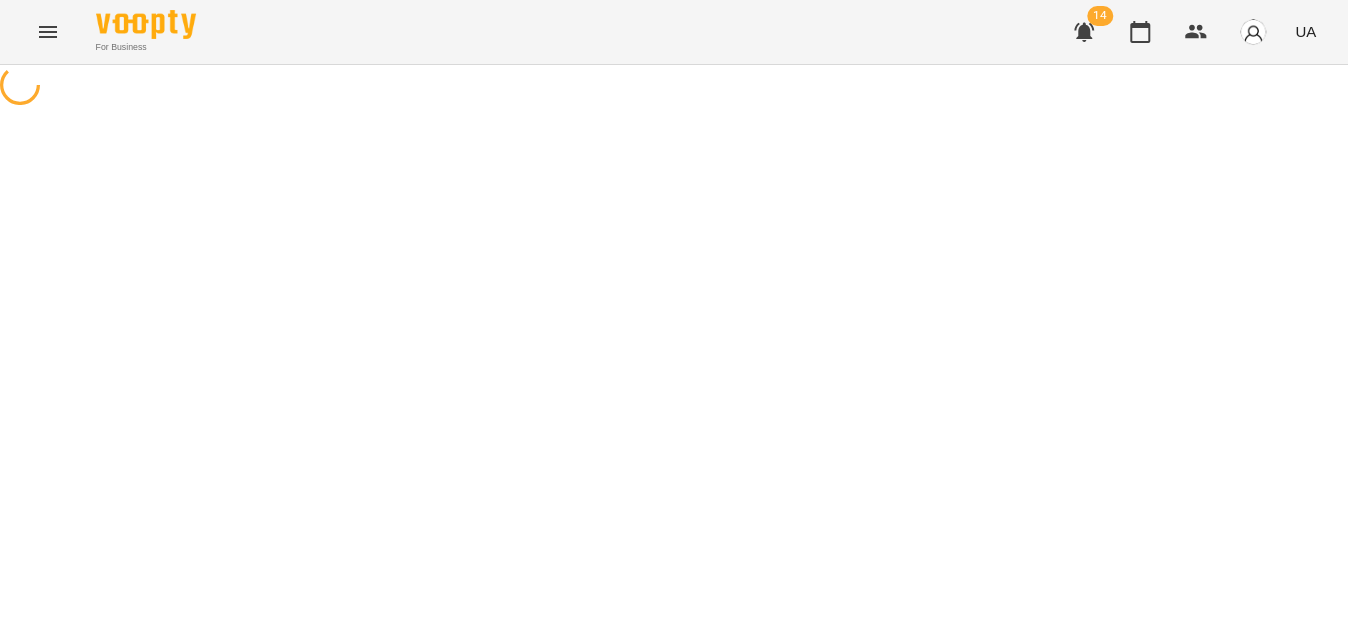 select on "********" 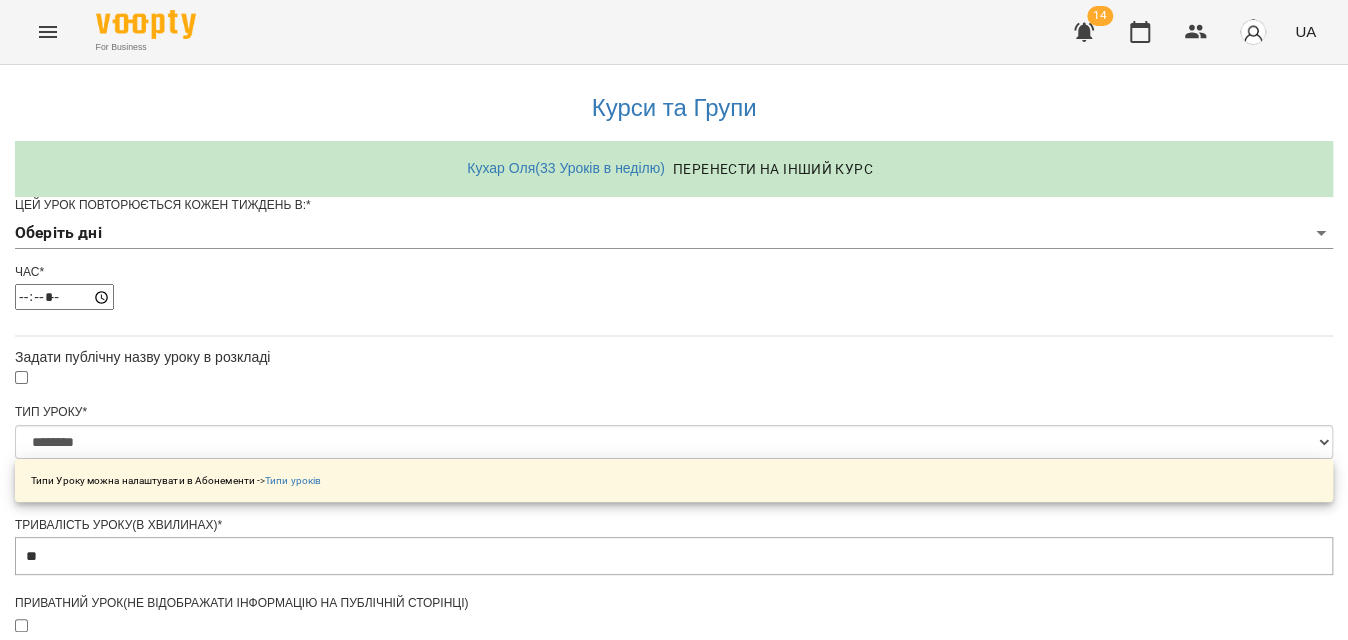 click on "**********" at bounding box center [674, 644] 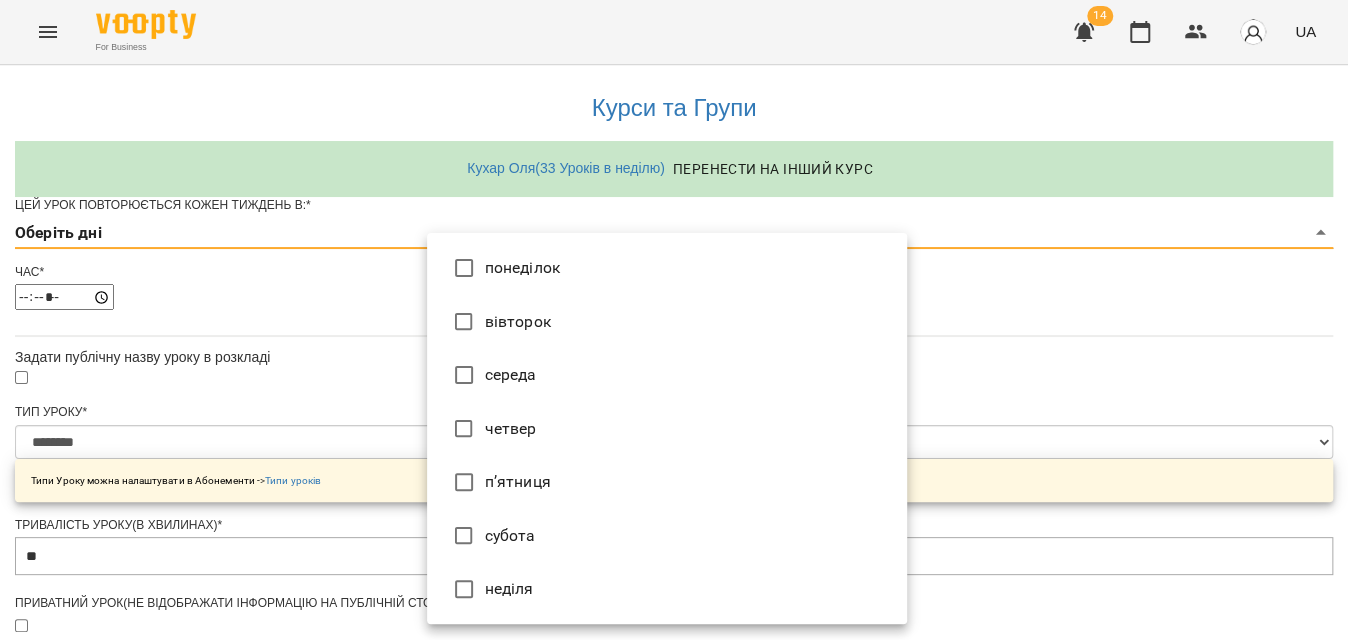 click on "п’ятниця" at bounding box center [667, 482] 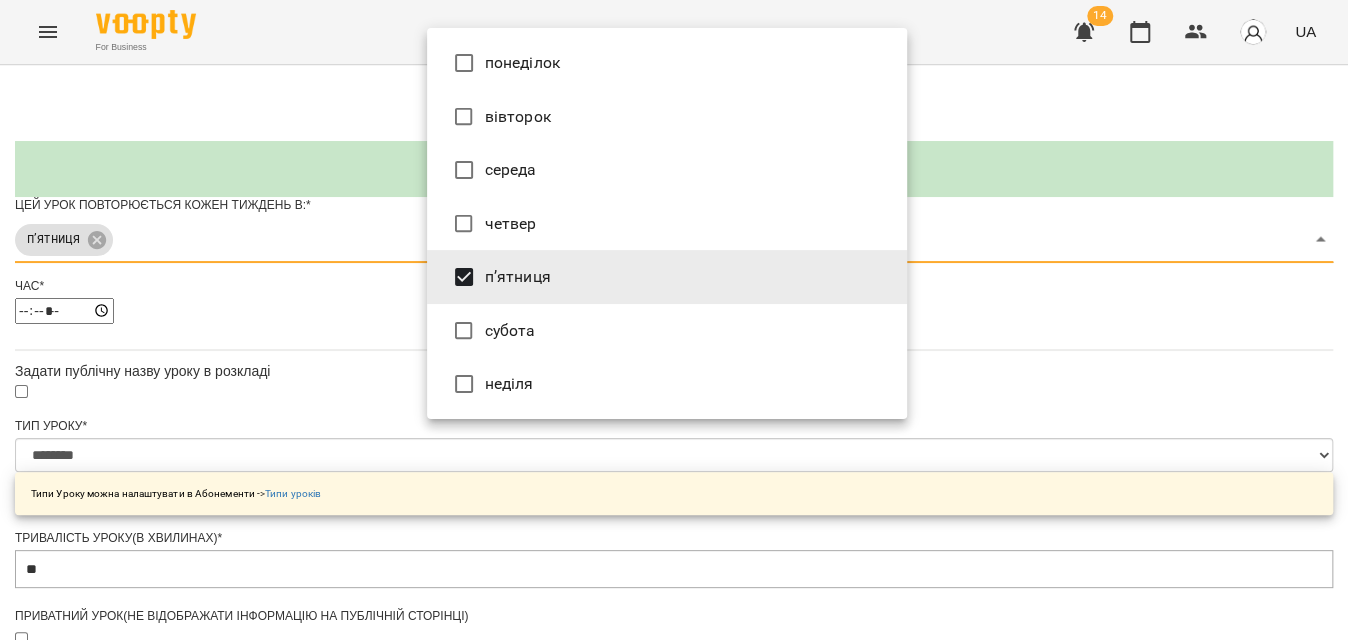click at bounding box center (674, 320) 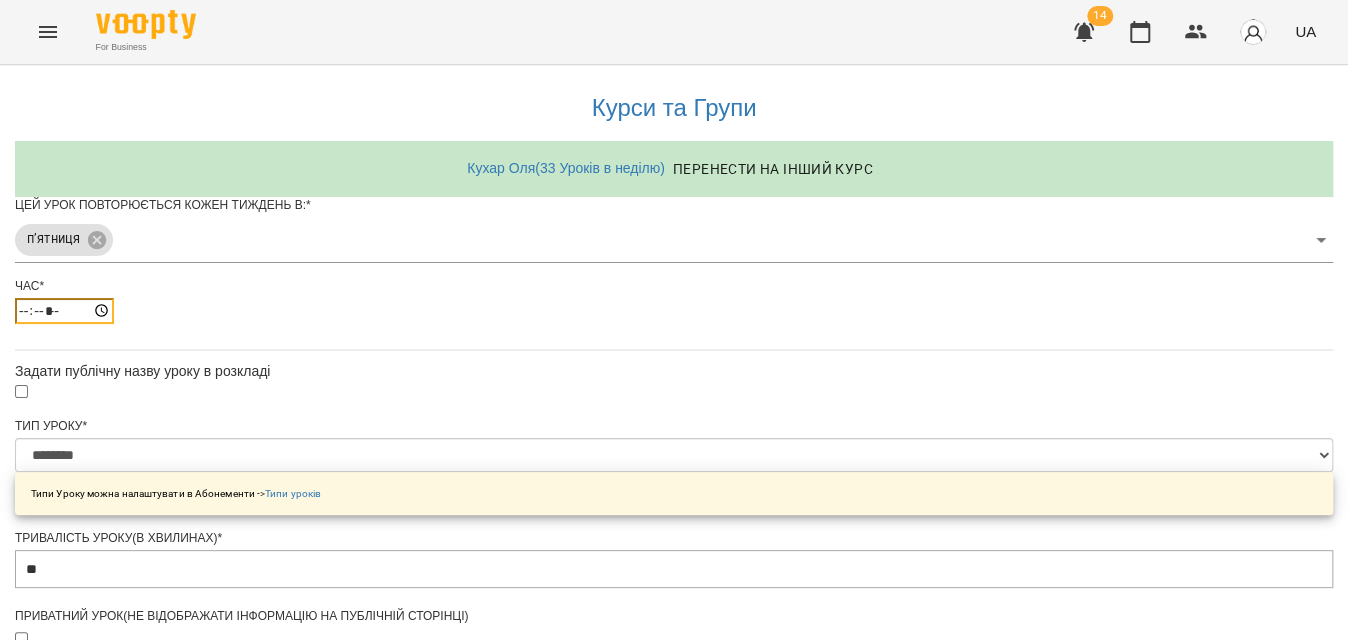 click on "*****" at bounding box center [64, 311] 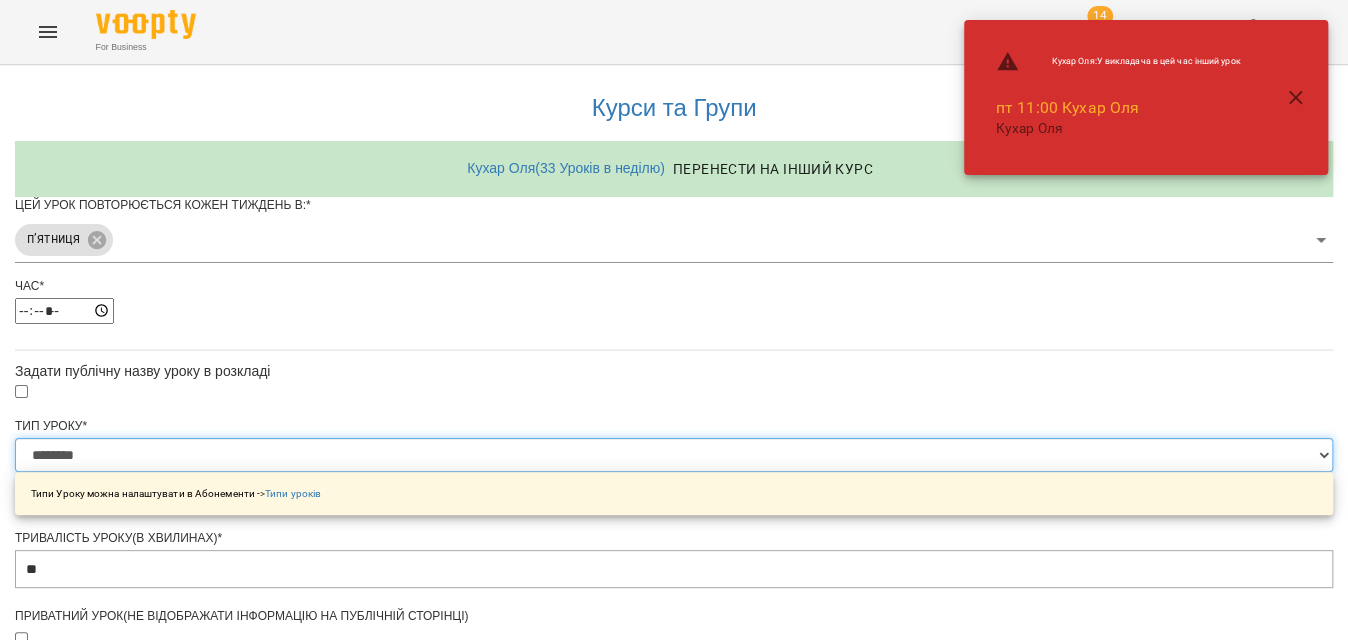 click on "**********" at bounding box center (674, 455) 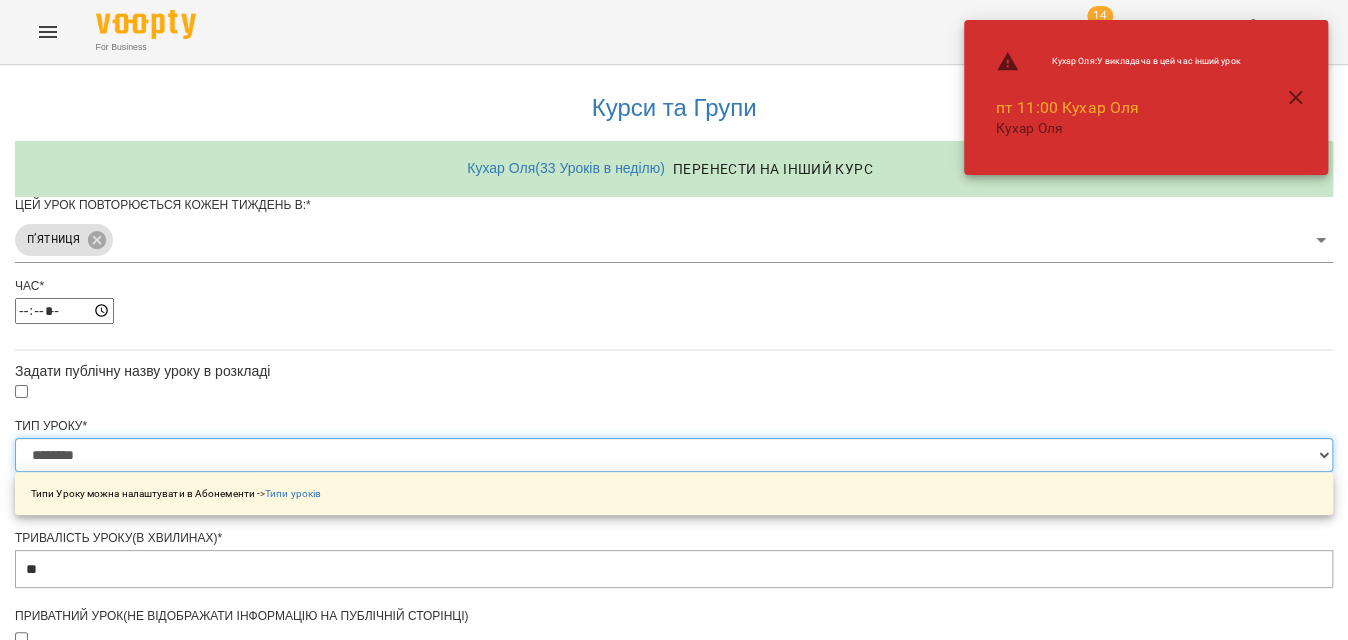 select on "**********" 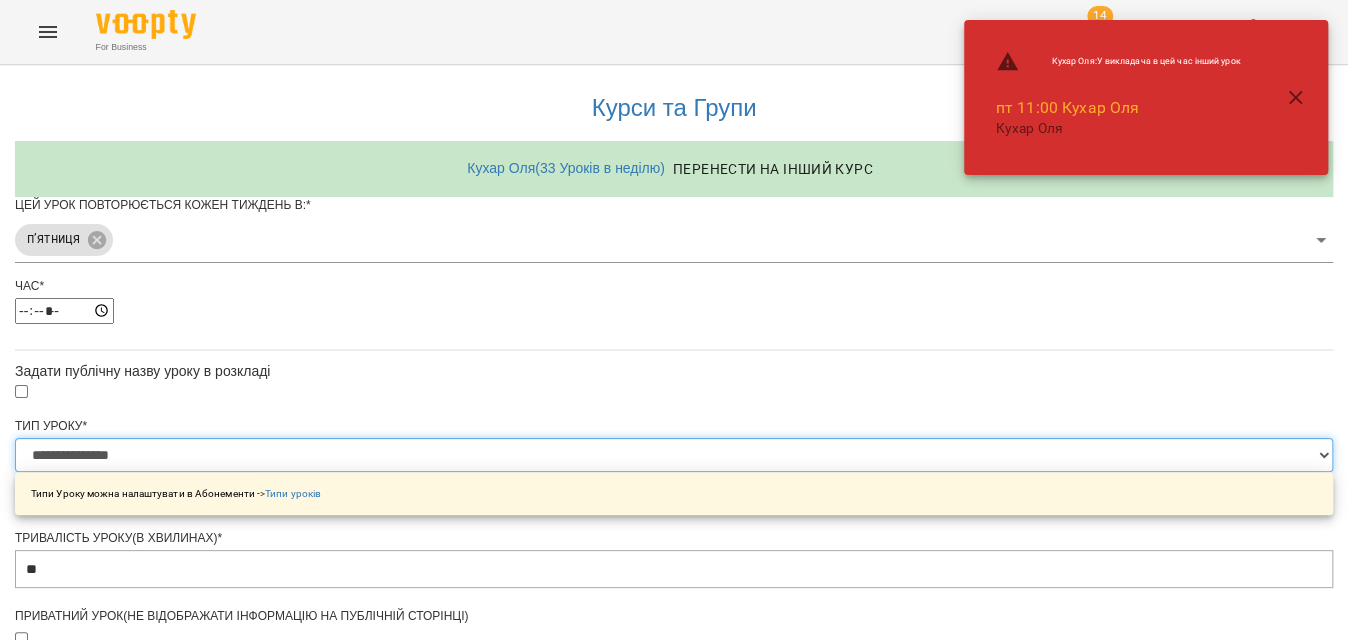 click on "**********" at bounding box center (674, 455) 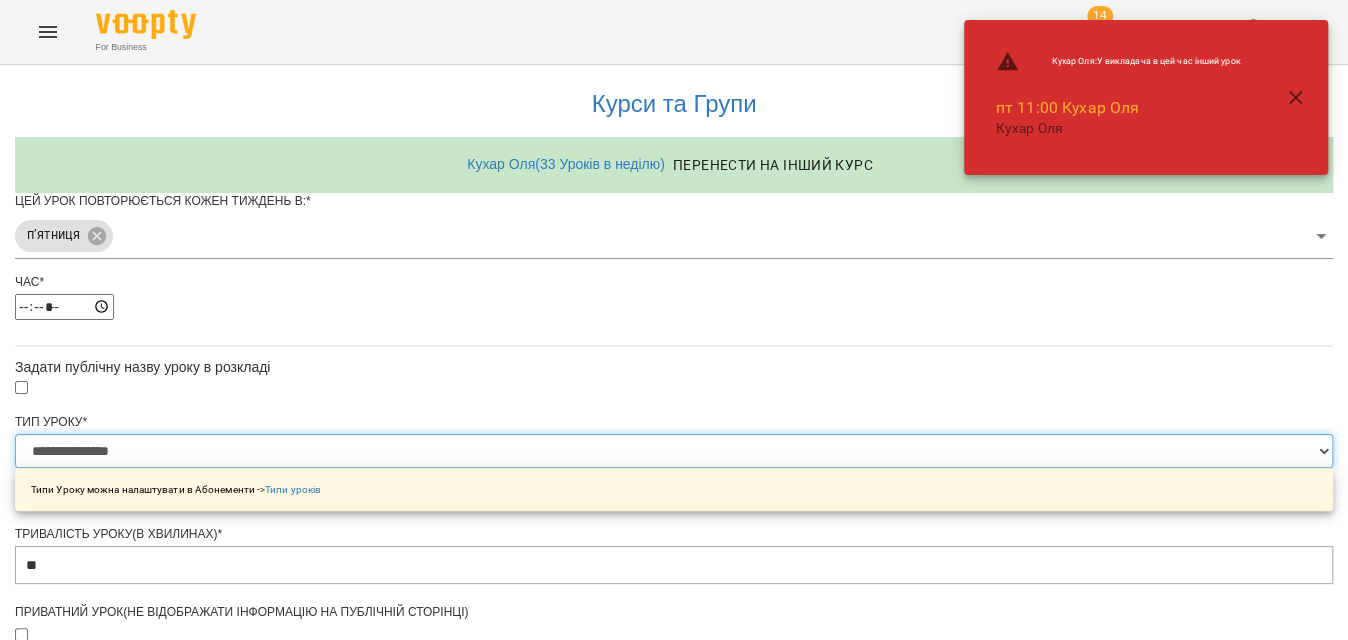 scroll, scrollTop: 800, scrollLeft: 0, axis: vertical 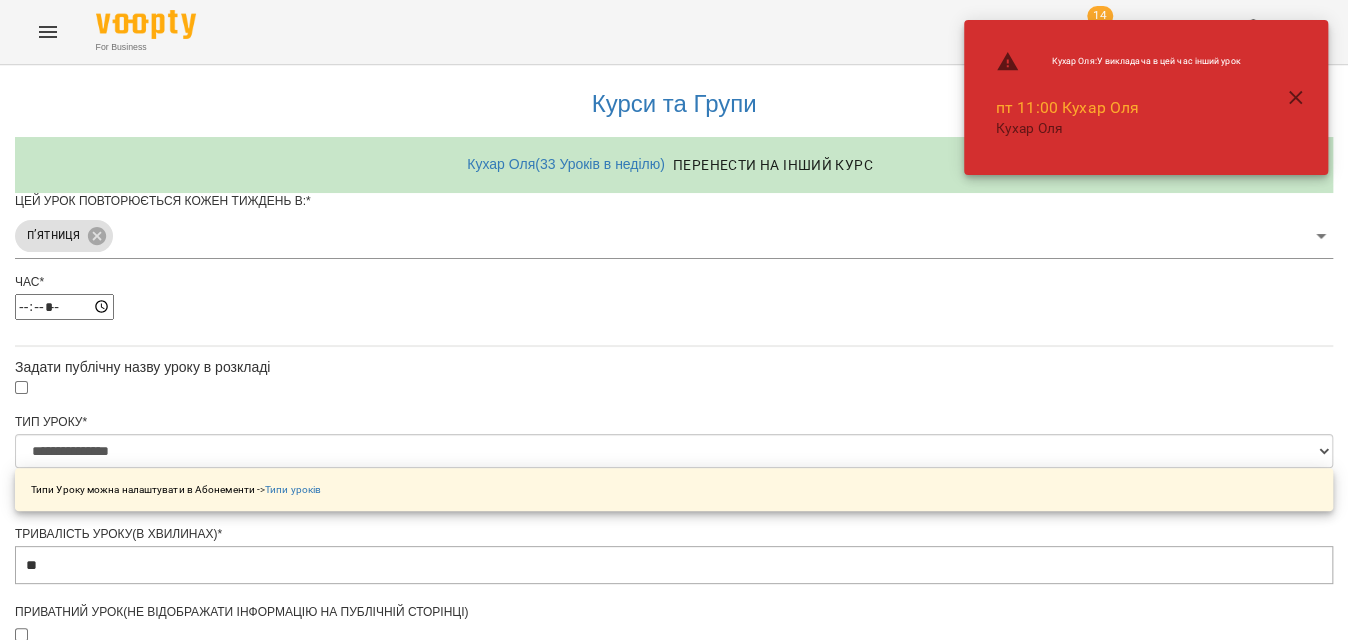 click at bounding box center (674, 1171) 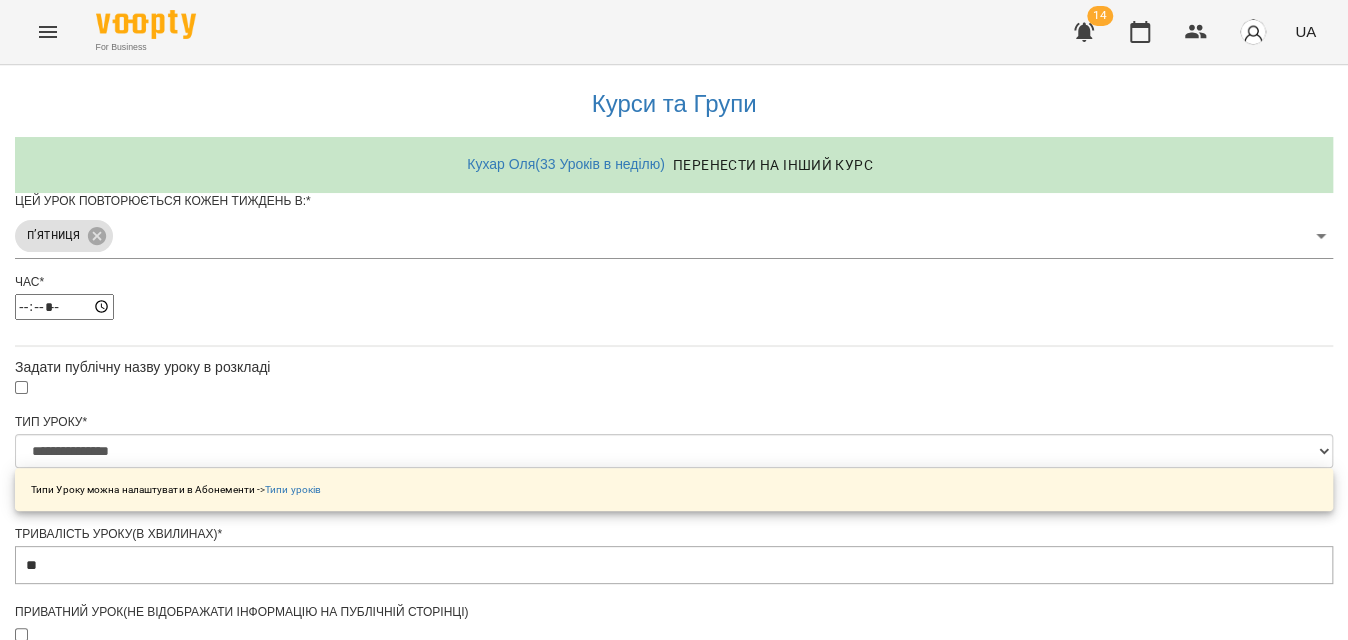 click on "**********" at bounding box center [108, 1225] 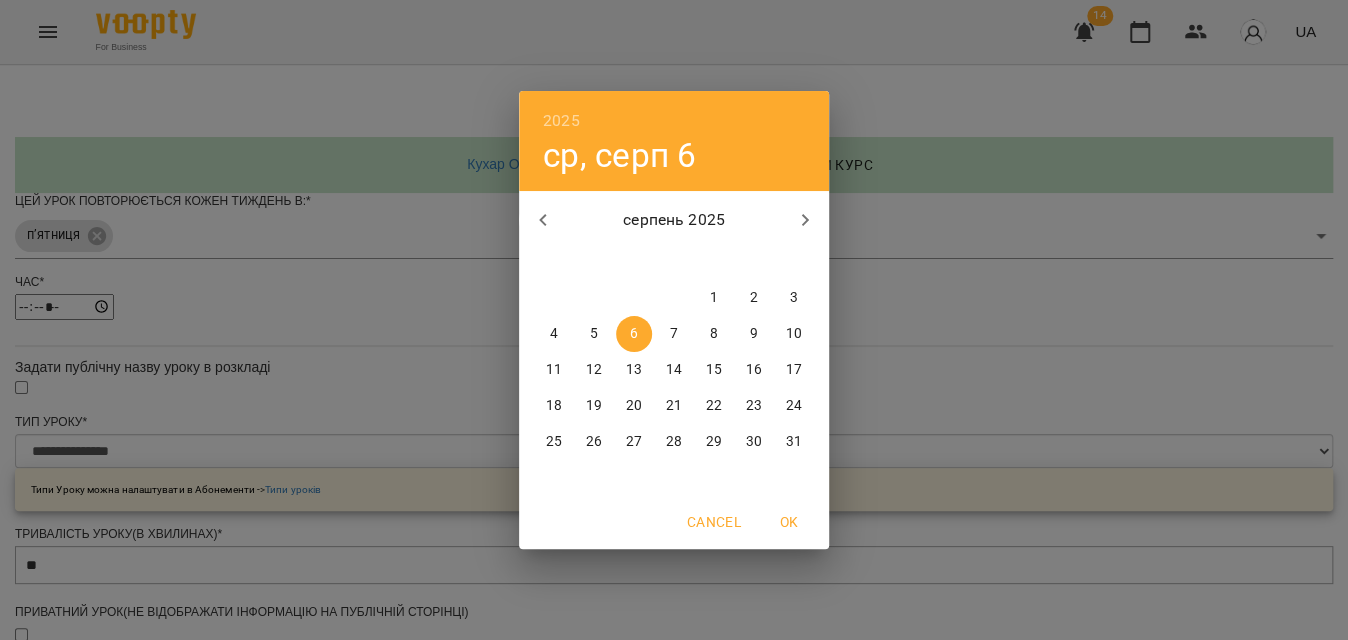 click on "8" at bounding box center (714, 334) 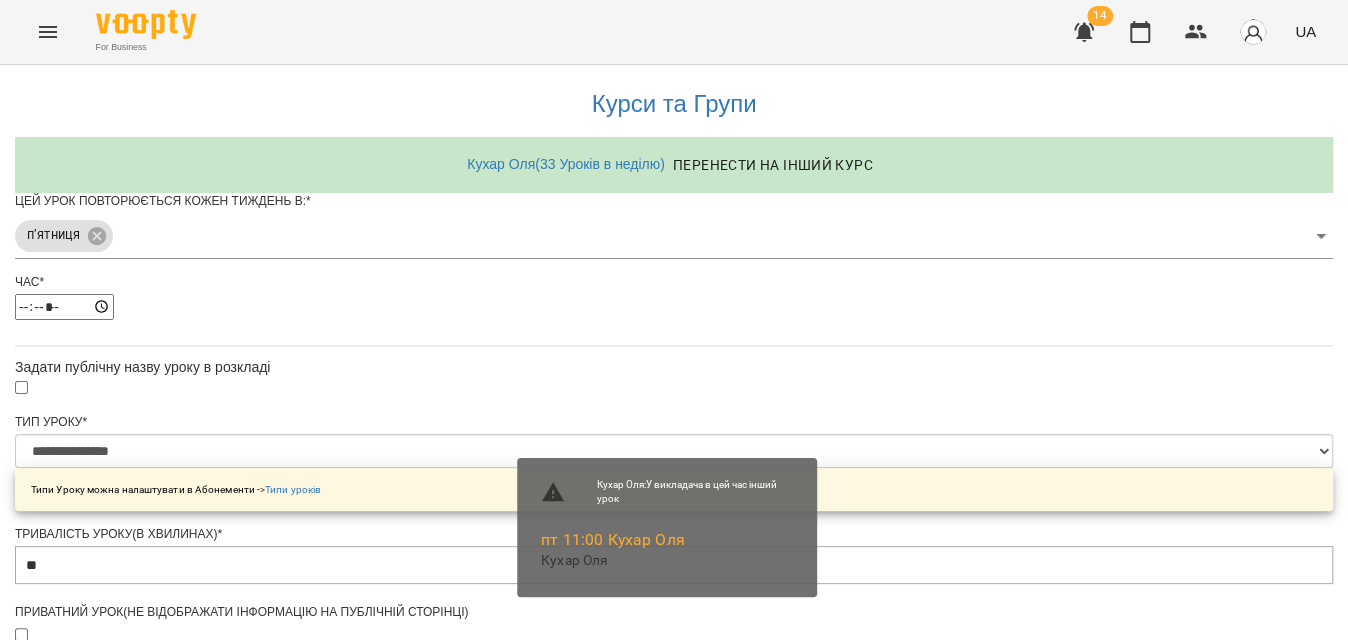 click on "Зберегти" at bounding box center (674, 1327) 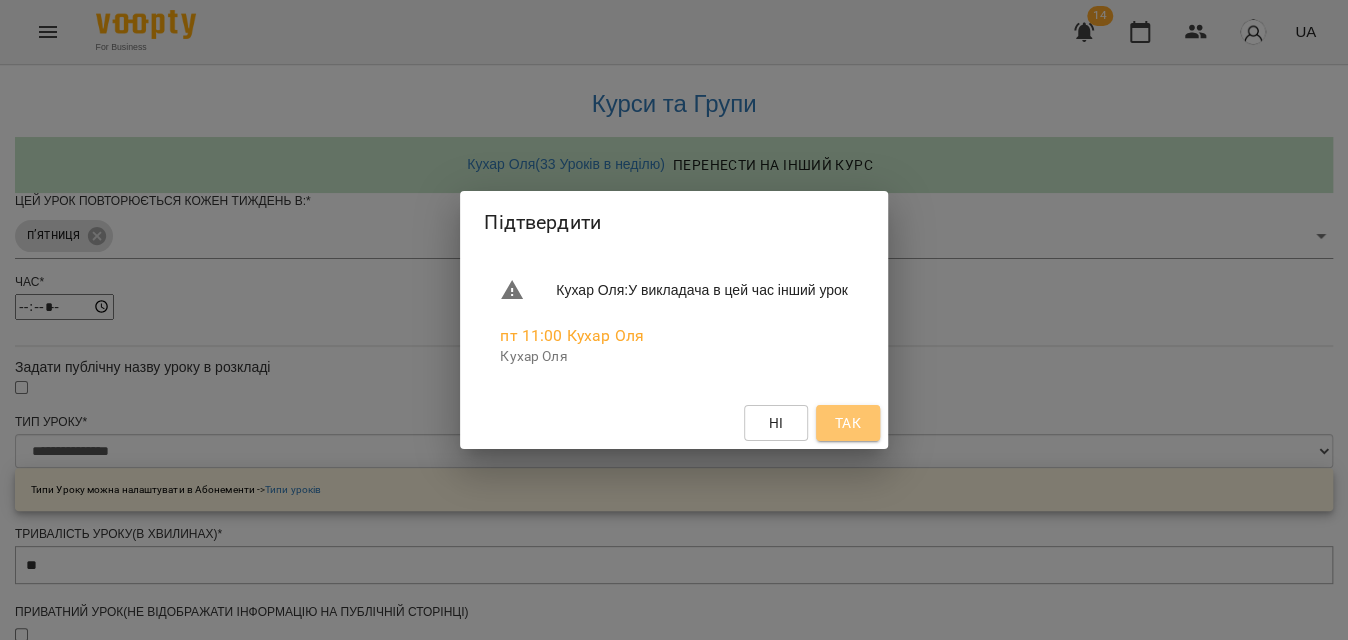 click on "Так" at bounding box center [848, 423] 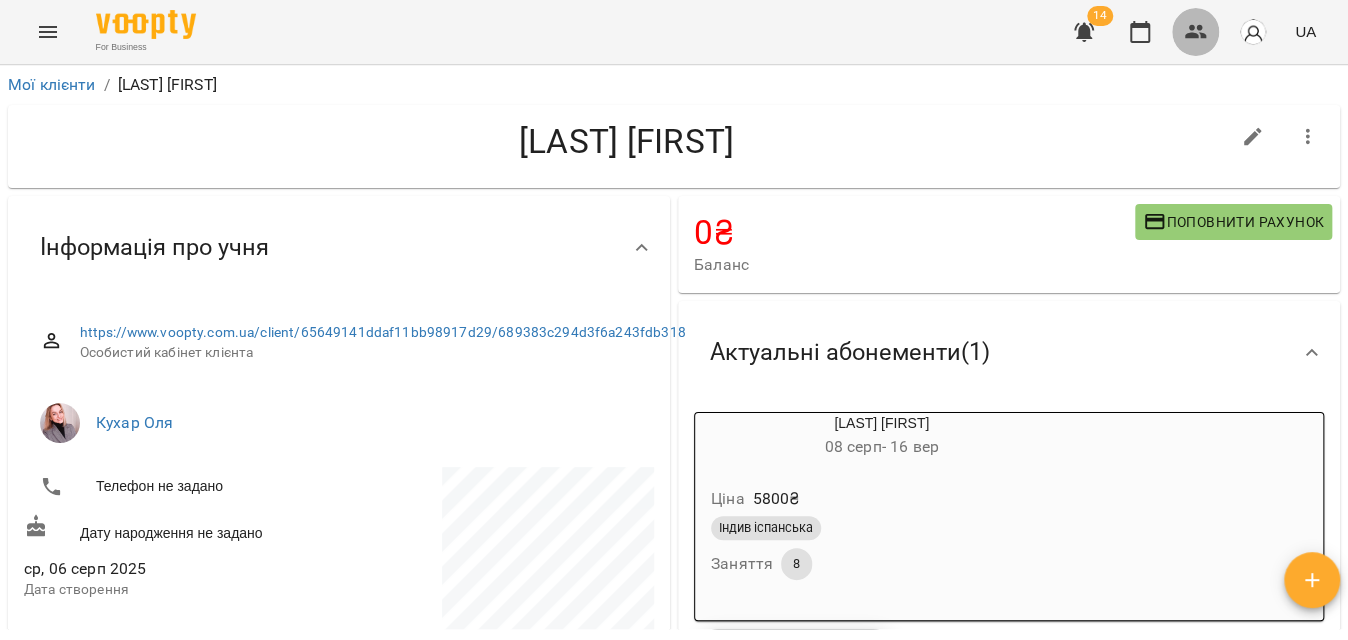 click 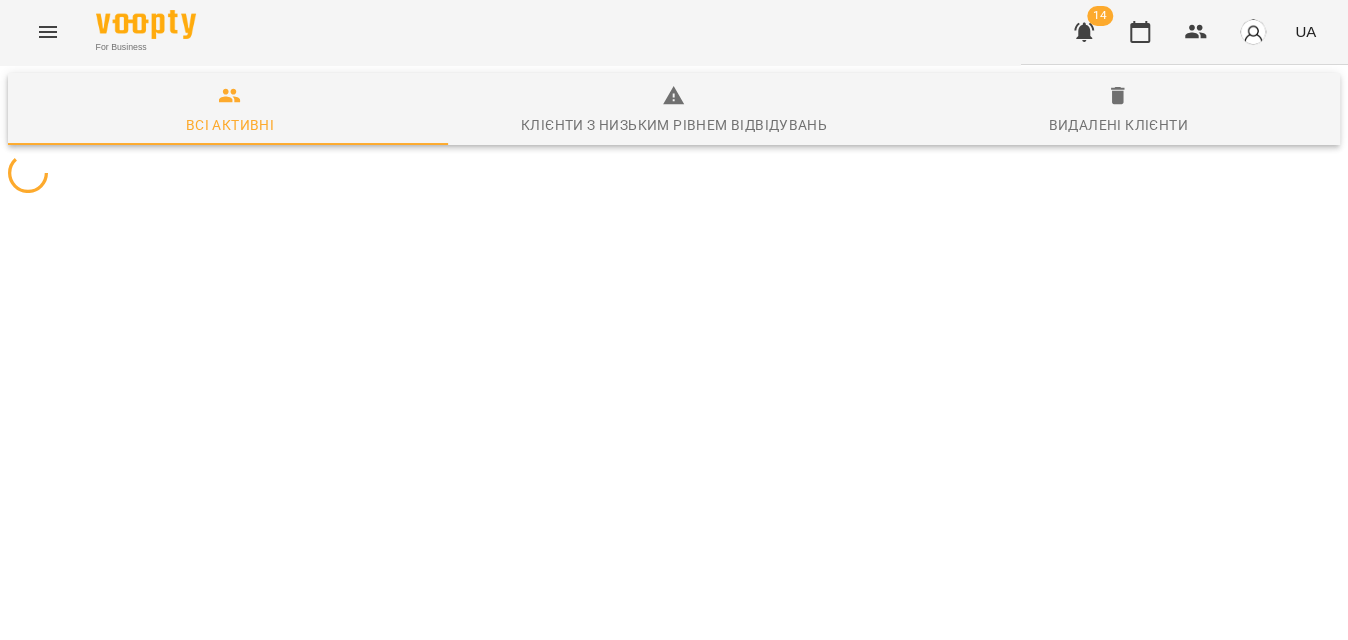 scroll, scrollTop: 0, scrollLeft: 0, axis: both 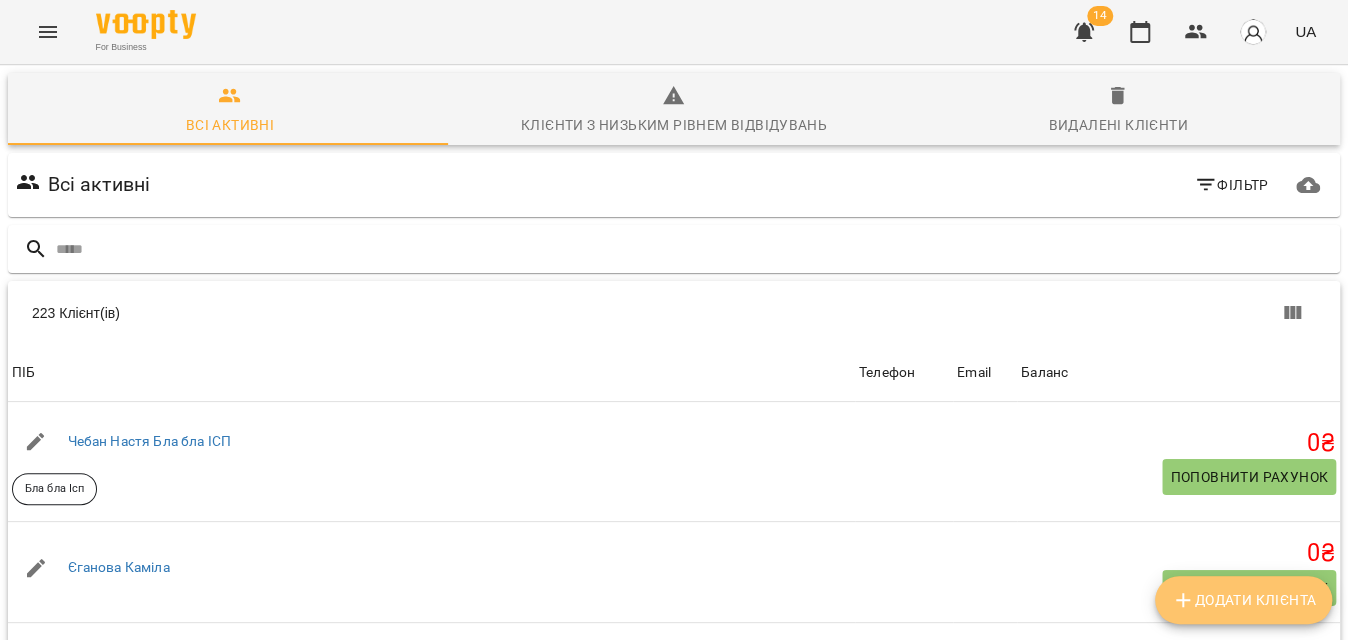 click on "Додати клієнта" at bounding box center [1243, 600] 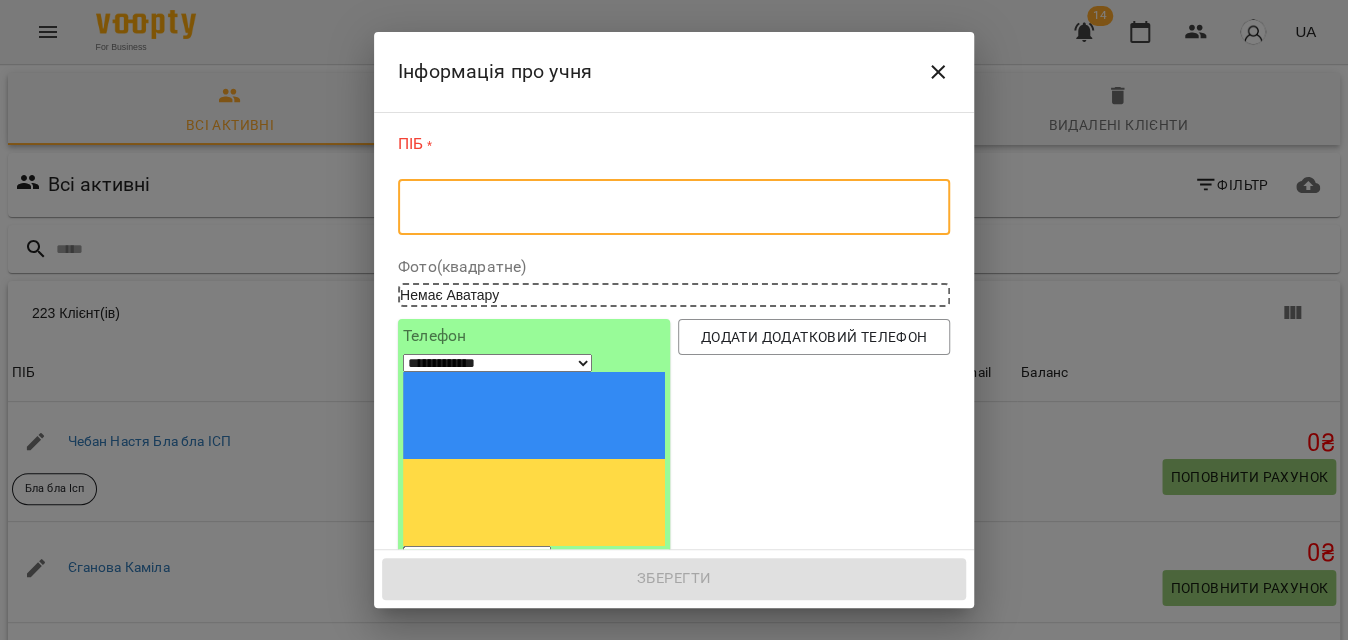 click at bounding box center [674, 207] 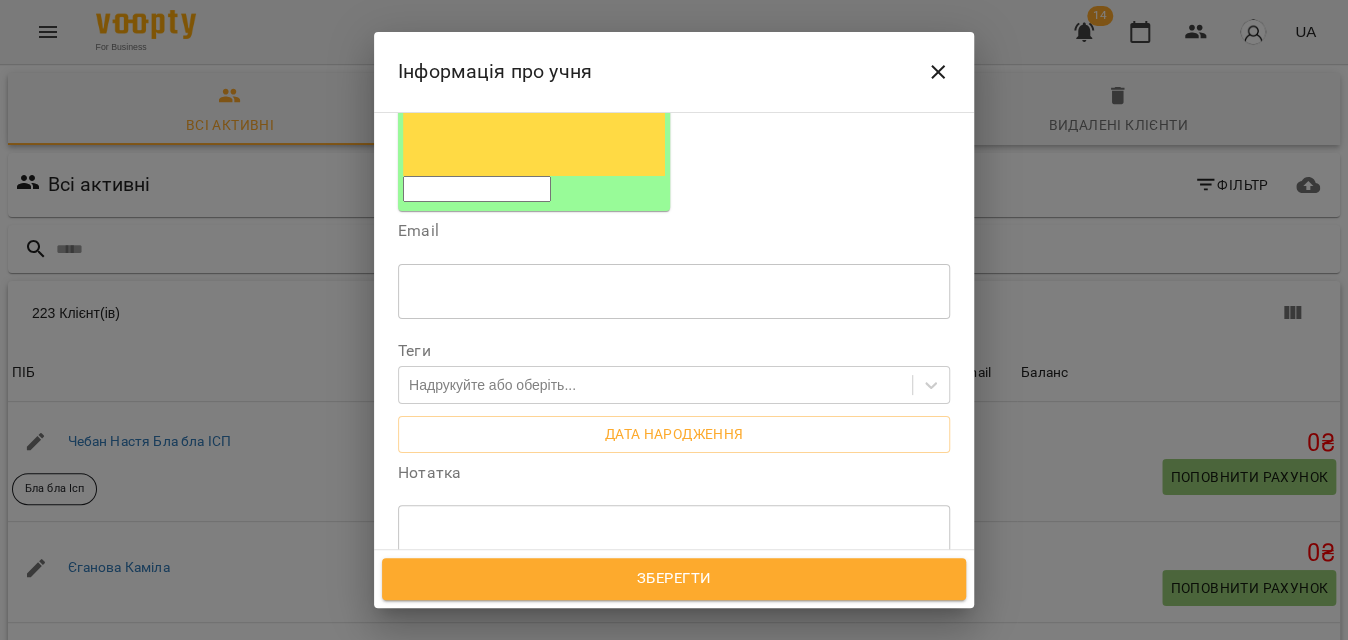 scroll, scrollTop: 454, scrollLeft: 0, axis: vertical 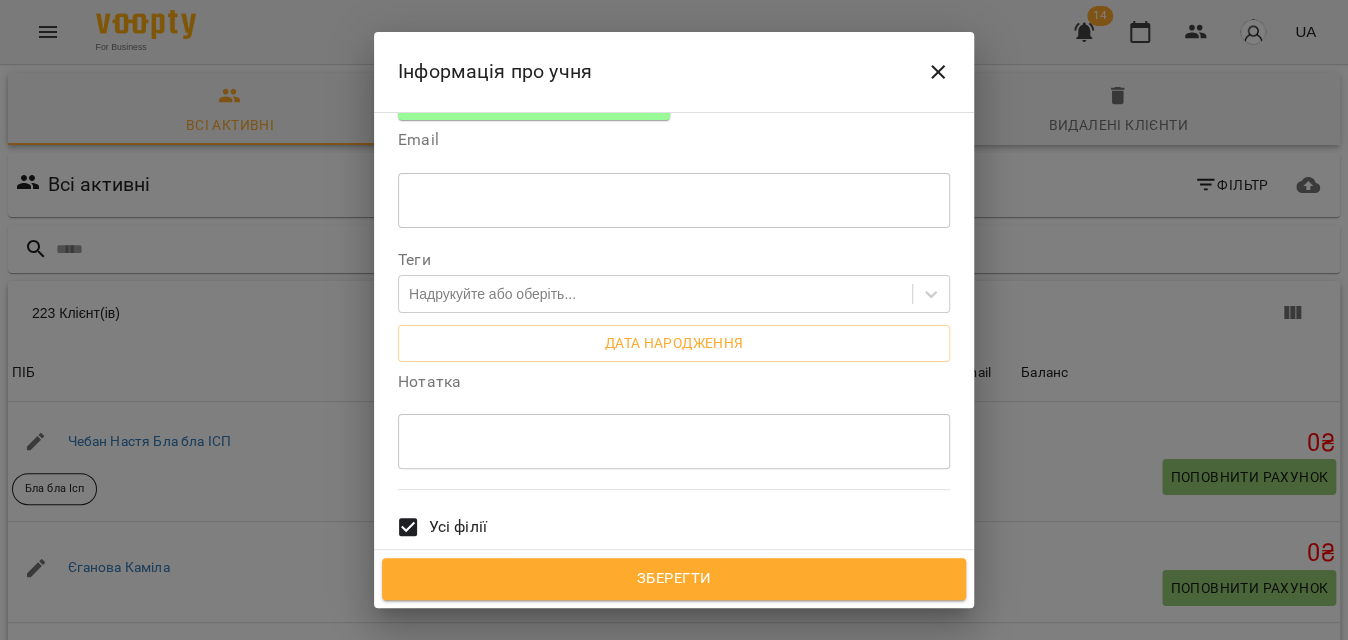 type on "**********" 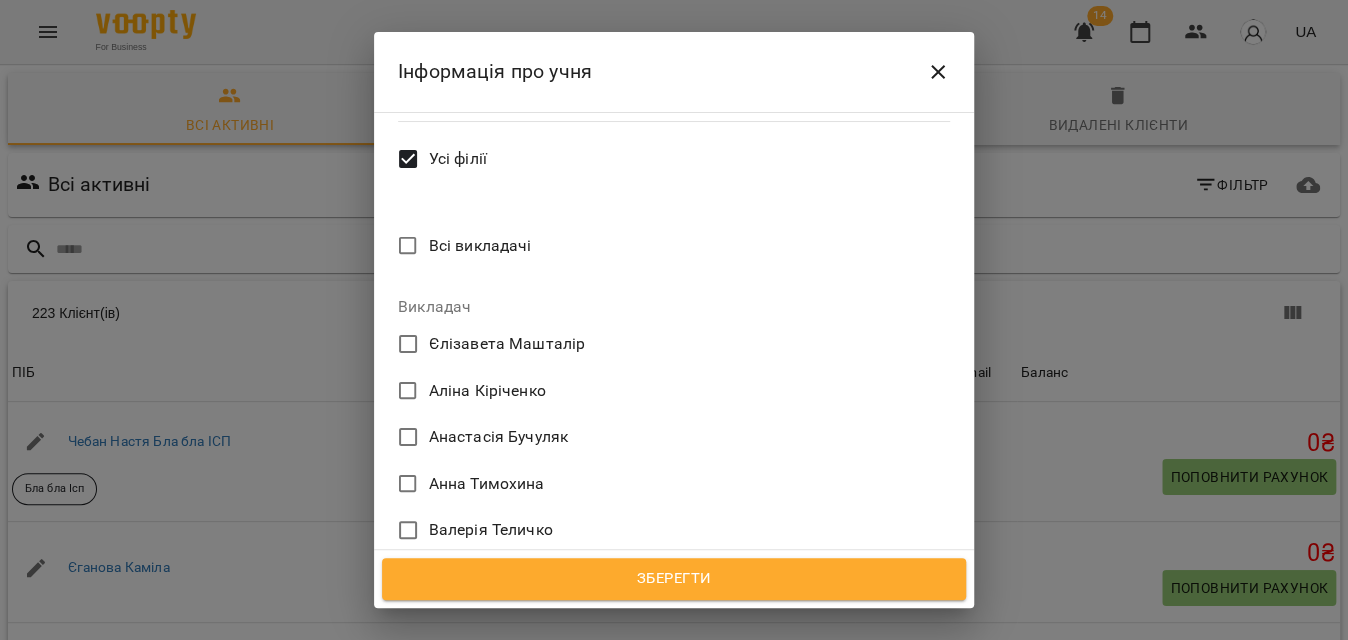 scroll, scrollTop: 818, scrollLeft: 0, axis: vertical 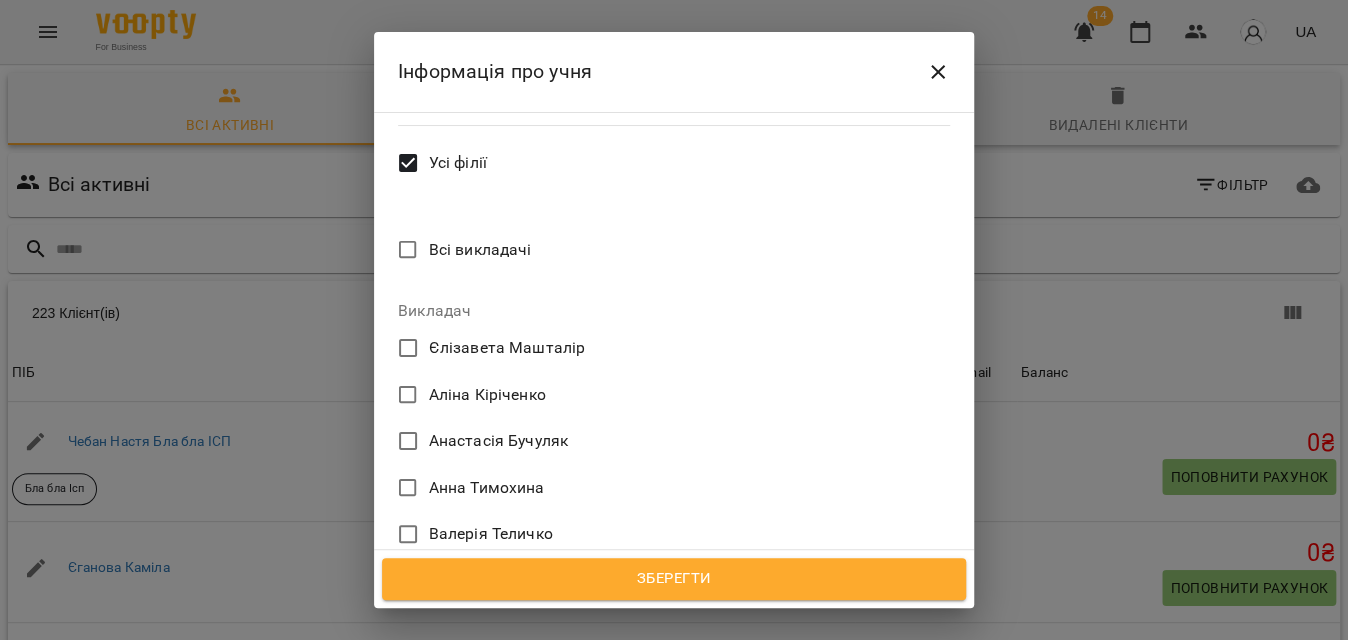 click on "Аліна Кіріченко" at bounding box center [487, 395] 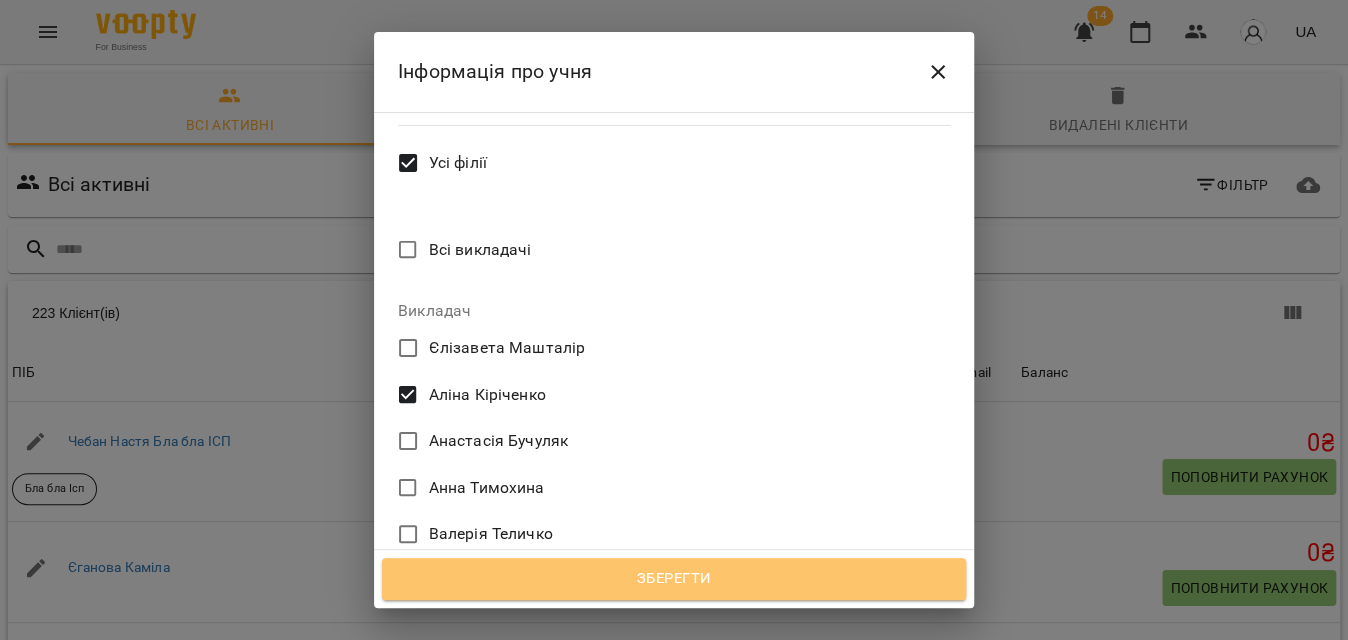 click on "Зберегти" at bounding box center [674, 579] 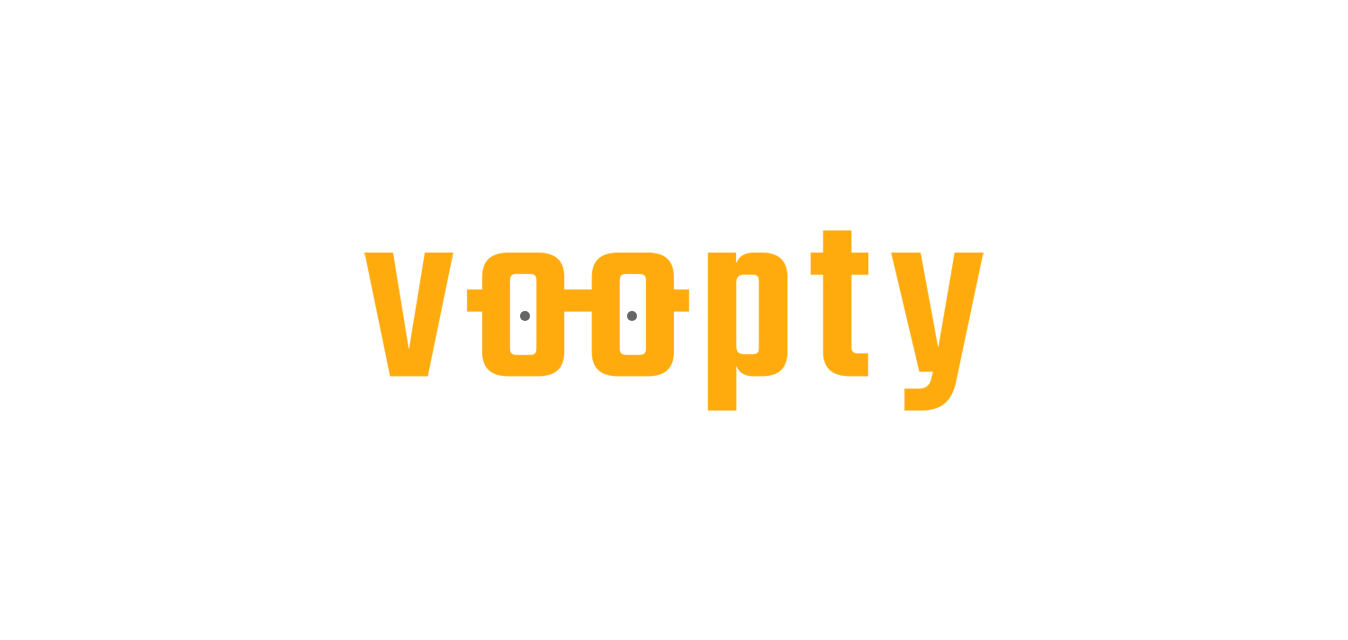 scroll, scrollTop: 0, scrollLeft: 0, axis: both 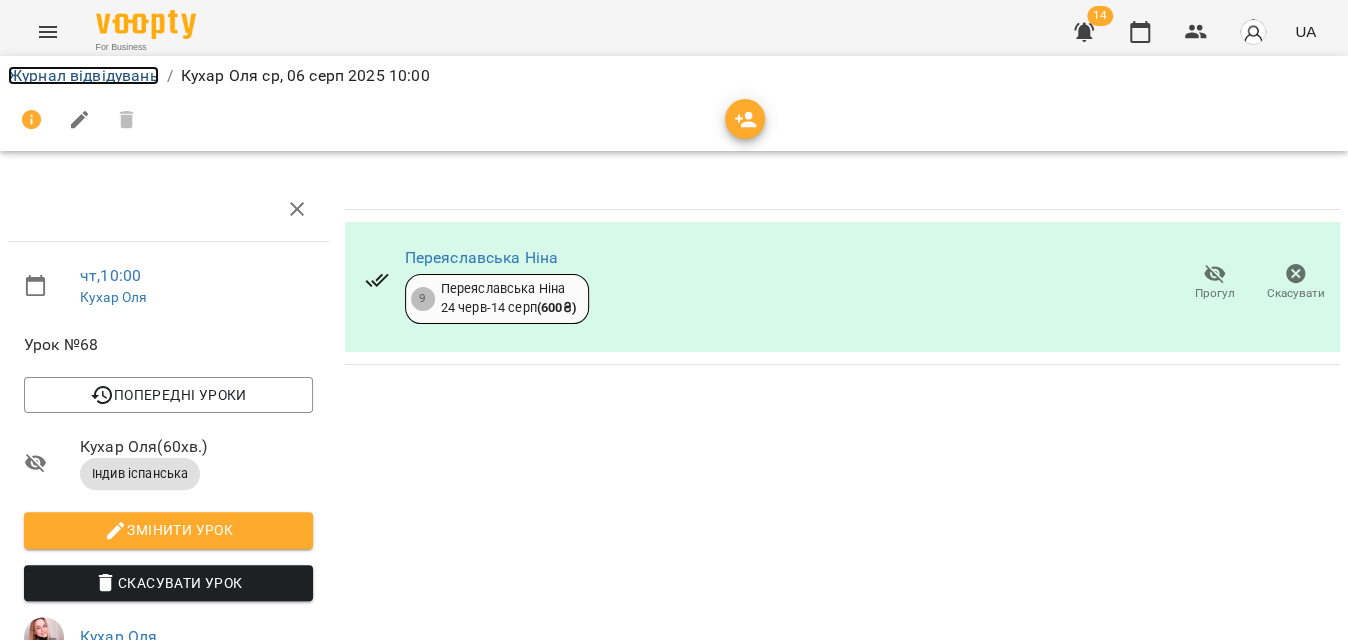 click on "Журнал відвідувань" at bounding box center [83, 75] 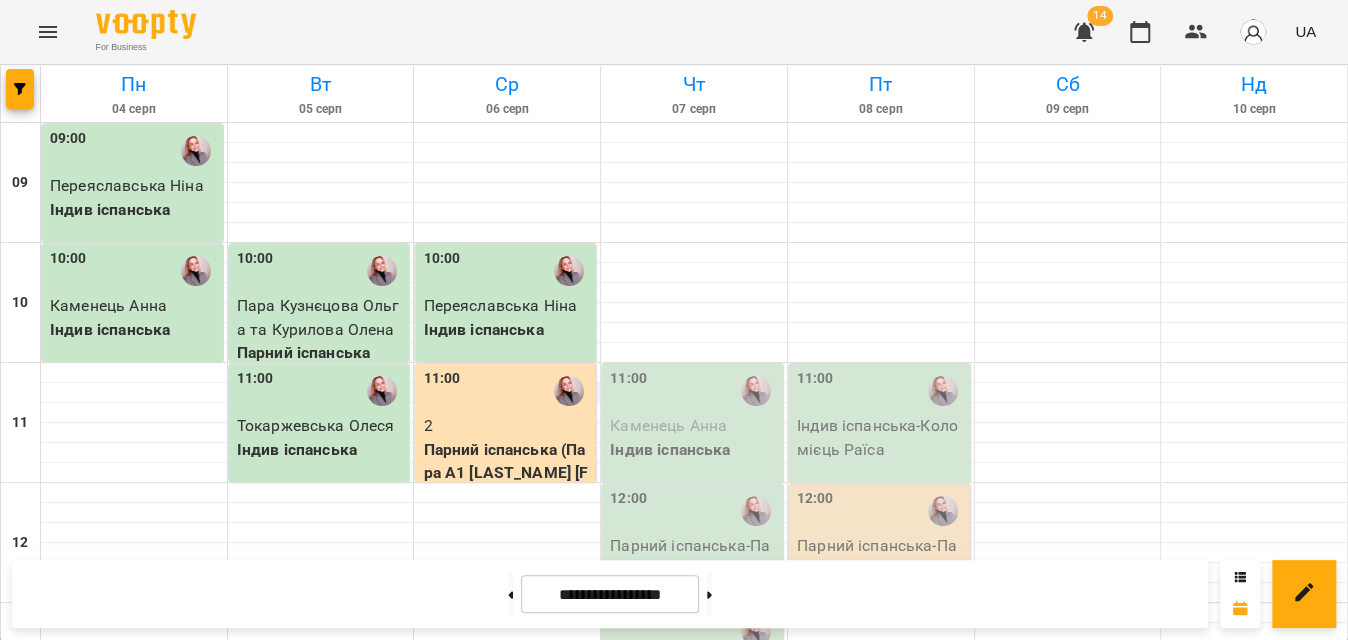 scroll, scrollTop: 818, scrollLeft: 0, axis: vertical 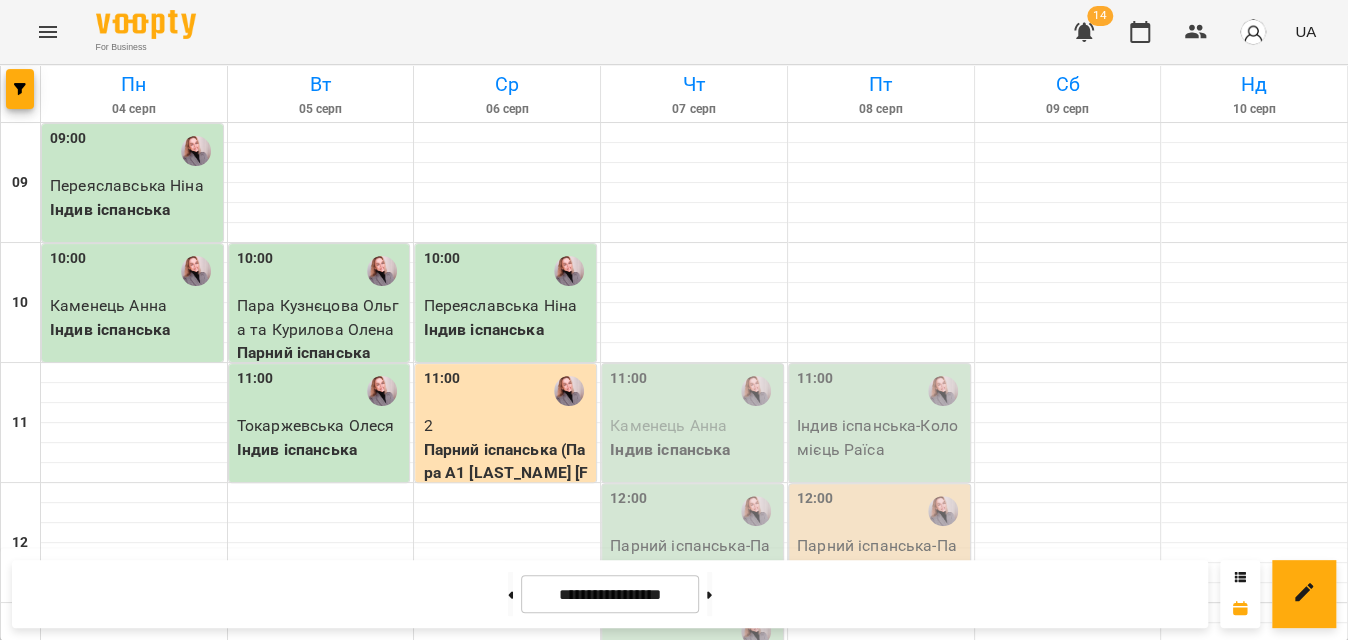 click on "Індив іспанська - [LAST_NAME] [FIRST_NAME]" at bounding box center [507, 1157] 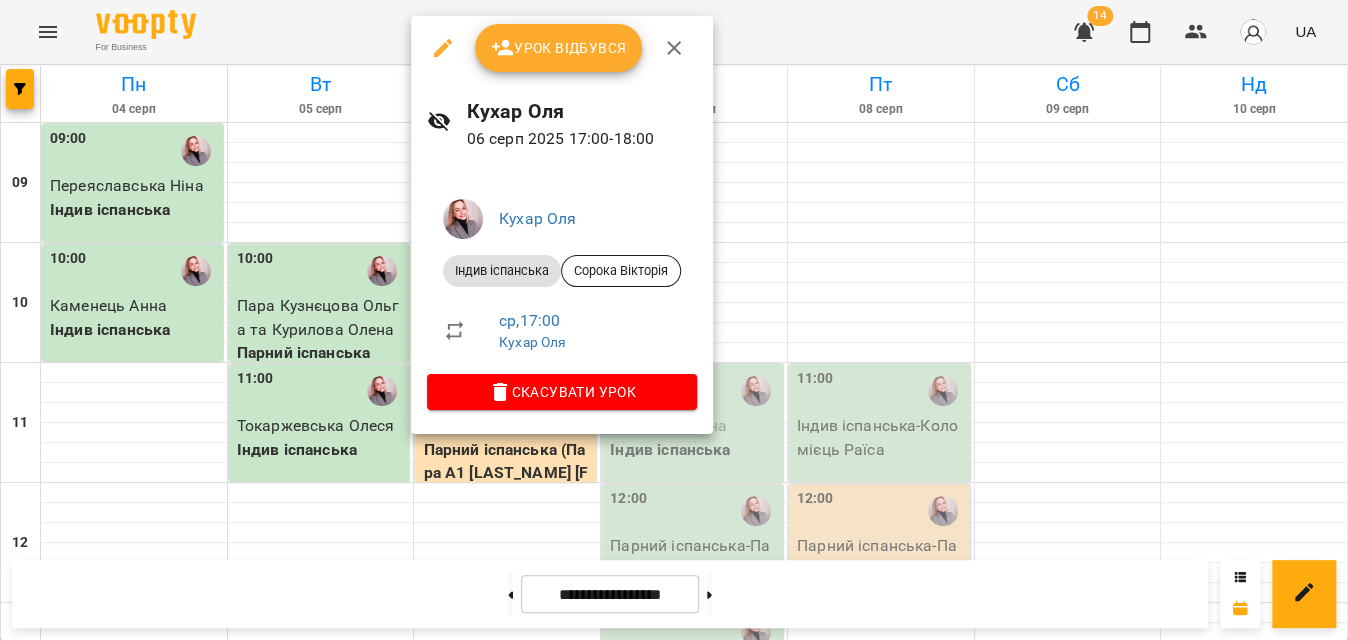 click on "Урок відбувся" at bounding box center [559, 48] 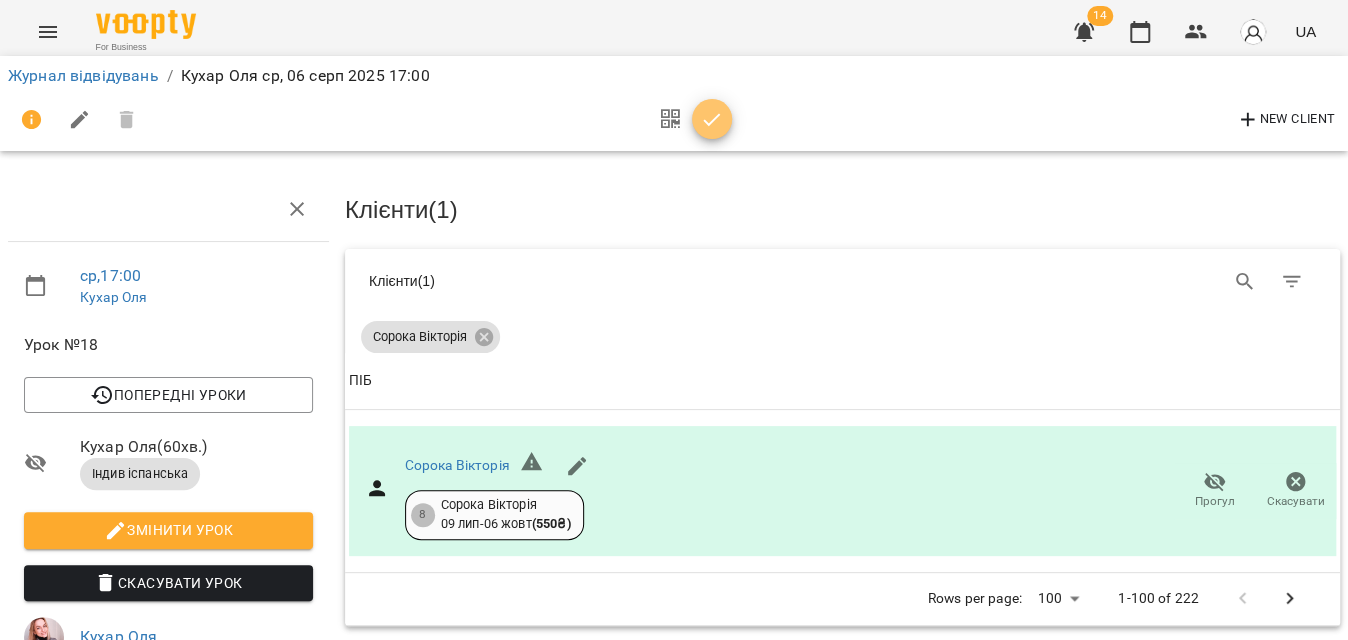click 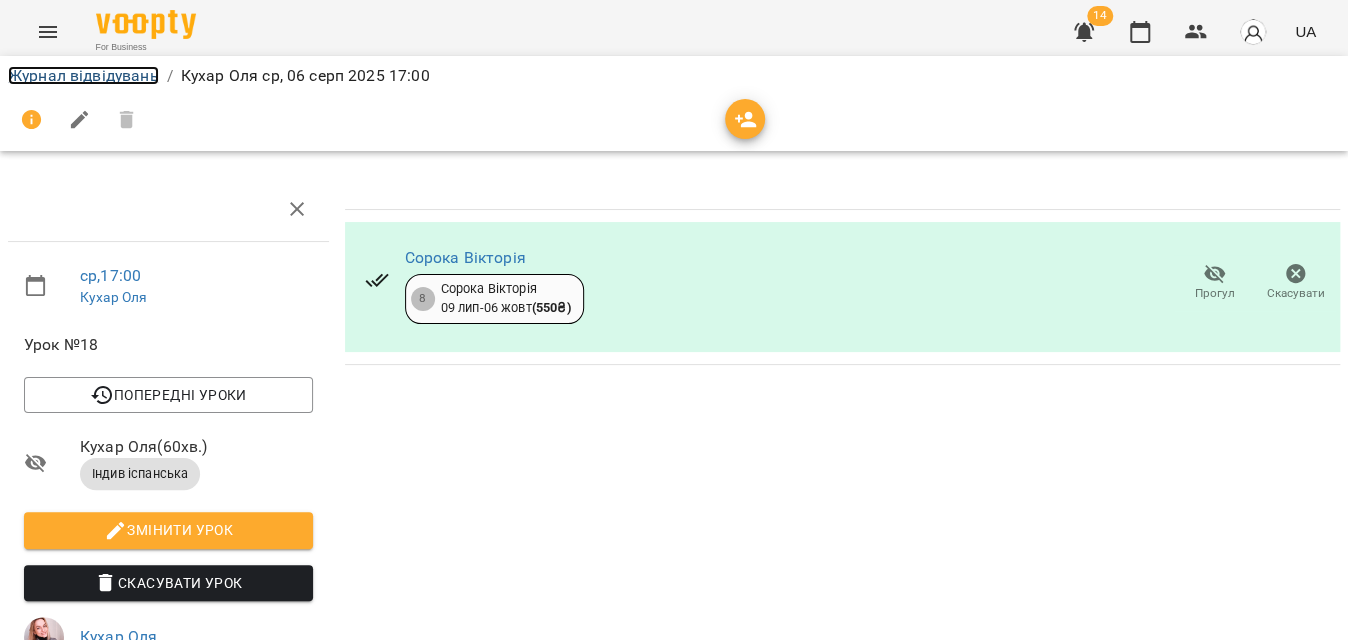 click on "Журнал відвідувань" at bounding box center (83, 75) 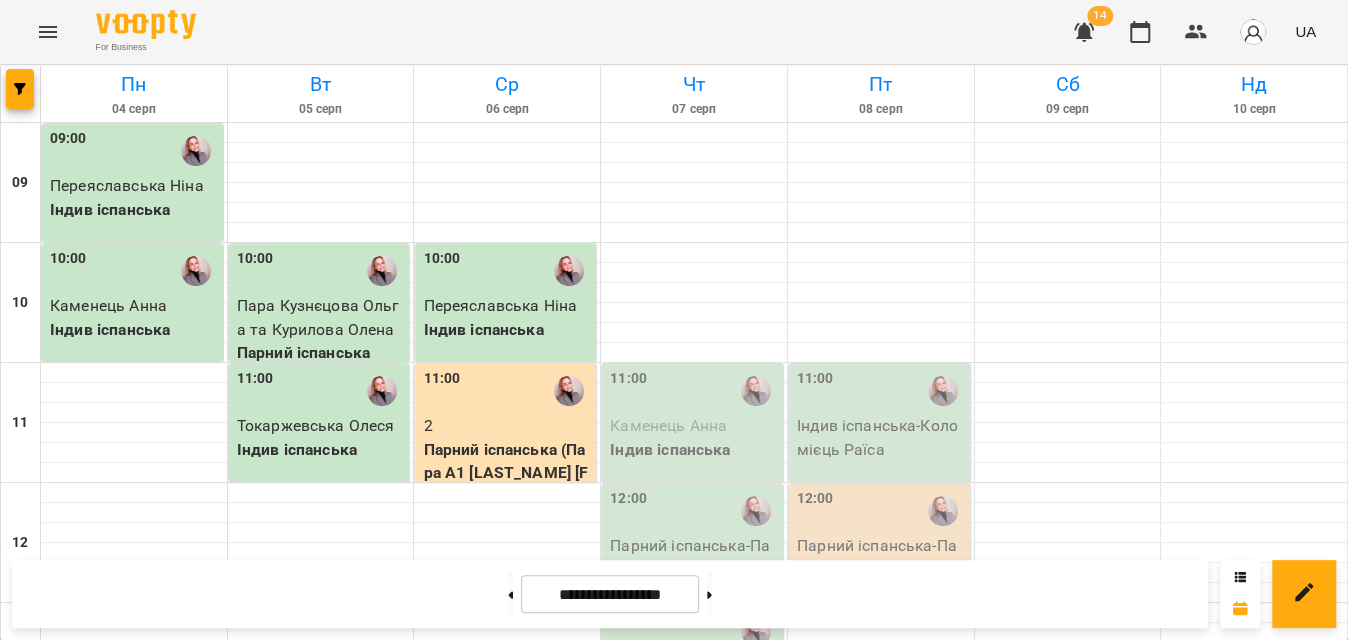 scroll, scrollTop: 818, scrollLeft: 0, axis: vertical 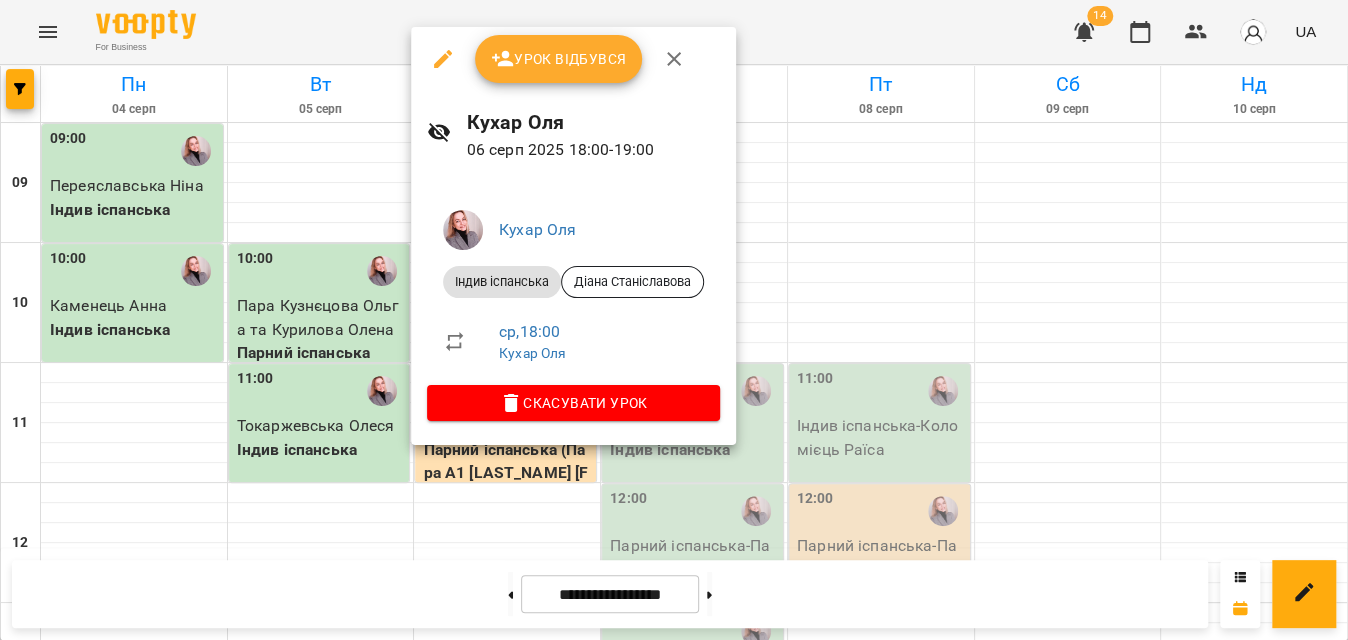 click on "Урок відбувся" at bounding box center [559, 59] 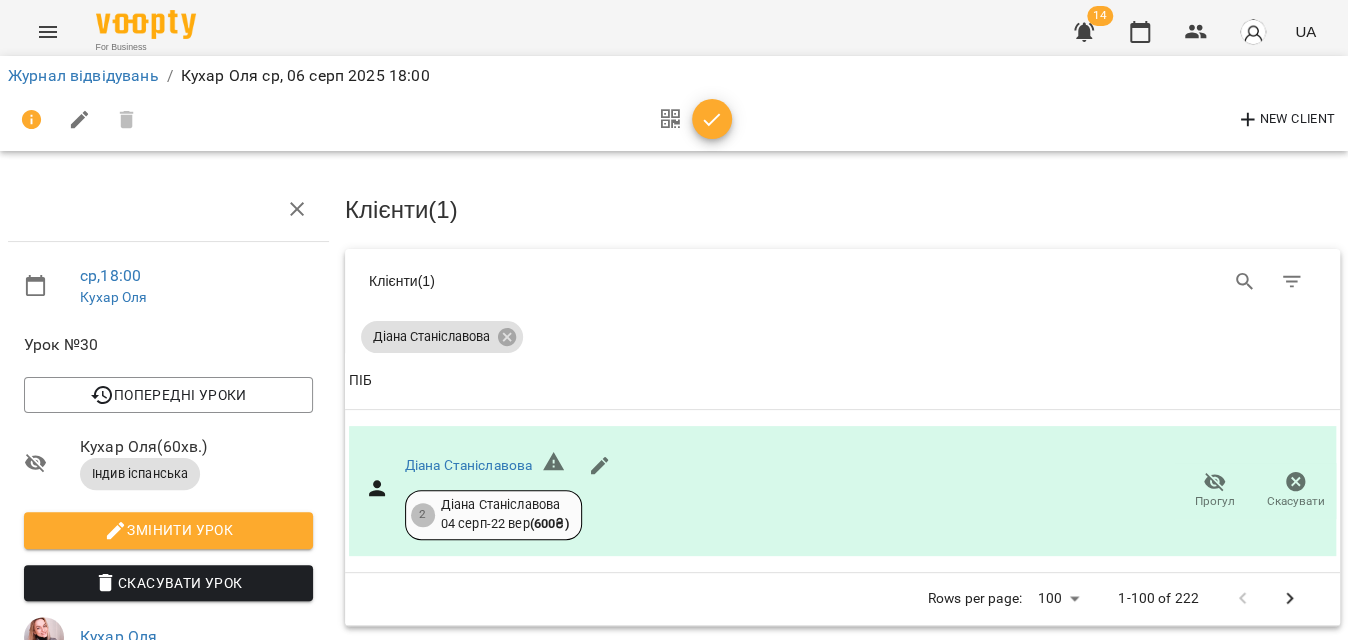 click at bounding box center [712, 119] 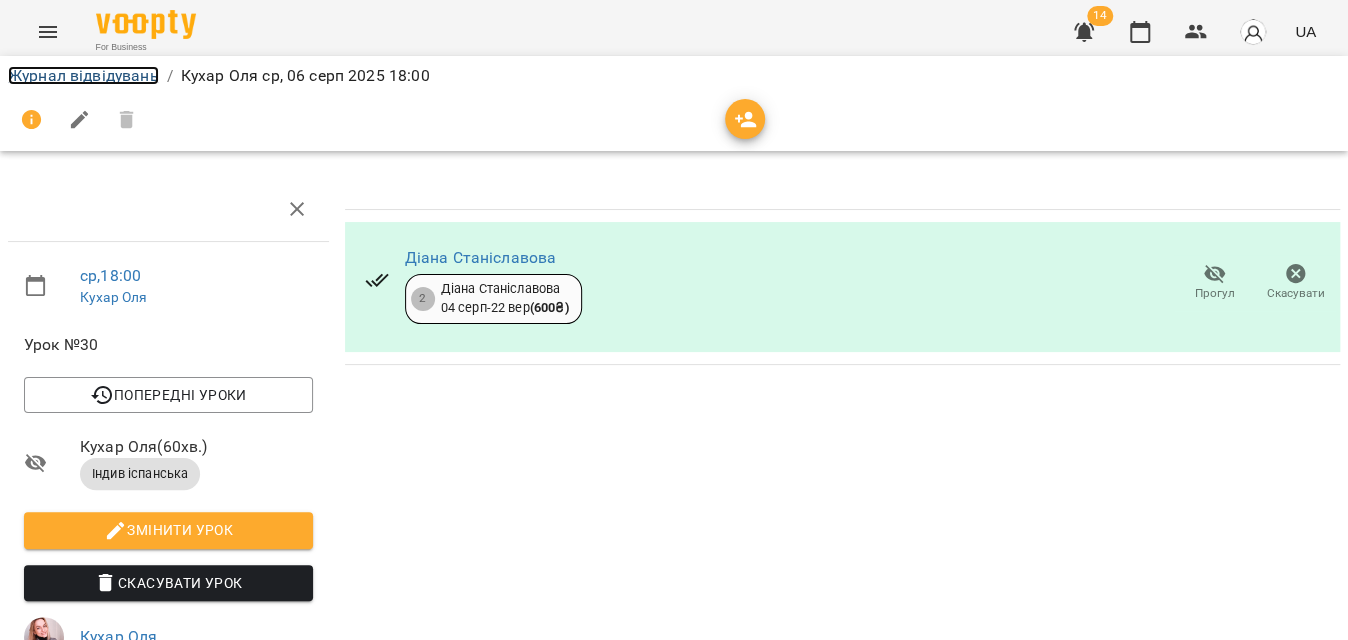click on "Журнал відвідувань" at bounding box center (83, 75) 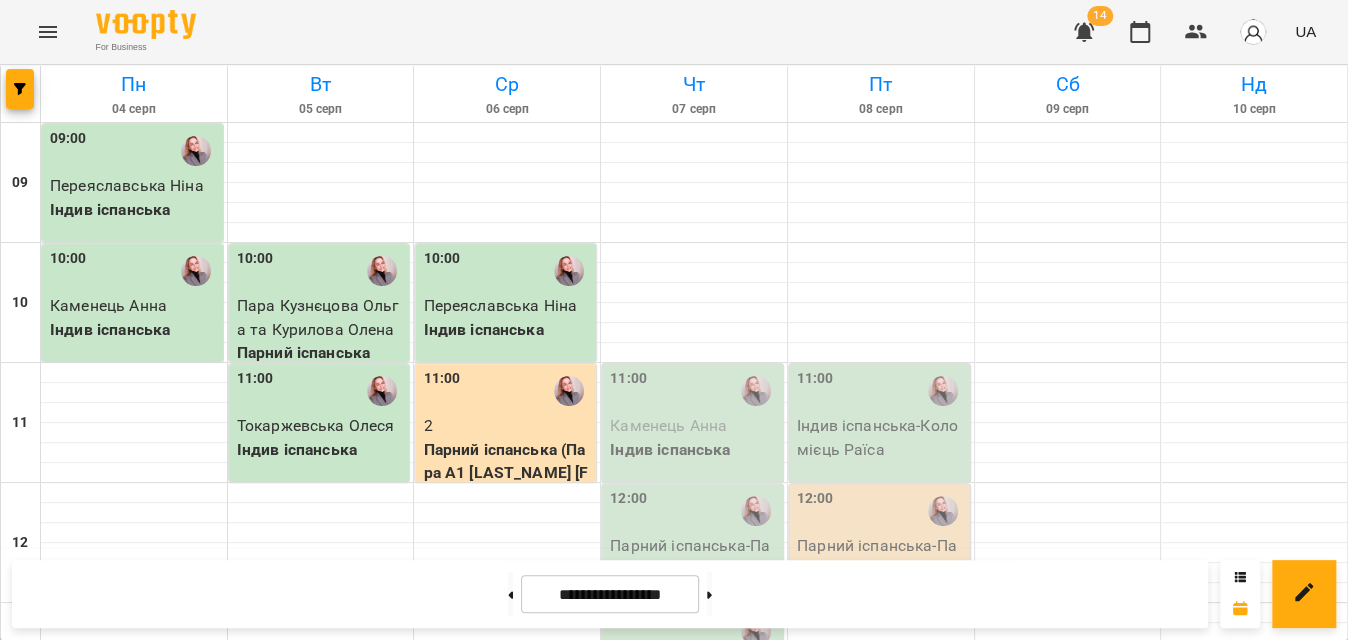 scroll, scrollTop: 454, scrollLeft: 0, axis: vertical 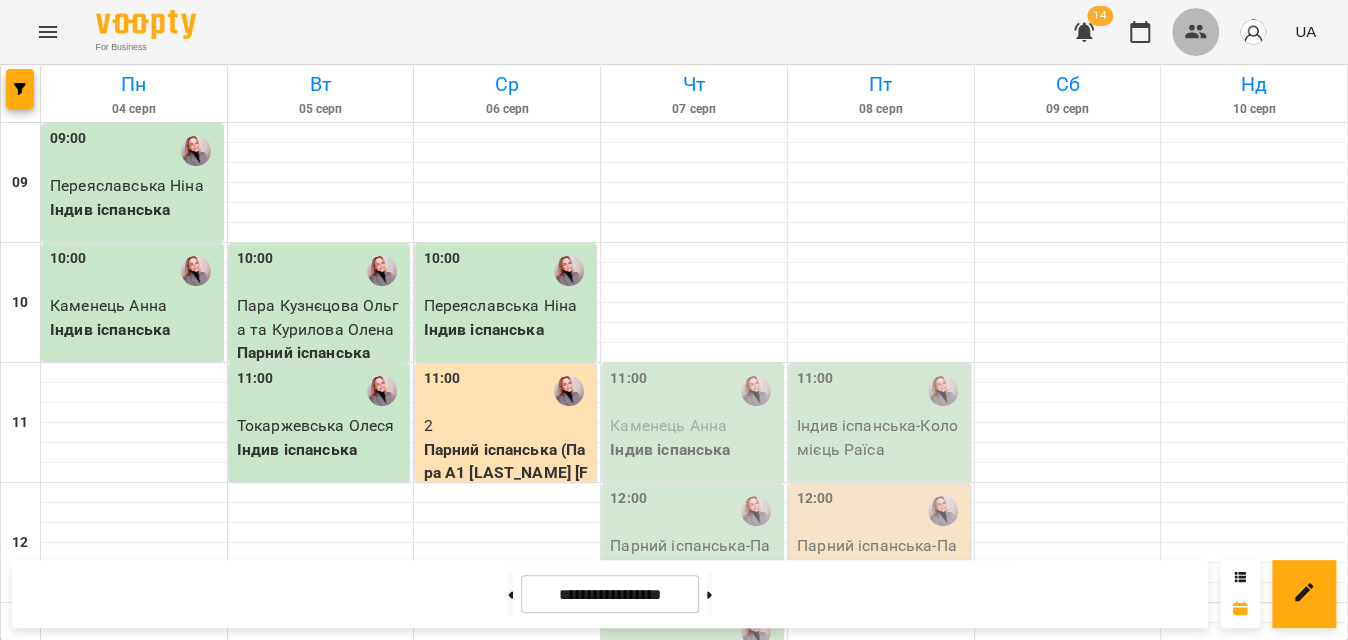 click 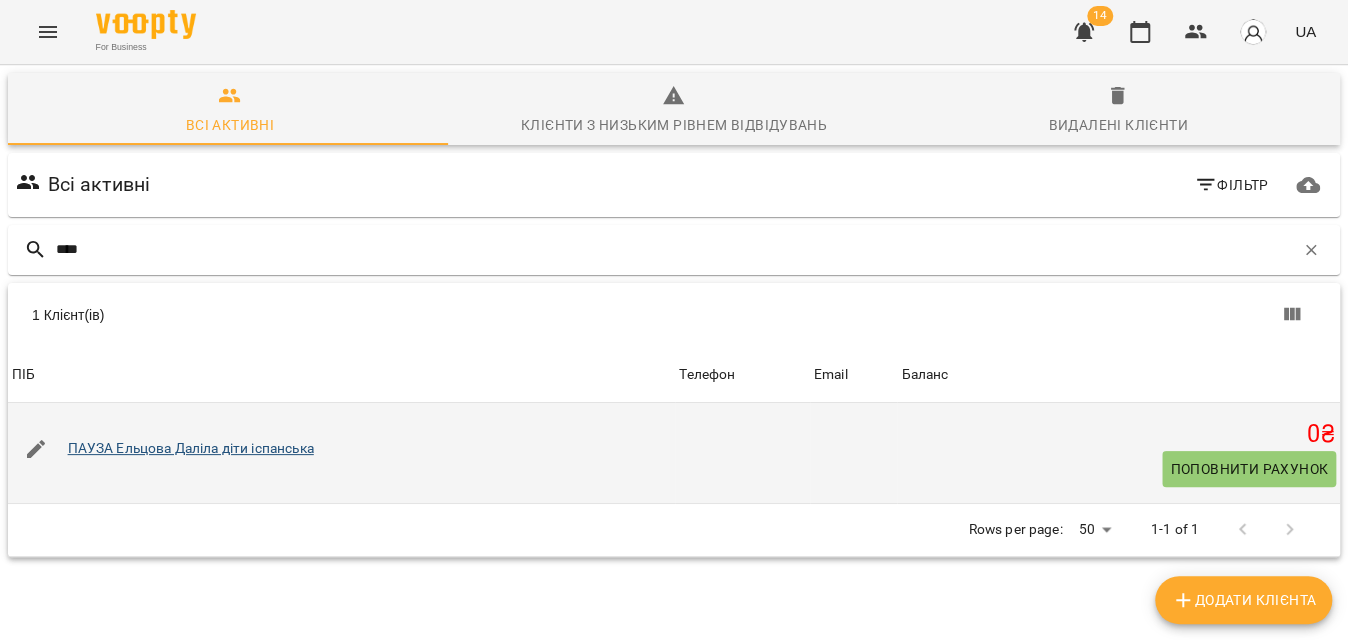 type on "****" 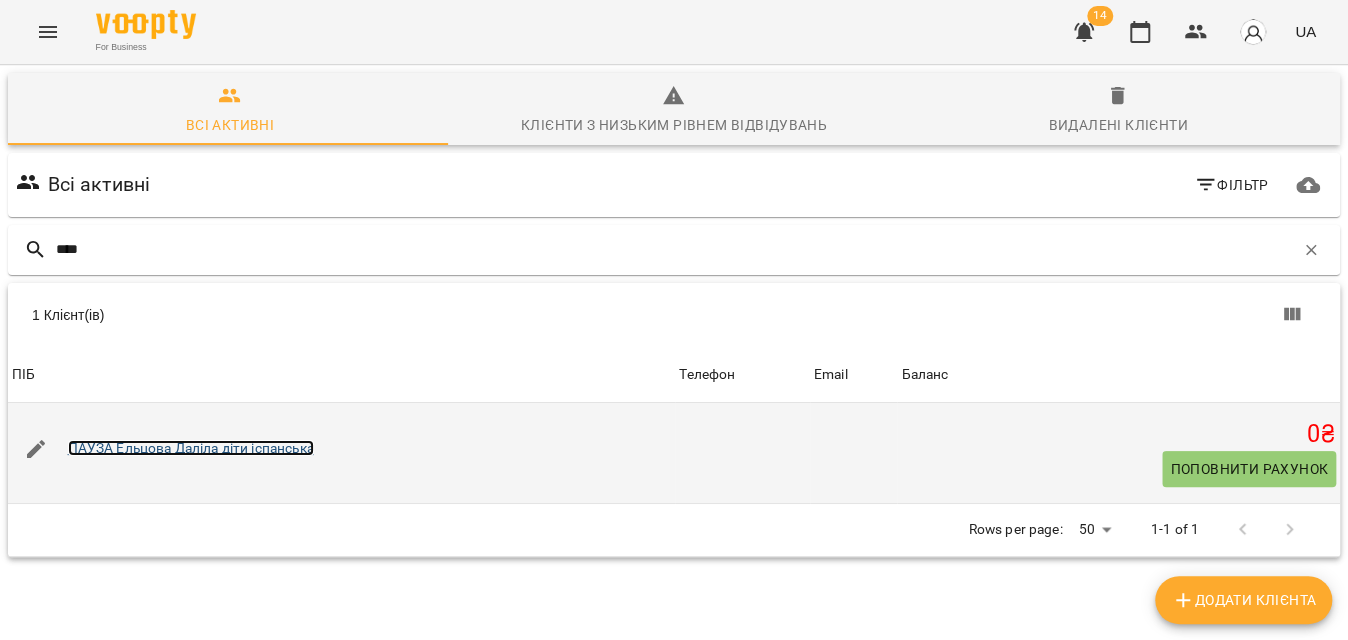 click on "ПАУЗА Ельцова Даліла діти іспанська" at bounding box center (191, 448) 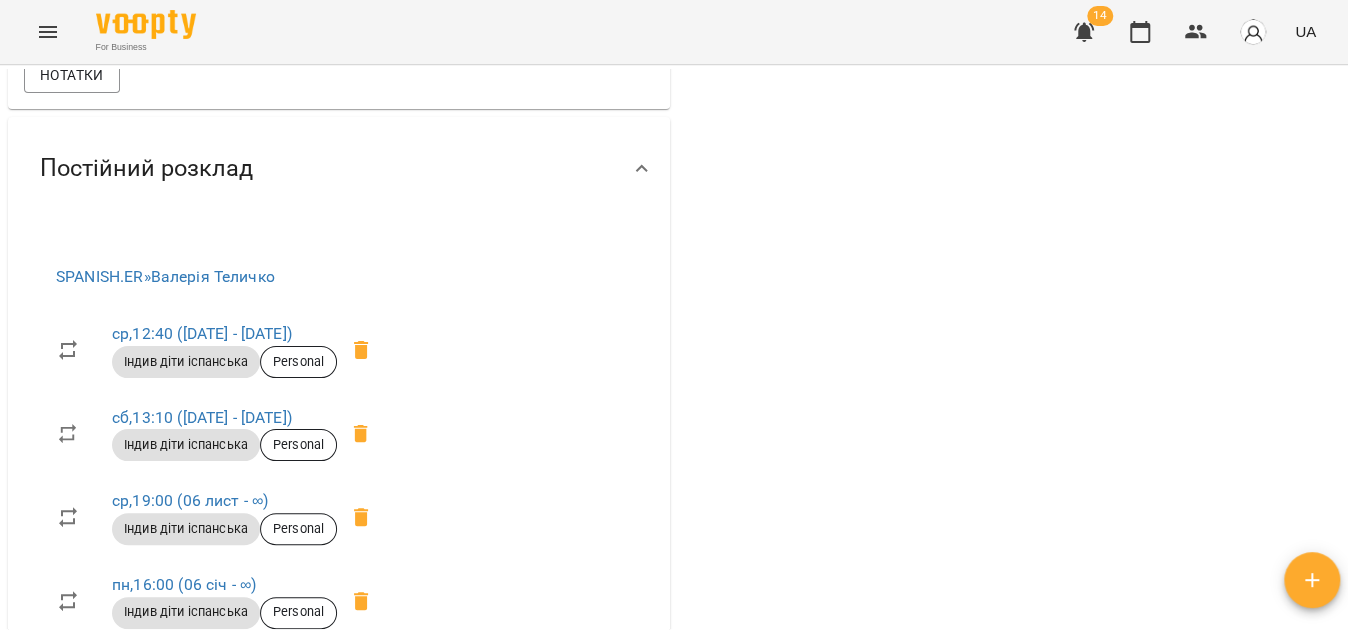 scroll, scrollTop: 818, scrollLeft: 0, axis: vertical 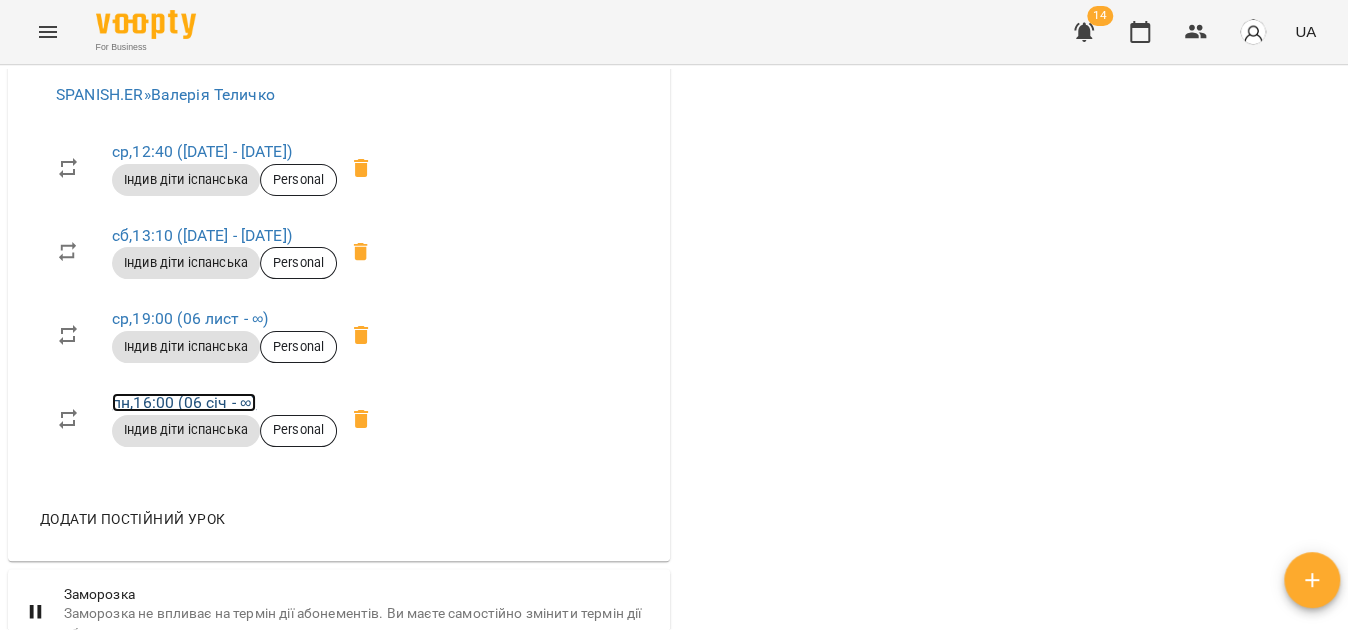 click on "пн ,  16:00   (06 січ - ∞)" at bounding box center (184, 402) 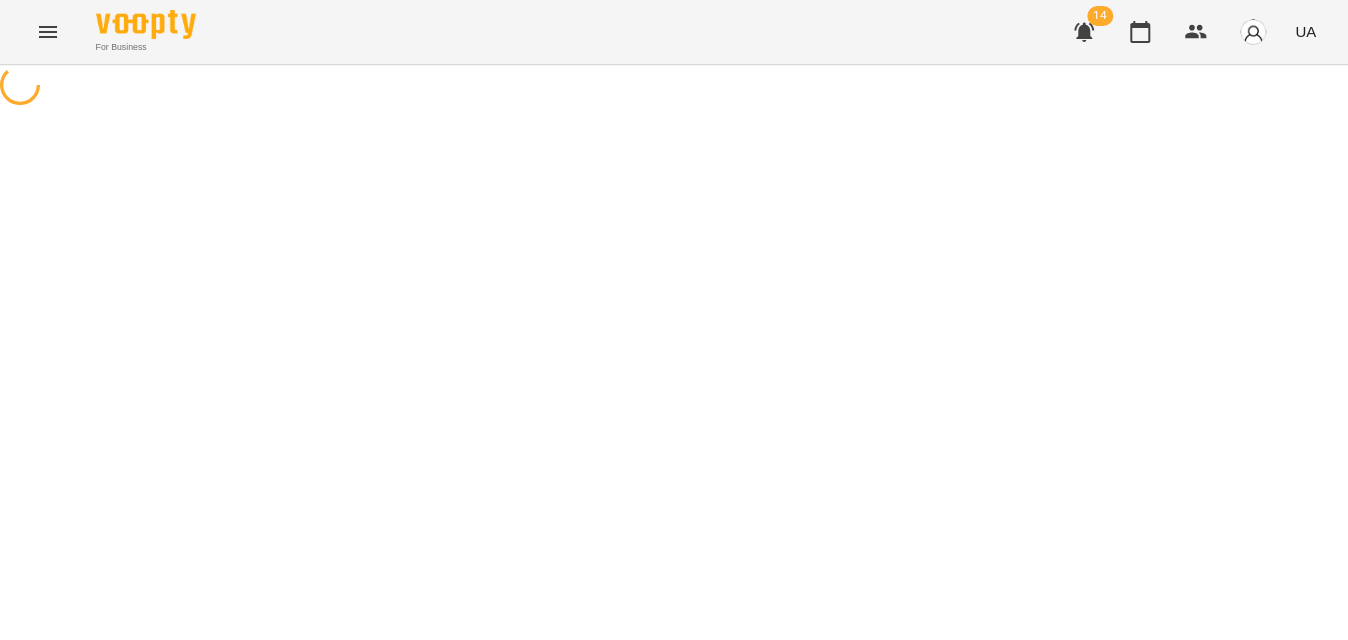 select on "*" 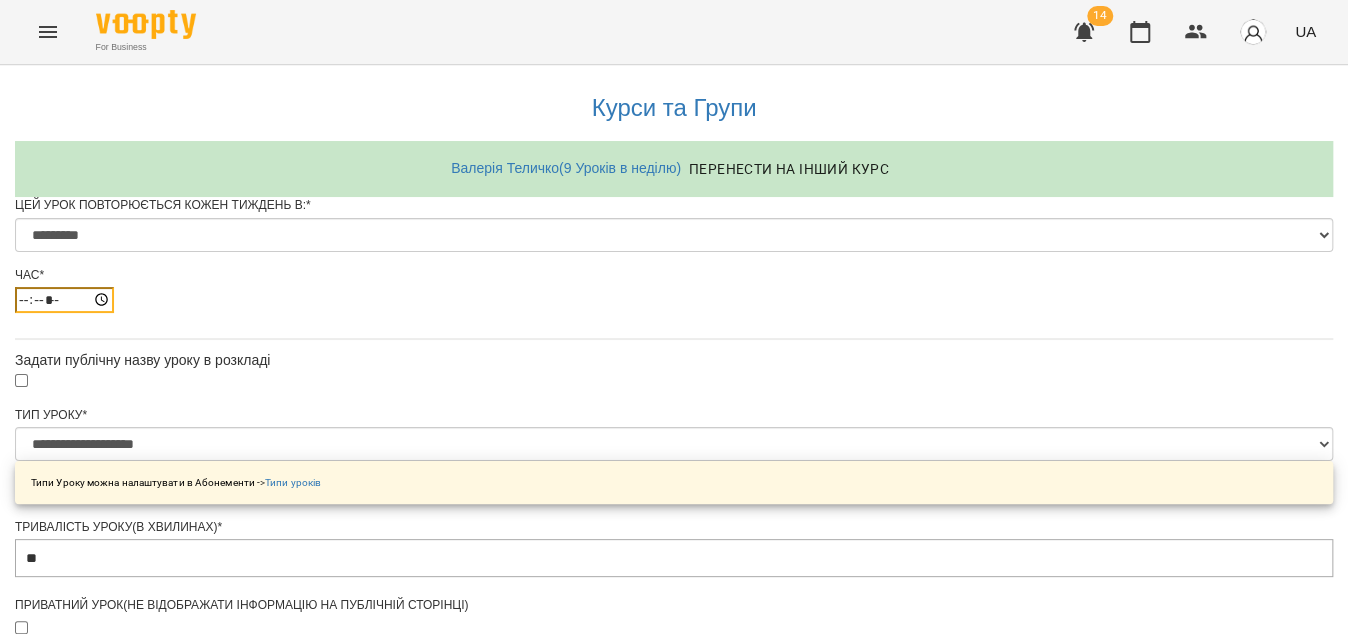 click on "*****" at bounding box center (64, 300) 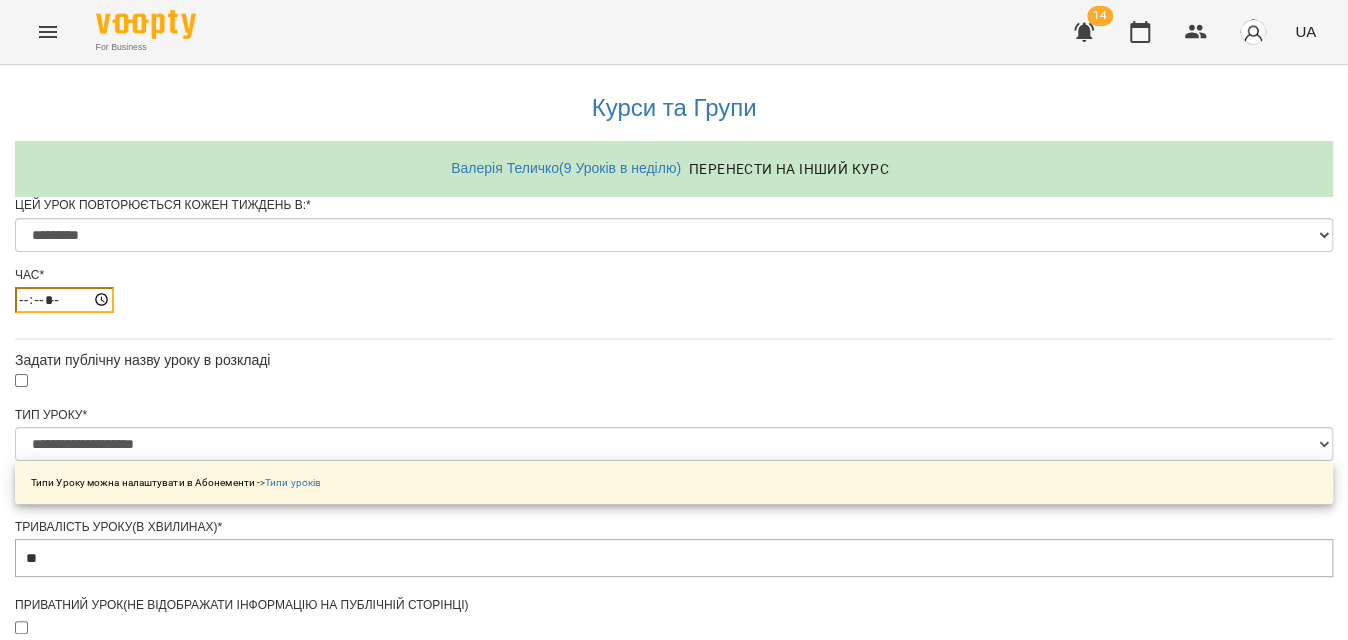 type on "*****" 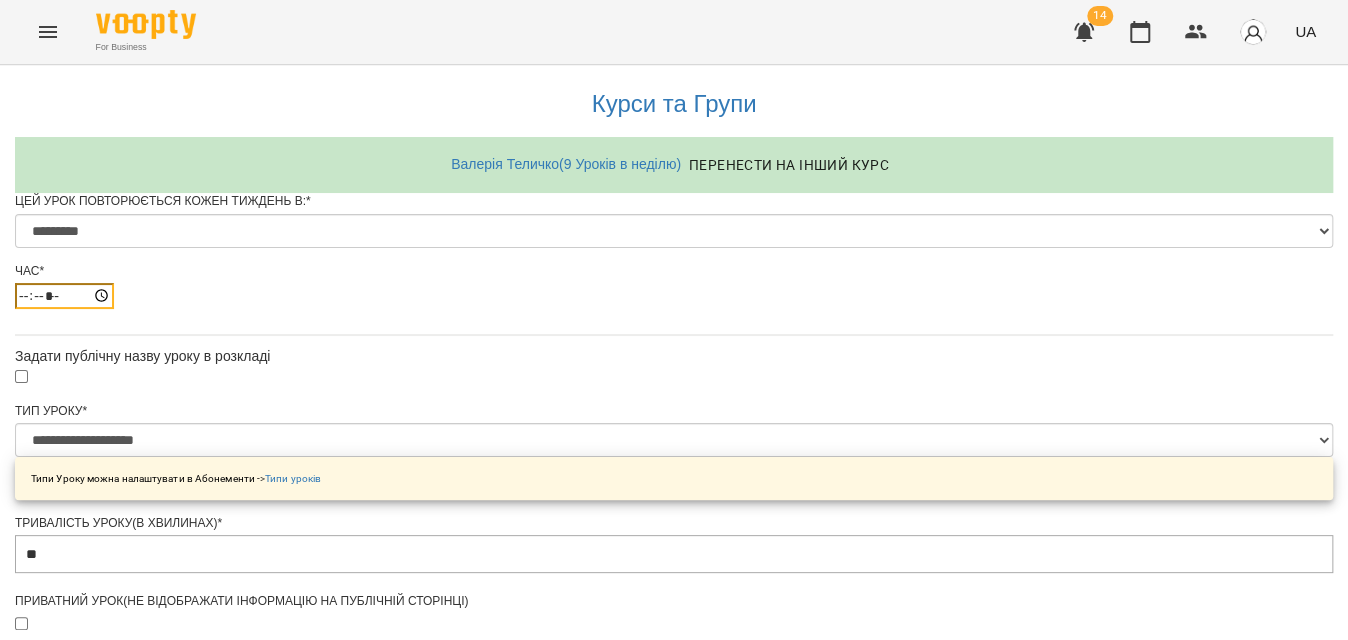 scroll, scrollTop: 967, scrollLeft: 0, axis: vertical 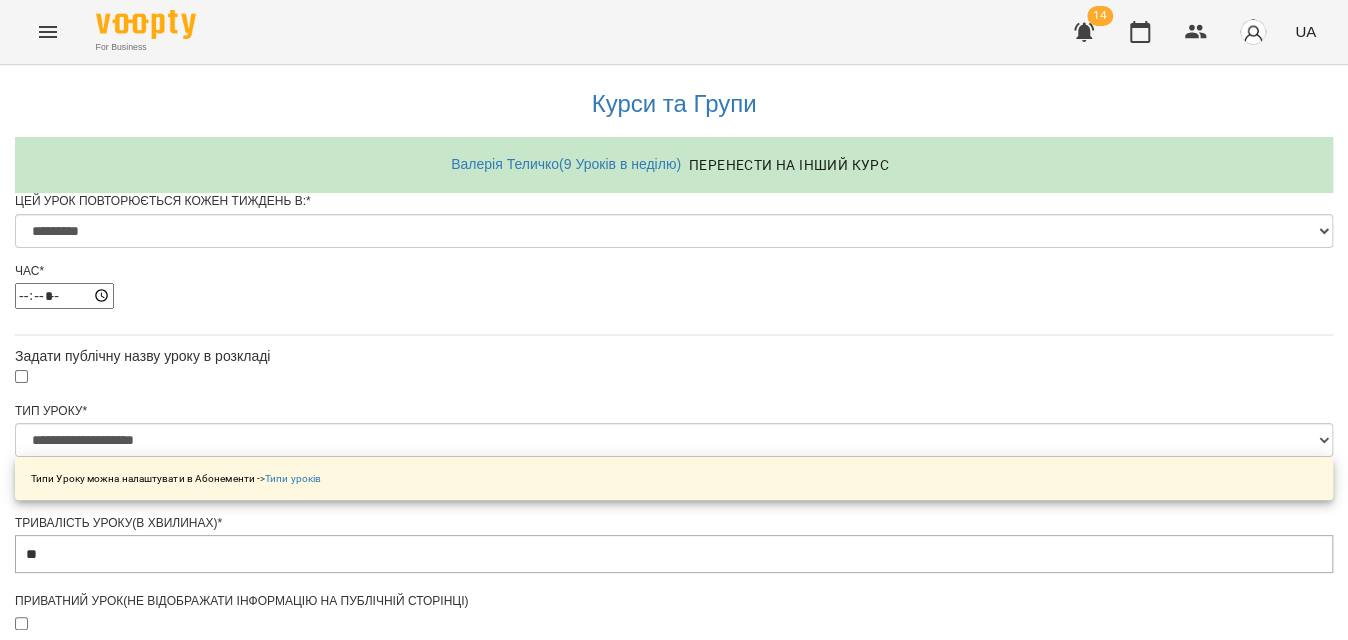 click on "Зберегти" at bounding box center [674, 1359] 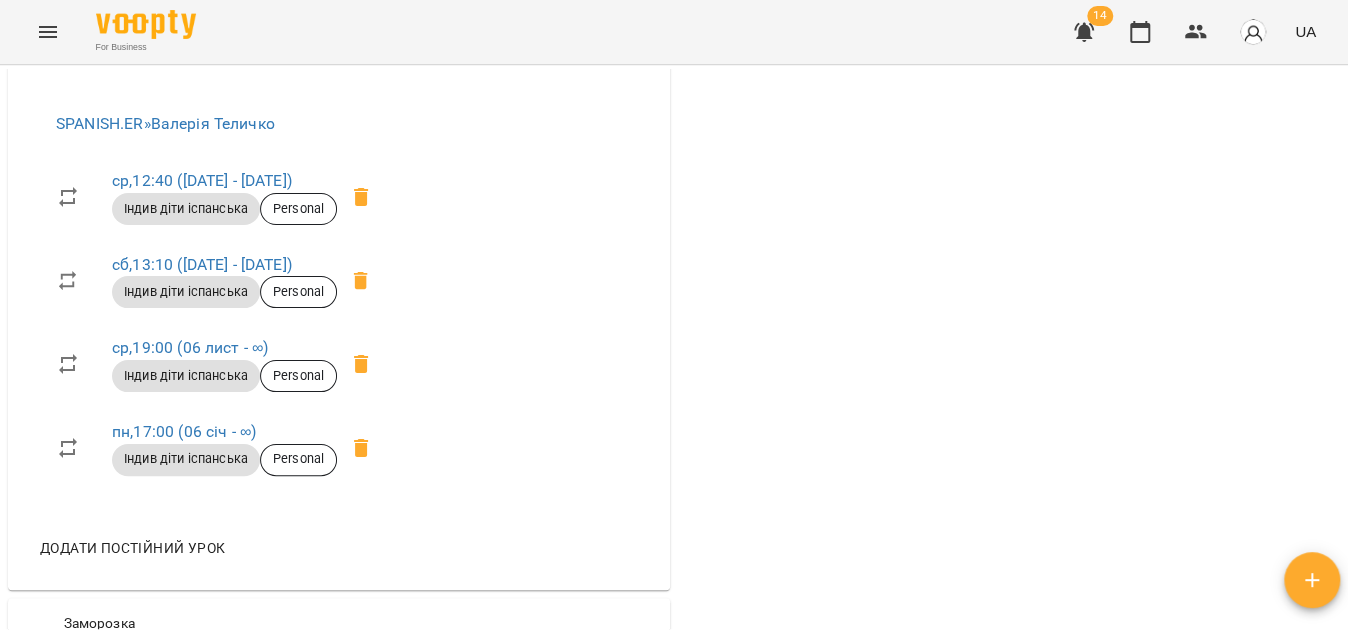 scroll, scrollTop: 818, scrollLeft: 0, axis: vertical 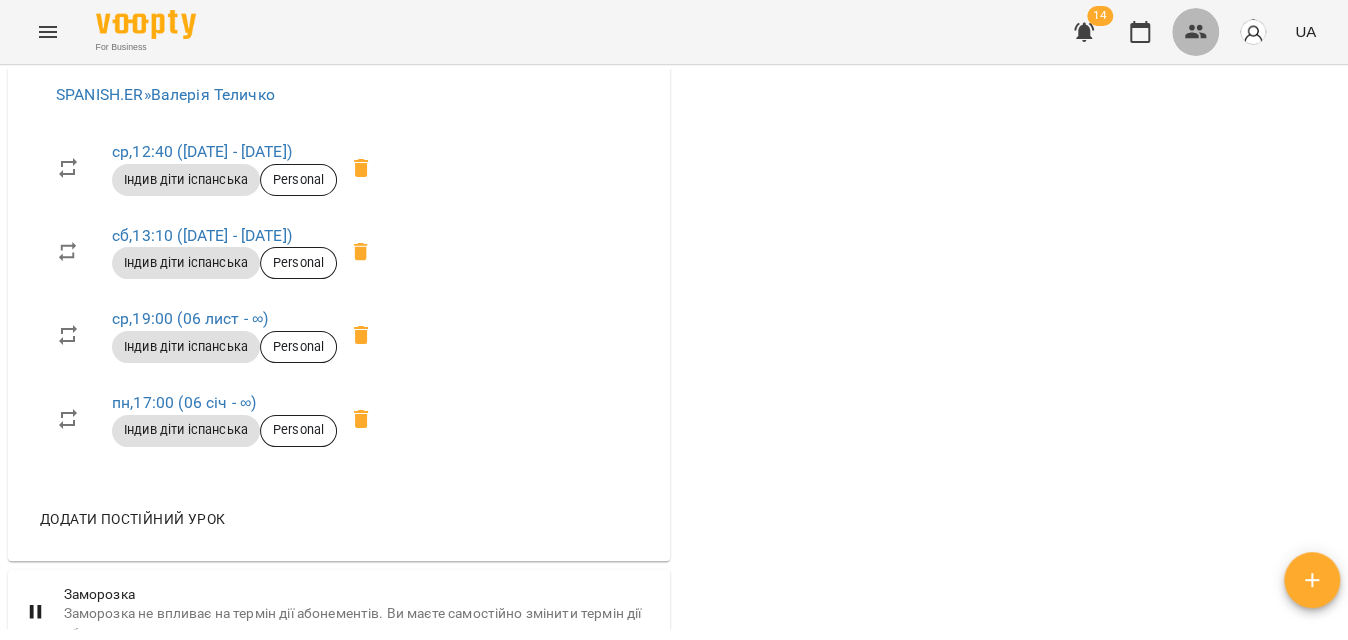click 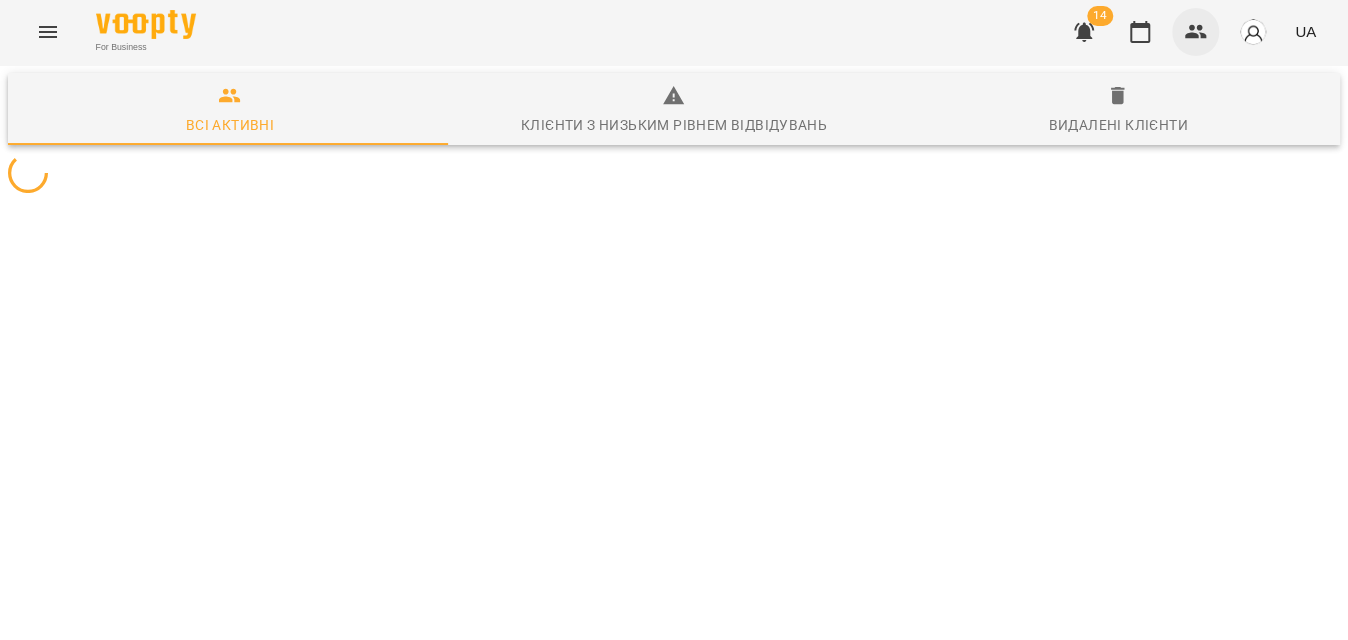 scroll, scrollTop: 0, scrollLeft: 0, axis: both 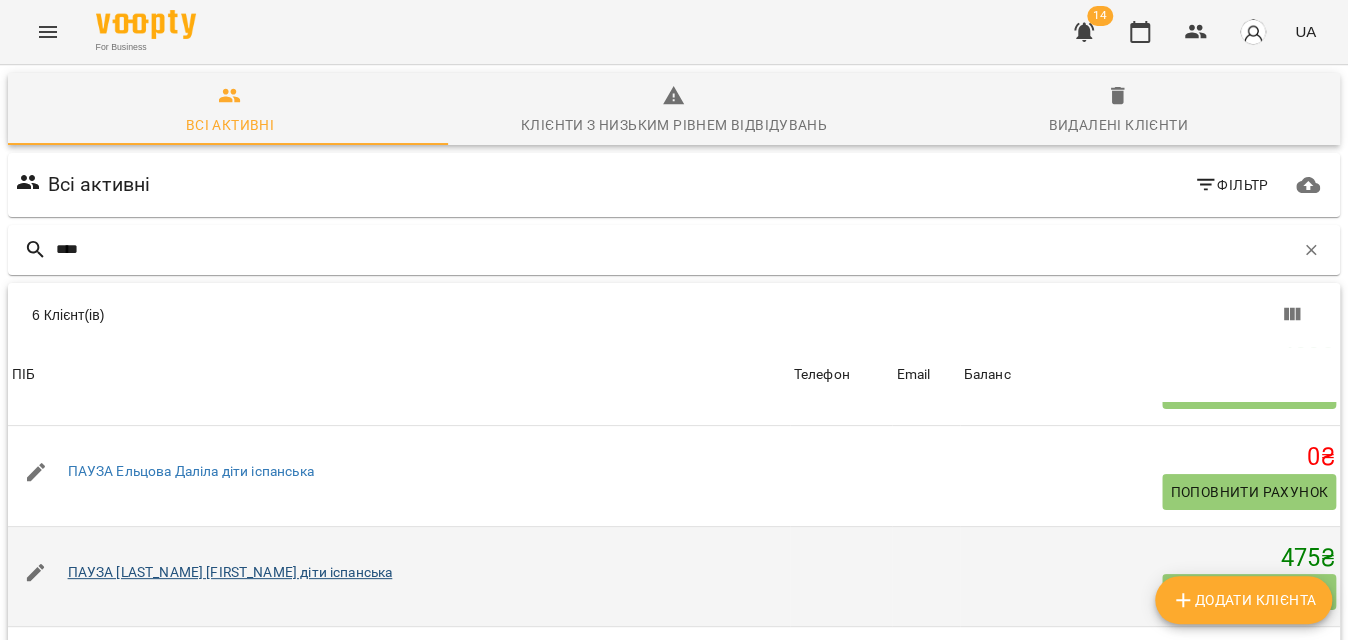 type on "****" 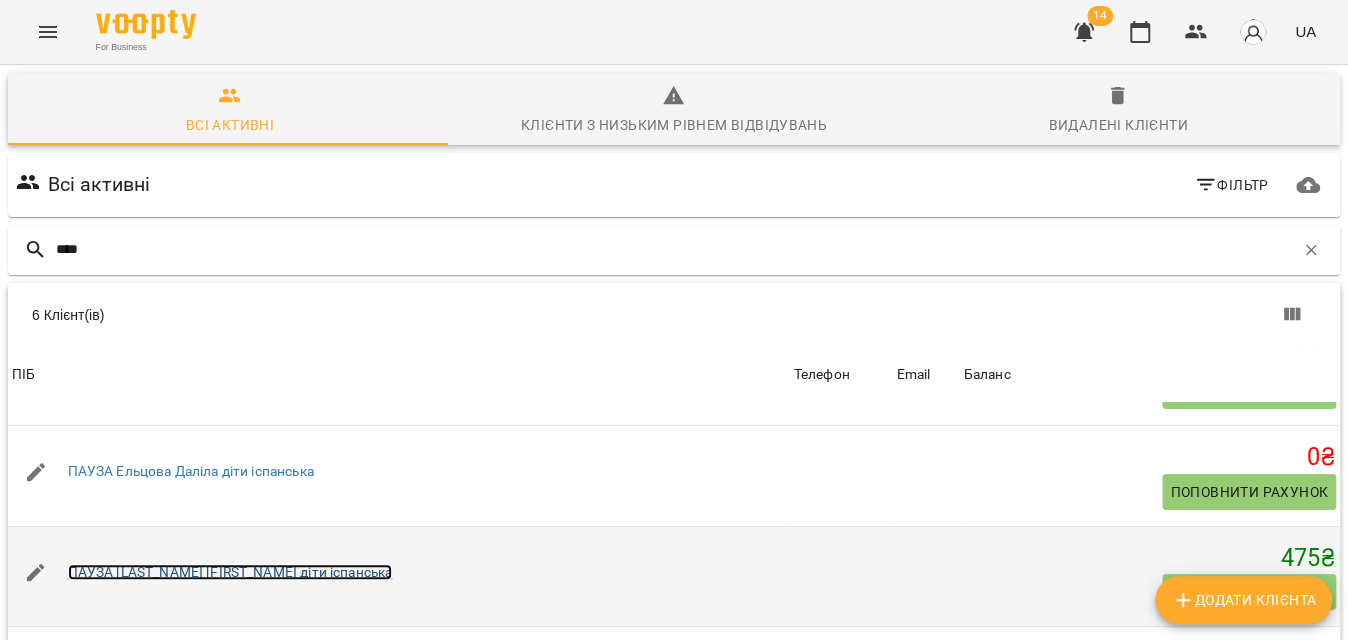 click on "ПАУЗА [LAST] [FIRST] діти іспанська" at bounding box center (230, 572) 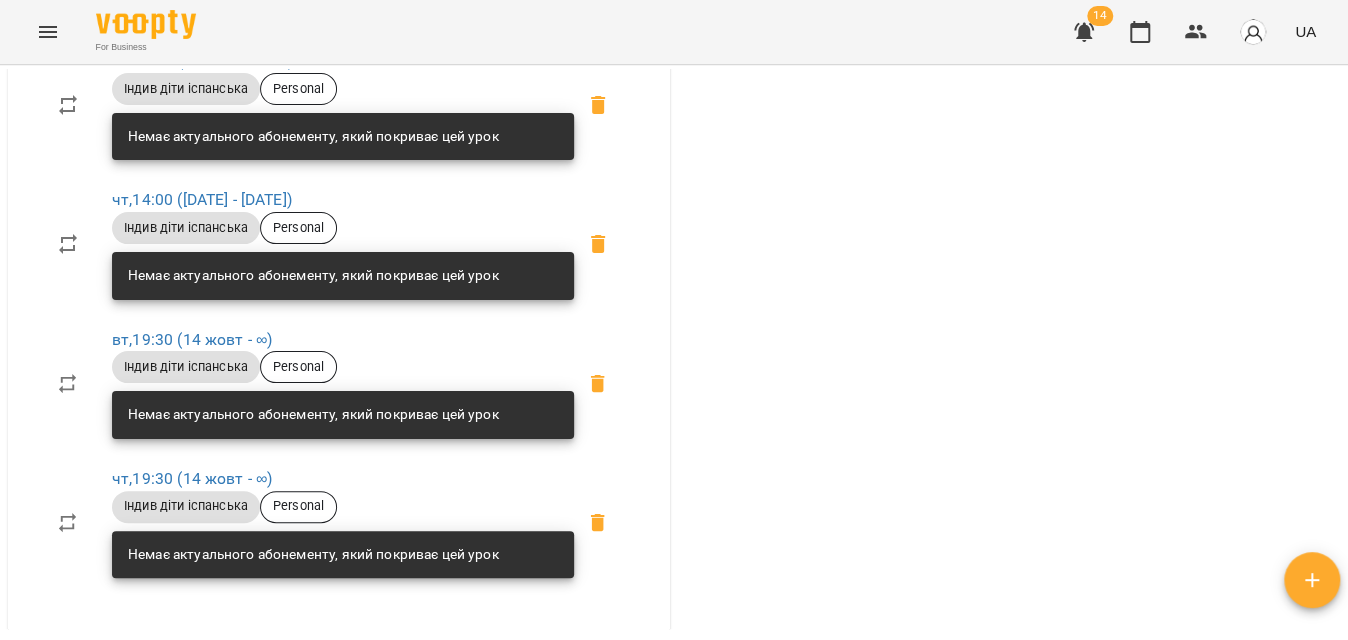scroll, scrollTop: 1000, scrollLeft: 0, axis: vertical 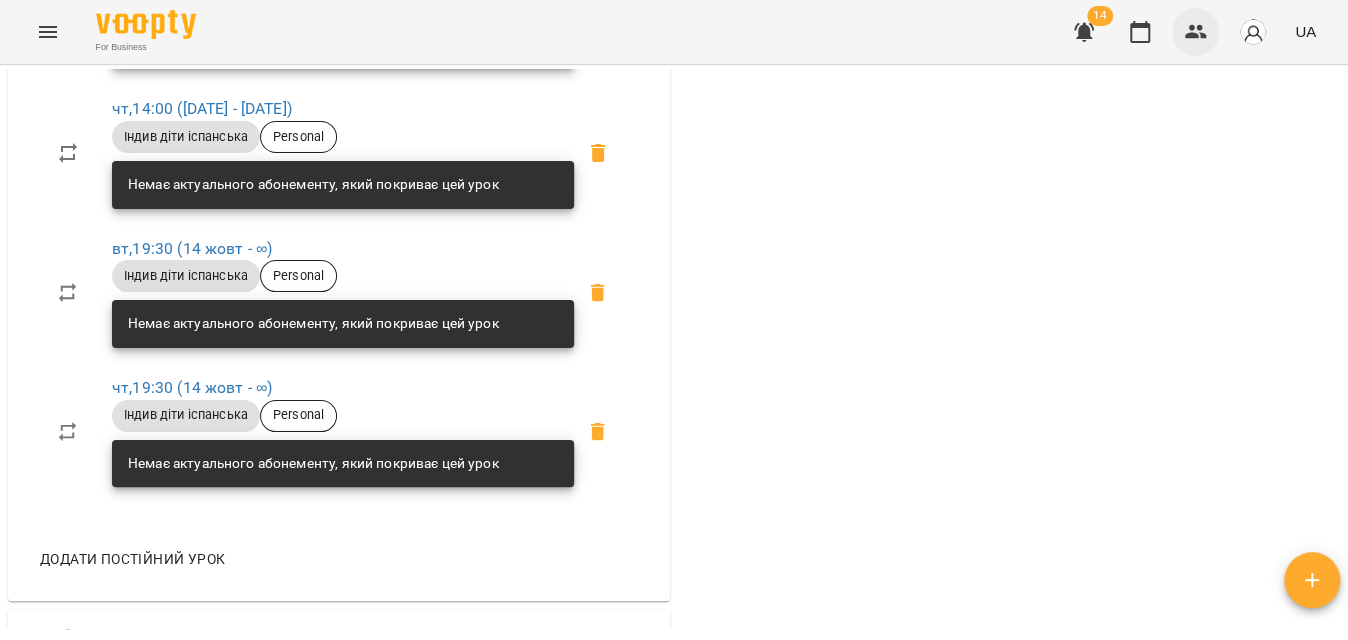 click 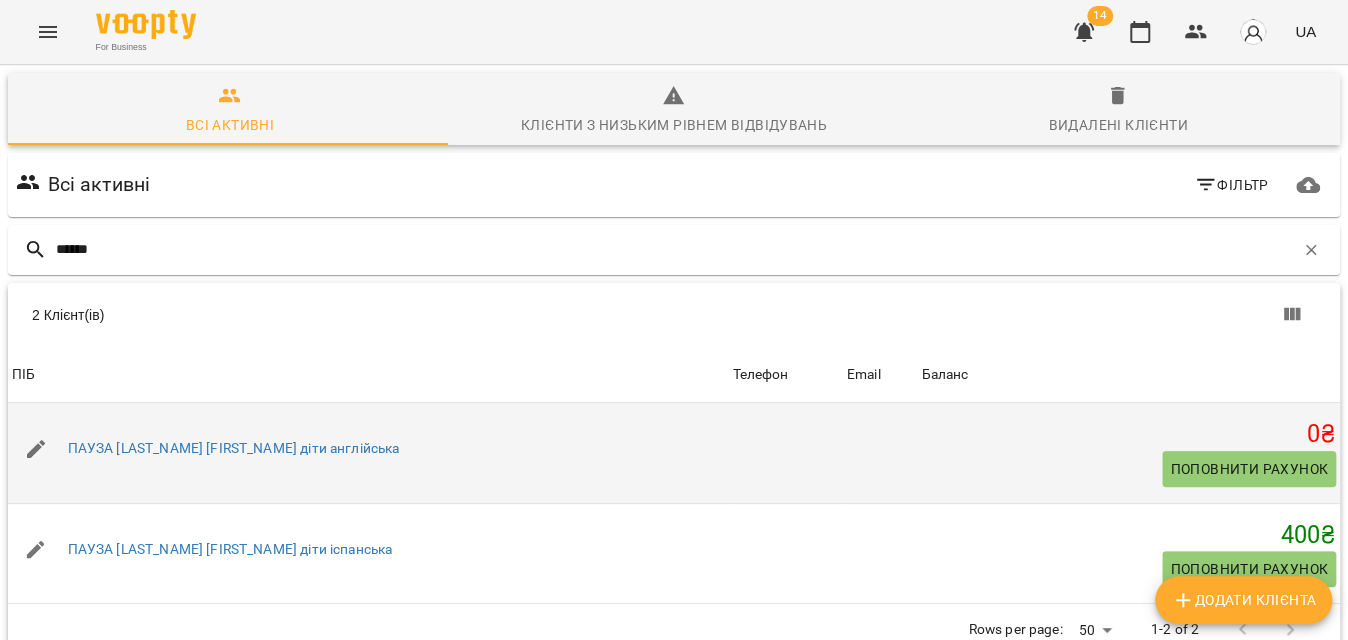 scroll, scrollTop: 88, scrollLeft: 0, axis: vertical 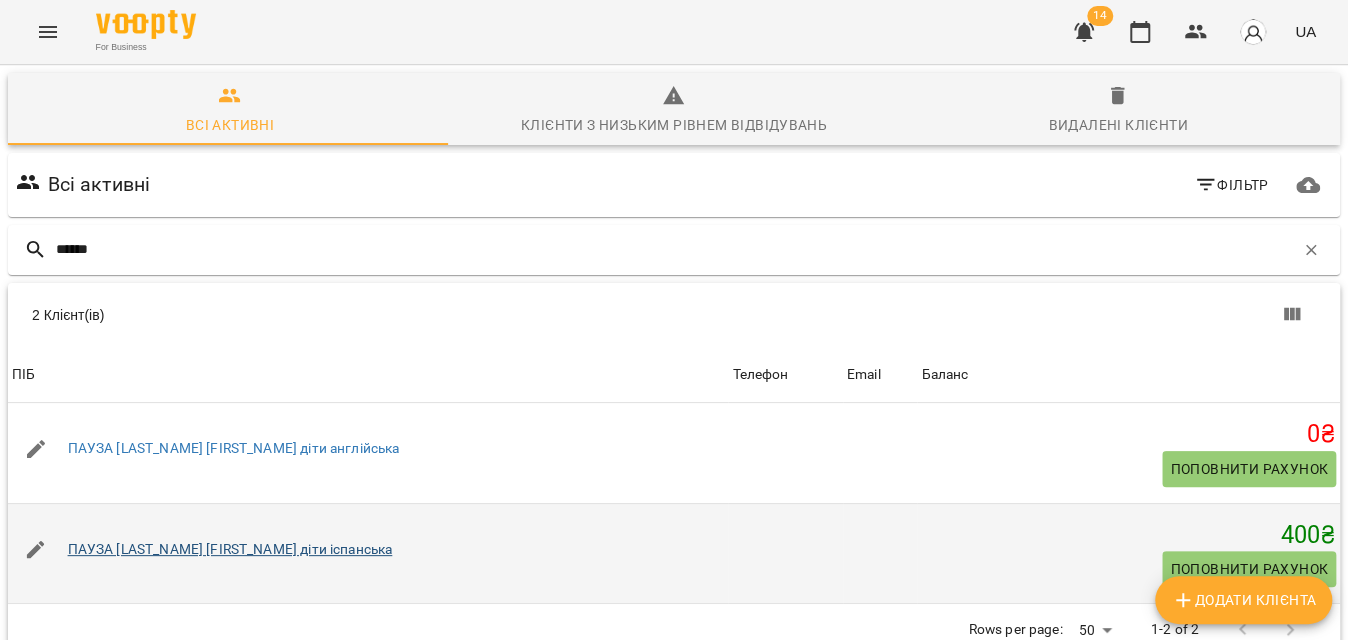type on "******" 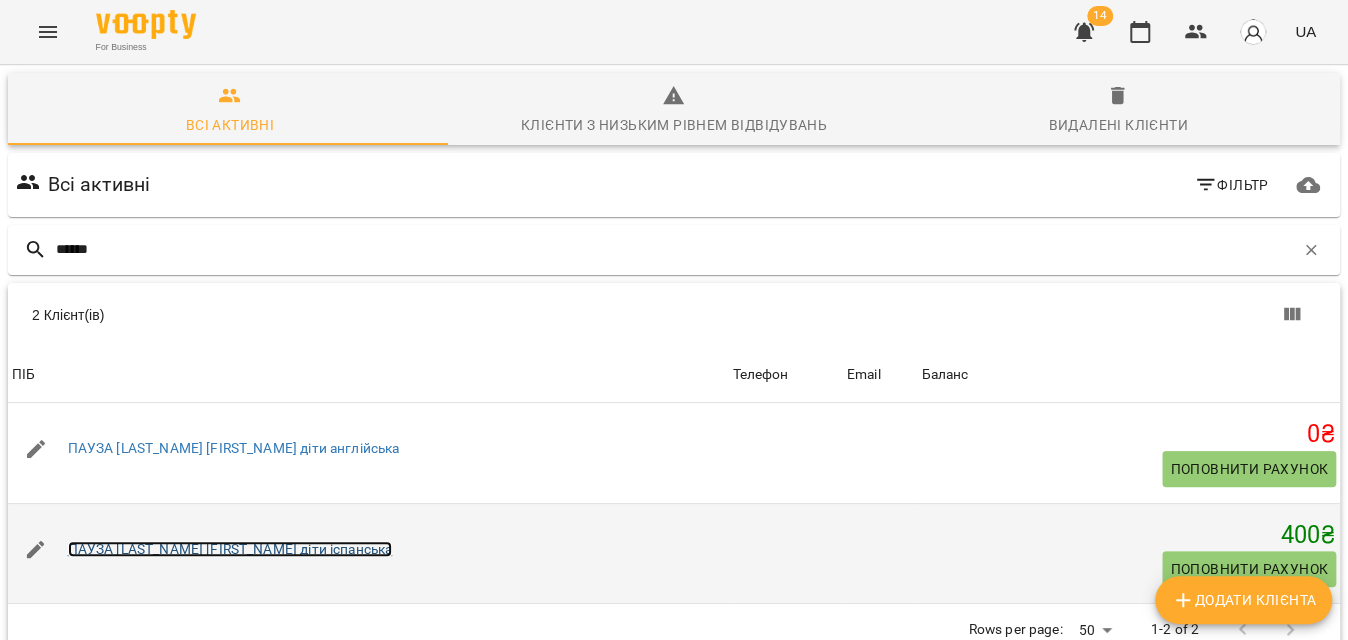 click on "ПАУЗА [LAST] [FIRST] діти іспанська" at bounding box center [230, 549] 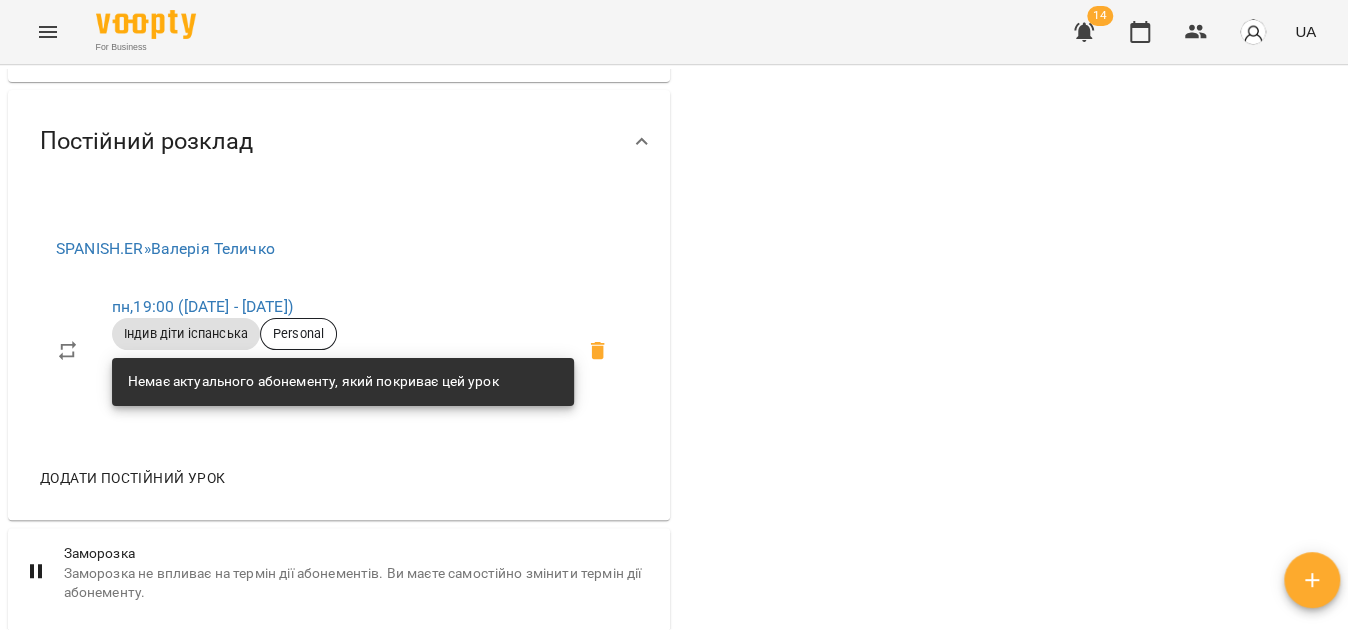 scroll, scrollTop: 727, scrollLeft: 0, axis: vertical 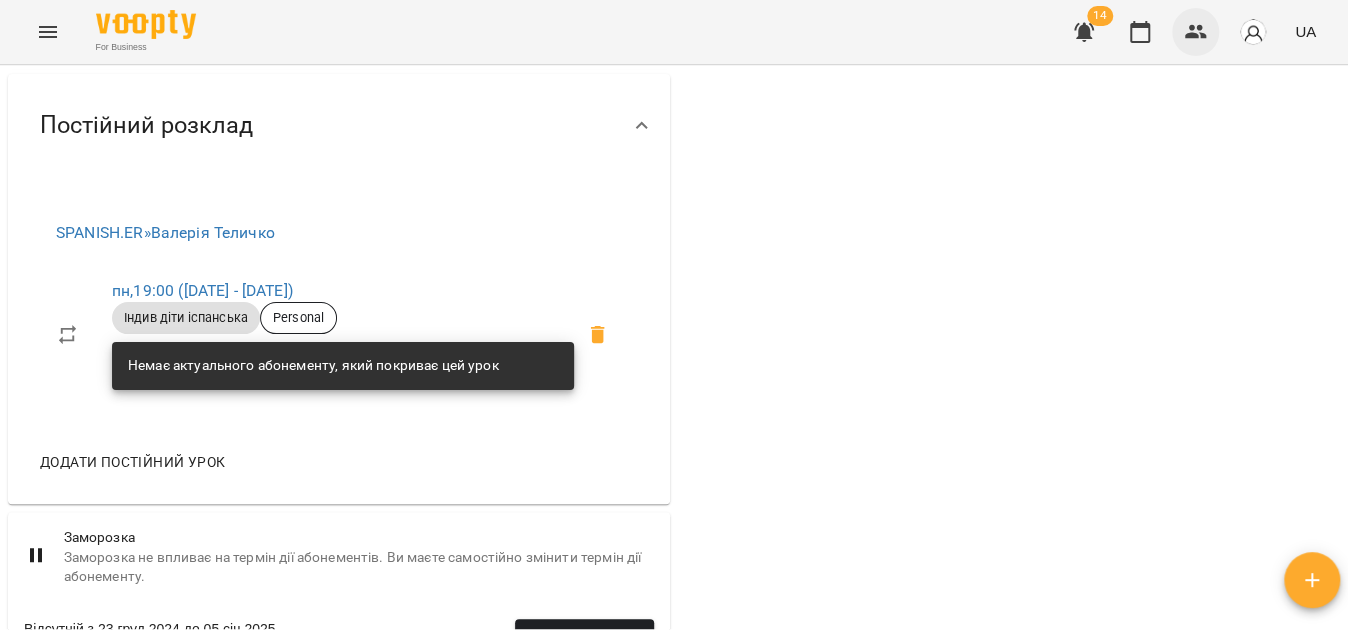 click 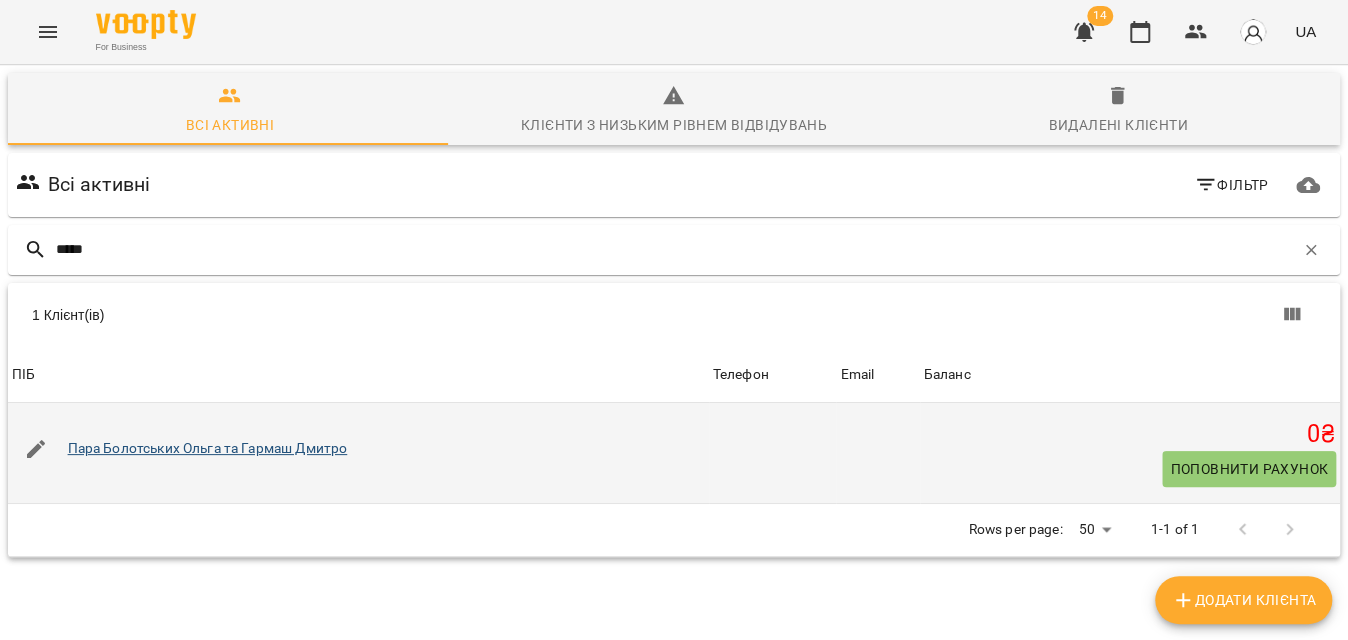 type on "*****" 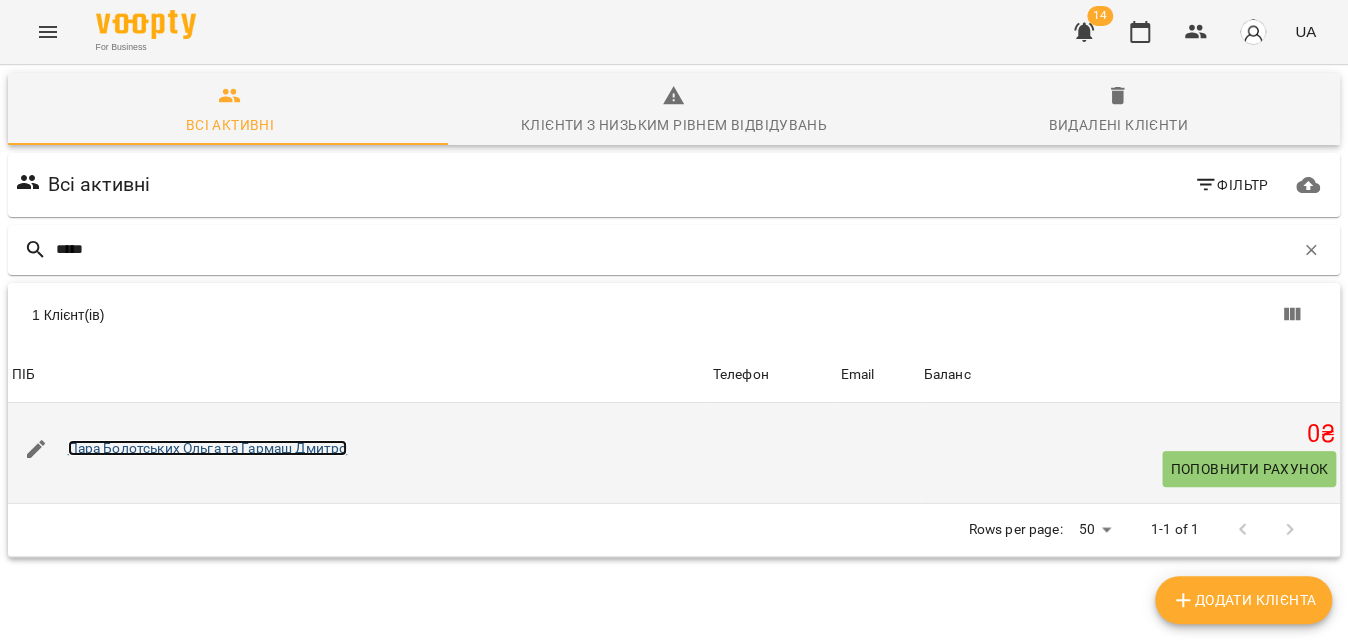 click on "Пара Болотських Ольга та Гармаш Дмитро" at bounding box center (208, 448) 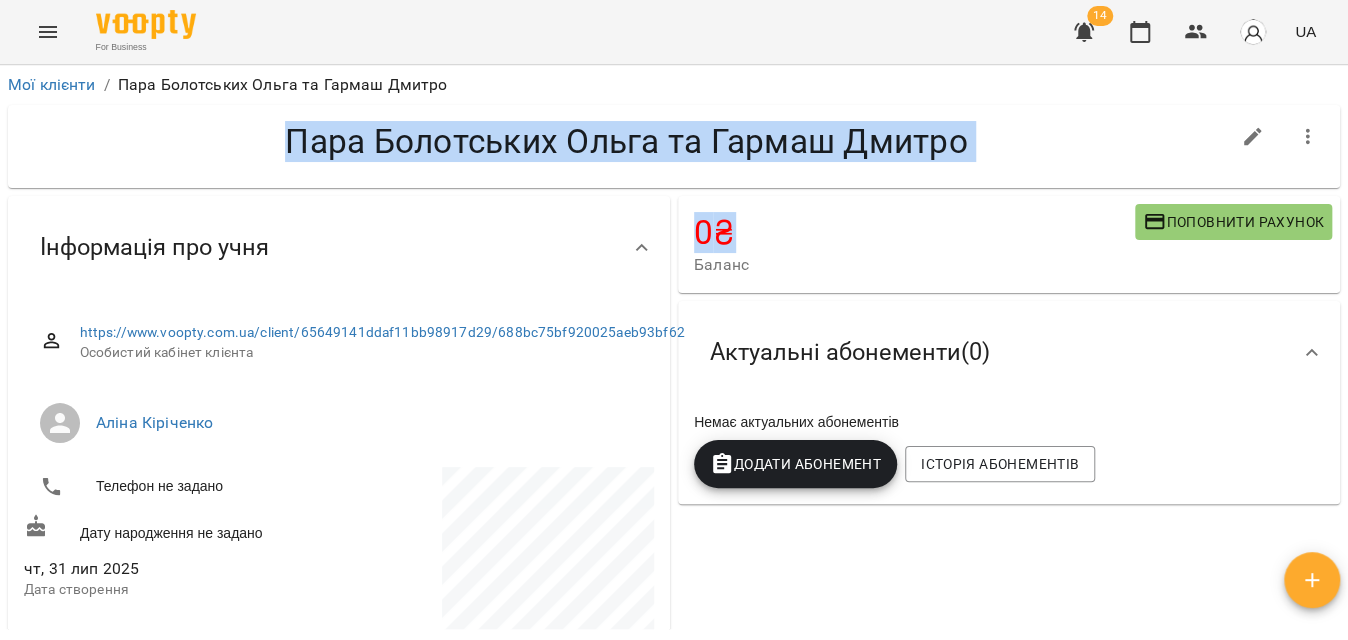 drag, startPoint x: 271, startPoint y: 145, endPoint x: 865, endPoint y: 205, distance: 597.0226 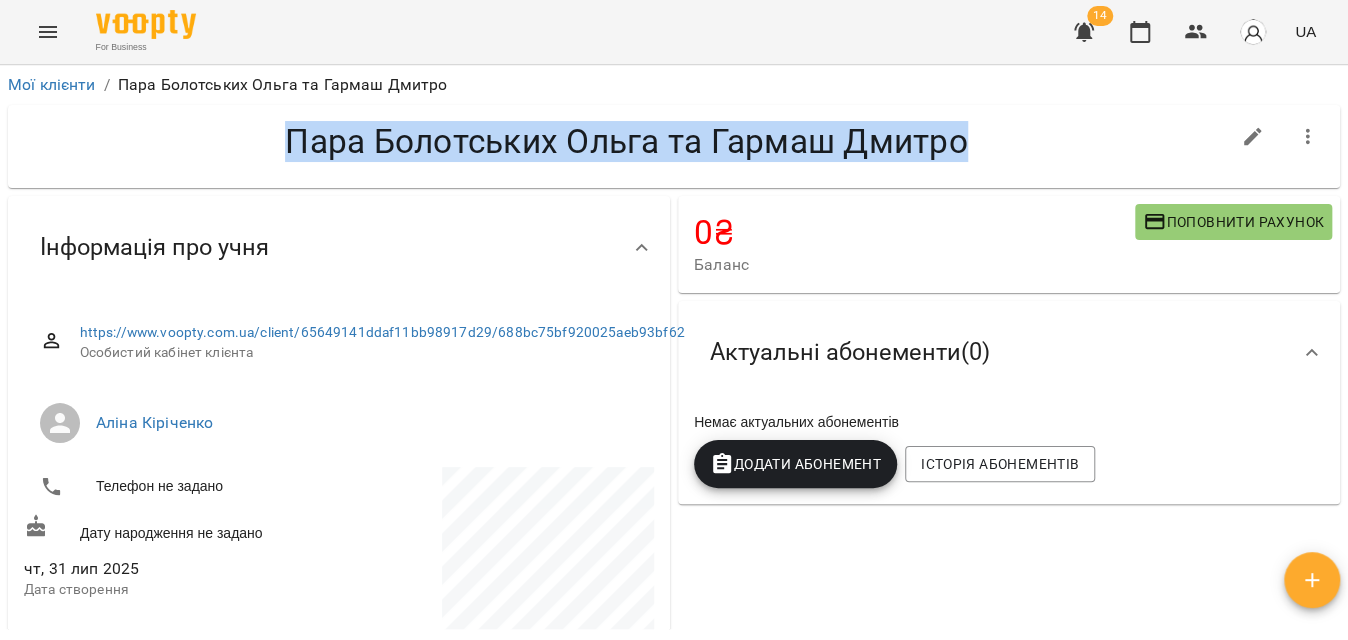 drag, startPoint x: 279, startPoint y: 139, endPoint x: 957, endPoint y: 140, distance: 678.00073 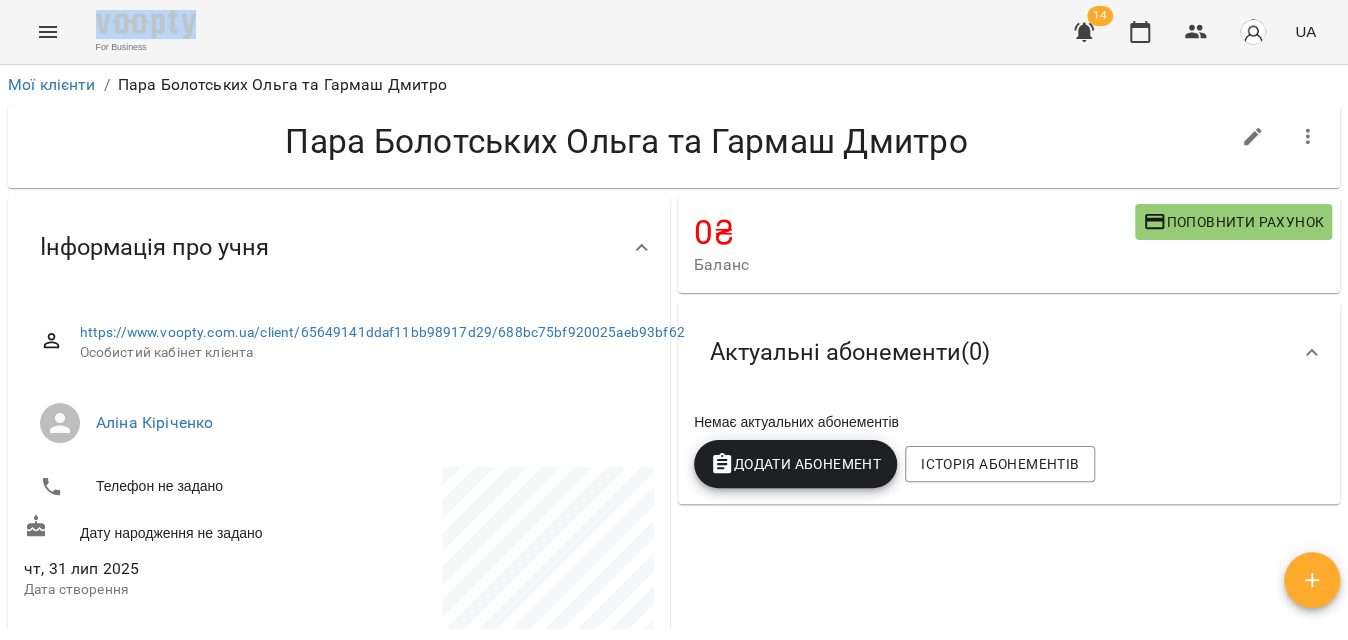 drag, startPoint x: 80, startPoint y: 63, endPoint x: 58, endPoint y: 42, distance: 30.413813 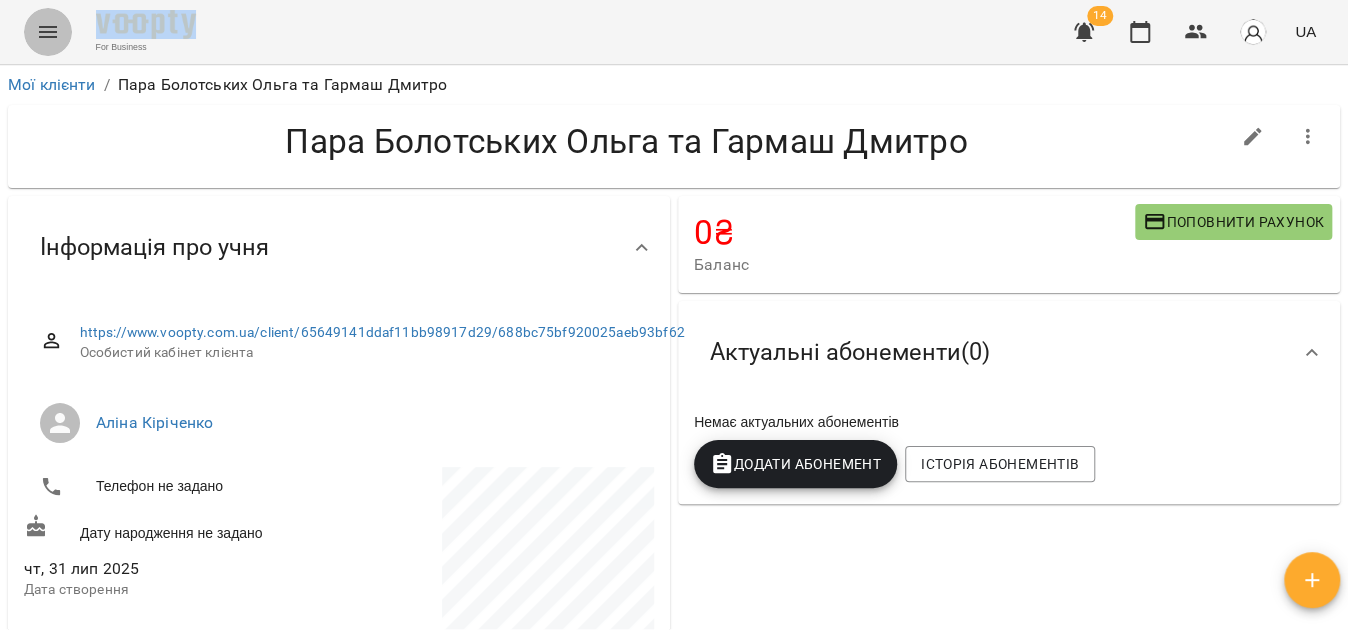 click 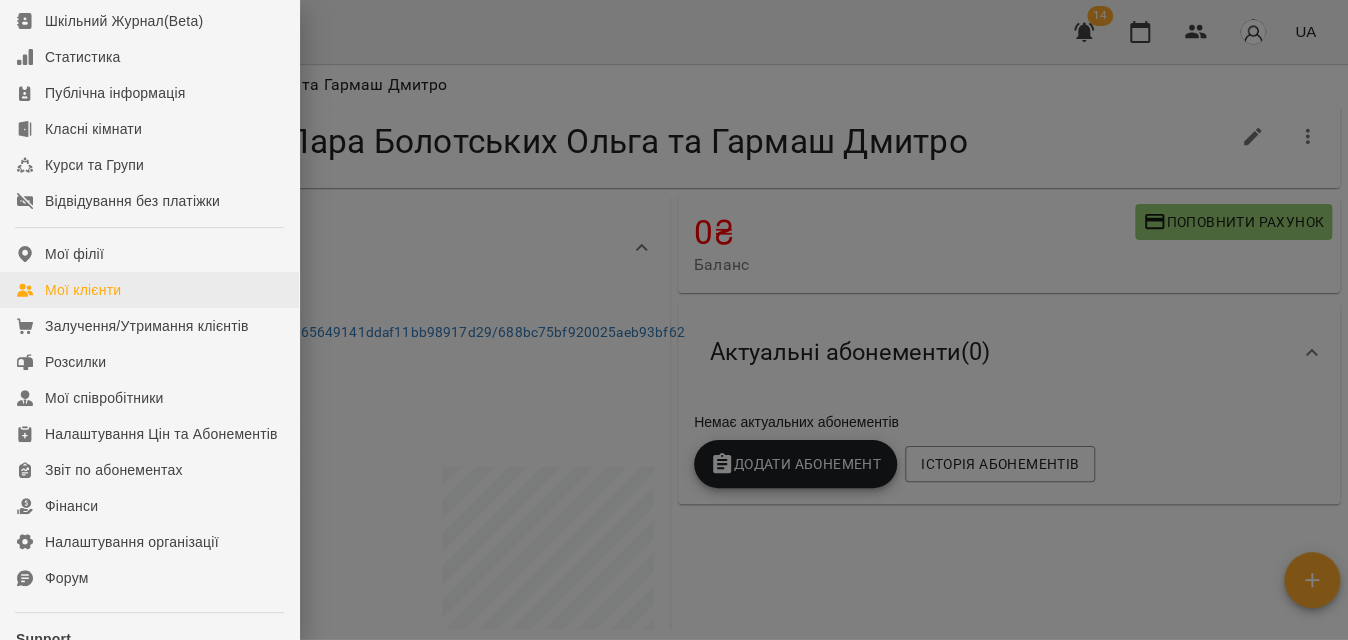 scroll, scrollTop: 181, scrollLeft: 0, axis: vertical 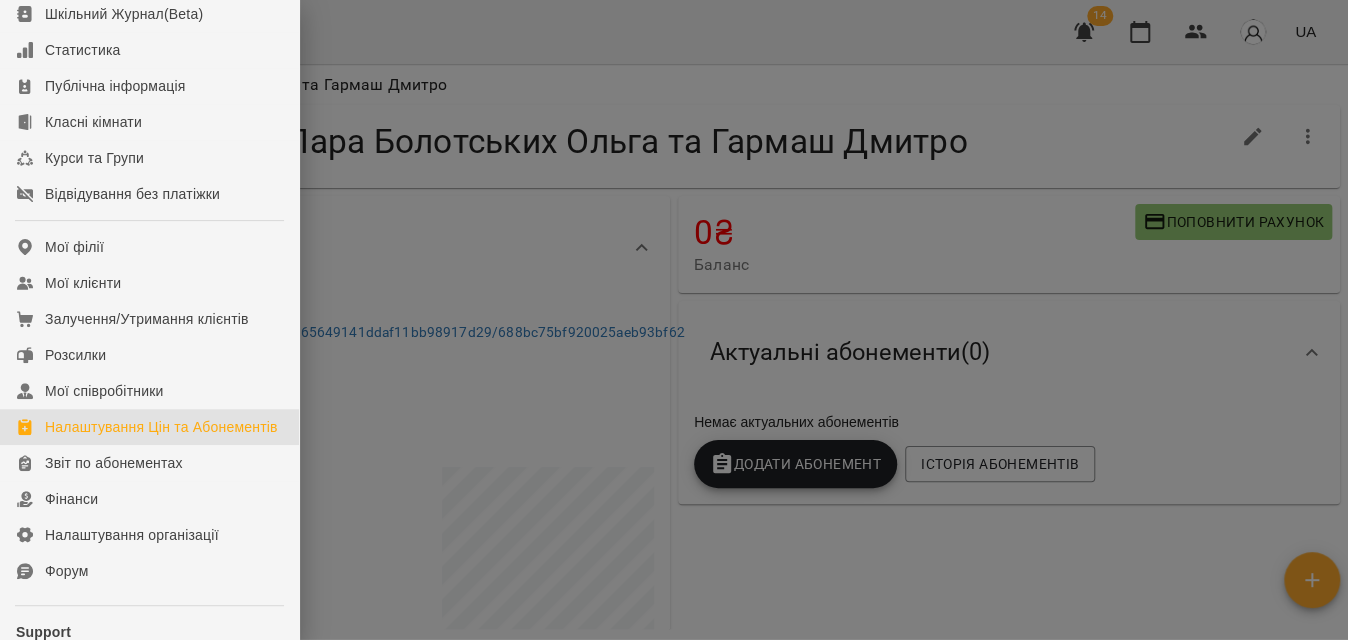 click on "Налаштування Цін та Абонементів" at bounding box center (161, 427) 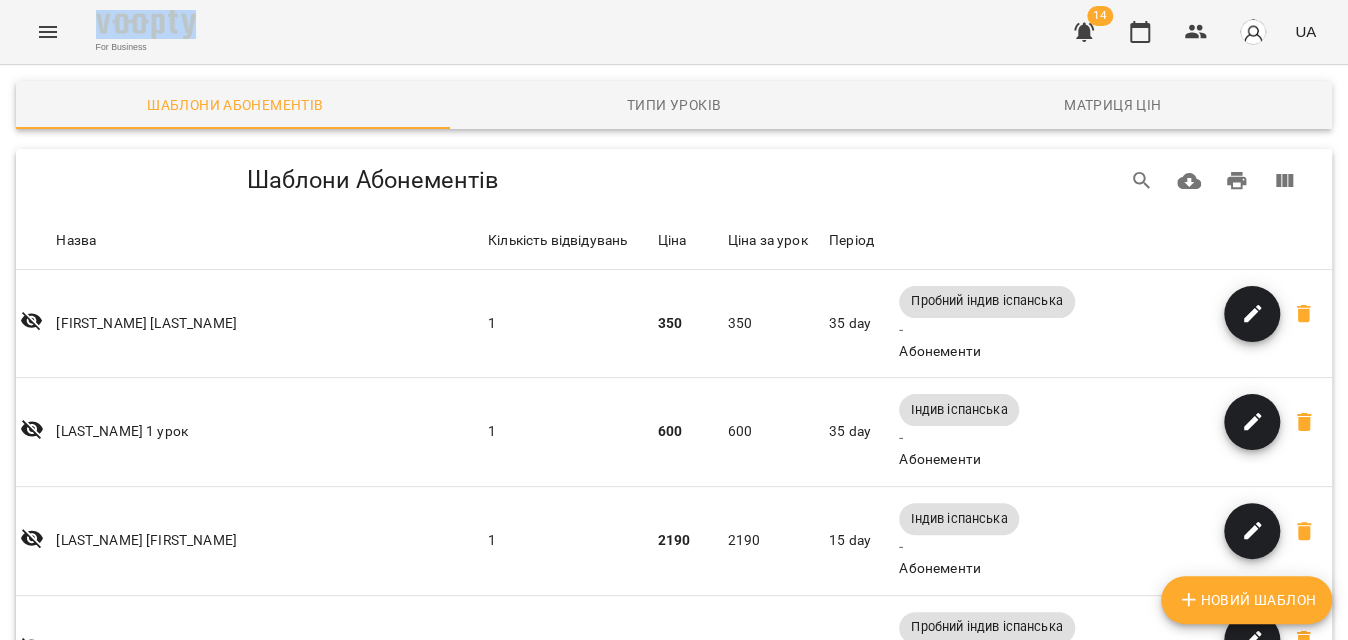 click on "Новий Шаблон" at bounding box center (1246, 600) 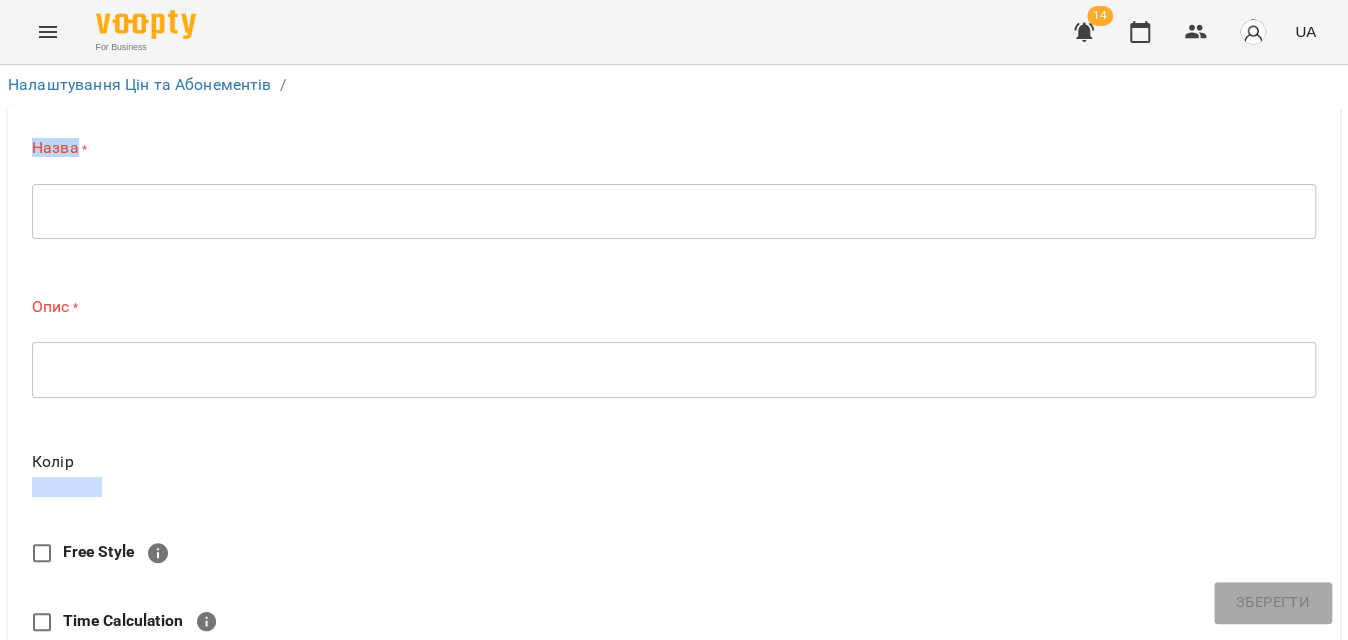drag, startPoint x: 334, startPoint y: 96, endPoint x: 335, endPoint y: 134, distance: 38.013157 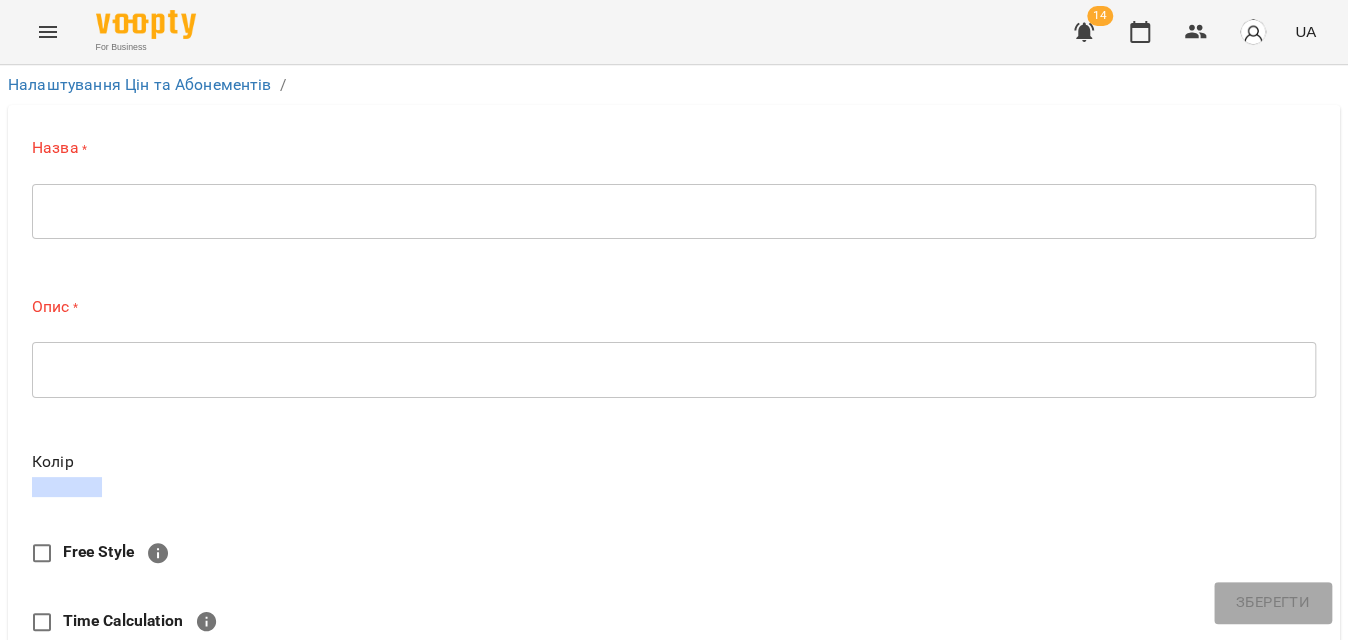 drag, startPoint x: 320, startPoint y: 195, endPoint x: 152, endPoint y: 215, distance: 169.1863 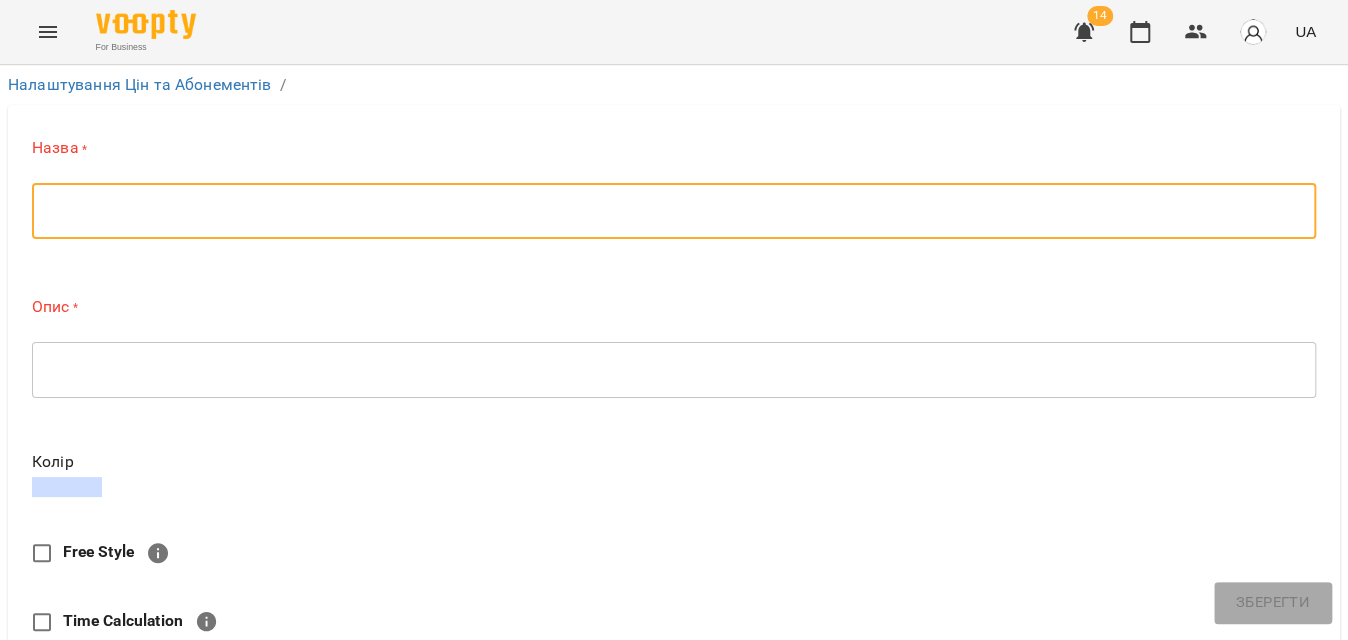 paste on "**********" 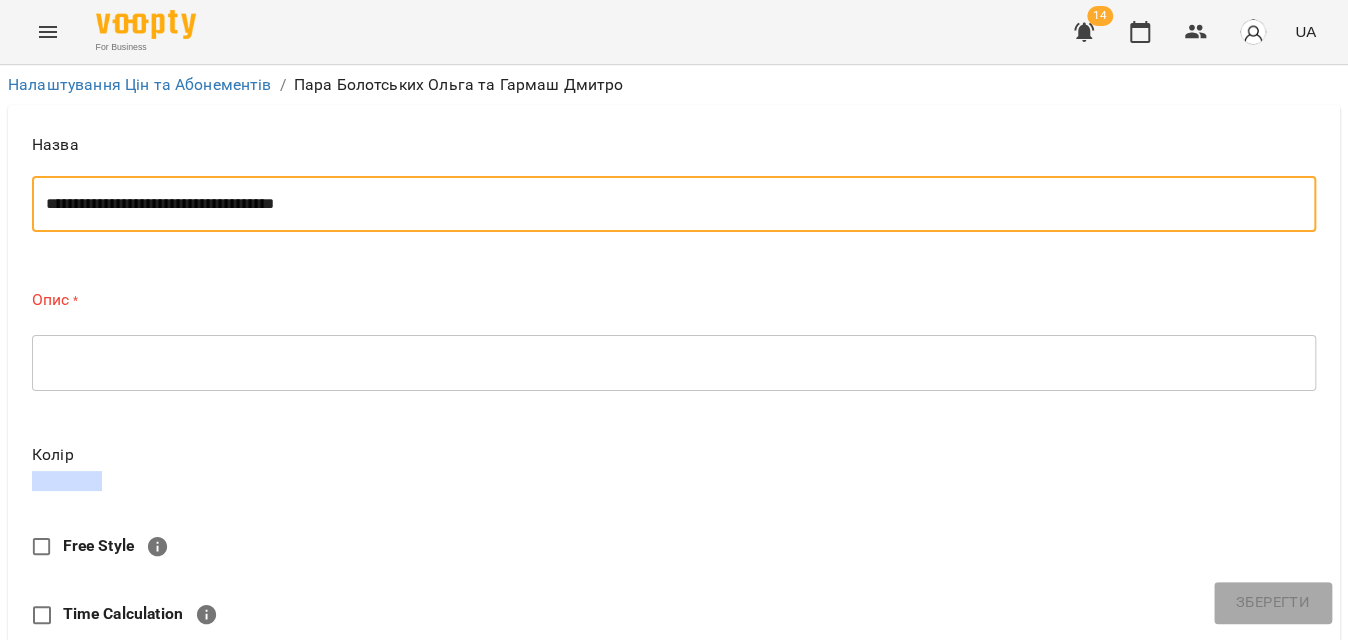 type on "**********" 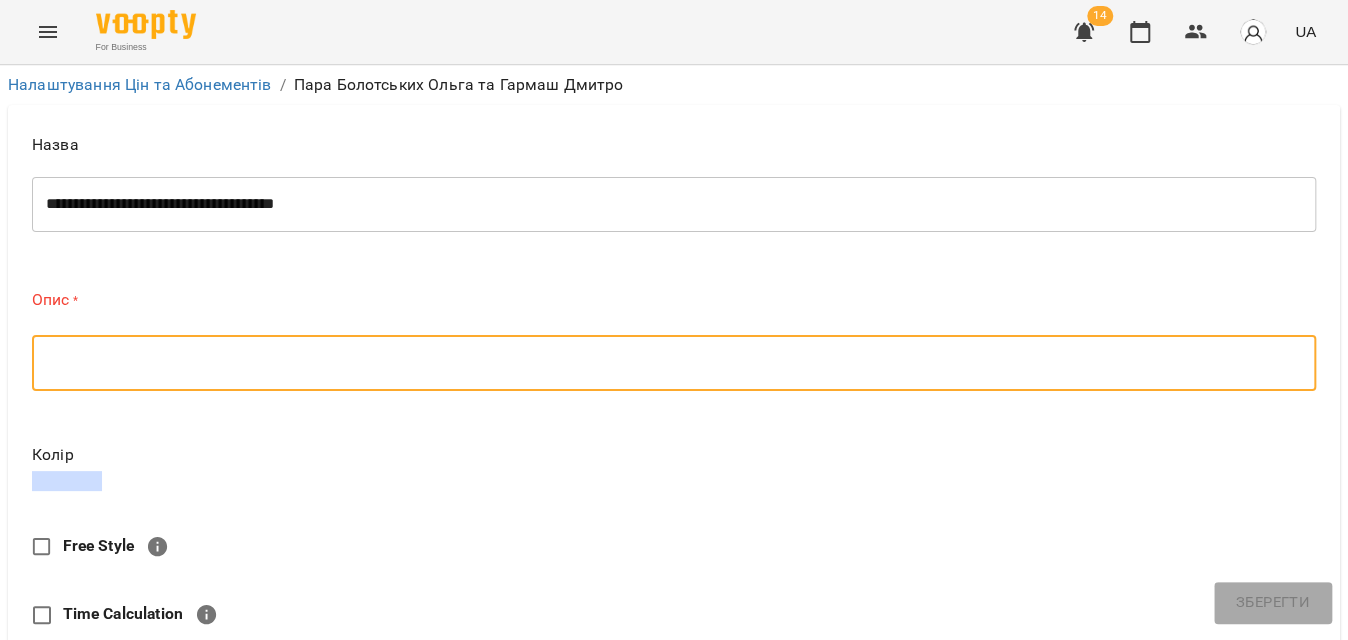 click at bounding box center (674, 362) 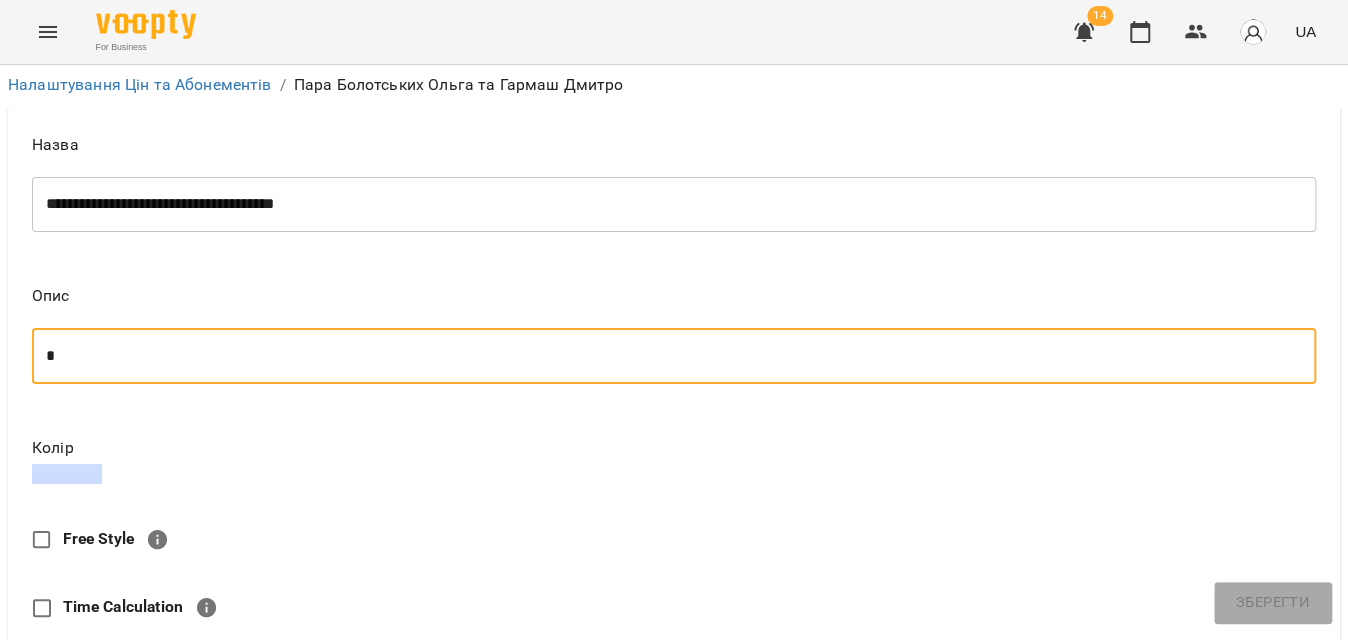 scroll, scrollTop: 272, scrollLeft: 0, axis: vertical 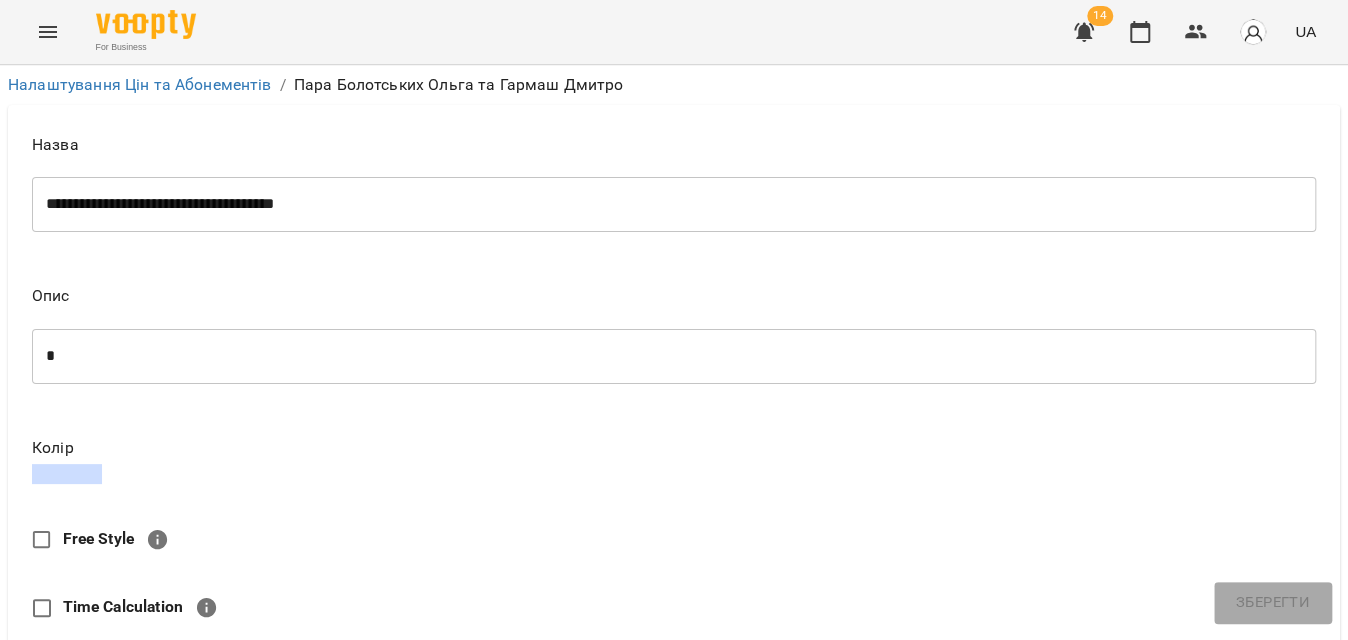 type on "*" 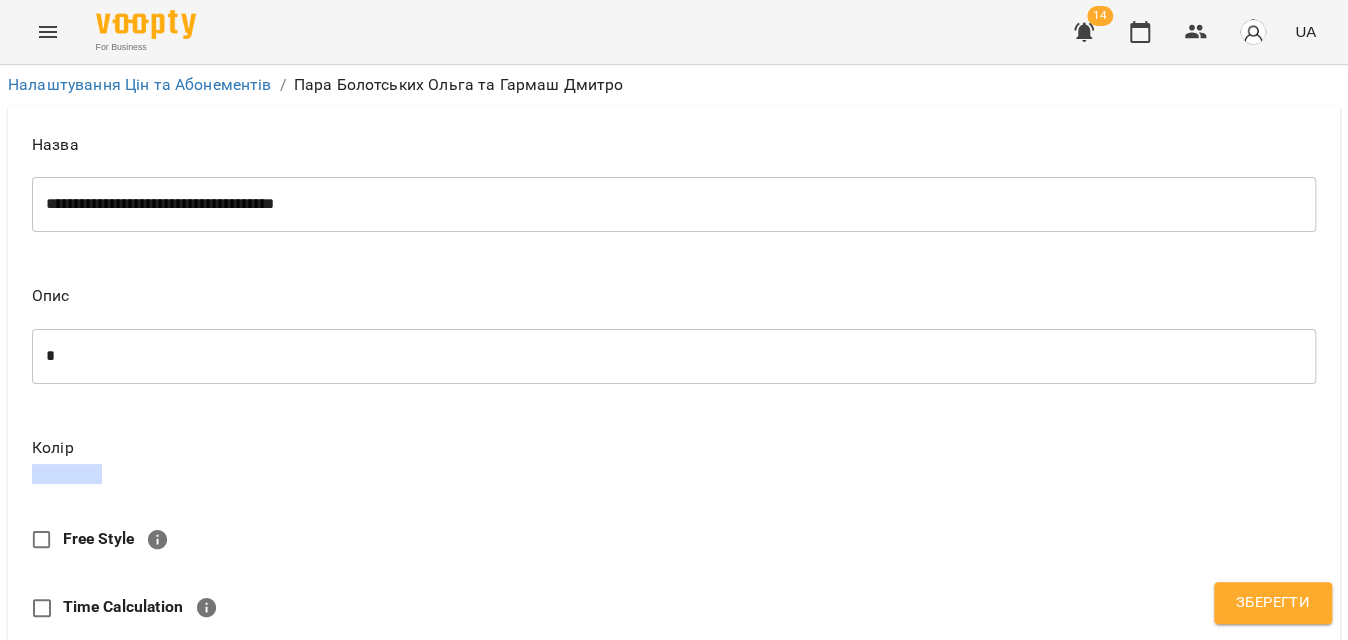 type on "**" 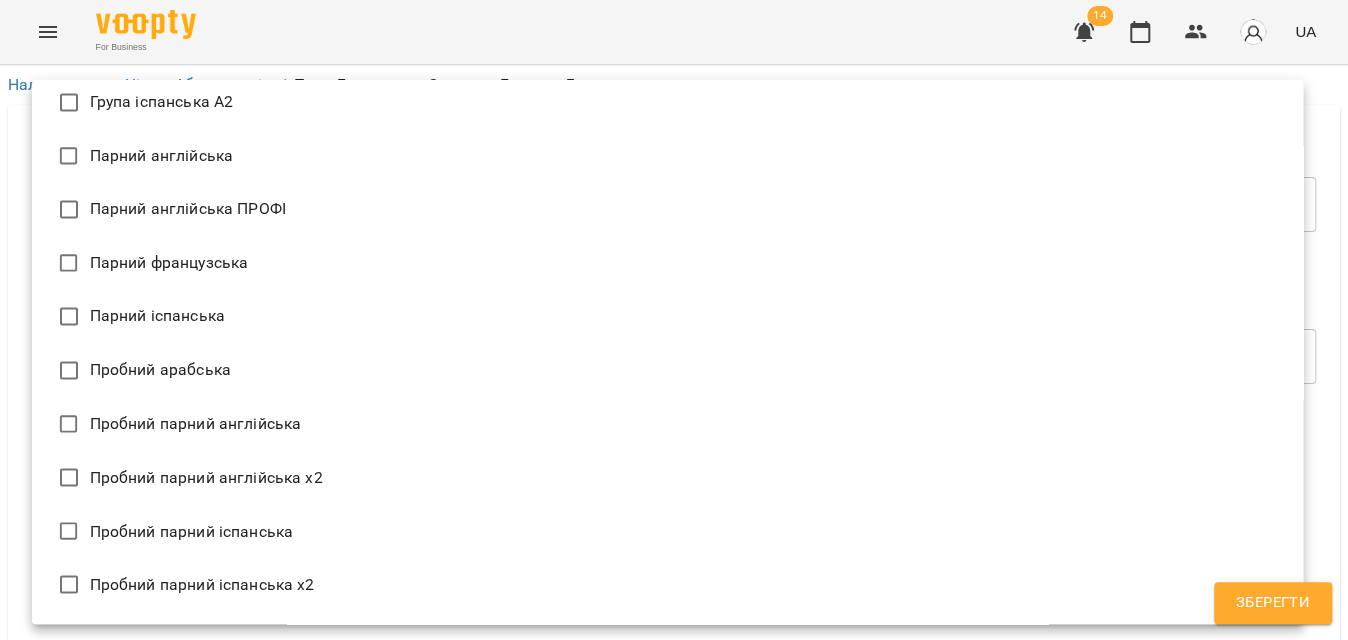 scroll, scrollTop: 1428, scrollLeft: 0, axis: vertical 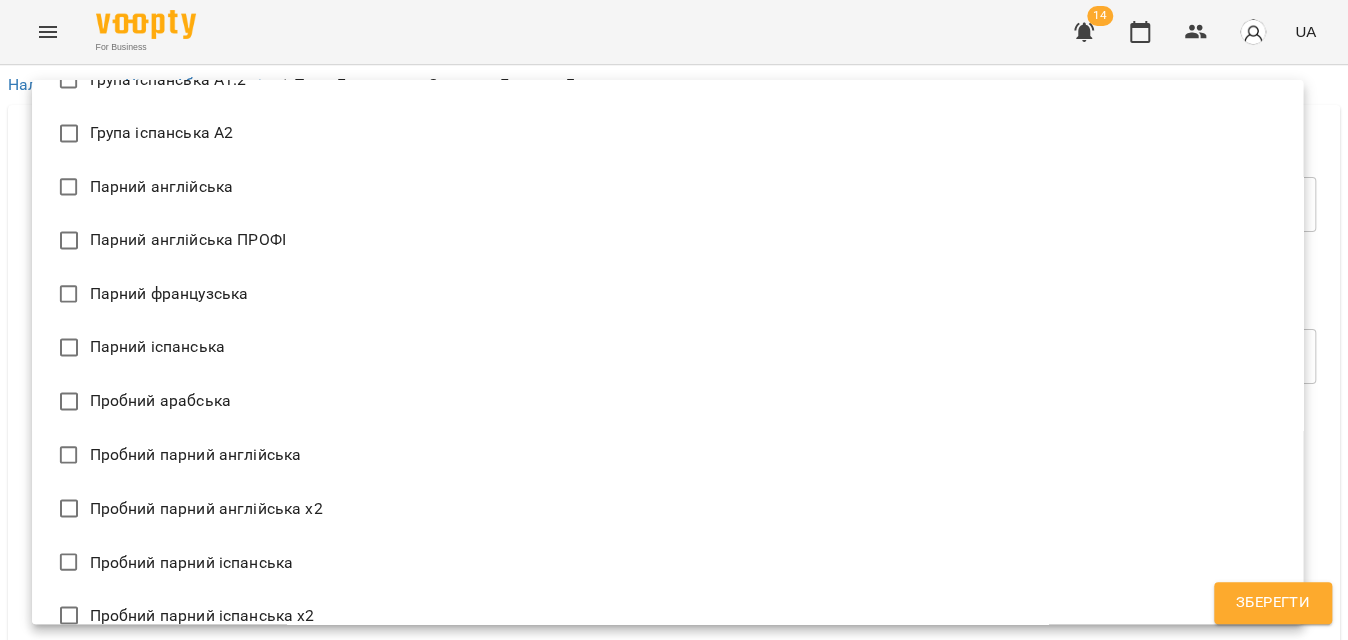 click on "Парний іспанська" at bounding box center [667, 347] 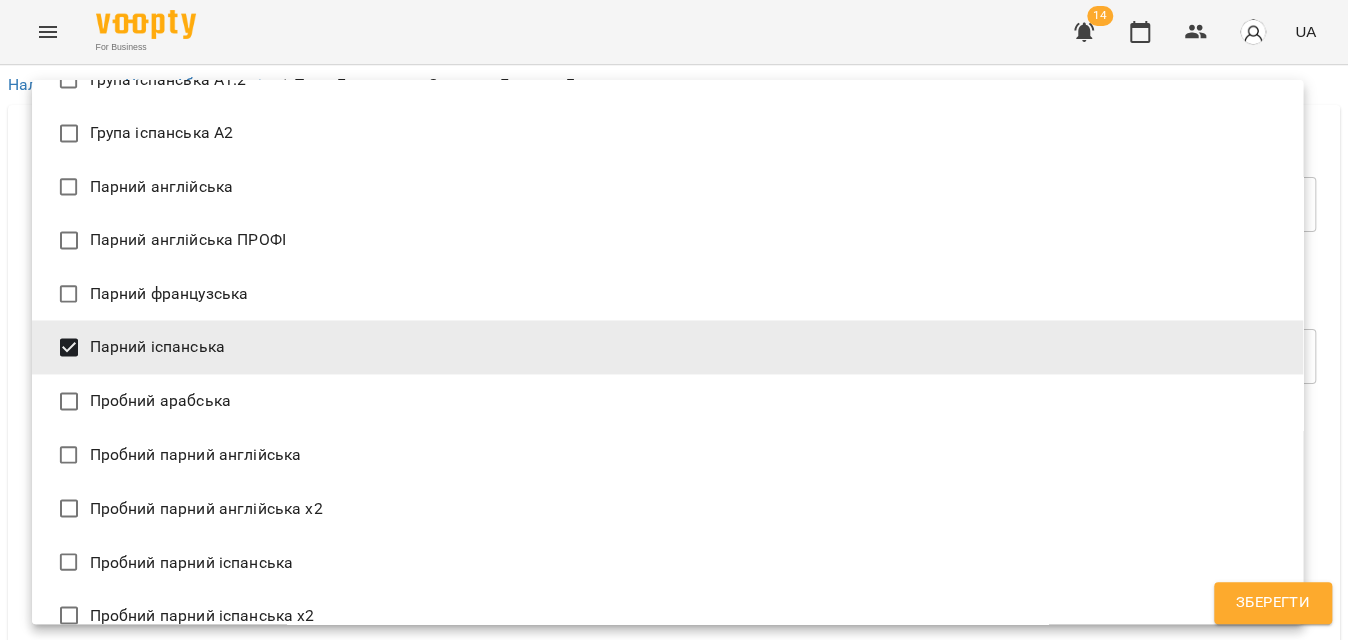 click at bounding box center (674, 320) 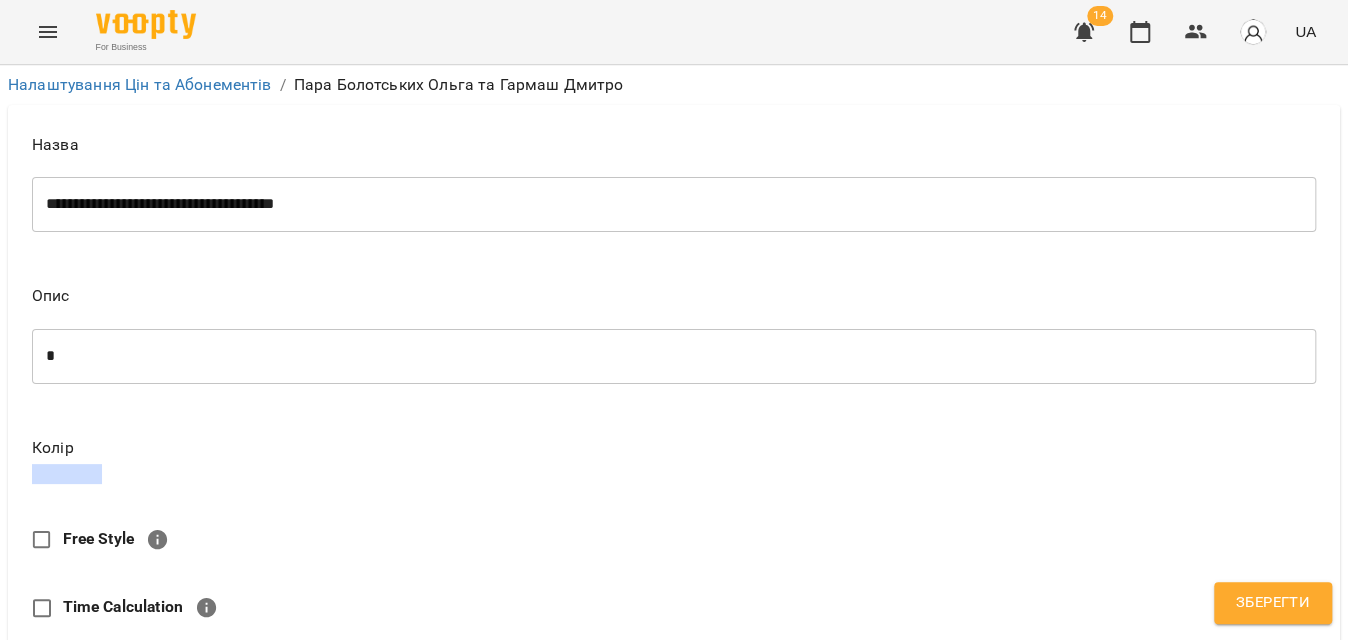 click on "Зберегти" at bounding box center (1273, 603) 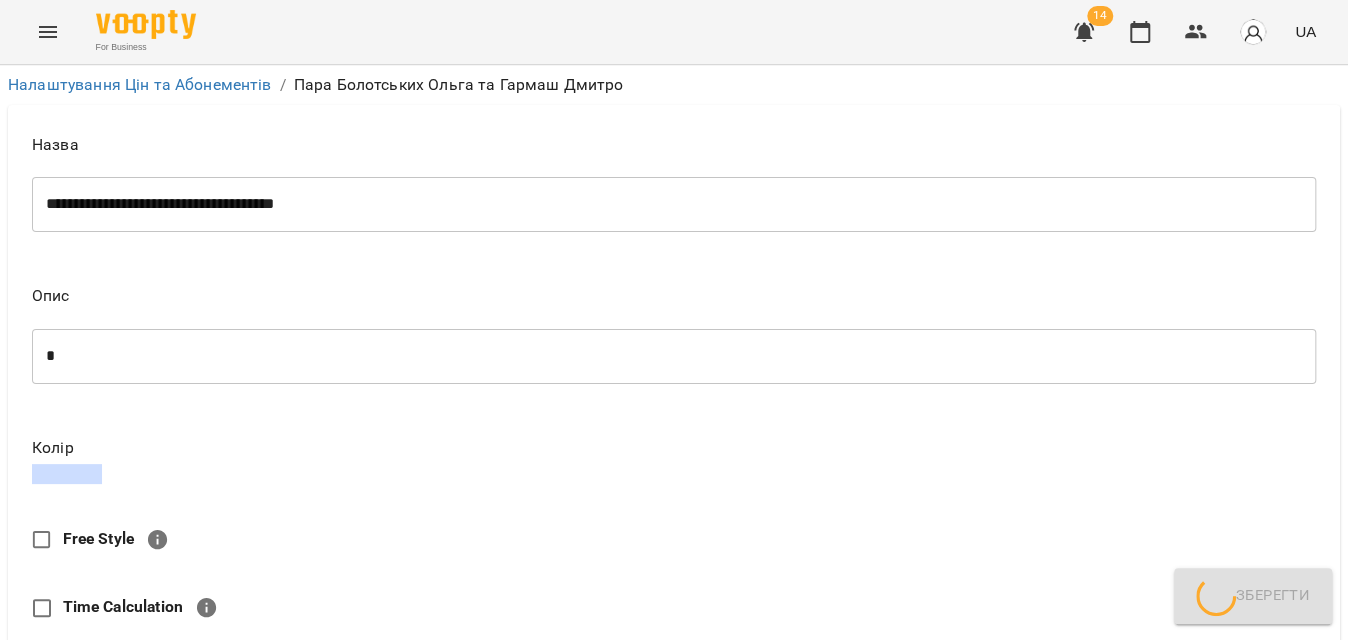 scroll, scrollTop: 1113, scrollLeft: 0, axis: vertical 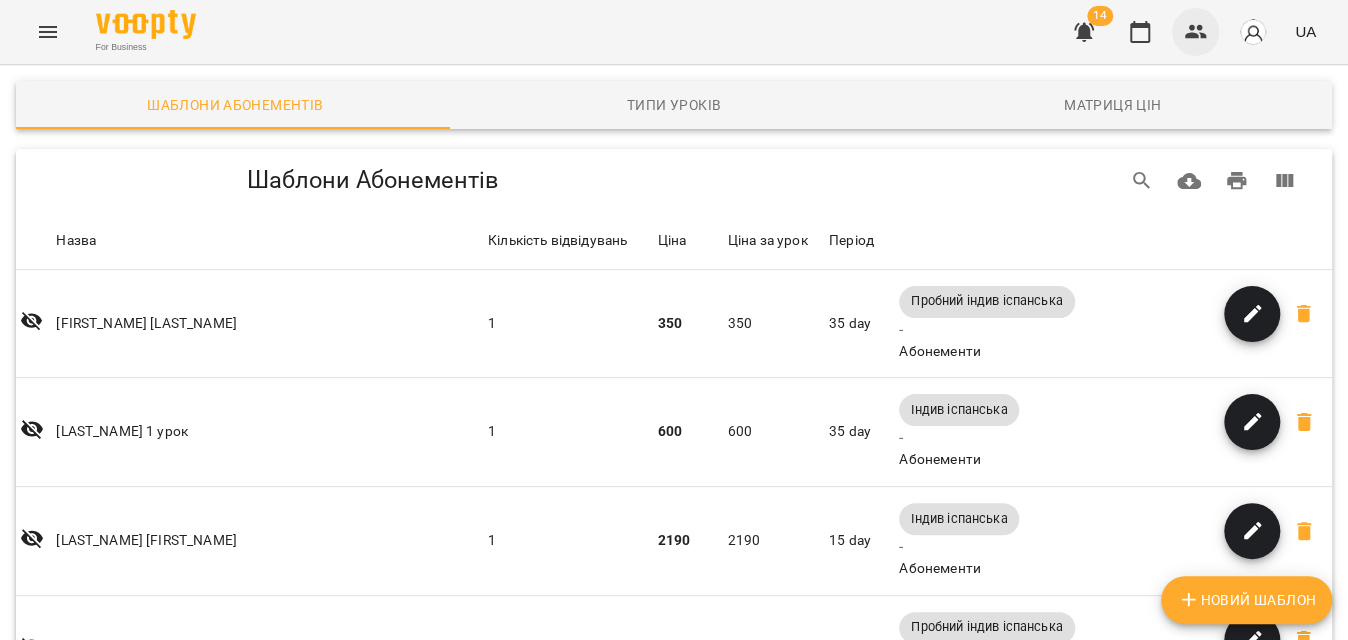 click 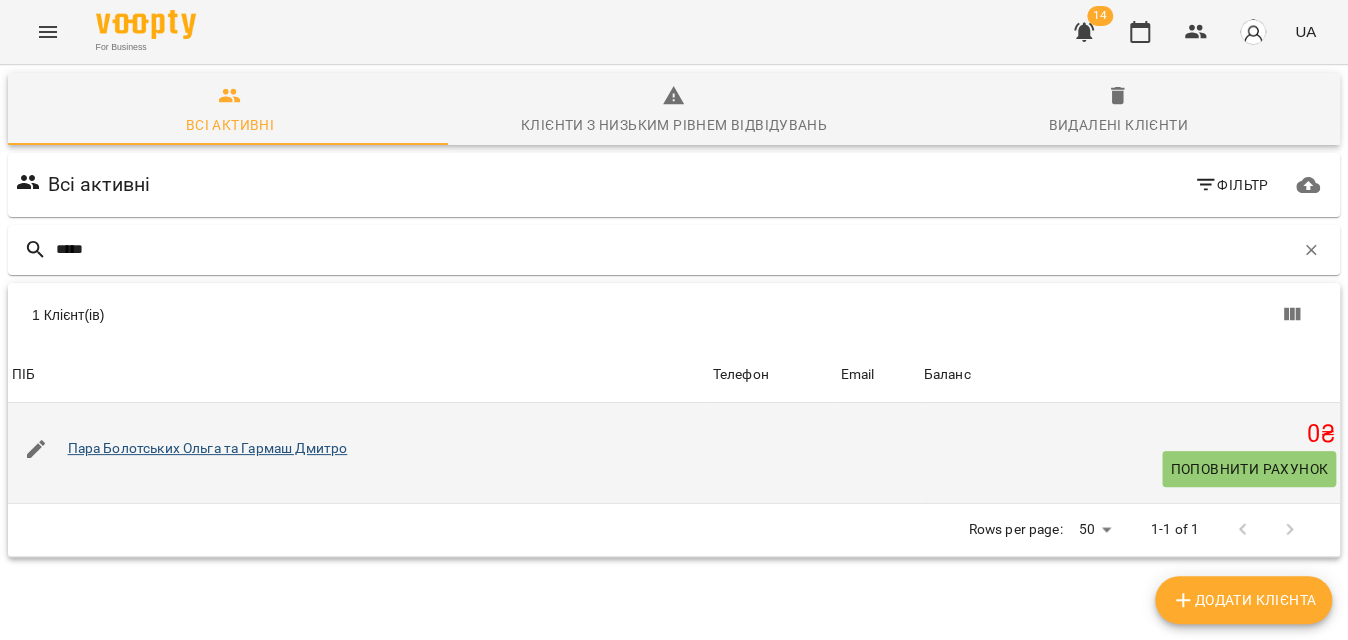 type on "*****" 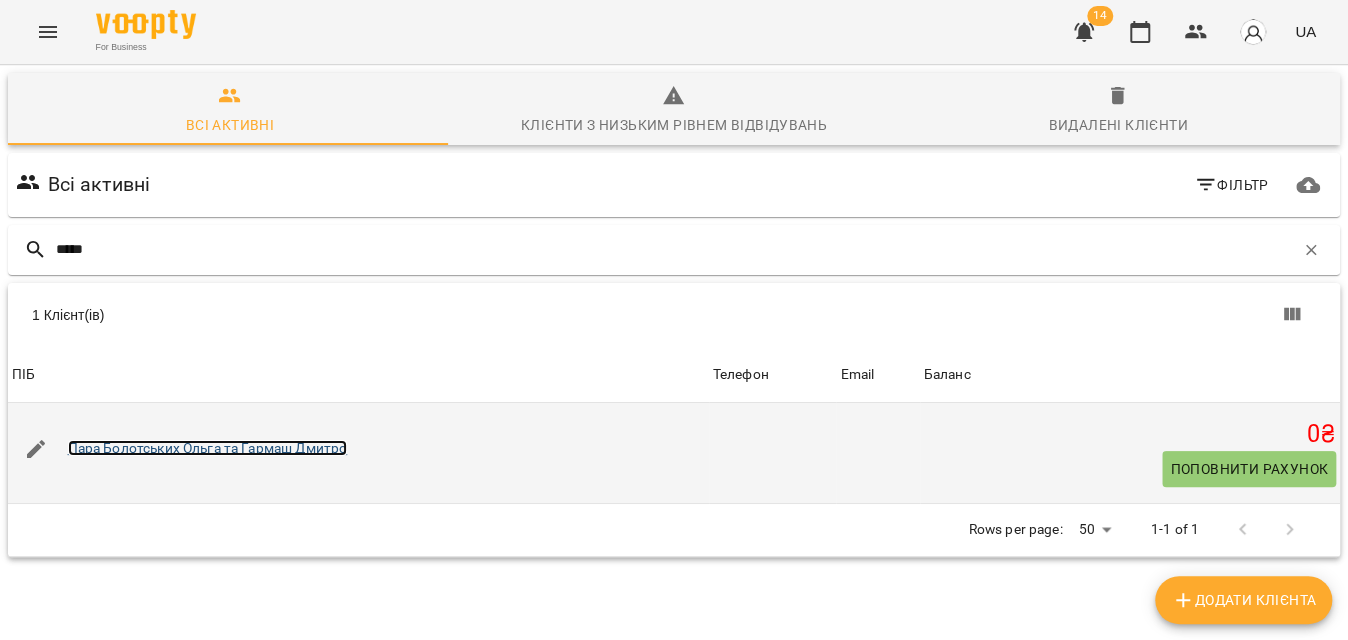 click on "Пара Болотських Ольга та Гармаш Дмитро" at bounding box center (208, 448) 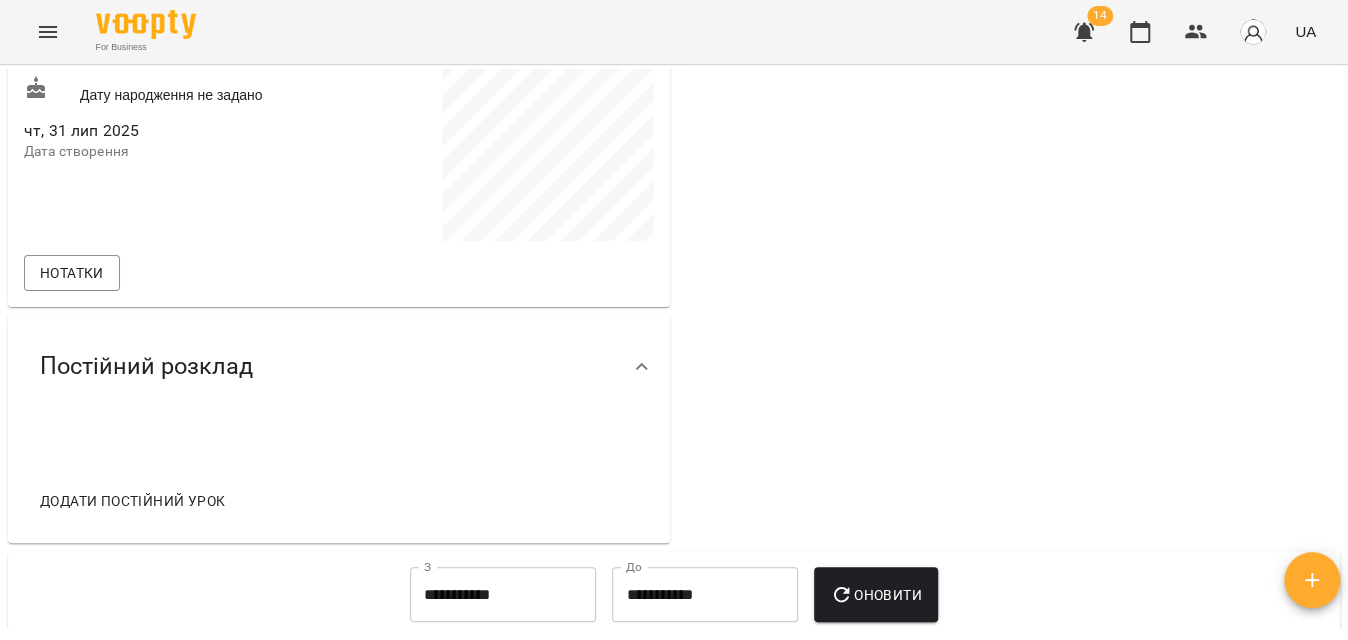 scroll, scrollTop: 545, scrollLeft: 0, axis: vertical 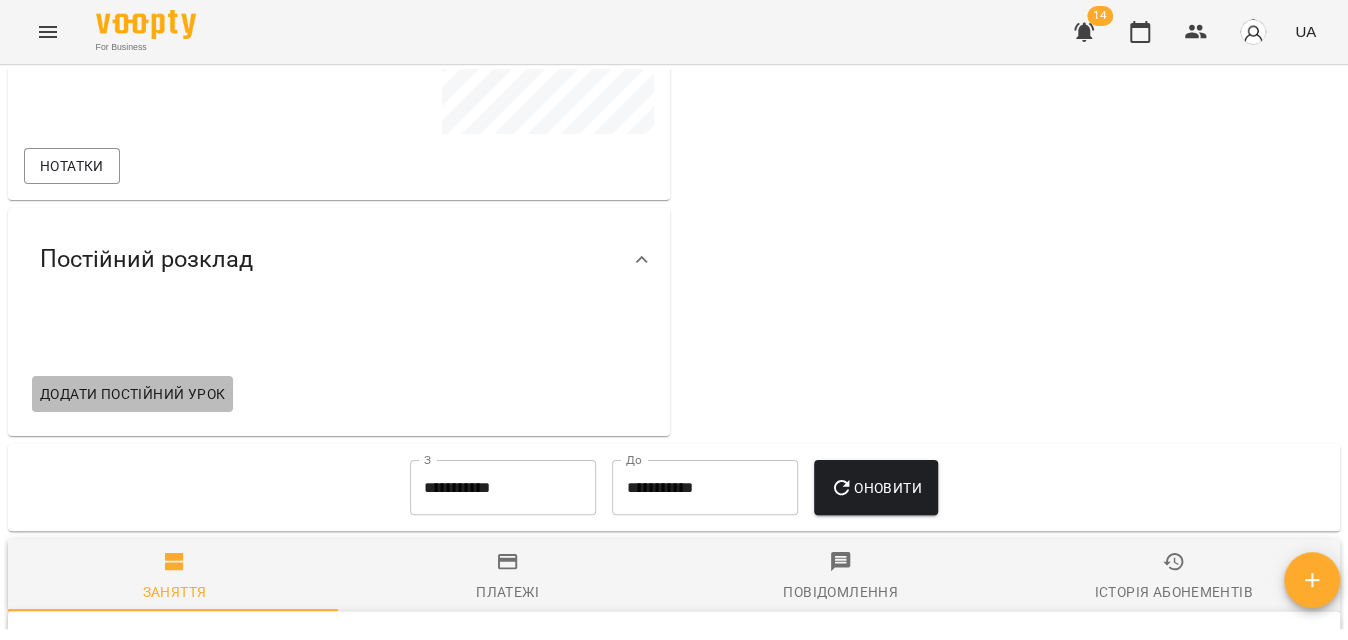 click on "Додати постійний урок" at bounding box center (132, 394) 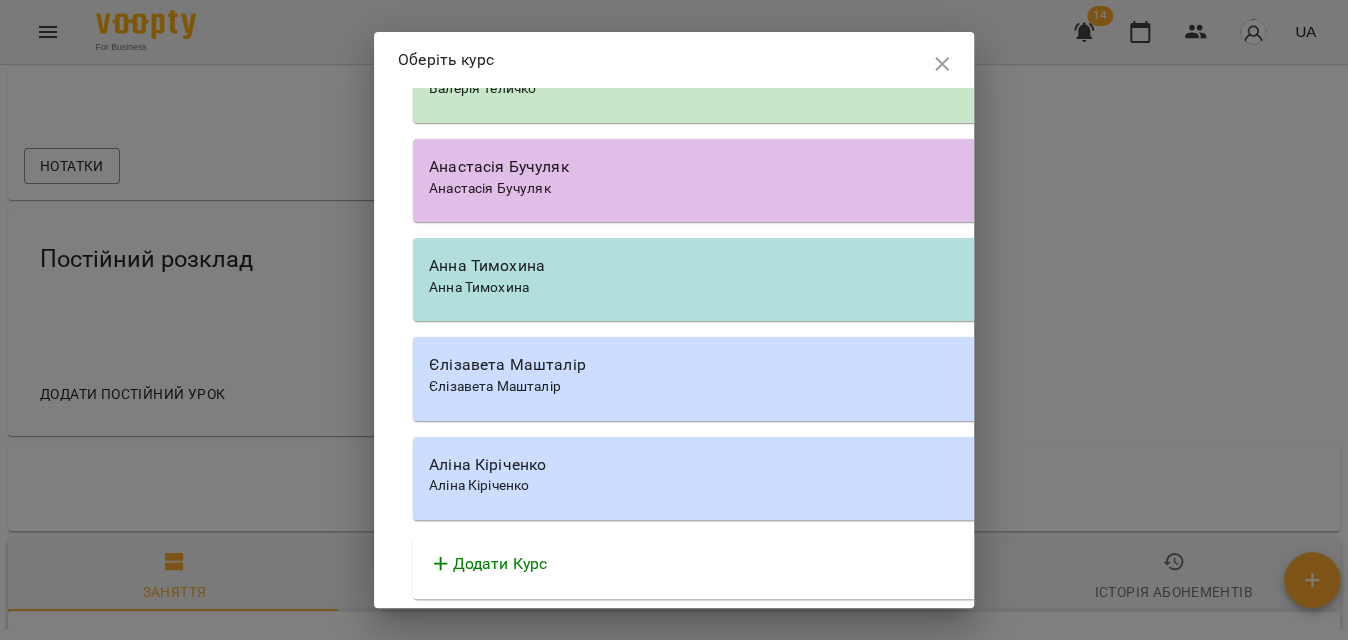 scroll, scrollTop: 5528, scrollLeft: 0, axis: vertical 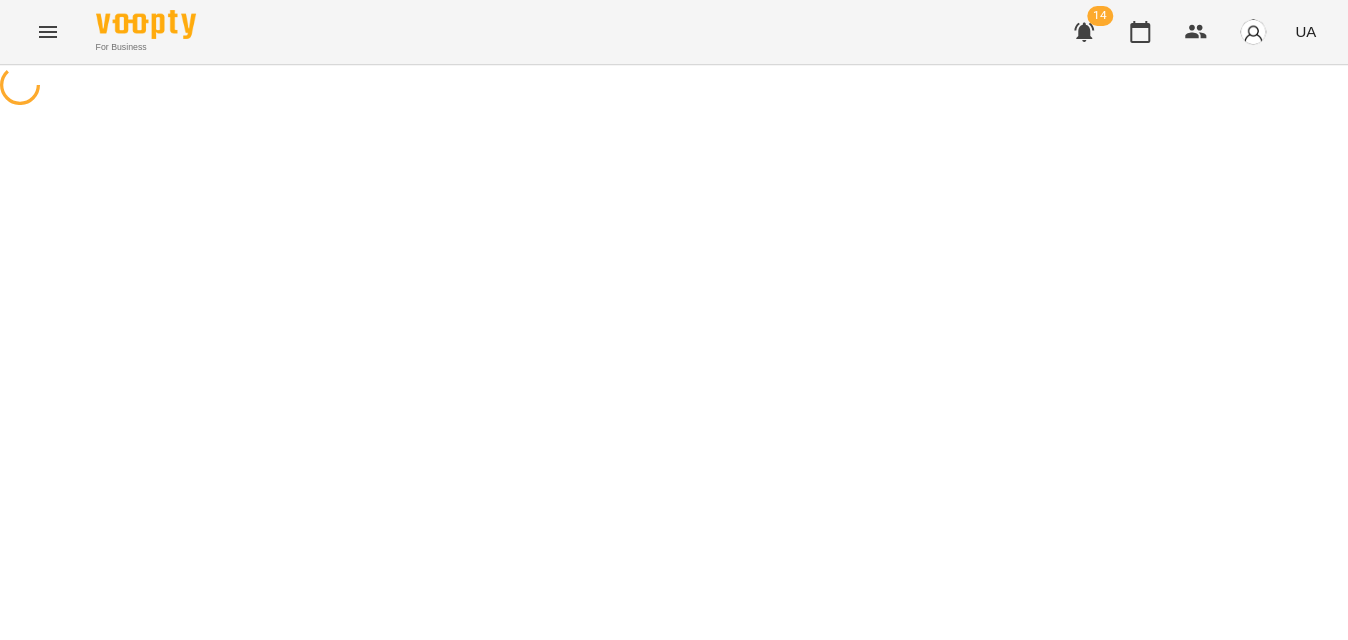 select on "********" 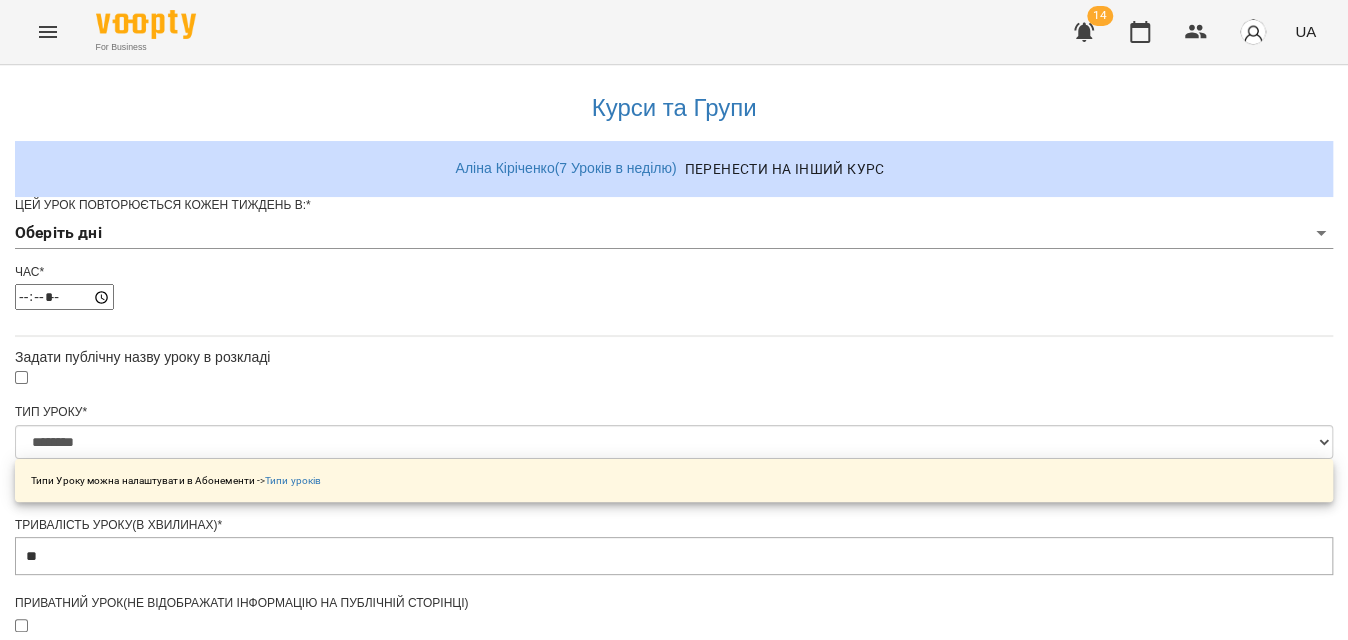 click on "**********" at bounding box center [674, 638] 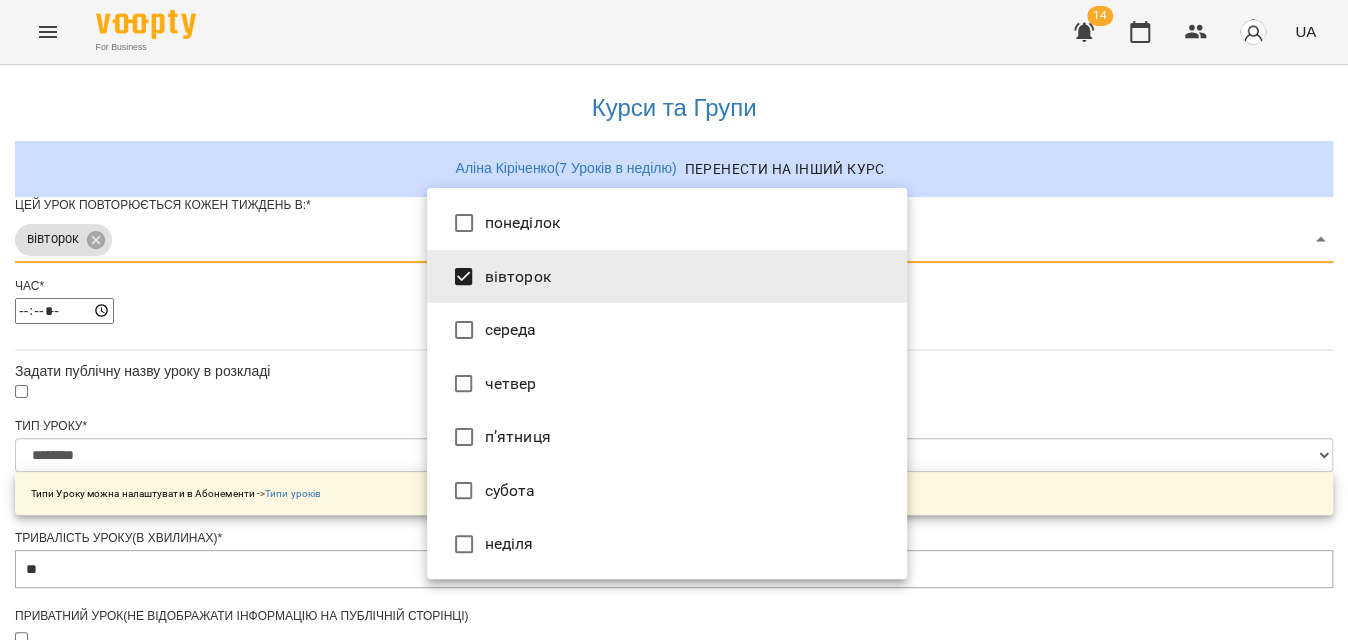 type on "***" 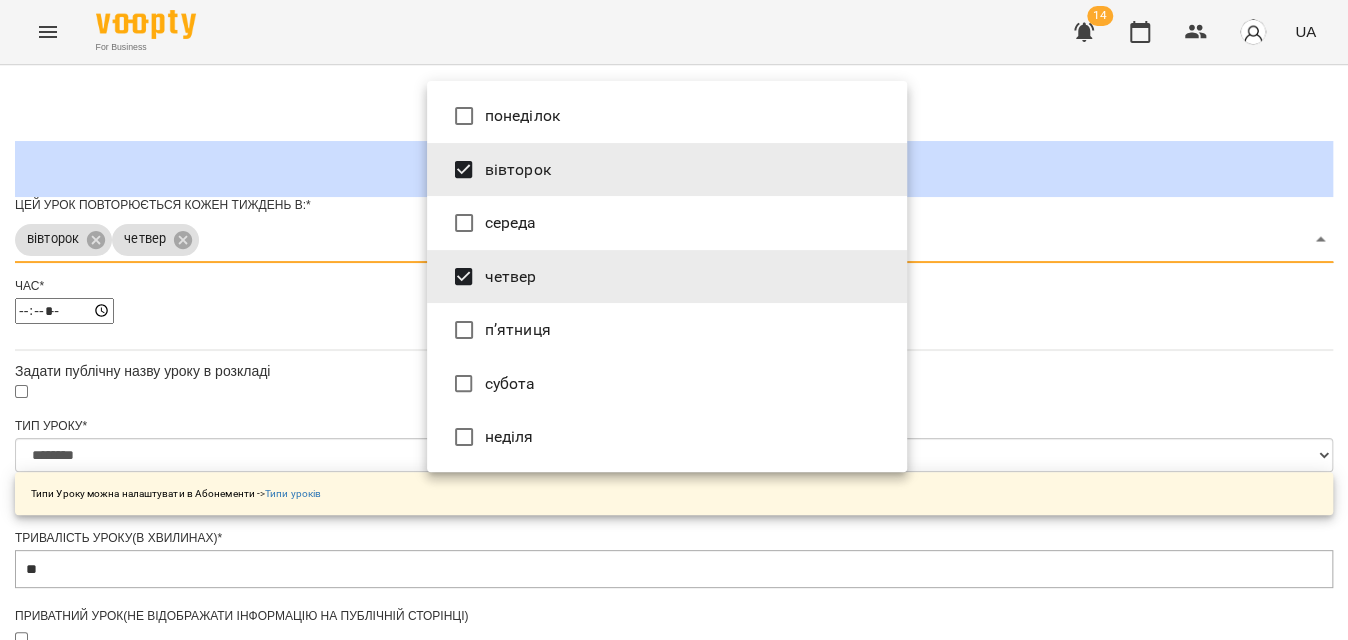 click at bounding box center [674, 320] 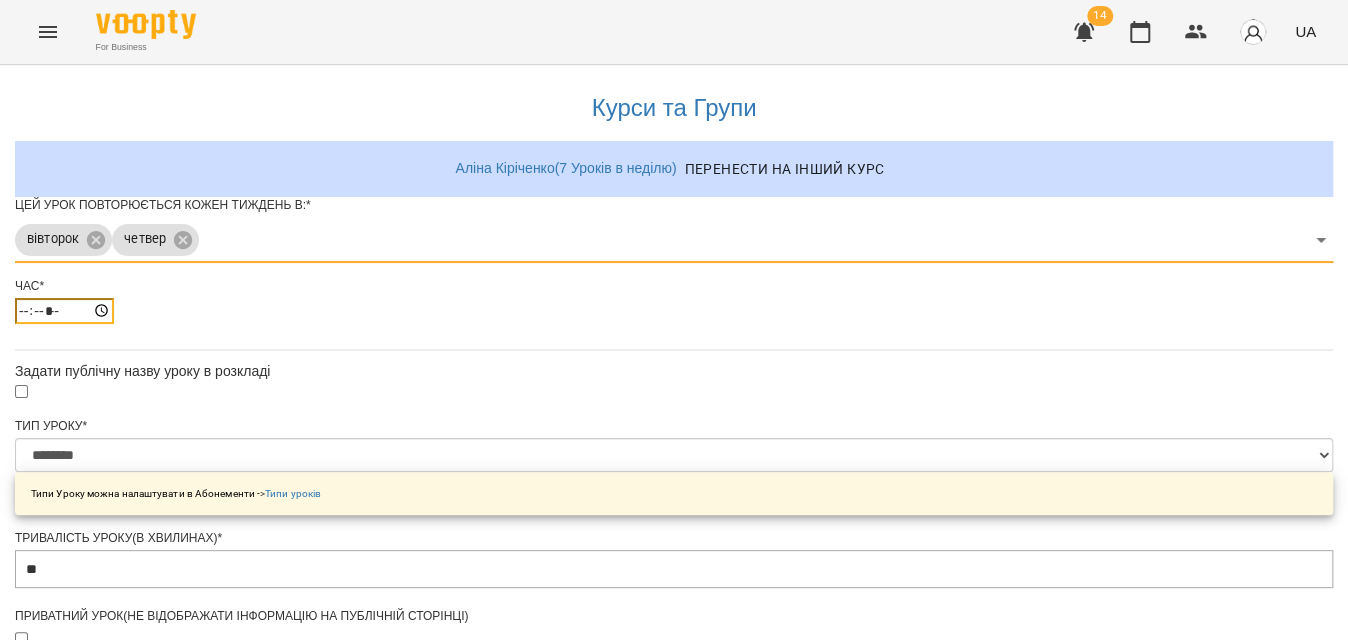 click on "*****" at bounding box center [64, 311] 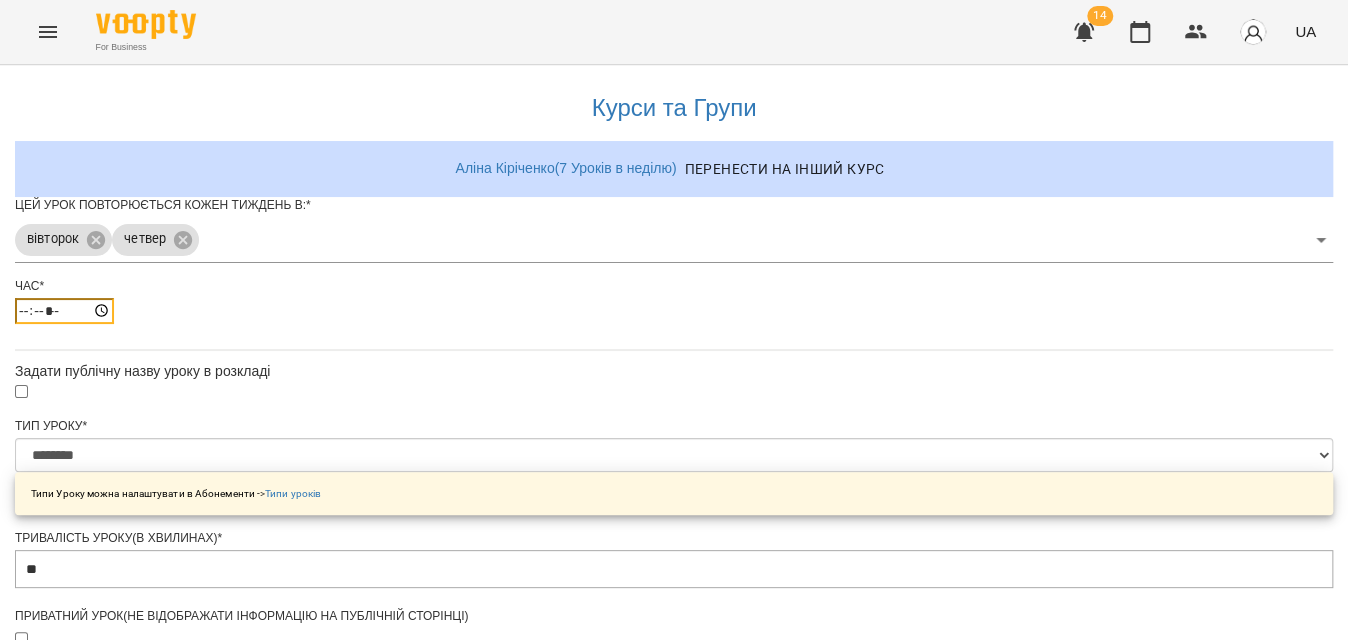 type on "*****" 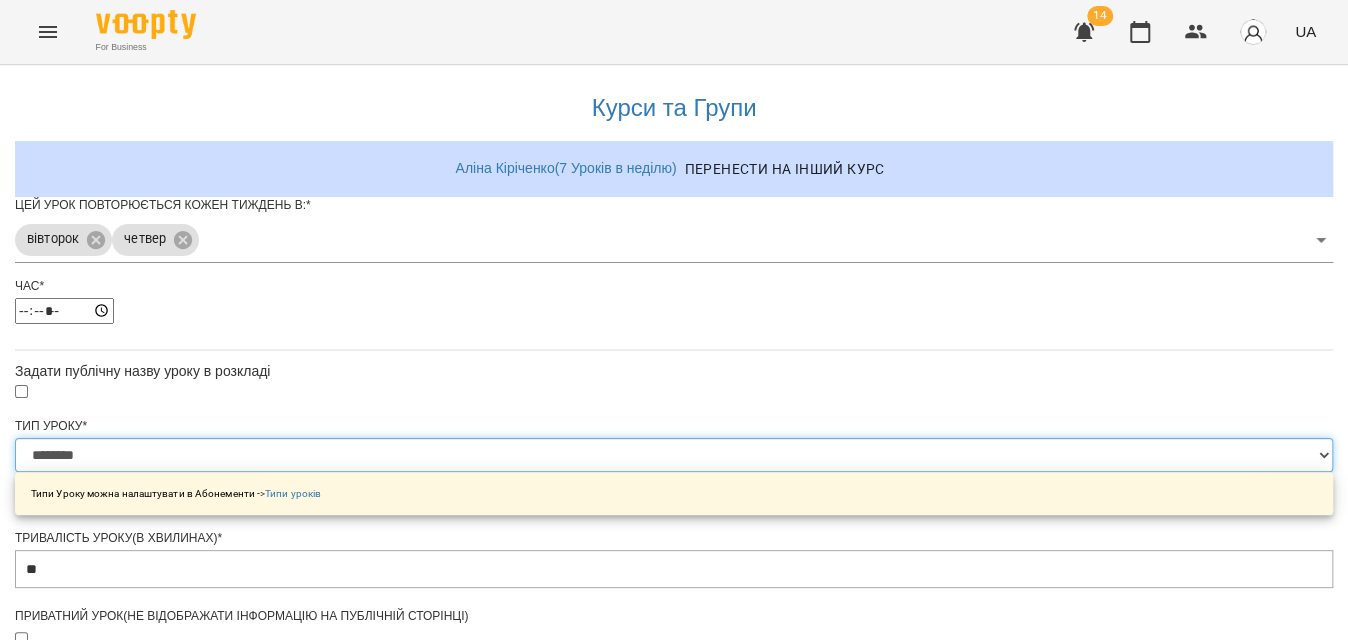 click on "**********" at bounding box center [674, 455] 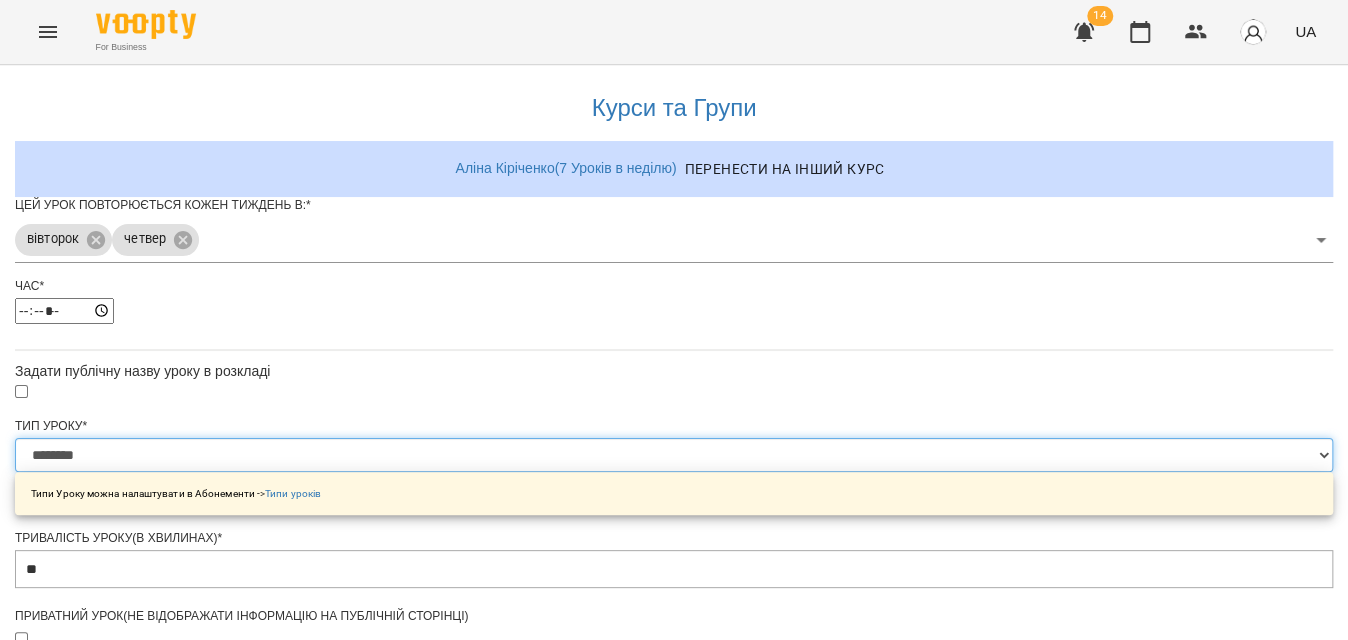 select on "**********" 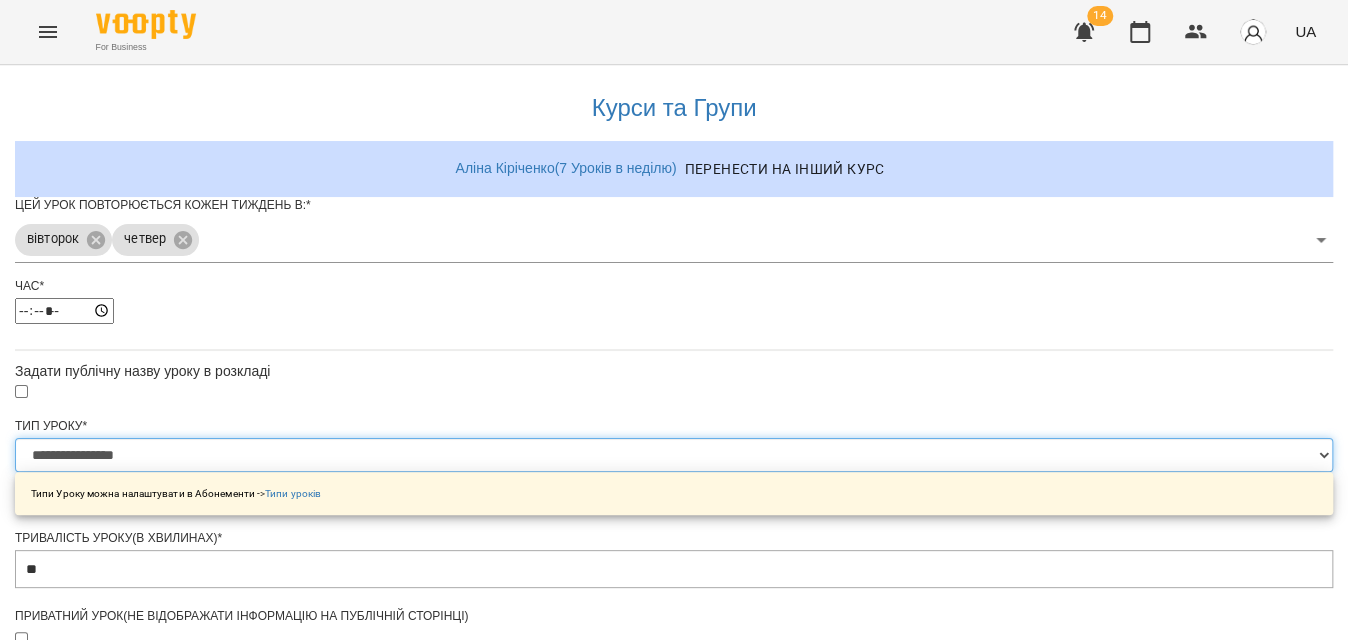 click on "**********" at bounding box center (674, 455) 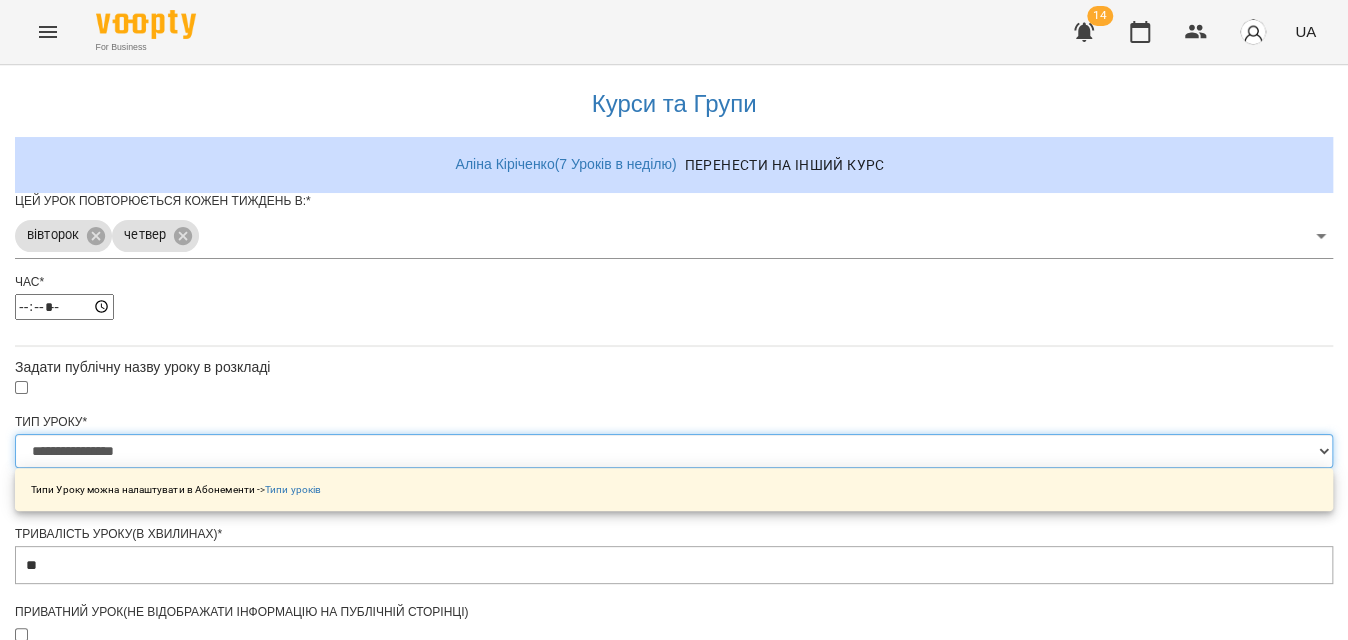 scroll, scrollTop: 786, scrollLeft: 0, axis: vertical 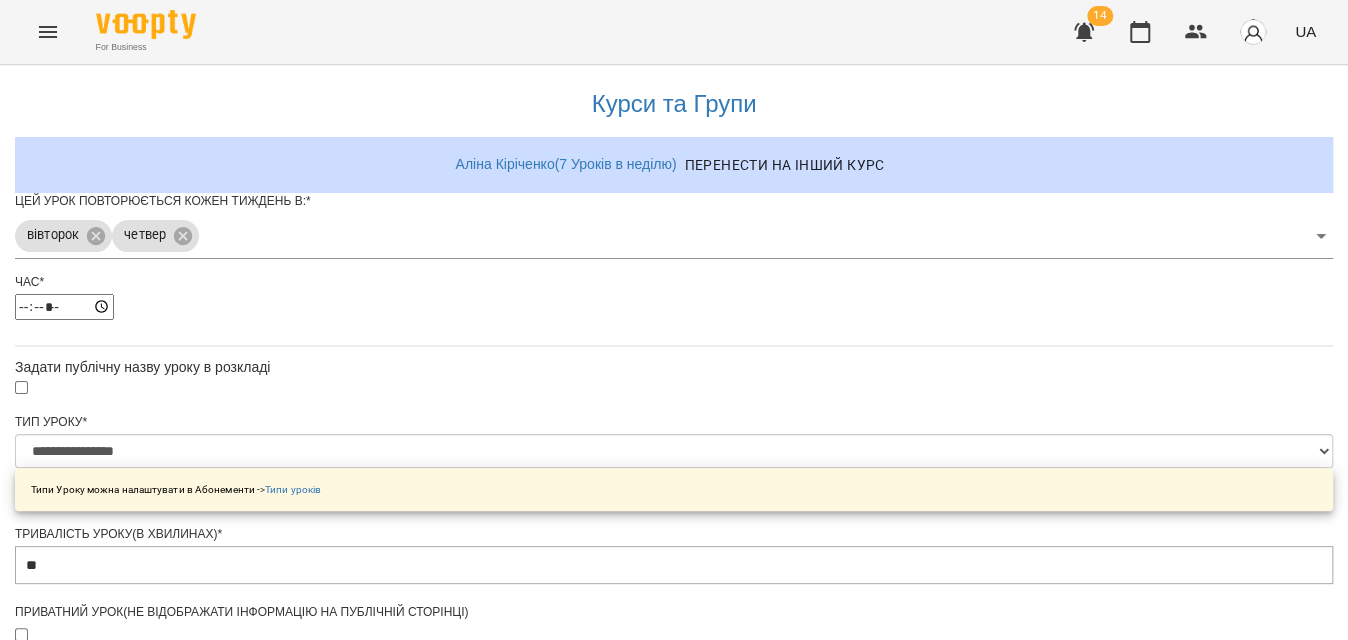 click on "**********" at bounding box center (108, 1211) 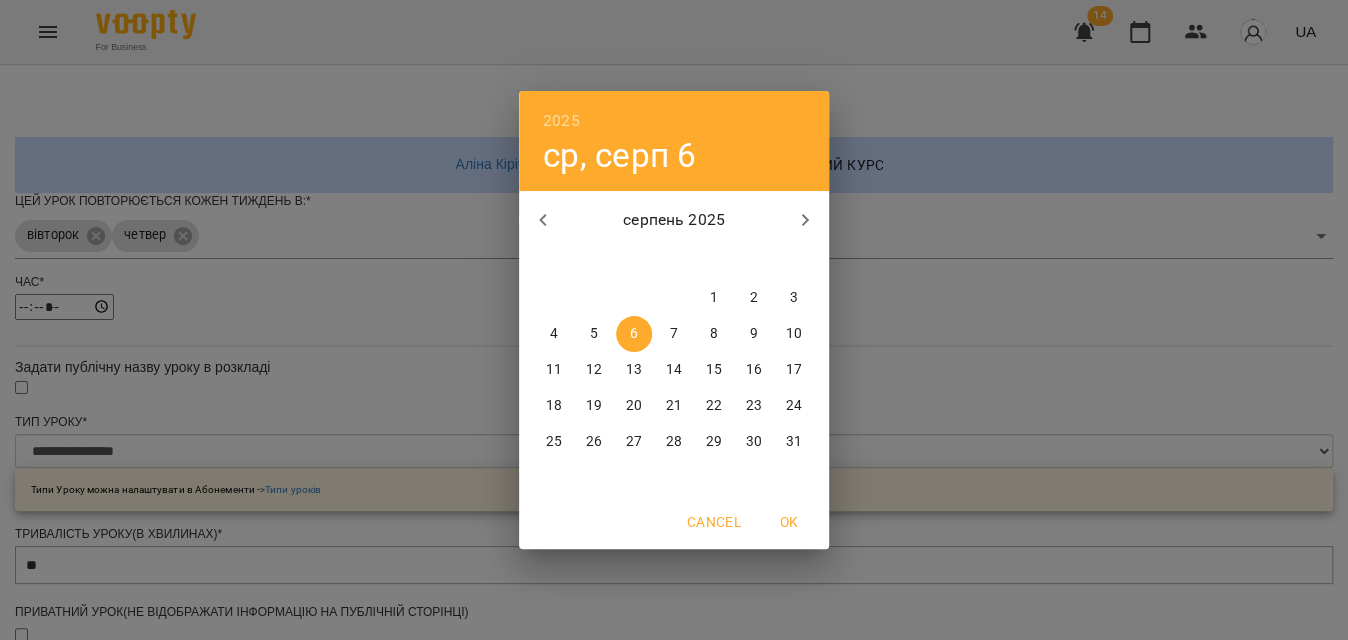 click on "11" at bounding box center [554, 370] 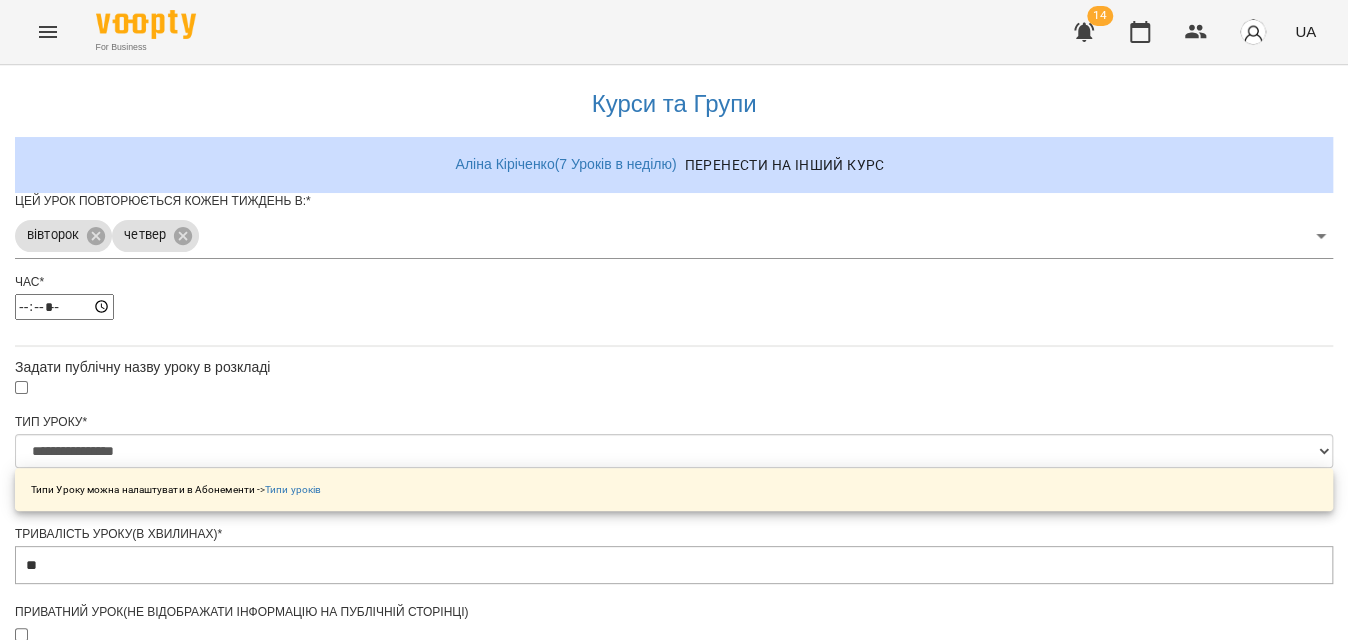 click on "Зберегти" at bounding box center (674, 1314) 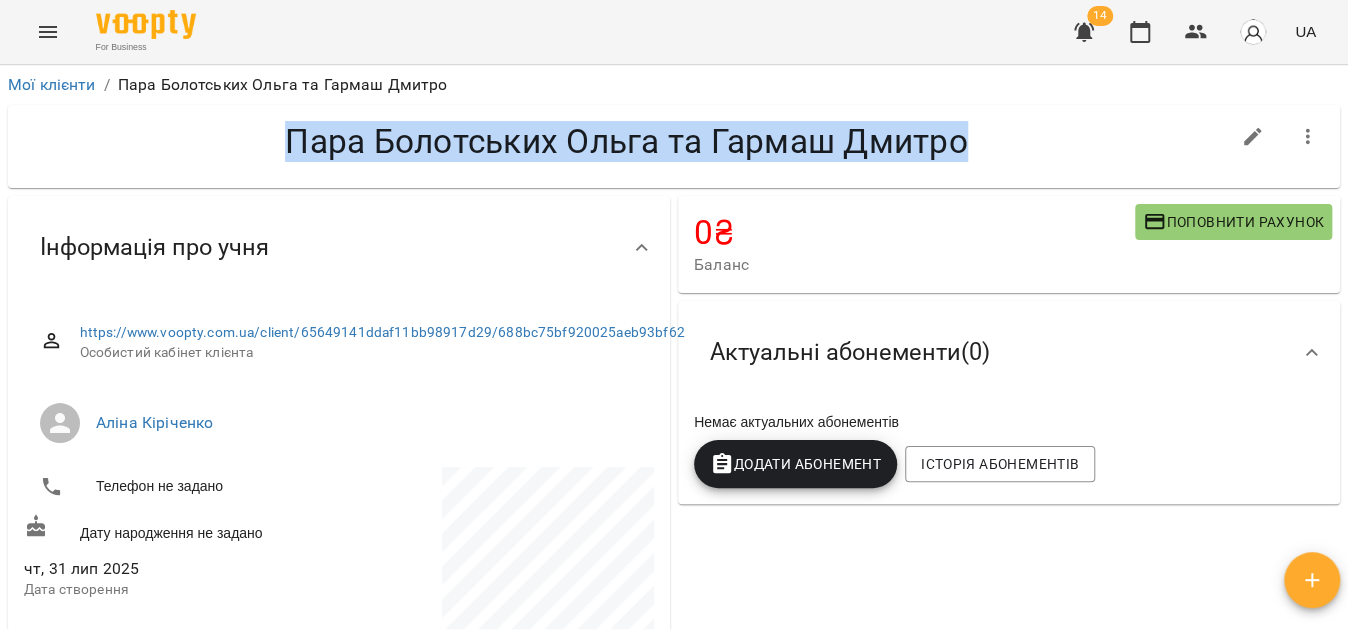 drag, startPoint x: 281, startPoint y: 134, endPoint x: 973, endPoint y: 131, distance: 692.00653 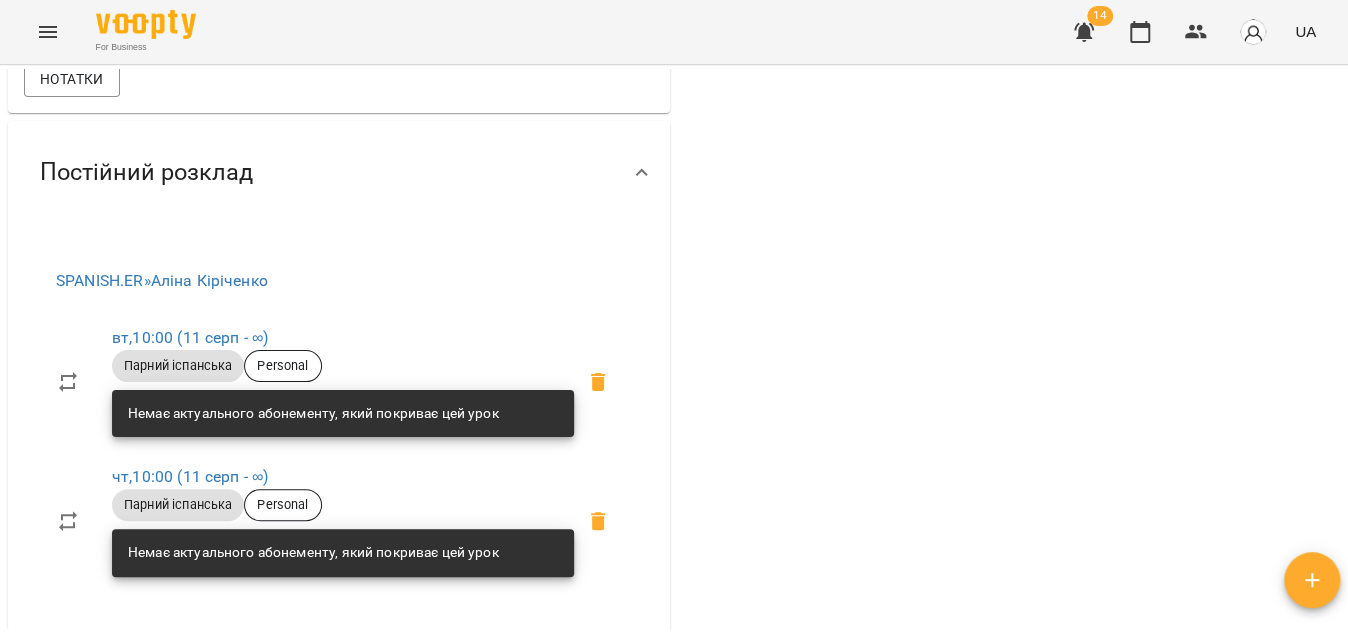 scroll, scrollTop: 636, scrollLeft: 0, axis: vertical 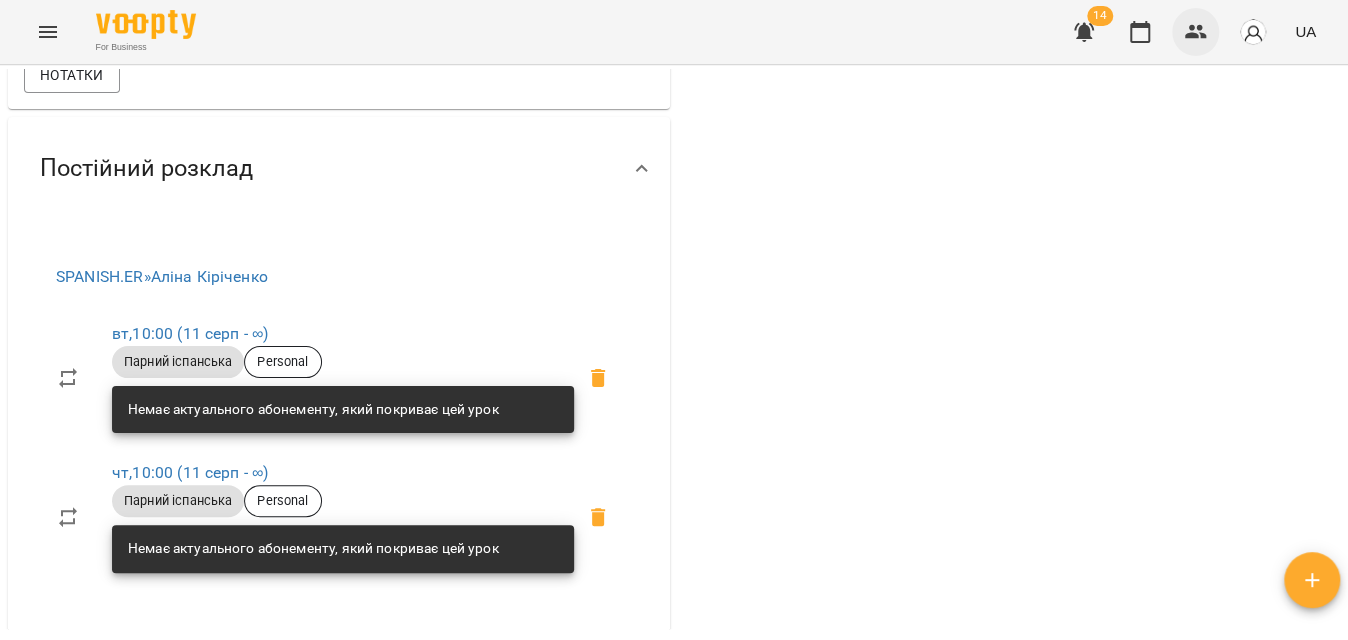 click 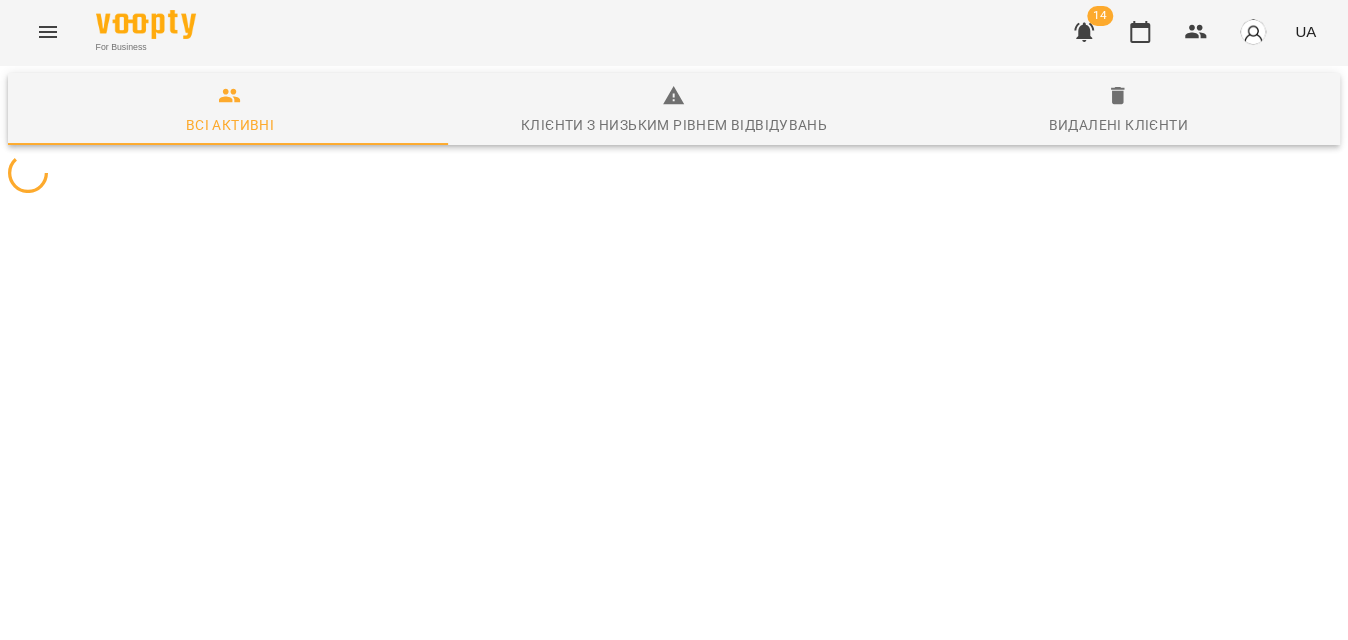 scroll, scrollTop: 0, scrollLeft: 0, axis: both 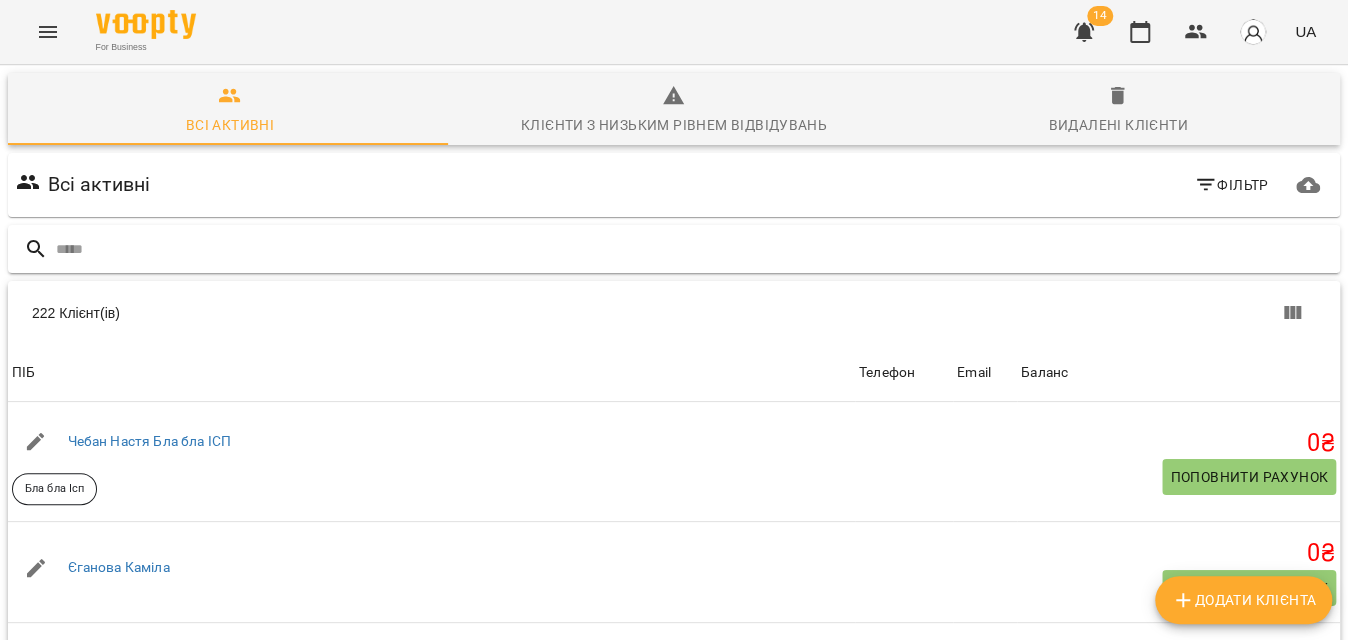 click at bounding box center [694, 249] 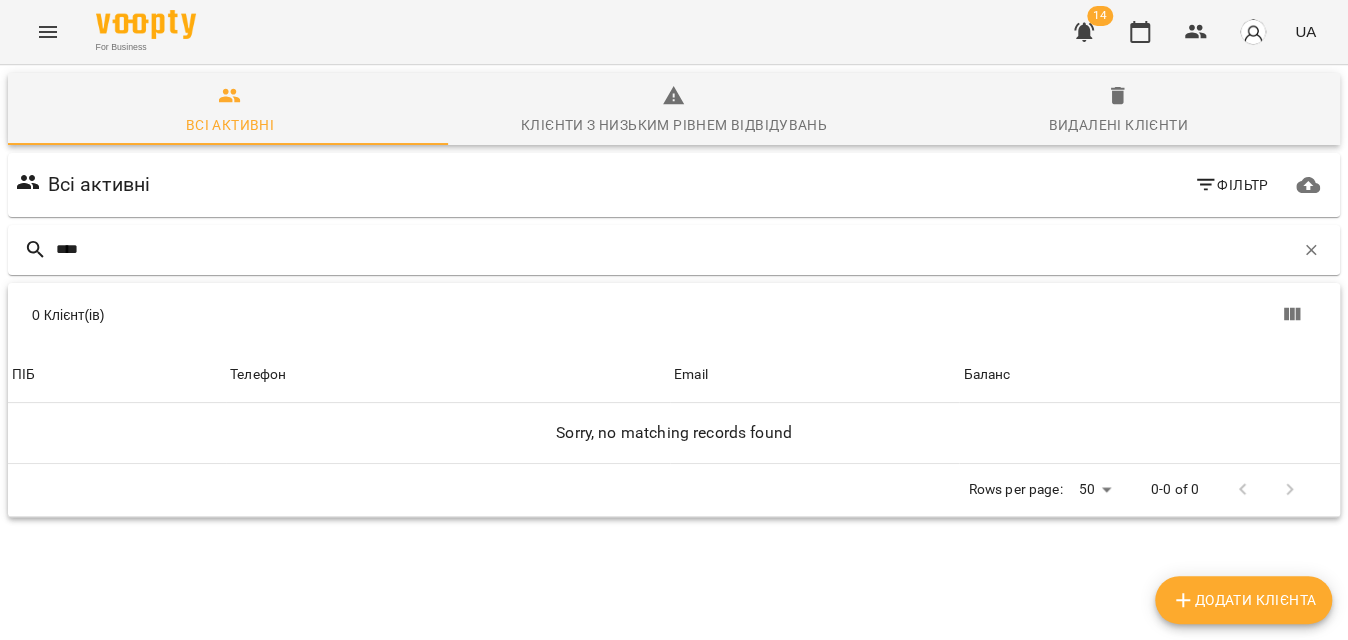 type on "****" 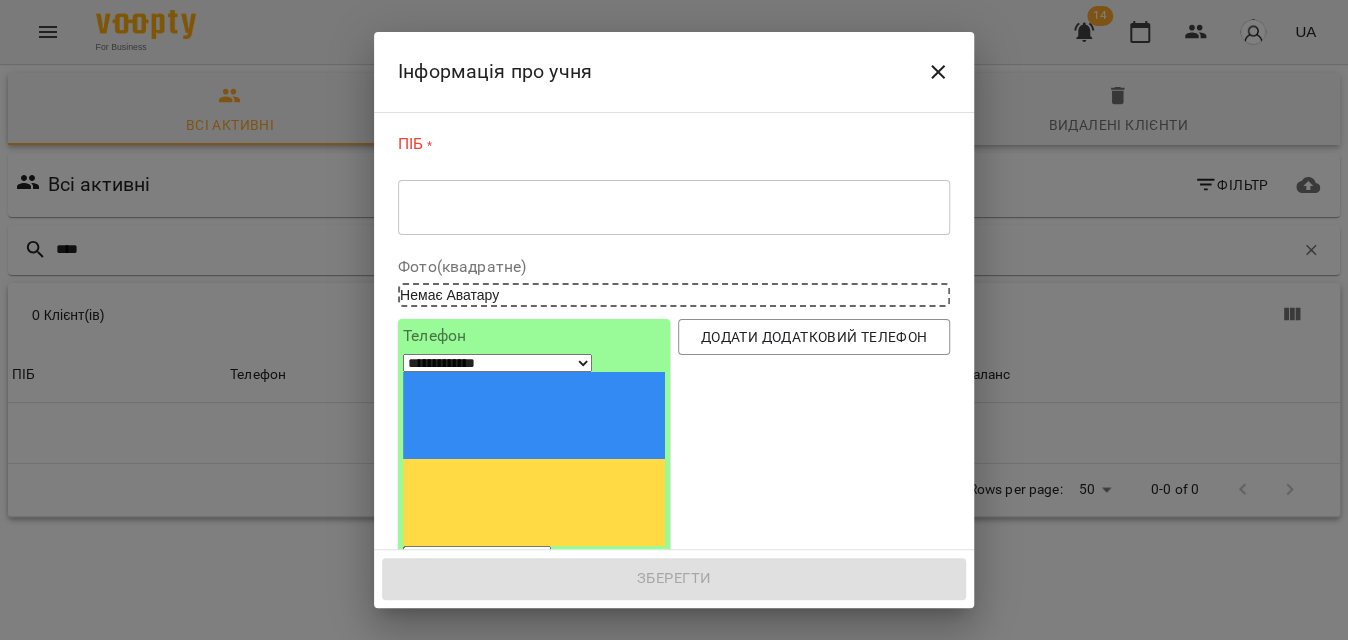click at bounding box center (674, 207) 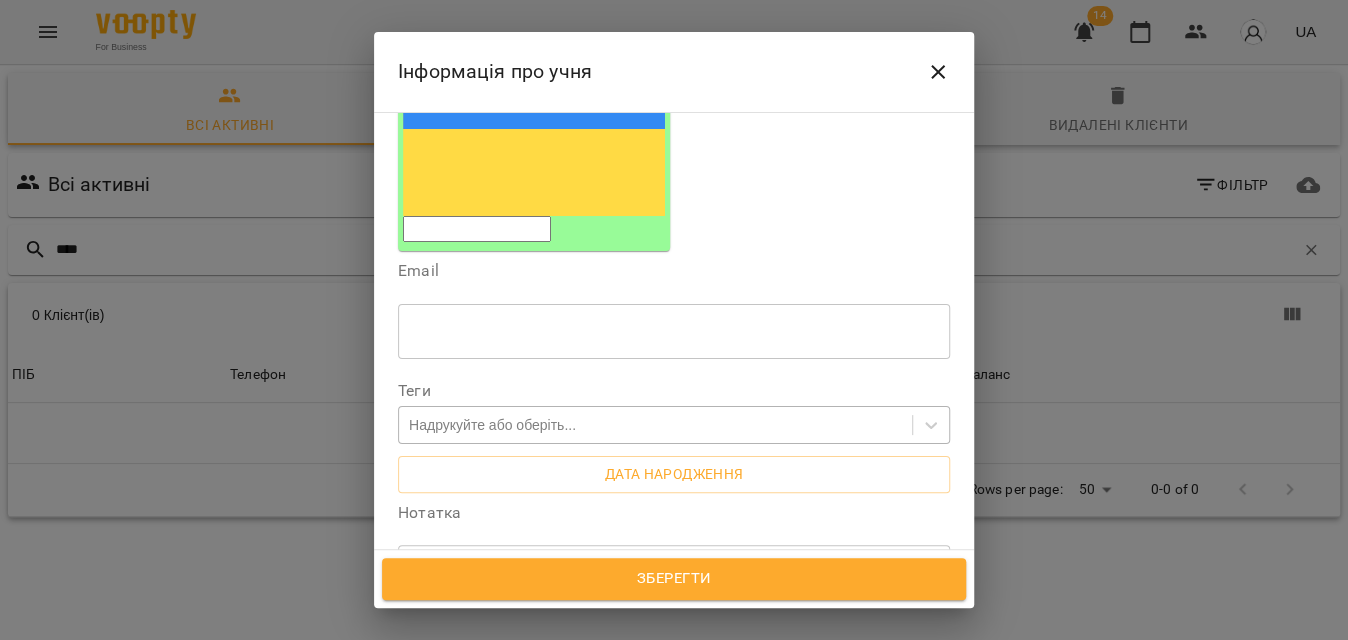 scroll, scrollTop: 454, scrollLeft: 0, axis: vertical 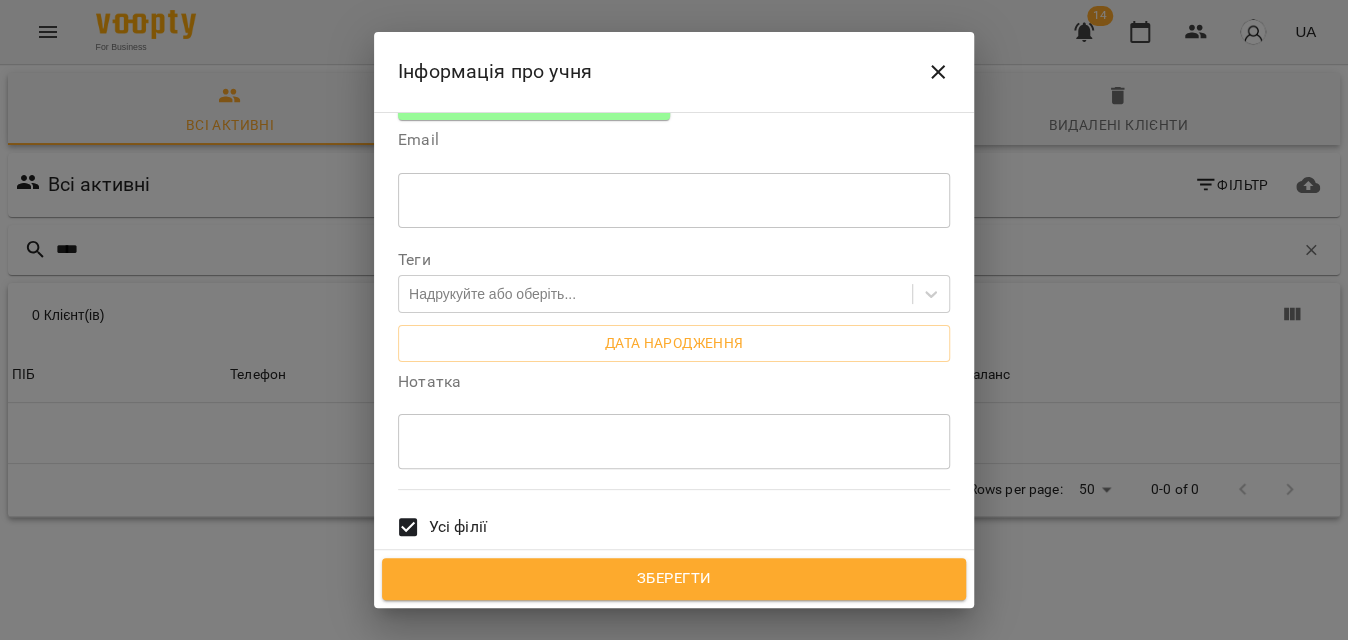 type on "**********" 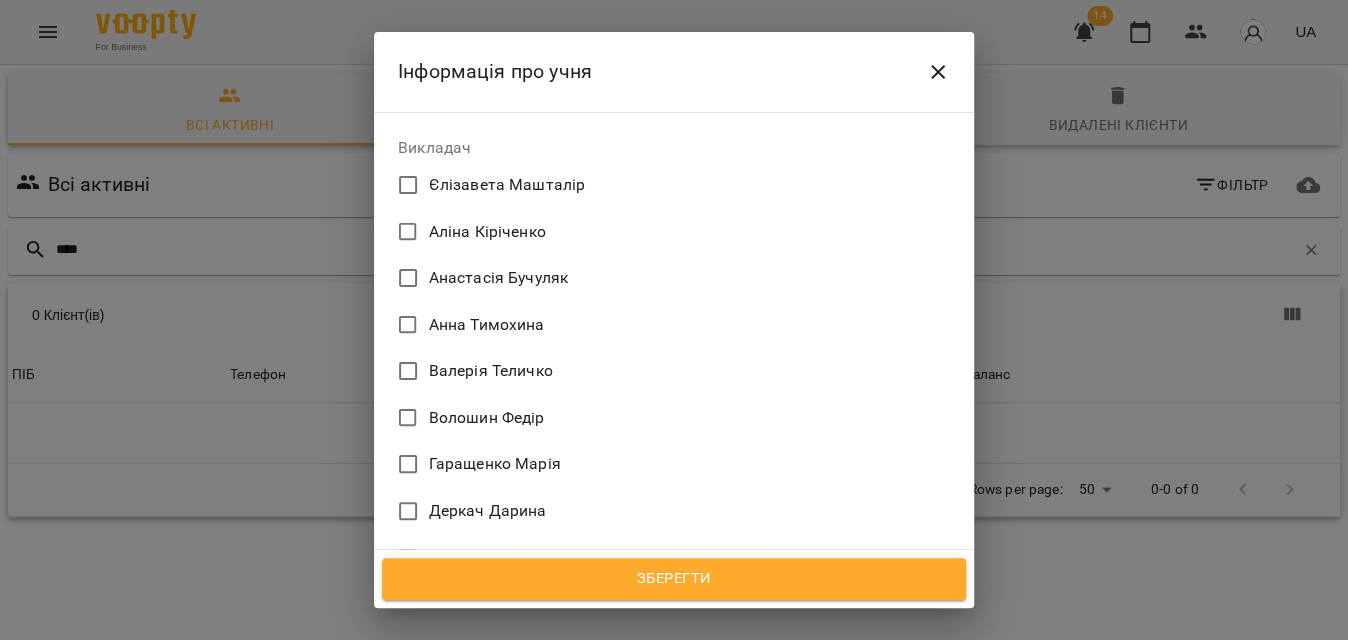 scroll, scrollTop: 1090, scrollLeft: 0, axis: vertical 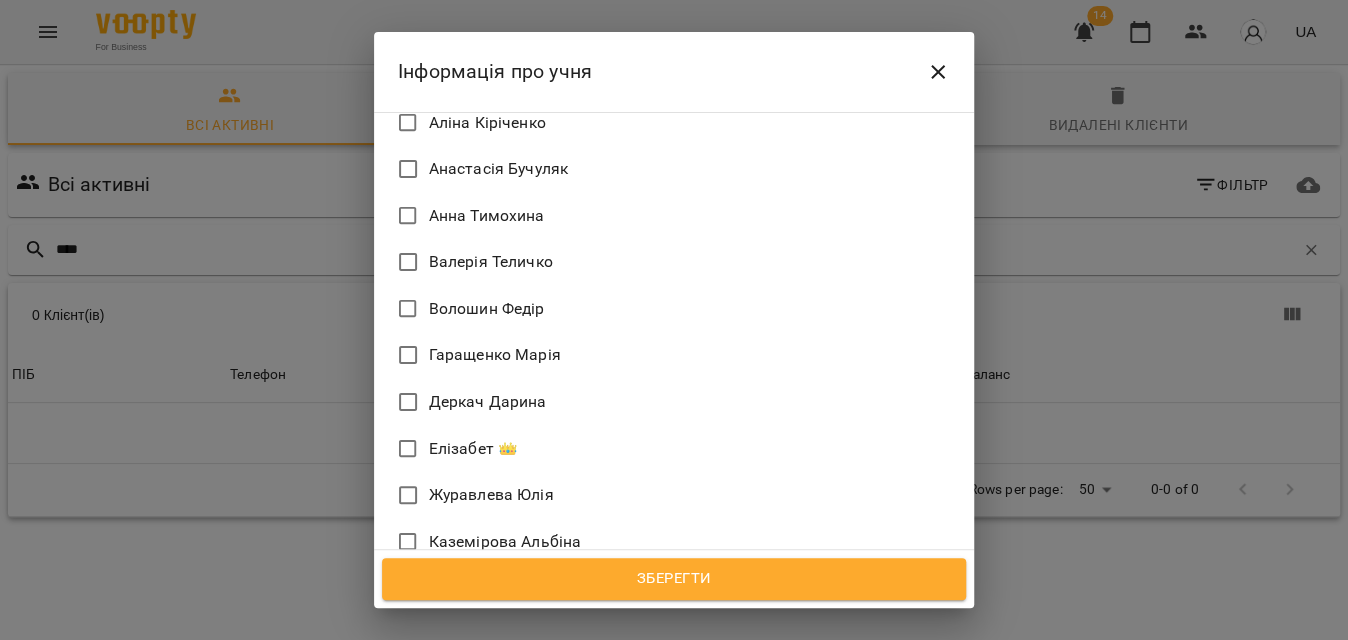 click on "Кухар Оля" at bounding box center (467, 588) 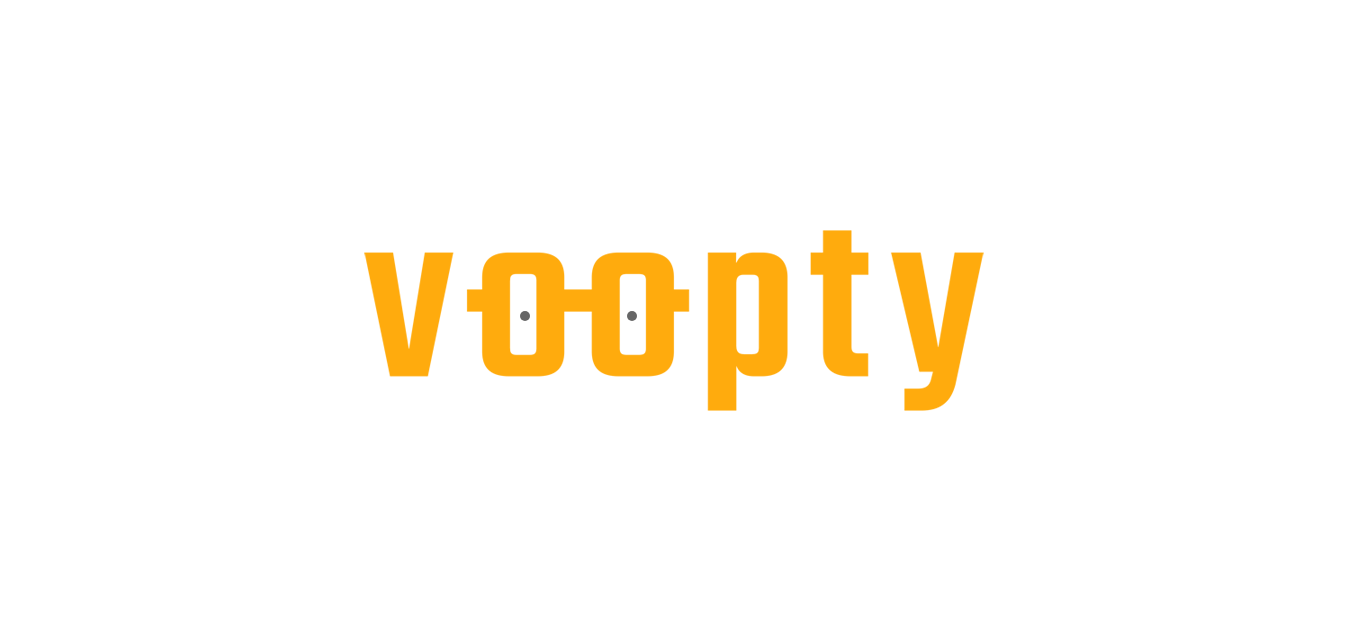 scroll, scrollTop: 0, scrollLeft: 0, axis: both 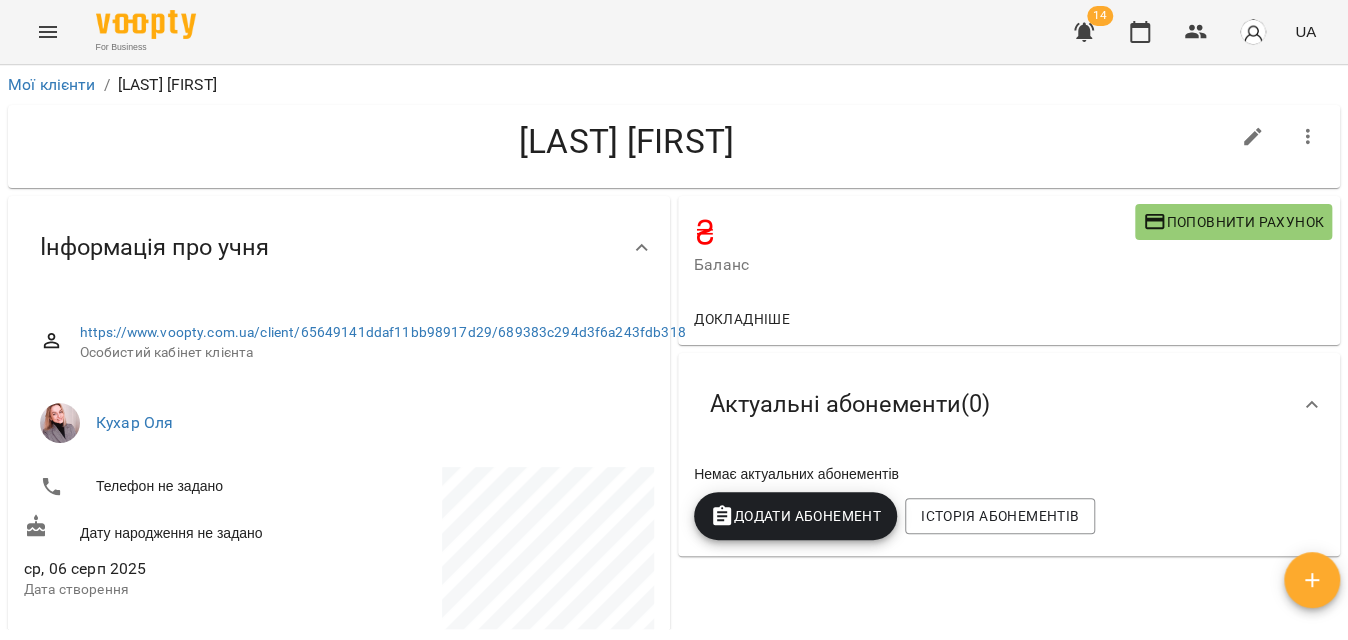 click at bounding box center [48, 32] 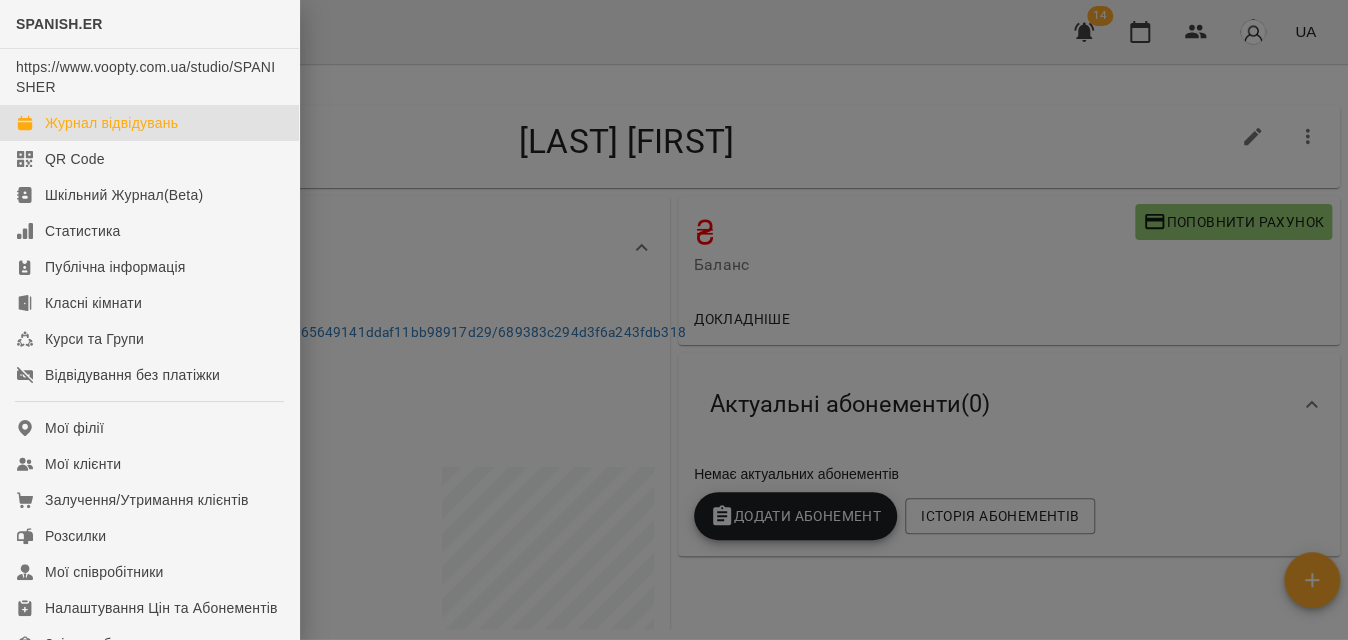 click on "Журнал відвідувань" at bounding box center [149, 123] 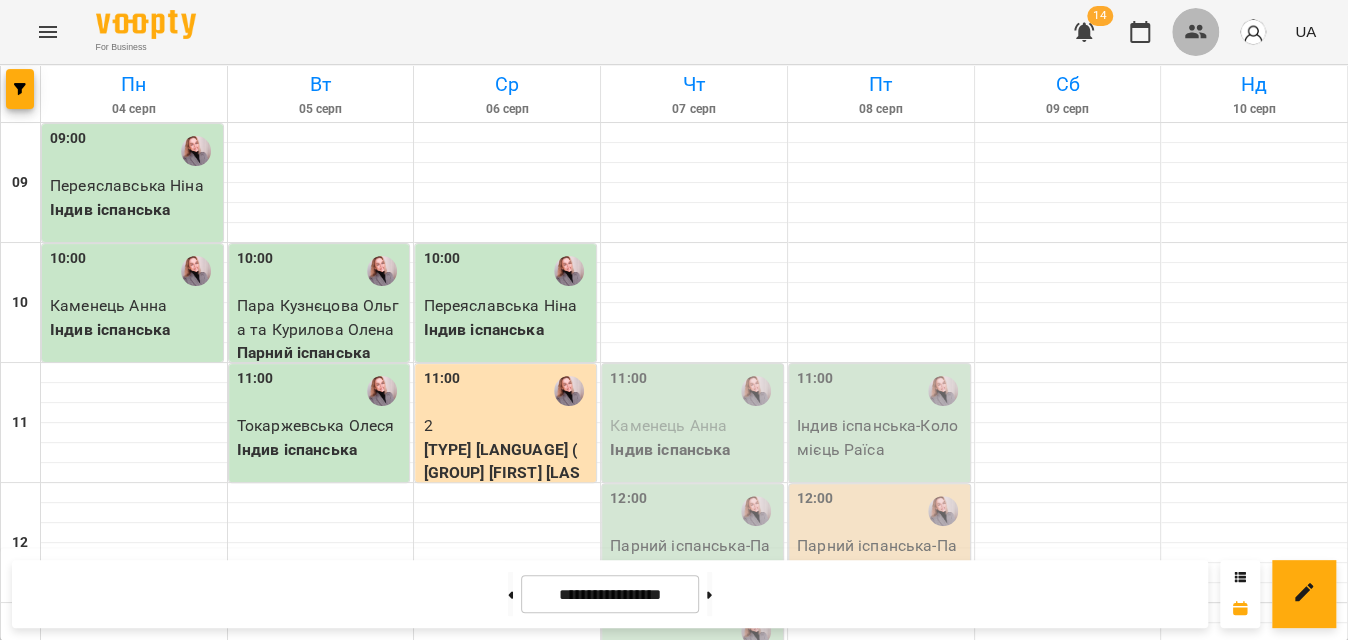 click 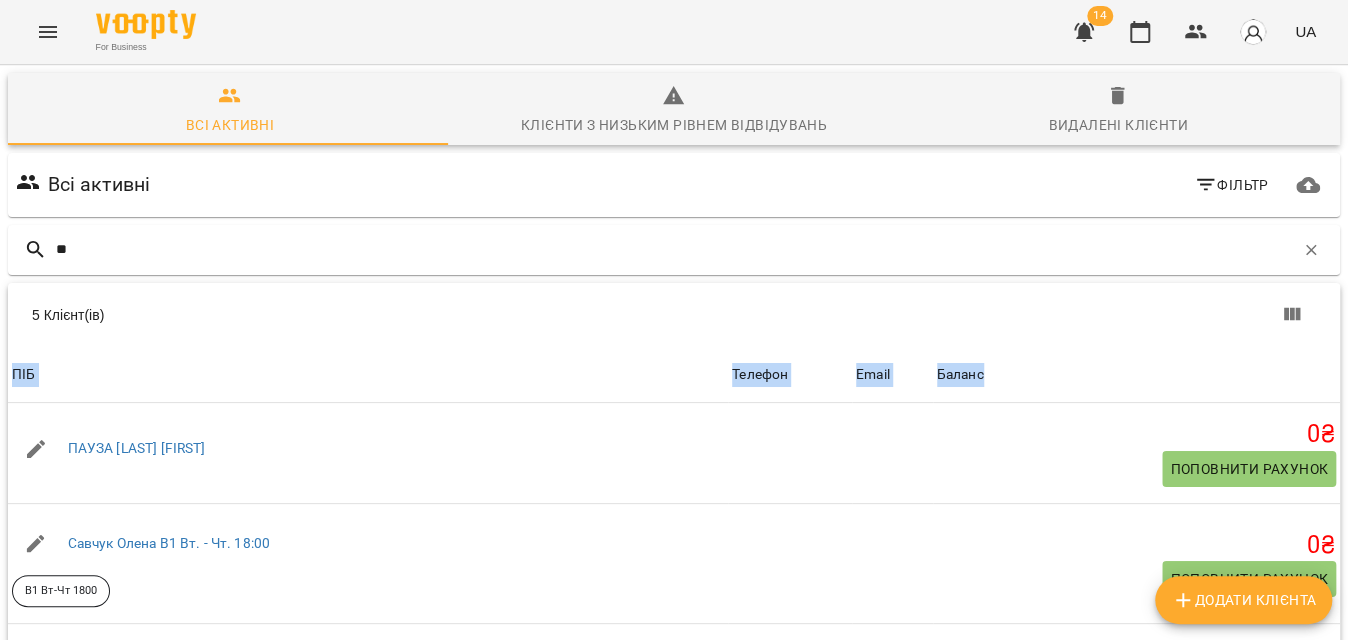 drag, startPoint x: 1091, startPoint y: 391, endPoint x: 962, endPoint y: 320, distance: 147.2481 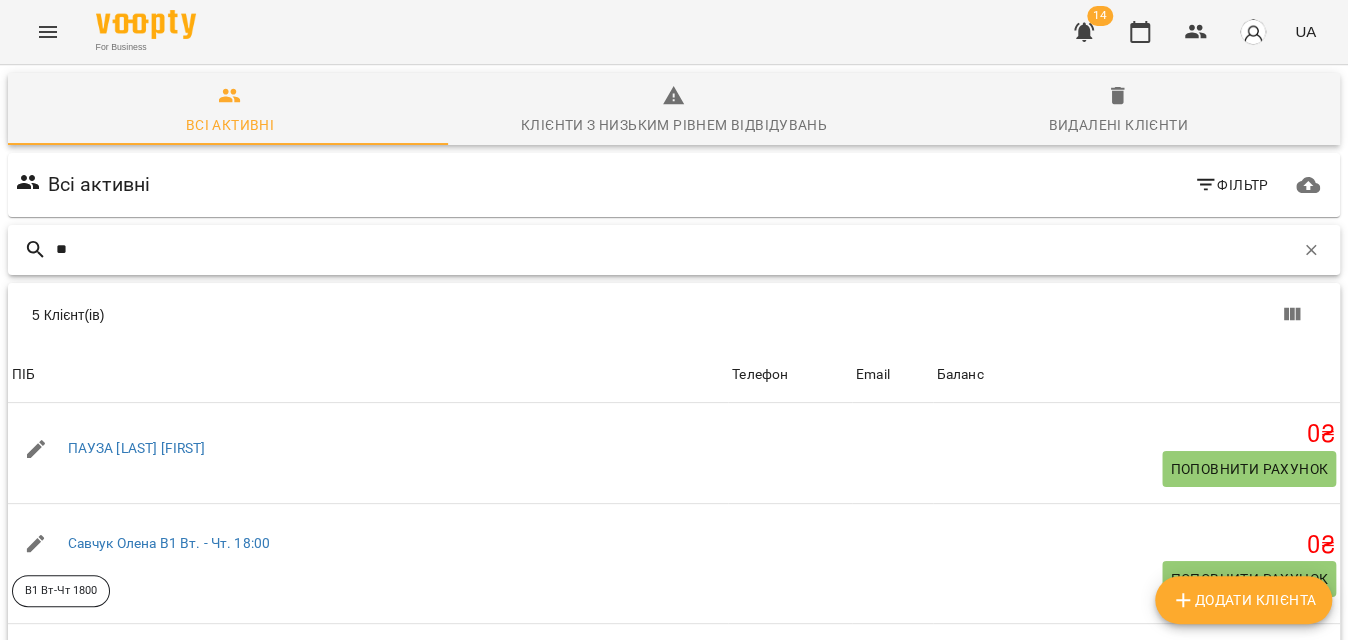 click on "**" at bounding box center (675, 249) 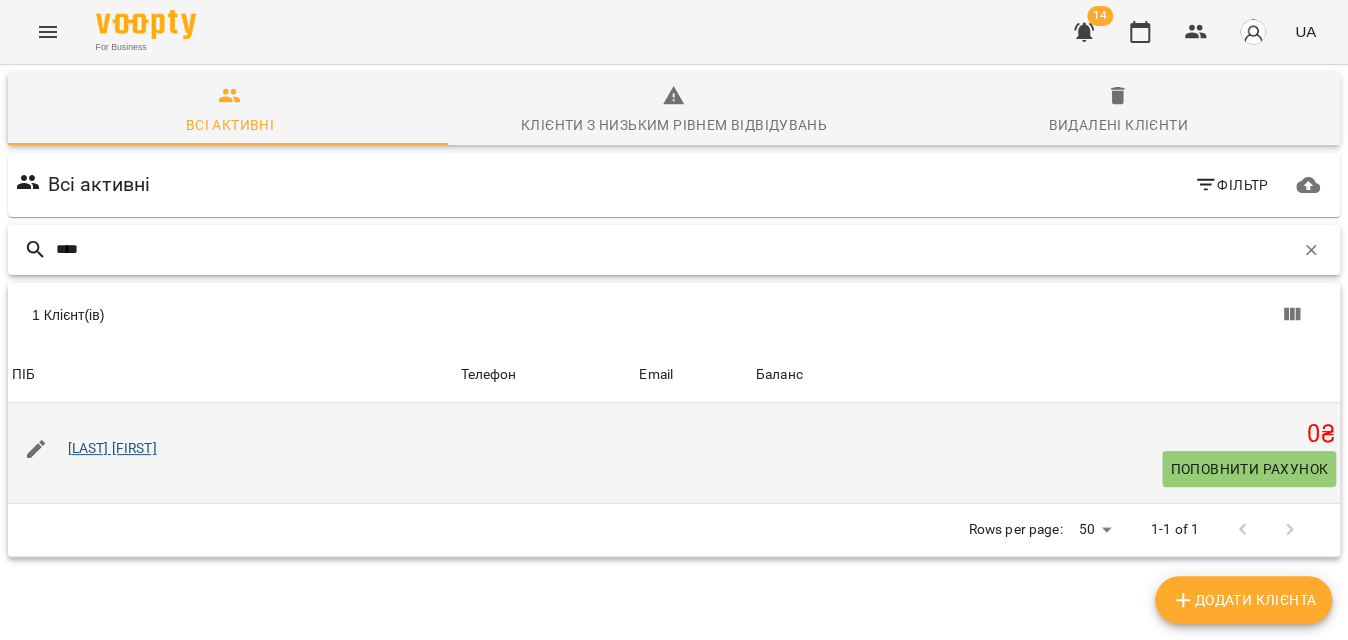 type on "****" 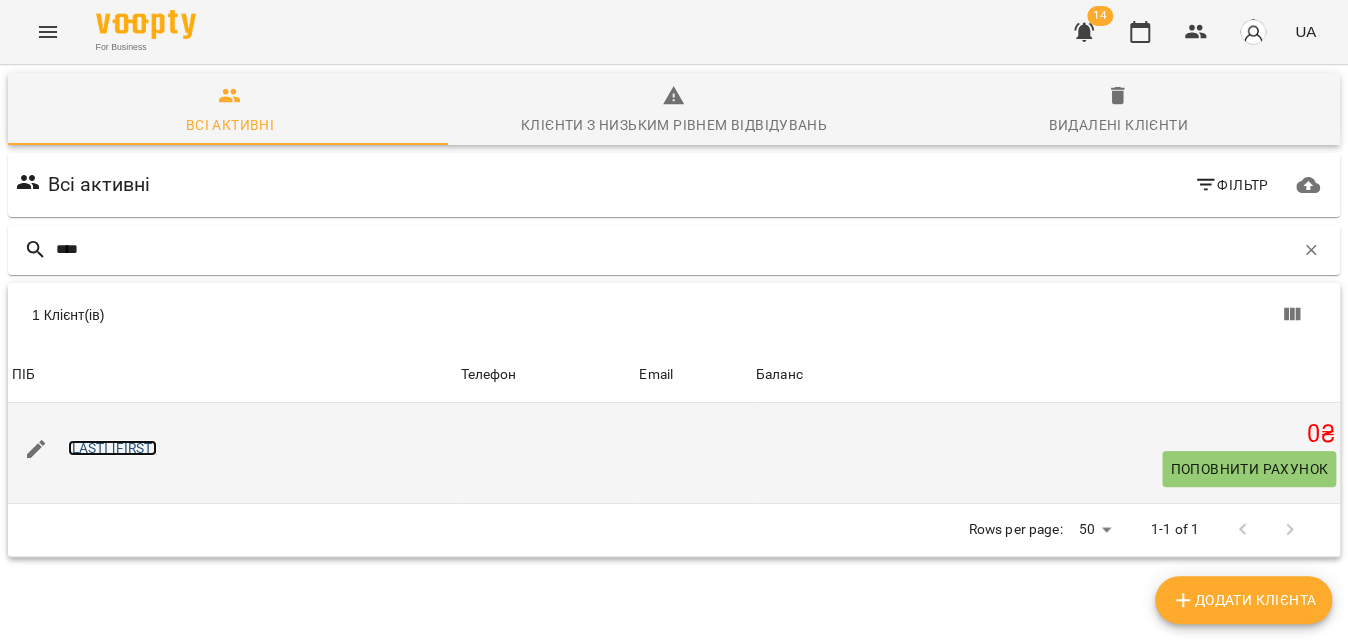 click on "Чумакова Анастасія" at bounding box center (112, 448) 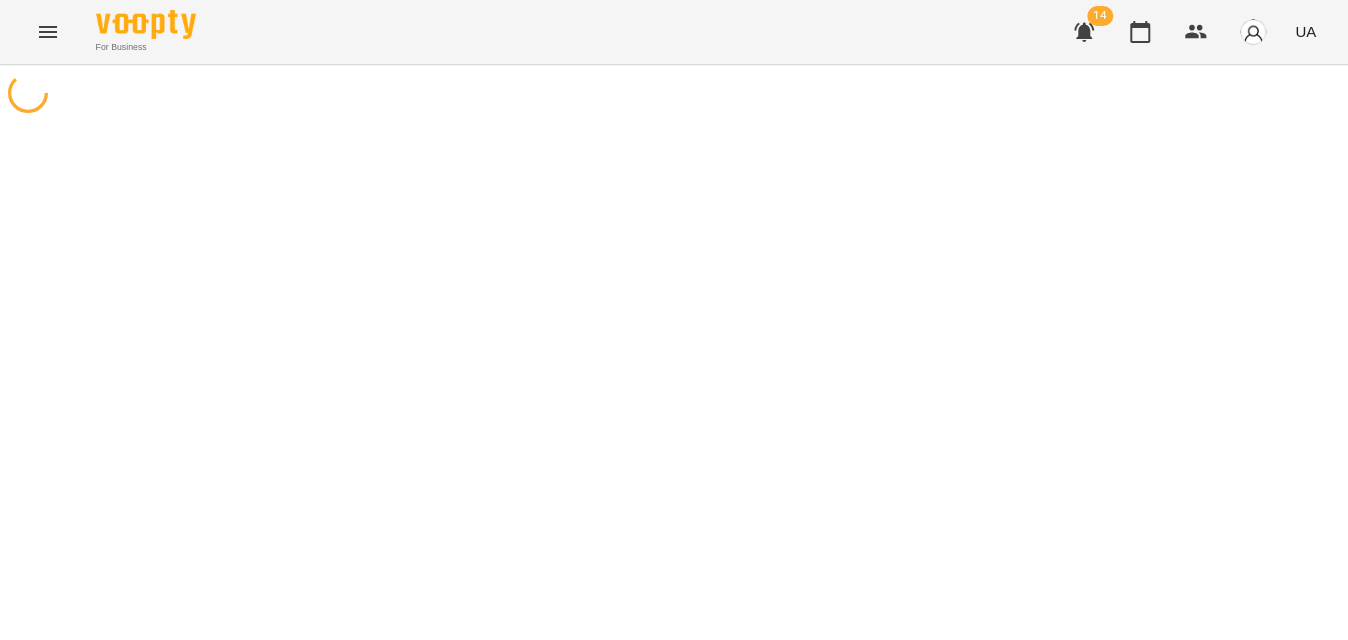 click at bounding box center [674, 385] 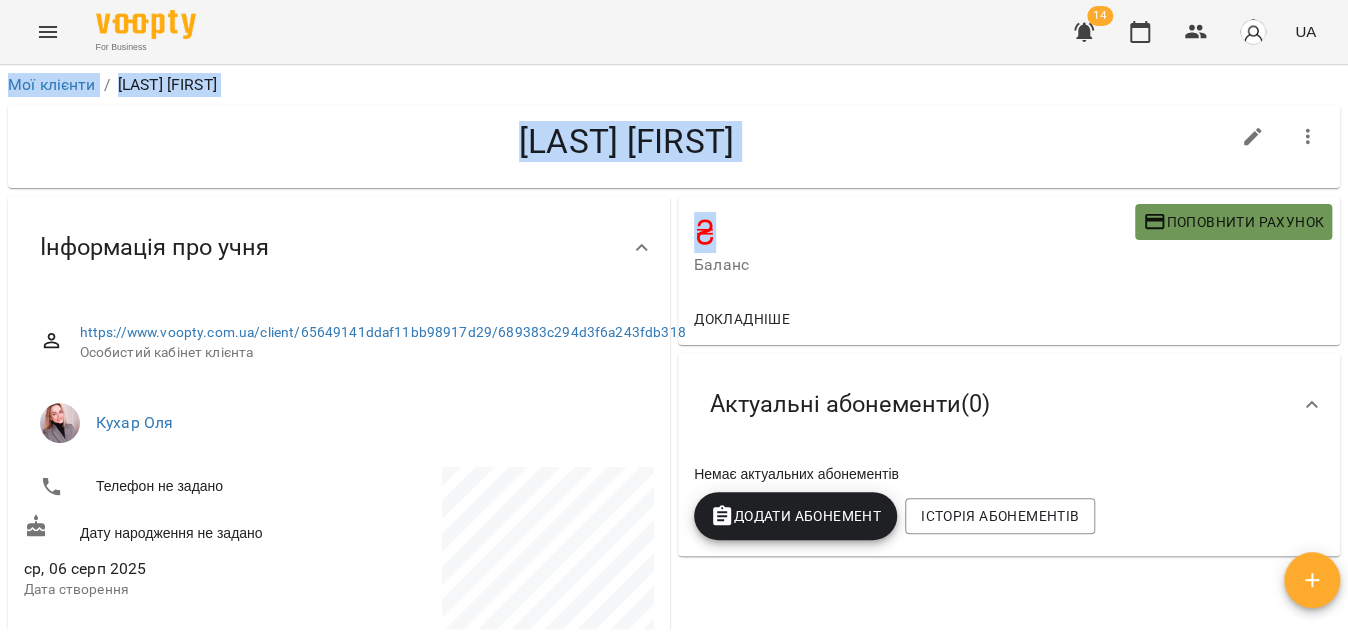 click on "Поповнити рахунок" at bounding box center [1233, 222] 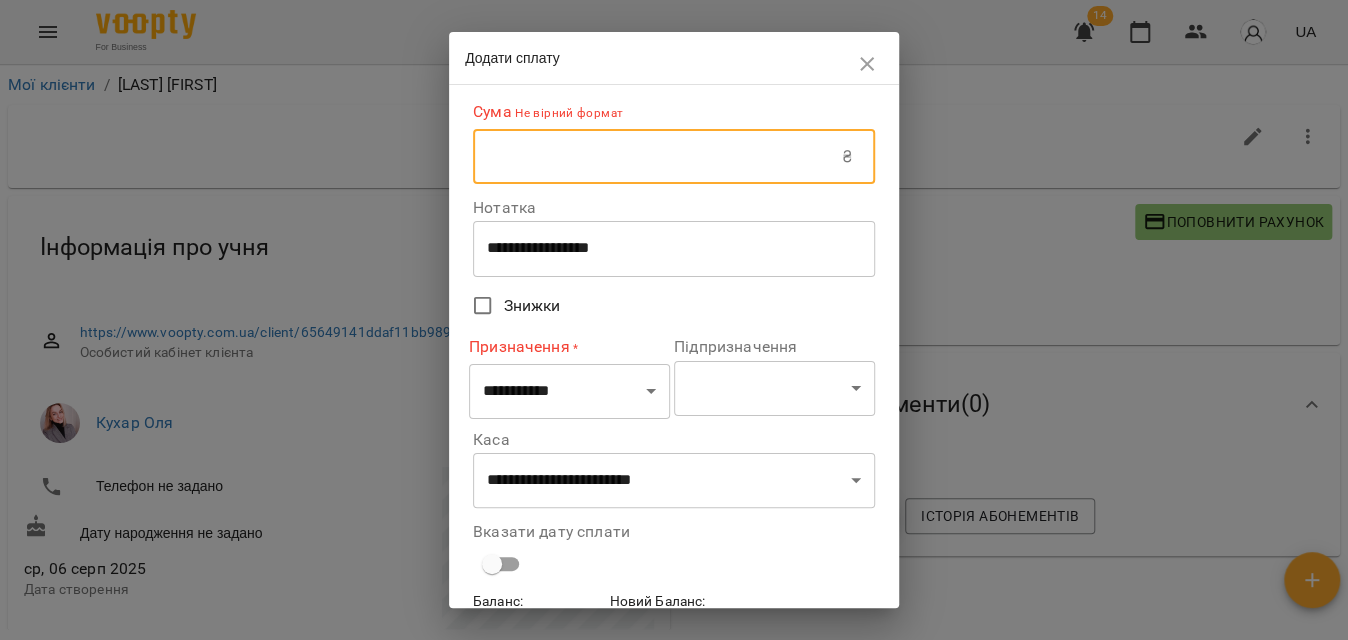 click at bounding box center [657, 157] 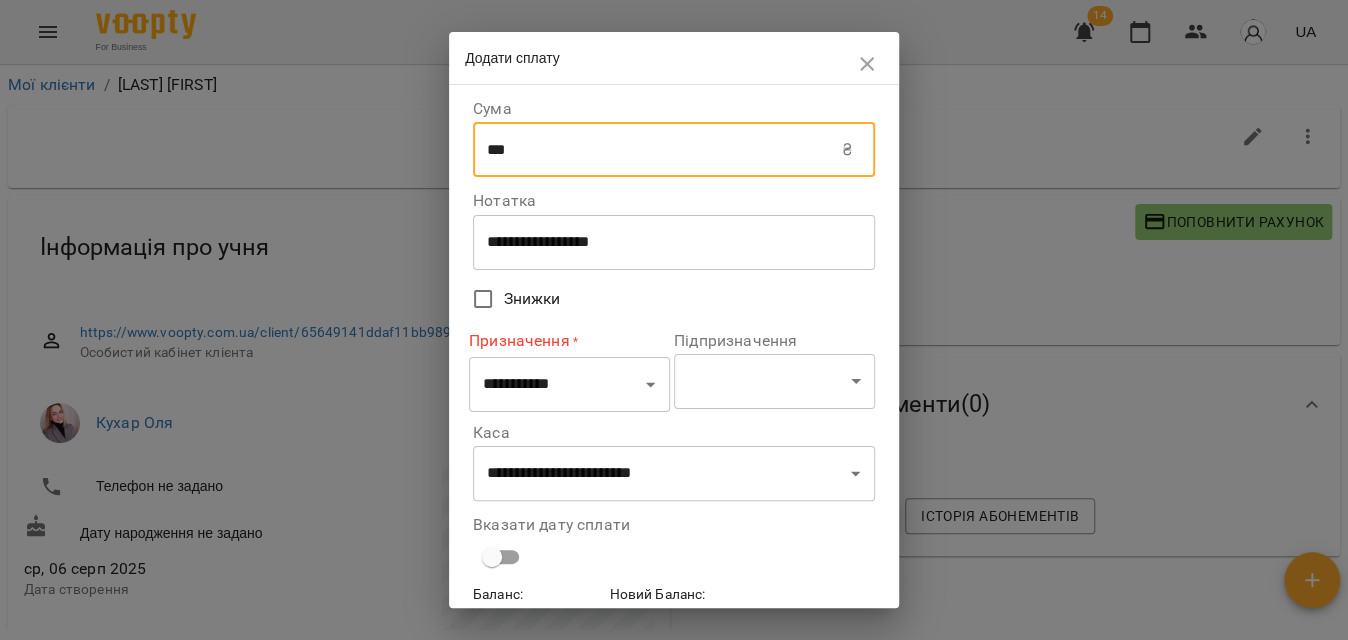 type on "***" 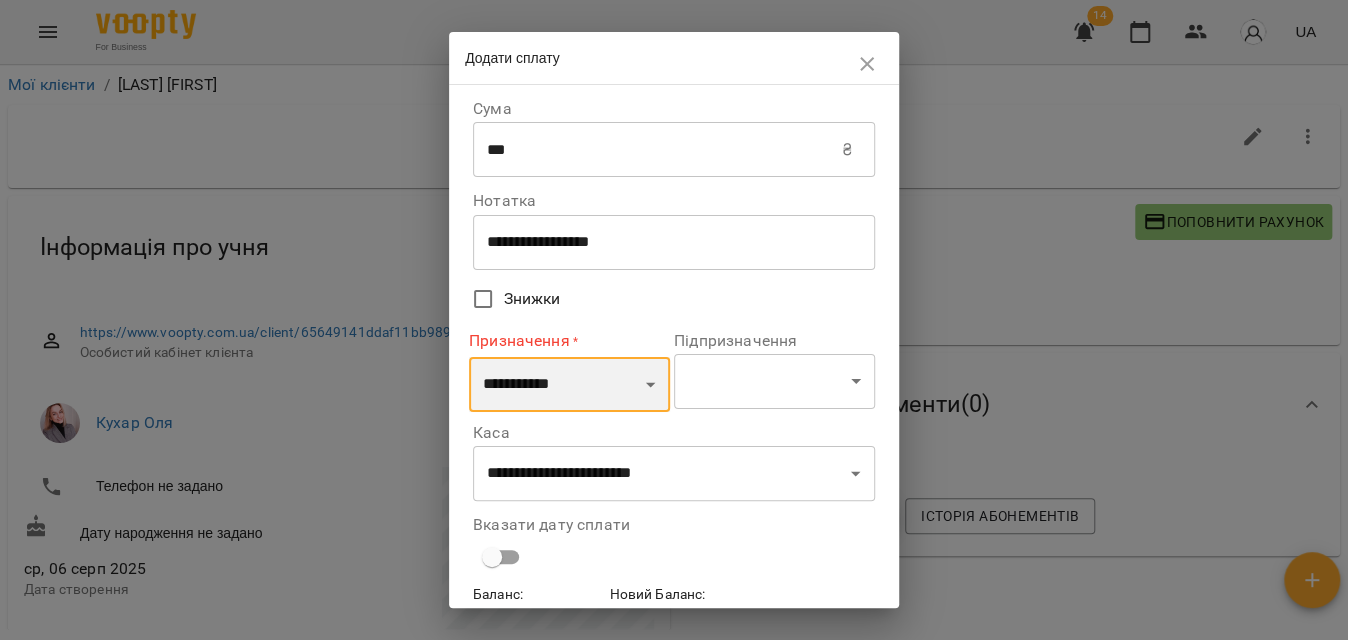 click on "**********" at bounding box center (569, 385) 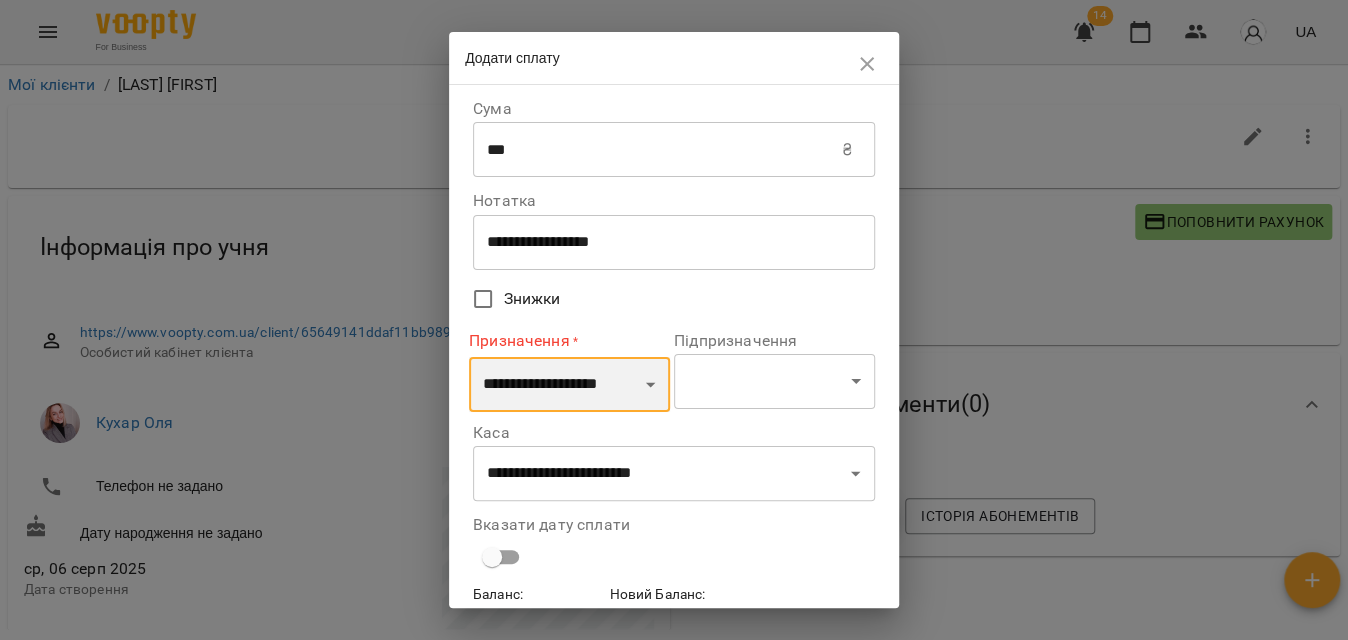 click on "**********" at bounding box center (569, 385) 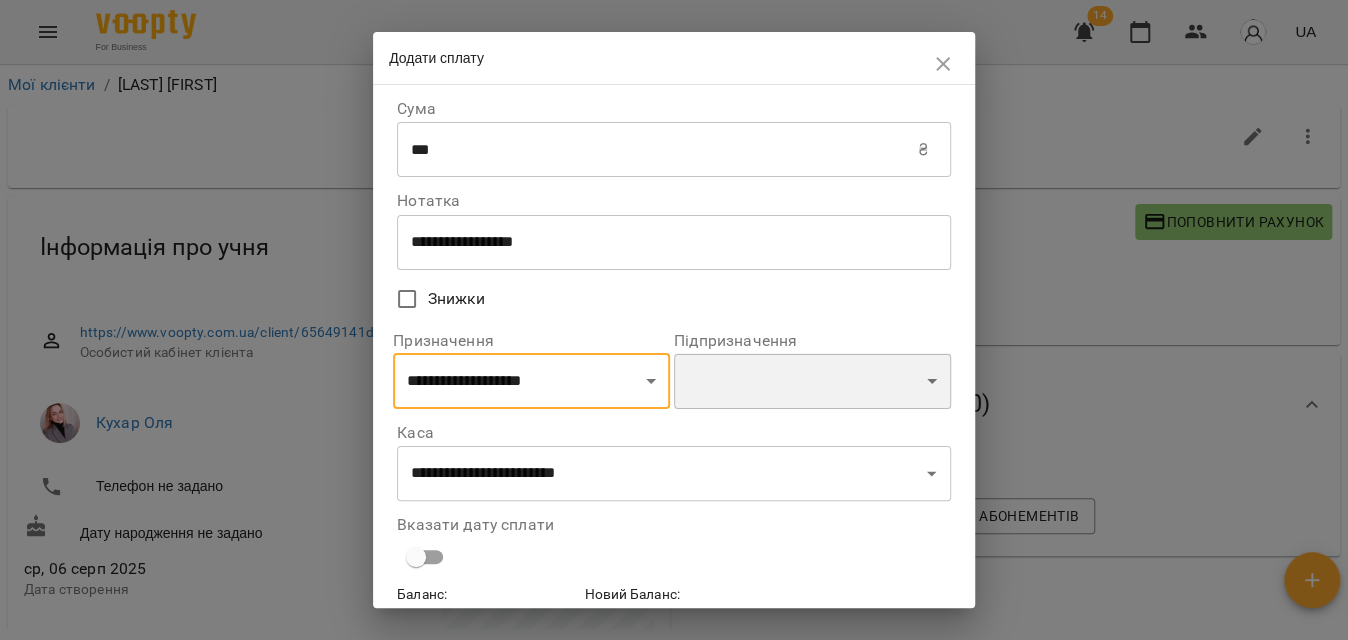 click on "**********" at bounding box center (812, 381) 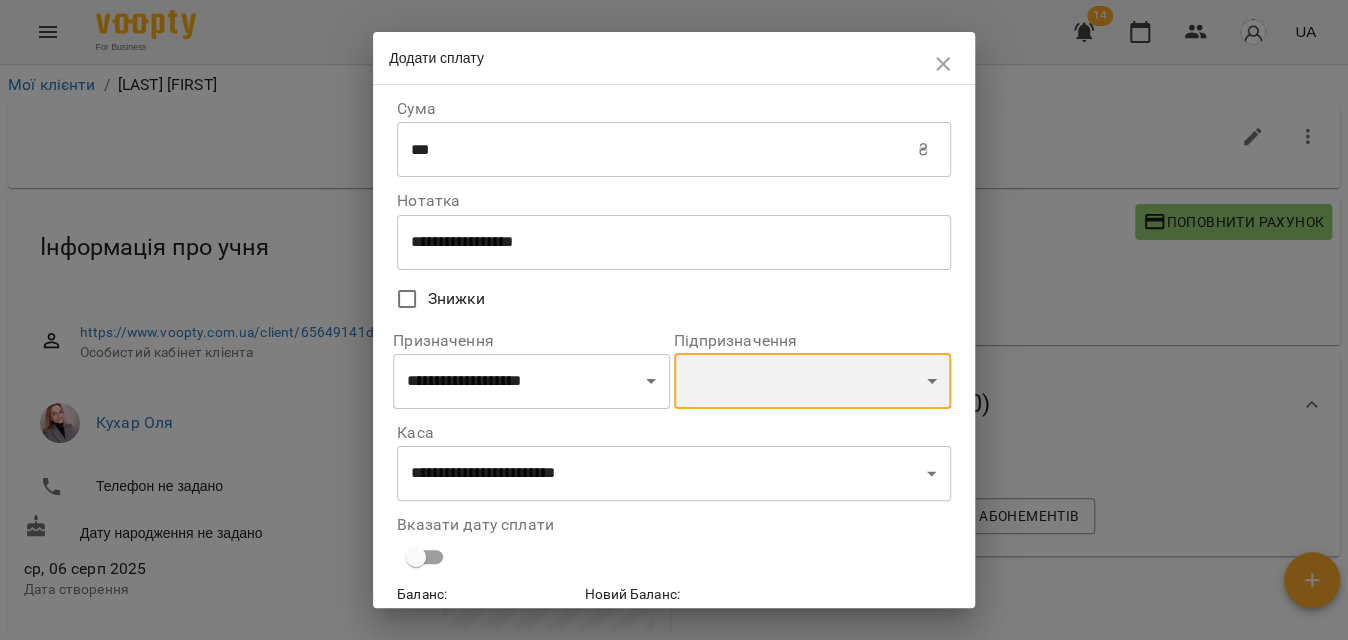 select on "**********" 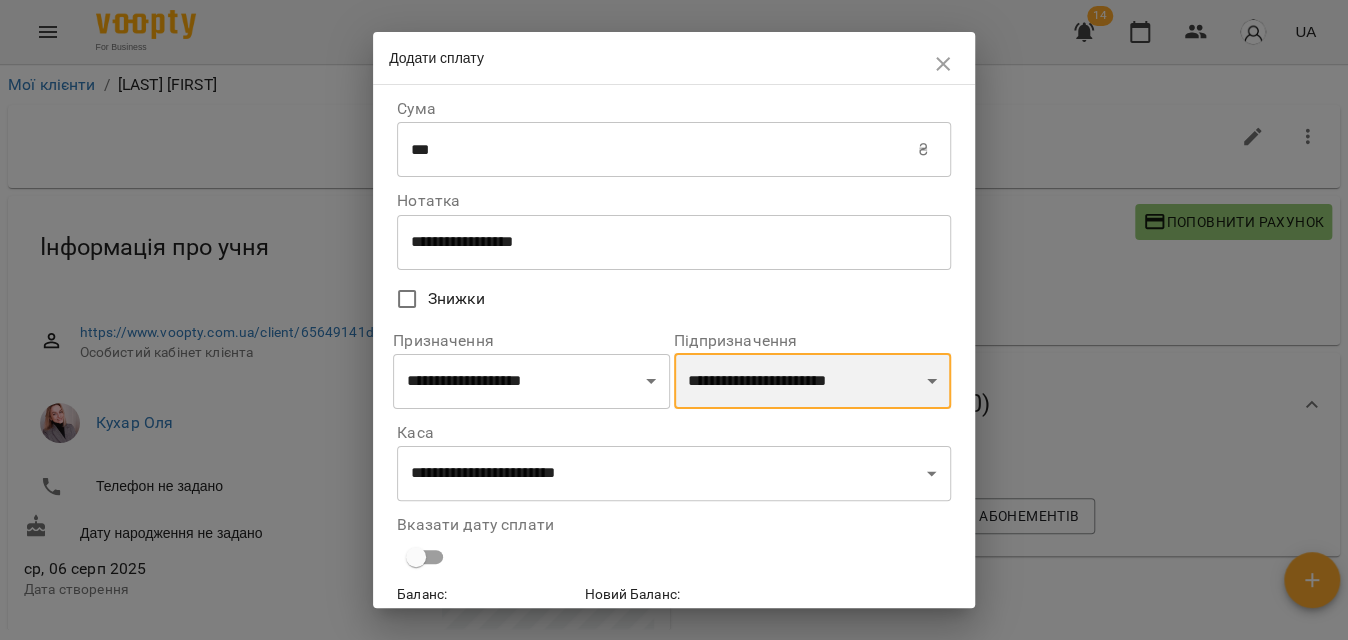 click on "**********" at bounding box center [812, 381] 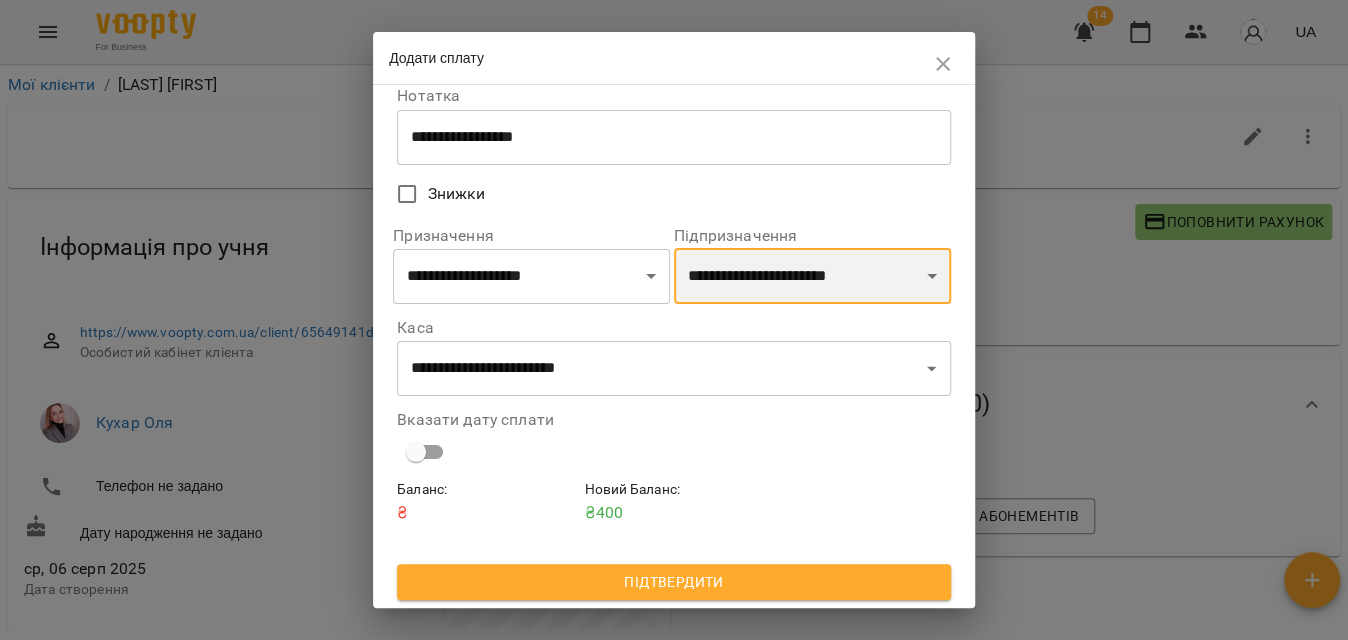 scroll, scrollTop: 107, scrollLeft: 0, axis: vertical 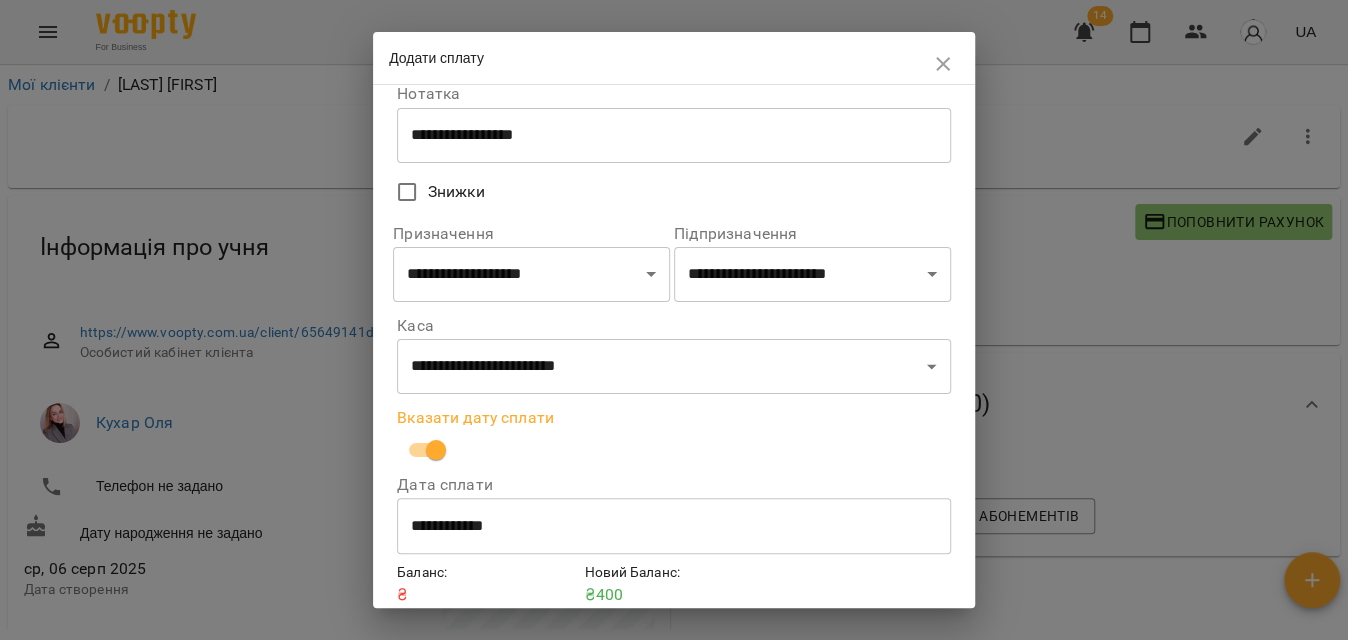 click on "**********" at bounding box center [674, 526] 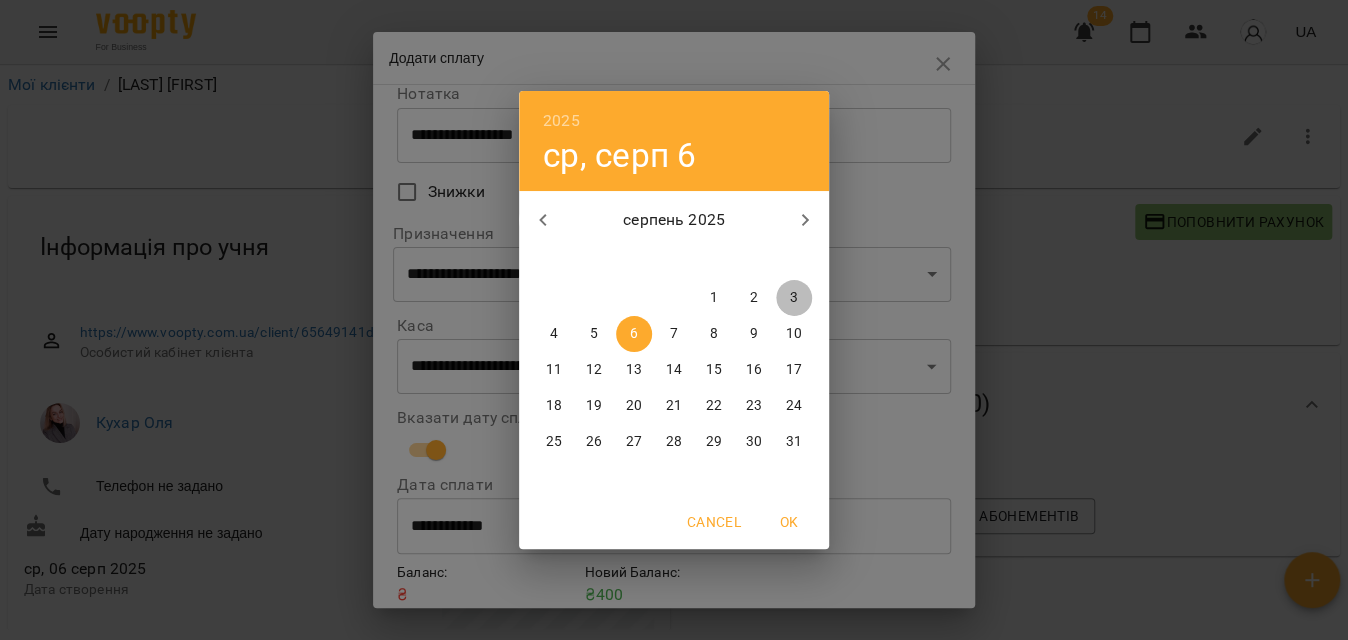 click on "3" at bounding box center [794, 298] 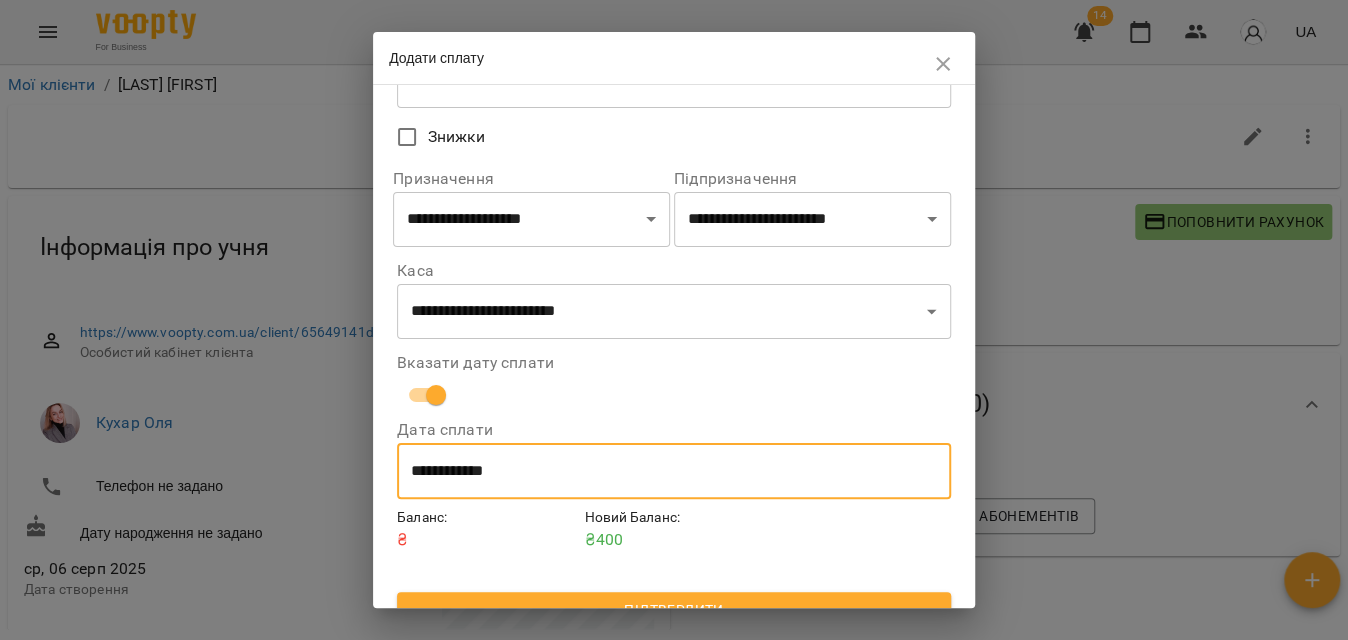 scroll, scrollTop: 192, scrollLeft: 0, axis: vertical 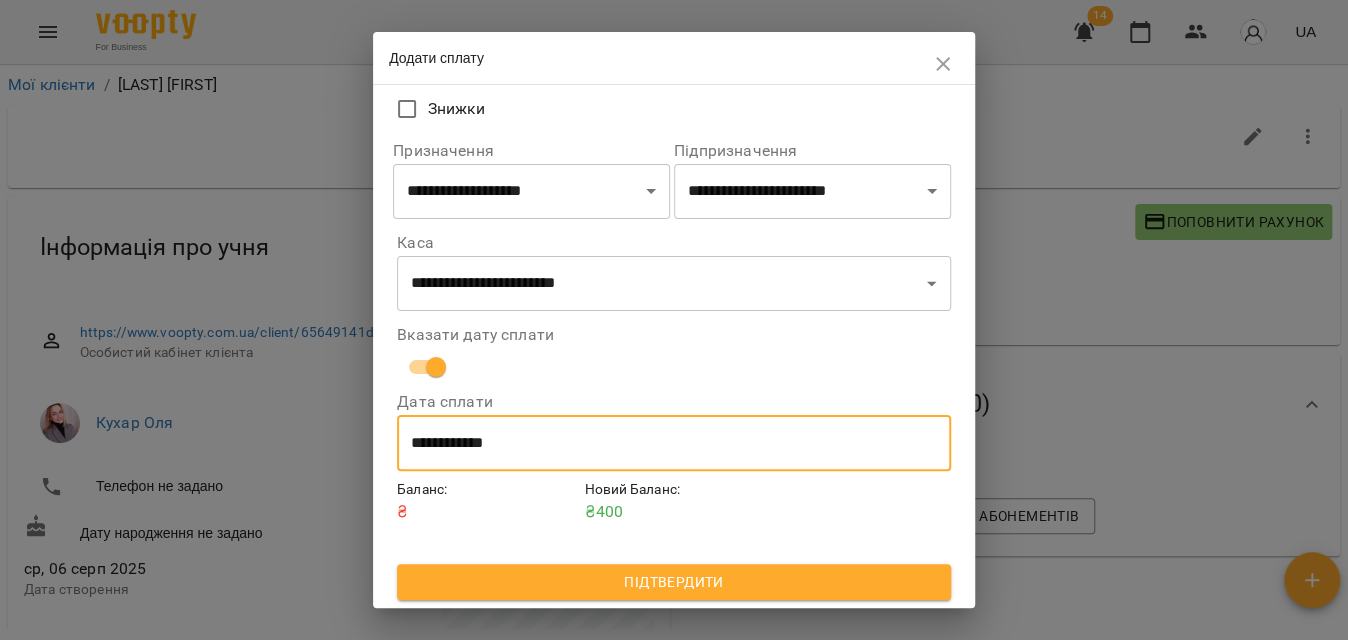 click on "Підтвердити" at bounding box center (674, 582) 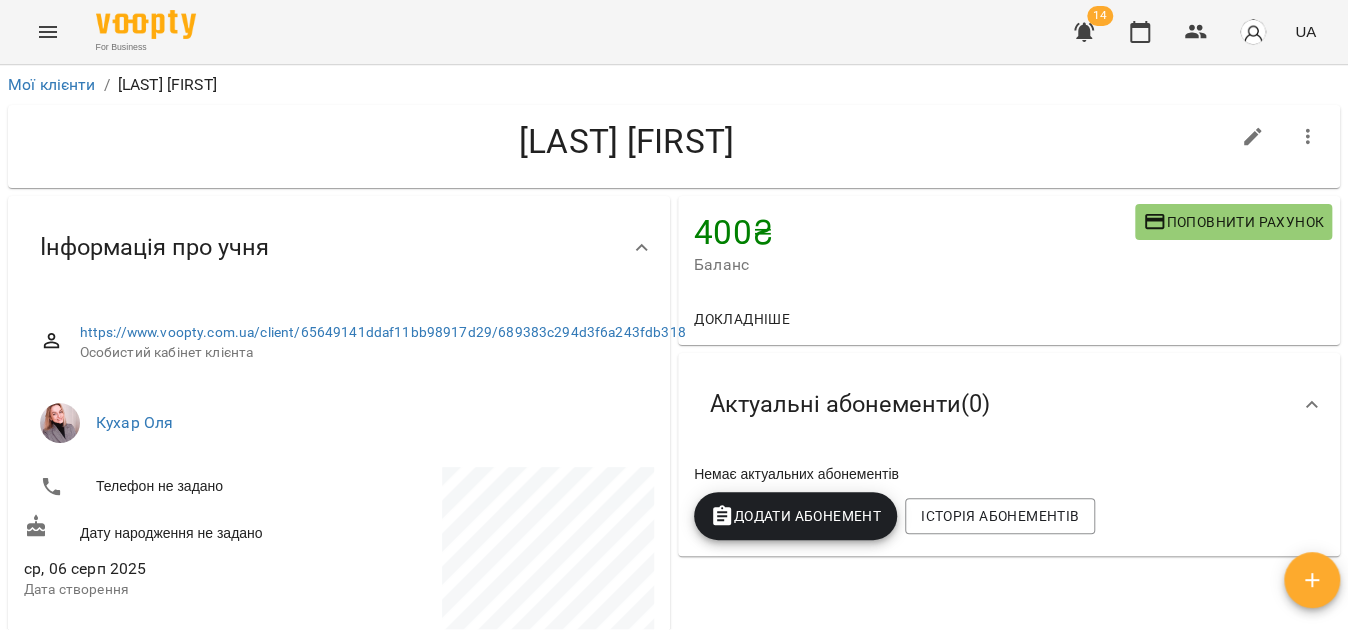click 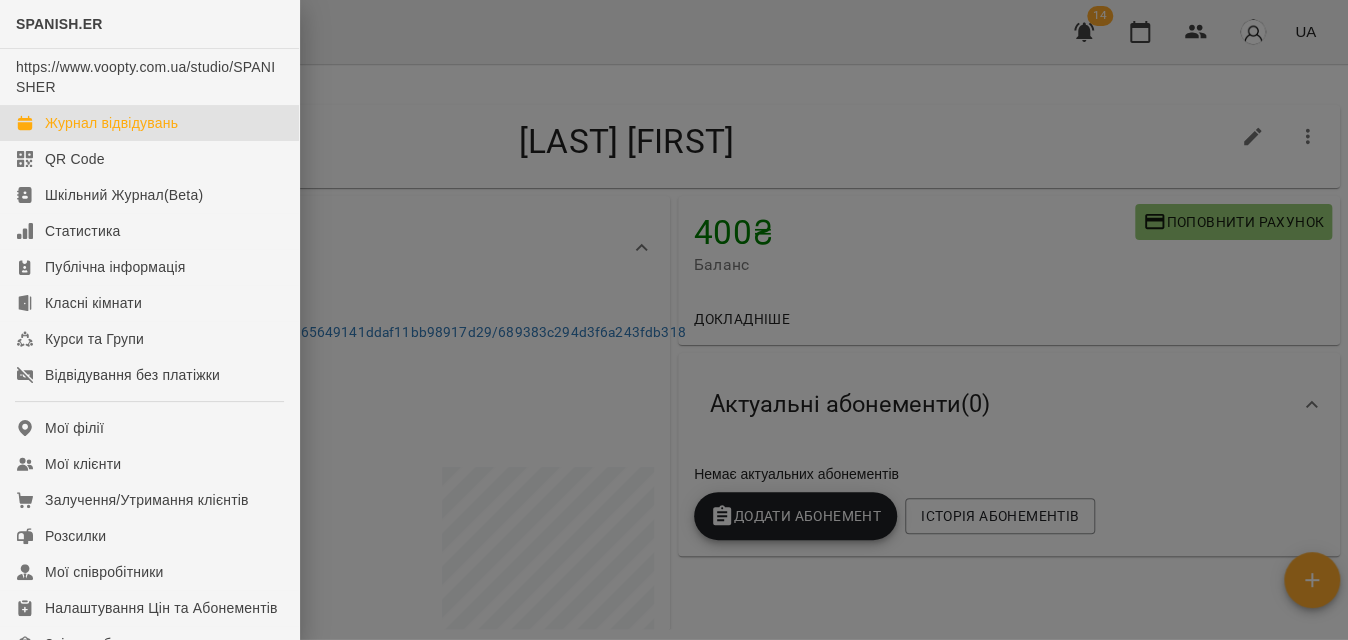 click on "Журнал відвідувань" at bounding box center (111, 123) 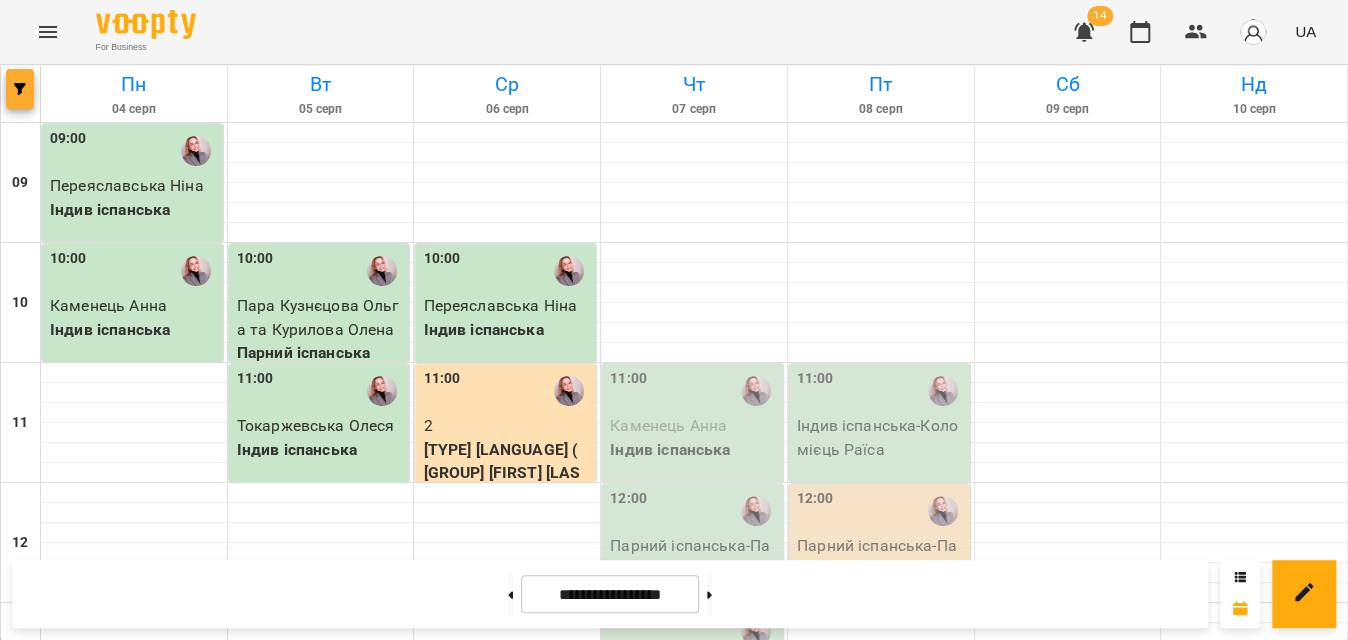 click 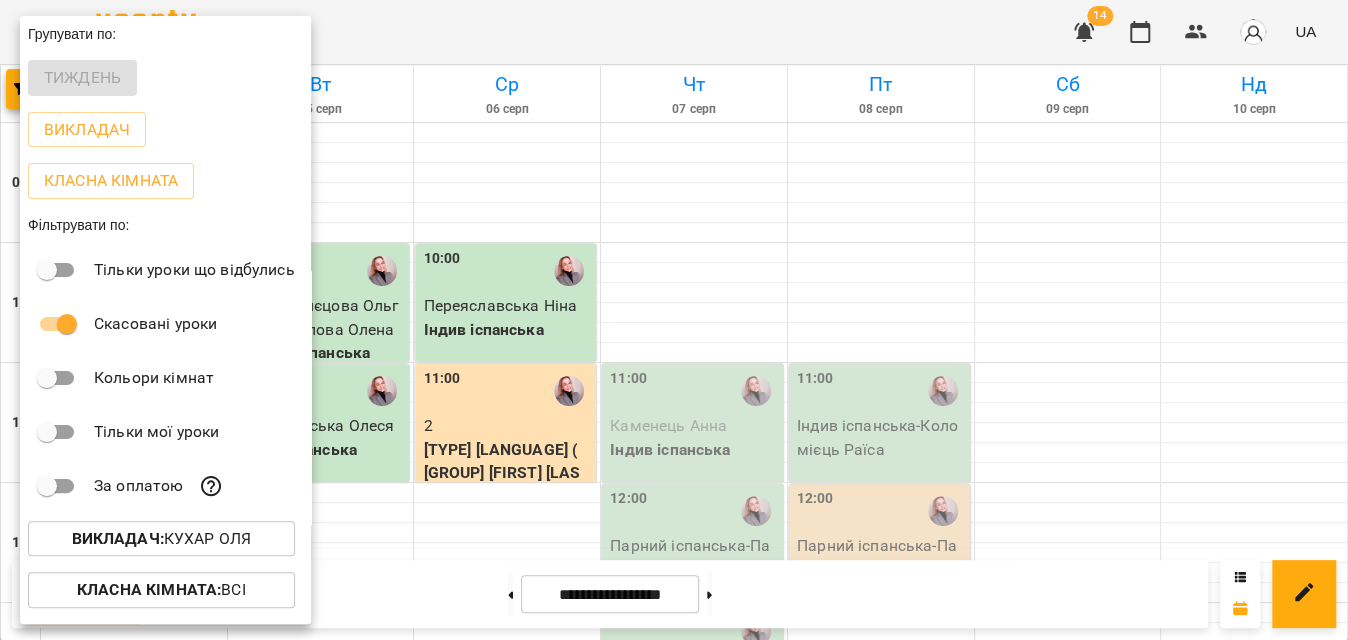 scroll, scrollTop: 46, scrollLeft: 0, axis: vertical 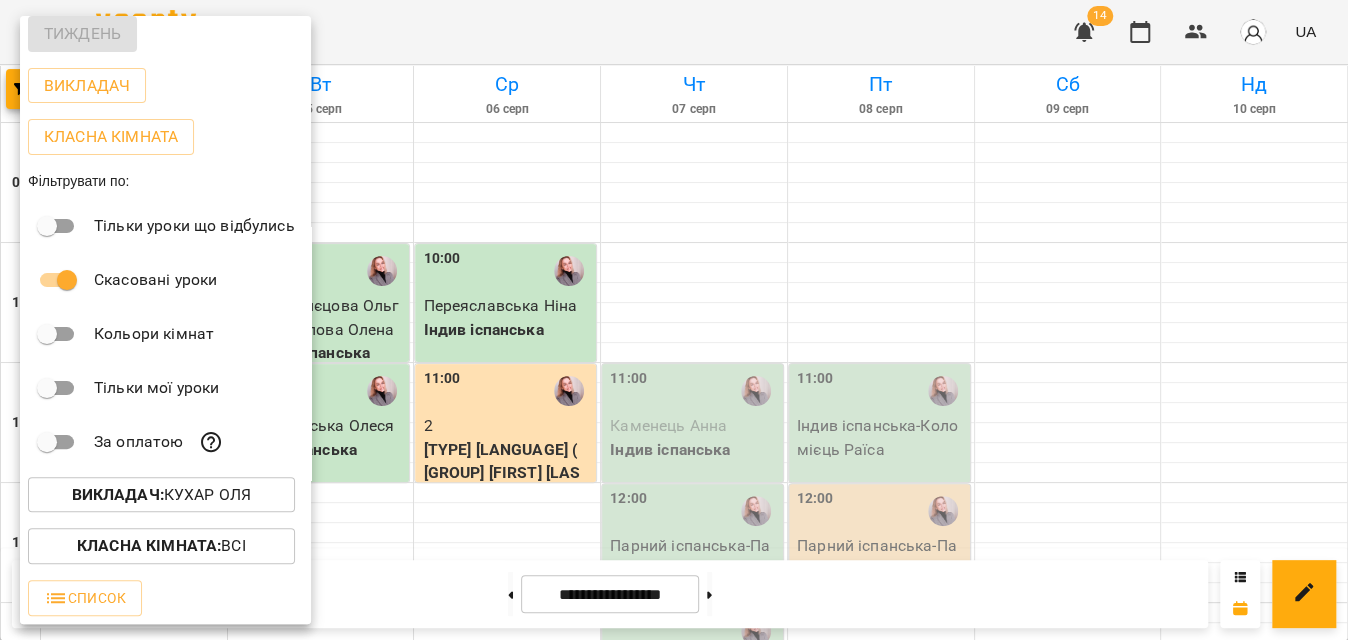 click at bounding box center (674, 320) 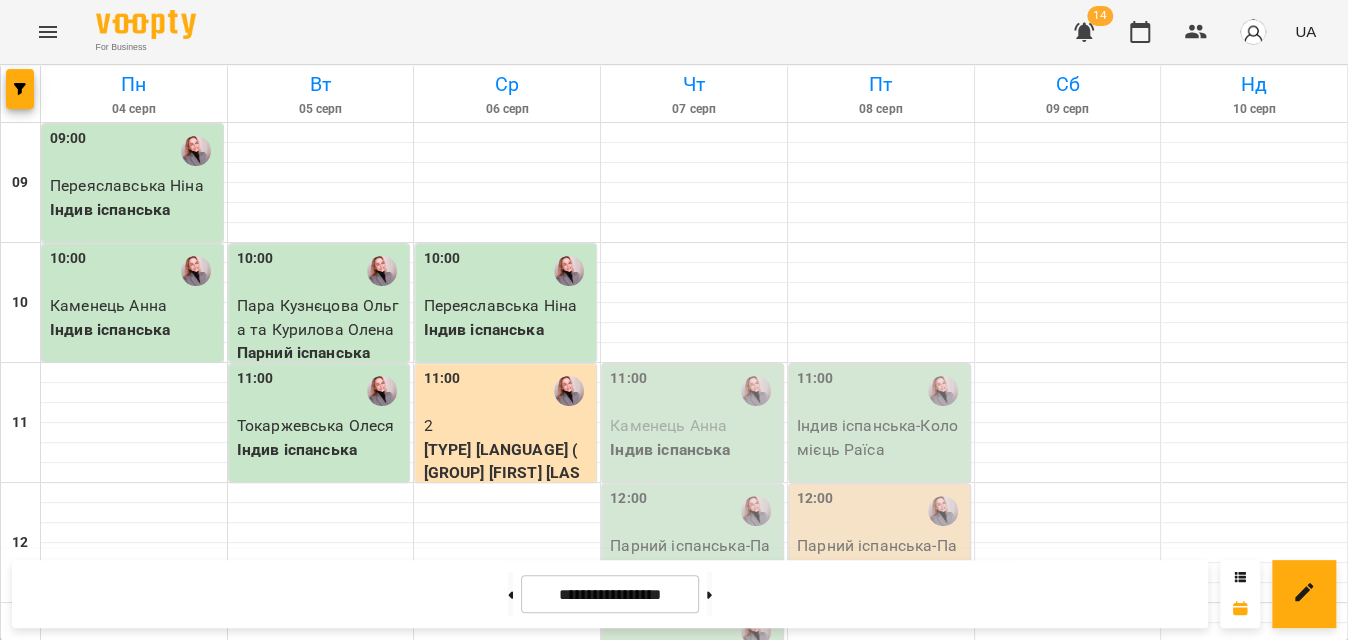 scroll, scrollTop: 454, scrollLeft: 0, axis: vertical 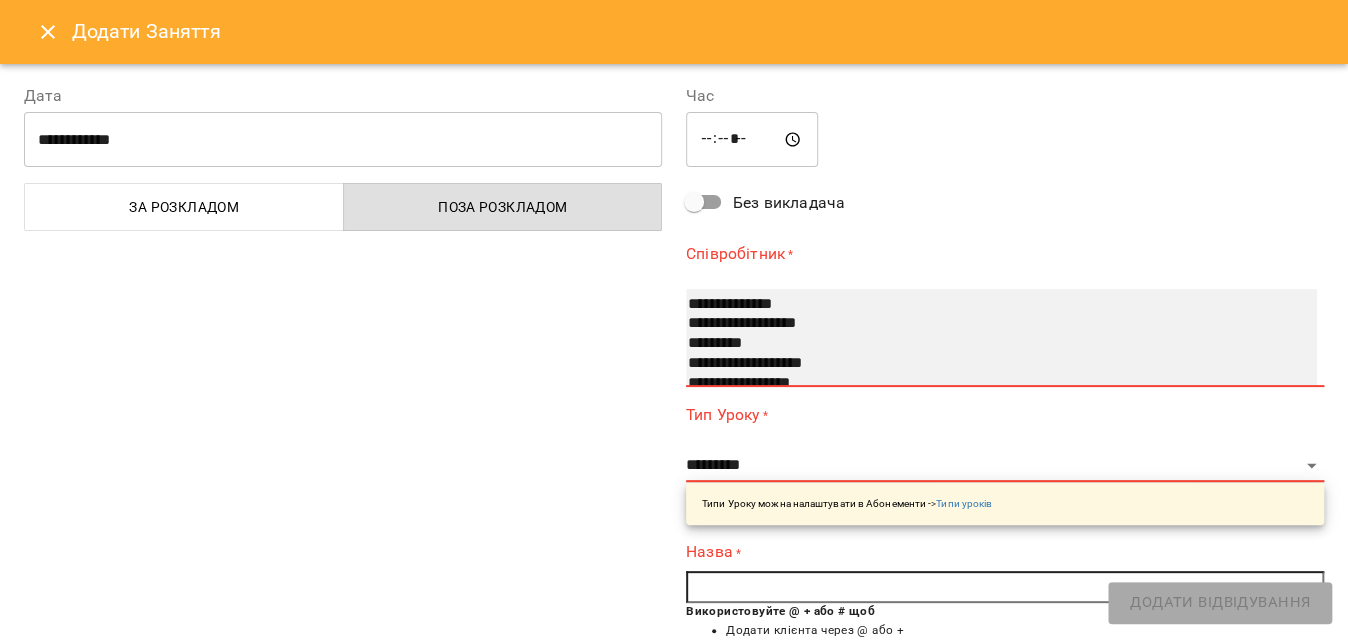 select on "**********" 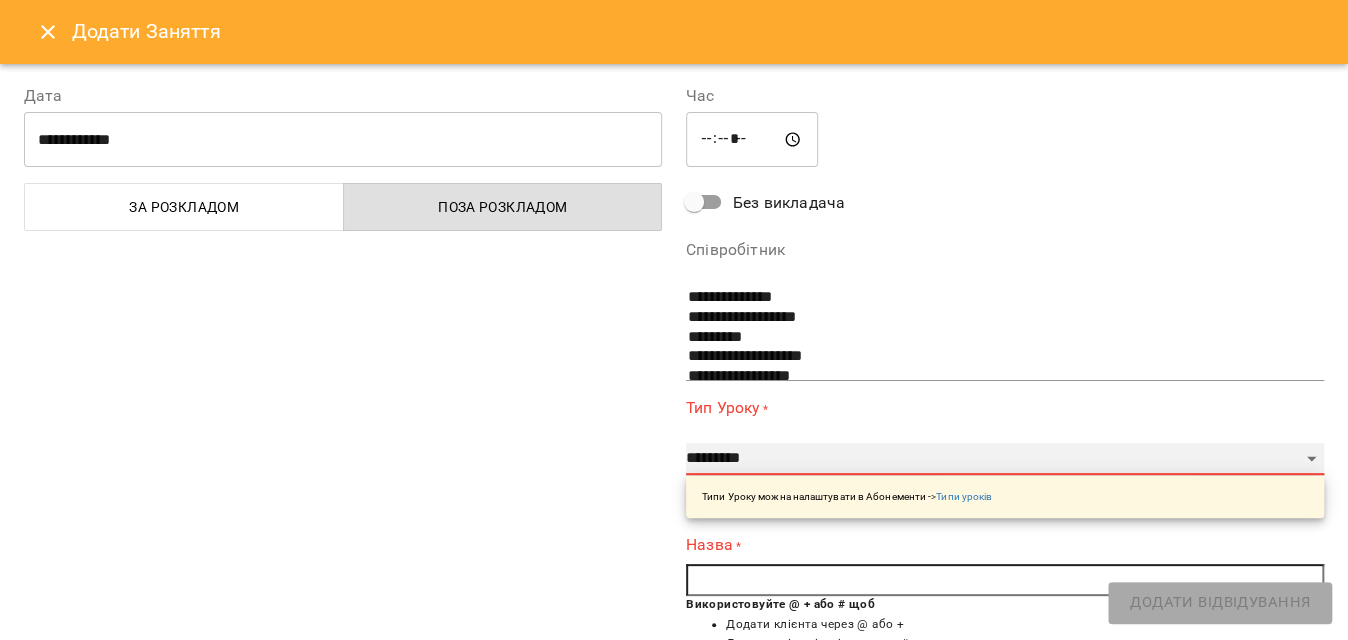 click on "**********" at bounding box center (1005, 459) 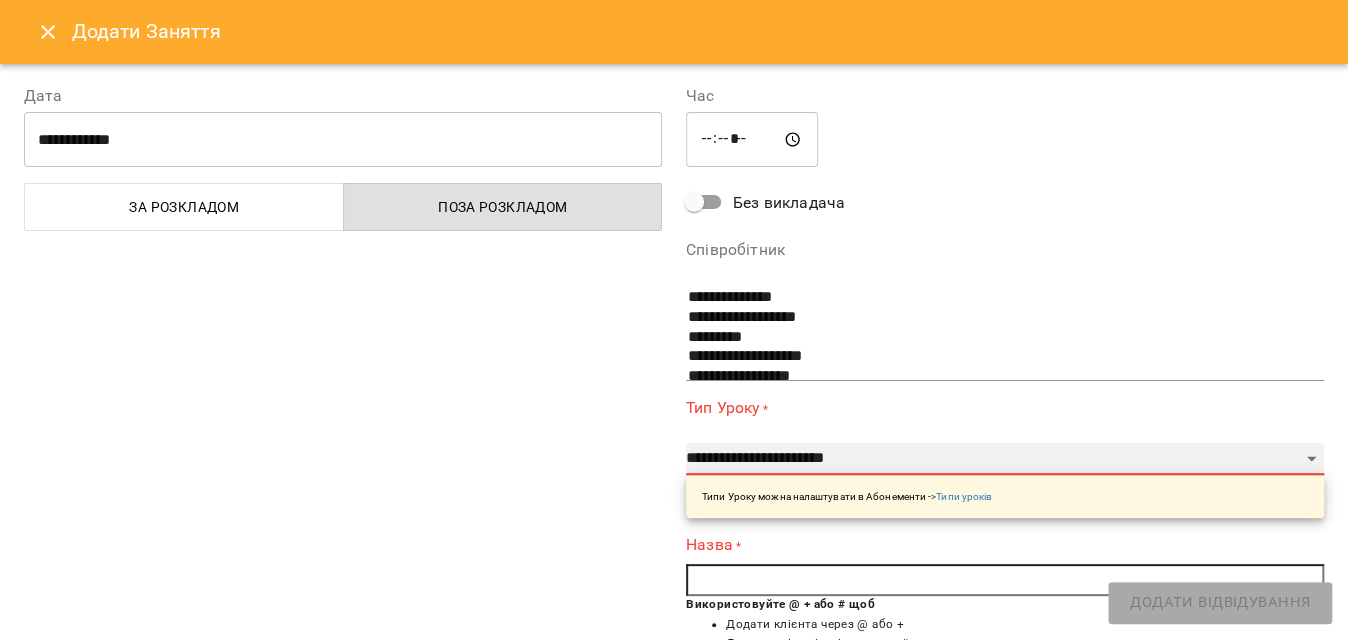 click on "**********" at bounding box center [1005, 459] 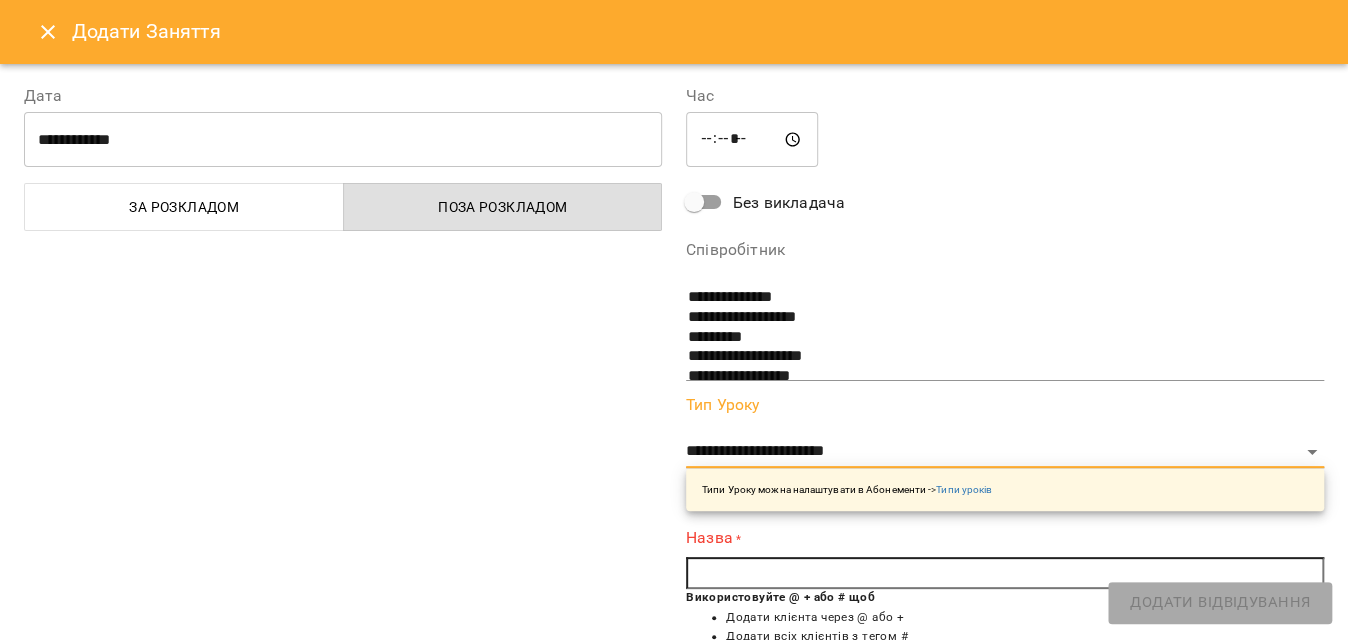 click at bounding box center (1005, 573) 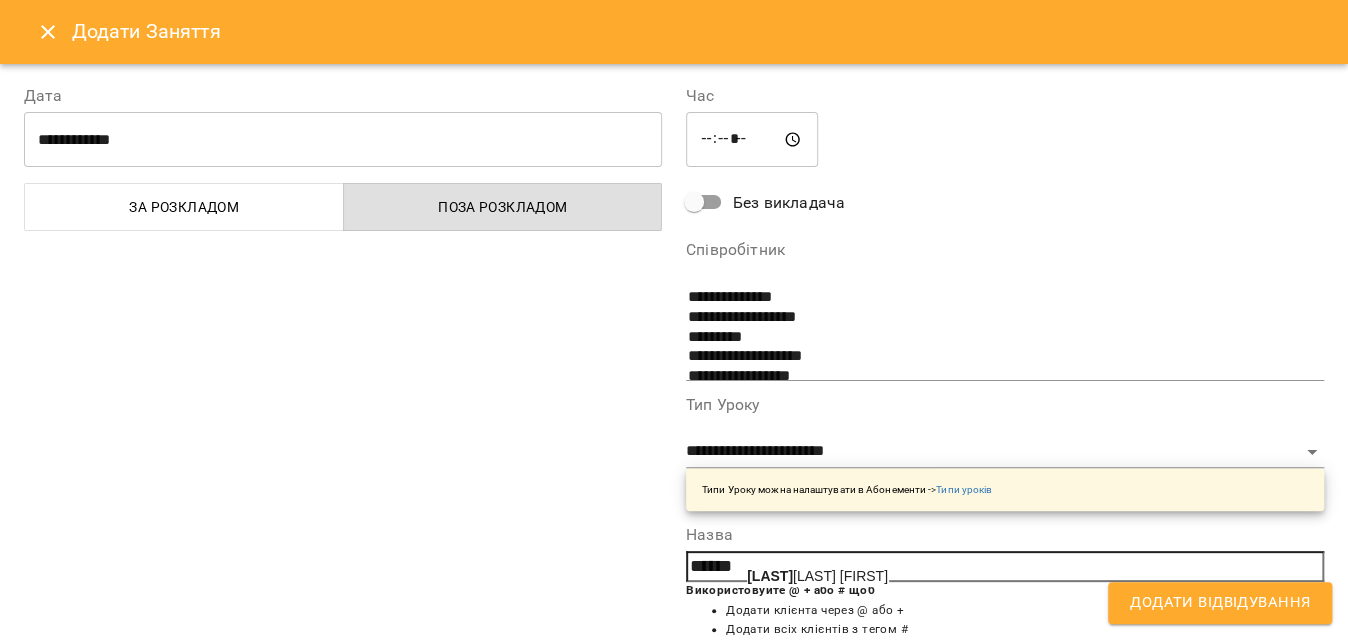 click on "Чумак ова Анастасія" at bounding box center (817, 576) 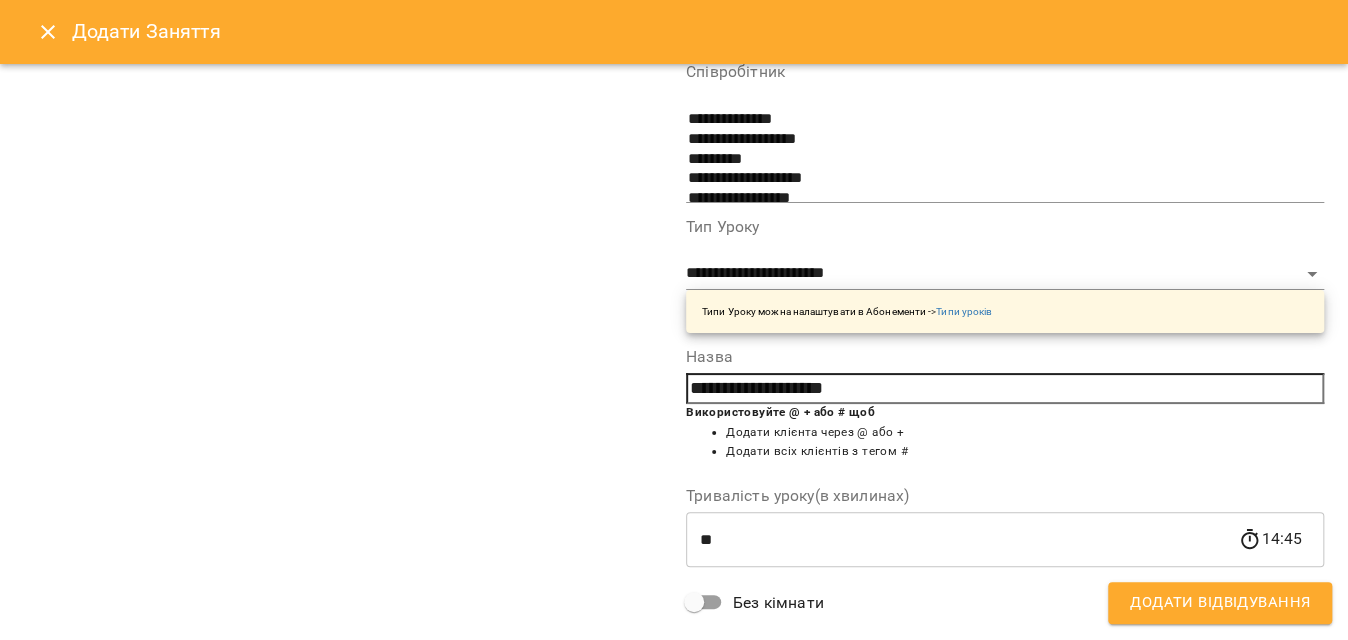 scroll, scrollTop: 362, scrollLeft: 0, axis: vertical 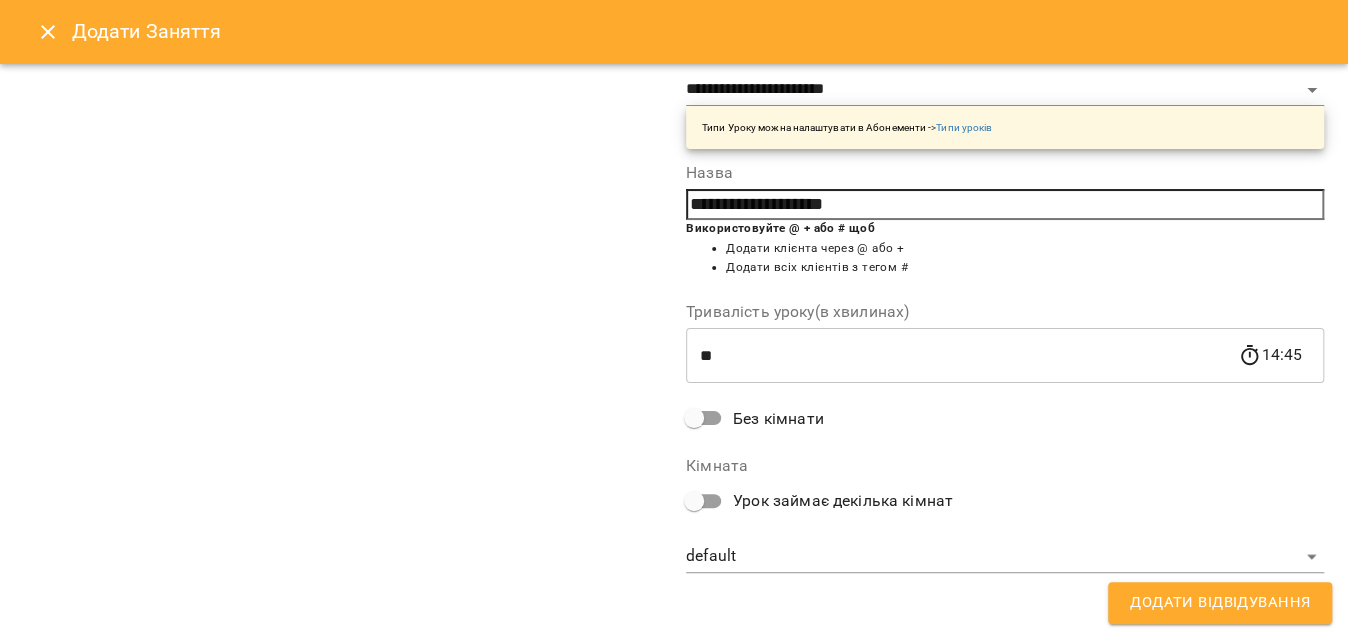 click on "For Business 14 UA Пн 04 серп Вт 05 серп Ср 06 серп Чт 07 серп Пт 08 серп Сб 09 серп Нд 10 серп 09 10 11 12 13 14 15 16 17 18 19 20 21 09:00 Переяславська Ніна Індив іспанська 10:00 Каменець Анна Індив іспанська 14:00 Кравченко Світлана Індив іспанська 17:00 Сорока Вікторія Індив іспанська 18:00 Діана Станіславова Індив іспанська 10:00 Пара Кузнєцова Ольга та Курилова Олена Парний іспанська 11:00 Токаржевська Олеся Індив іспанська 14:00 Коломієць Раїса Індив іспанська 15:00 Індив іспанська - Сокол Ханна 16:00 Войтко Юлія Індив іспанська 10:00 Переяславська Ніна 11:00 2 17:00 18:00 11:00 -" at bounding box center (674, 886) 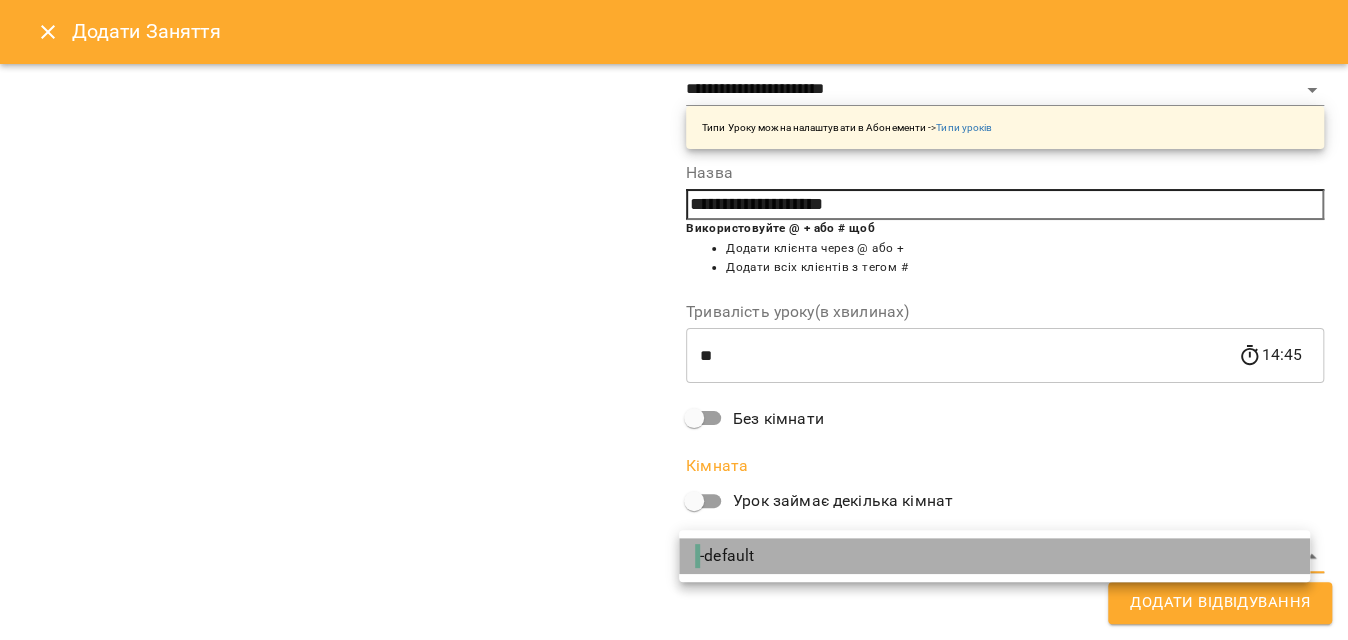 click on "-  default" at bounding box center [994, 556] 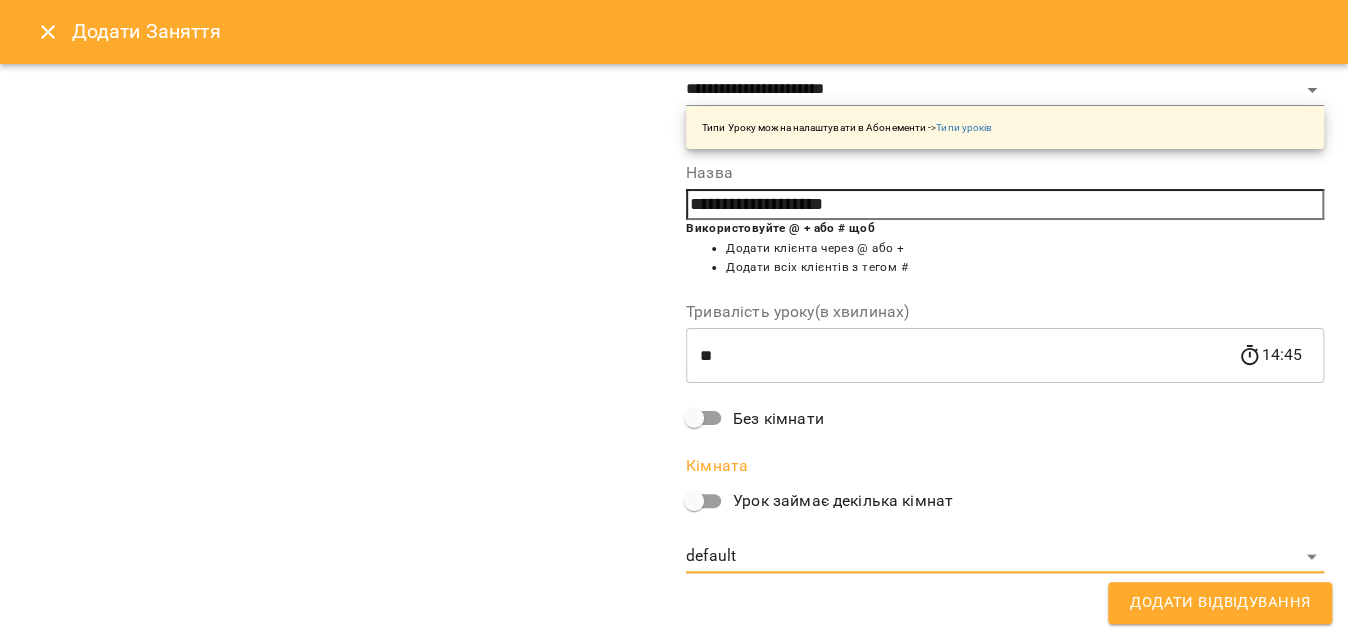 click on "Додати Відвідування" at bounding box center [1220, 603] 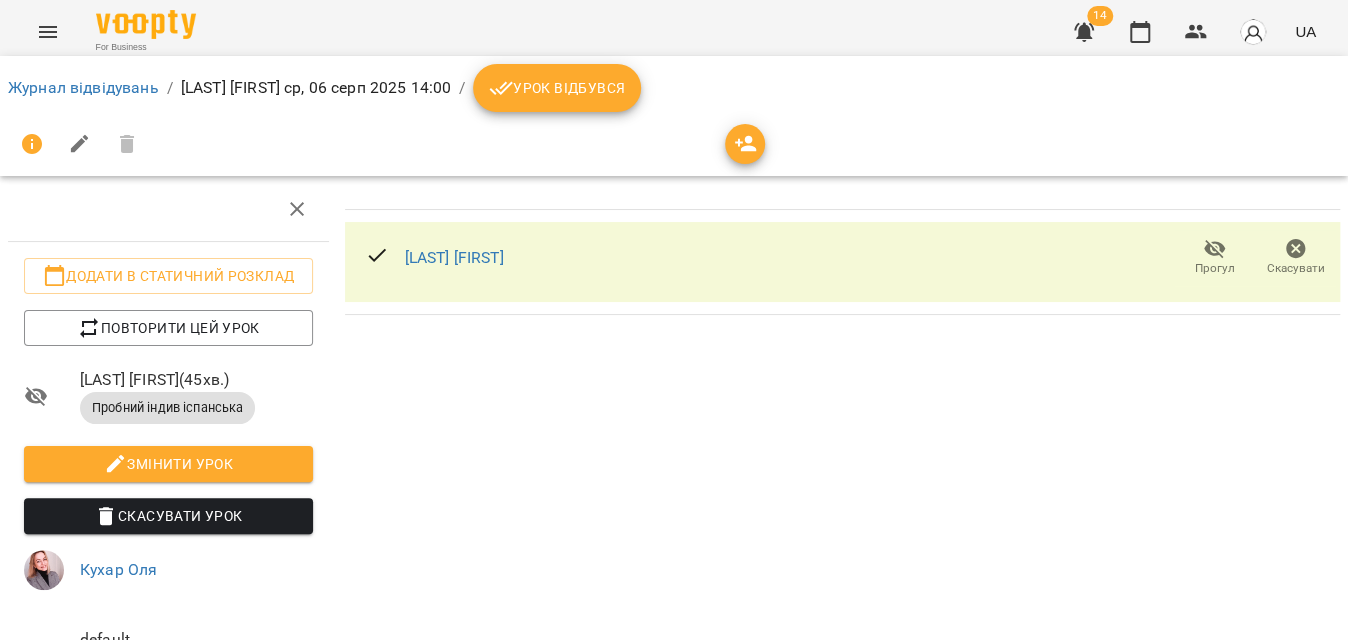 click at bounding box center (674, 144) 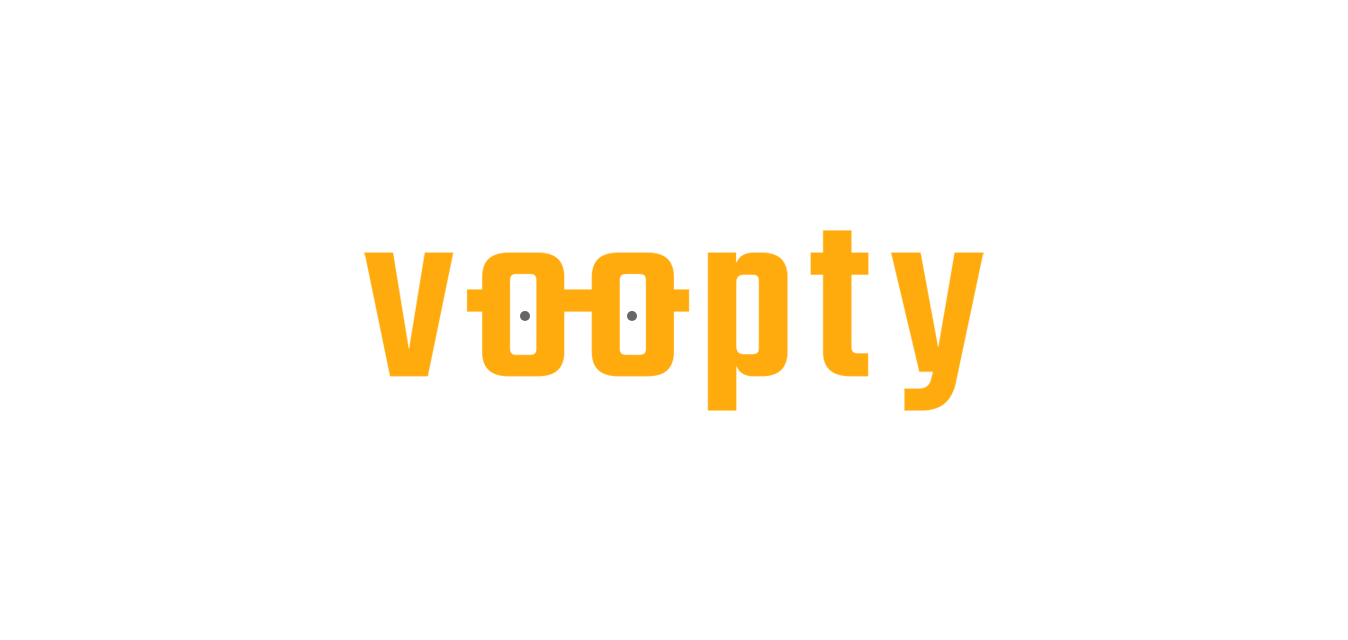 scroll, scrollTop: 0, scrollLeft: 0, axis: both 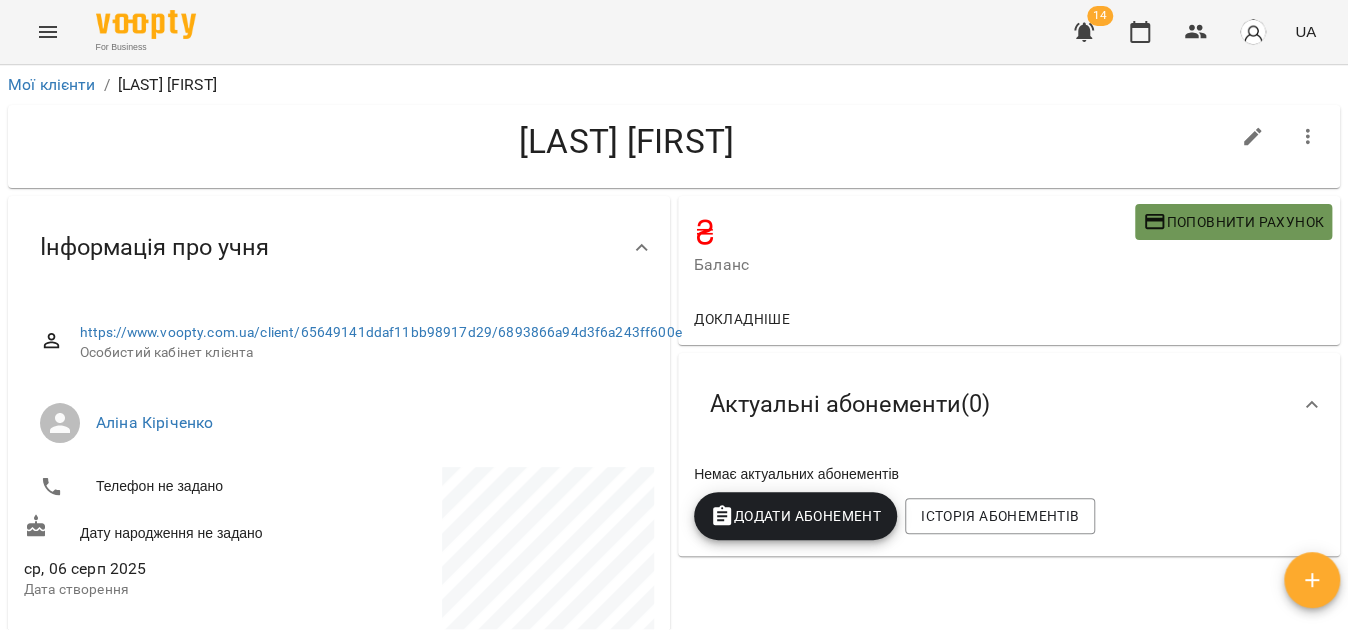 click 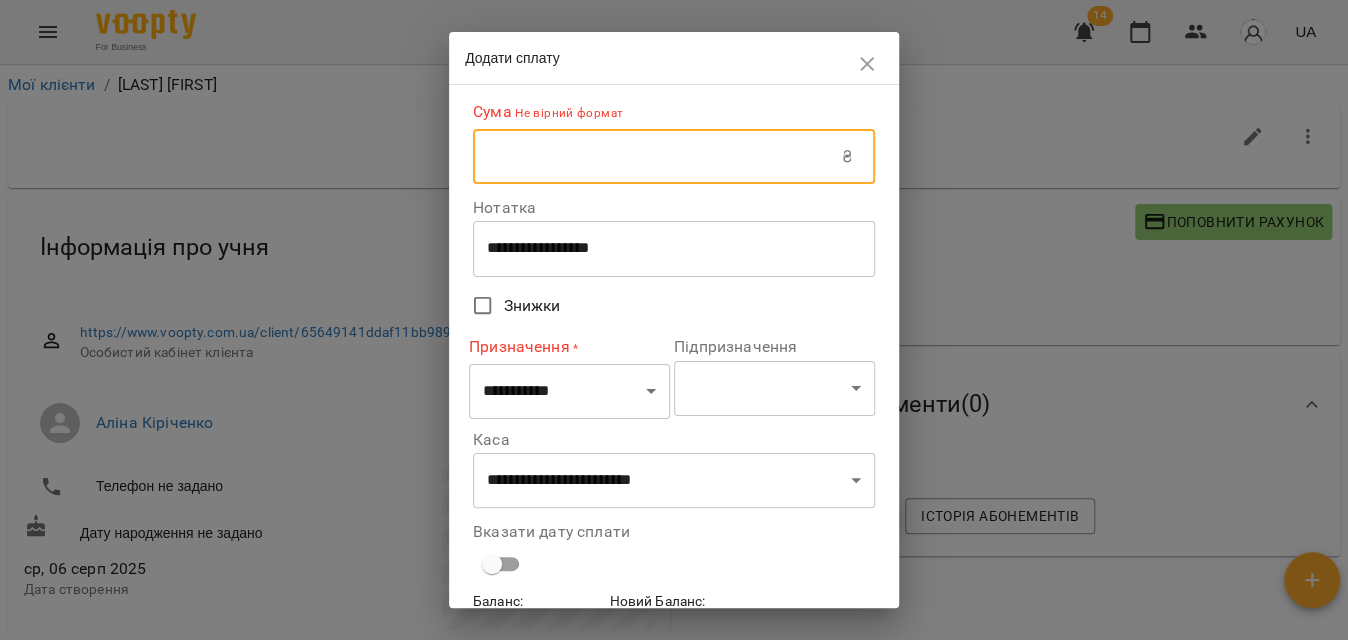 click at bounding box center (657, 157) 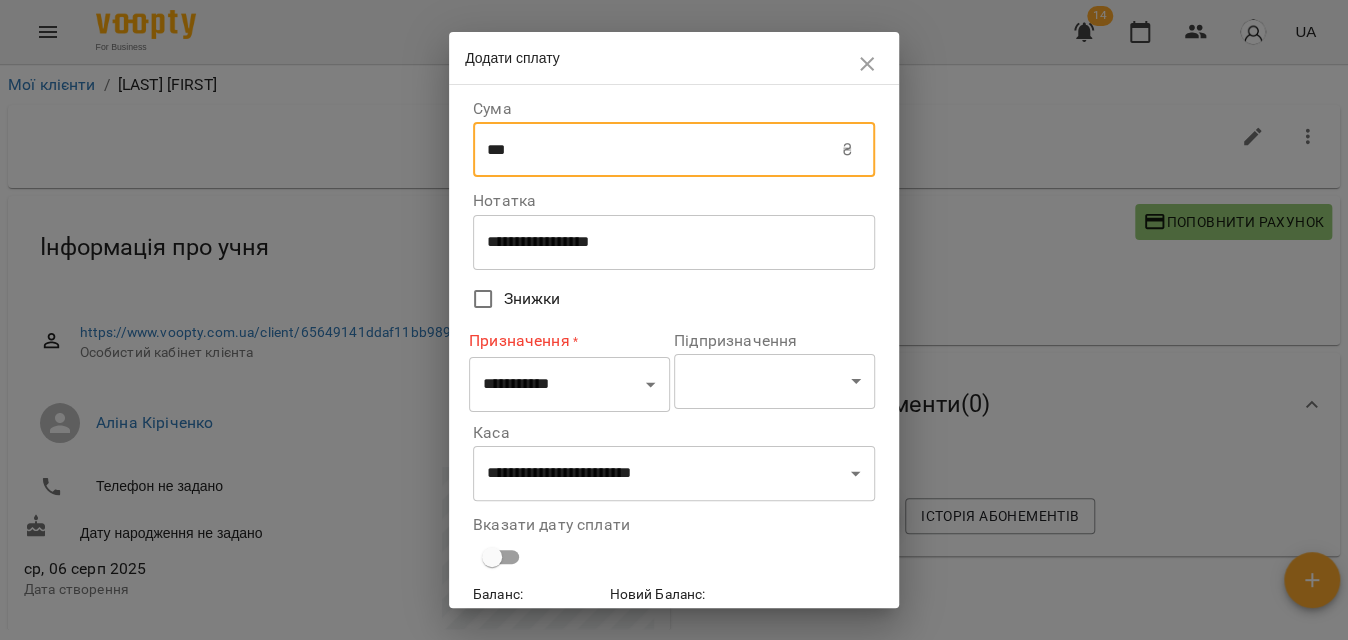type on "***" 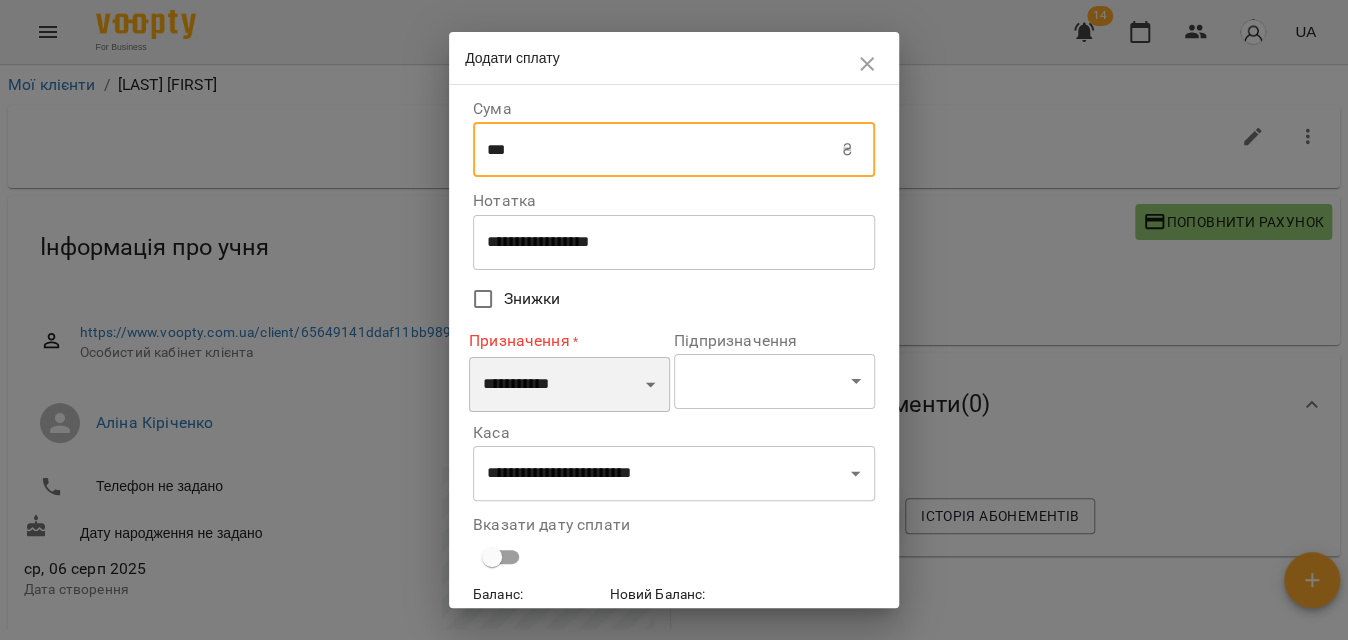 click on "**********" at bounding box center [569, 385] 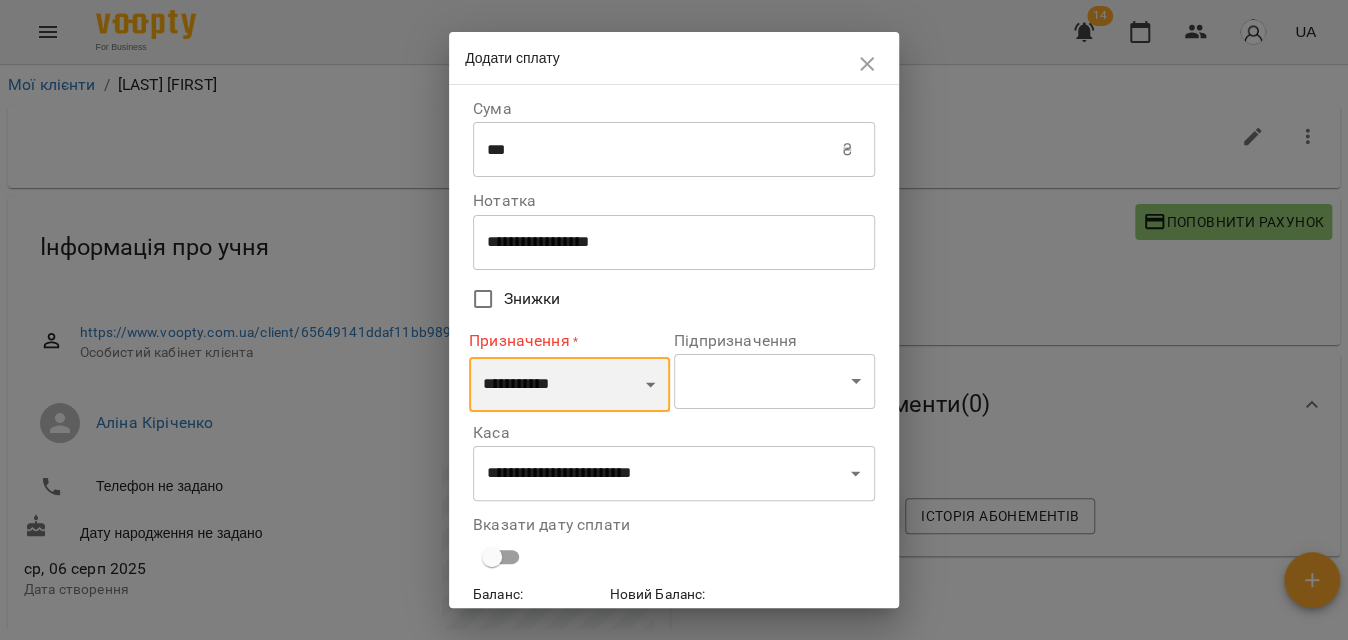 select on "**********" 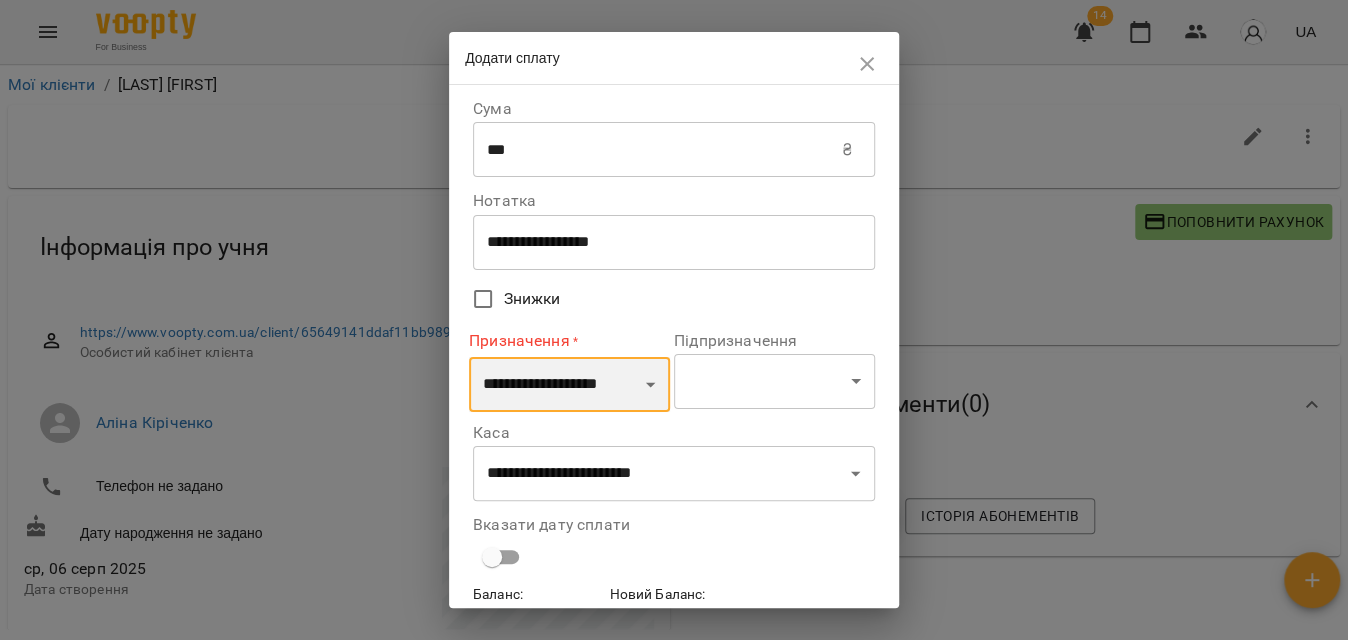click on "**********" at bounding box center [569, 385] 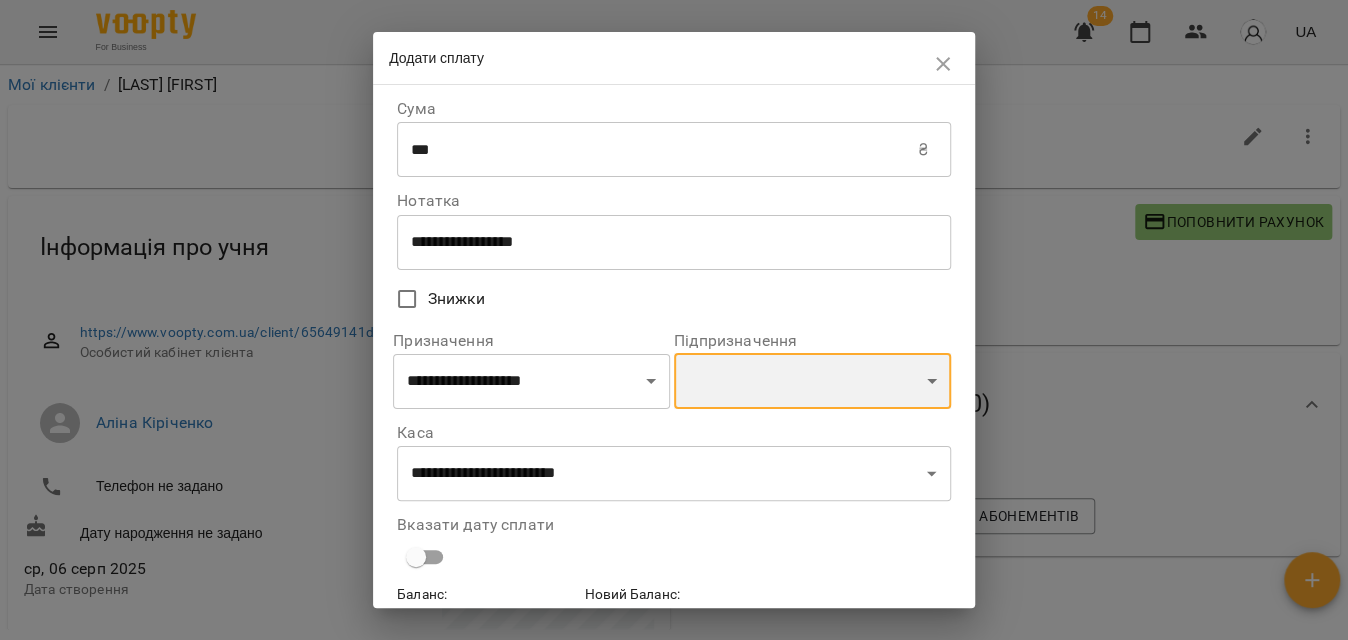 click on "**********" at bounding box center [812, 381] 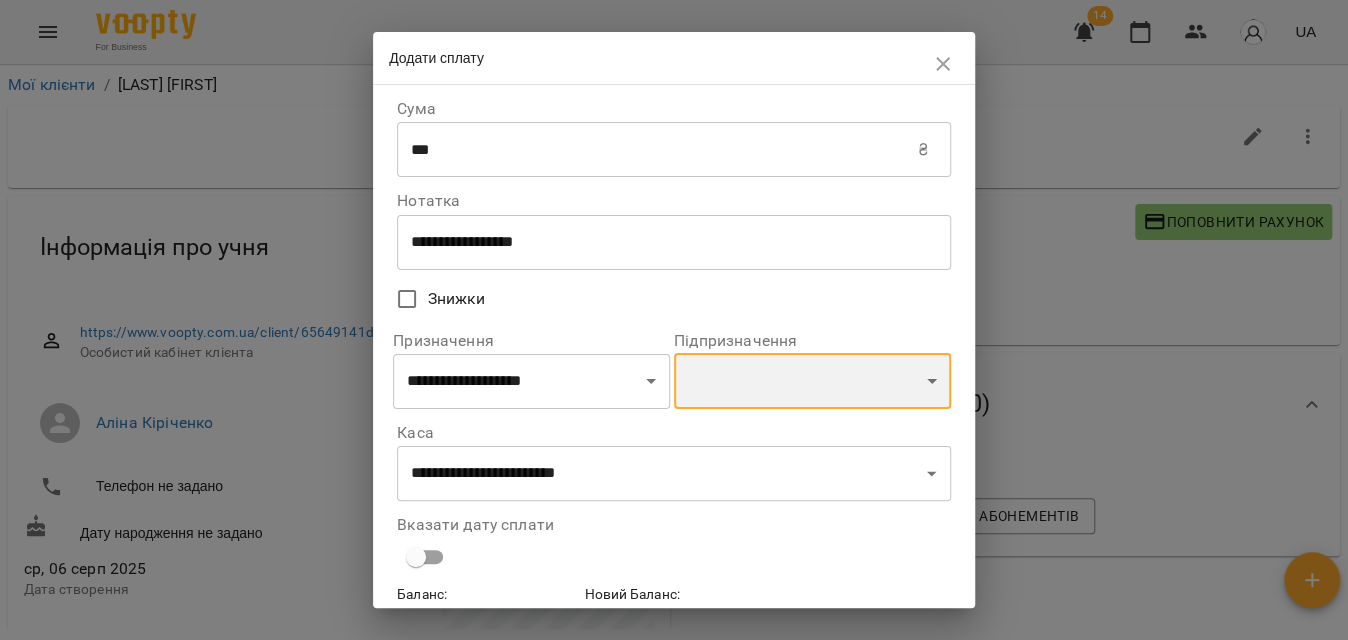 select on "**********" 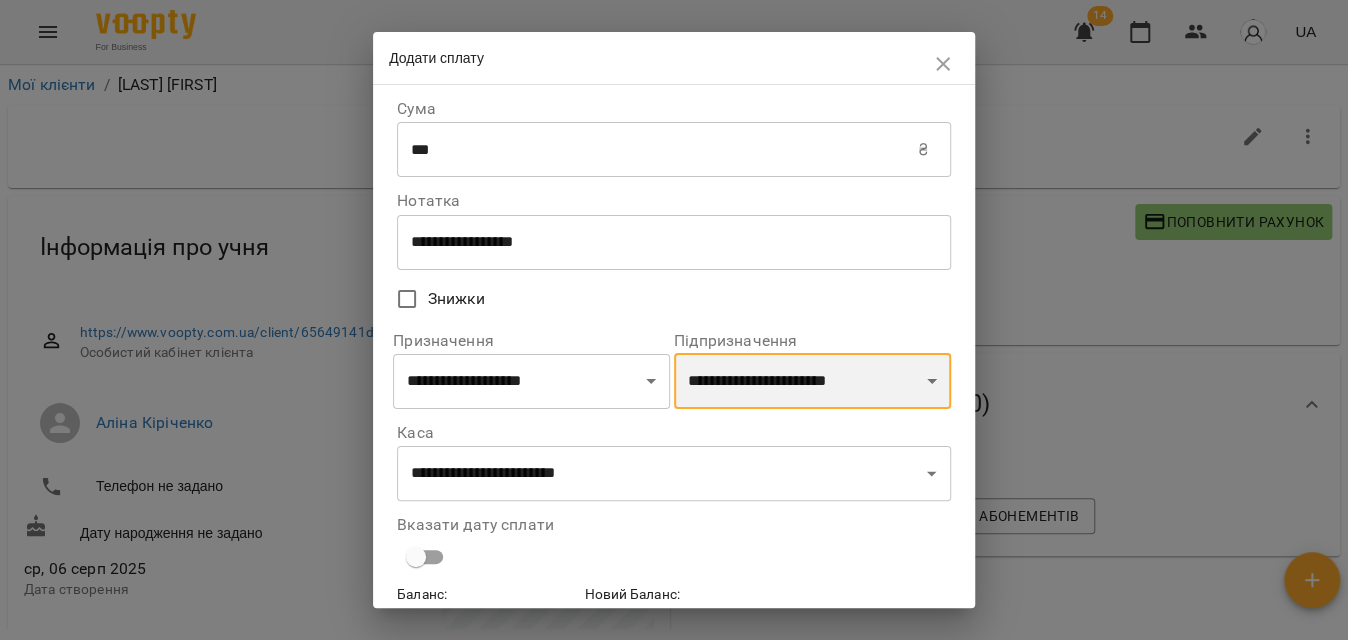 click on "**********" at bounding box center [812, 381] 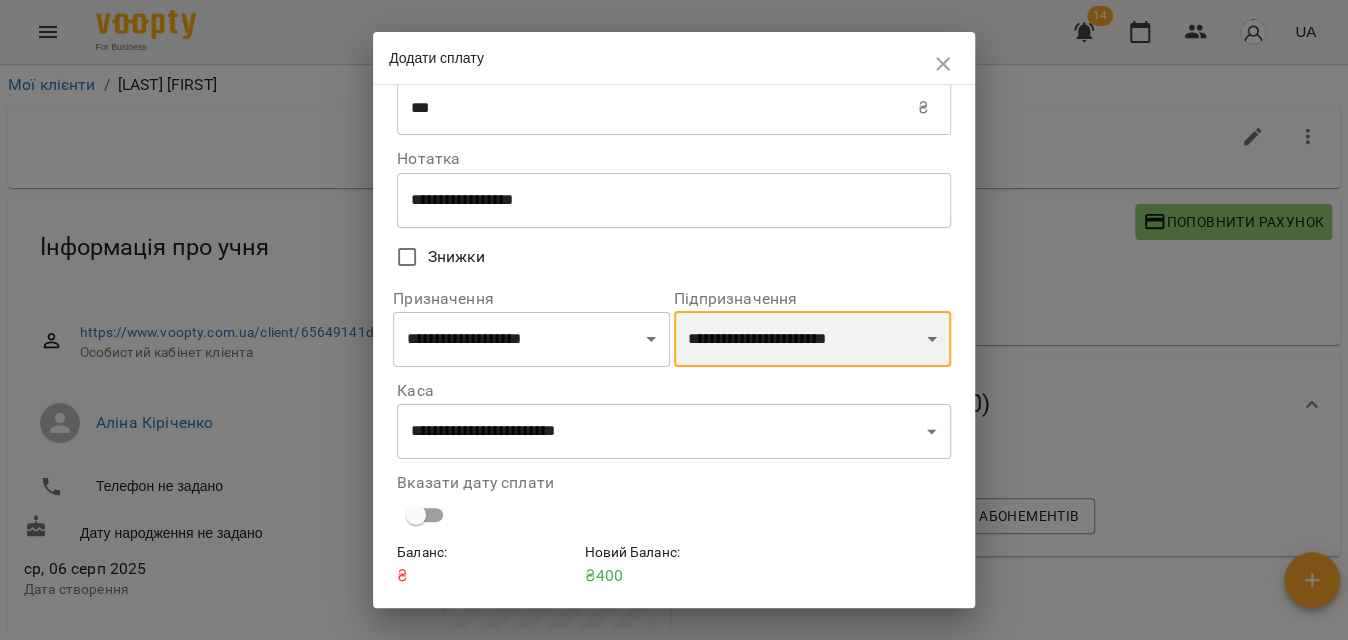 scroll, scrollTop: 107, scrollLeft: 0, axis: vertical 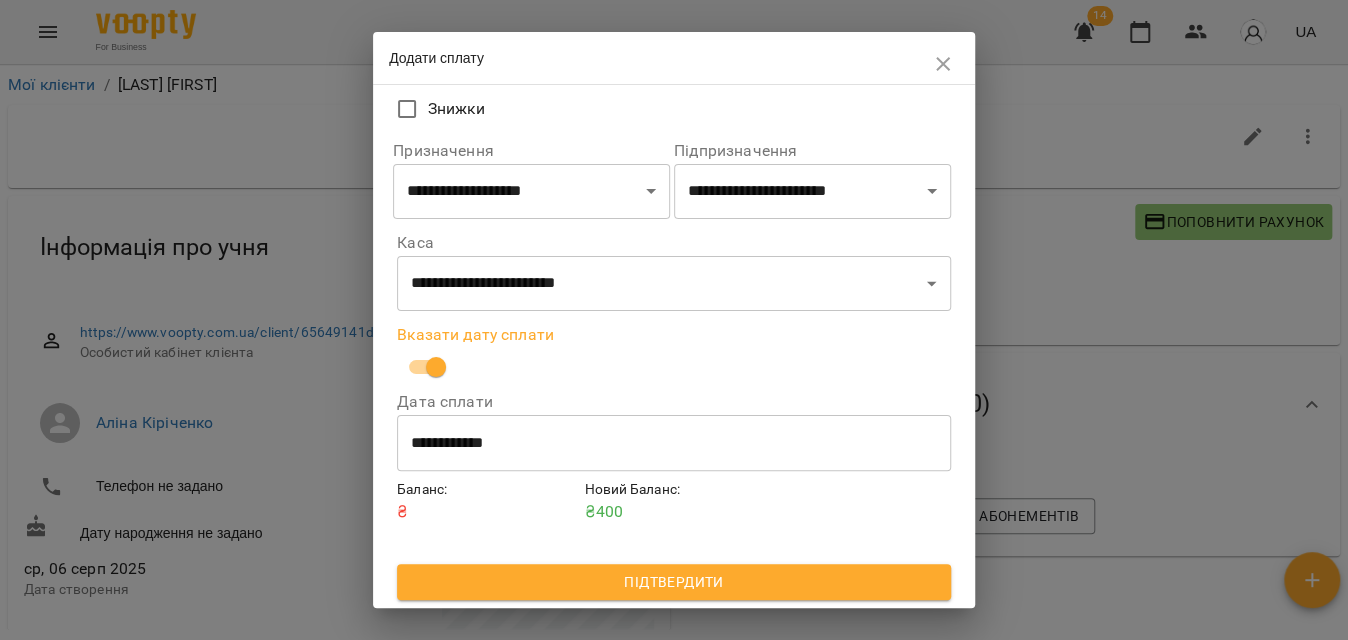 click on "Підтвердити" at bounding box center [674, 582] 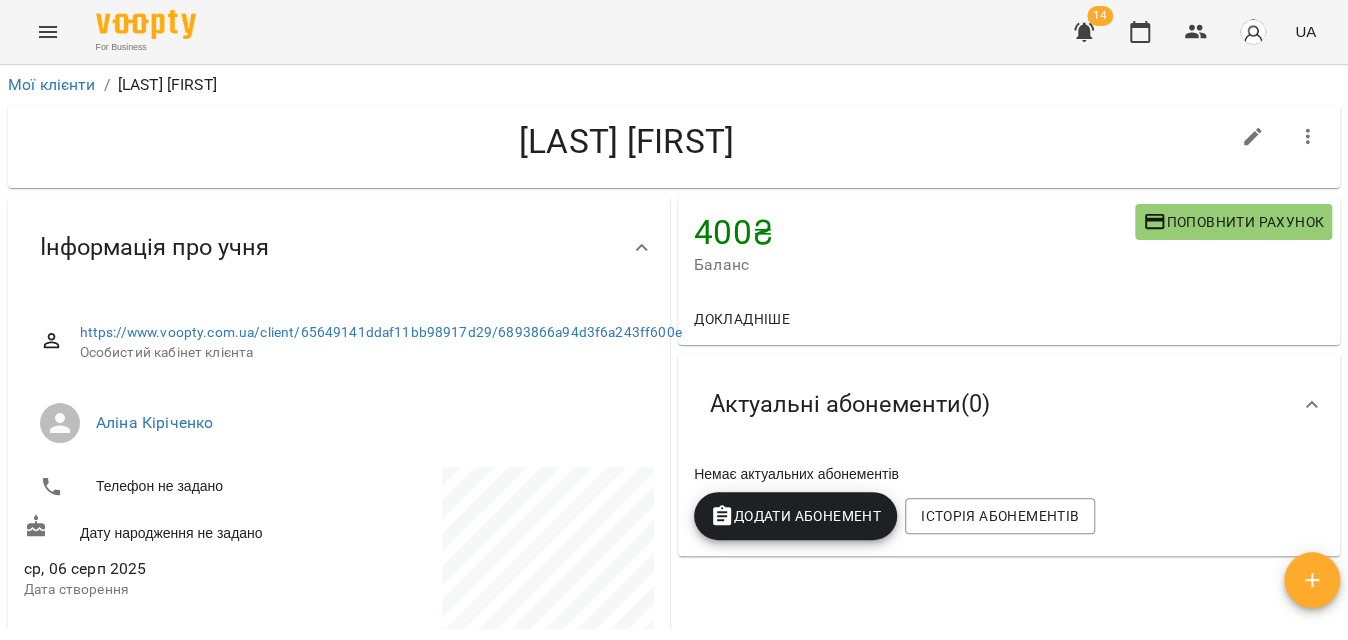 click at bounding box center (48, 32) 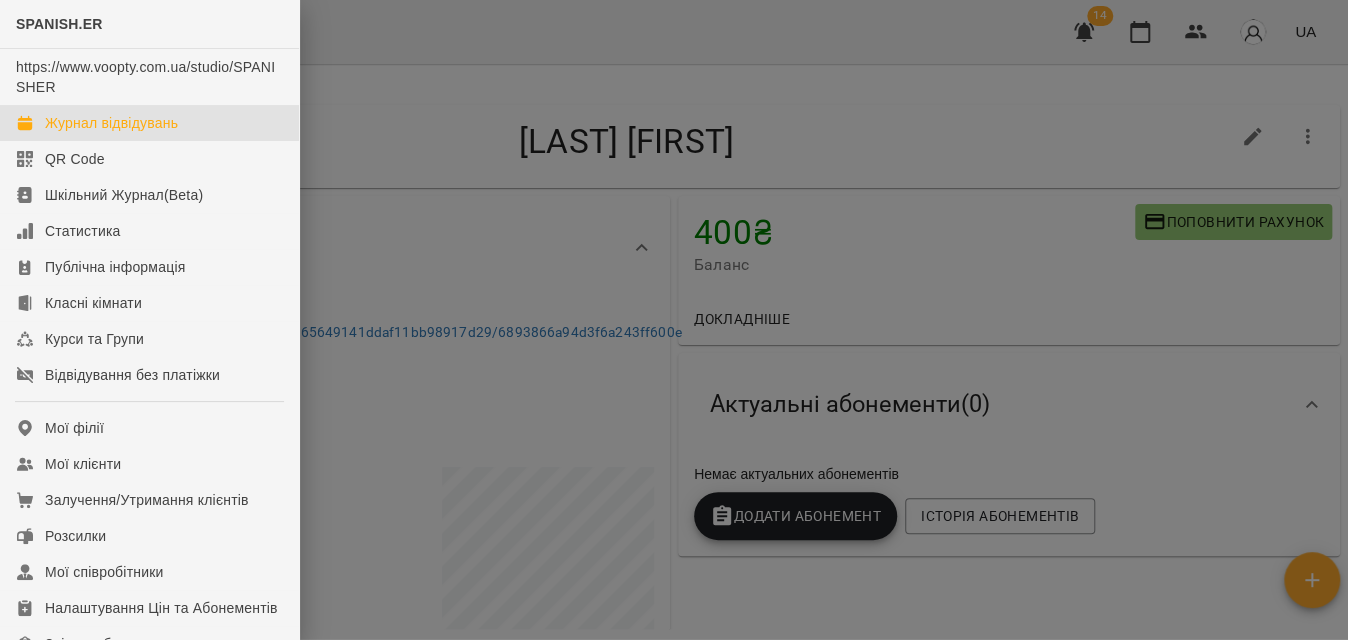 click on "Журнал відвідувань" at bounding box center [111, 123] 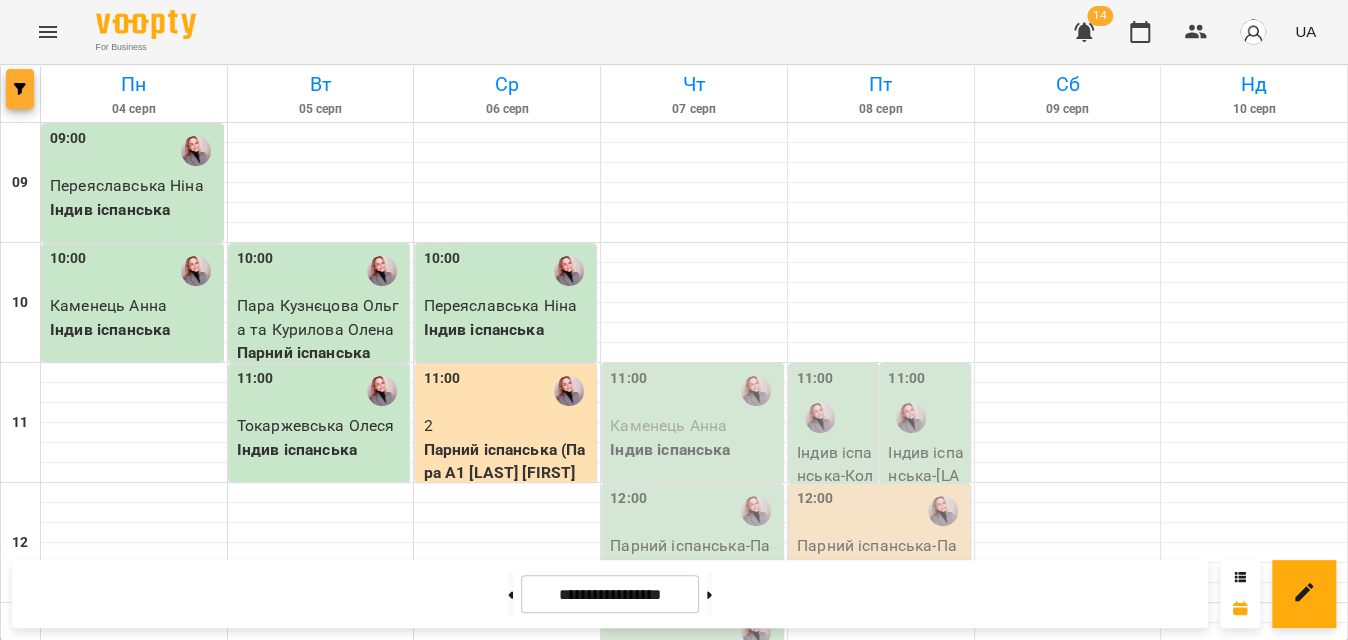 click at bounding box center [20, 89] 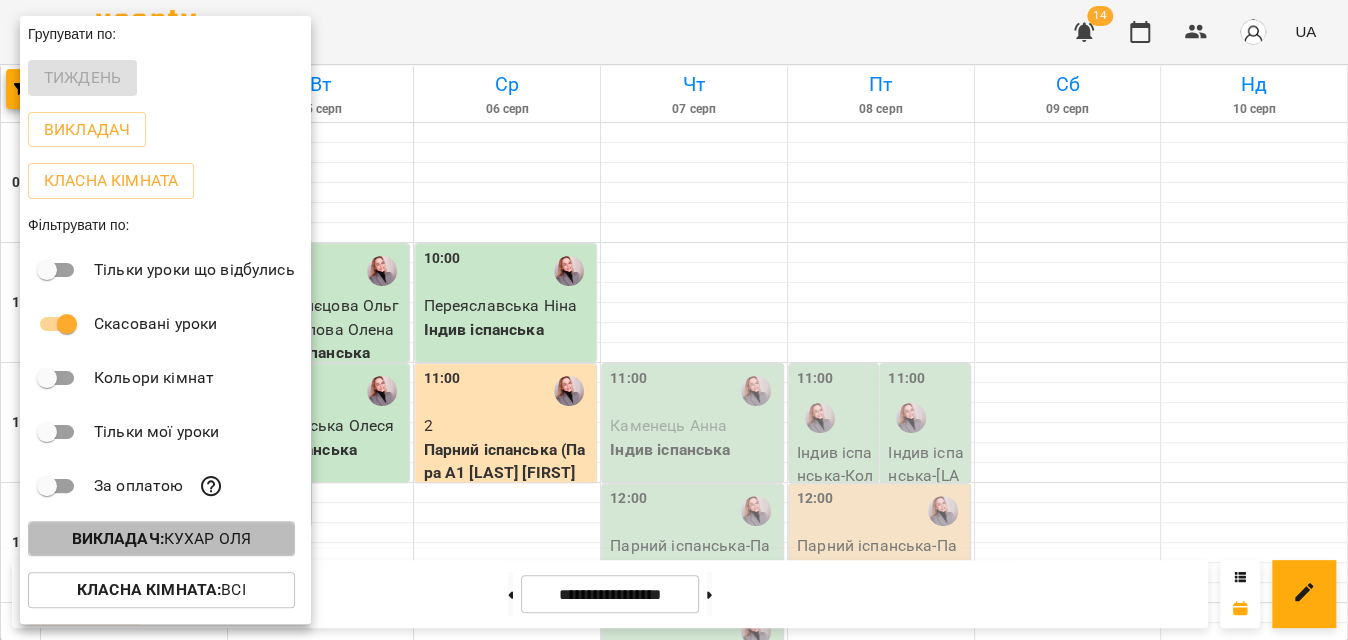 click on "Викладач :" at bounding box center [118, 538] 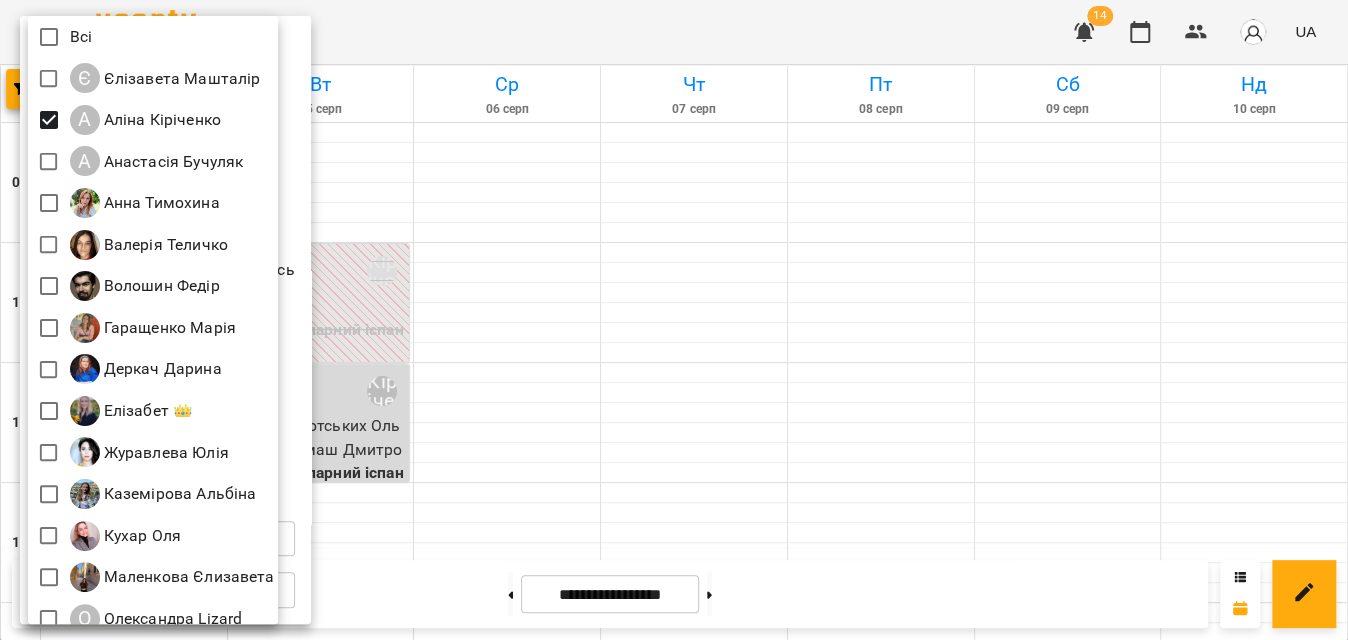 click at bounding box center (674, 320) 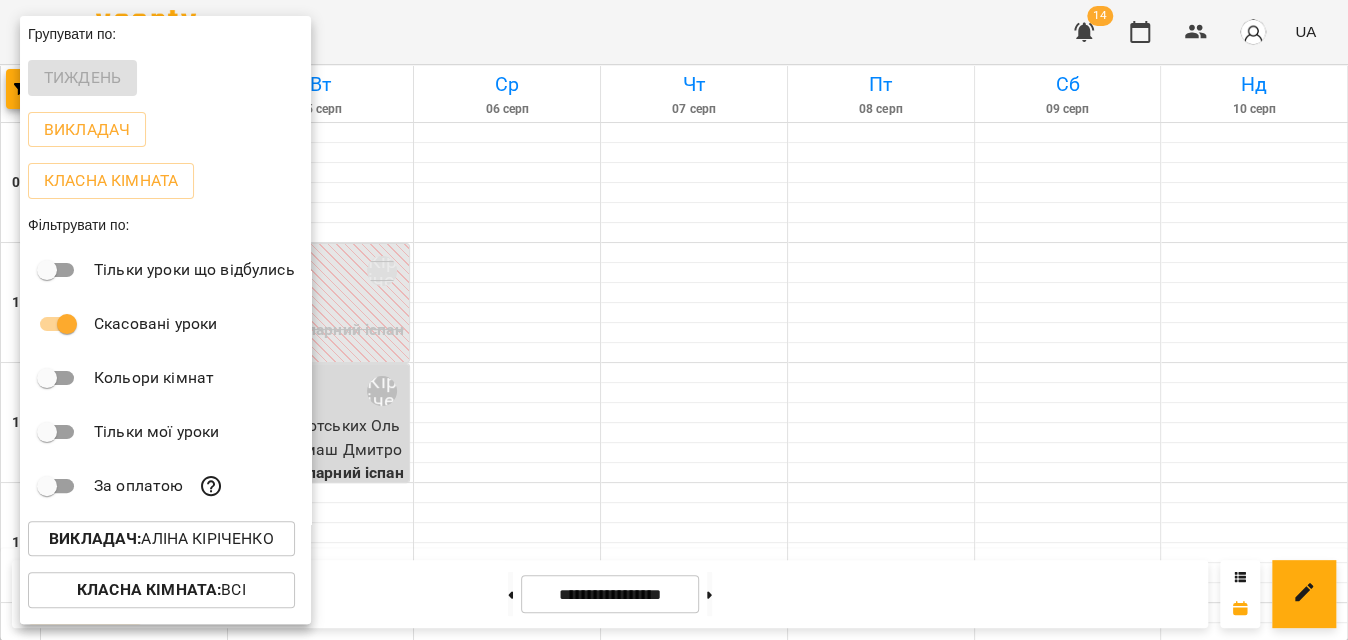 click at bounding box center [674, 320] 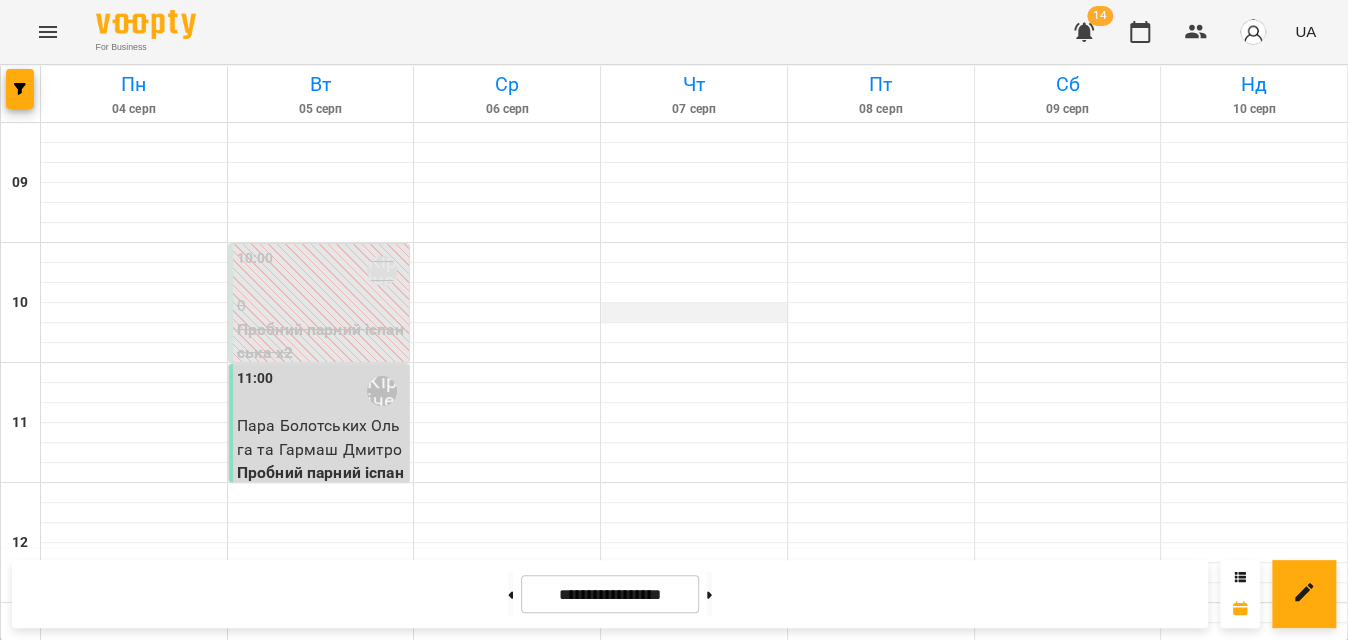 scroll, scrollTop: 90, scrollLeft: 0, axis: vertical 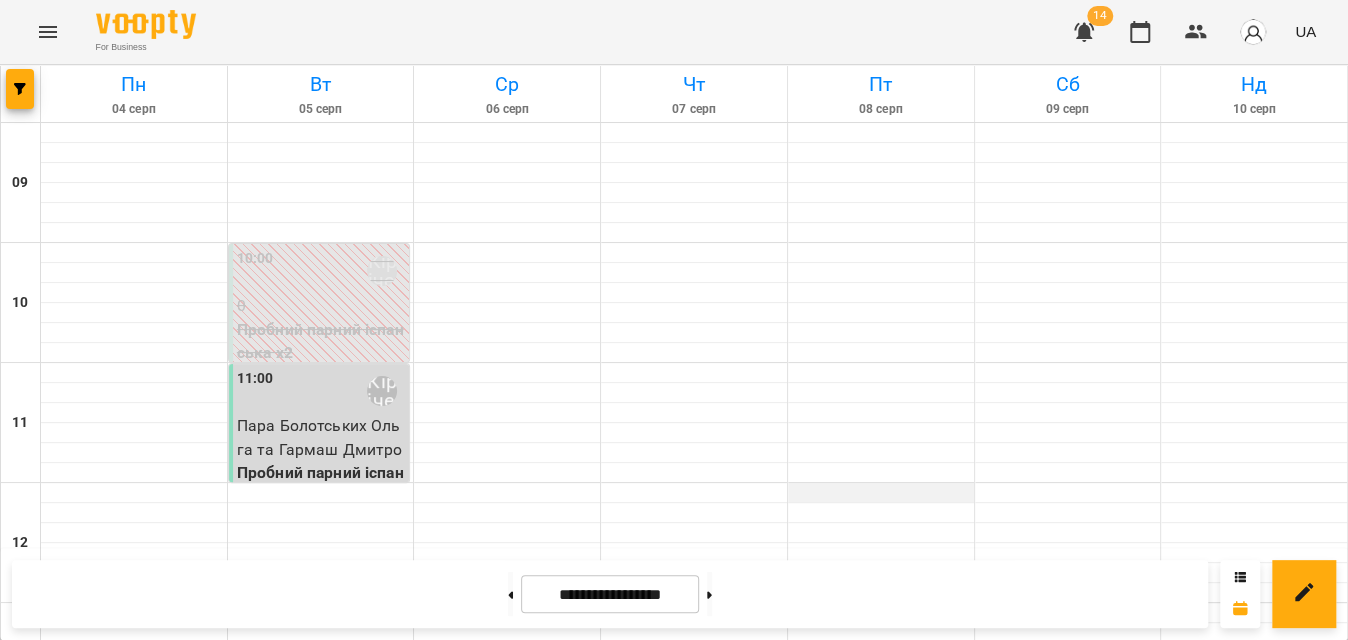click at bounding box center [881, 493] 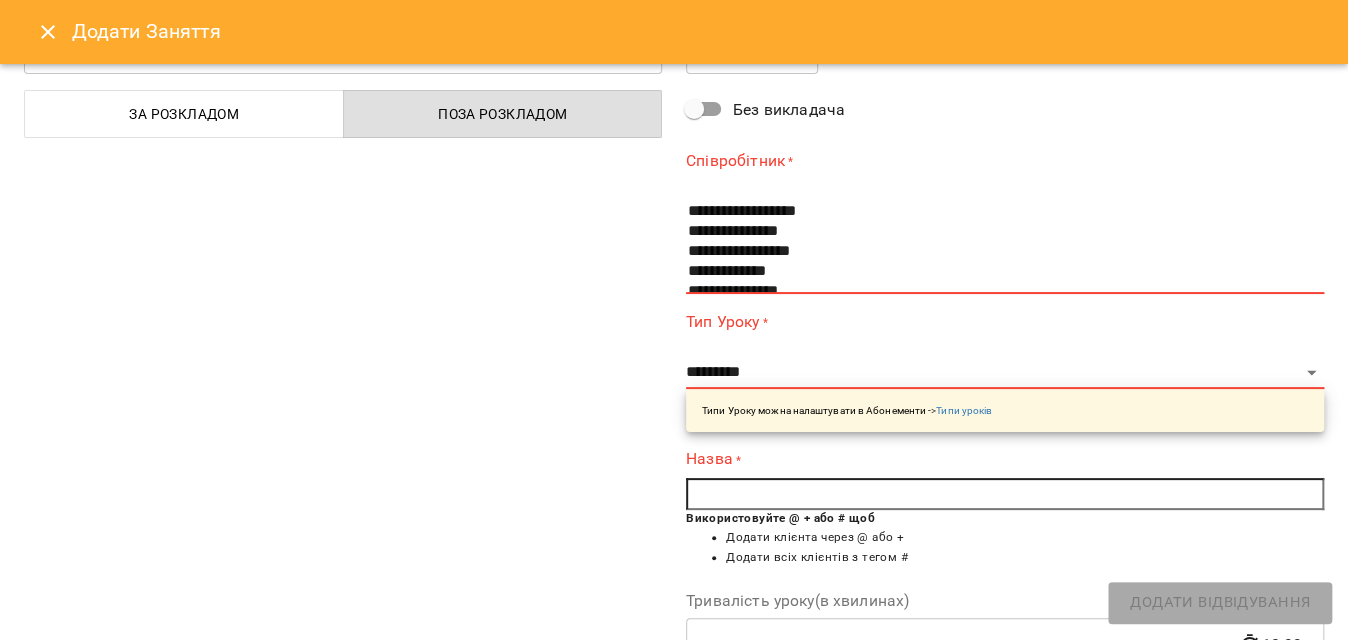 scroll, scrollTop: 90, scrollLeft: 0, axis: vertical 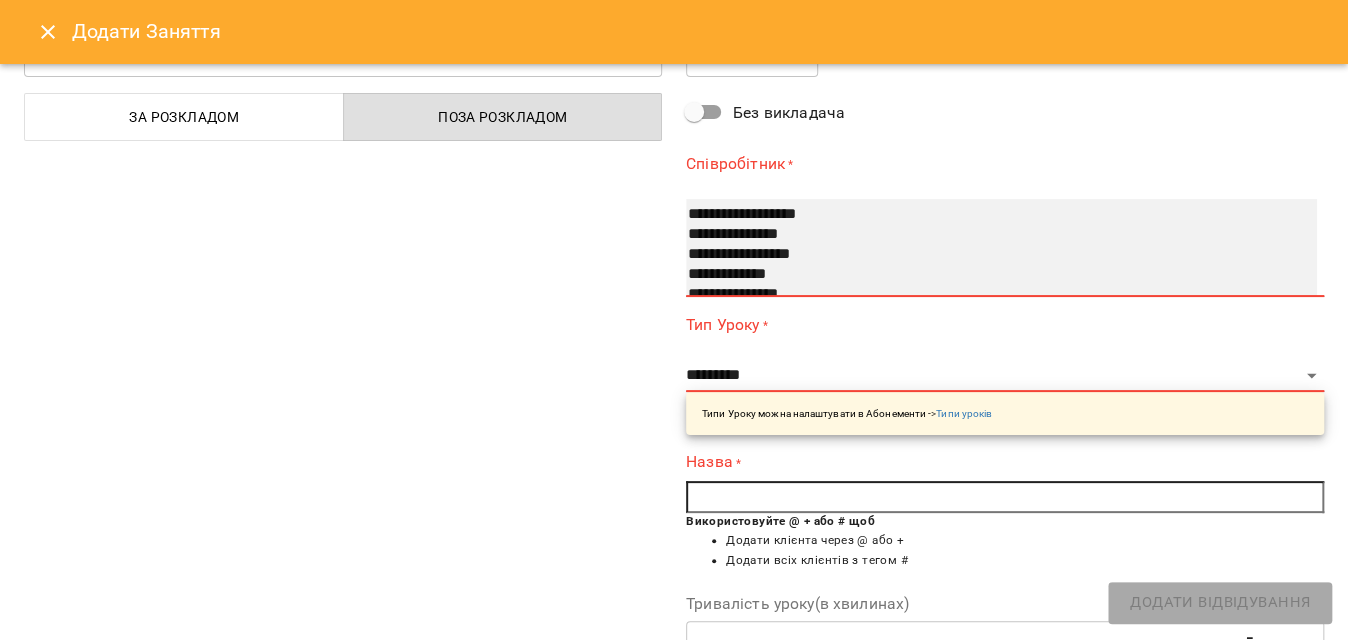 select on "**********" 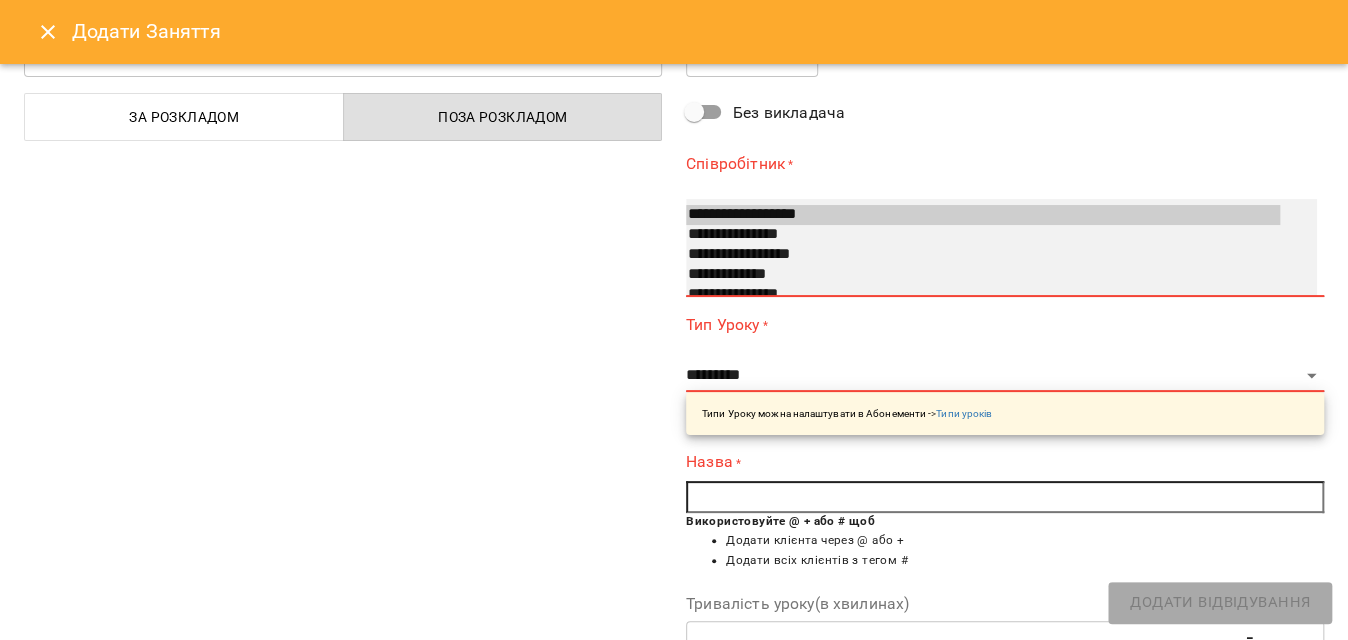 click on "**********" at bounding box center [983, 235] 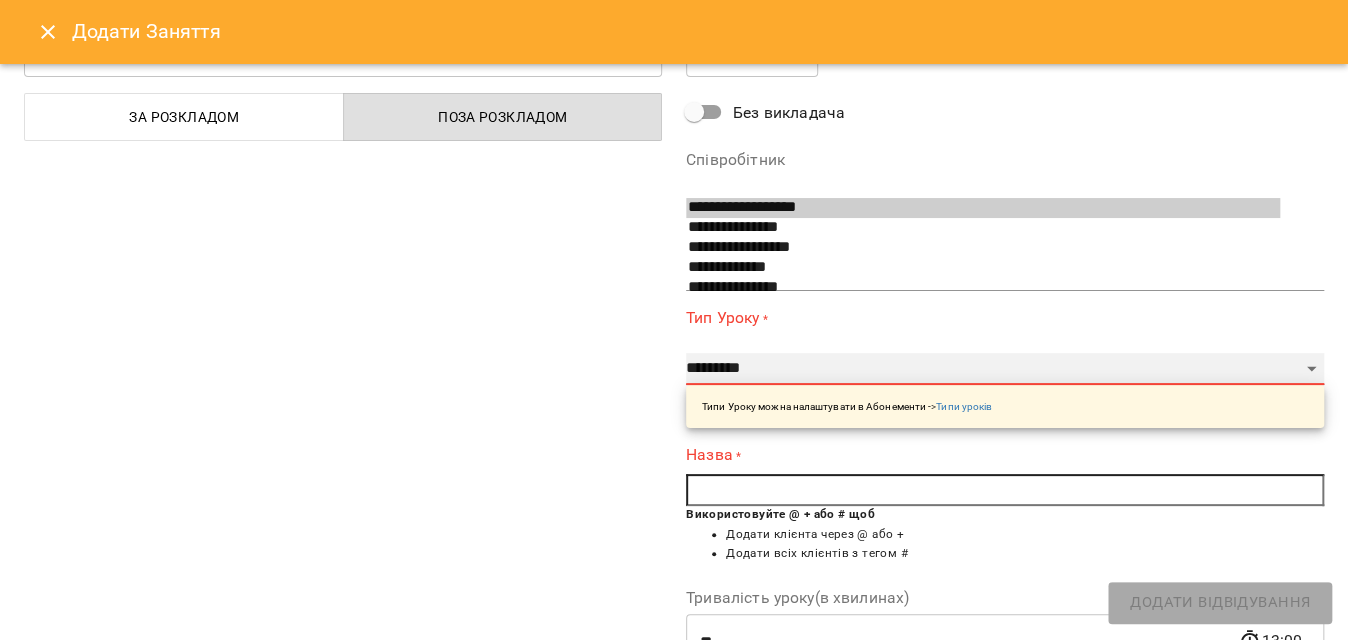 click on "**********" at bounding box center [1005, 369] 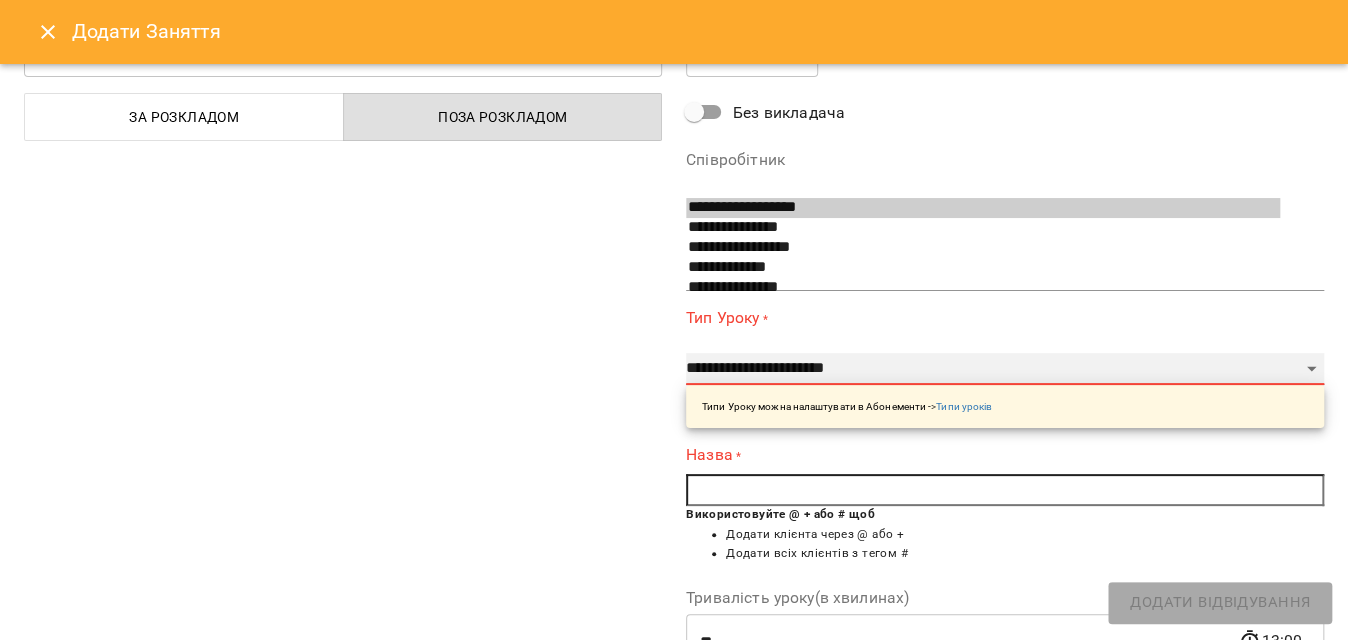 click on "**********" at bounding box center [1005, 369] 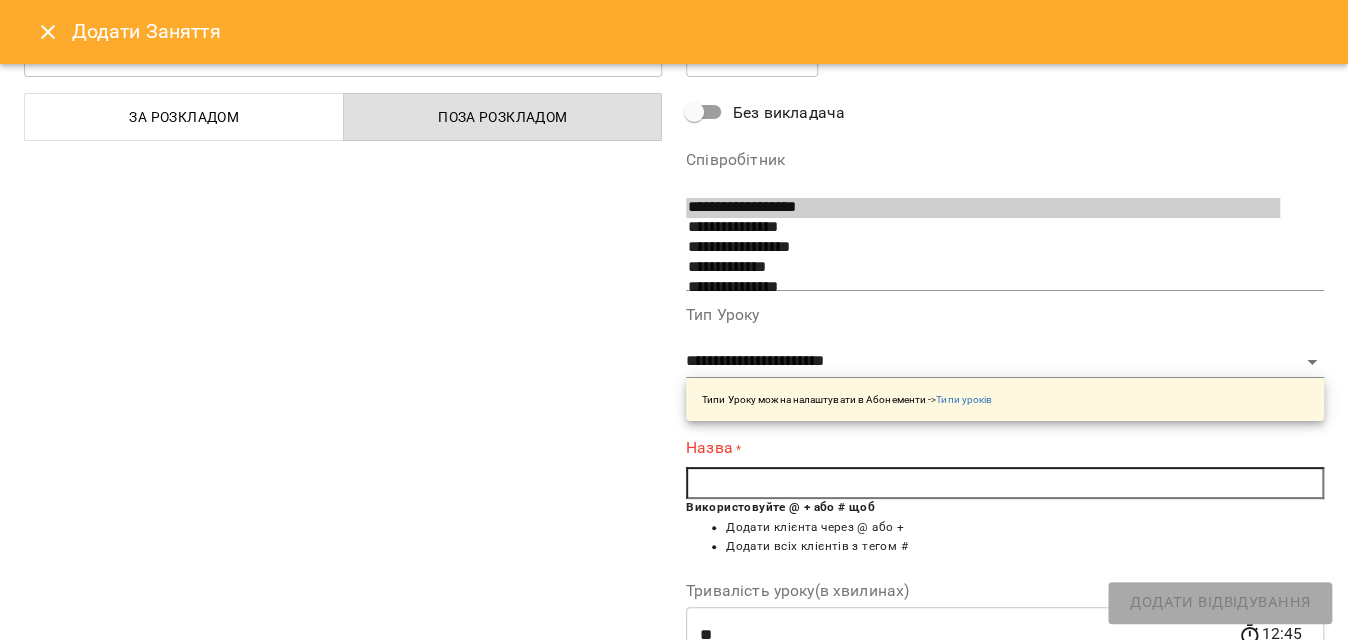 click at bounding box center (1005, 483) 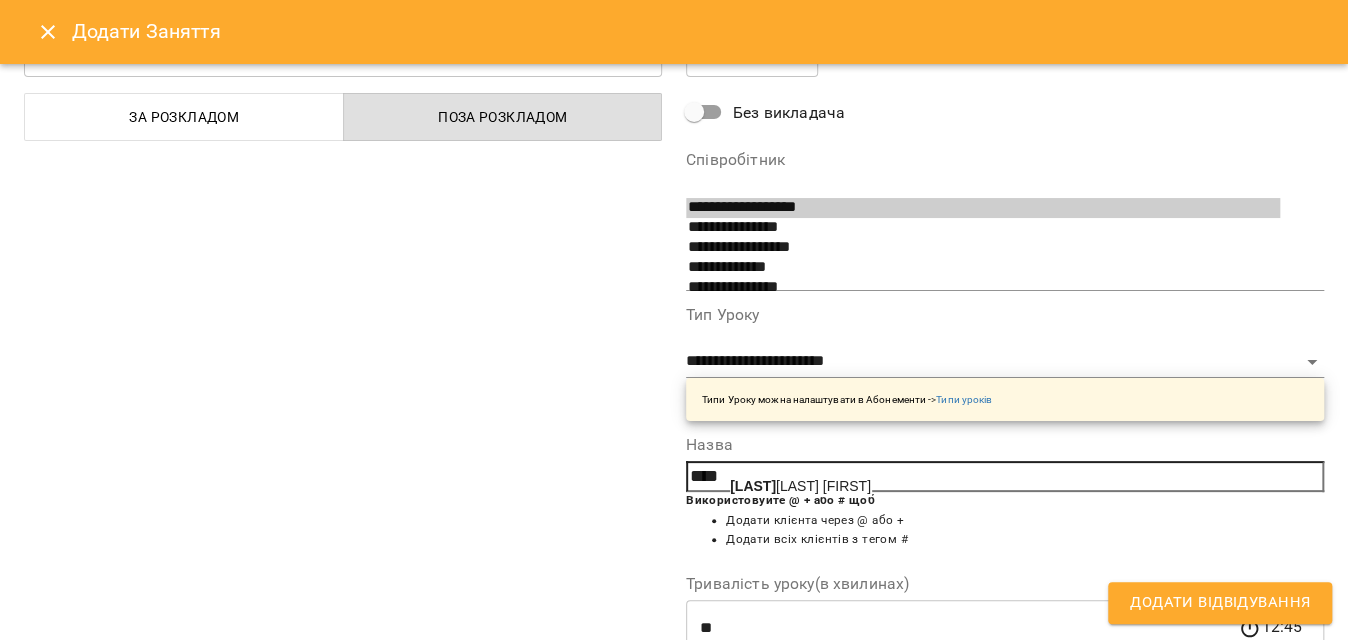 click on "Шає ва Олена" at bounding box center (800, 486) 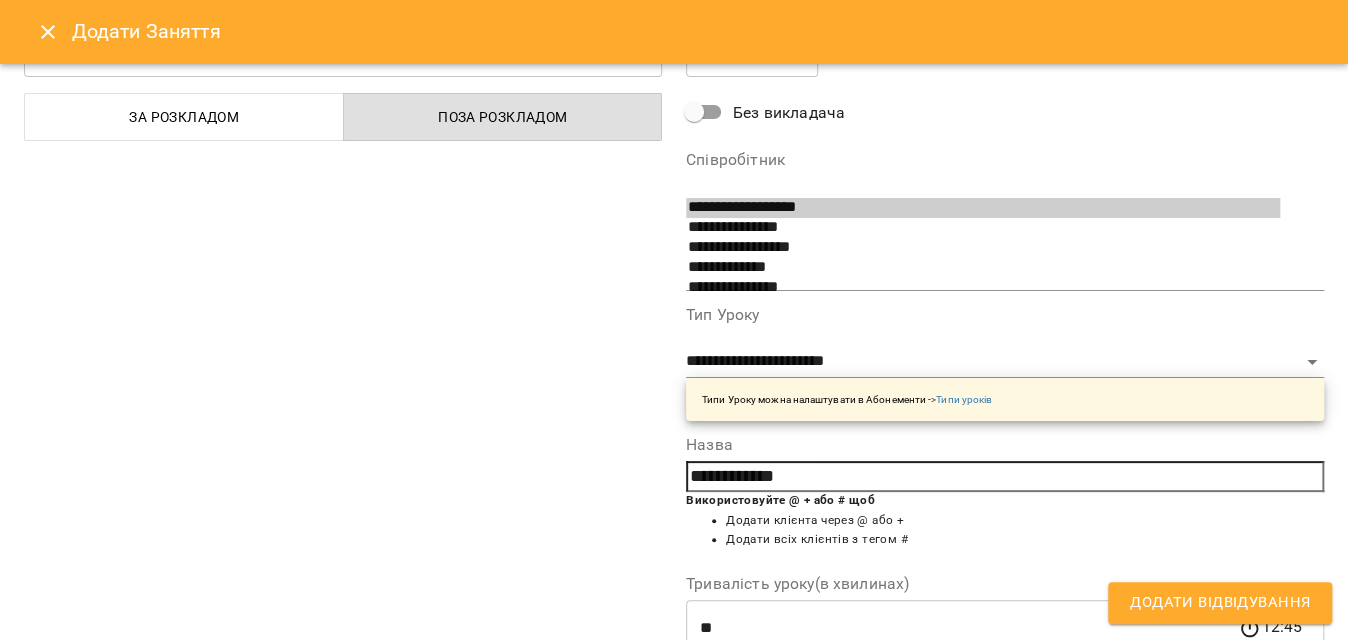 scroll, scrollTop: 362, scrollLeft: 0, axis: vertical 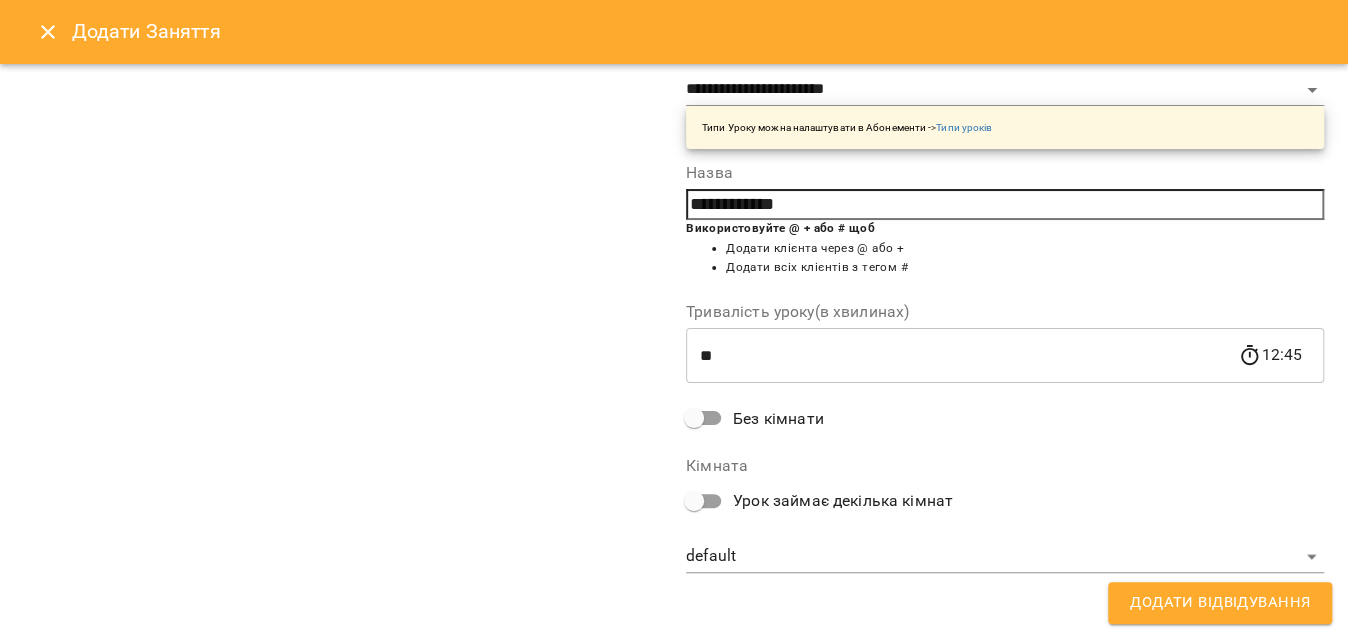 click on "For Business 14 UA Пн 04 серп Вт 05 серп Ср 06 серп Чт 07 серп Пт 08 серп Сб 09 серп Нд 10 серп 09 10 11 12 13 14 15 16 17 18 19 20 21 18:00 Аліна Кіріченко Лук'ян діти індив іспанська Індив діти іспанська 10:00 Аліна Кіріченко 0 Пробний парний іспанська х2 11:00 Аліна Кіріченко Пара Болотських Ольга та Гармаш Дмитро Пробний парний іспанська х2 15:00 Аліна Кіріченко Носик Софія підлітки індив іспанська Індив діти іспанська 18:00 Аліна Кіріченко Лук'ян діти індив іспанська Індив діти іспанська 18:00 Аліна Кіріченко Індив діти іспанська - Лук'ян діти індив іспанська 18:00 -" at bounding box center (674, 886) 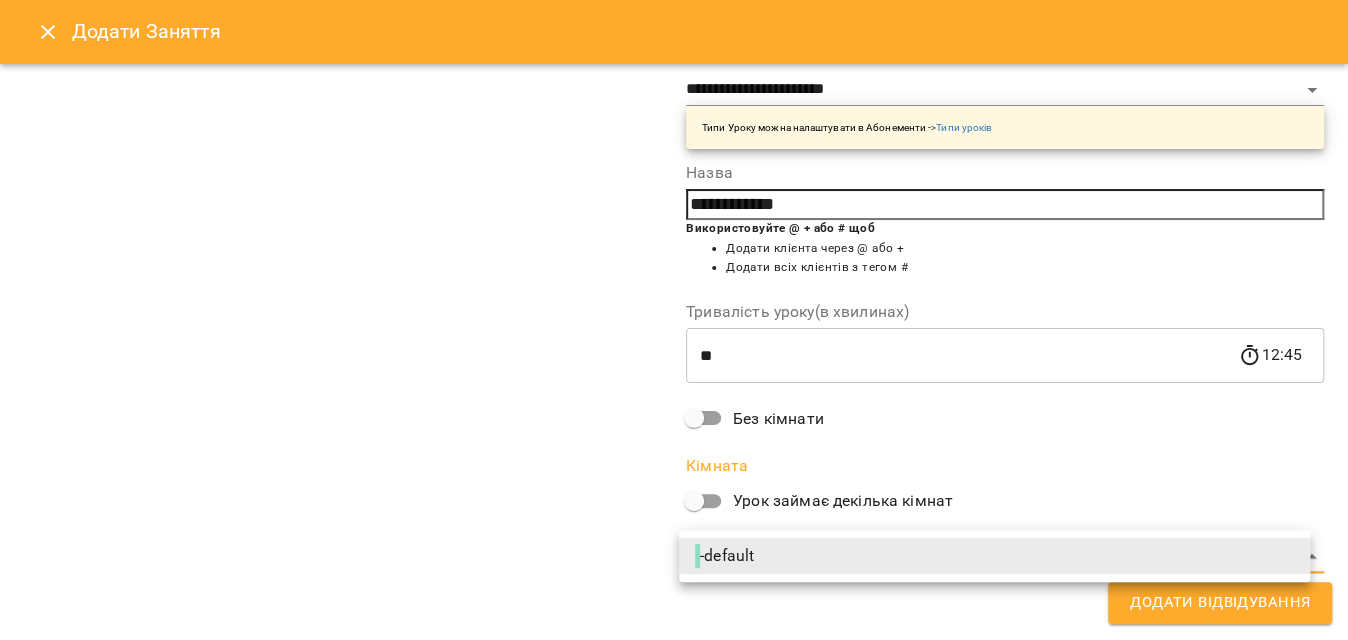 click on "-  default" at bounding box center [726, 556] 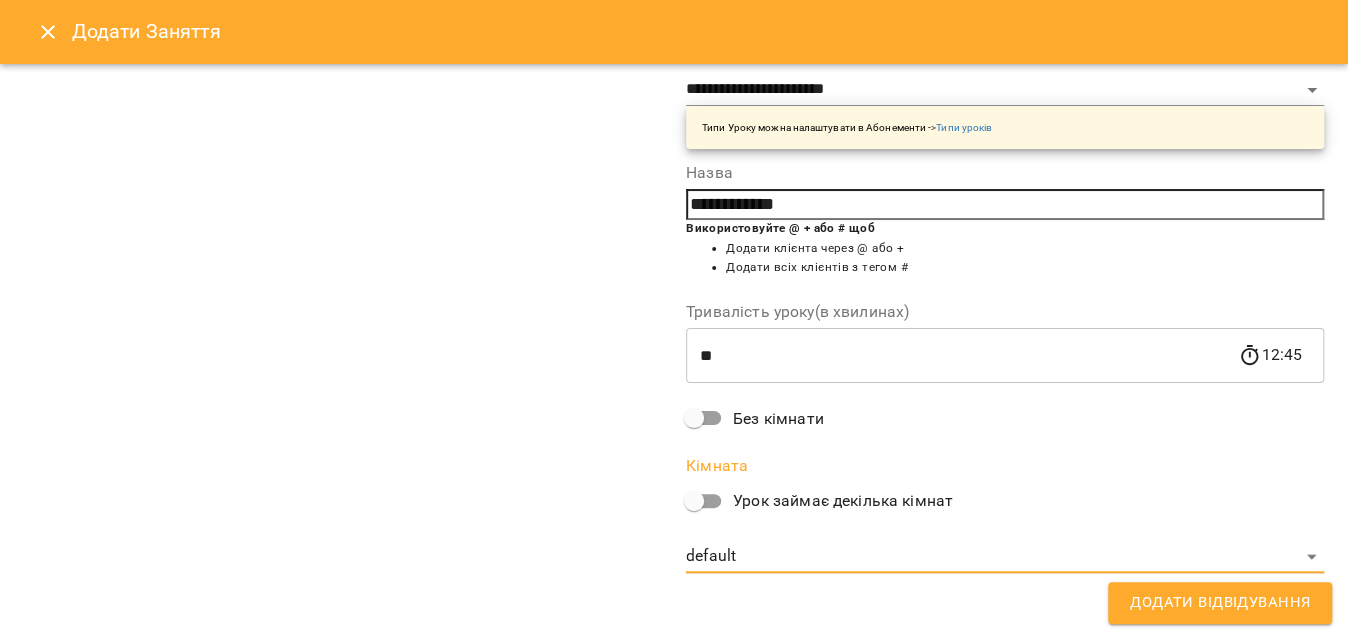 click on "Додати Відвідування" at bounding box center (1220, 603) 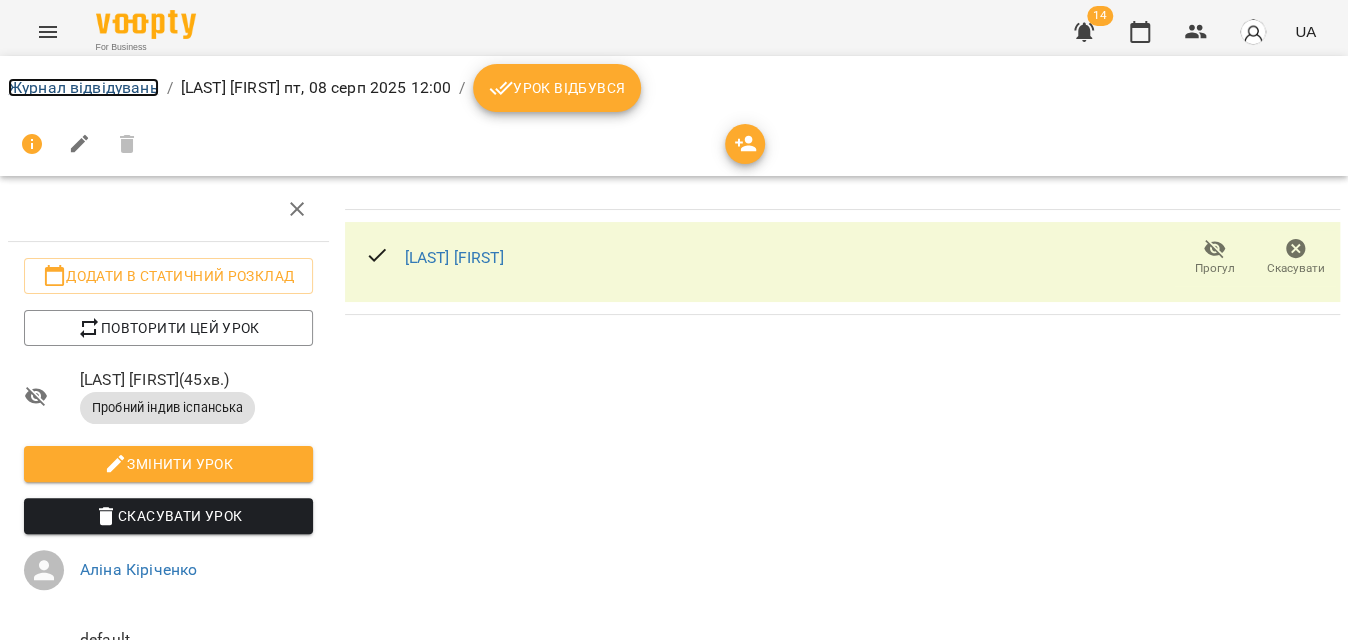 click on "Журнал відвідувань" at bounding box center [83, 87] 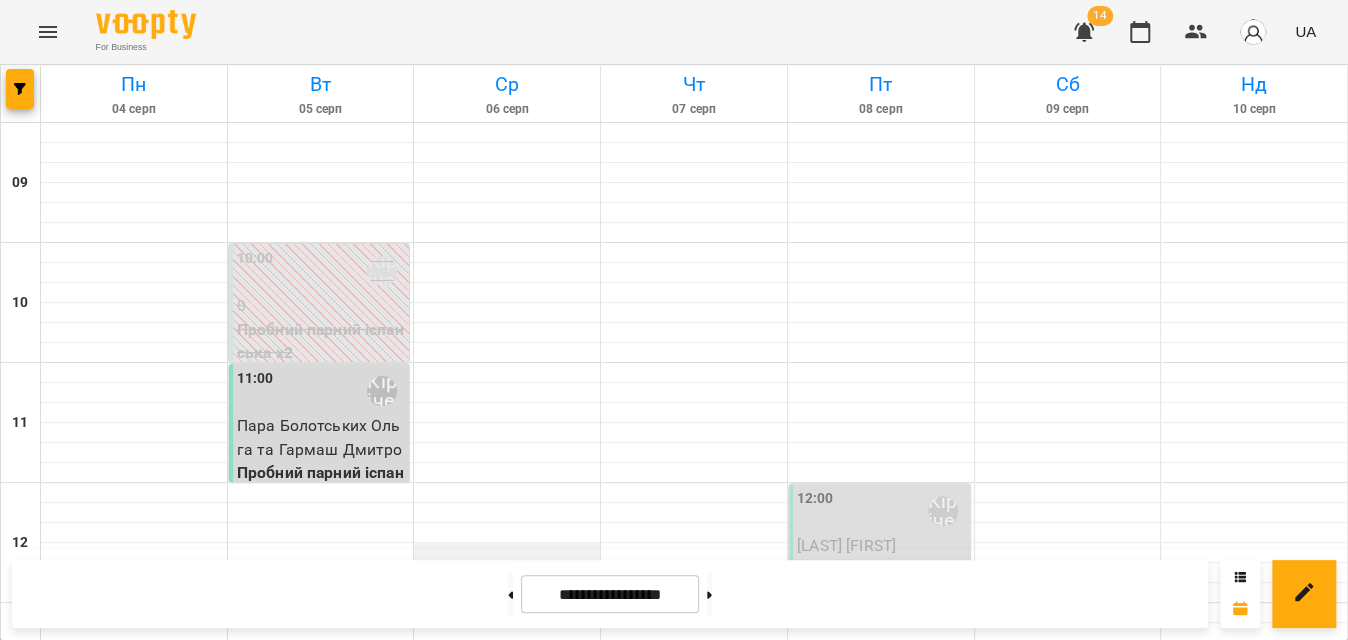 scroll, scrollTop: 272, scrollLeft: 0, axis: vertical 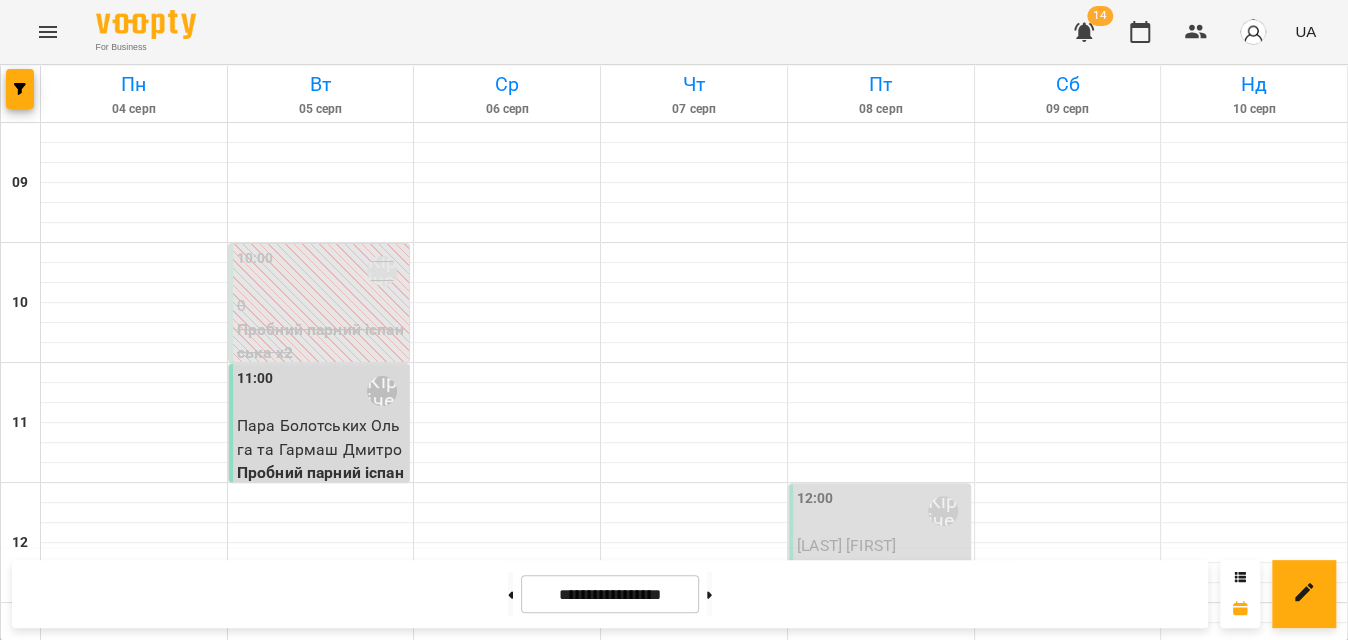 click 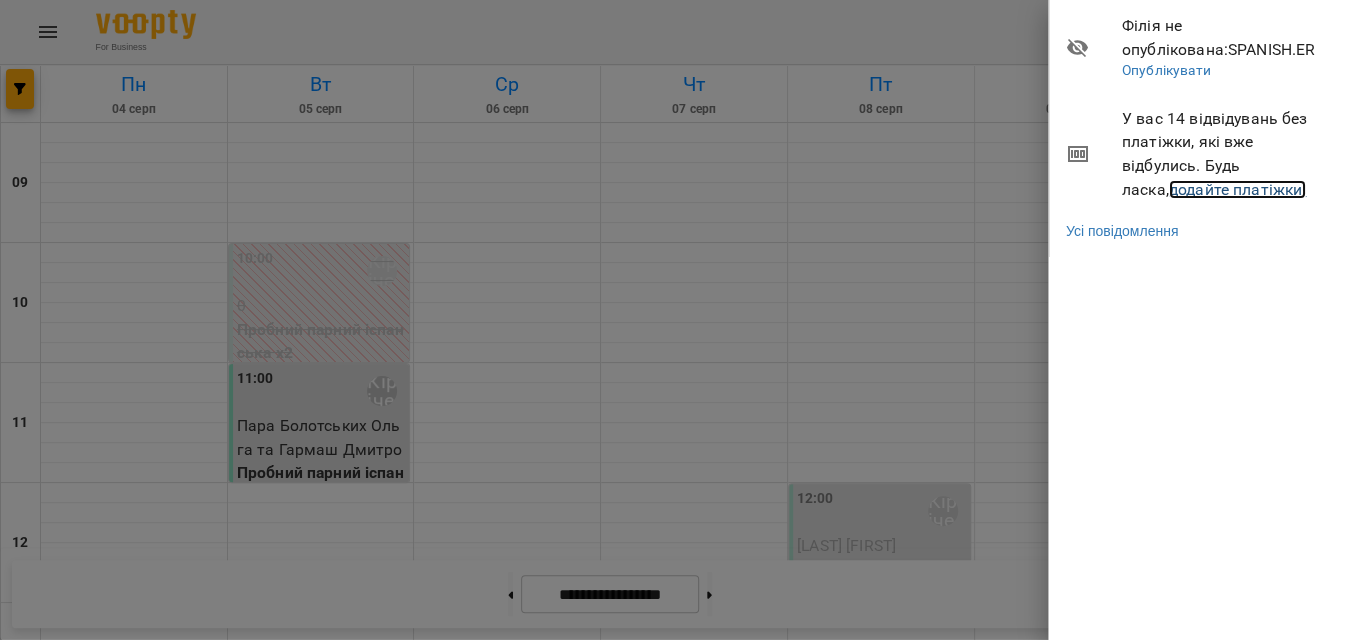 click on "додайте платіжки!" at bounding box center [1238, 189] 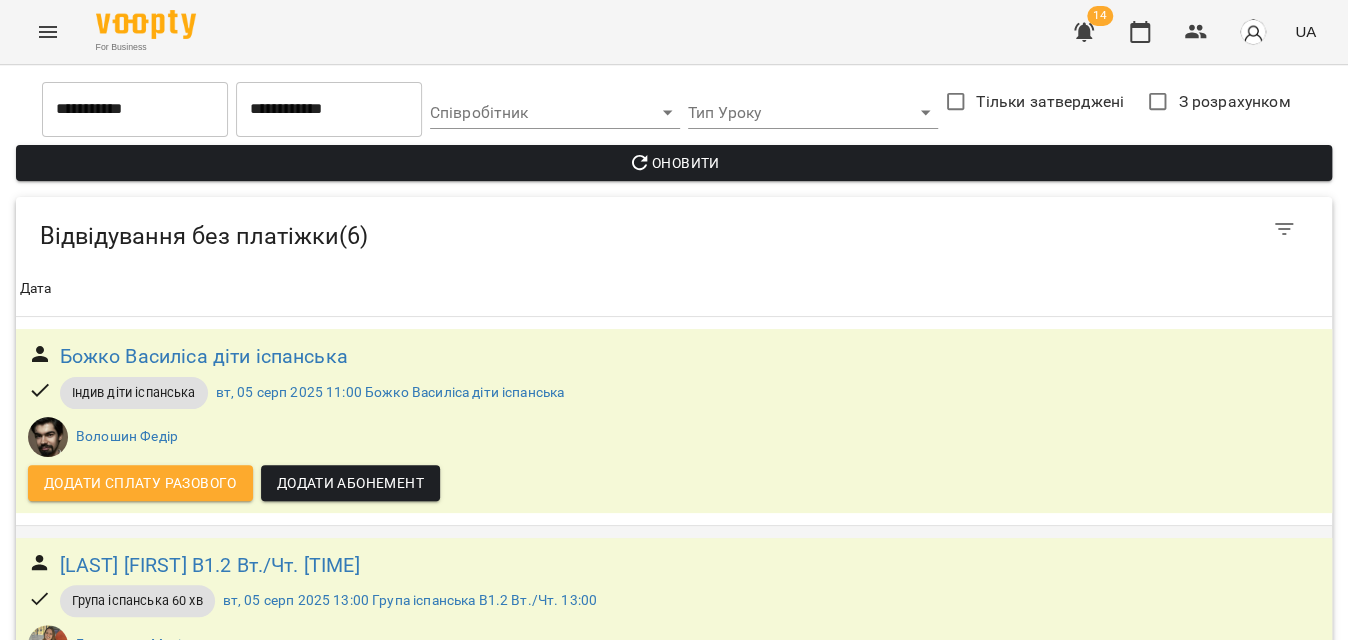 scroll, scrollTop: 50, scrollLeft: 0, axis: vertical 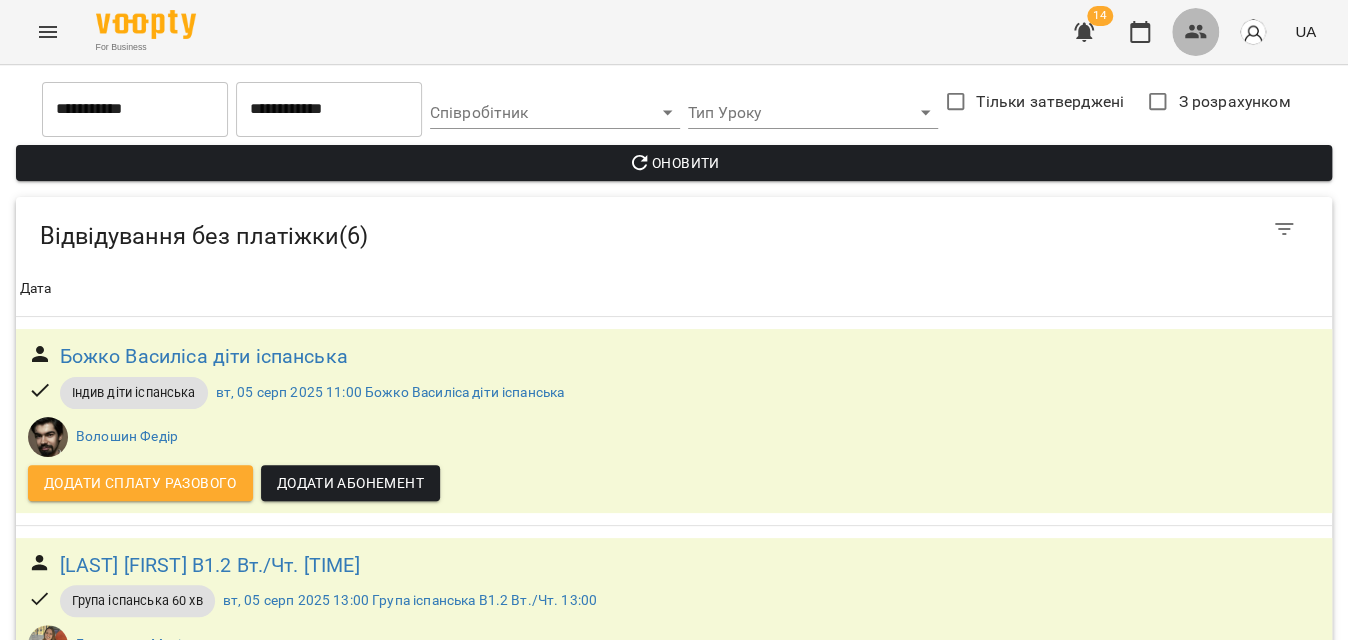 click 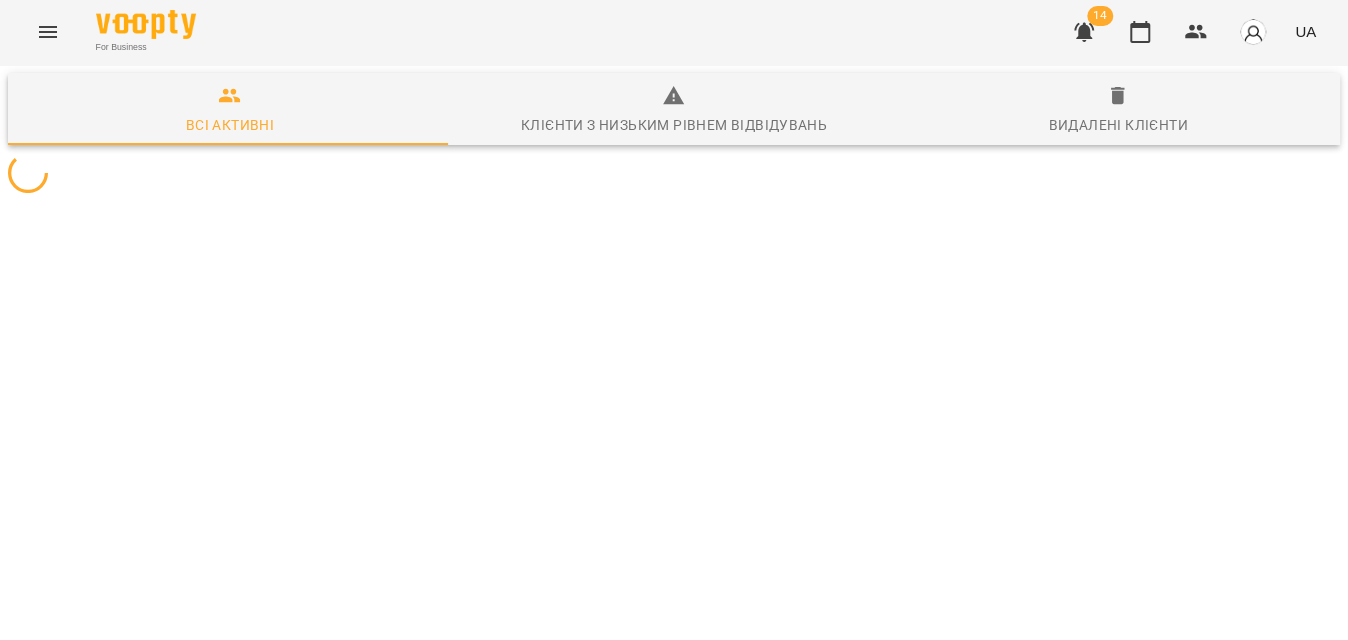 scroll, scrollTop: 0, scrollLeft: 0, axis: both 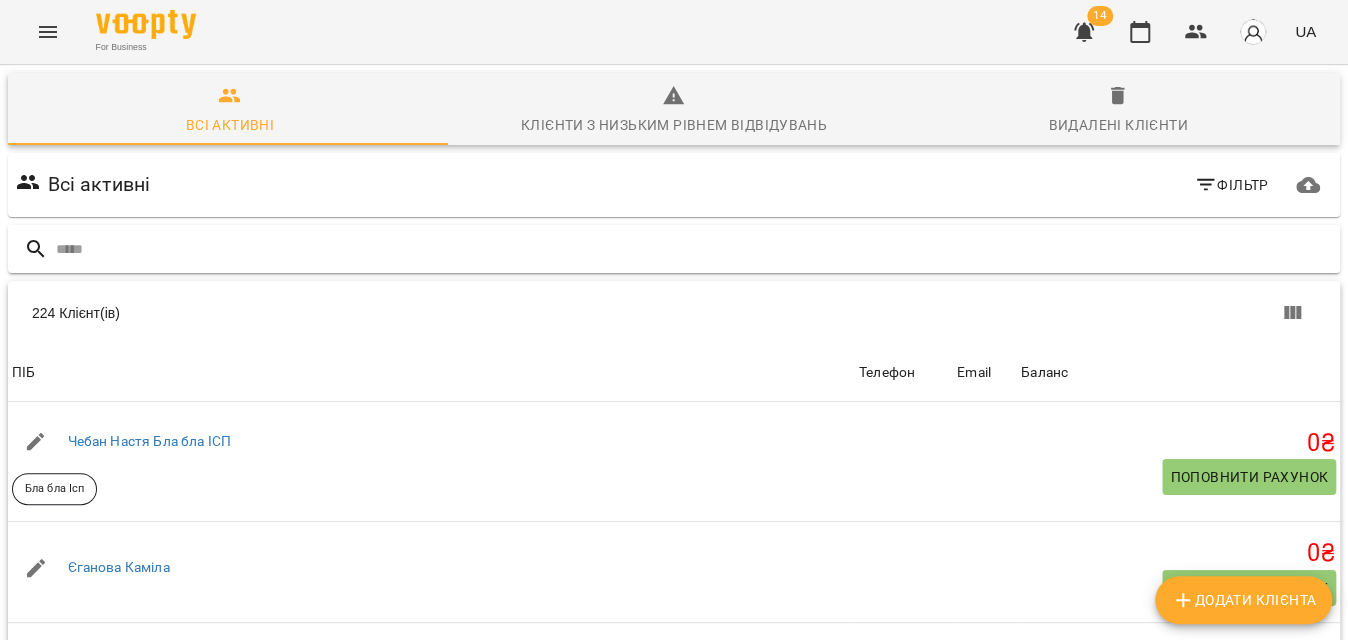 click at bounding box center (694, 249) 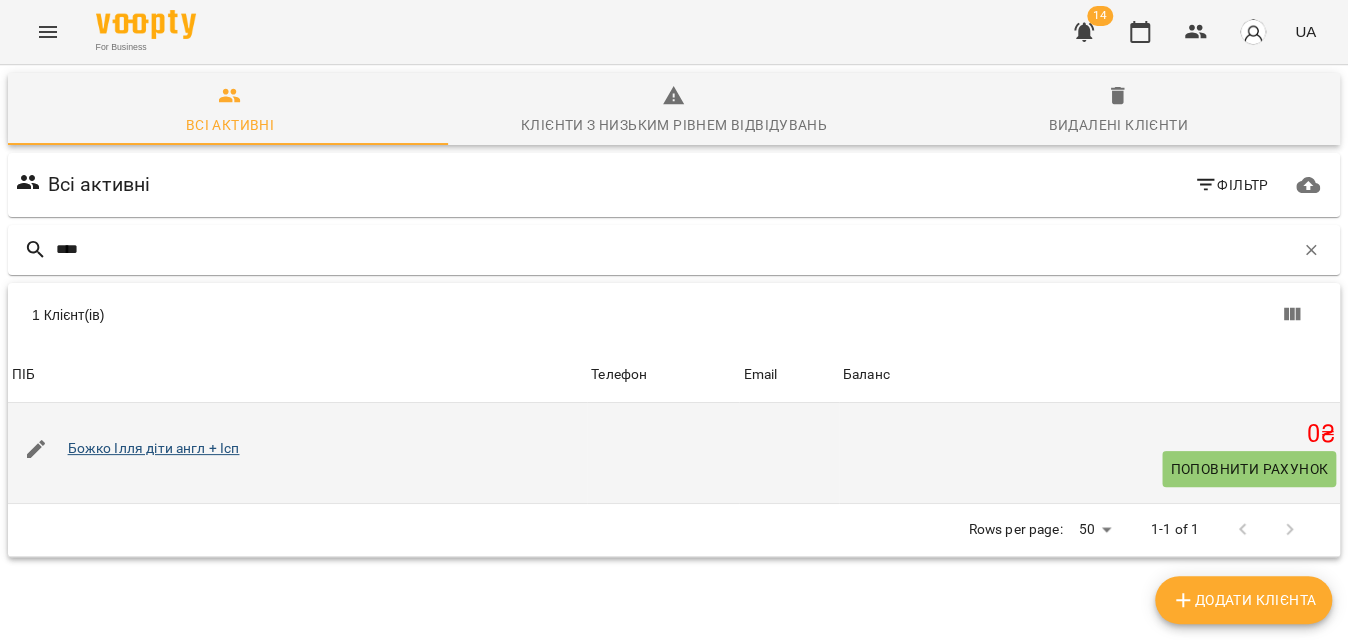 type on "****" 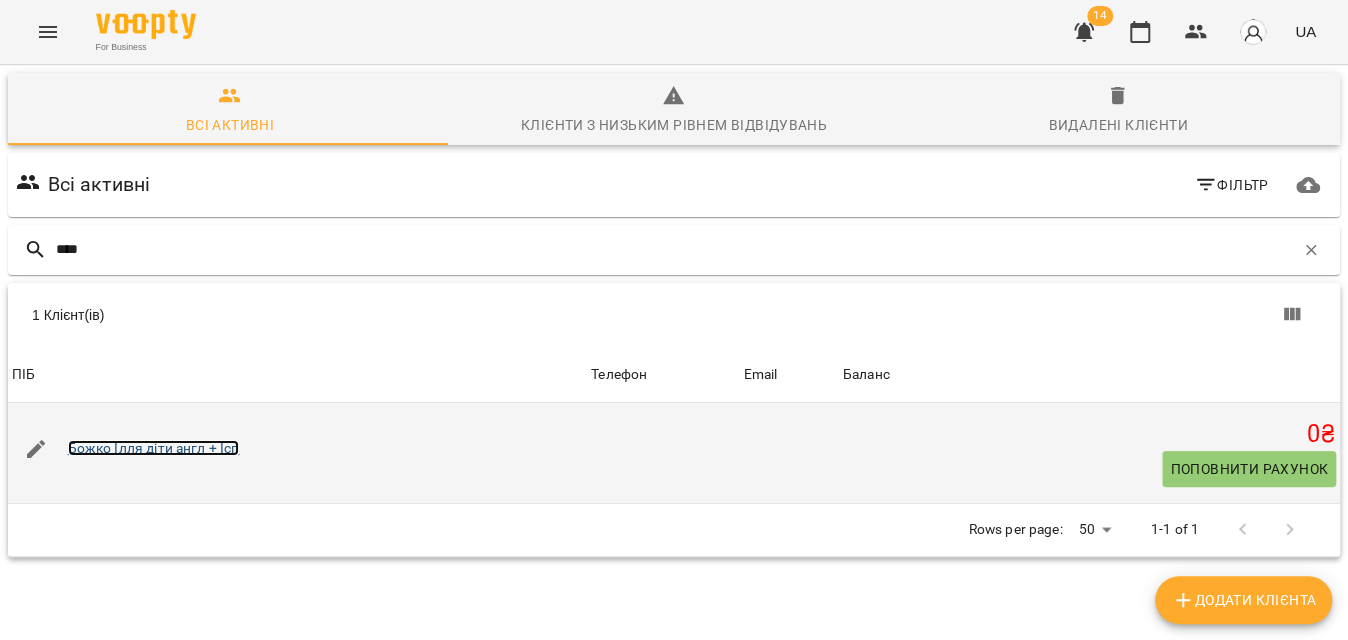 click on "Божко Ілля діти англ + Ісп" at bounding box center (154, 448) 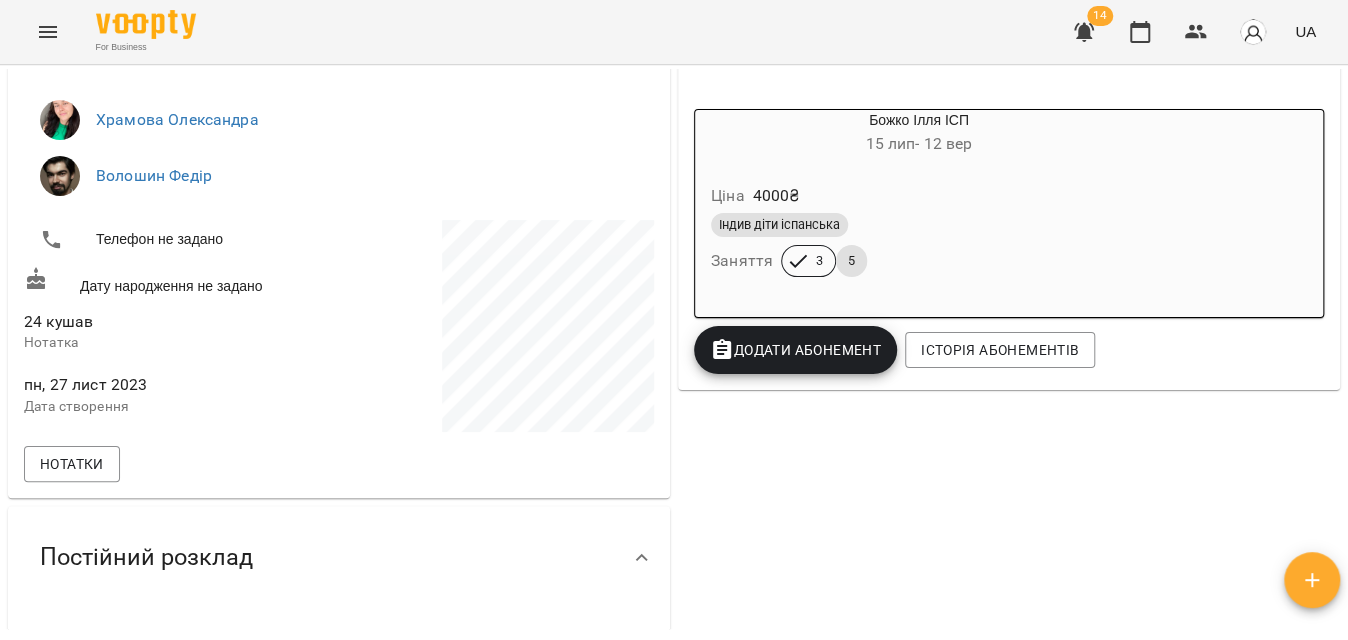 scroll, scrollTop: 30, scrollLeft: 0, axis: vertical 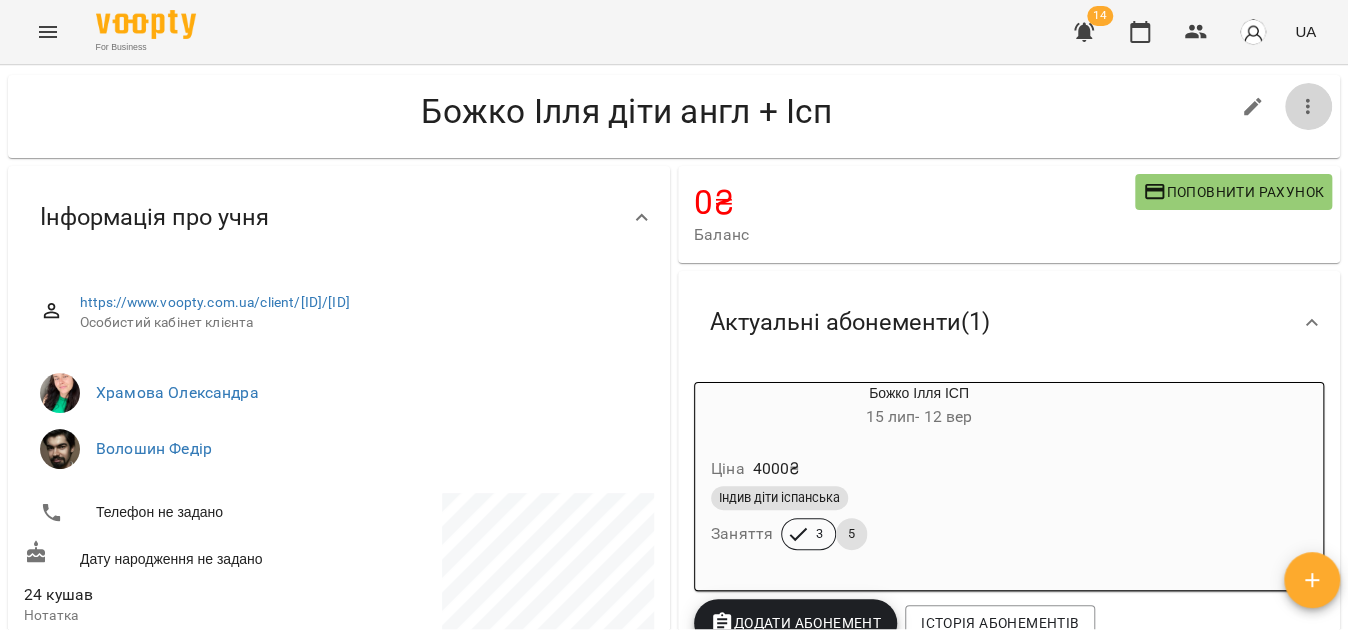 click 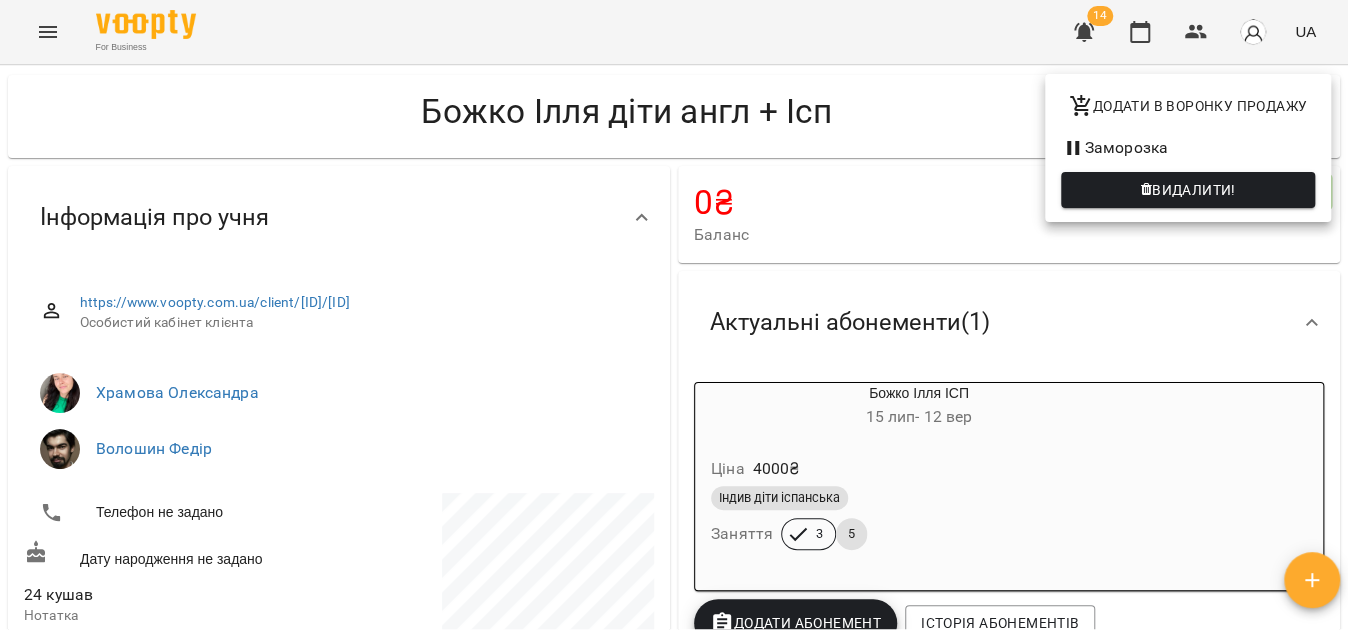 click on "Заморозка" at bounding box center [1188, 148] 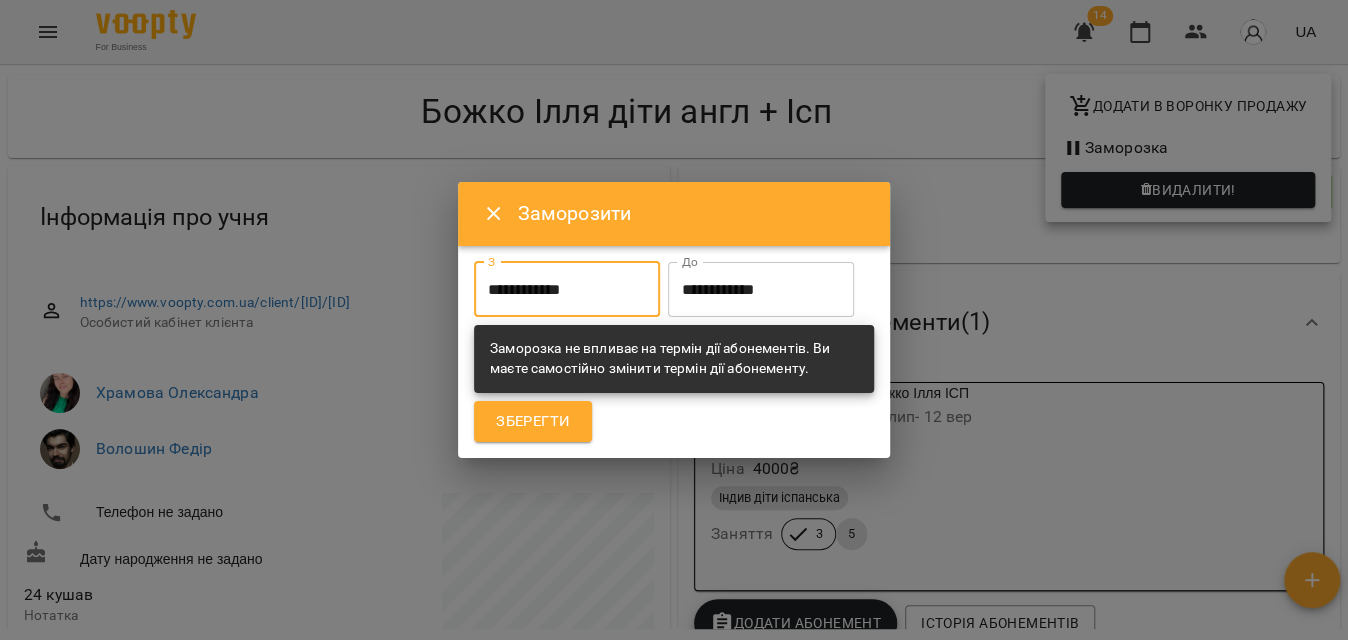 click on "**********" at bounding box center [567, 290] 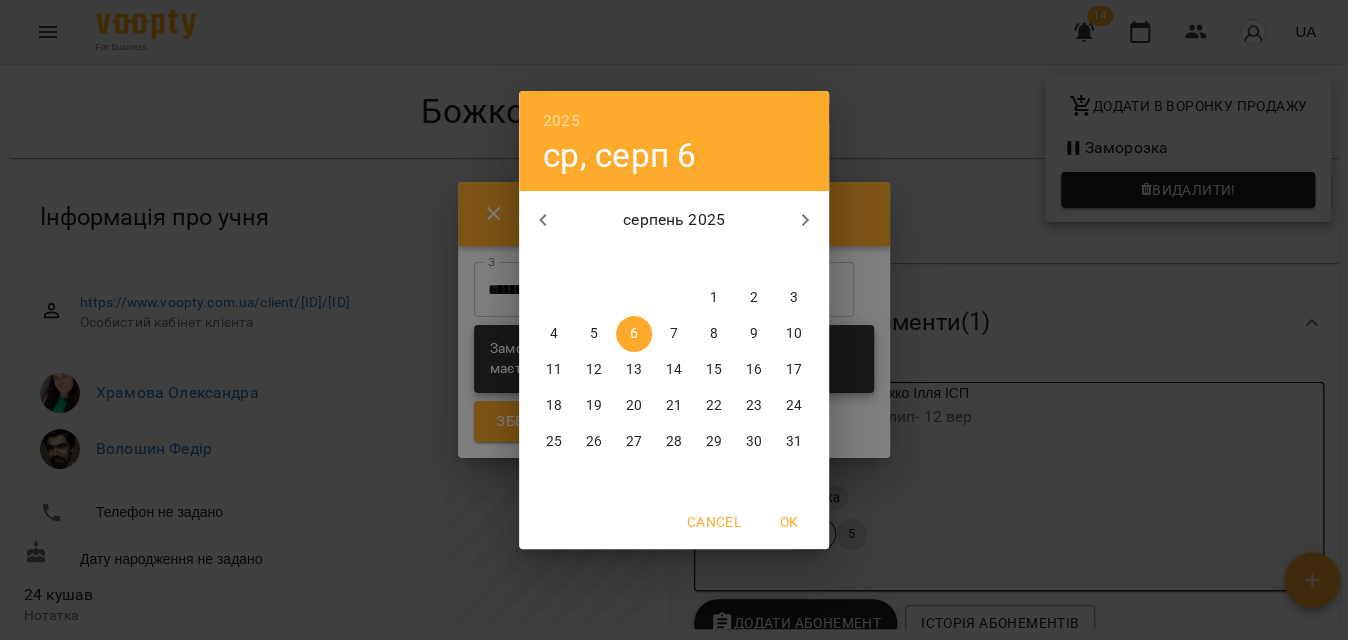 click on "1" at bounding box center [714, 298] 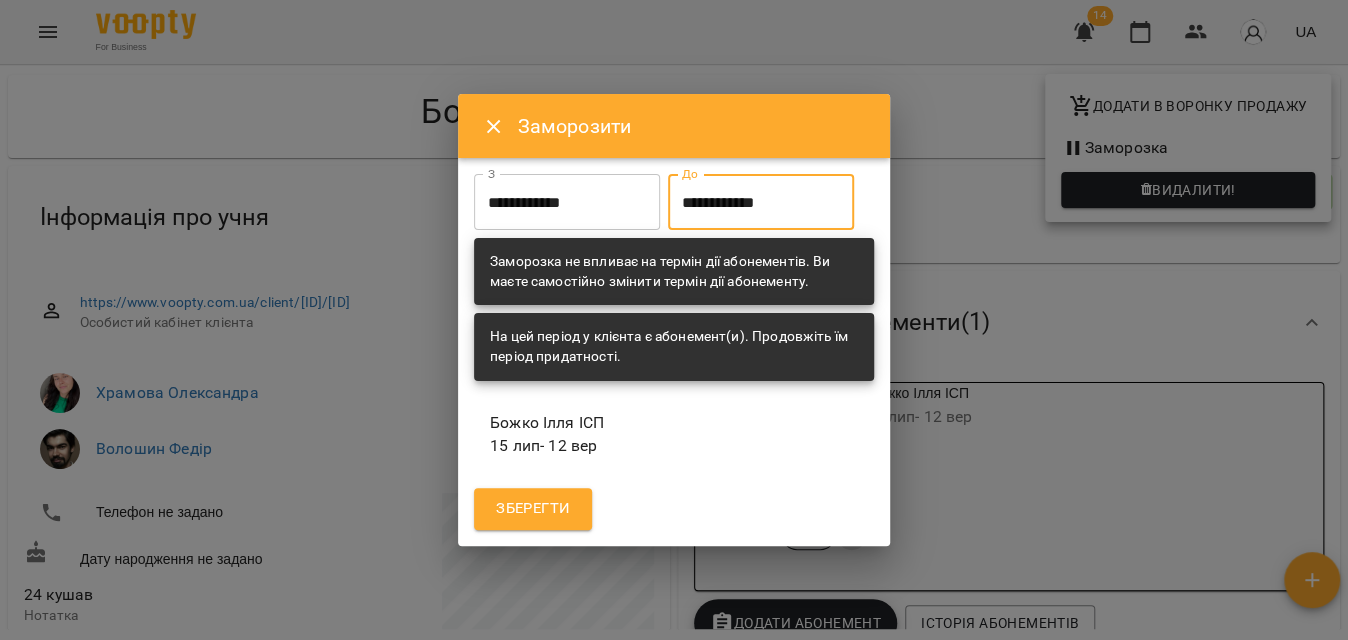 click on "**********" at bounding box center (761, 202) 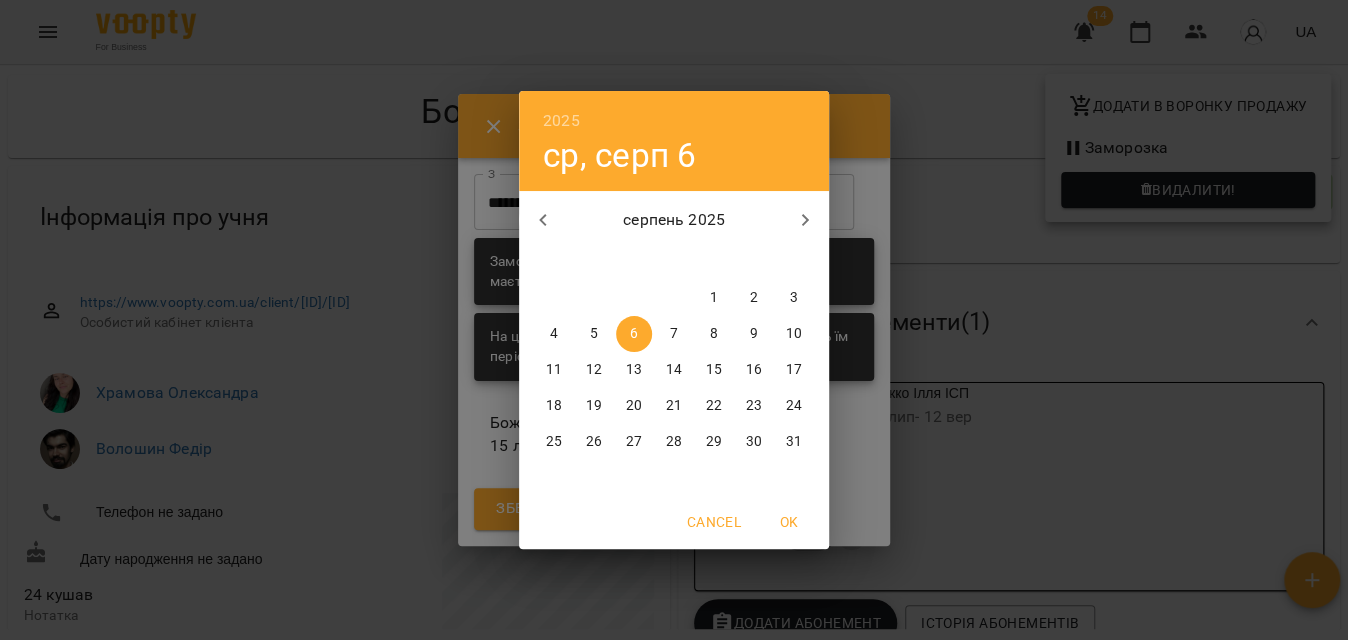 click on "31" at bounding box center (794, 442) 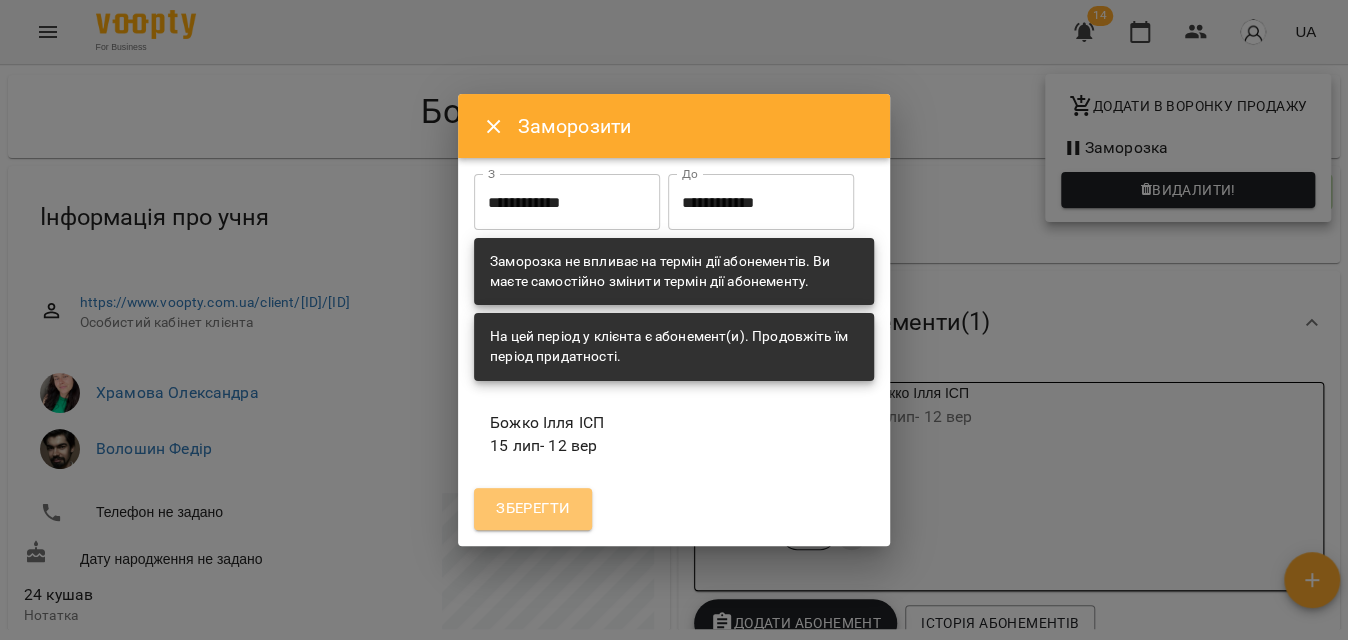 click on "Зберегти" at bounding box center [533, 509] 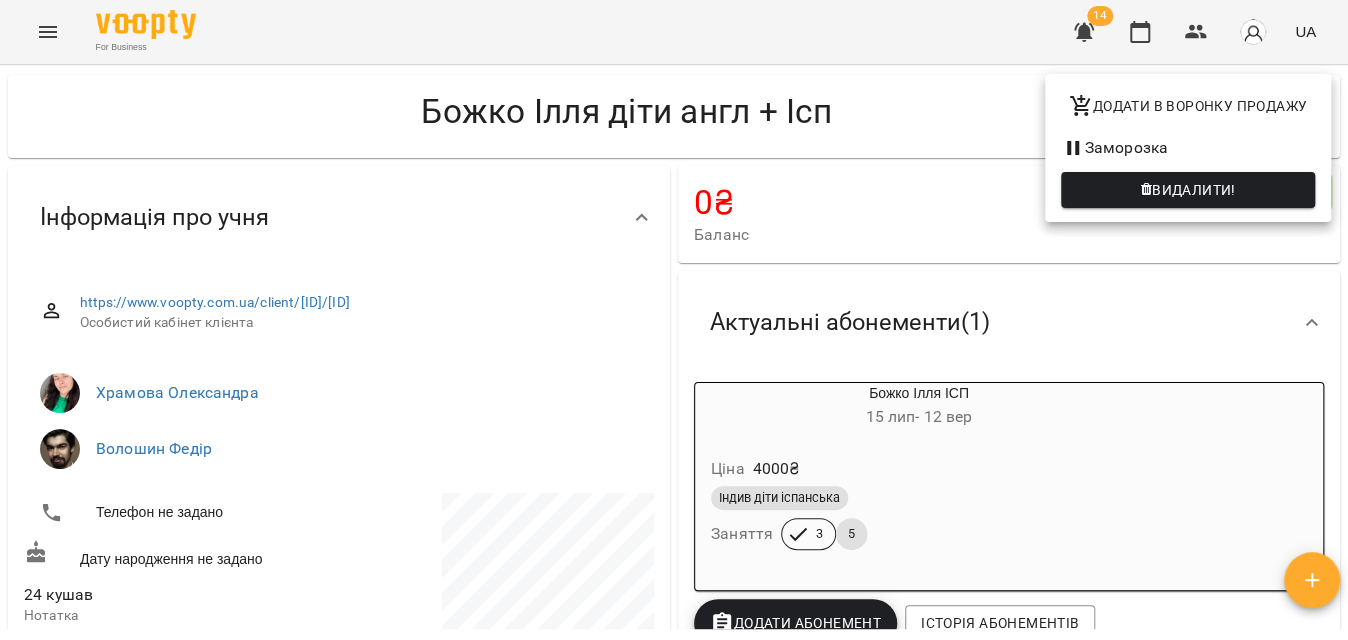 click at bounding box center (674, 320) 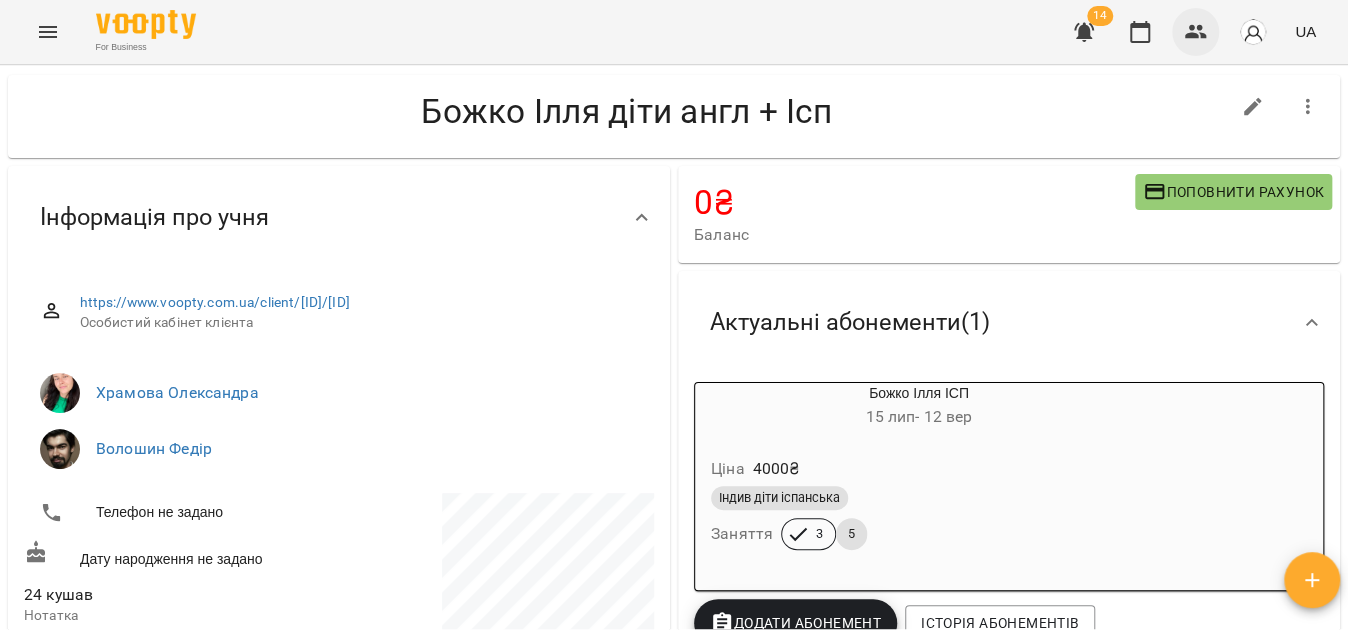 click 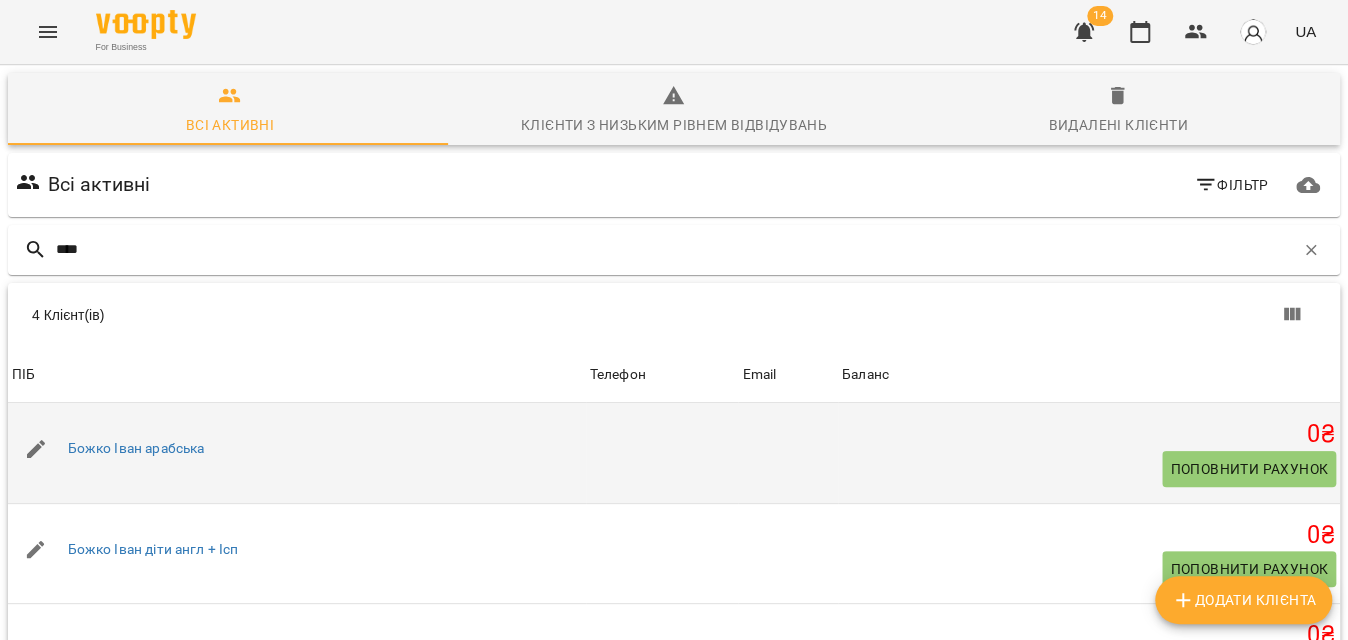 scroll, scrollTop: 90, scrollLeft: 0, axis: vertical 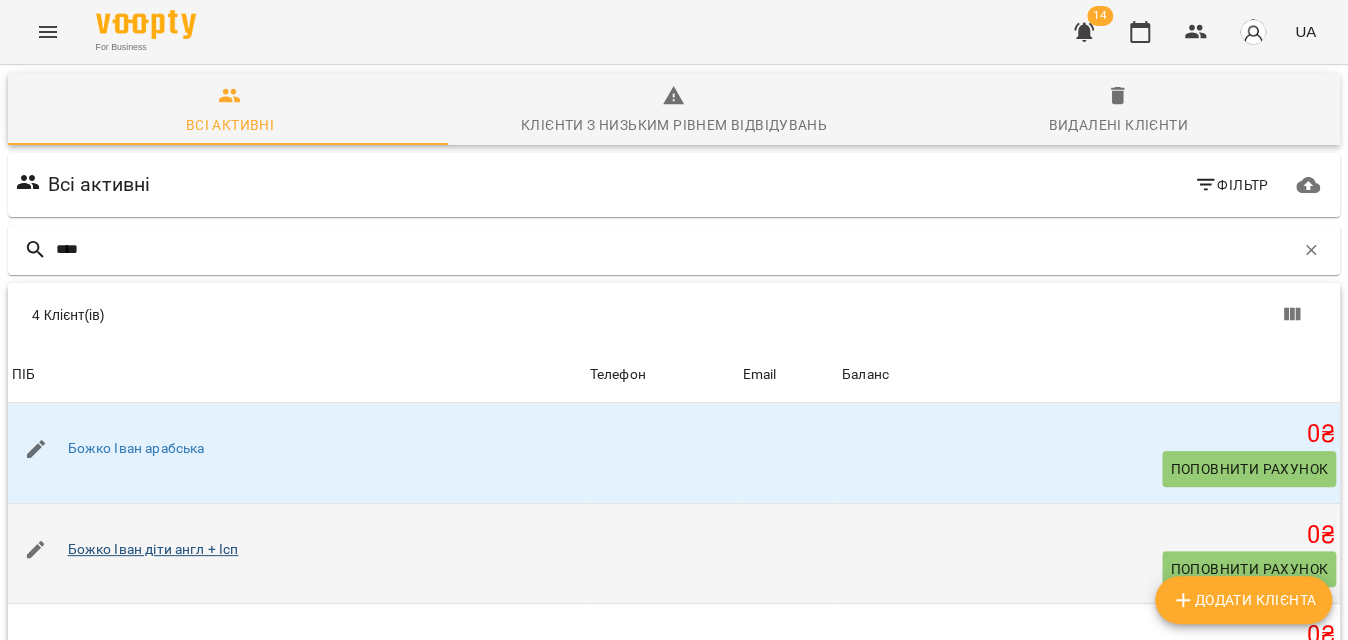 type on "****" 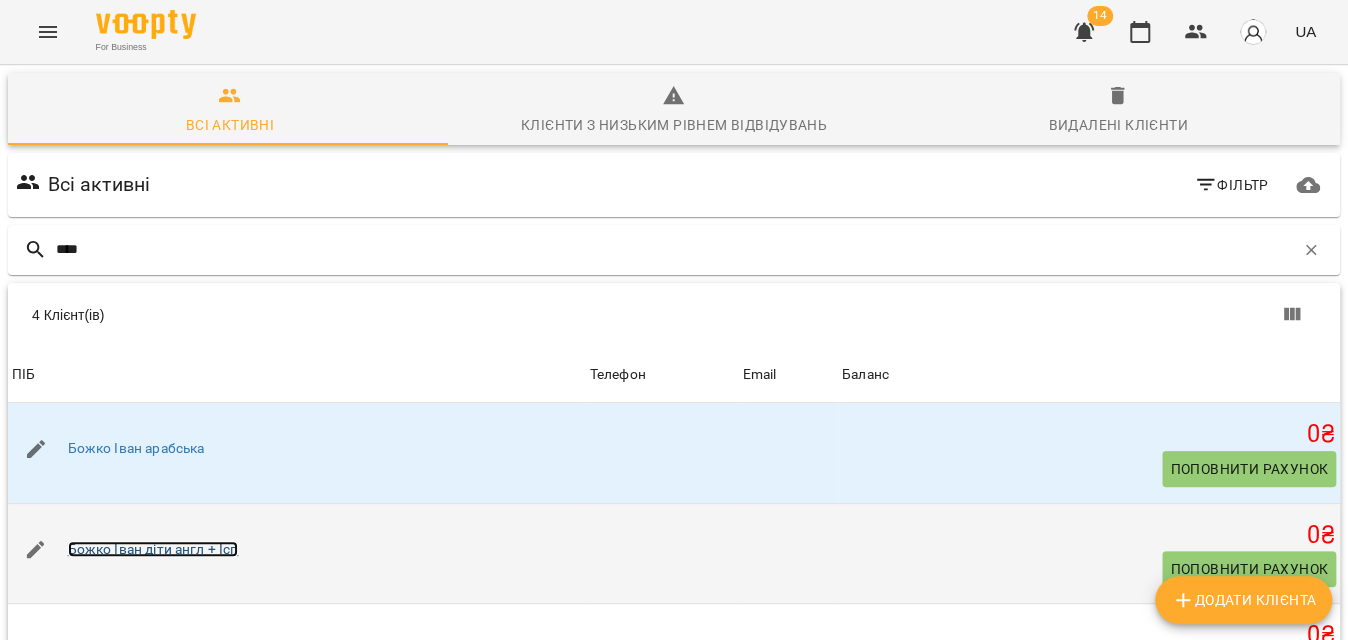 click on "Божко Іван діти англ + Ісп" at bounding box center [153, 549] 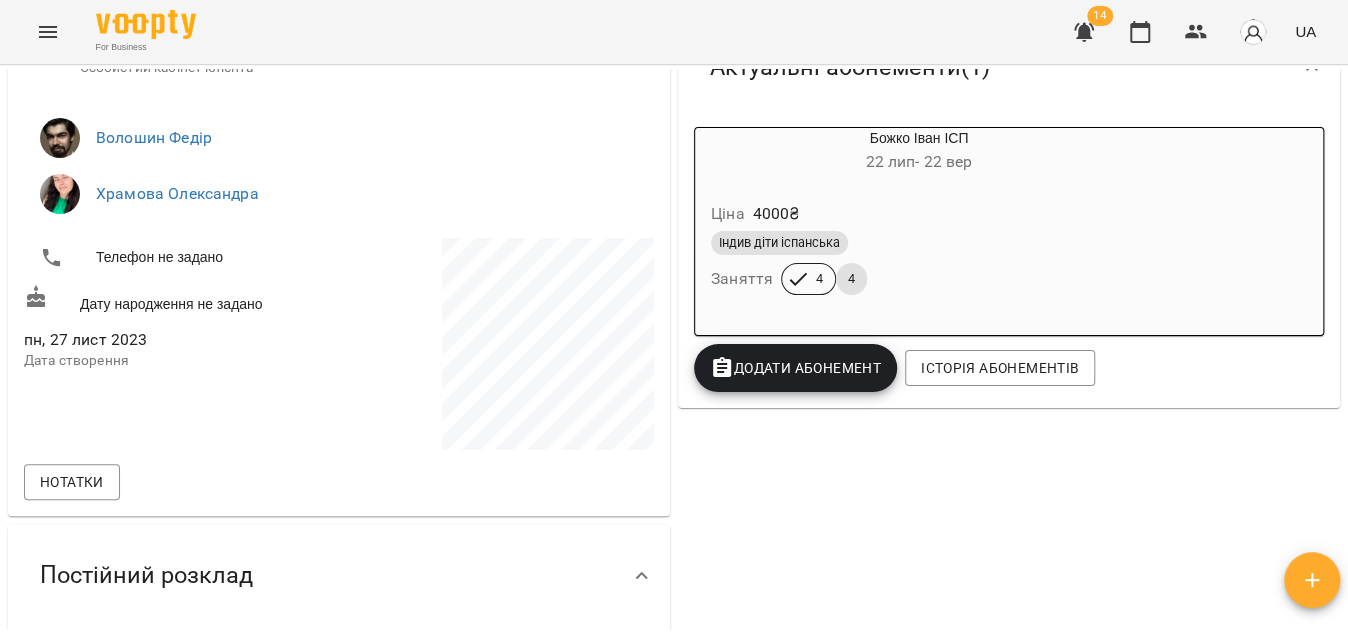 scroll, scrollTop: 181, scrollLeft: 0, axis: vertical 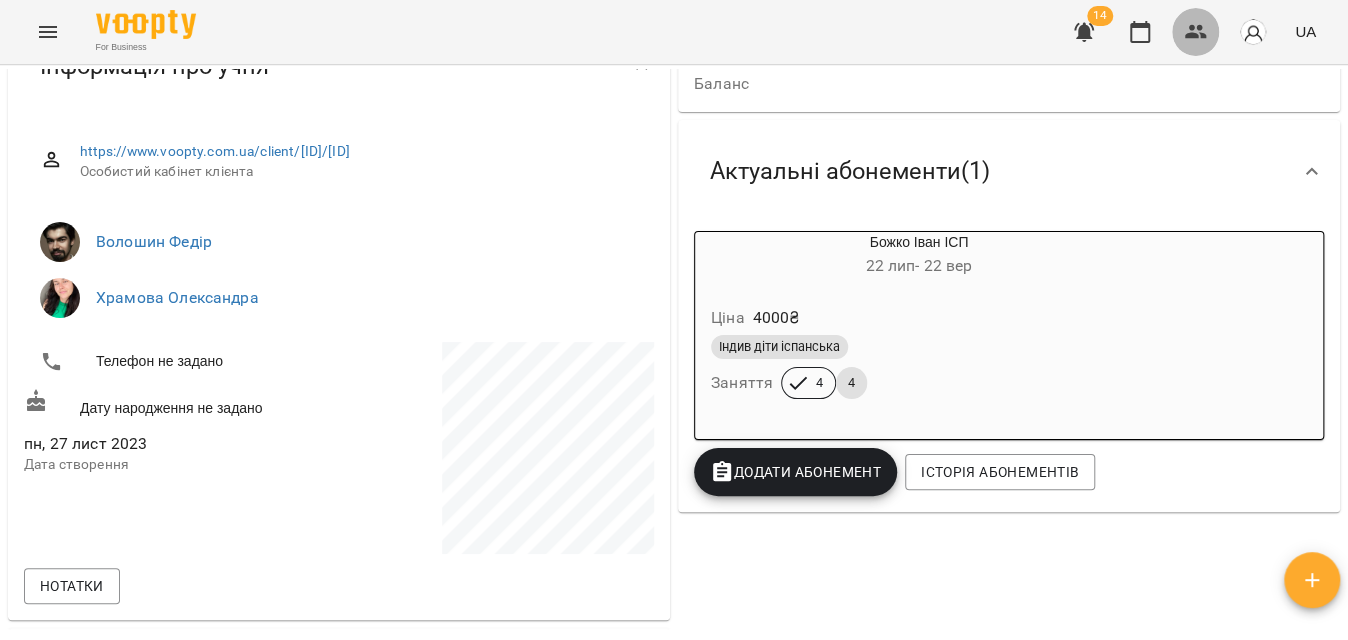 click 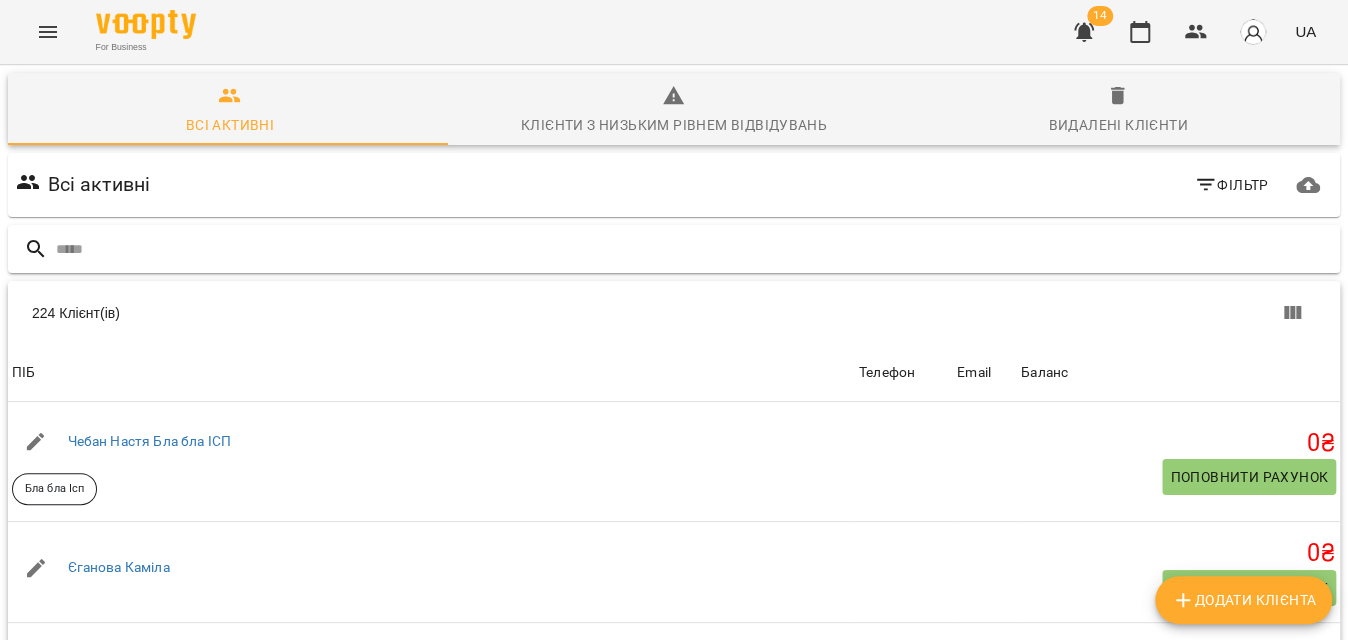 click at bounding box center (694, 249) 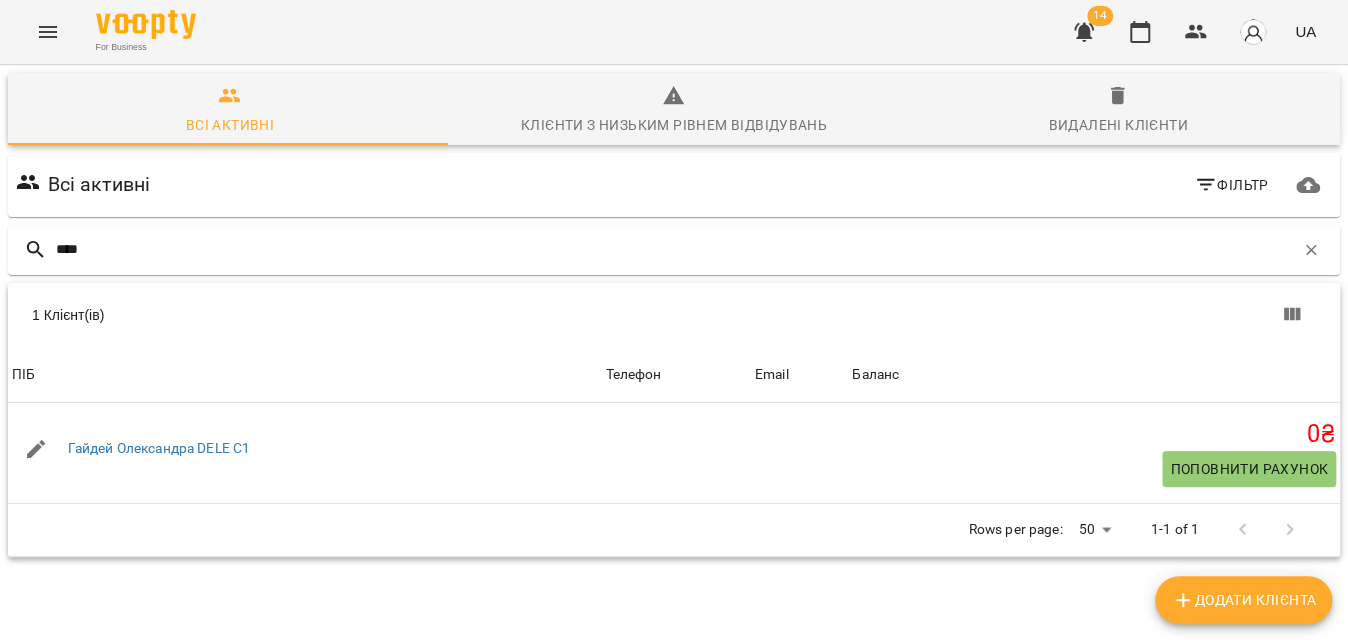 type on "****" 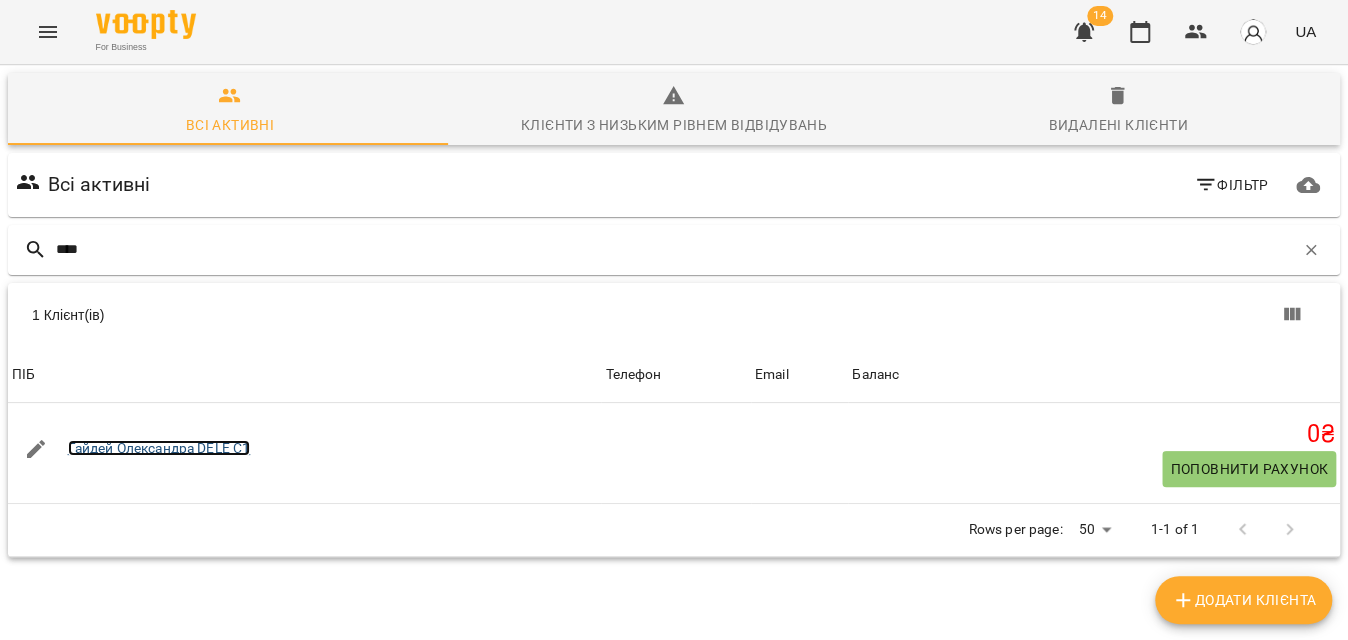 click on "Гайдей Олександра DELE C1" at bounding box center [159, 448] 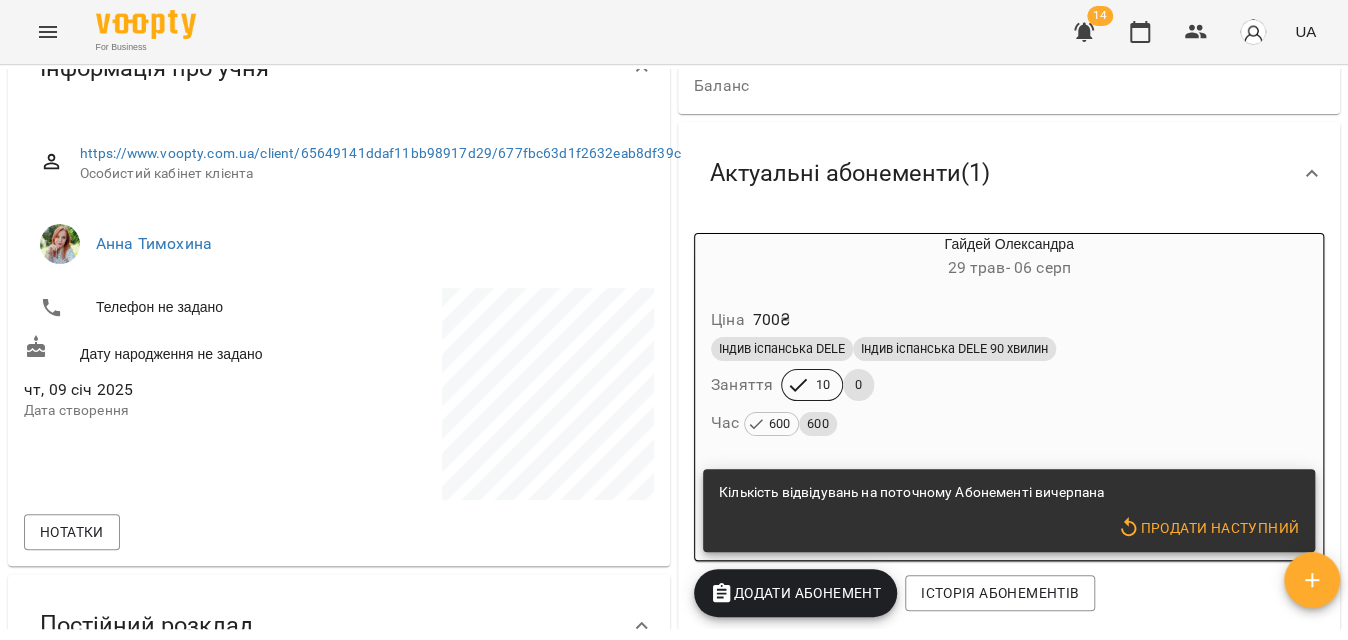 scroll, scrollTop: 181, scrollLeft: 0, axis: vertical 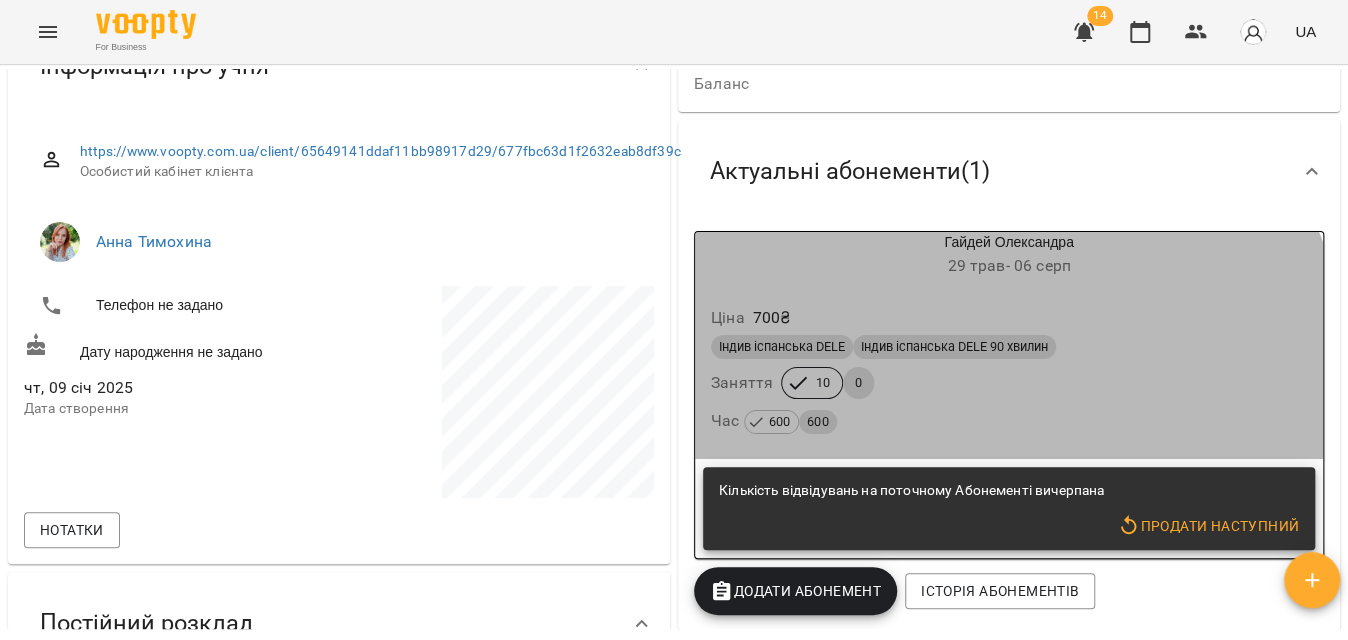 click on "Індив іспанська DELE Індив іспанська DELE 90 хвилин Заняття 10 0 Час   600 600" at bounding box center (1009, 385) 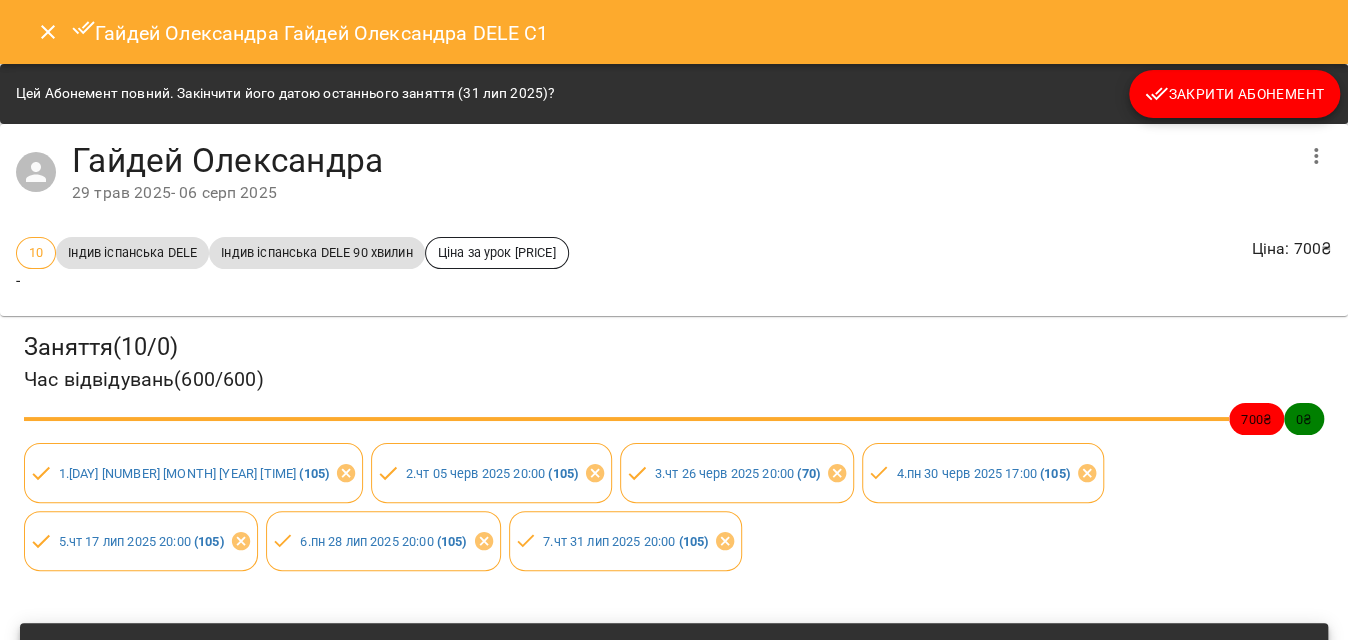 click on "Закрити Абонемент" at bounding box center [1234, 94] 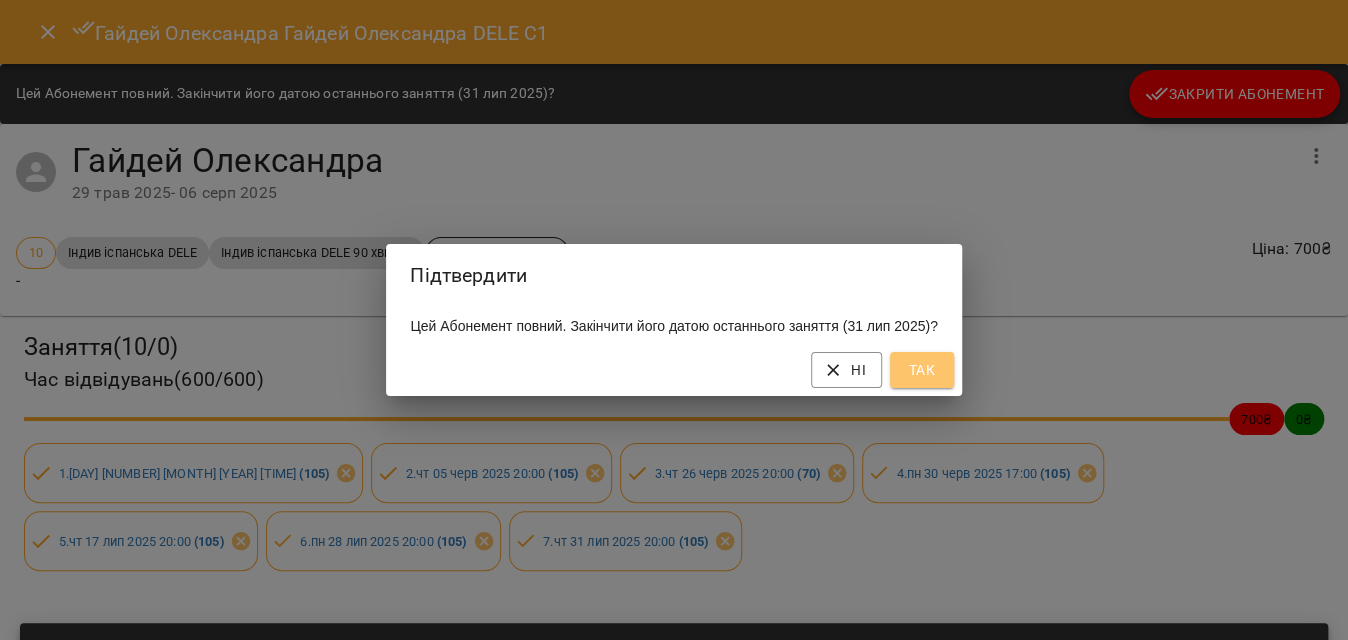 click on "Так" at bounding box center (922, 370) 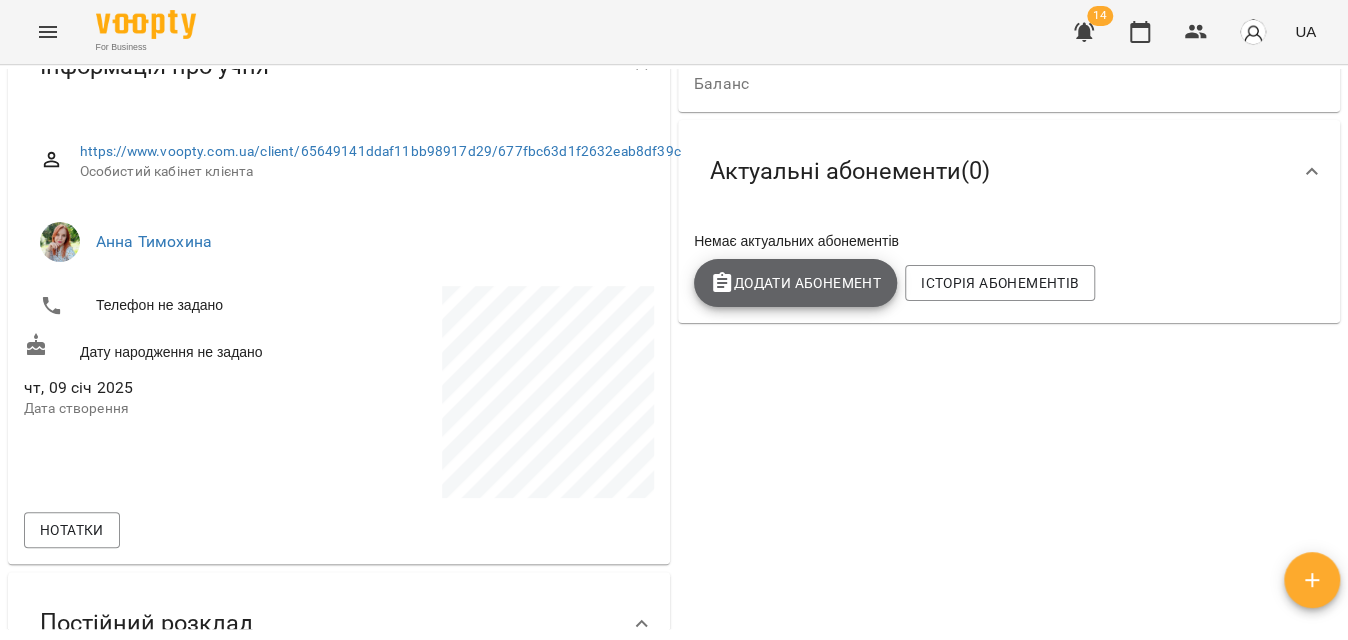 click on "Додати Абонемент" at bounding box center [795, 283] 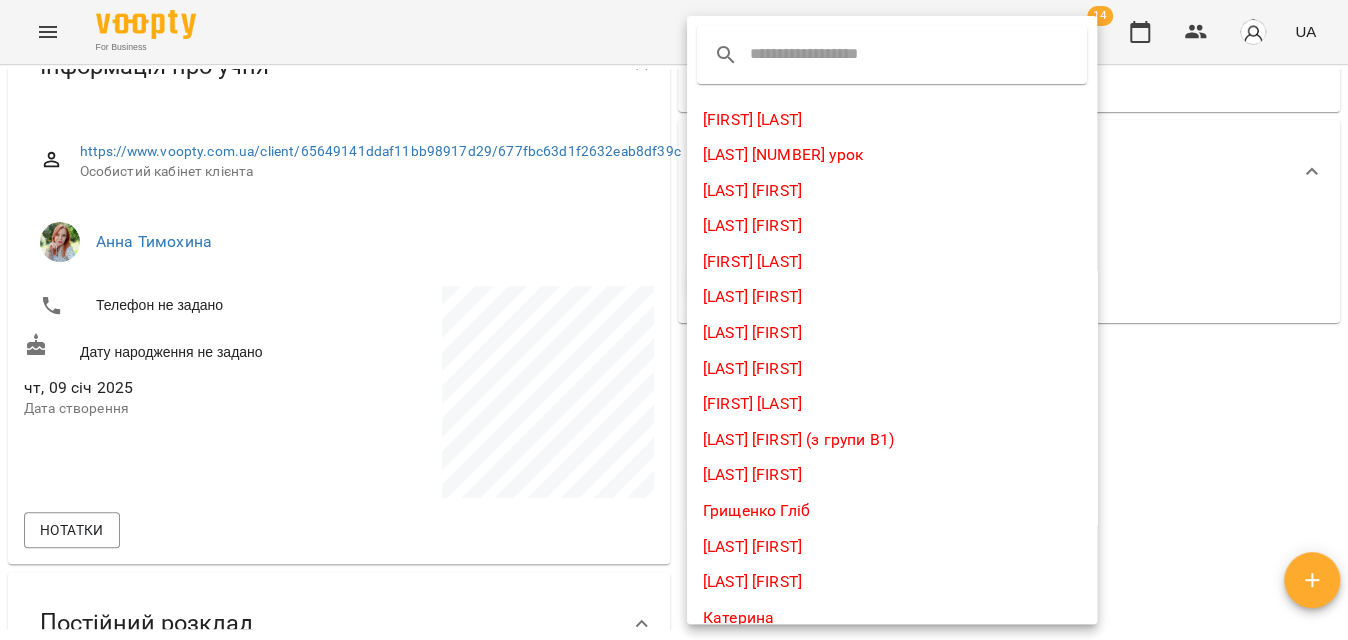 click at bounding box center (829, 55) 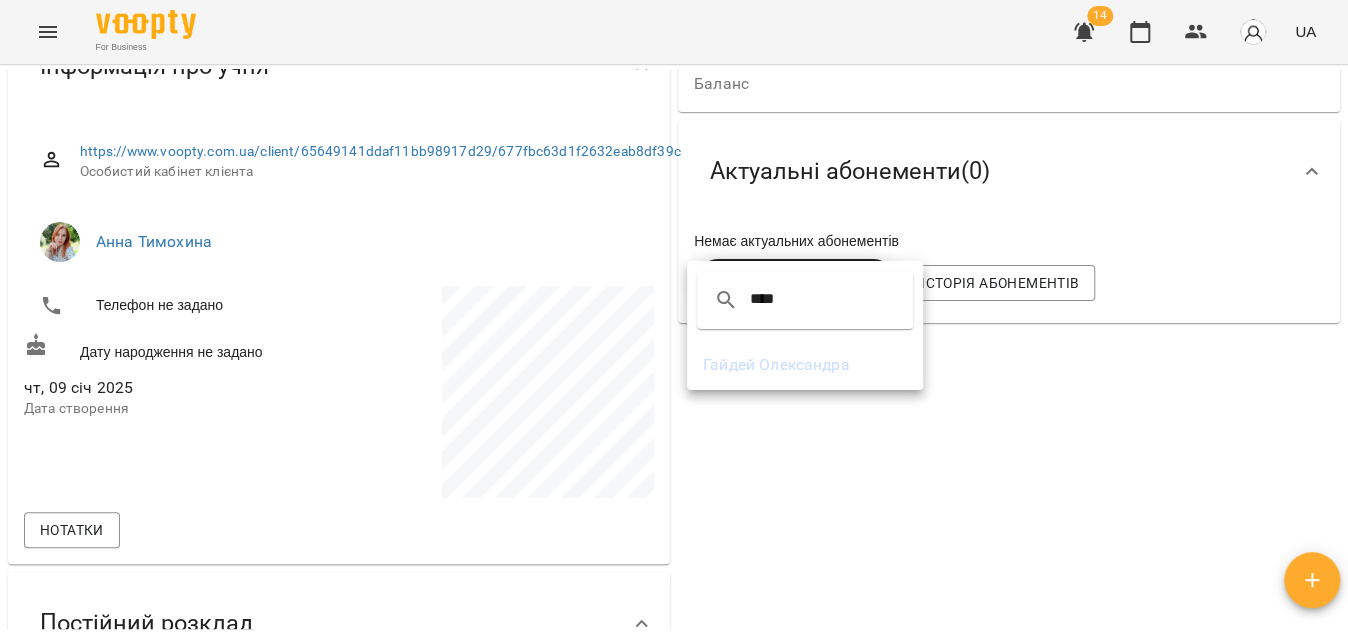 type on "****" 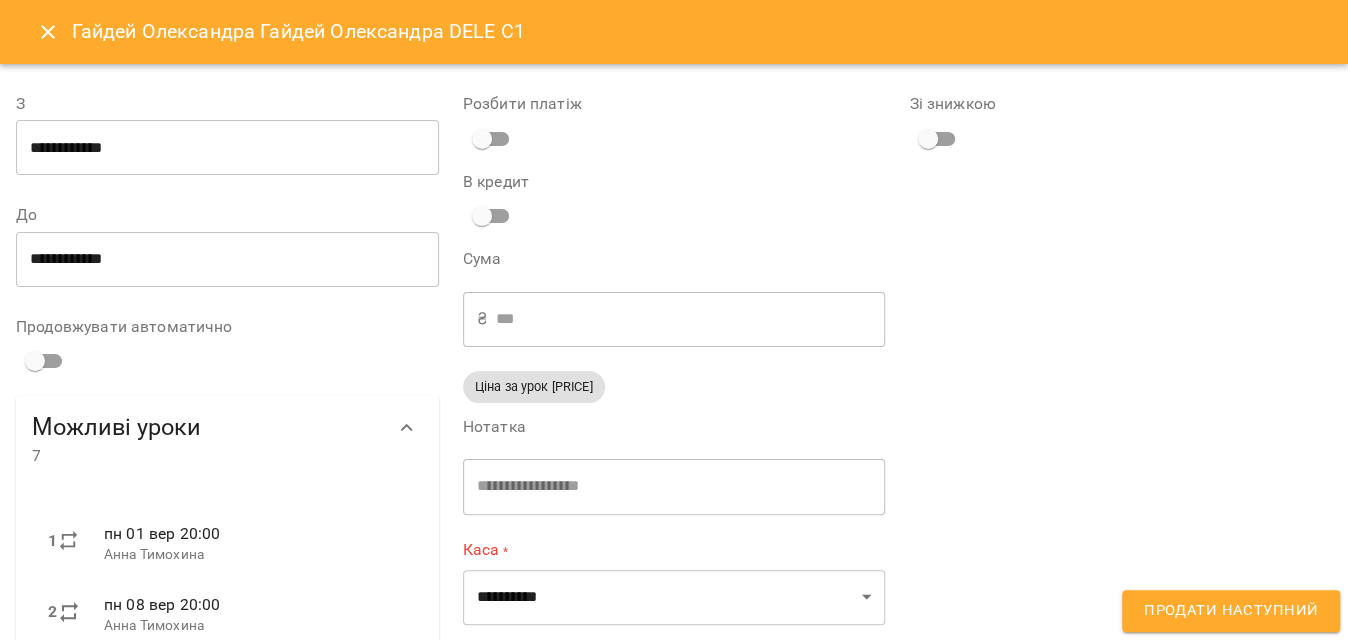 click on "**********" at bounding box center [227, 148] 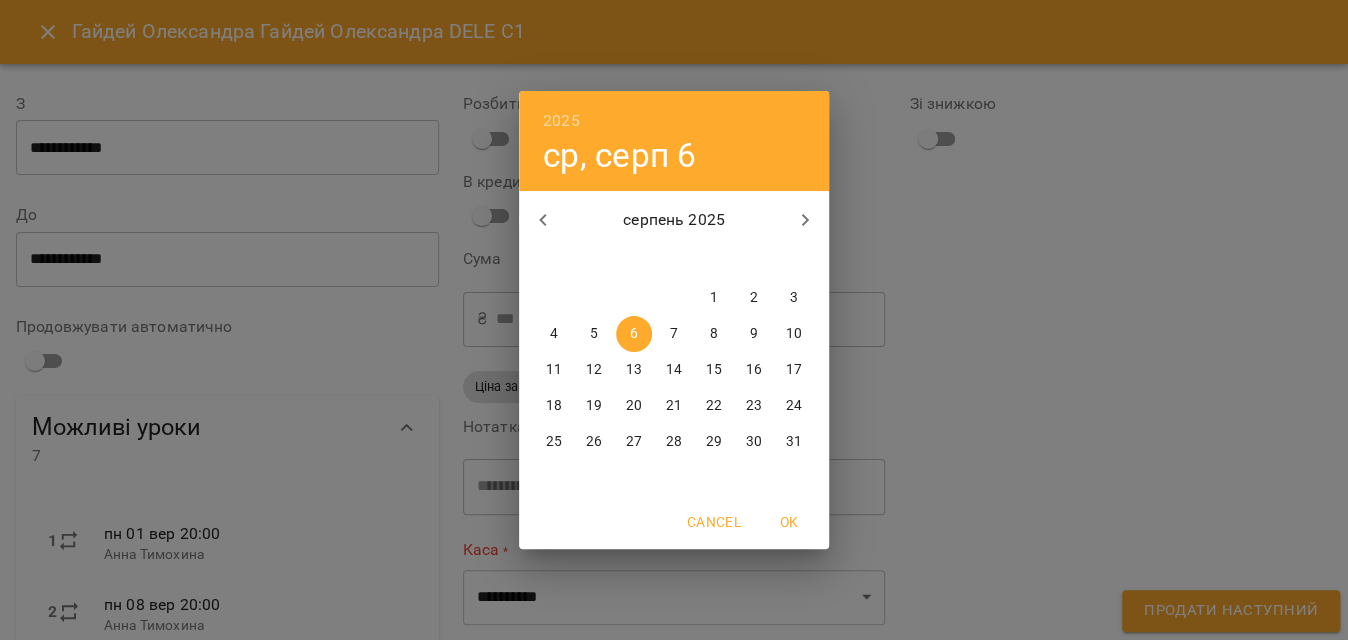 click at bounding box center [805, 220] 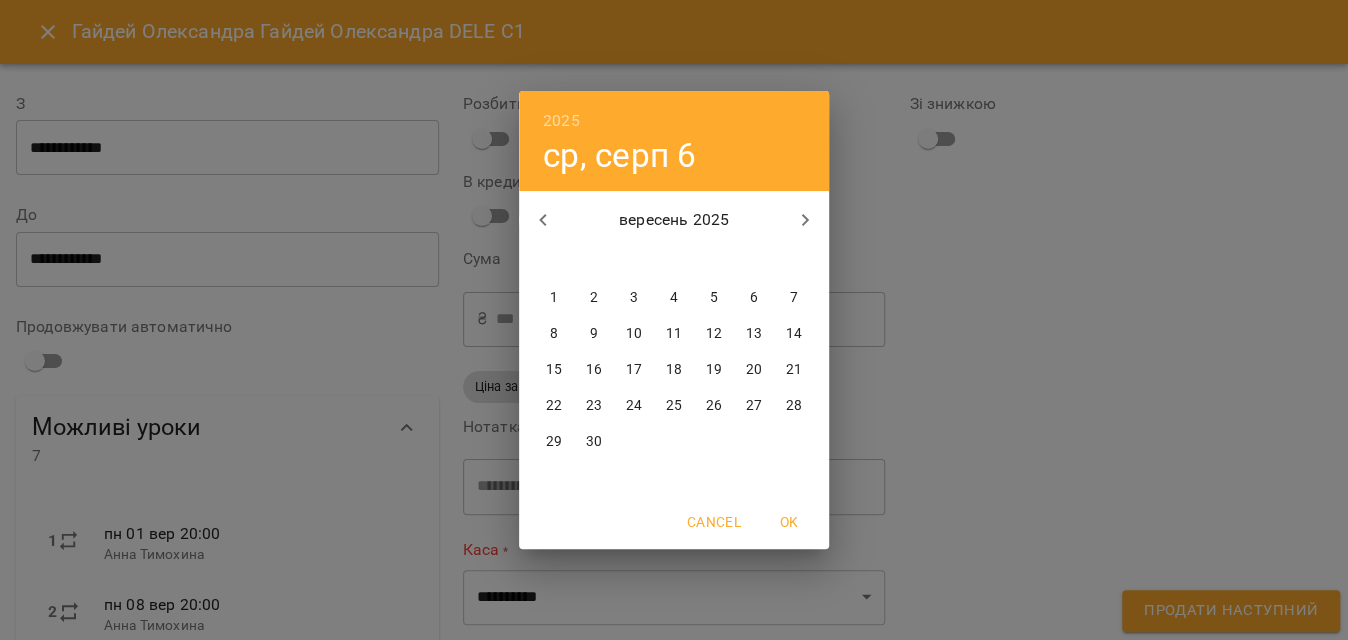 click on "1" at bounding box center (554, 298) 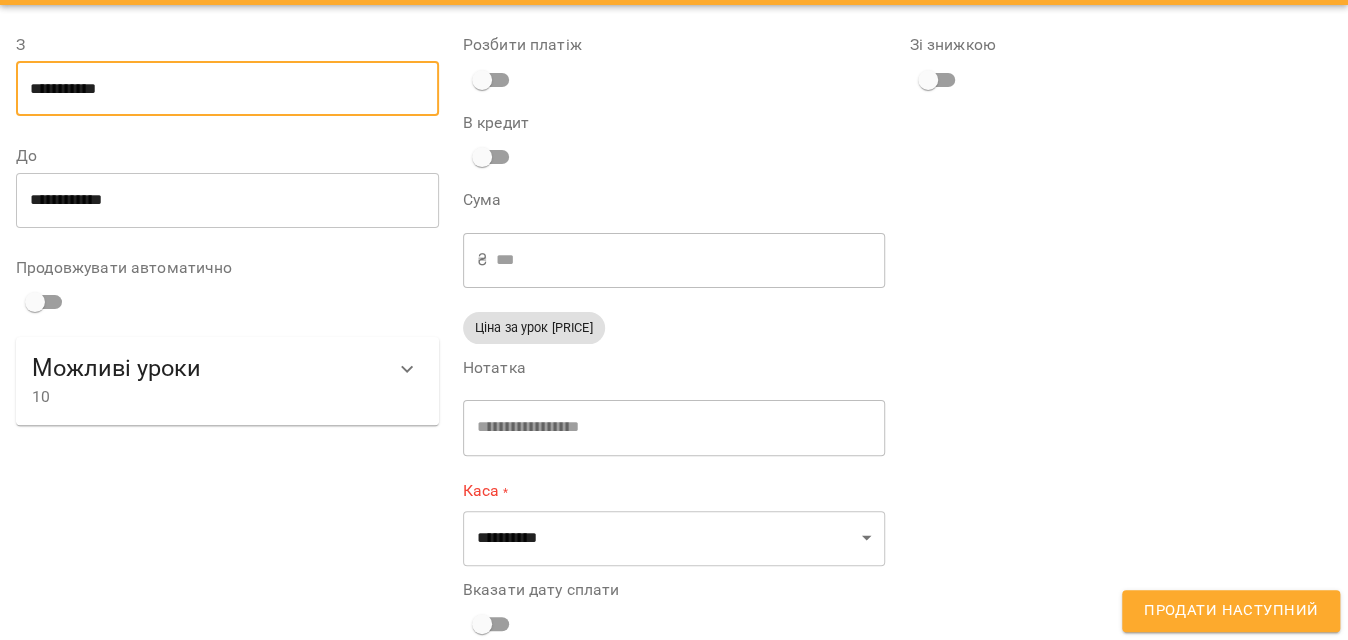 scroll, scrollTop: 94, scrollLeft: 0, axis: vertical 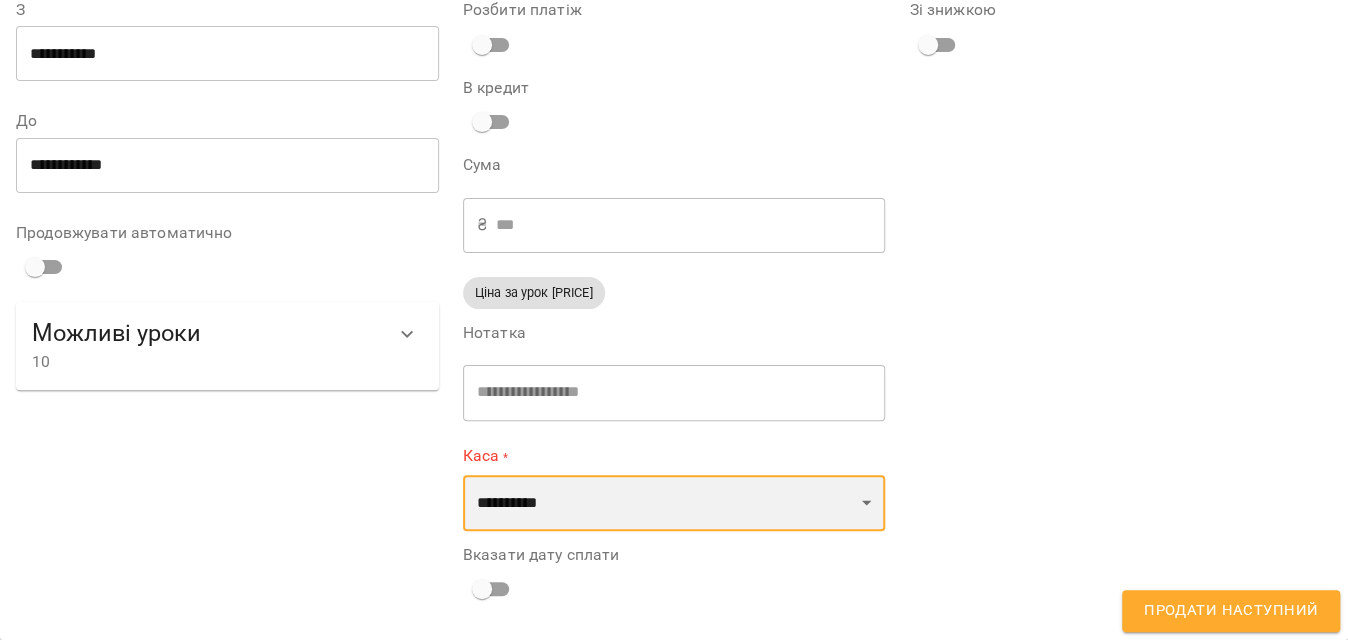 click on "**********" at bounding box center (674, 503) 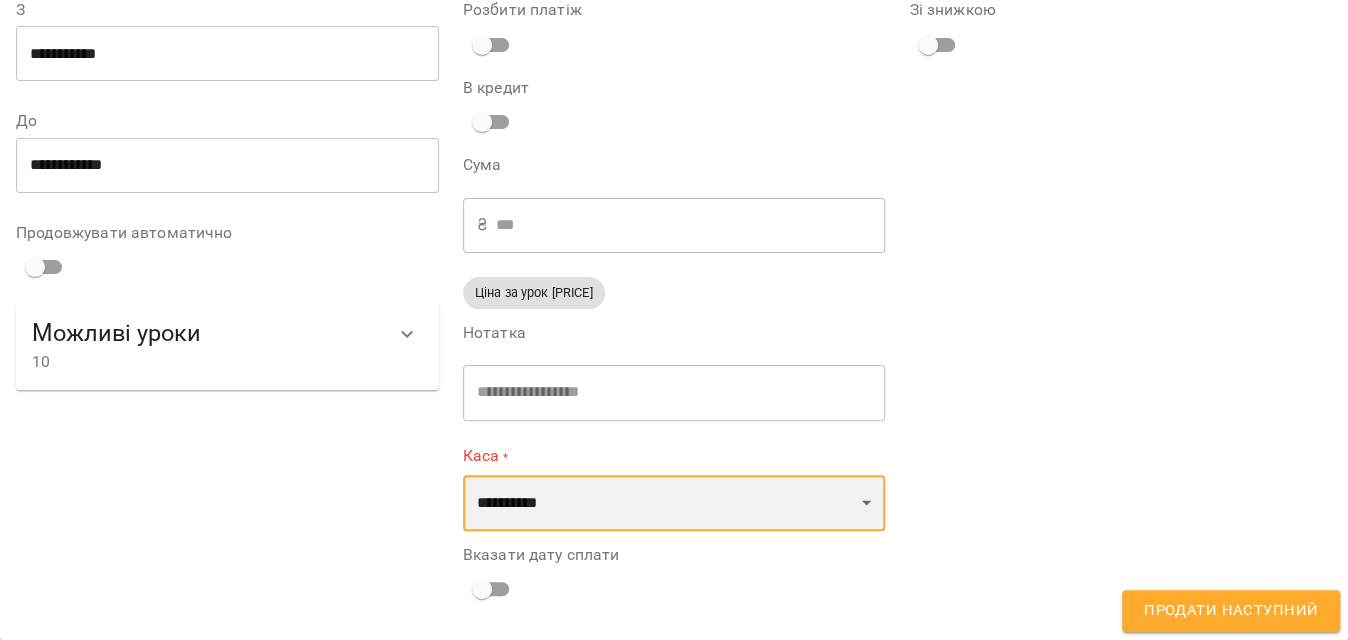 select on "****" 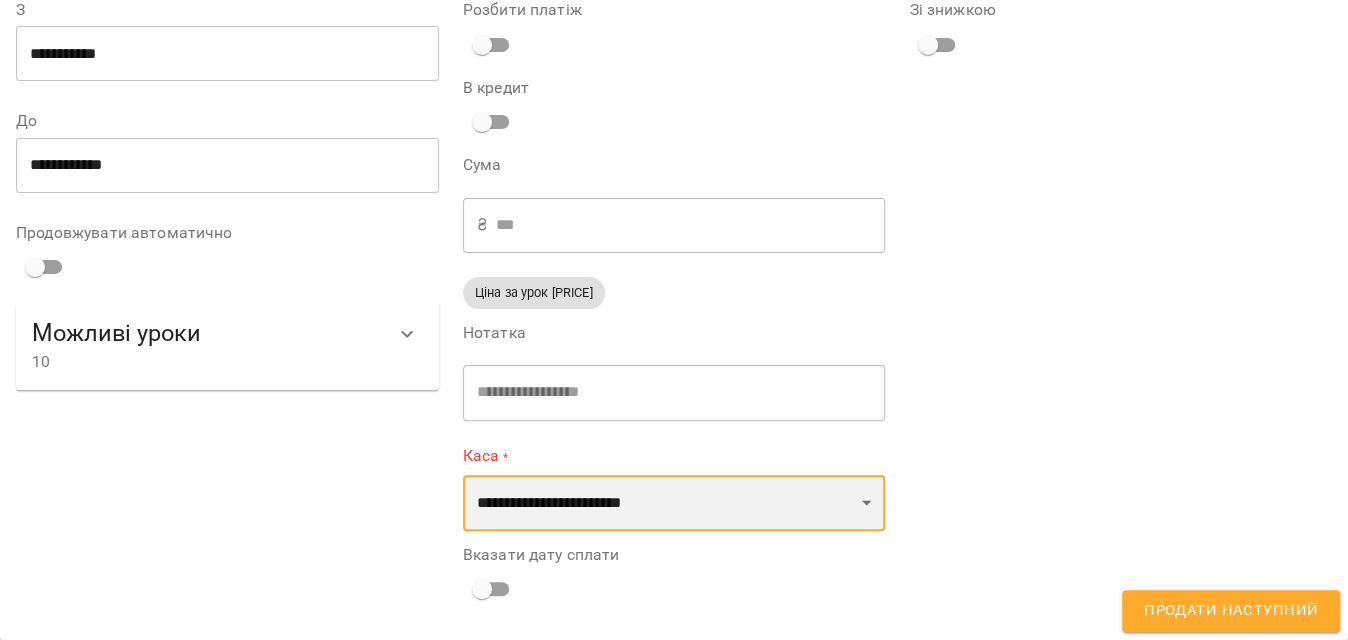 click on "**********" at bounding box center (674, 503) 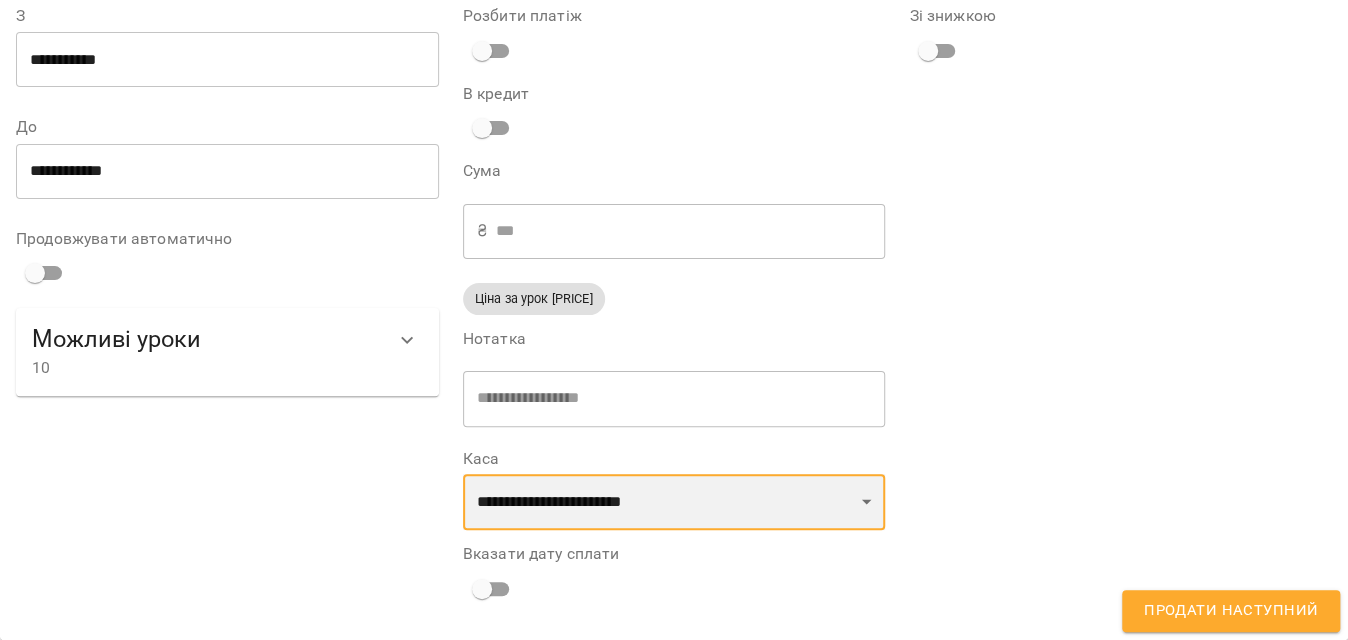 scroll, scrollTop: 87, scrollLeft: 0, axis: vertical 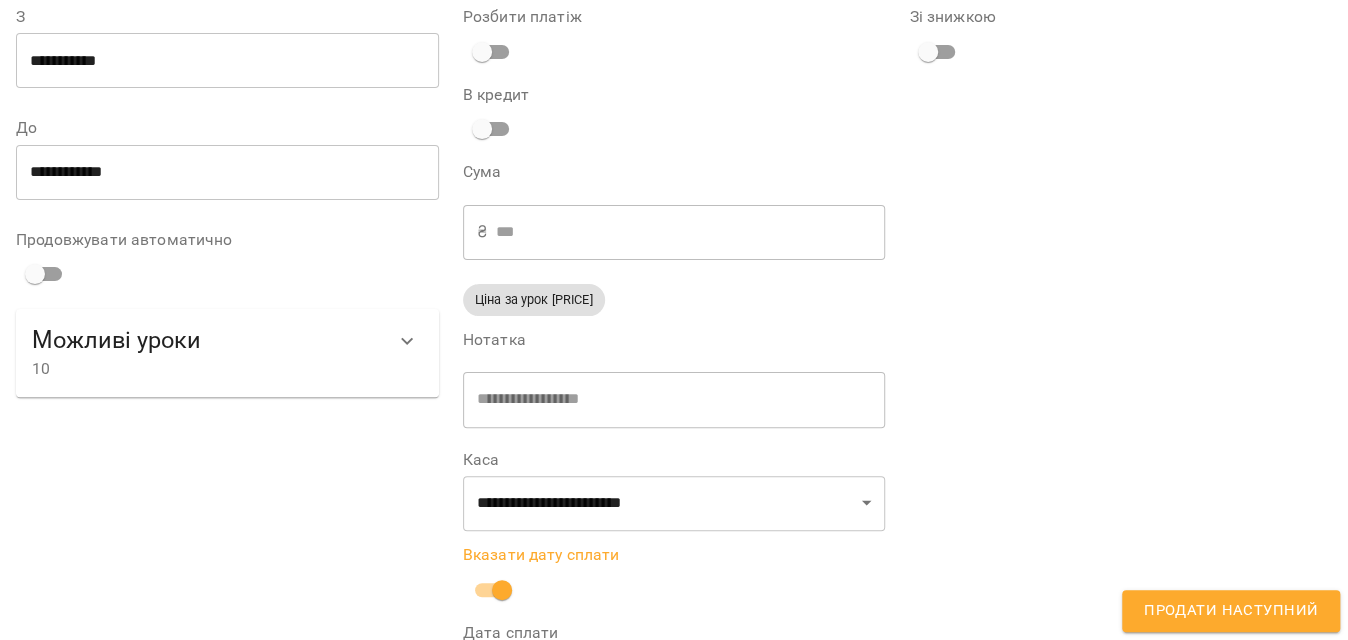 click on "Продати наступний" at bounding box center (1231, 611) 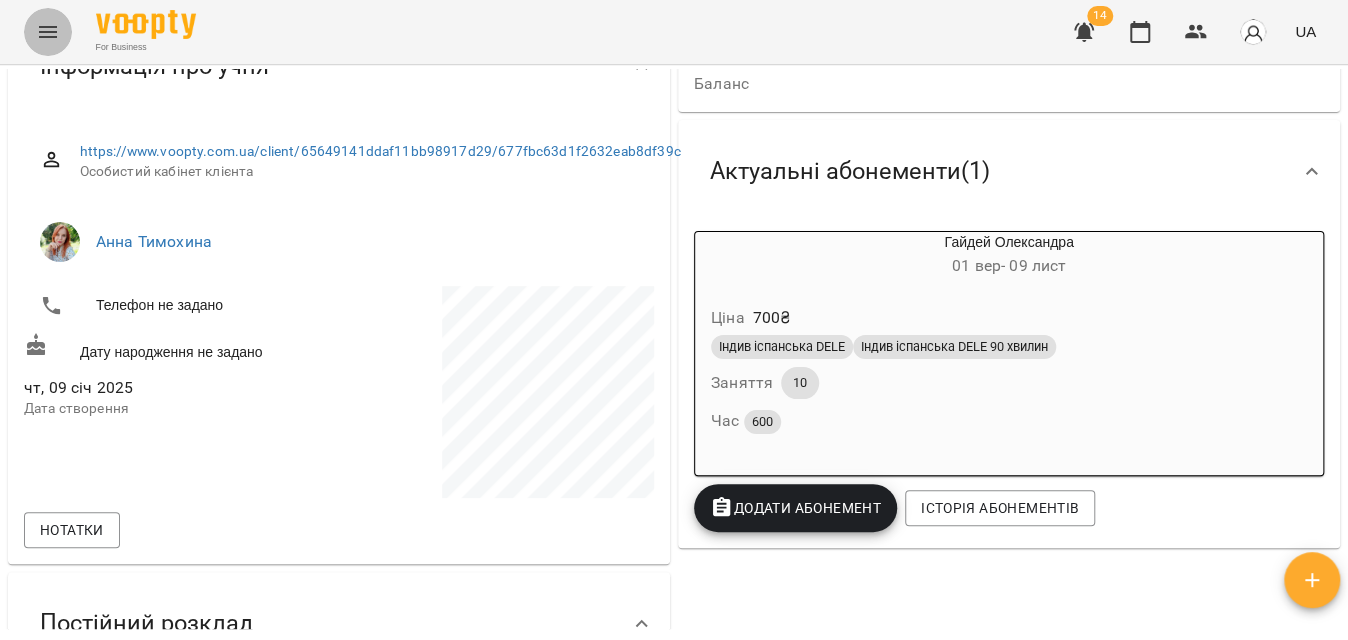 click 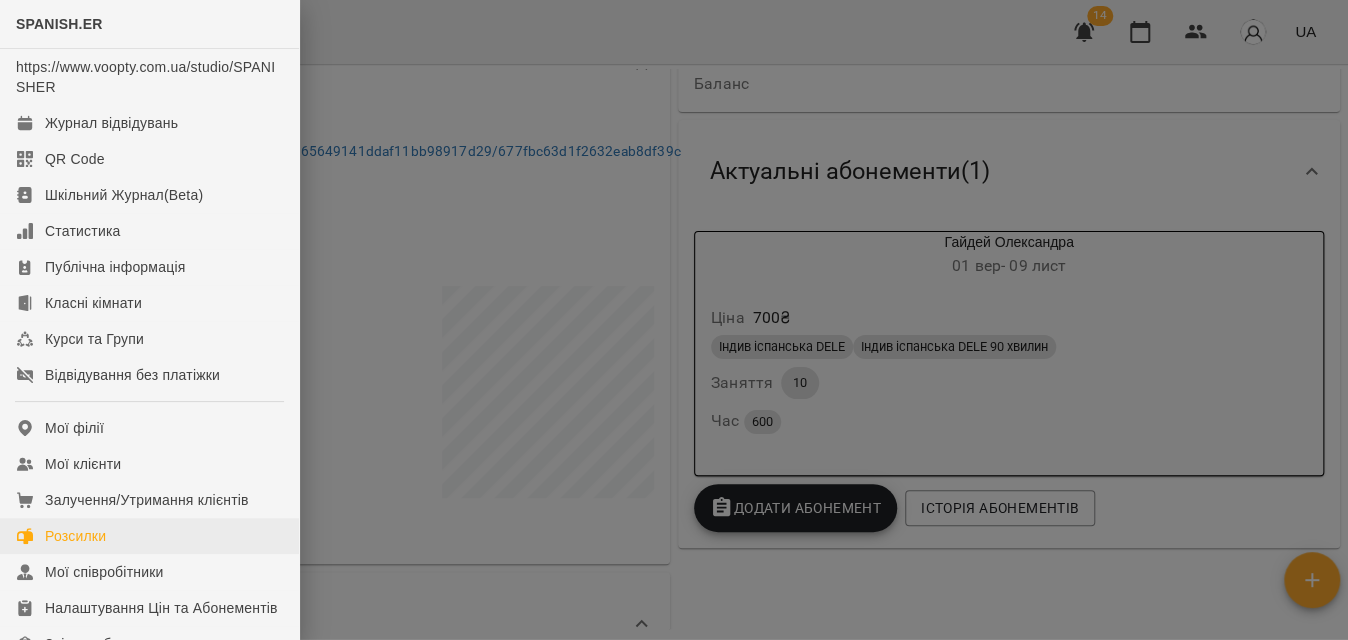 scroll, scrollTop: 90, scrollLeft: 0, axis: vertical 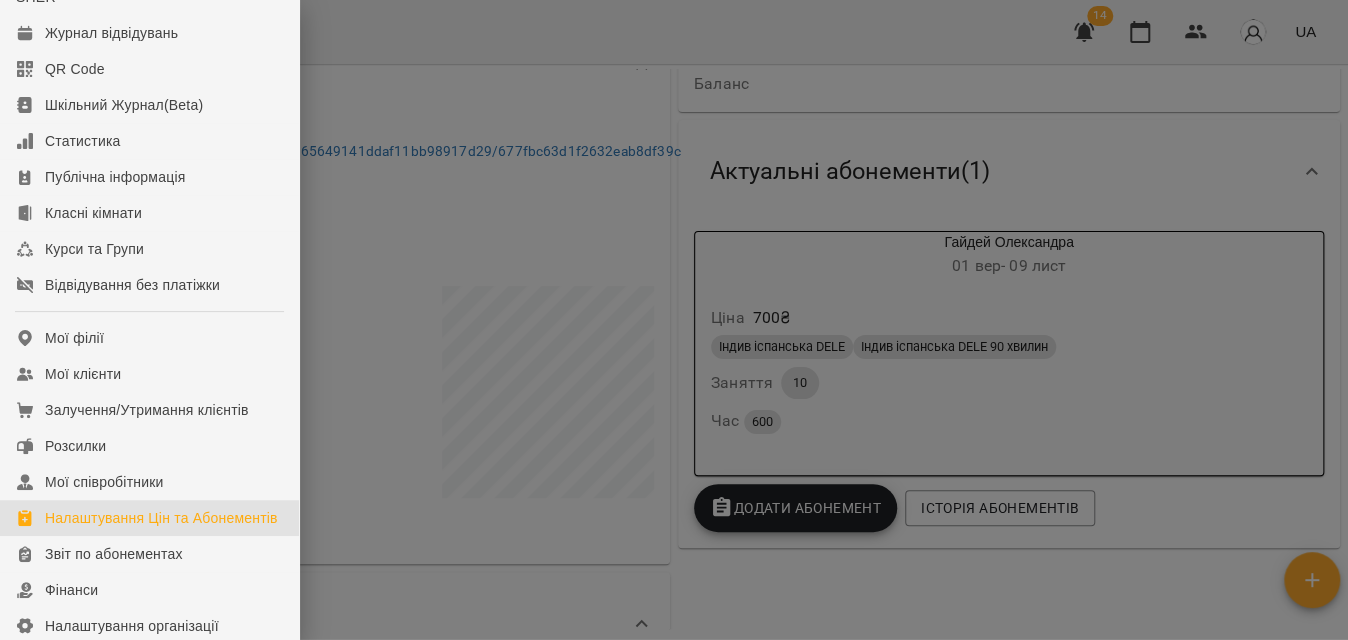 click on "Налаштування Цін та Абонементів" at bounding box center (161, 518) 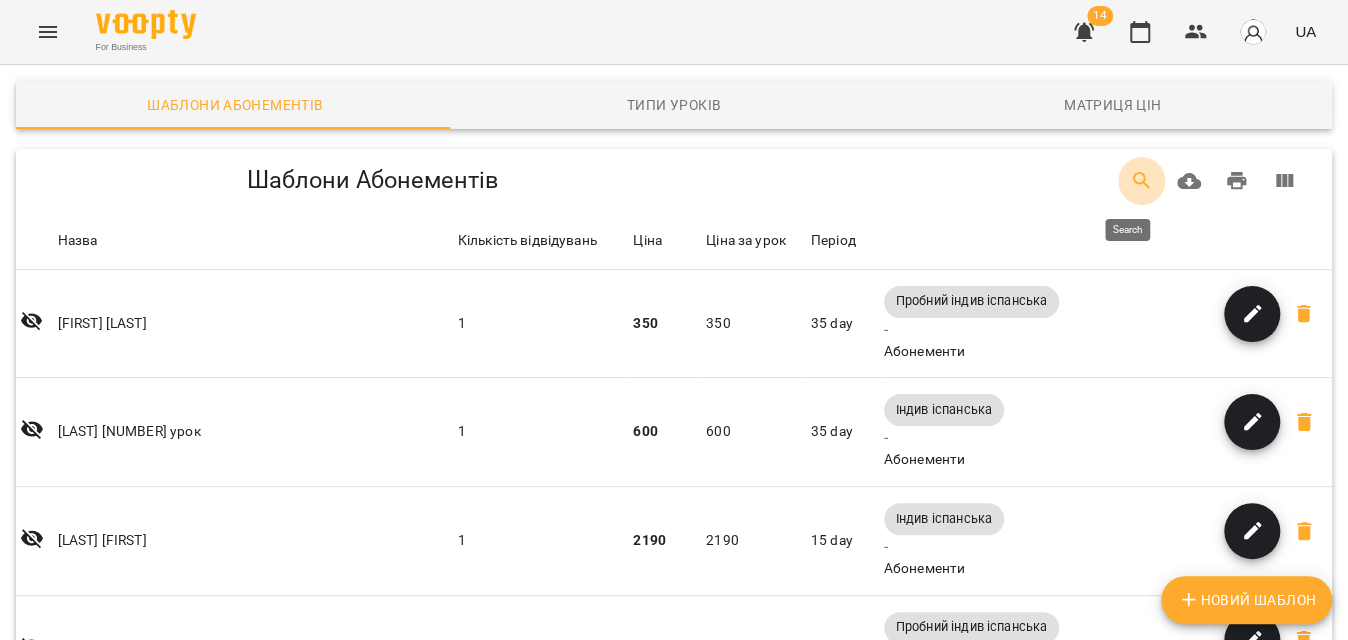 click at bounding box center [1142, 181] 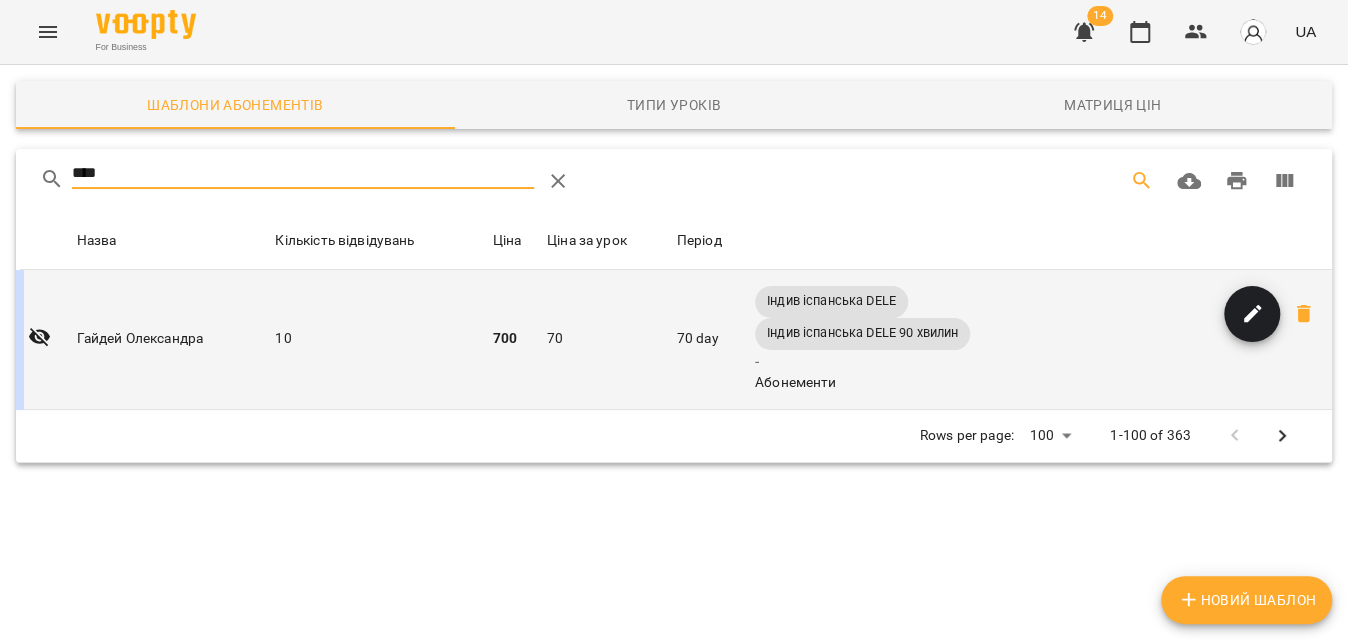 type on "****" 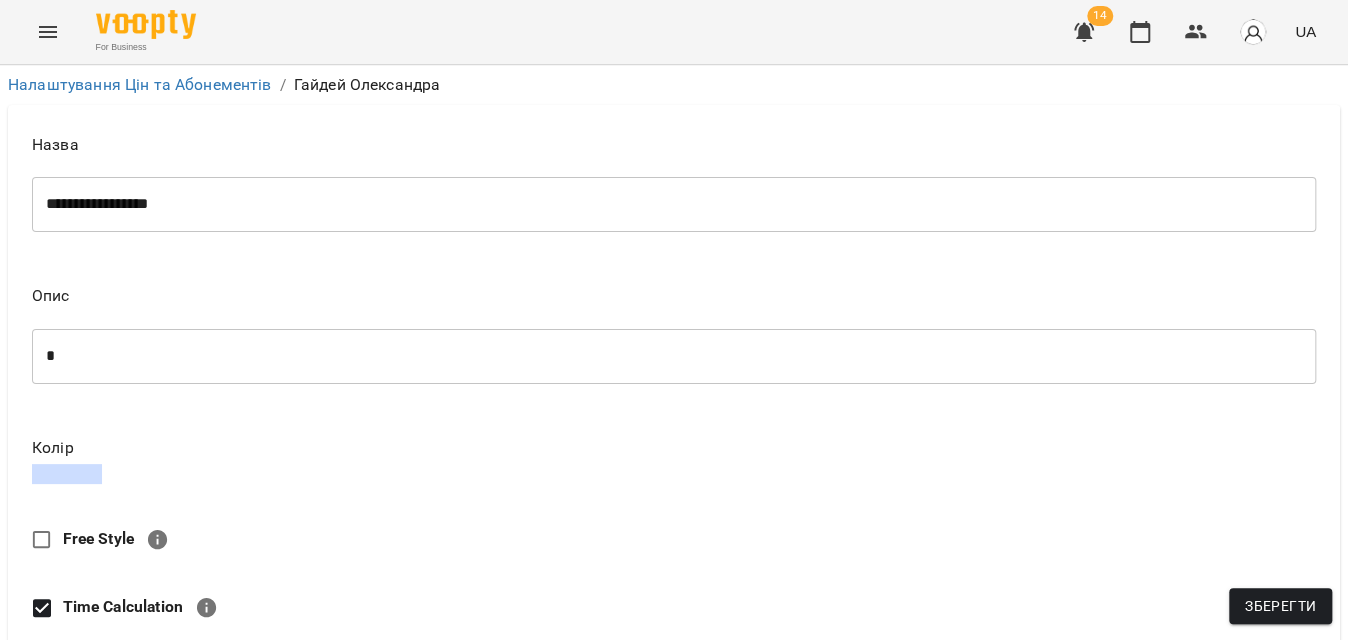 scroll, scrollTop: 1000, scrollLeft: 0, axis: vertical 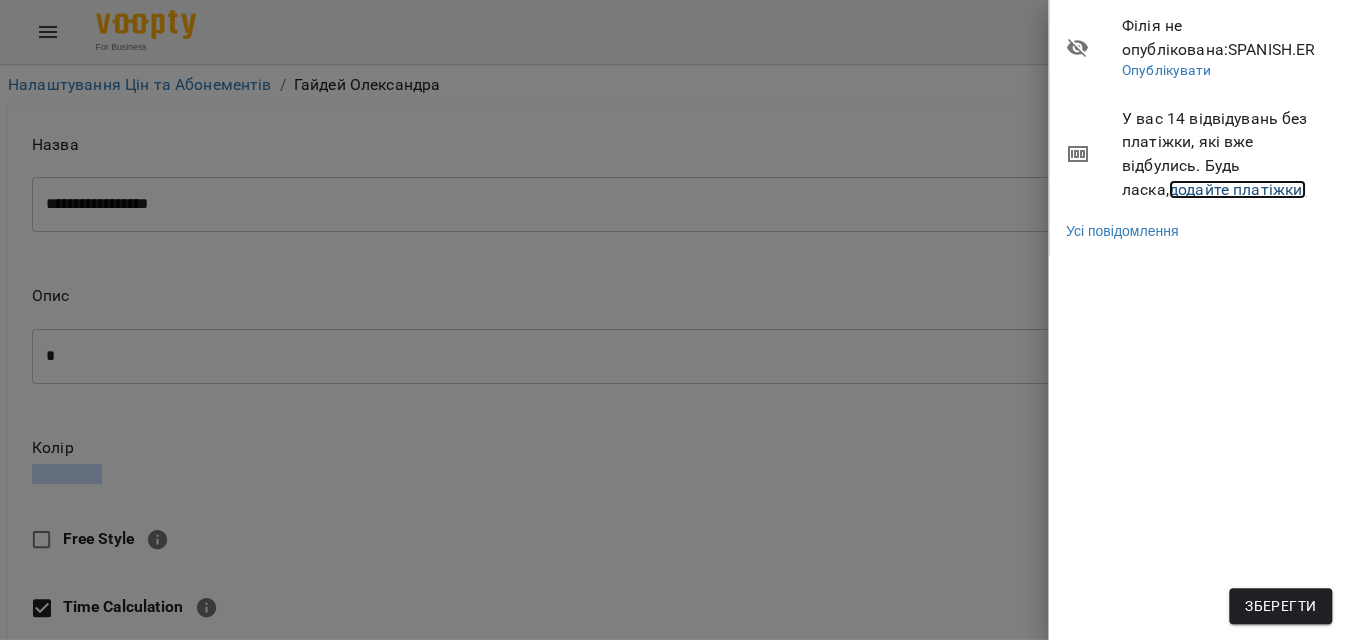 click on "додайте платіжки!" at bounding box center (1238, 189) 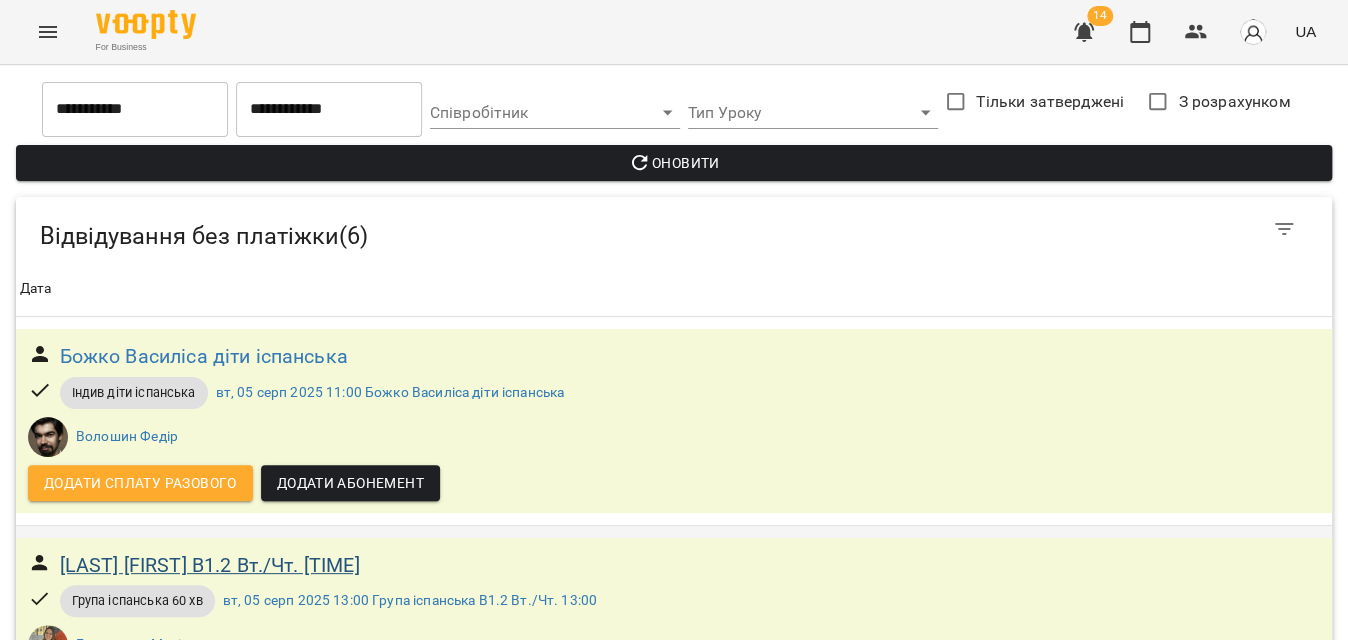 scroll, scrollTop: 272, scrollLeft: 0, axis: vertical 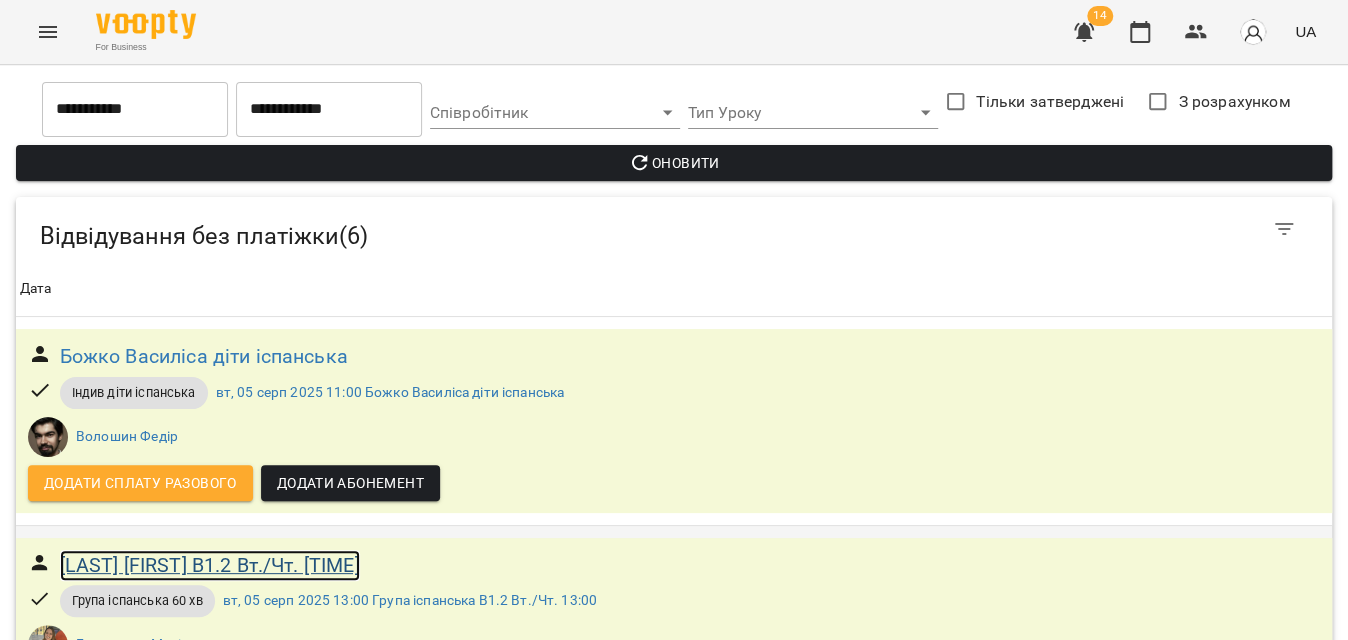 click on "Тернопольська Інна В1.2 Вт./Чт. 13:00" at bounding box center (210, 565) 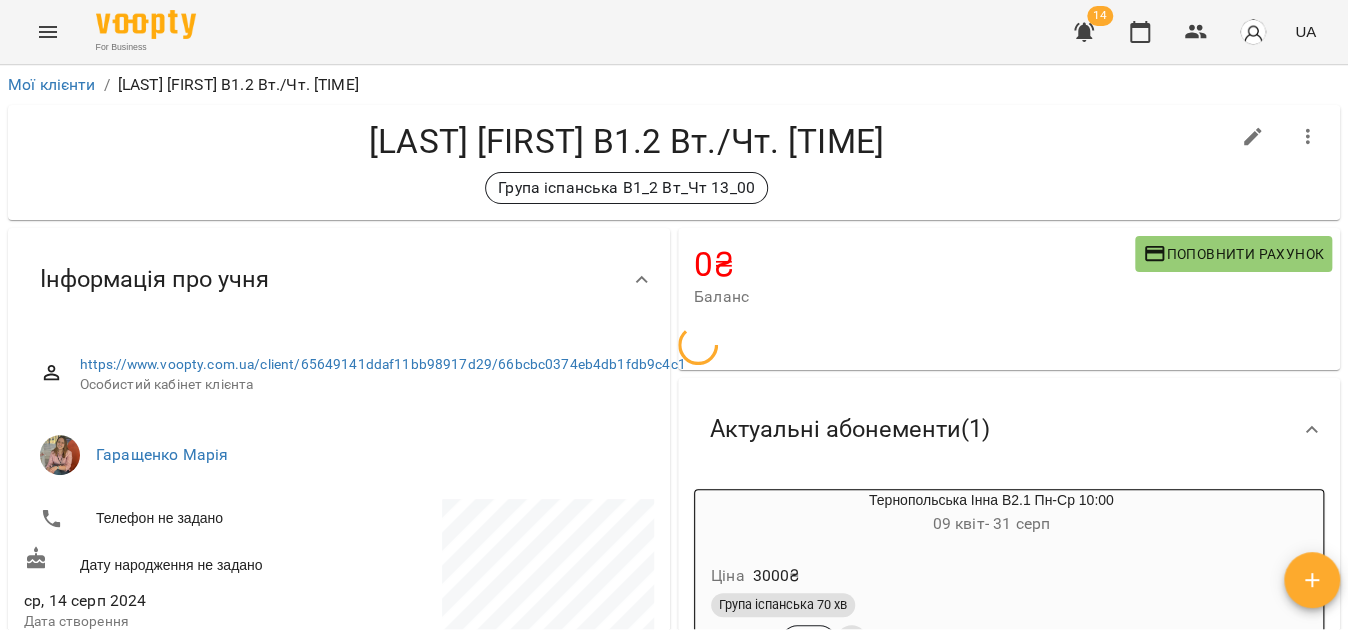 scroll, scrollTop: 181, scrollLeft: 0, axis: vertical 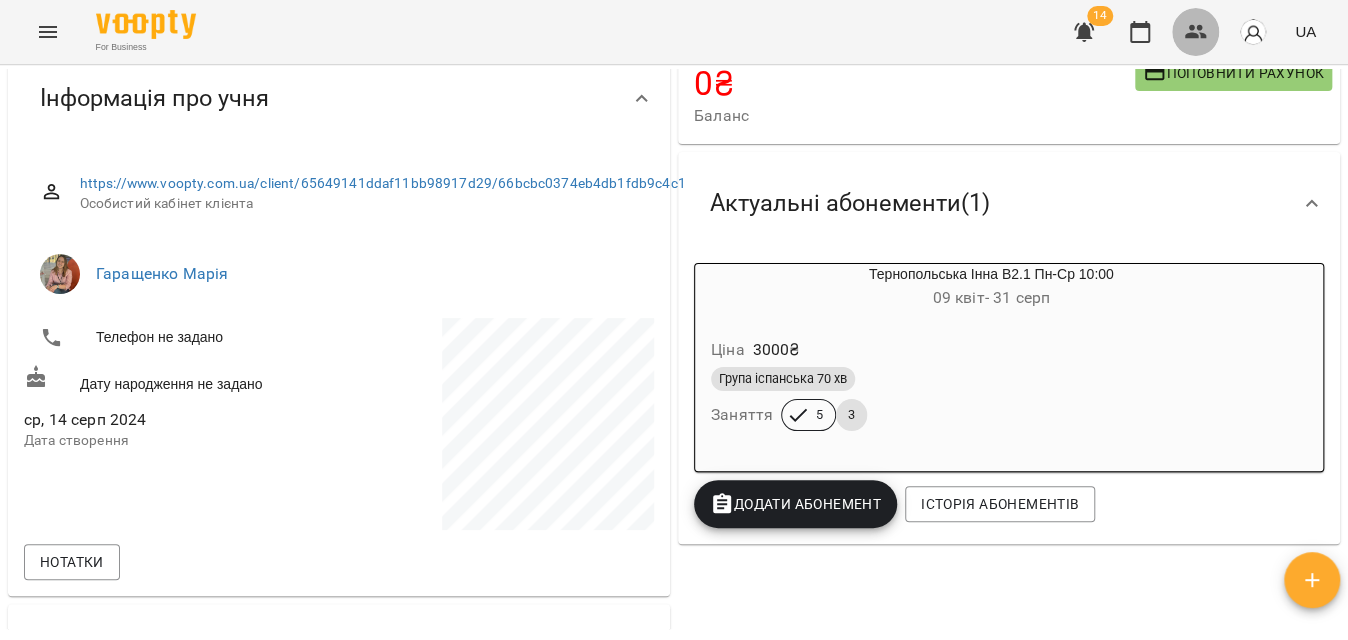 click at bounding box center (1196, 32) 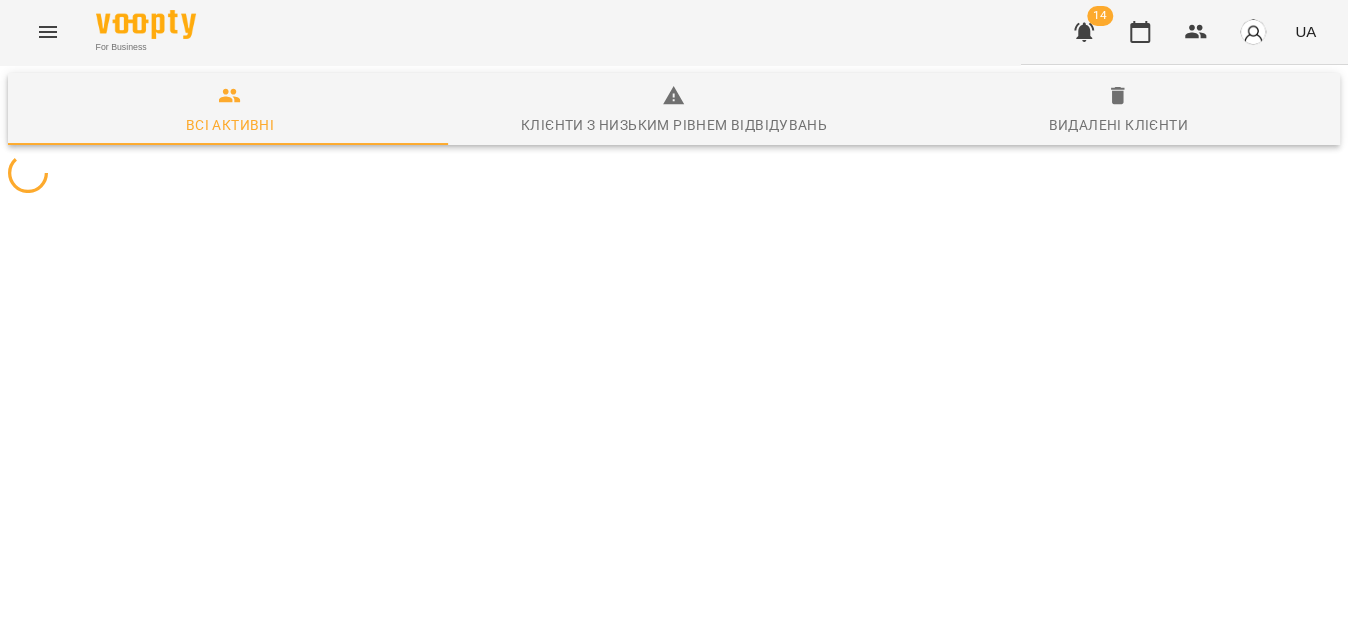 scroll, scrollTop: 0, scrollLeft: 0, axis: both 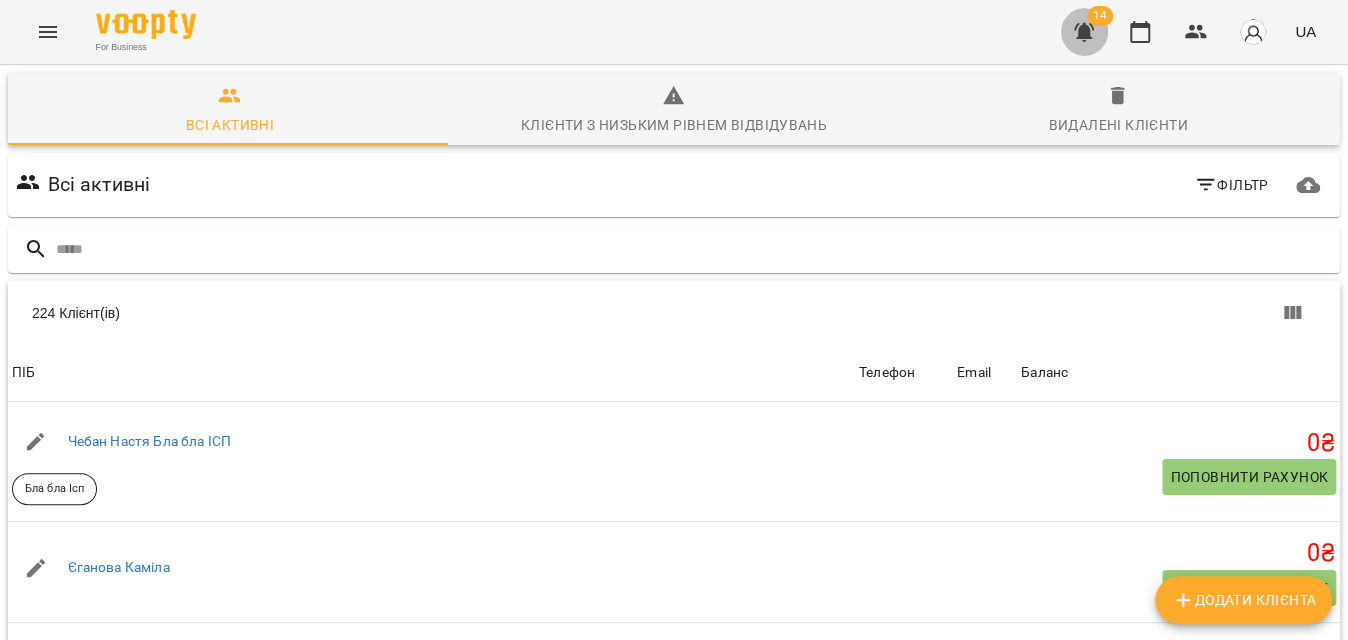 click at bounding box center [1084, 32] 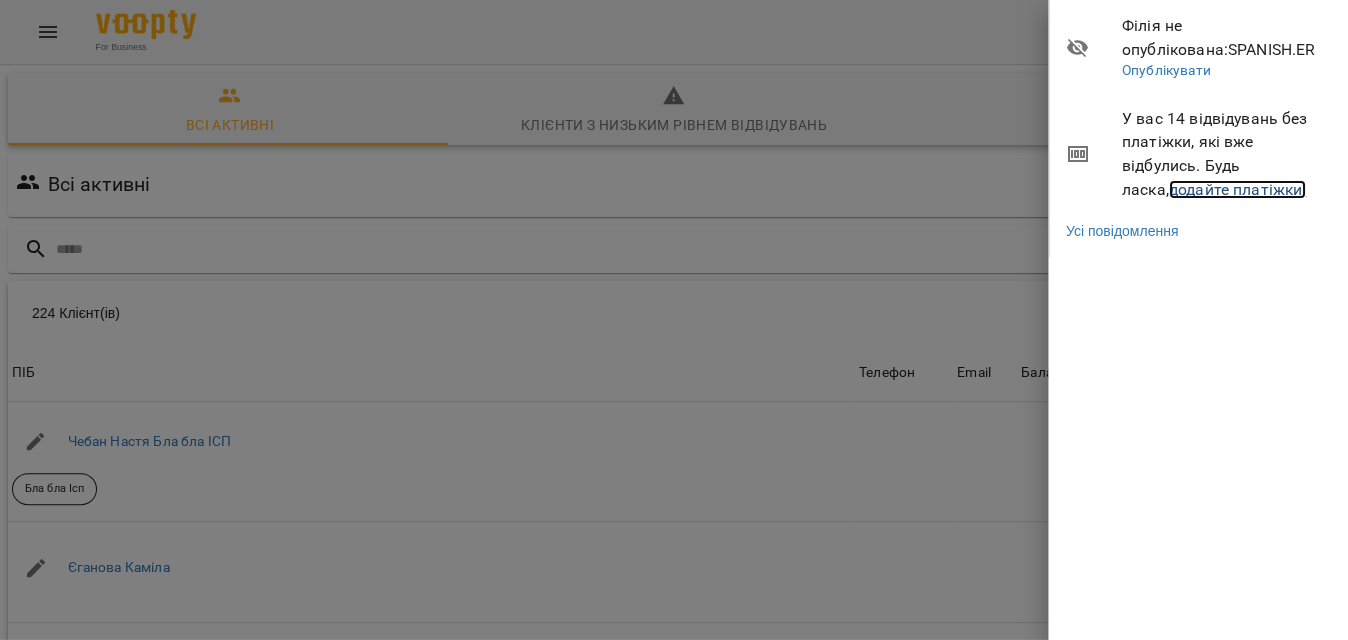 click on "додайте платіжки!" at bounding box center (1238, 189) 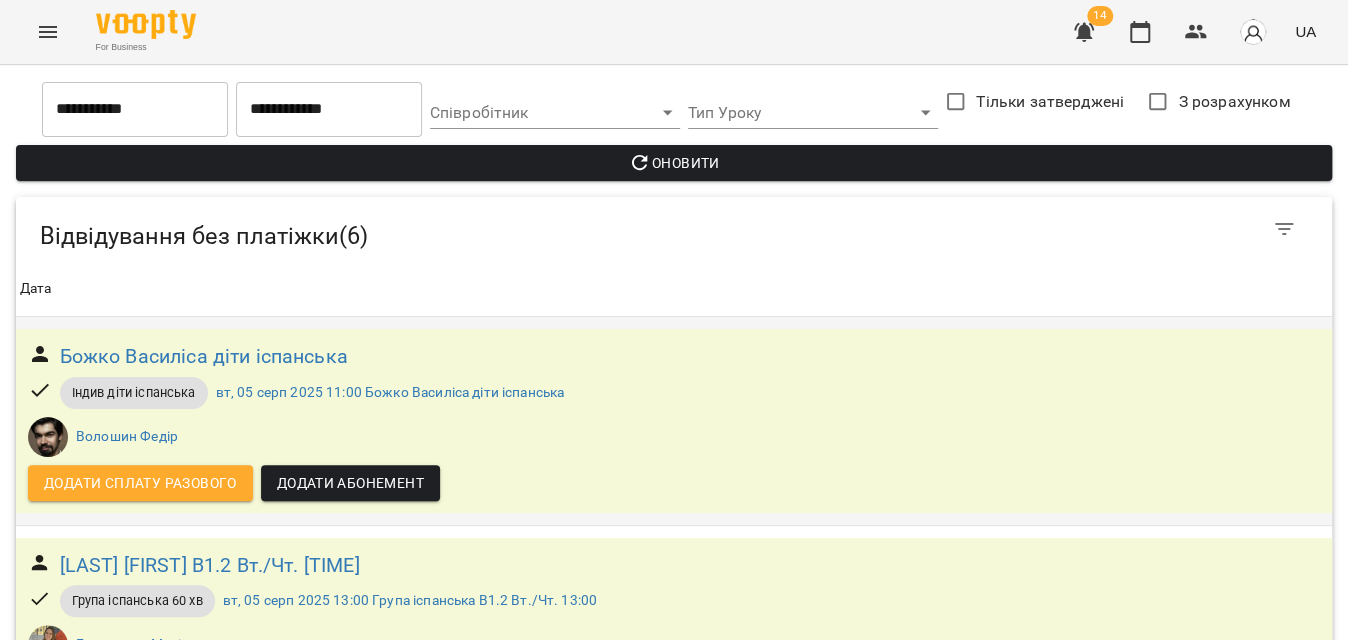 scroll, scrollTop: 181, scrollLeft: 0, axis: vertical 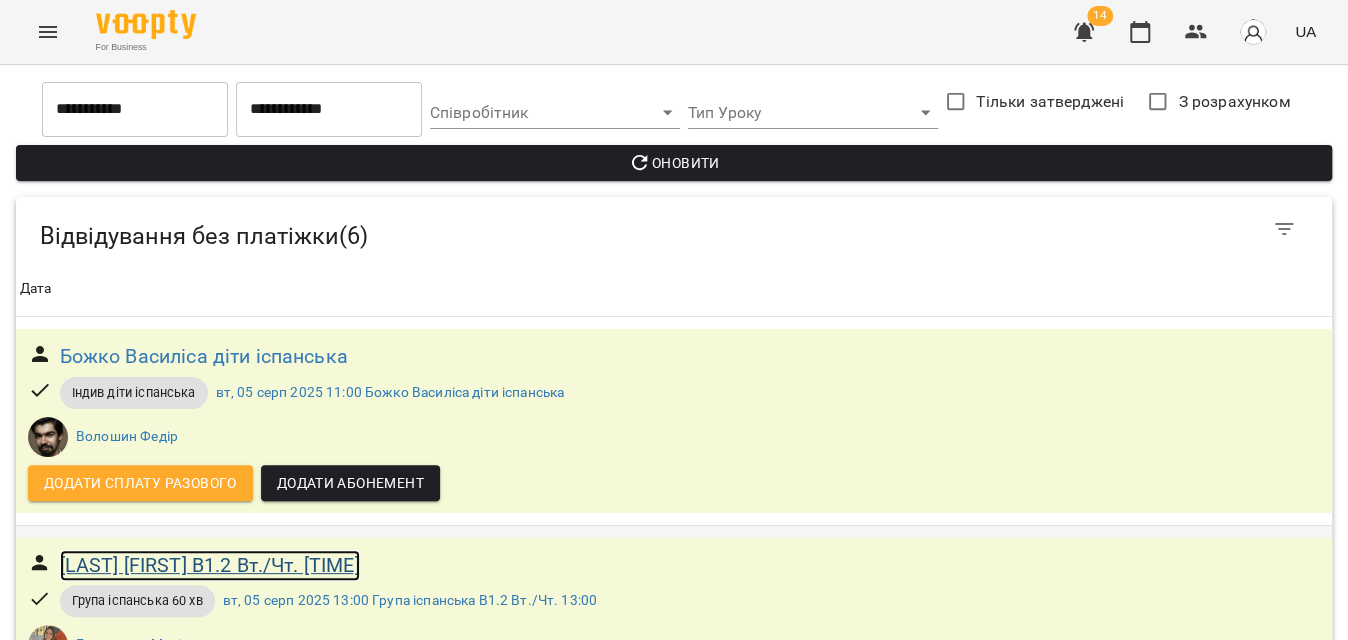 click on "Тернопольська Інна В1.2 Вт./Чт. 13:00" at bounding box center (210, 565) 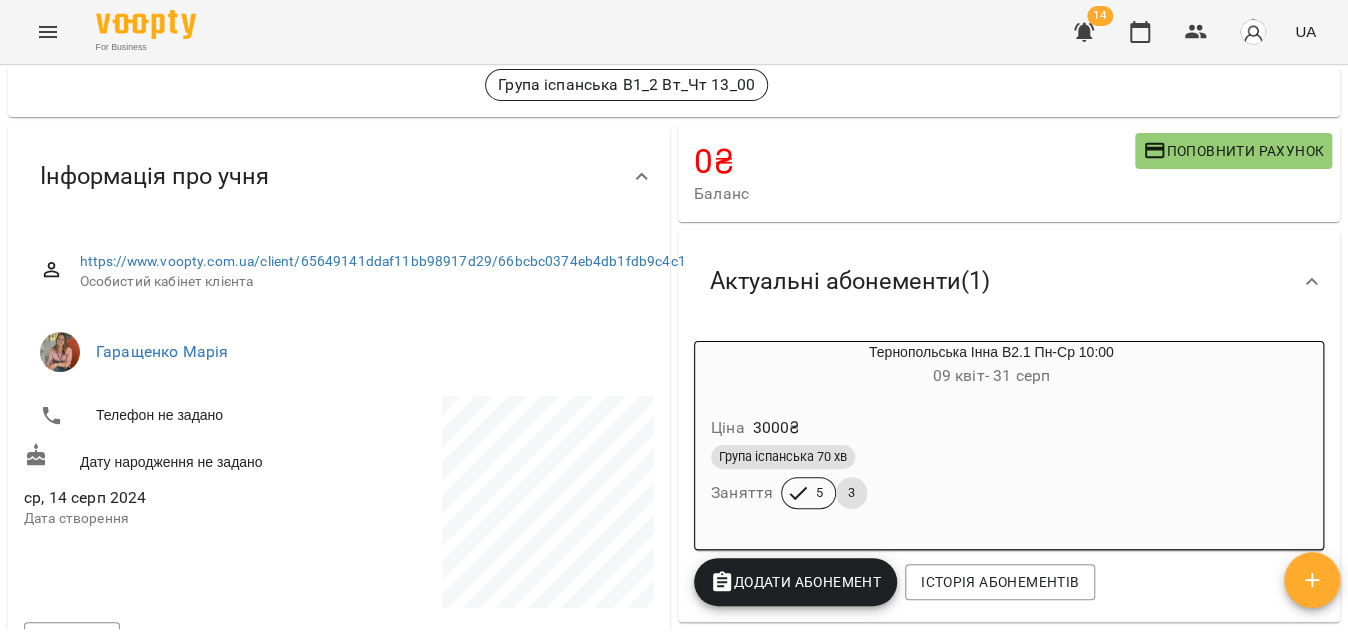 scroll, scrollTop: 181, scrollLeft: 0, axis: vertical 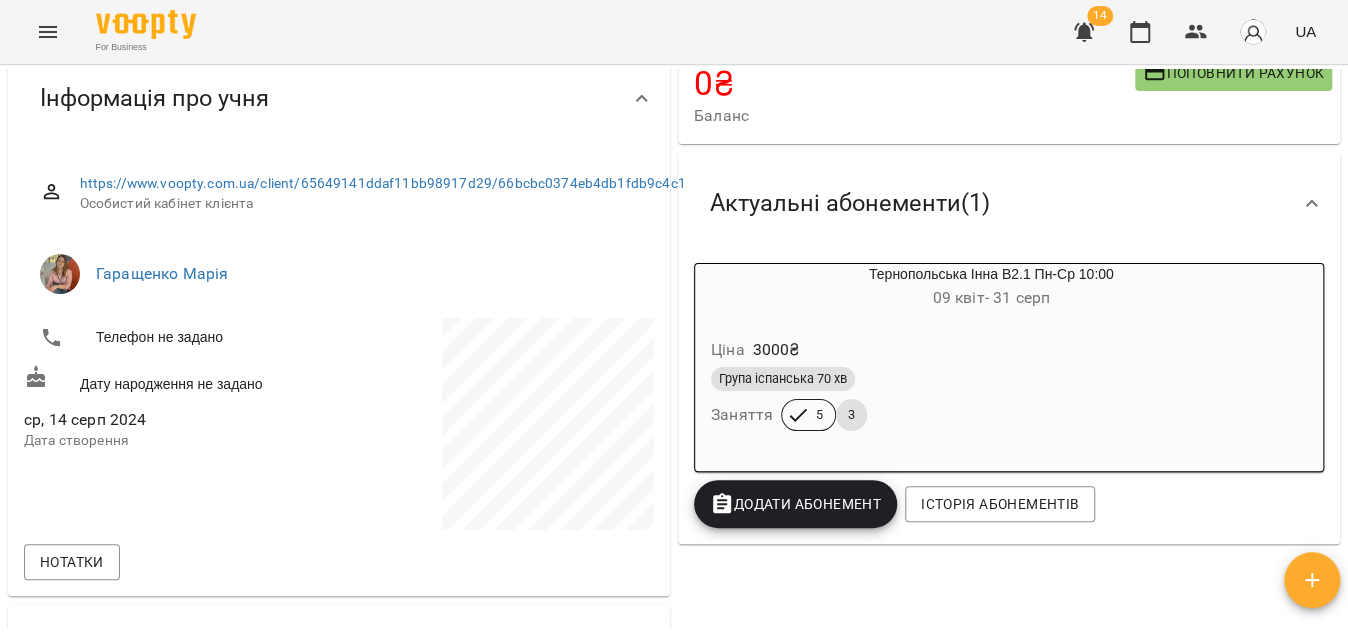 click on "Група іспанська 70 хв" at bounding box center [991, 379] 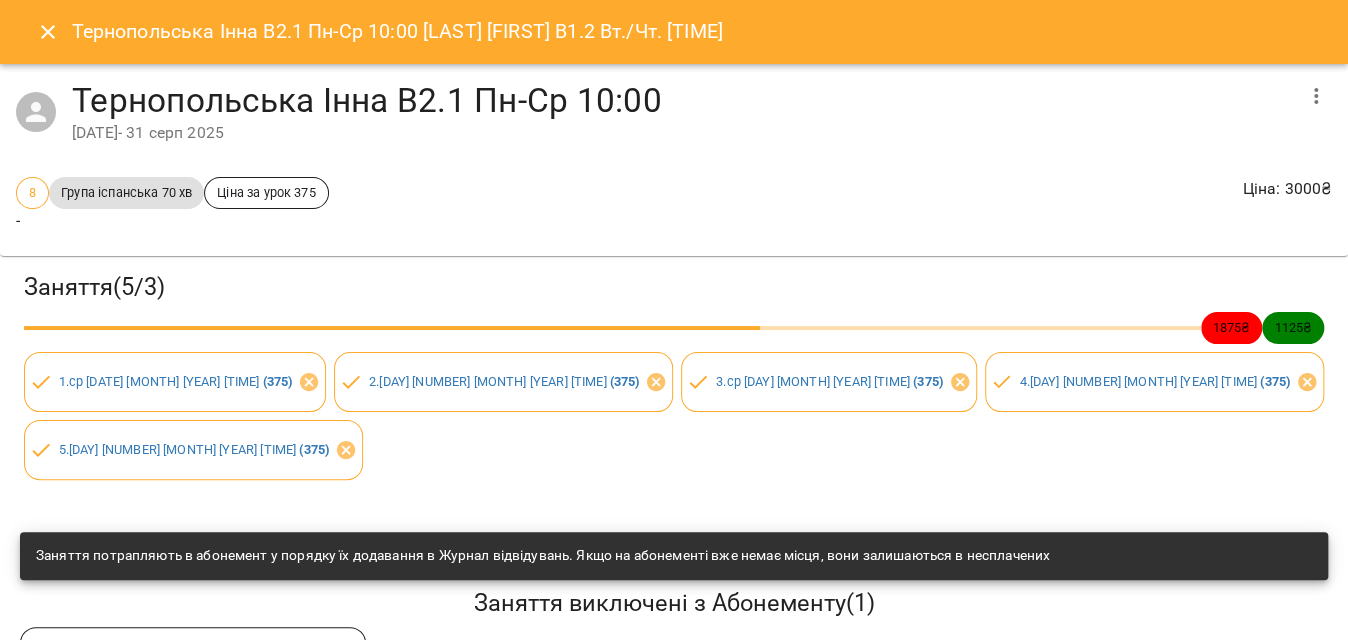 click 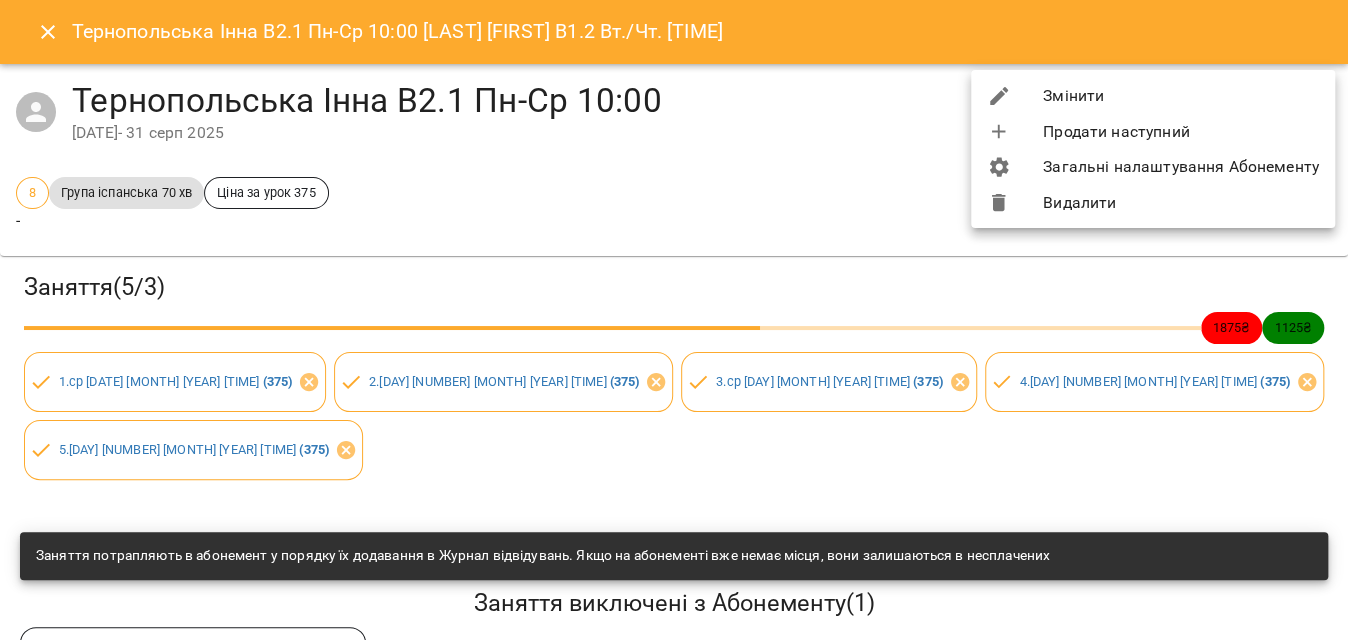 click on "Змінити" at bounding box center (1153, 96) 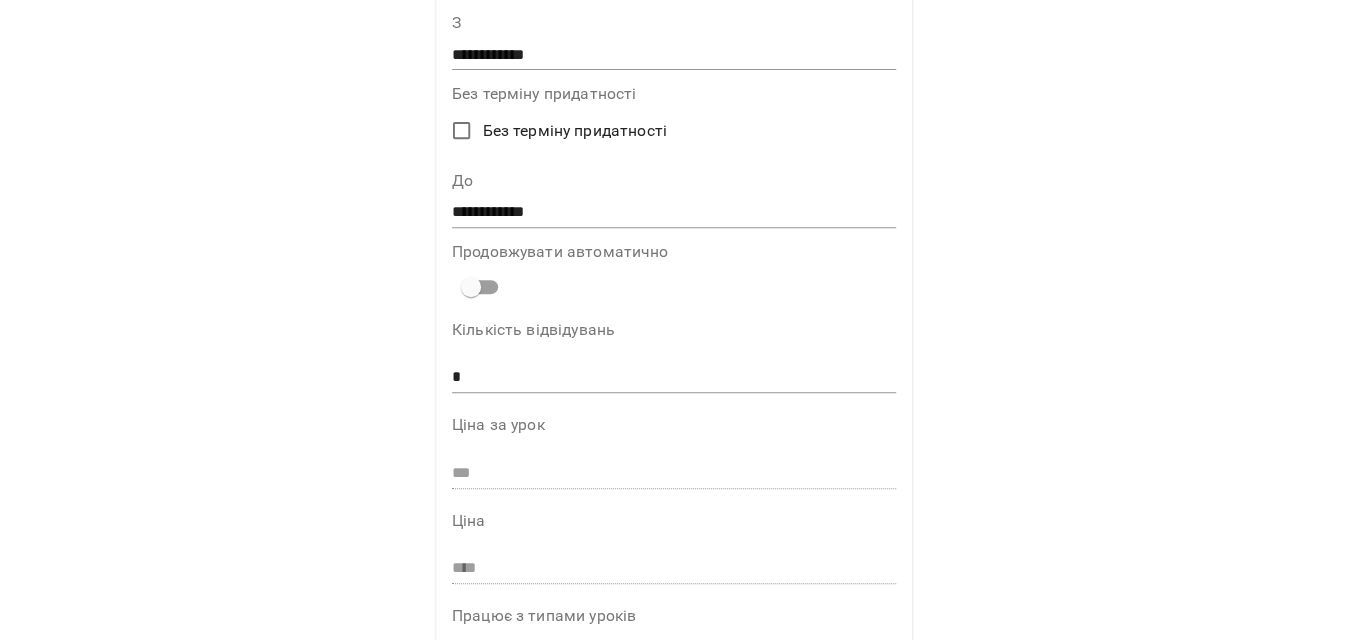 scroll, scrollTop: 90, scrollLeft: 0, axis: vertical 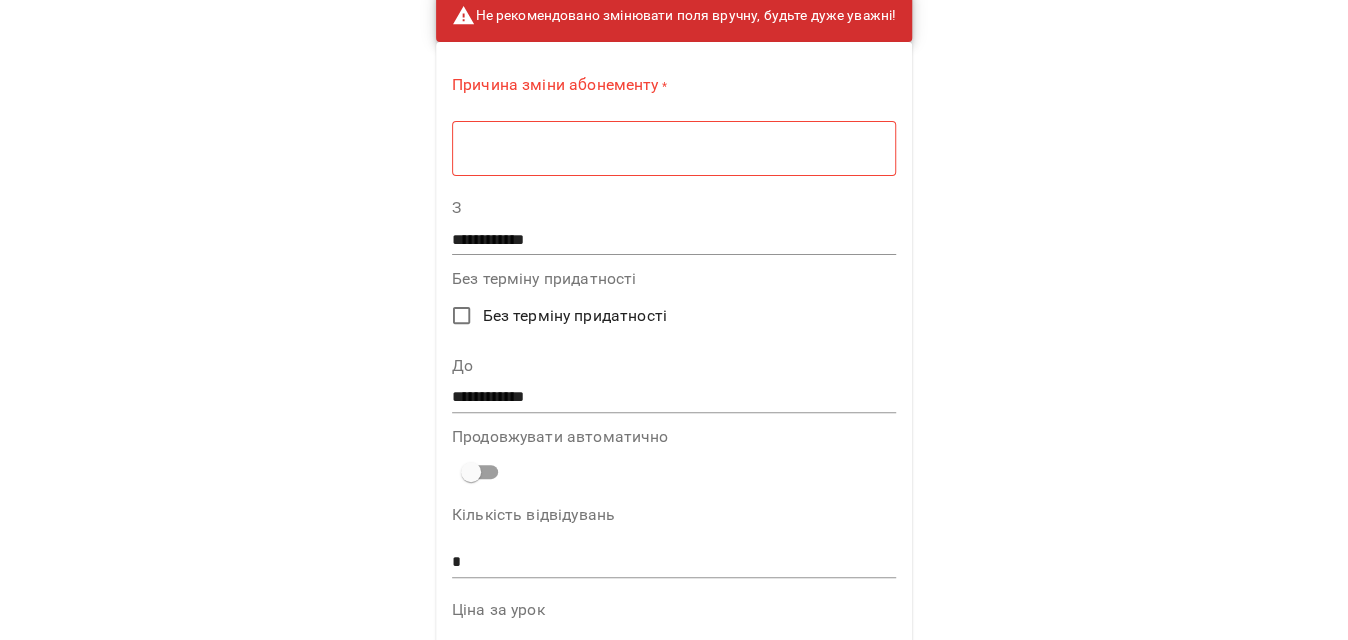 click at bounding box center [674, 148] 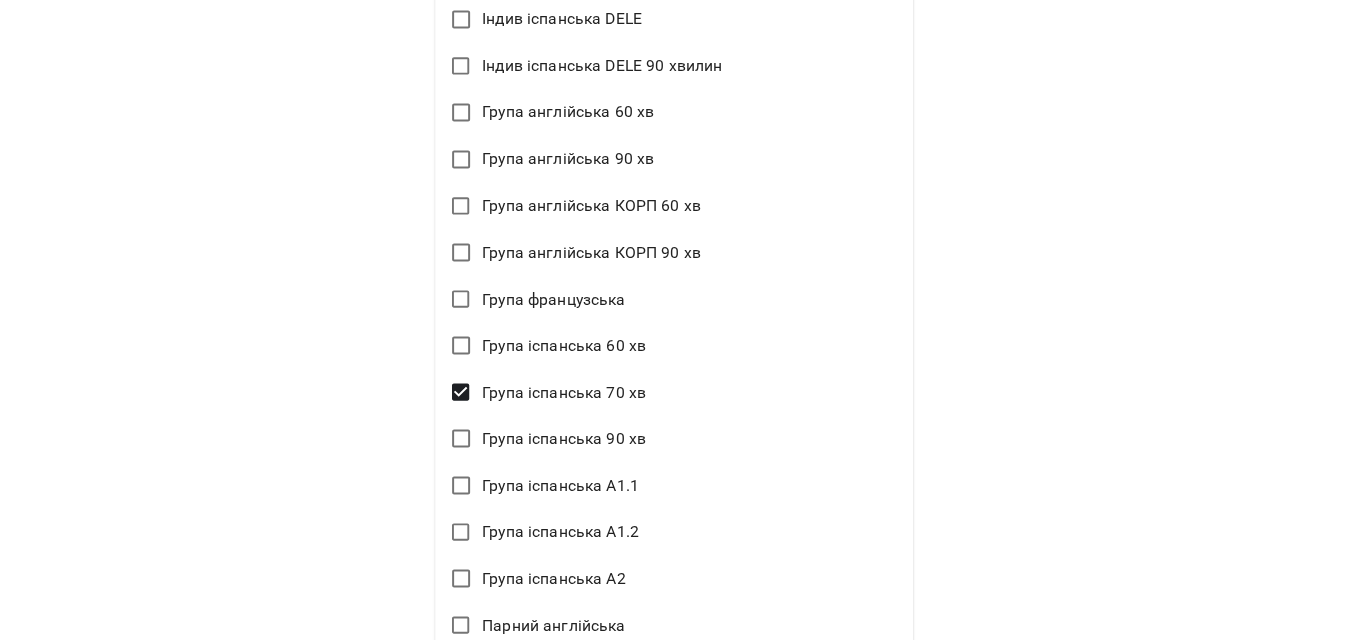 scroll, scrollTop: 1636, scrollLeft: 0, axis: vertical 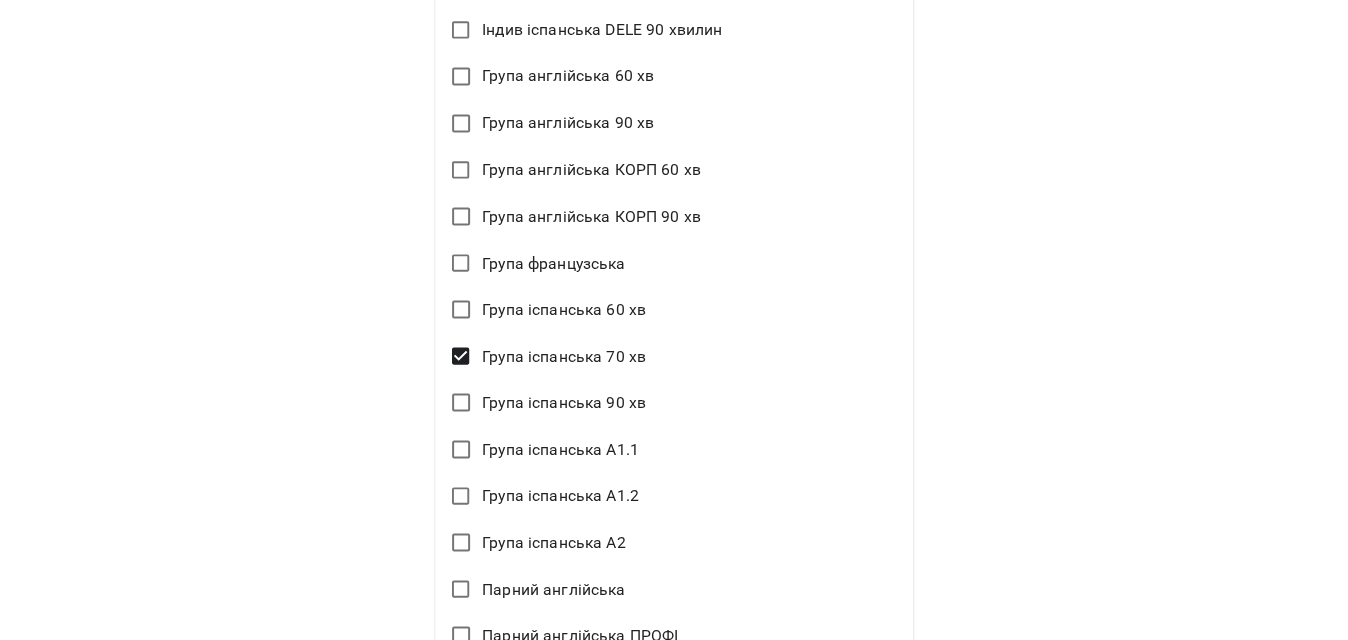 type on "*" 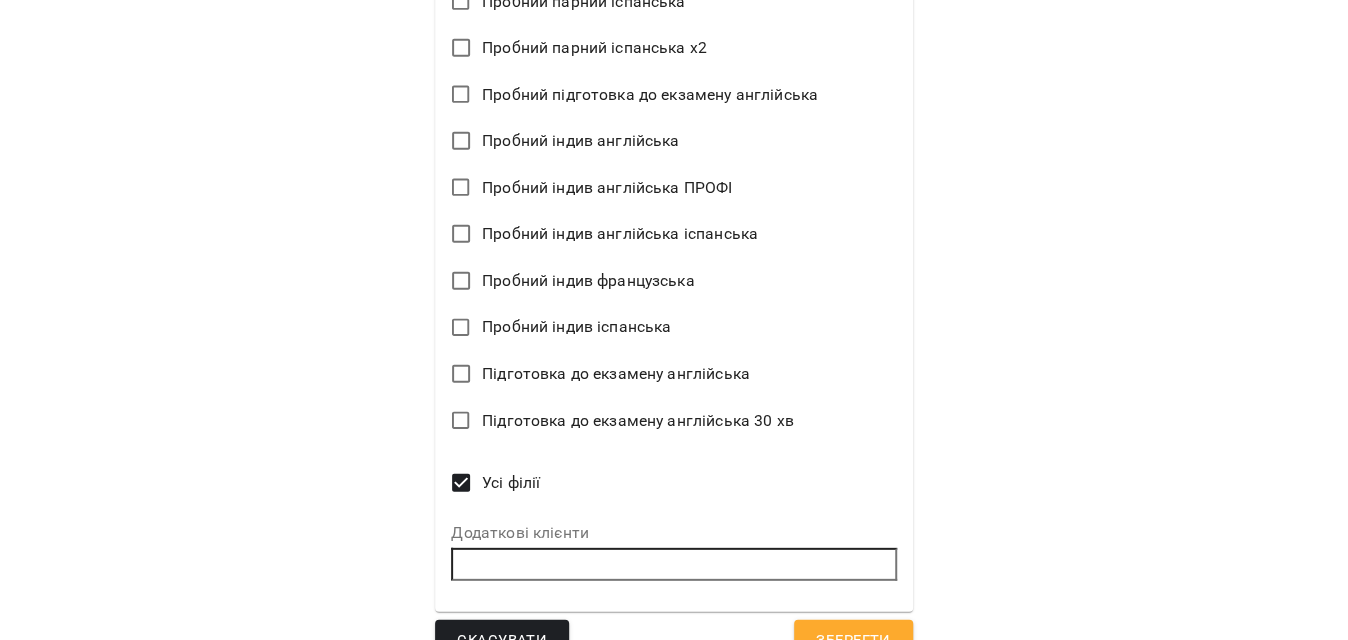 scroll, scrollTop: 2587, scrollLeft: 0, axis: vertical 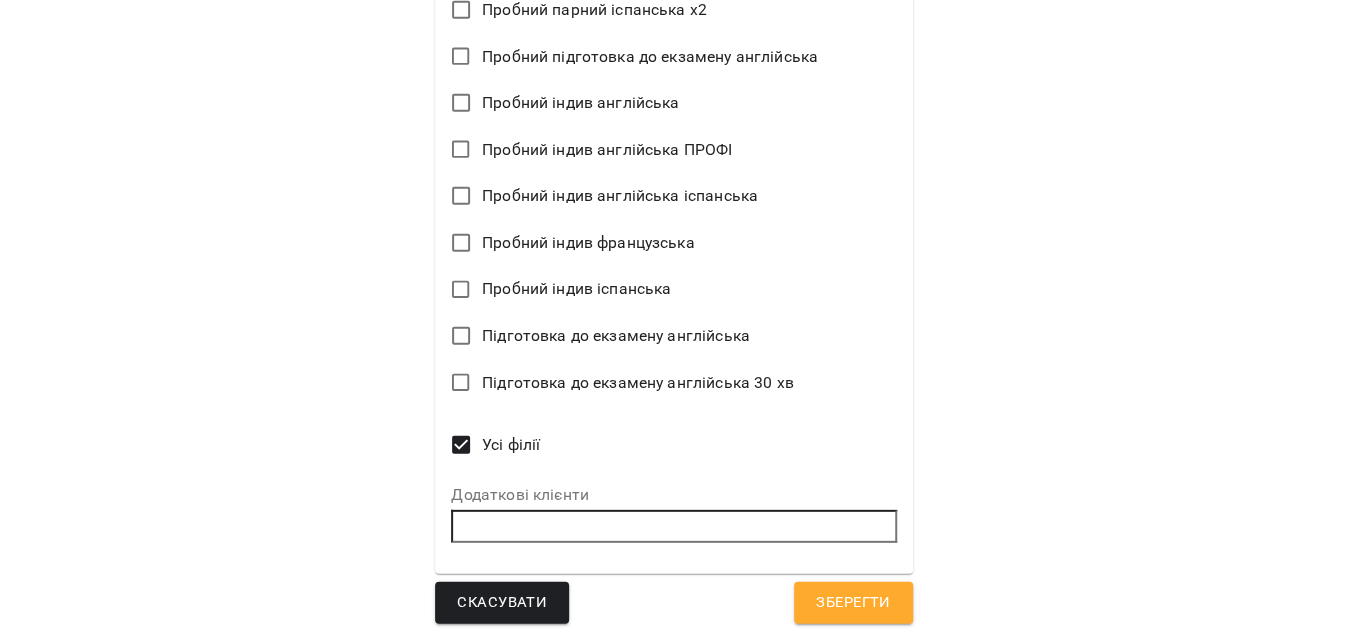 click on "Зберегти" at bounding box center [853, 603] 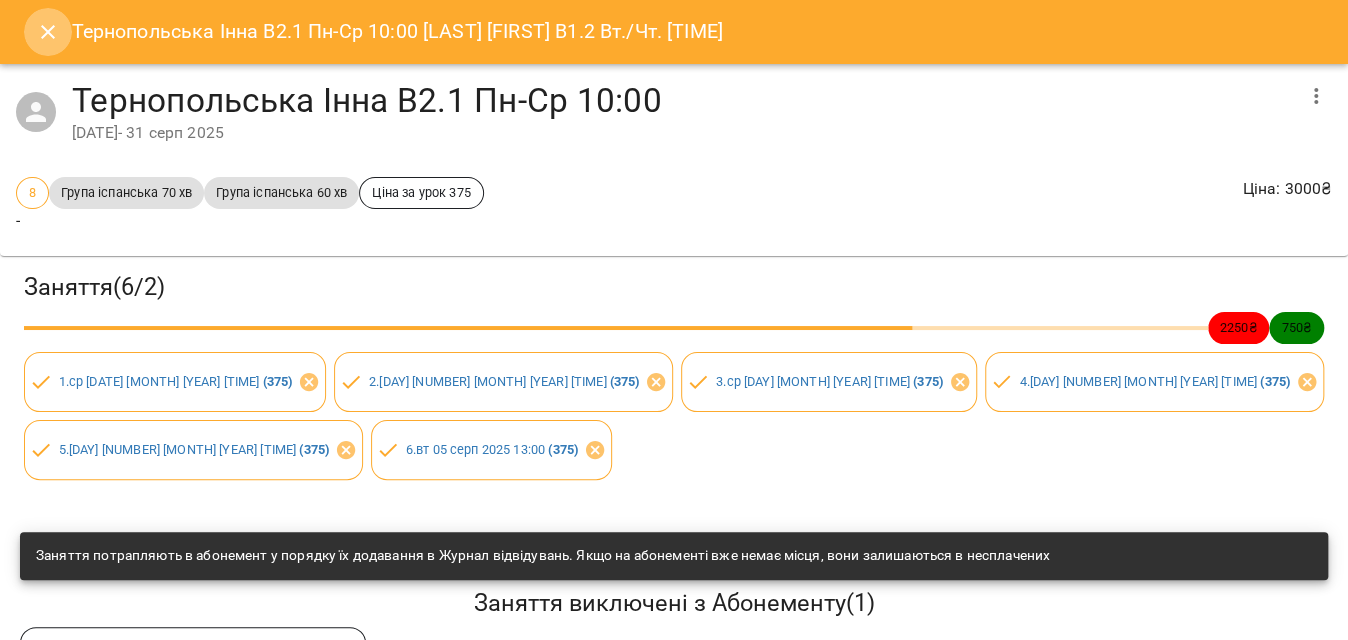 click at bounding box center [48, 32] 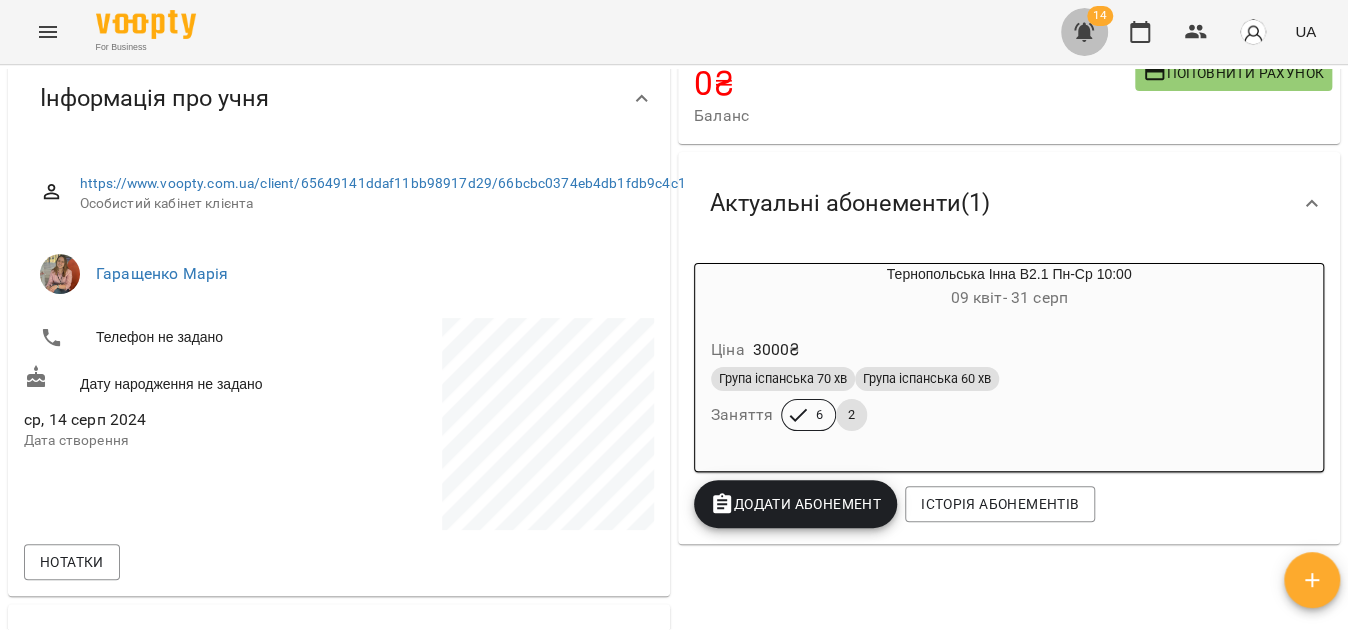 click at bounding box center (1084, 32) 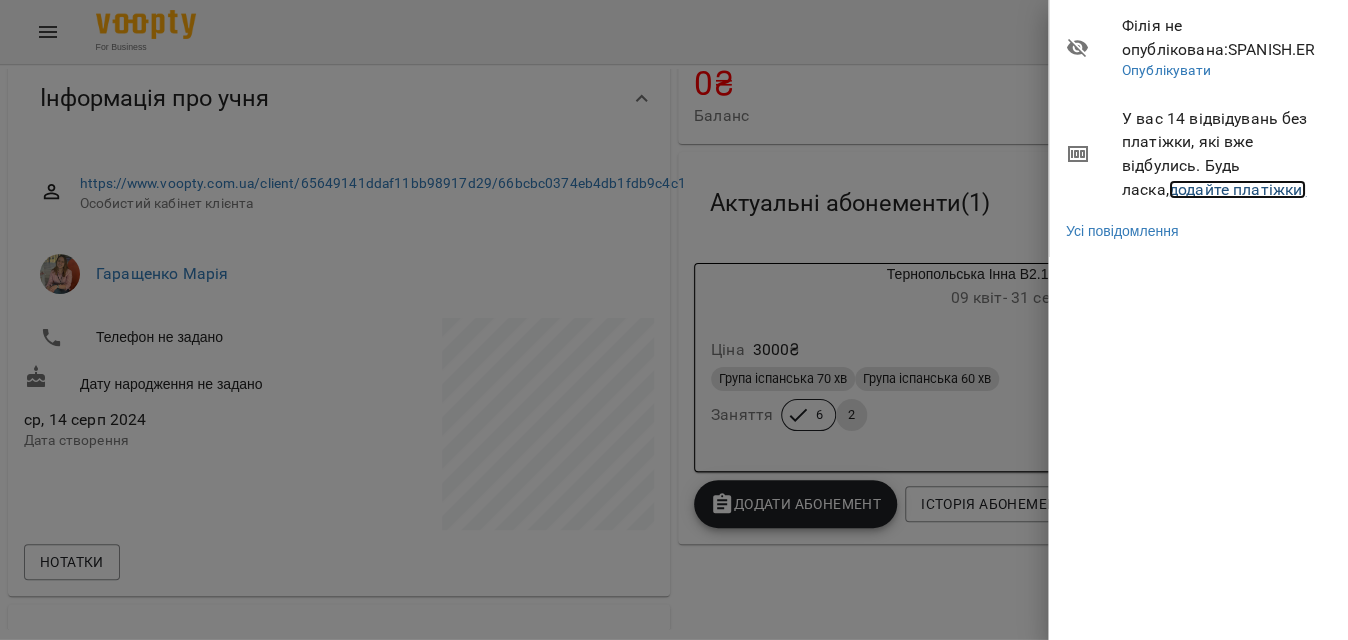 click on "додайте платіжки!" at bounding box center (1238, 189) 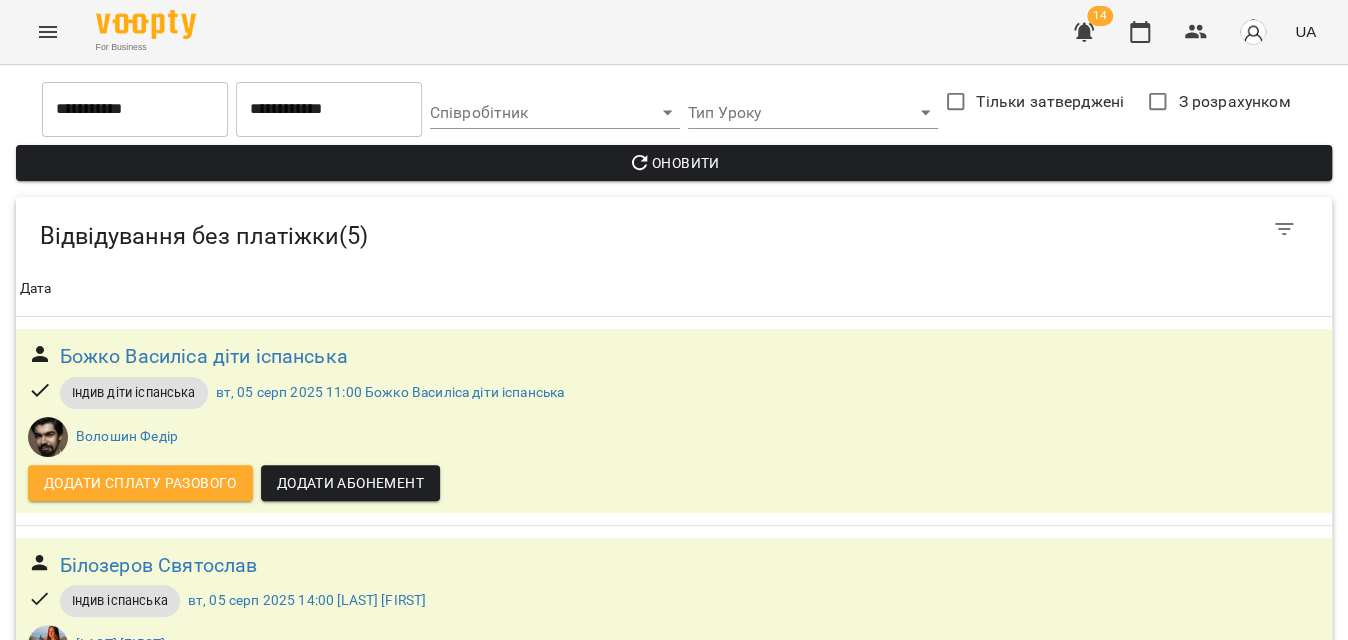 scroll, scrollTop: 660, scrollLeft: 0, axis: vertical 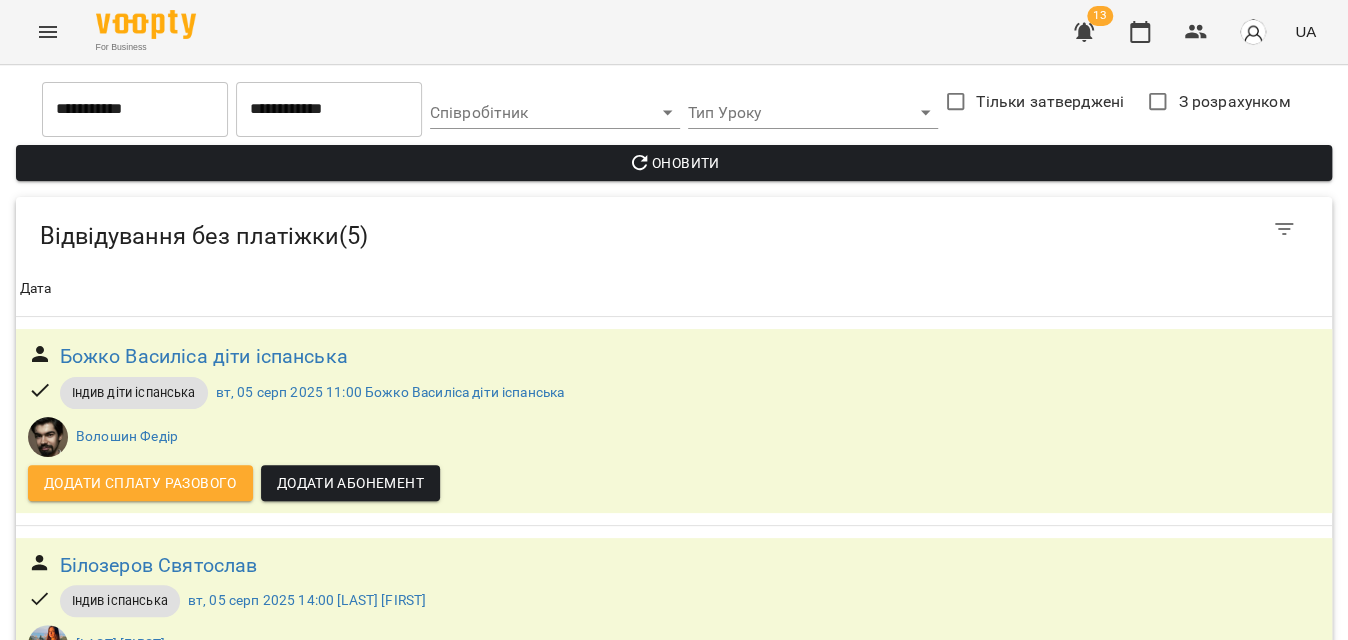 click 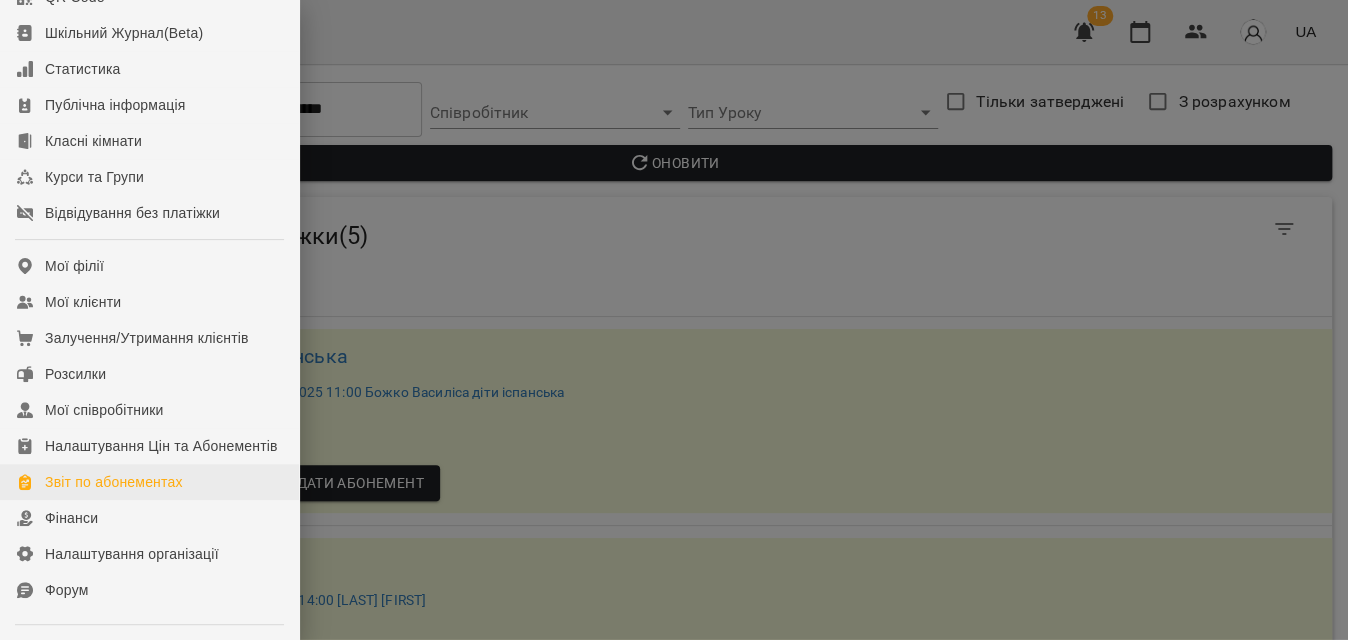 scroll, scrollTop: 181, scrollLeft: 0, axis: vertical 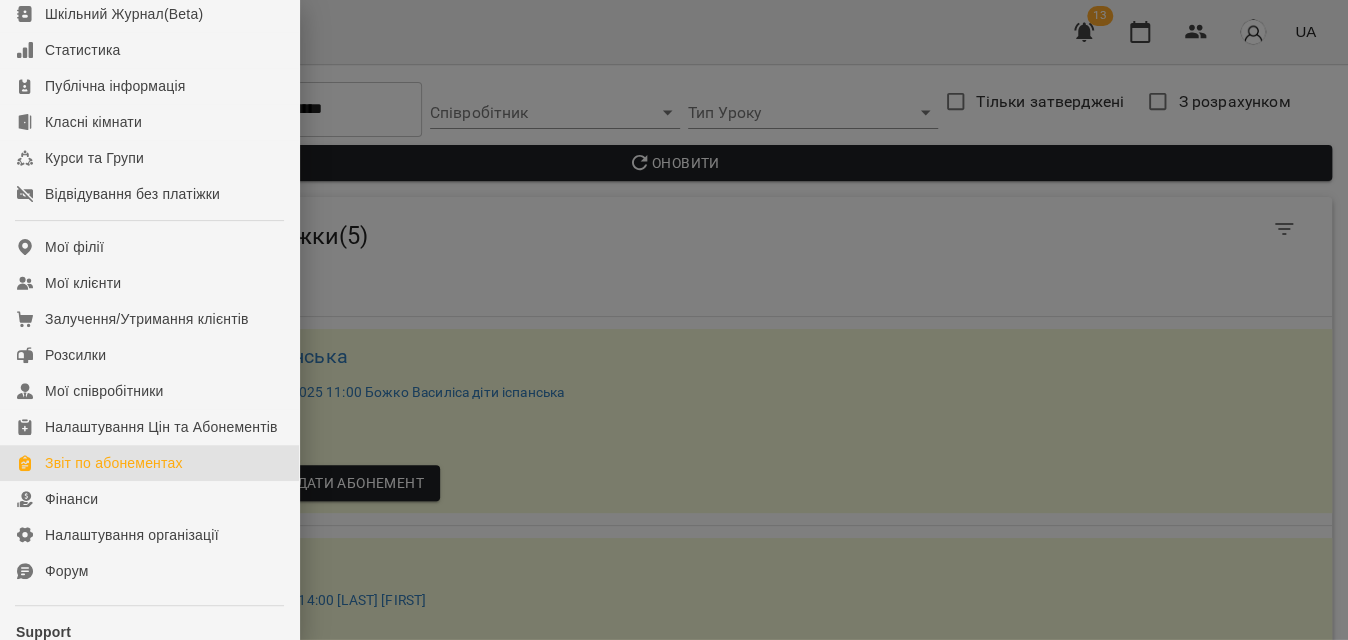 click on "Звіт по абонементах" at bounding box center (149, 463) 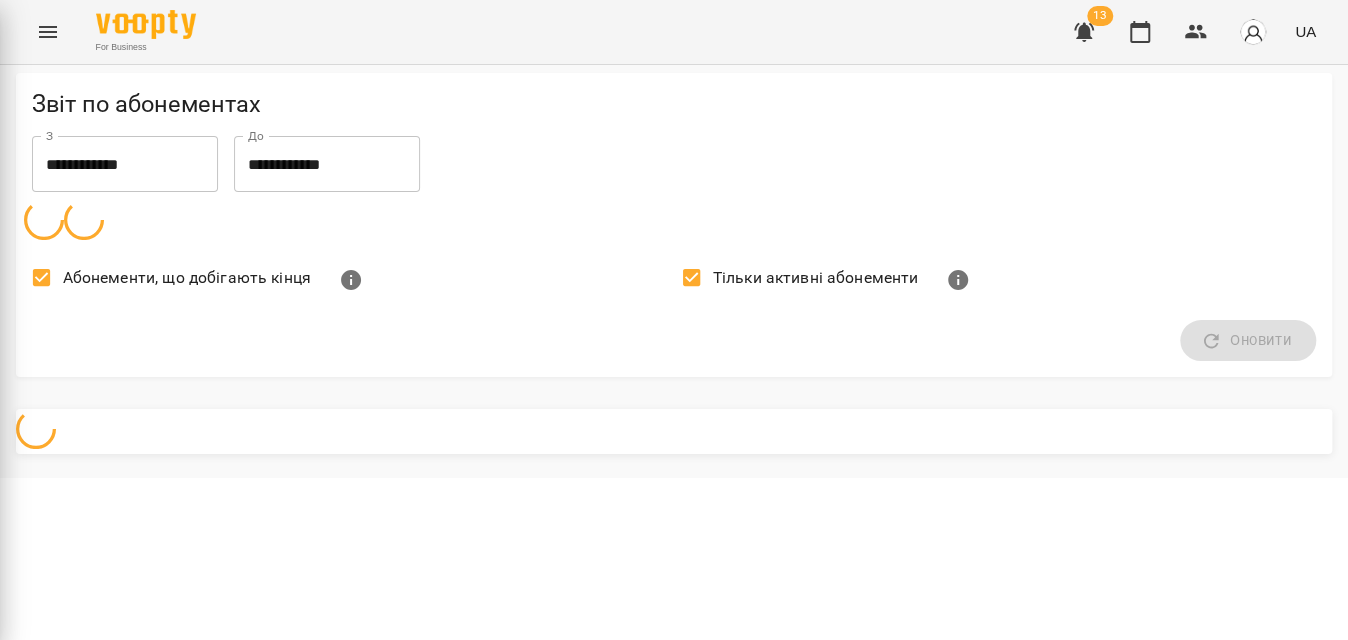 scroll, scrollTop: 0, scrollLeft: 0, axis: both 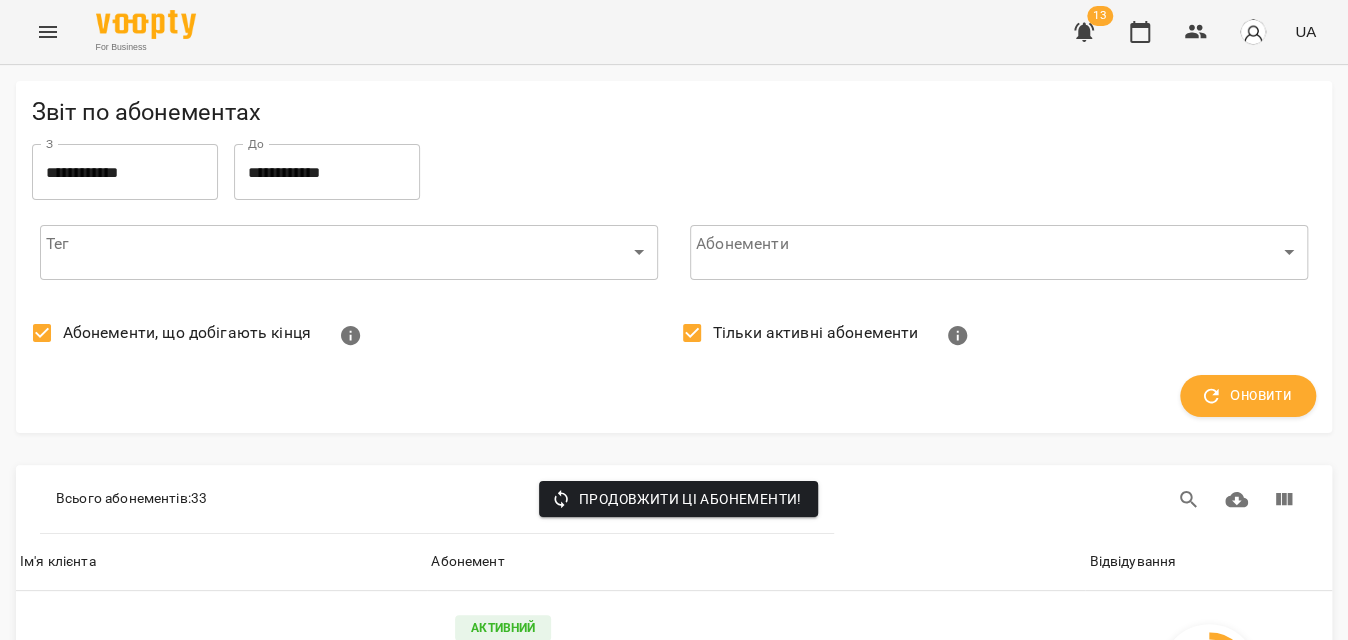 click on "Абонементи, що добігають кінця" at bounding box center [187, 333] 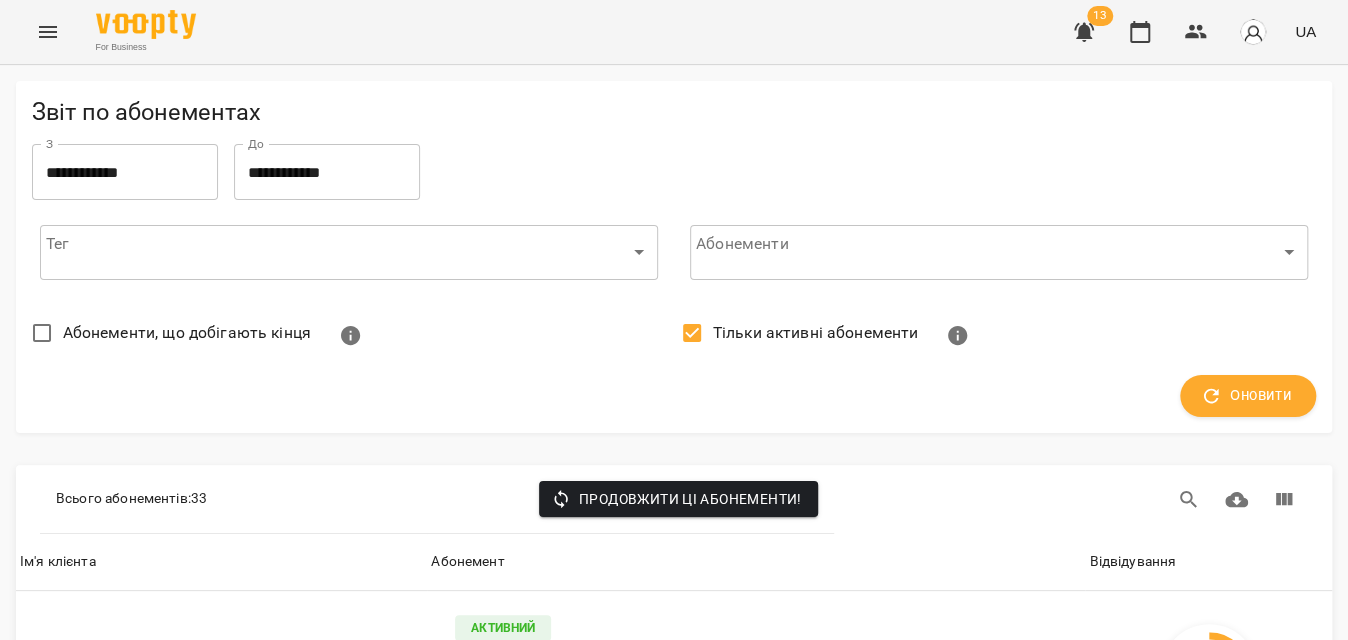 click on "Тільки активні абонементи" at bounding box center (816, 333) 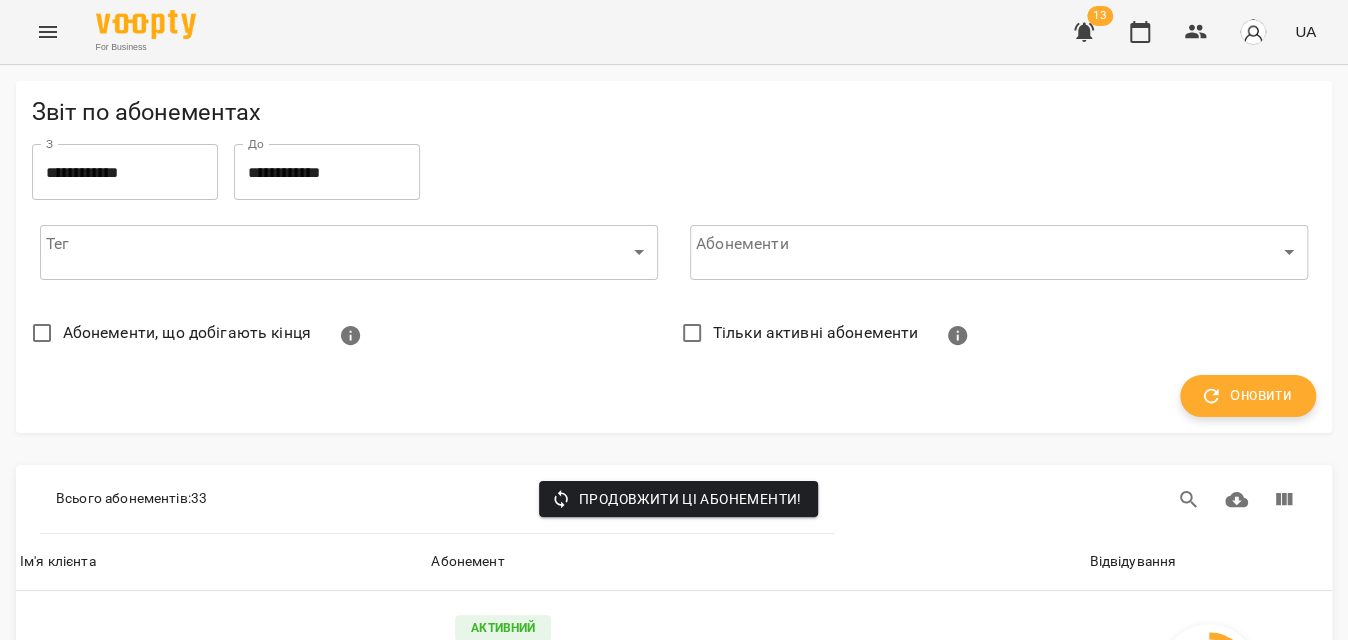 click on "Оновити" at bounding box center [1248, 396] 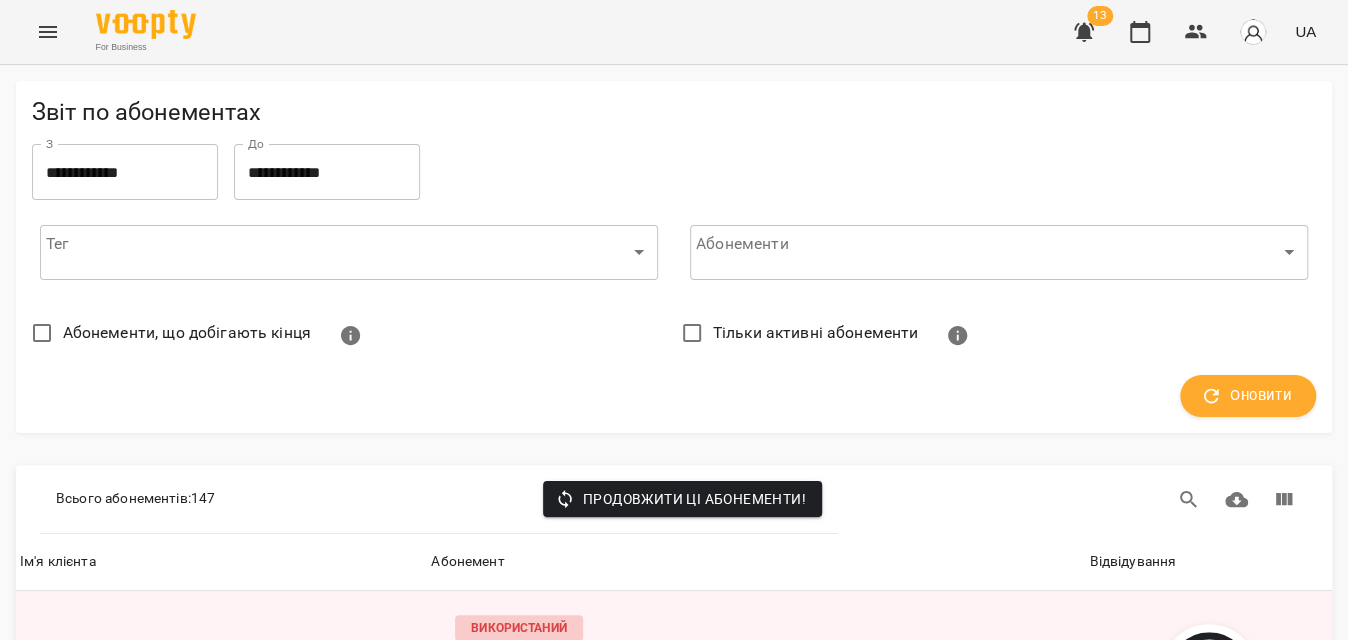 scroll, scrollTop: 90, scrollLeft: 0, axis: vertical 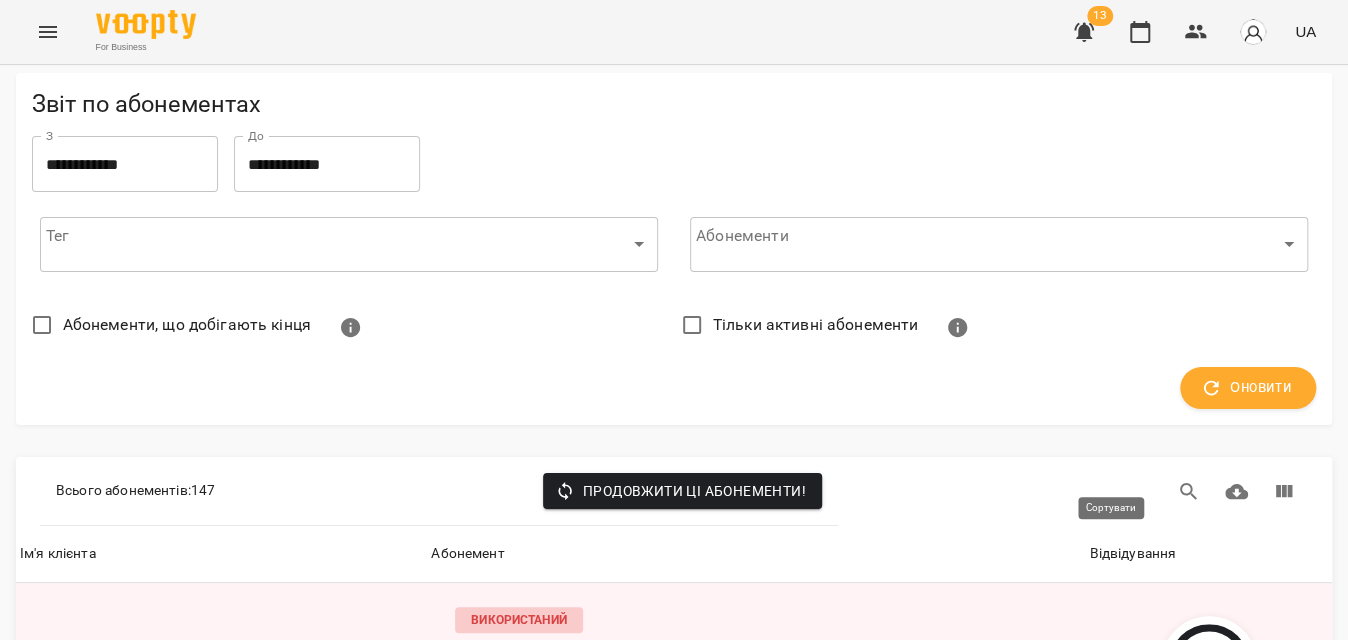 click on "Відвідування" at bounding box center [1132, 554] 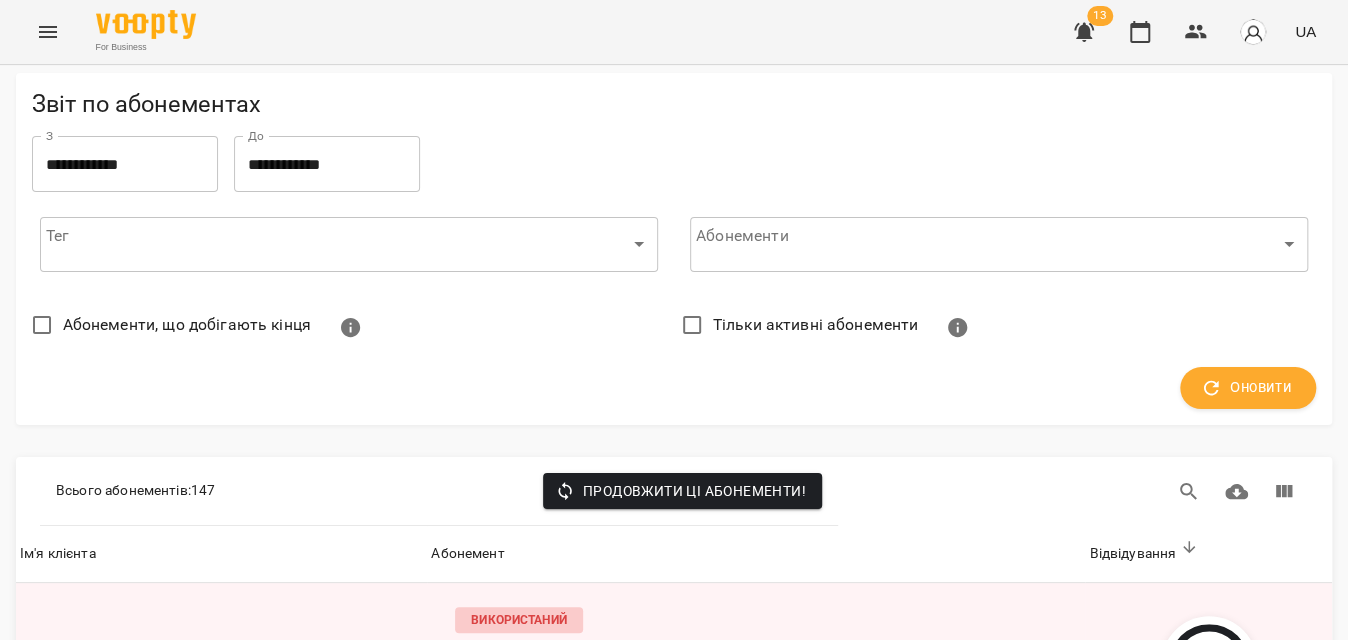 scroll, scrollTop: 2090, scrollLeft: 0, axis: vertical 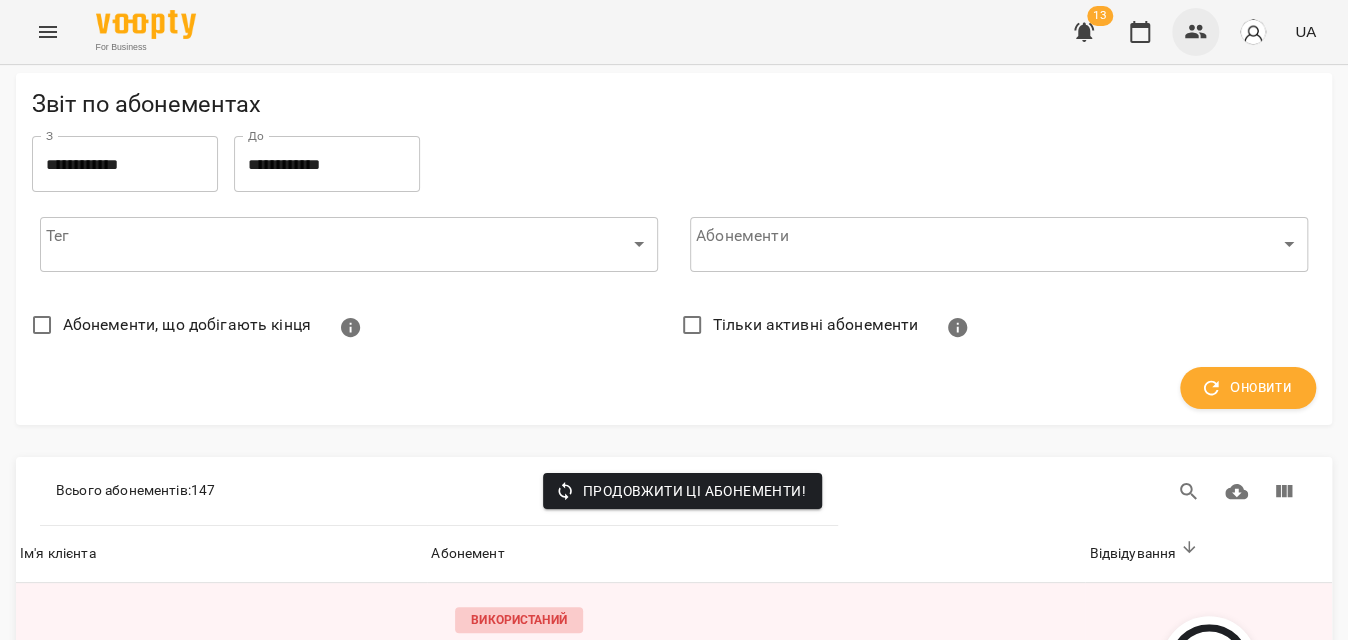 click 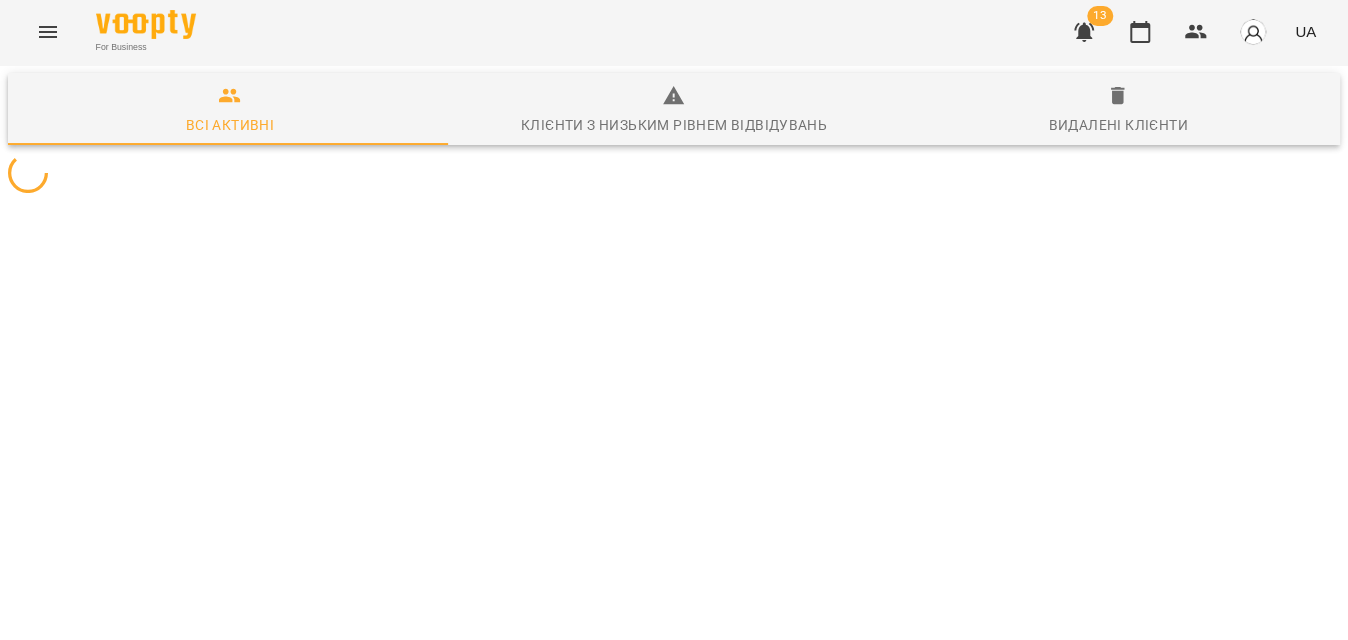 scroll, scrollTop: 0, scrollLeft: 0, axis: both 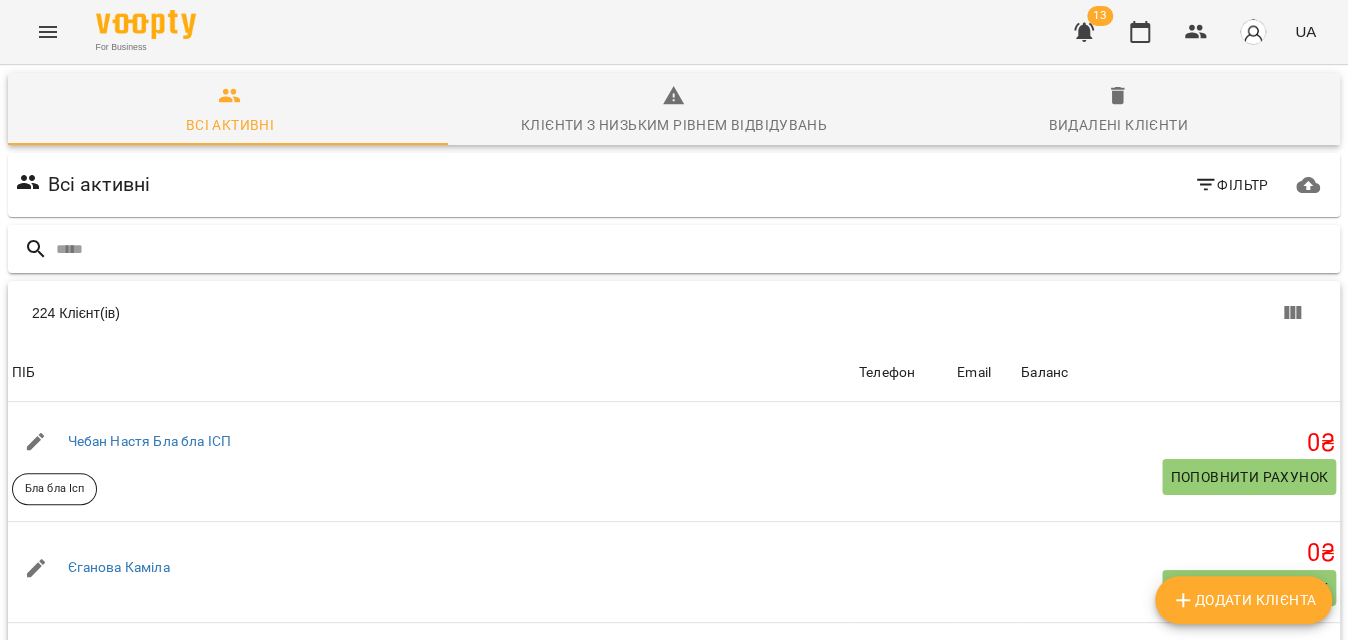 click at bounding box center (694, 249) 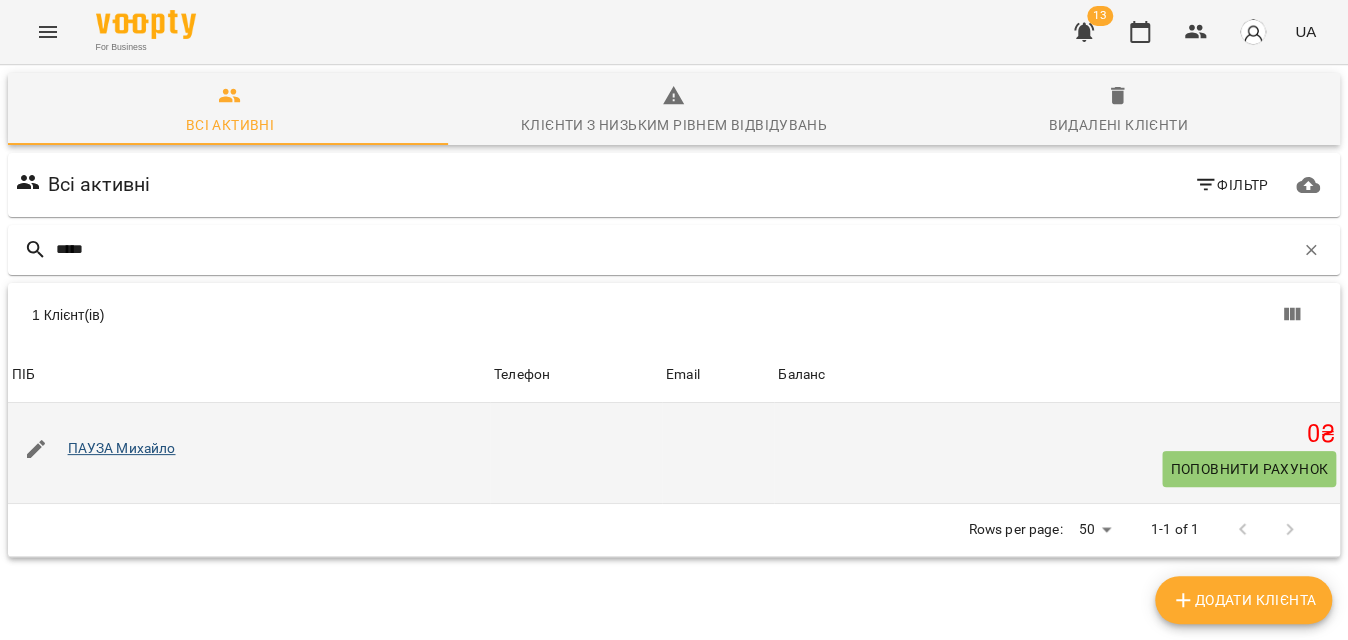type on "*****" 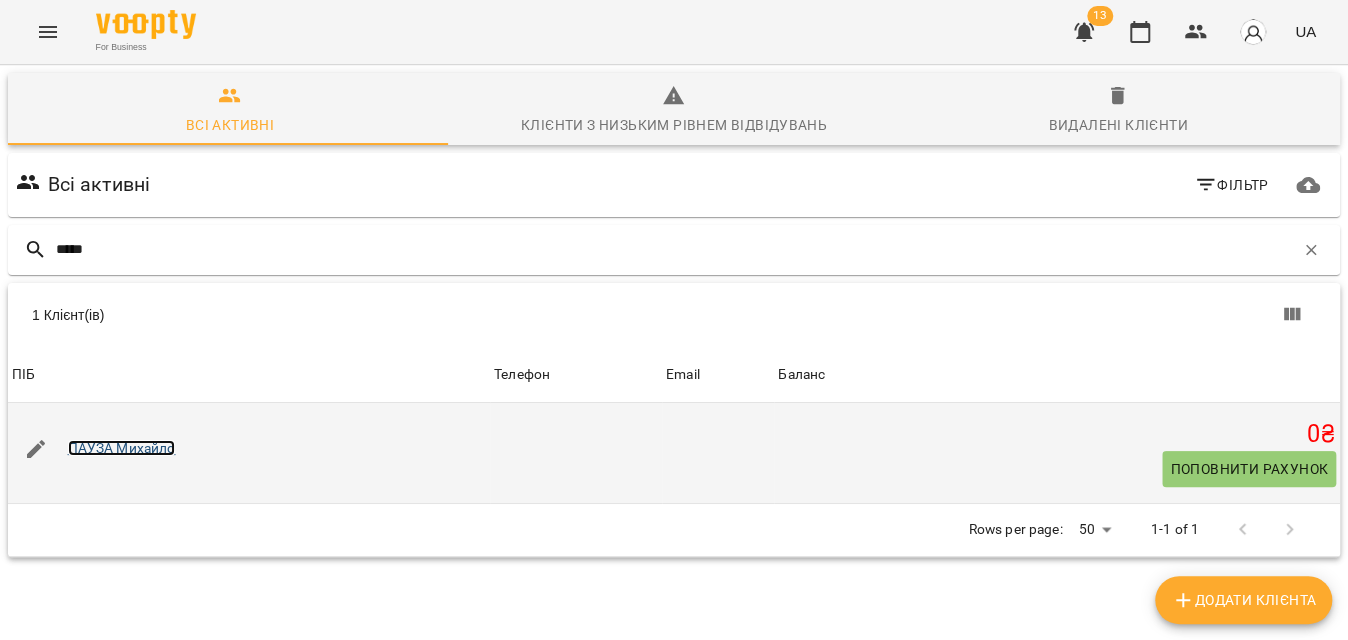 click on "ПАУЗА Михайло" at bounding box center [122, 448] 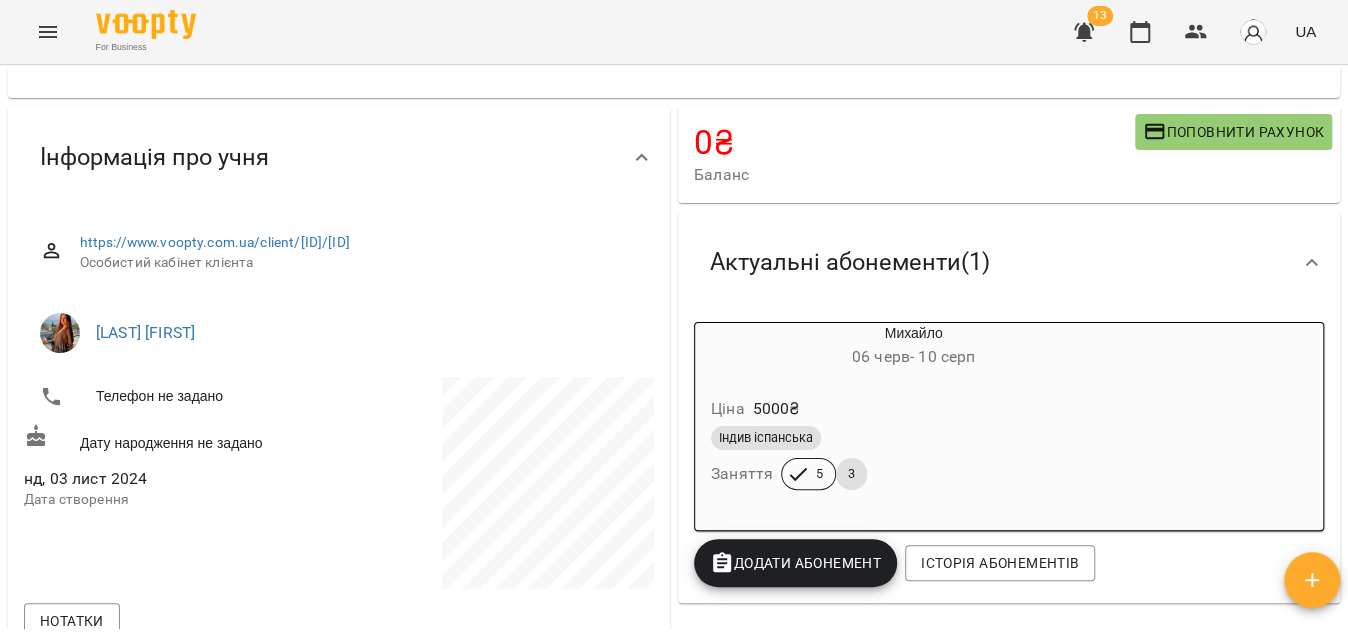 scroll, scrollTop: 181, scrollLeft: 0, axis: vertical 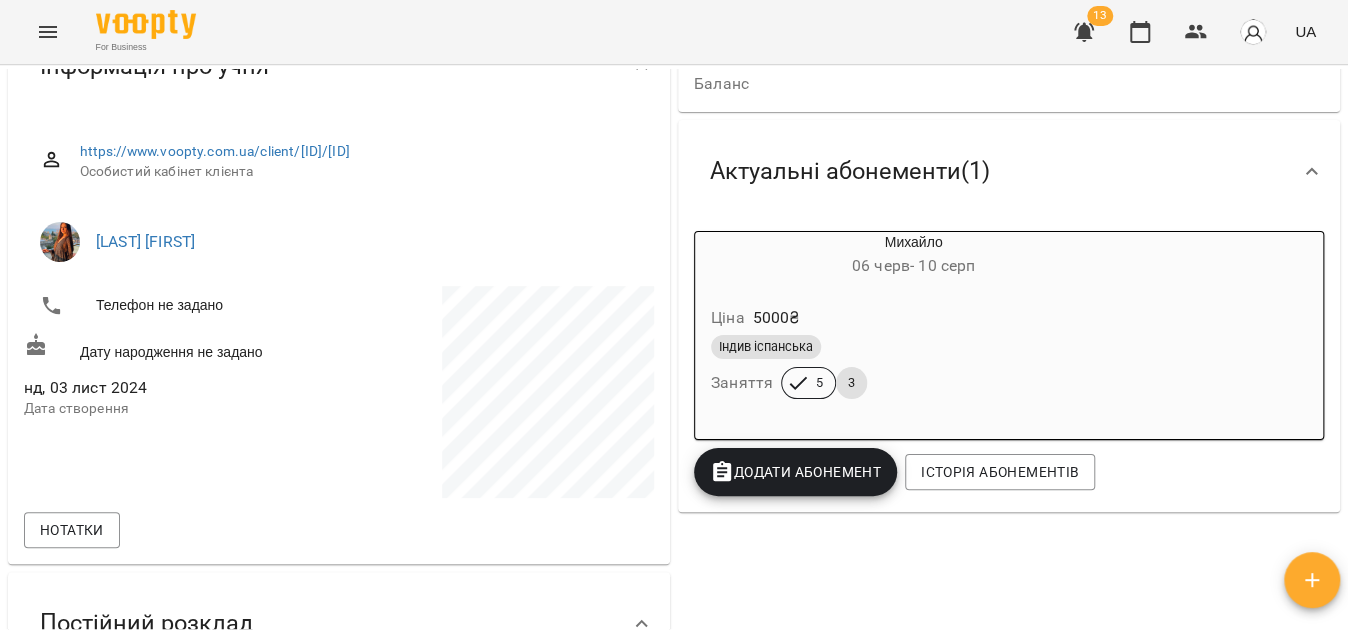 click 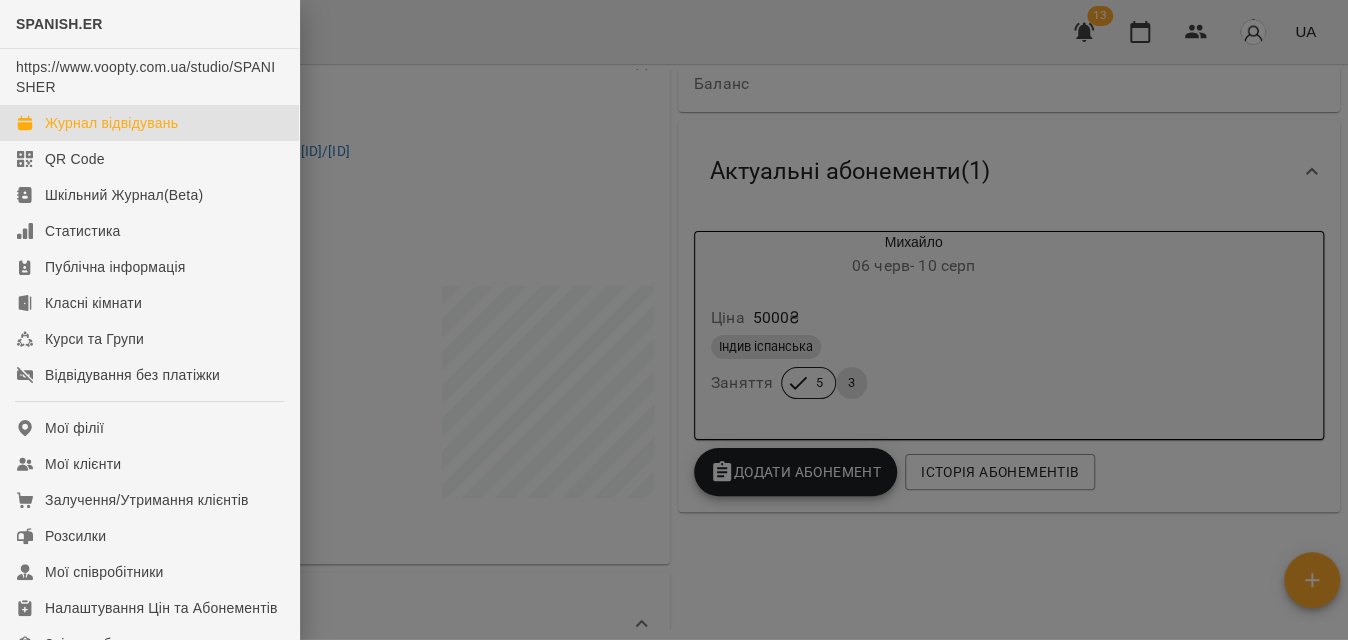 click on "Журнал відвідувань" at bounding box center (111, 123) 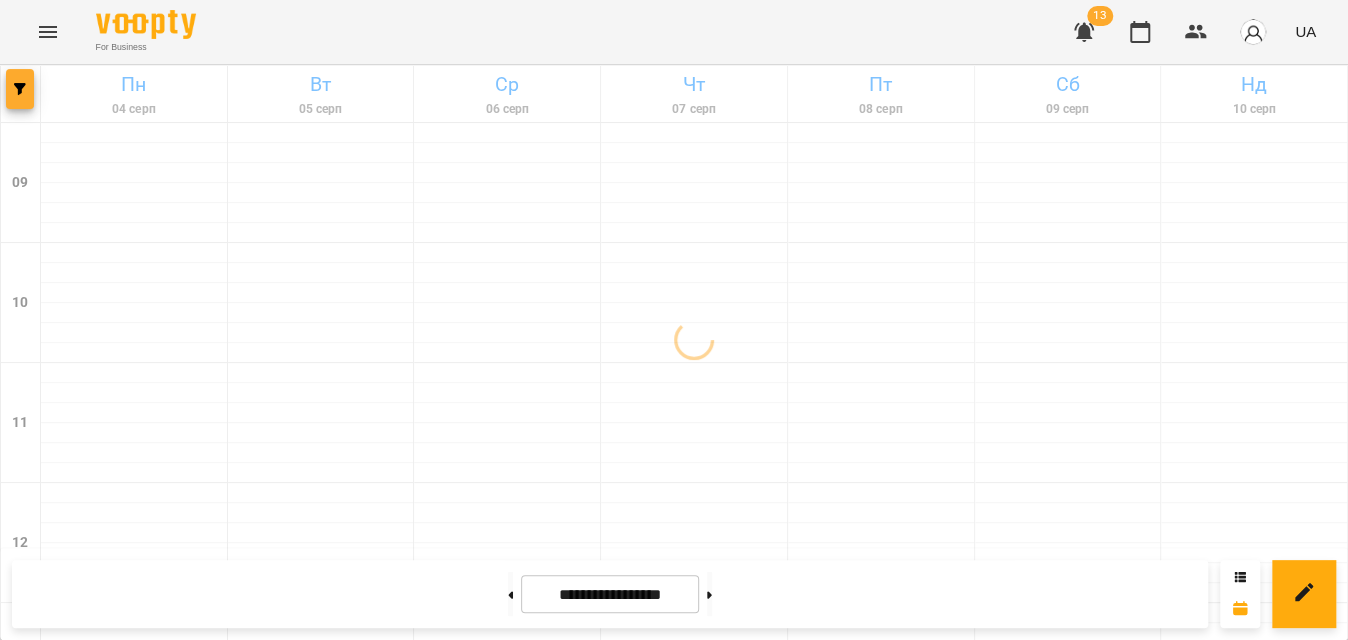 click at bounding box center (20, 89) 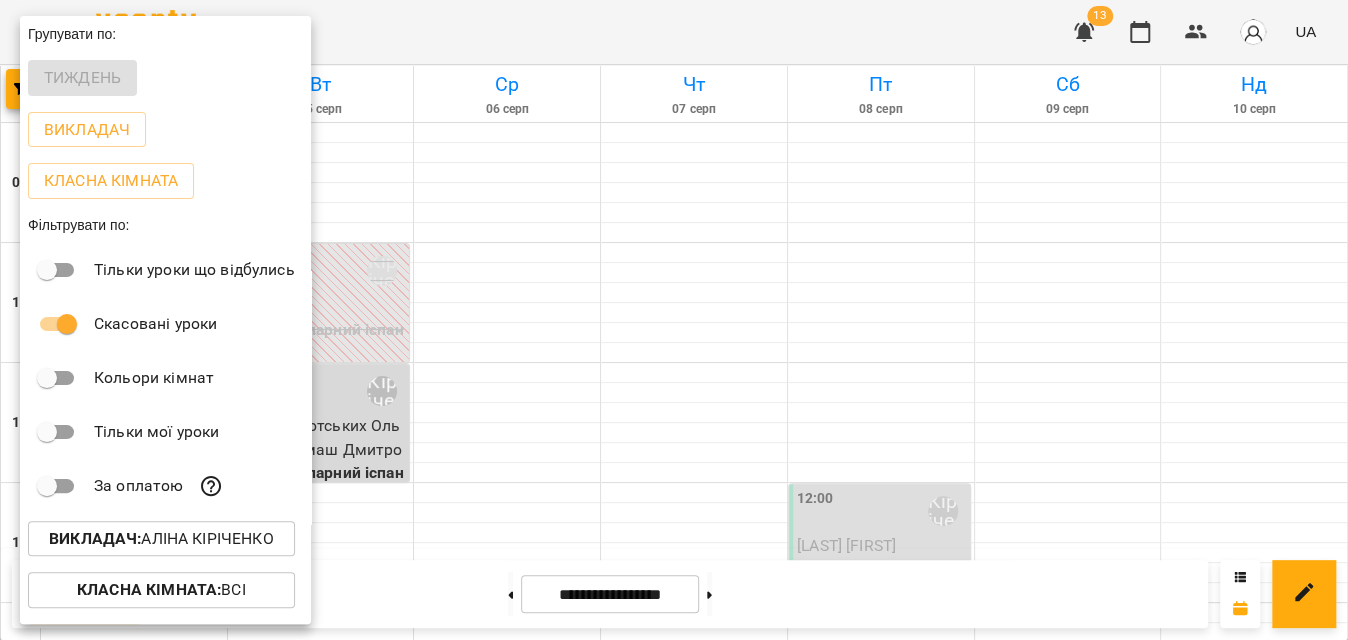 click on "Викладач :  Аліна Кіріченко" at bounding box center (161, 539) 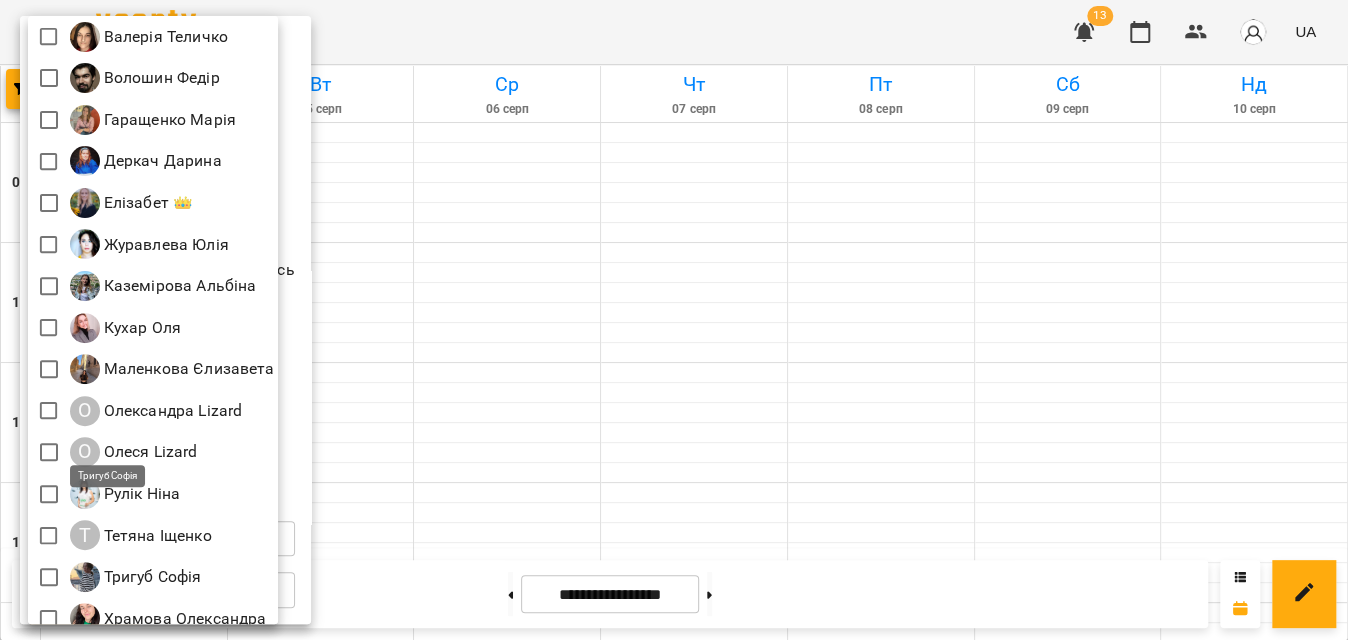 scroll, scrollTop: 269, scrollLeft: 0, axis: vertical 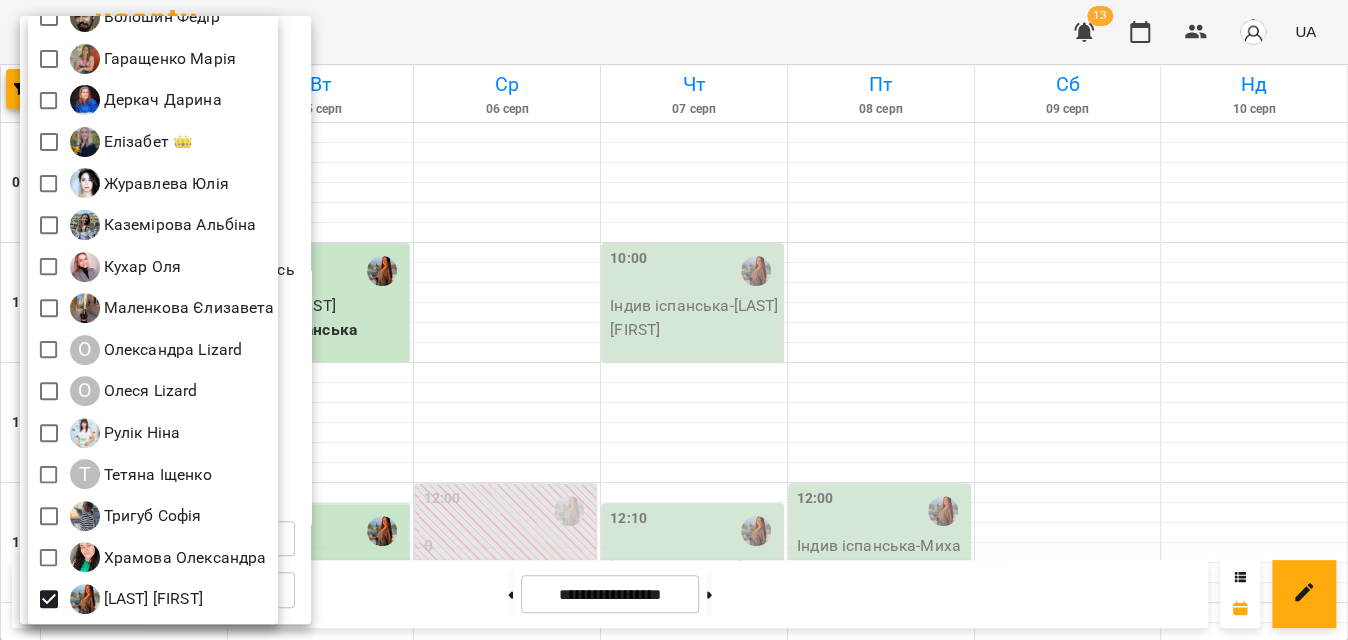 click at bounding box center [674, 320] 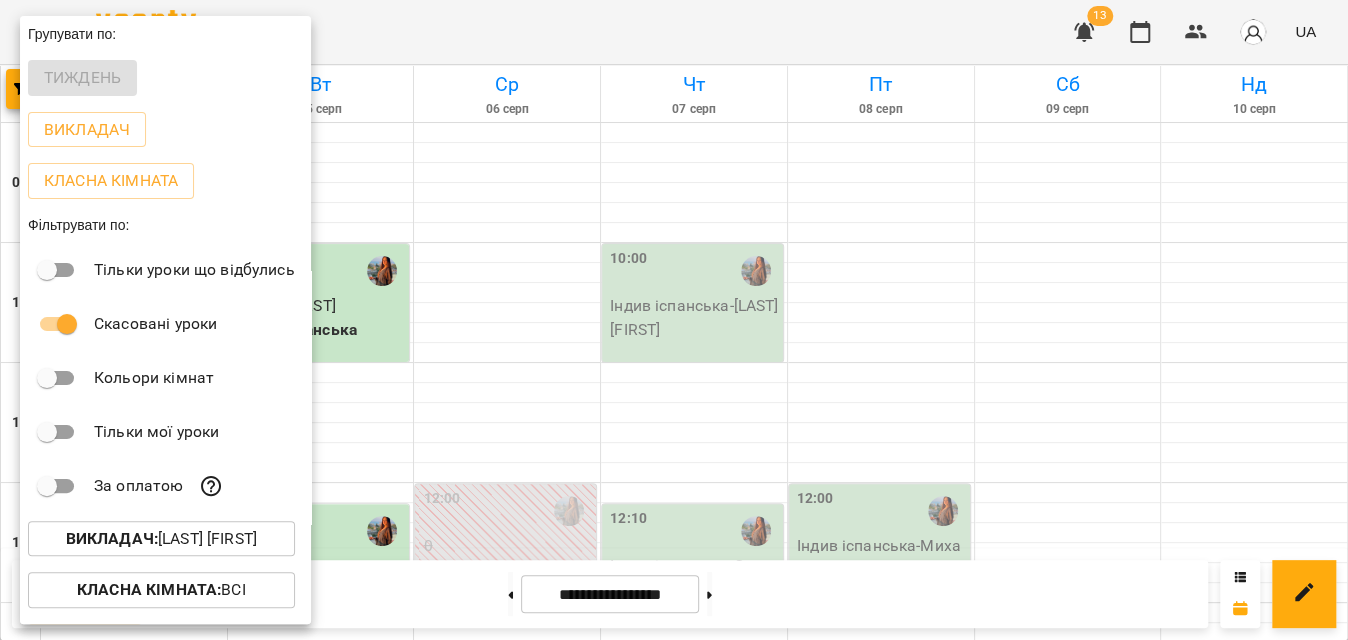 click at bounding box center (674, 320) 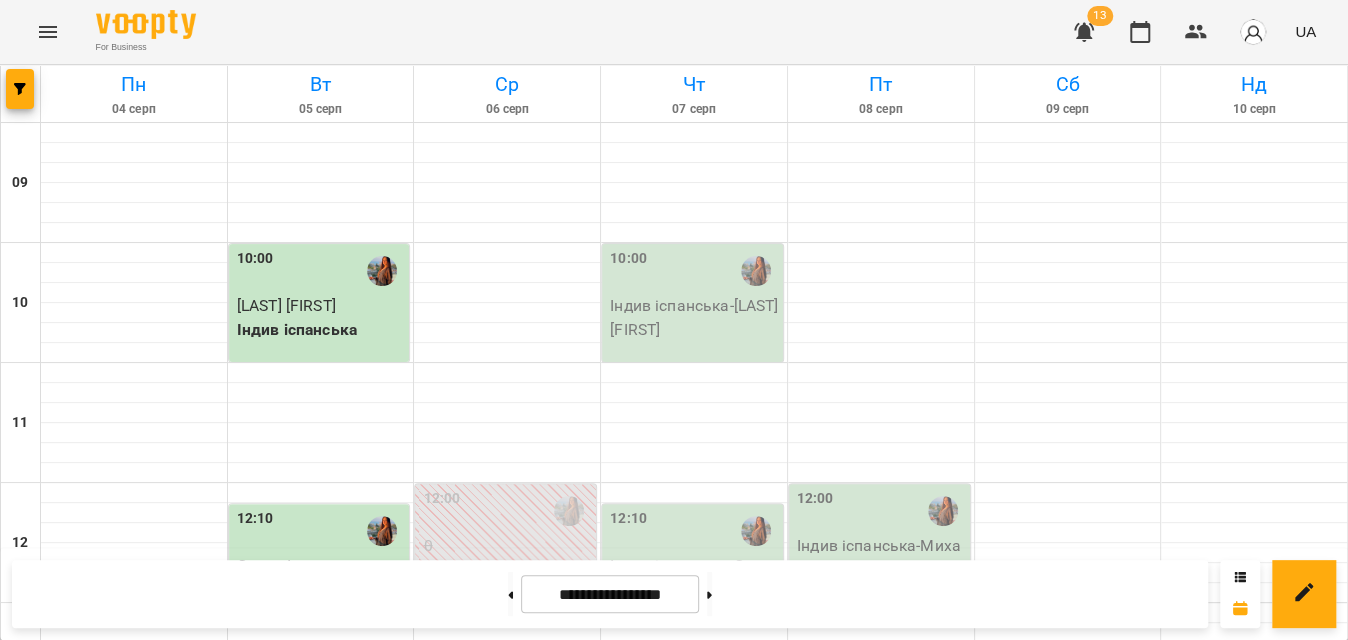 scroll, scrollTop: 454, scrollLeft: 0, axis: vertical 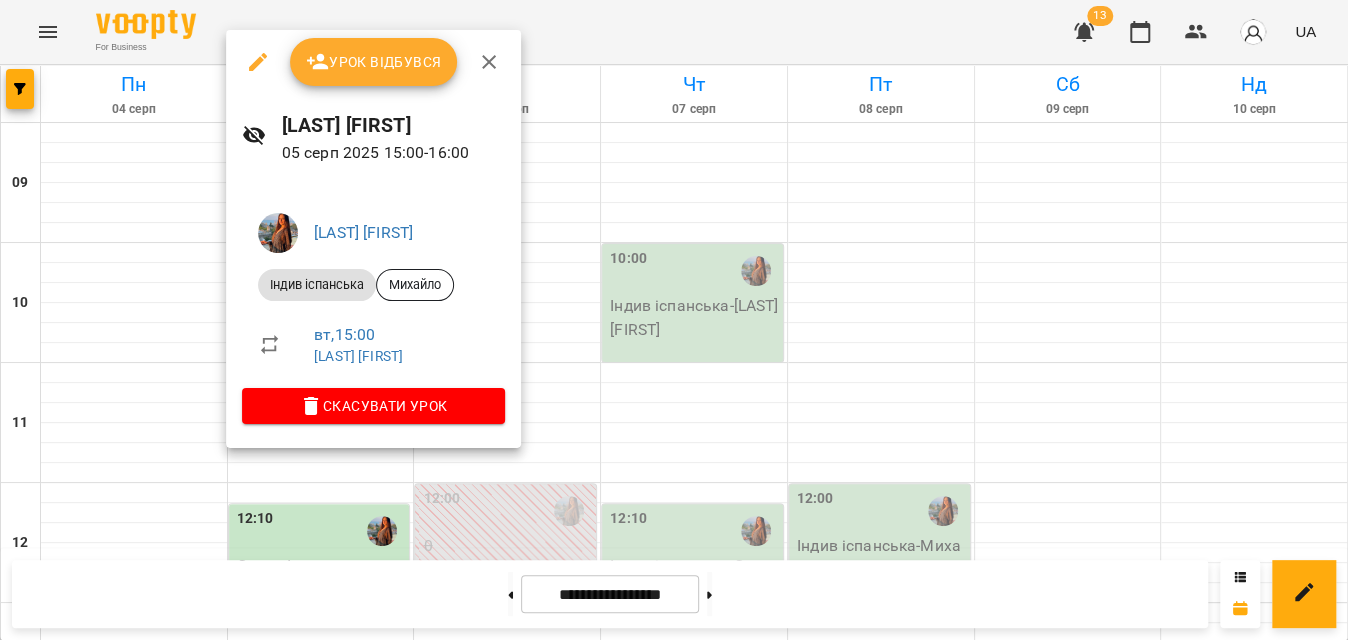 click on "Урок відбувся" at bounding box center (374, 62) 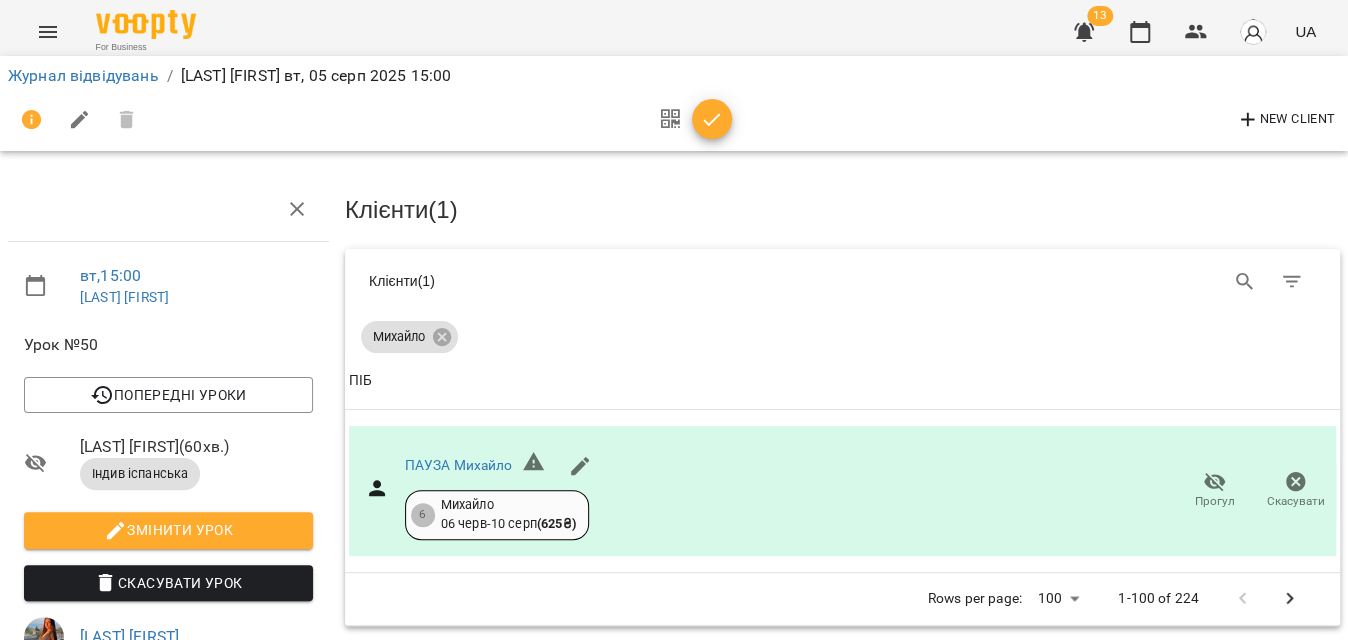 click at bounding box center (712, 120) 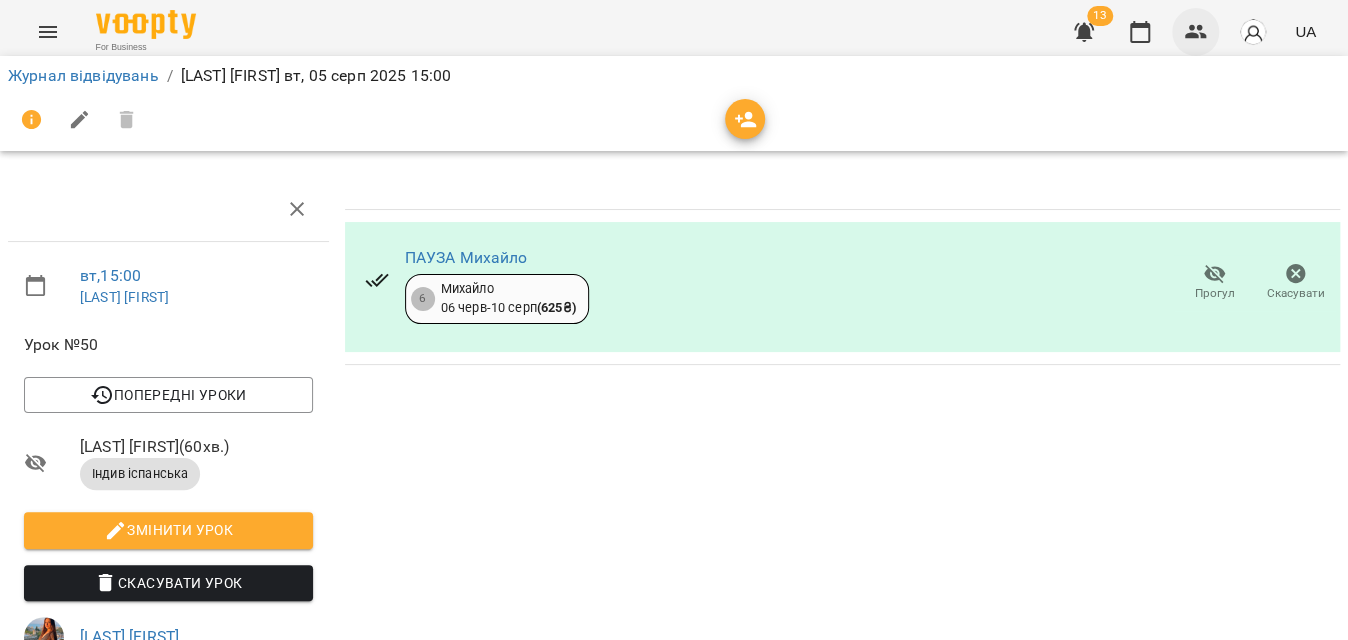 click 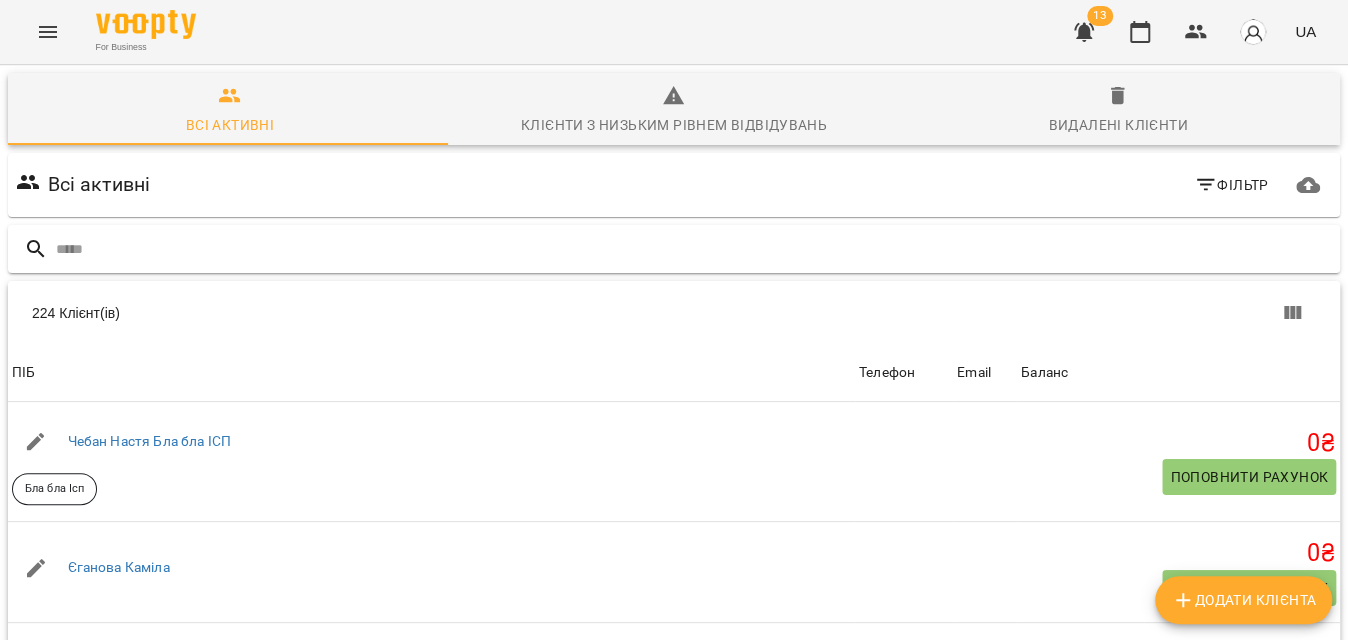 click at bounding box center [694, 249] 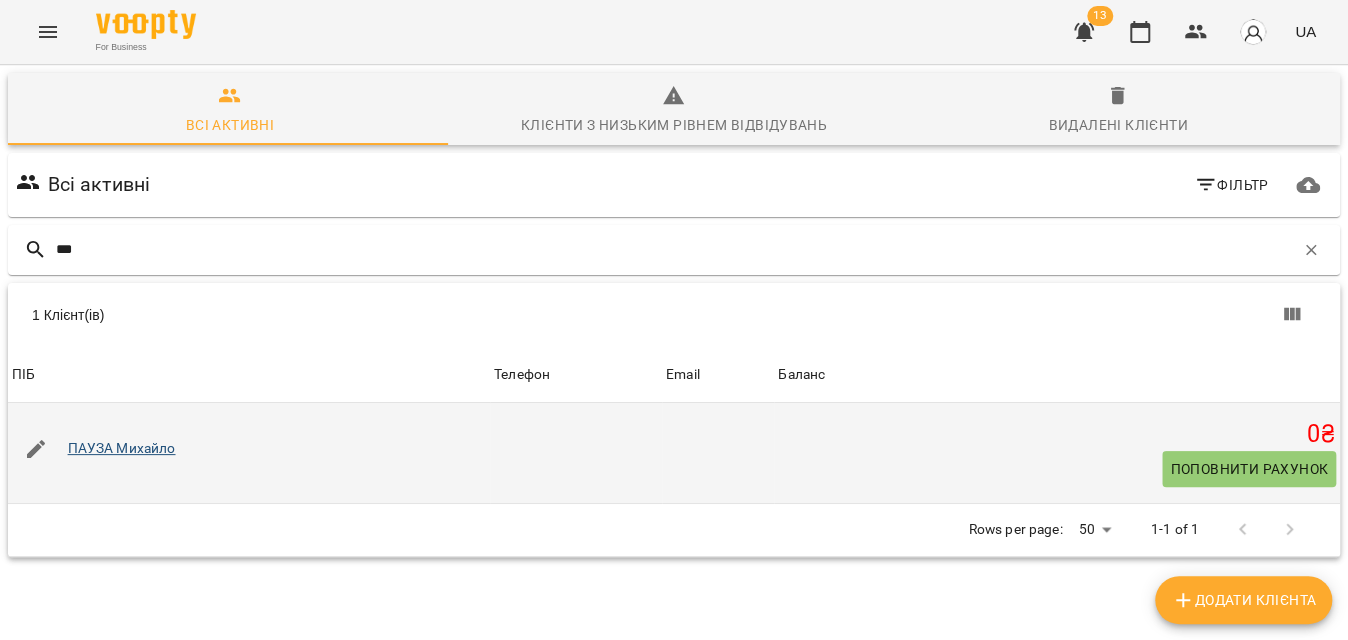 type on "***" 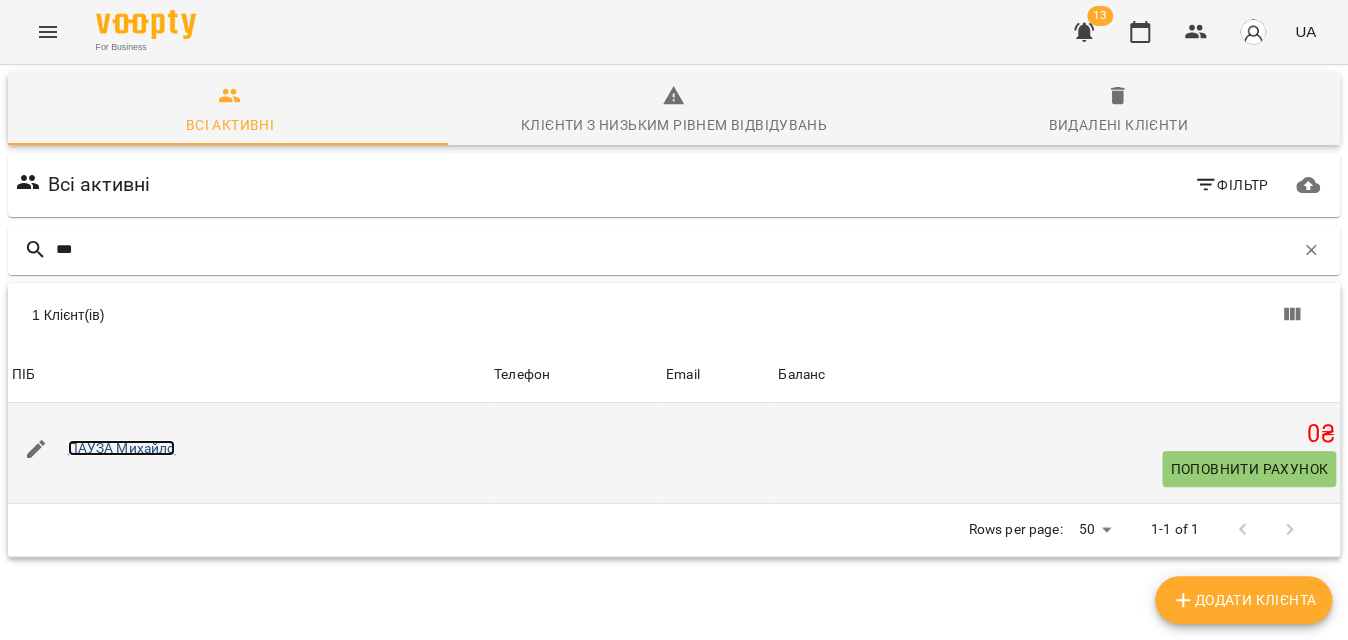 click on "ПАУЗА Михайло" at bounding box center [122, 448] 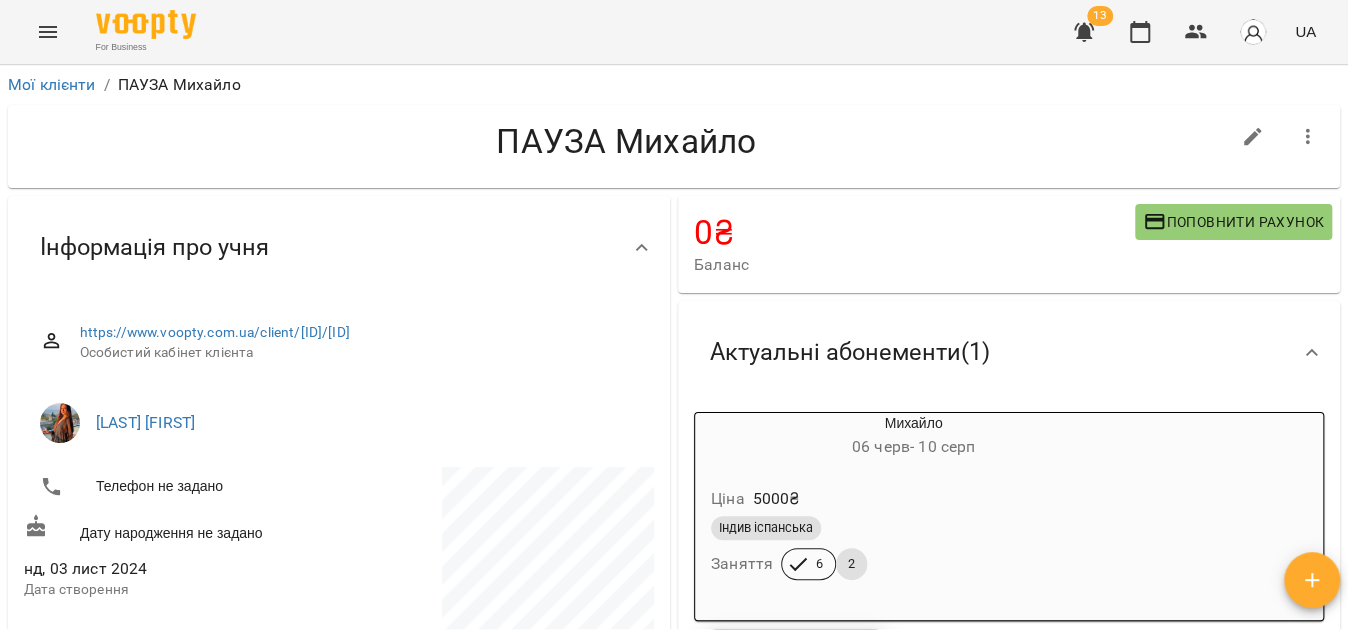 click 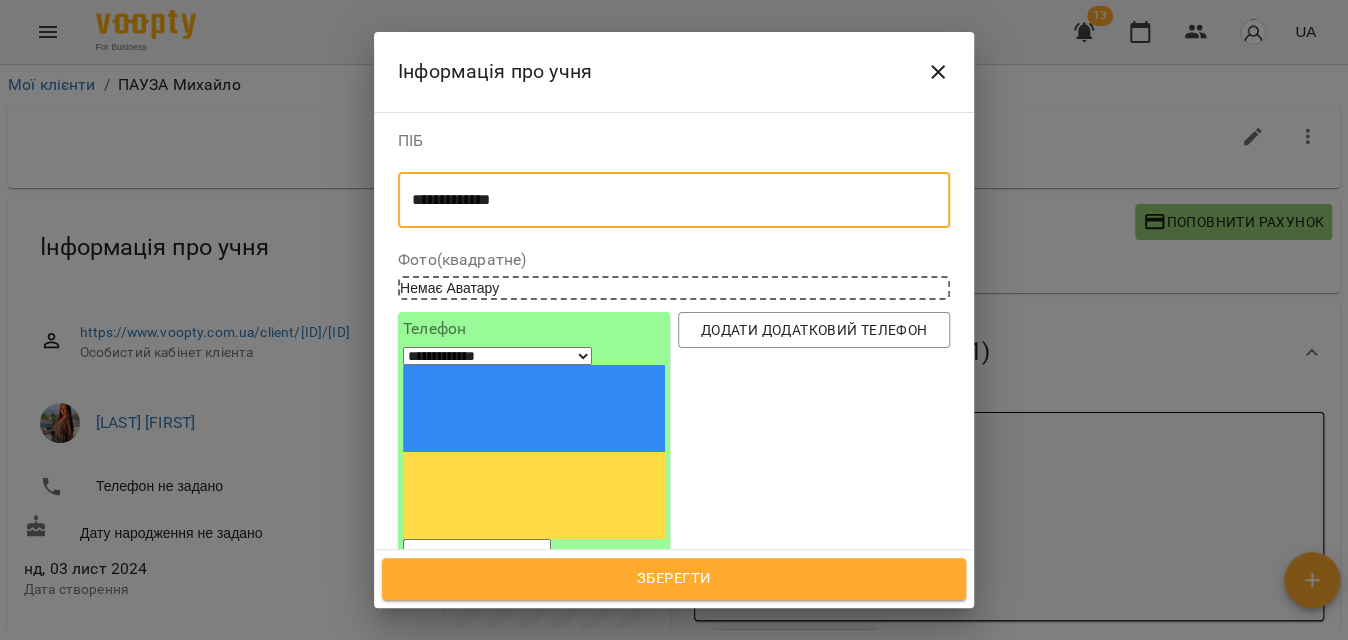 click on "**********" at bounding box center [667, 200] 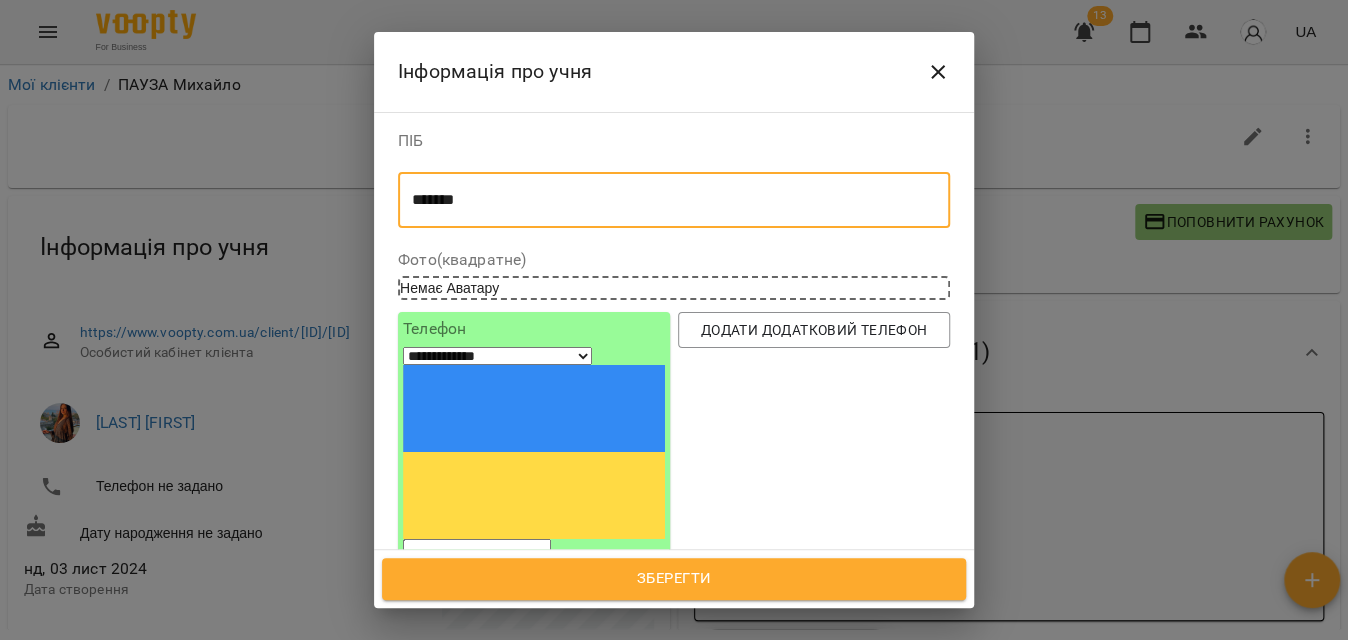type on "*******" 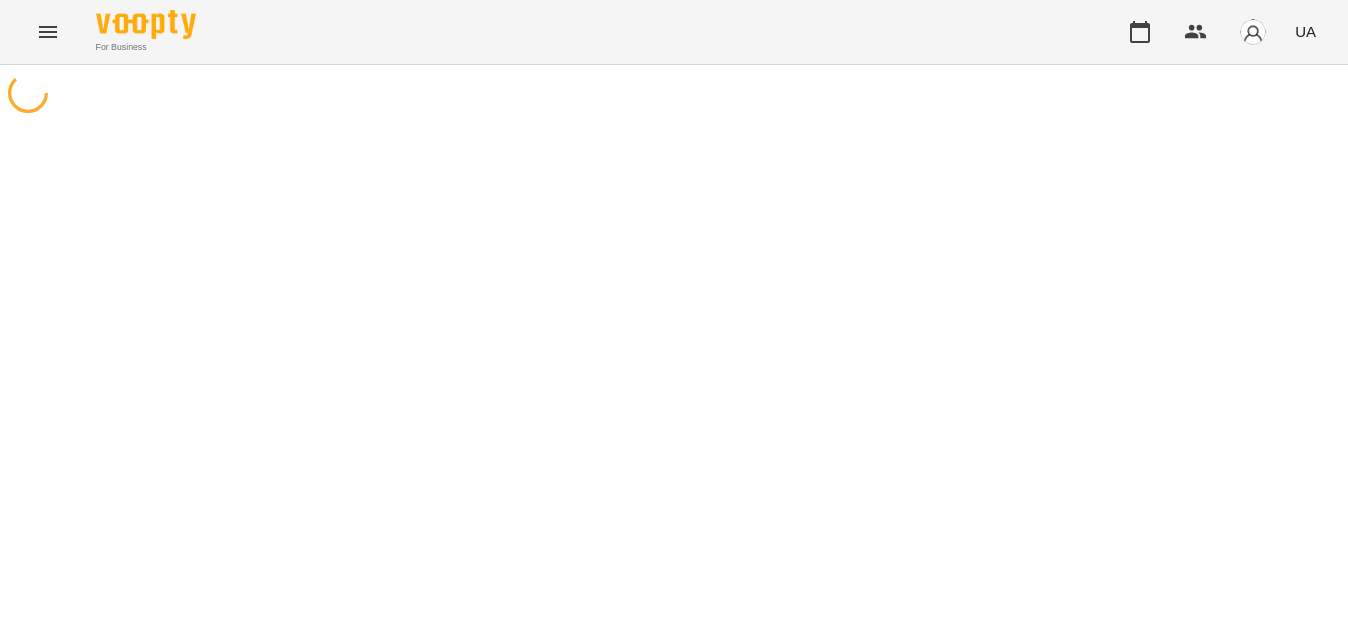 scroll, scrollTop: 0, scrollLeft: 0, axis: both 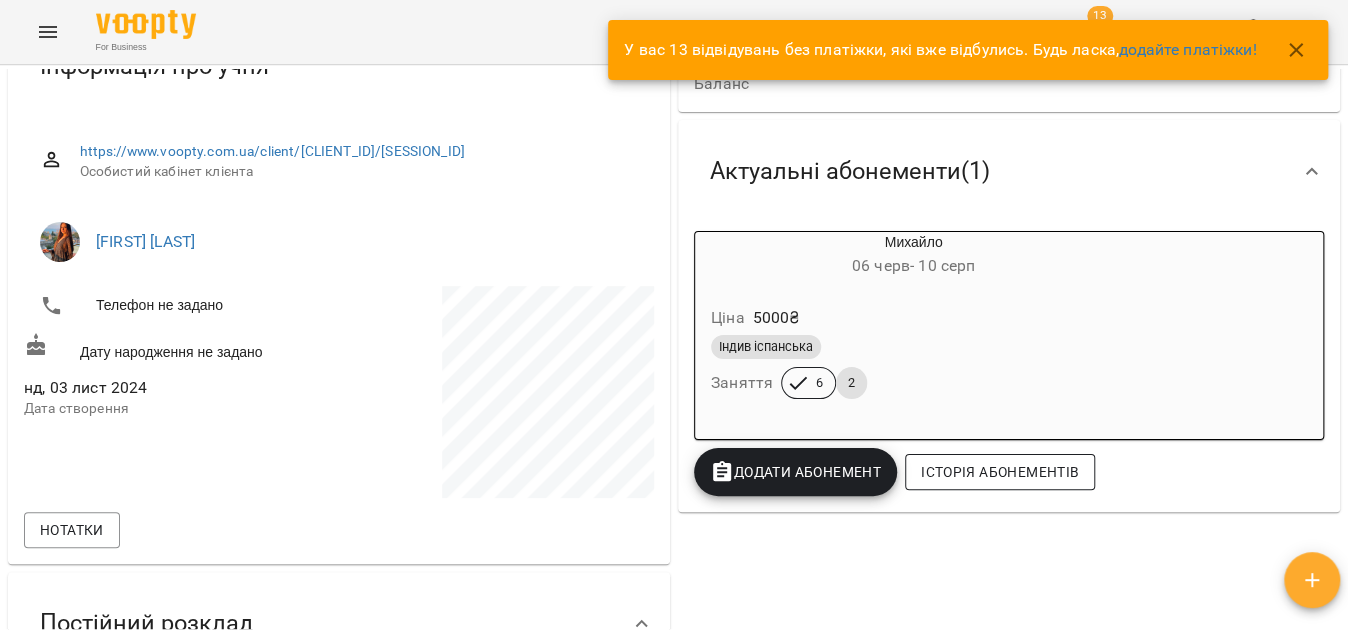 click on "Історія абонементів" at bounding box center [1000, 472] 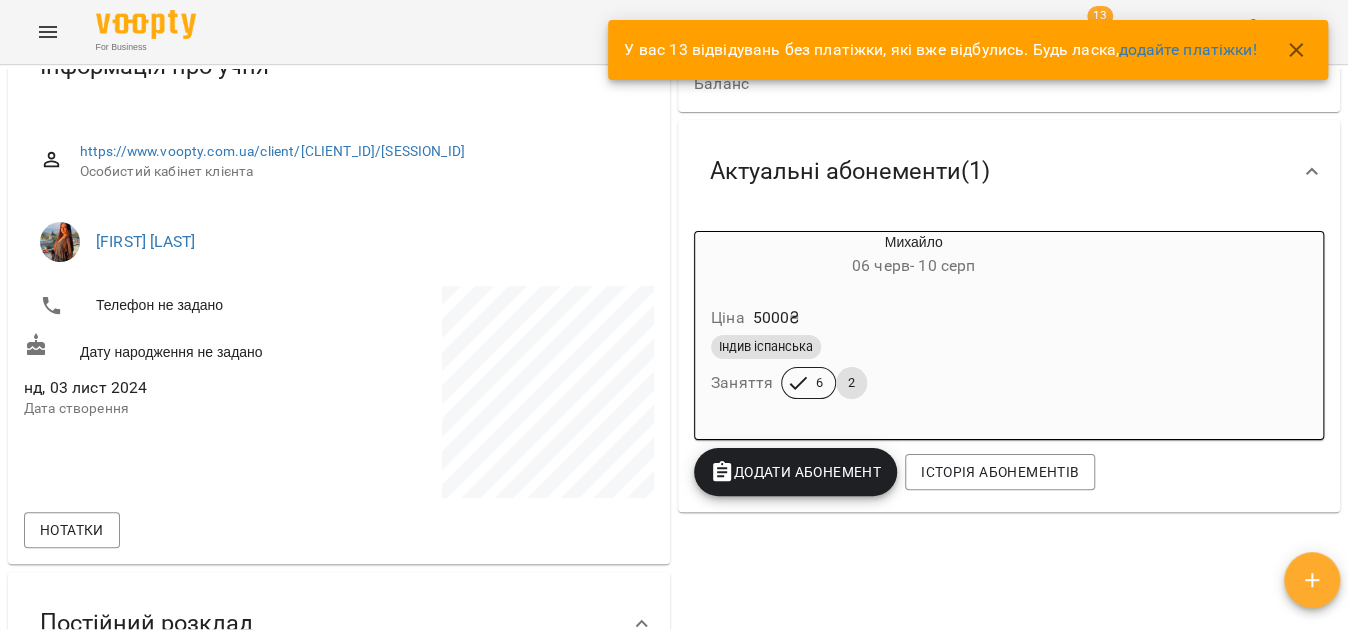 scroll, scrollTop: 64, scrollLeft: 0, axis: vertical 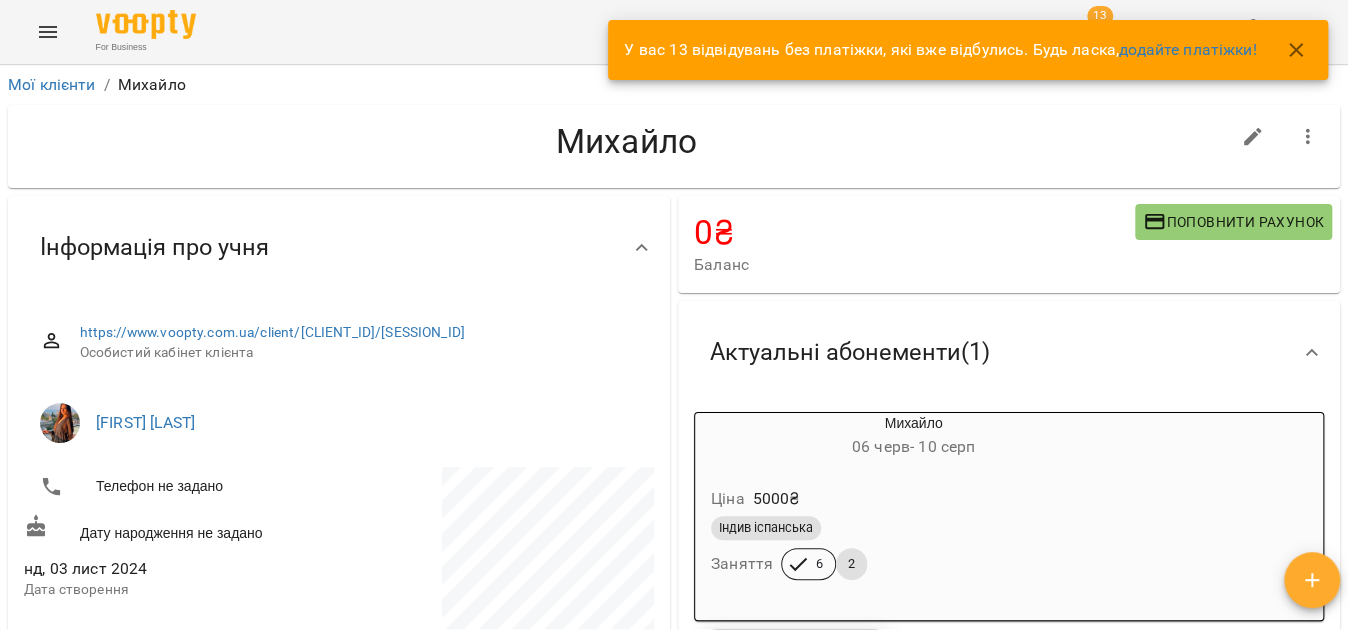 click on "Індив іспанська" at bounding box center (913, 528) 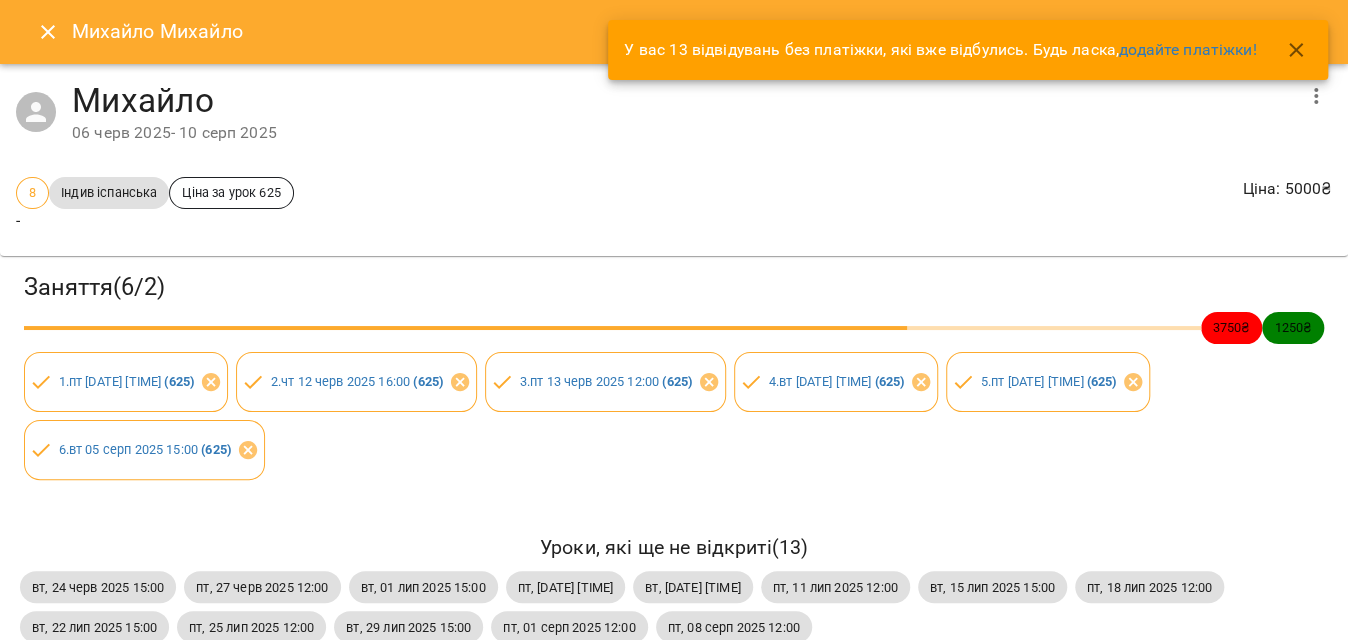 click 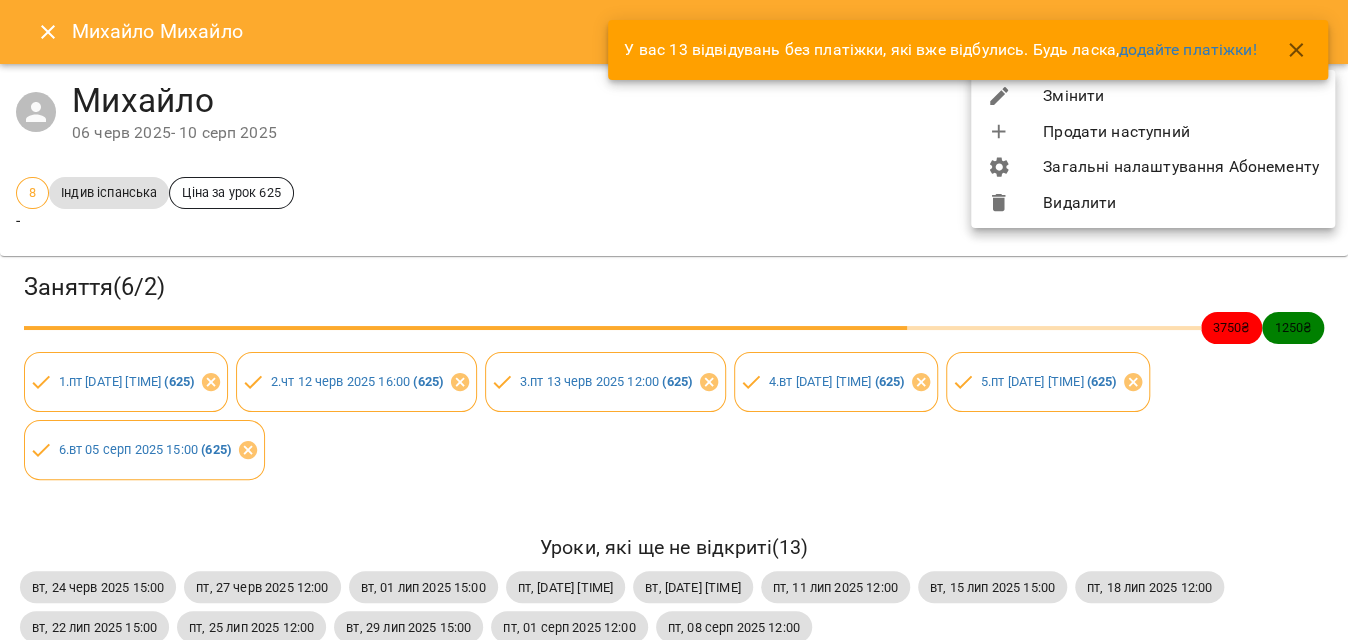 click on "Змінити" at bounding box center (1153, 96) 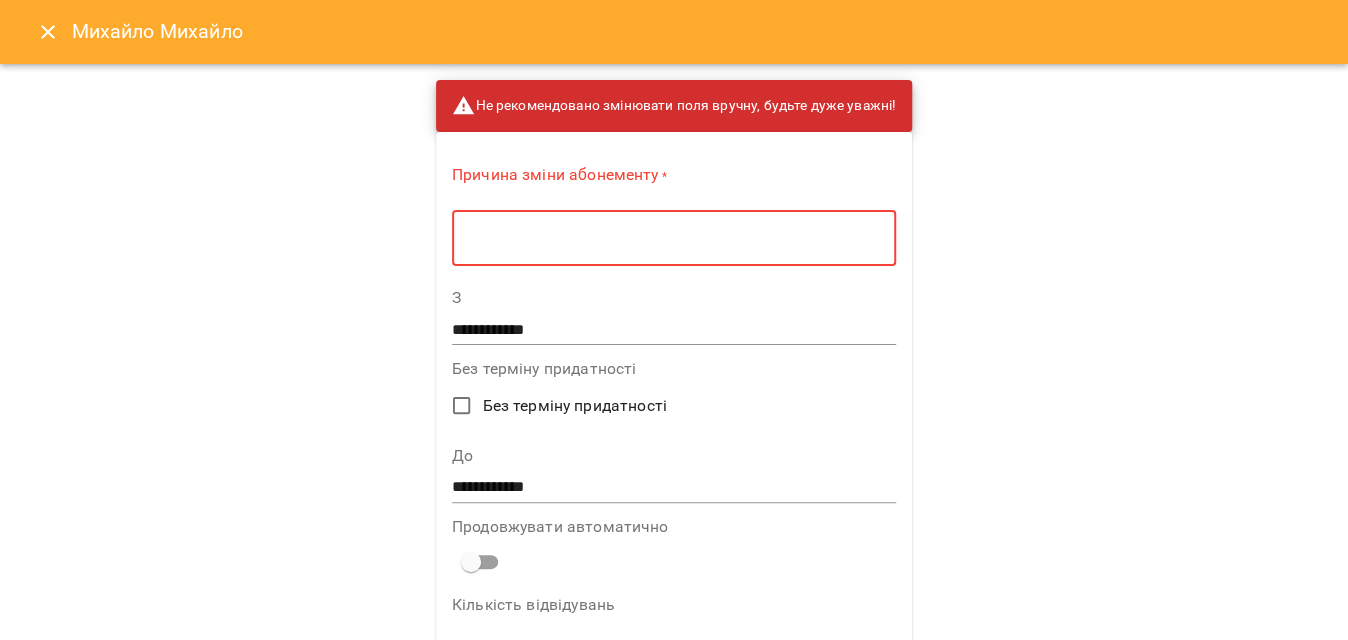 click at bounding box center (674, 238) 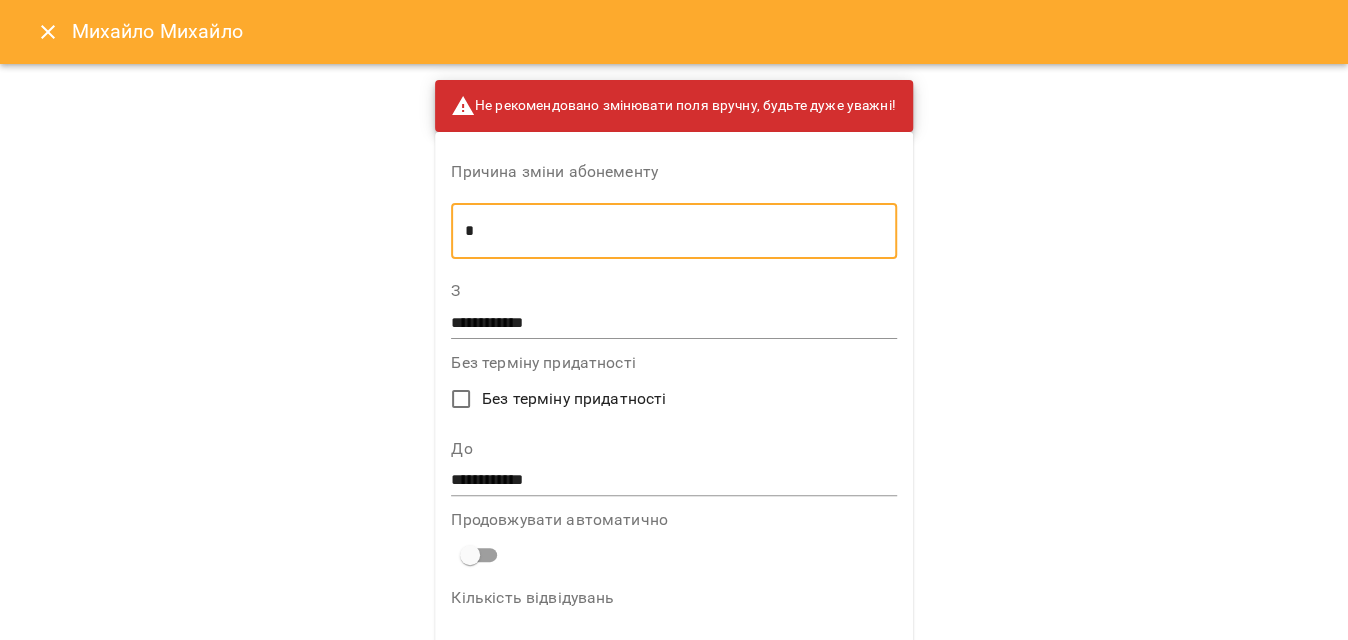 type on "*" 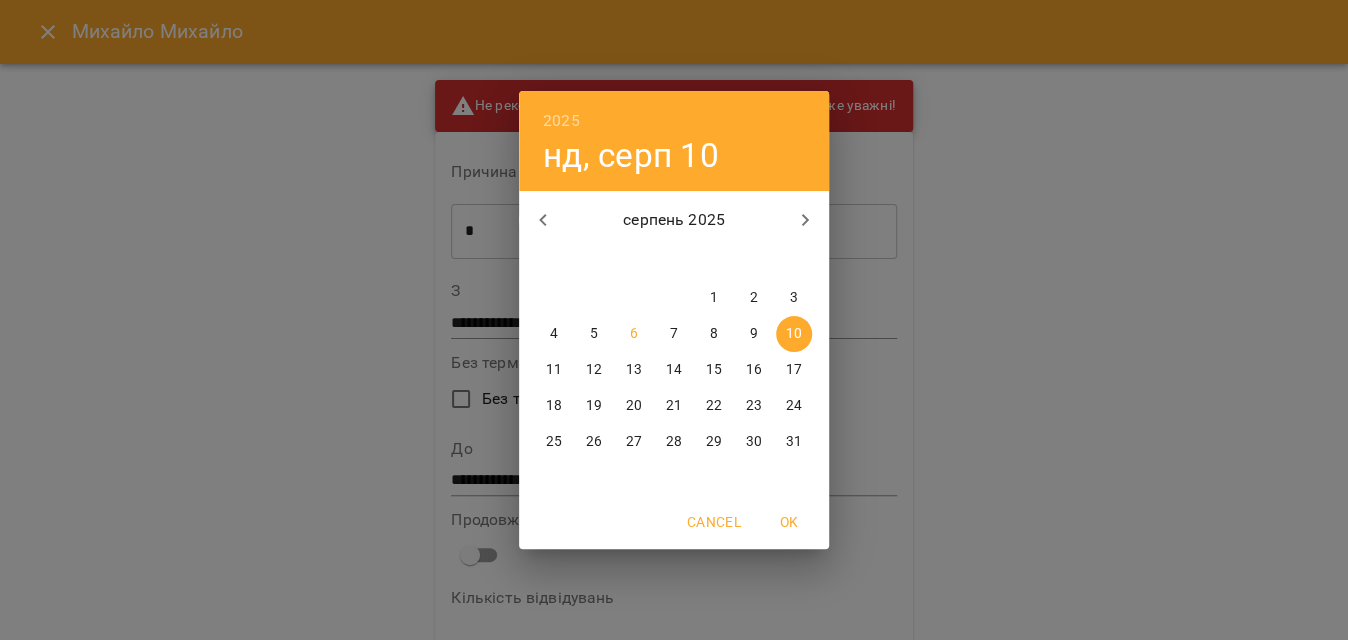 click on "24" at bounding box center (794, 406) 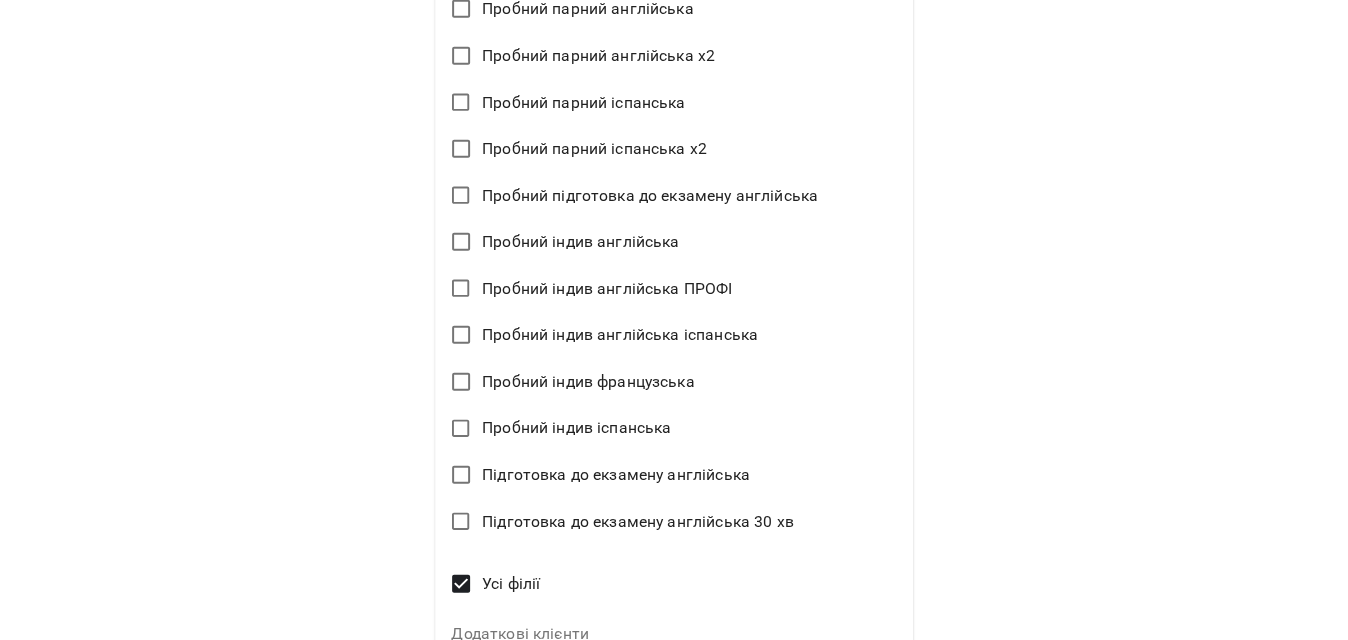 scroll, scrollTop: 2587, scrollLeft: 0, axis: vertical 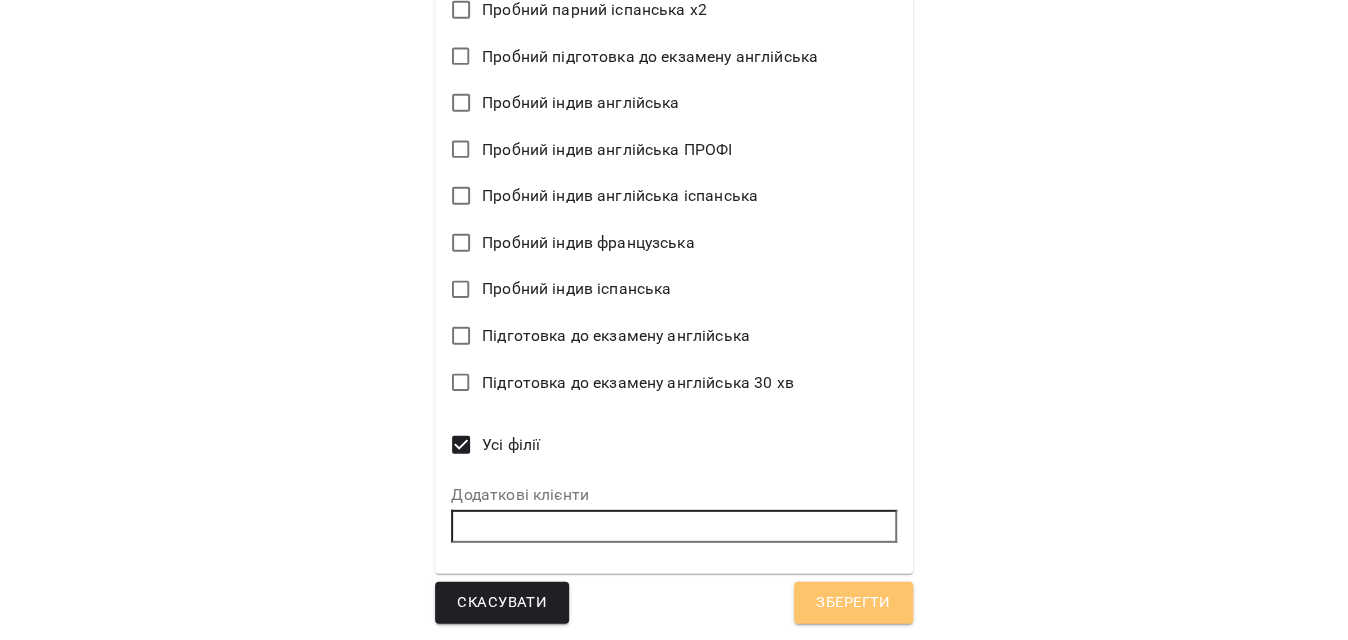 click on "Зберегти" at bounding box center [853, 603] 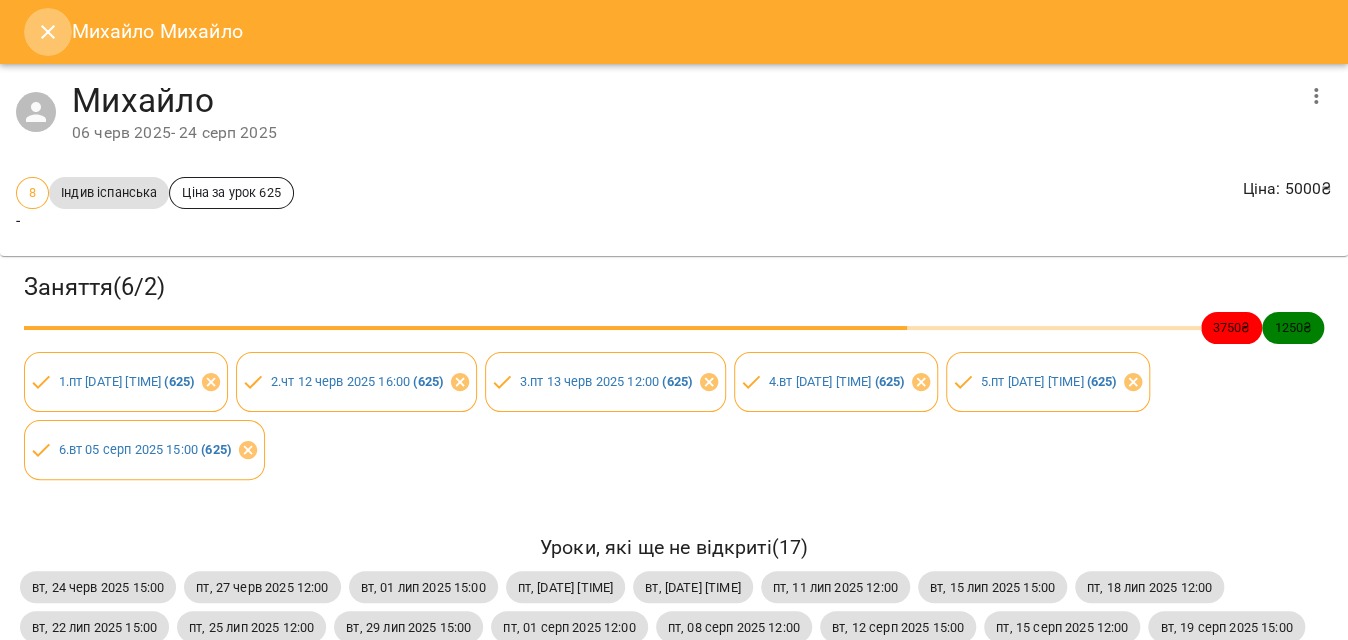 click 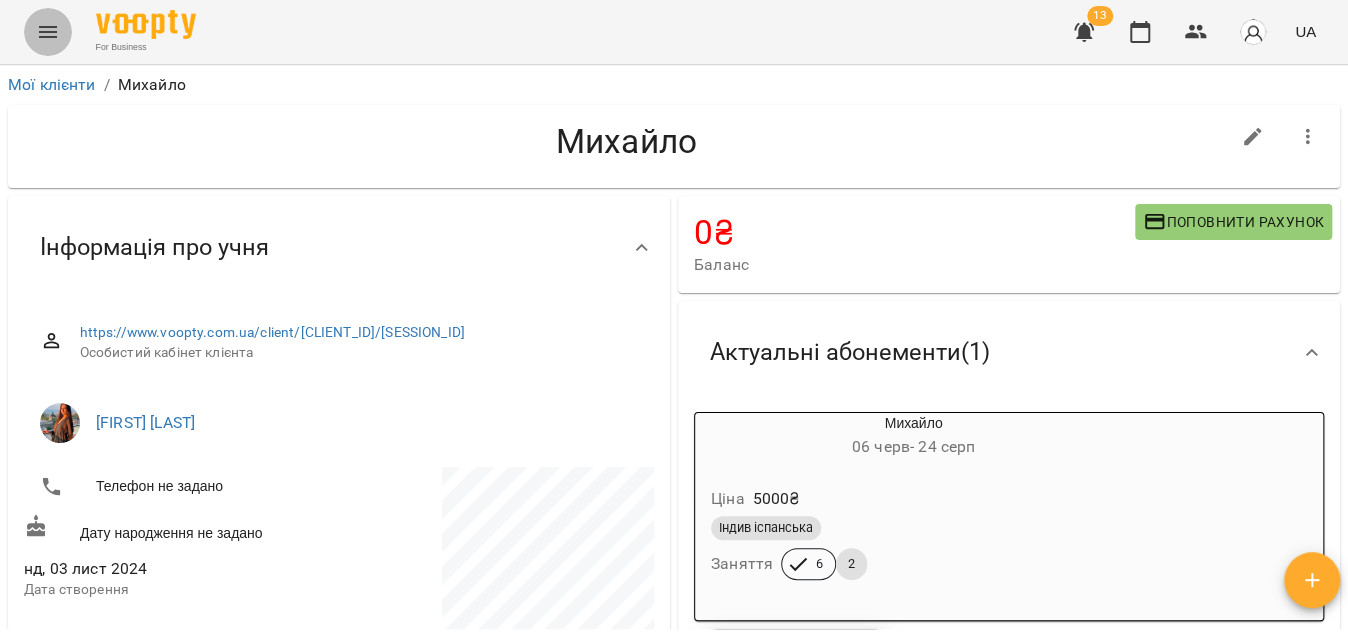 click 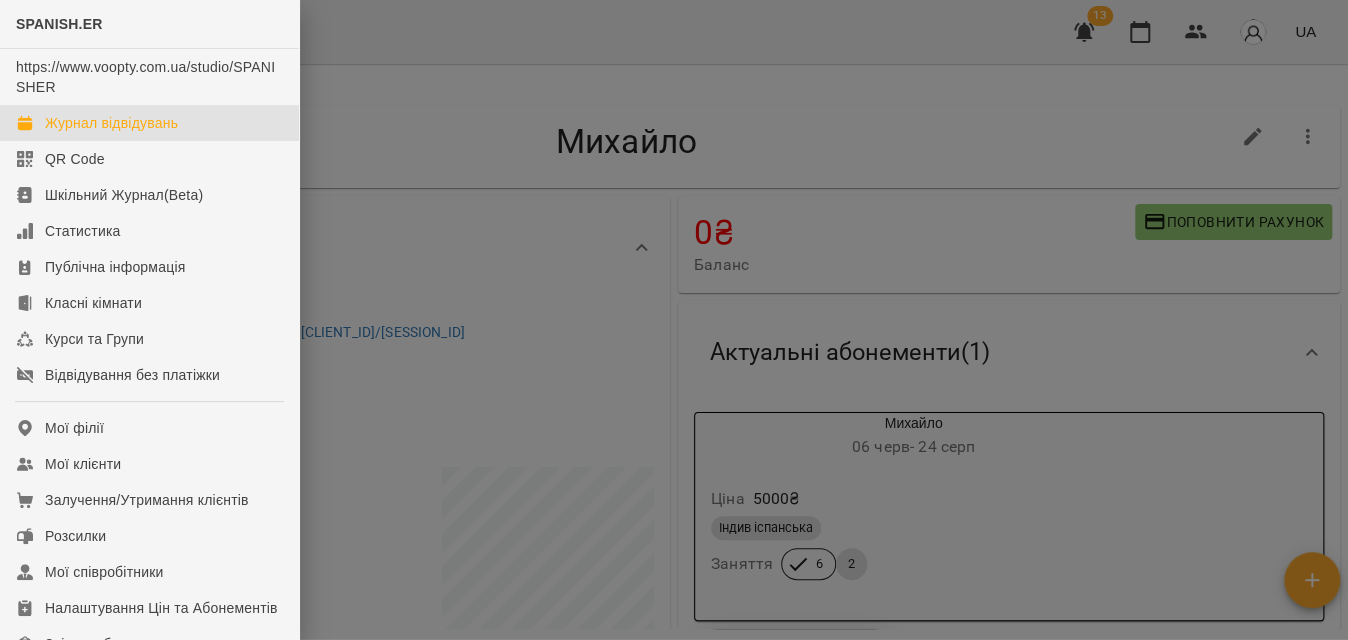 click on "Журнал відвідувань" at bounding box center (111, 123) 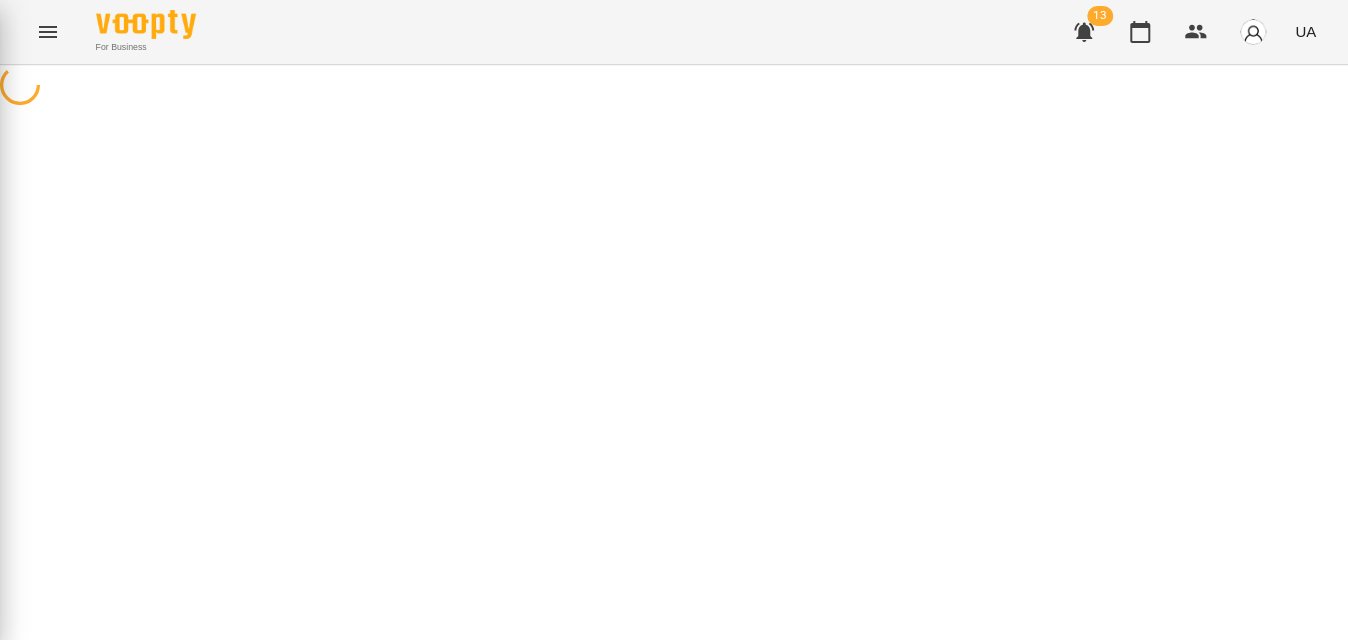 scroll, scrollTop: 0, scrollLeft: 0, axis: both 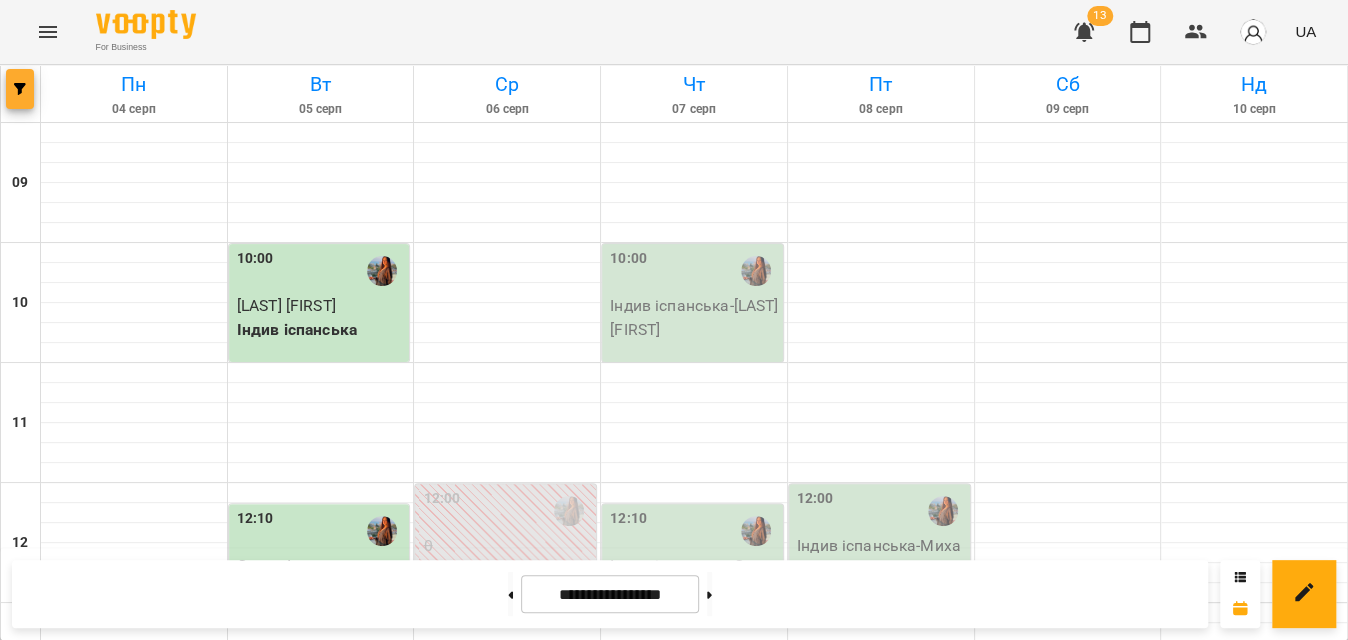 click at bounding box center [20, 89] 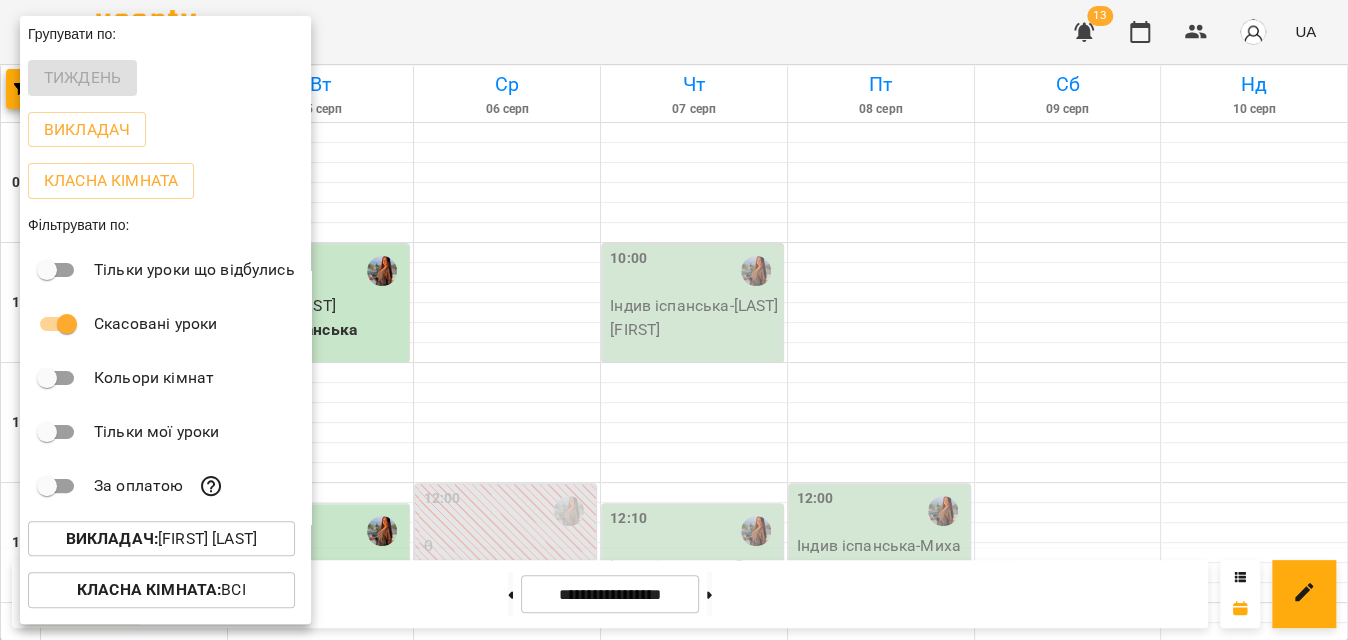 click on "Викладач :" at bounding box center (112, 538) 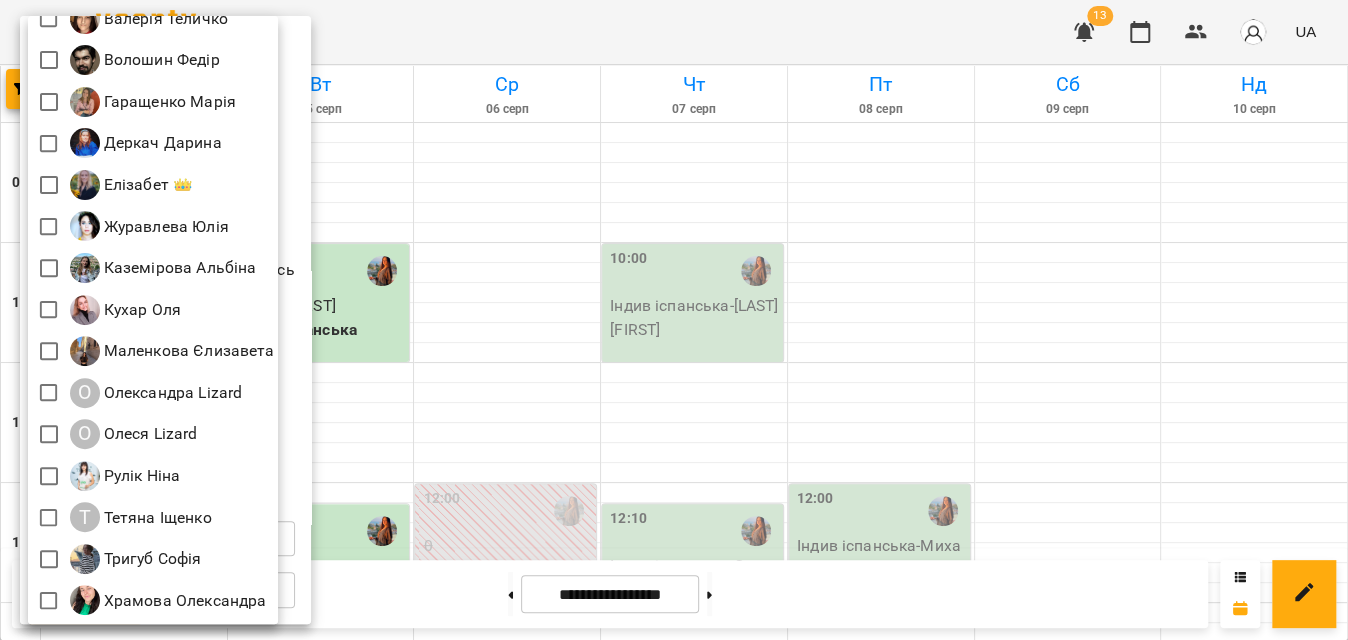 scroll, scrollTop: 269, scrollLeft: 0, axis: vertical 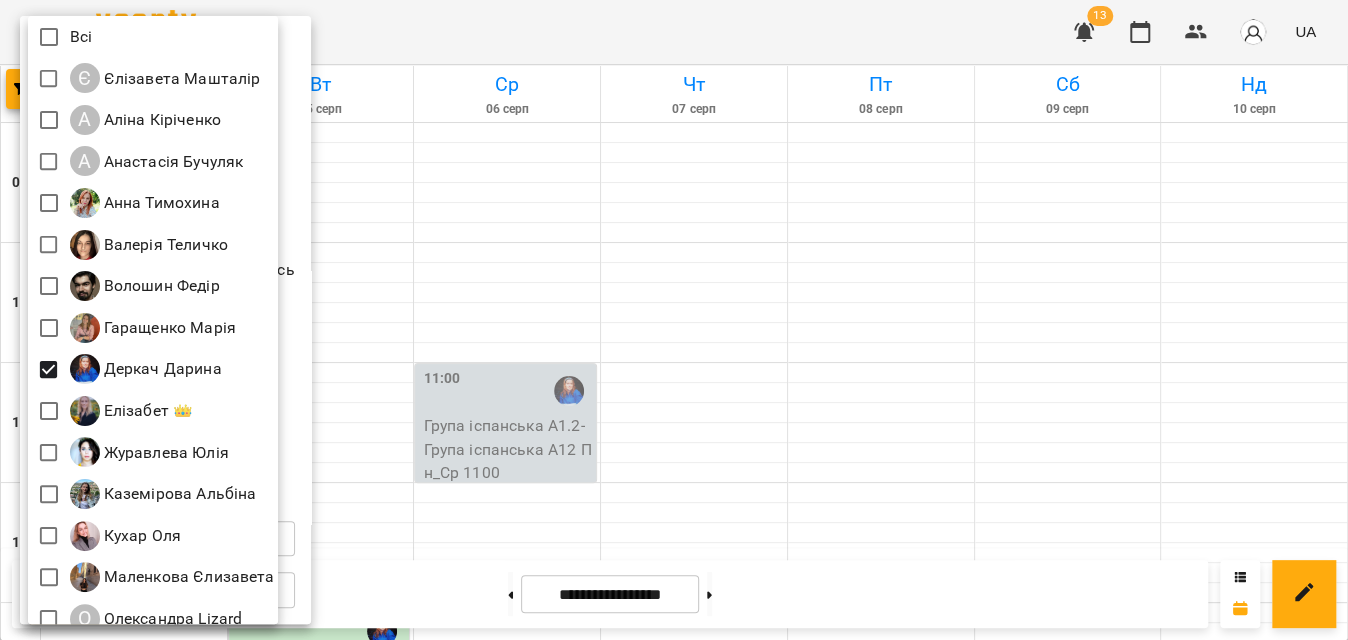click at bounding box center [674, 320] 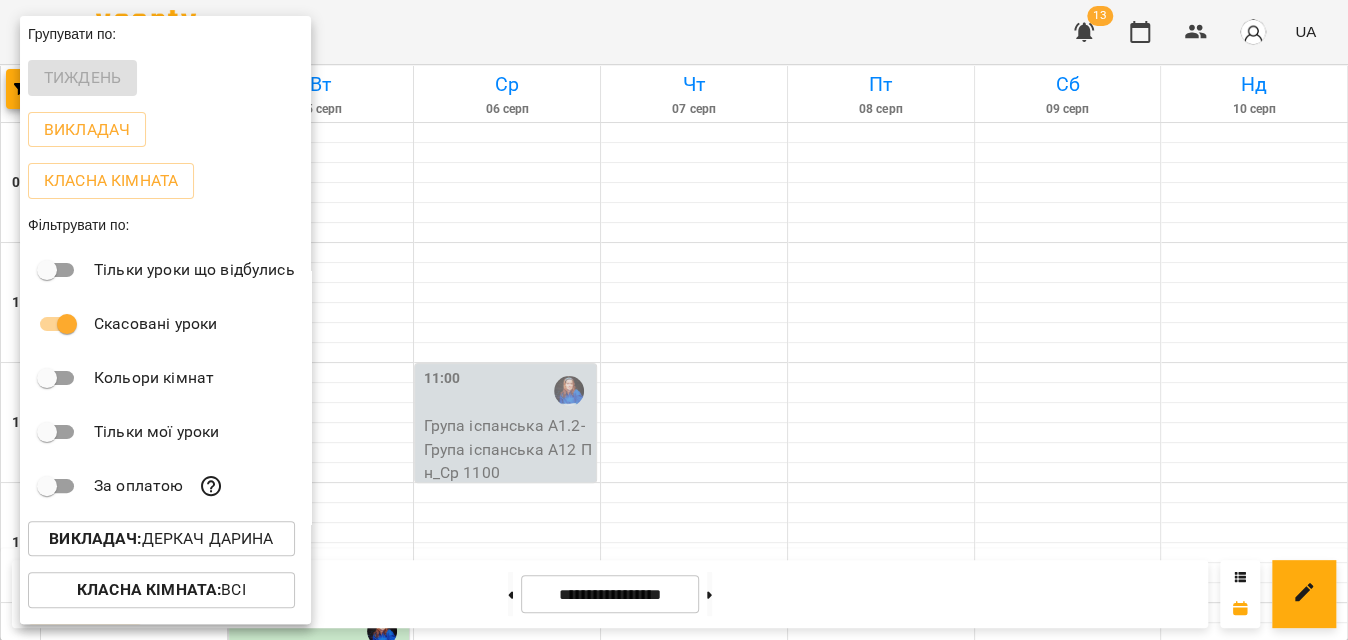click at bounding box center [674, 320] 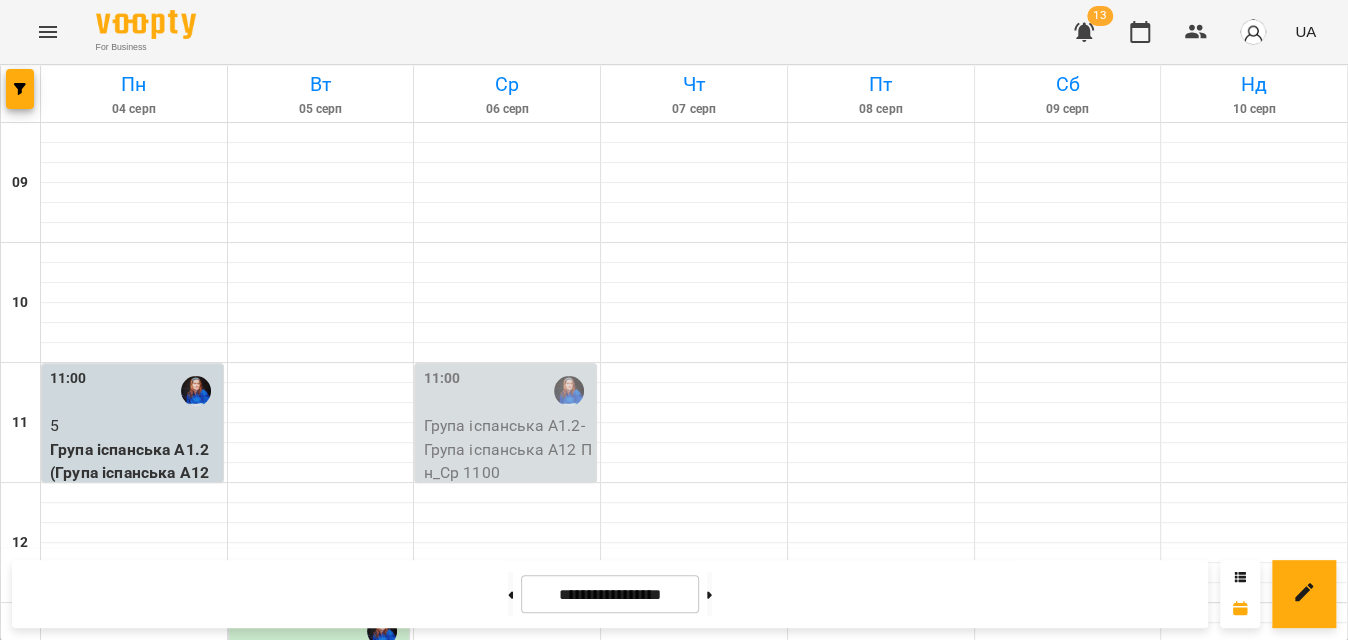 click on "Група іспанська А1.2 - Група іспанська А12 Пн_Ср 1100" at bounding box center [507, 449] 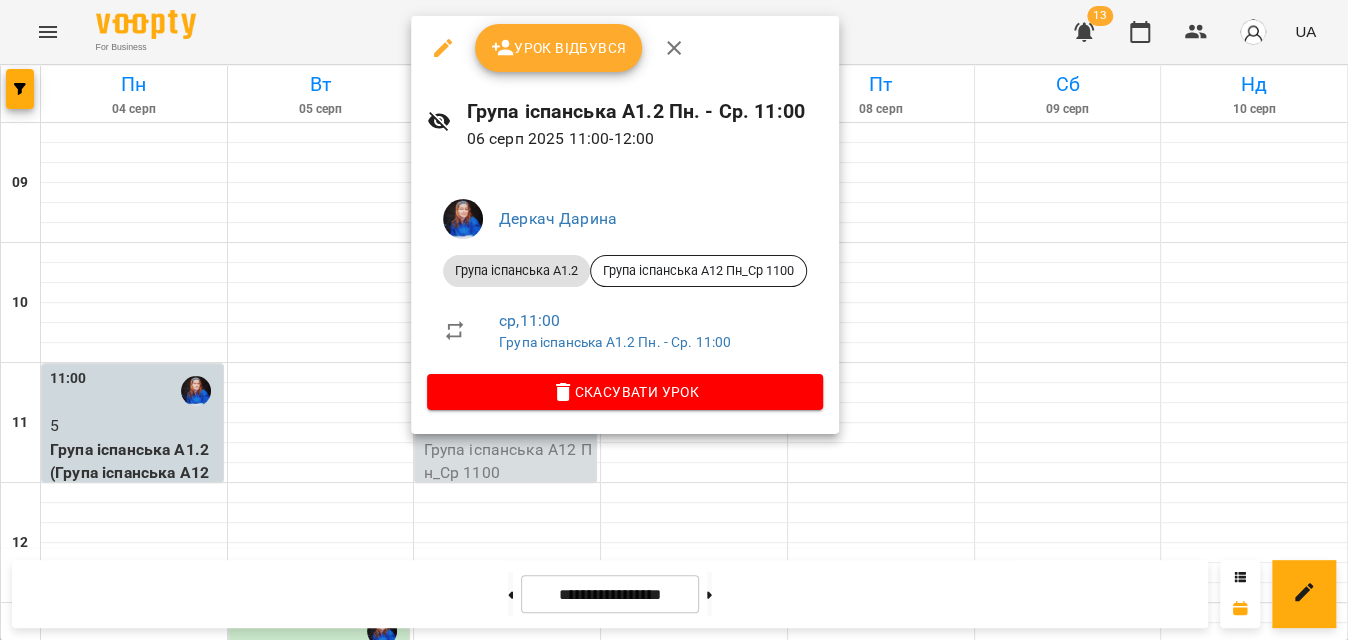 click on "Урок відбувся" at bounding box center (559, 48) 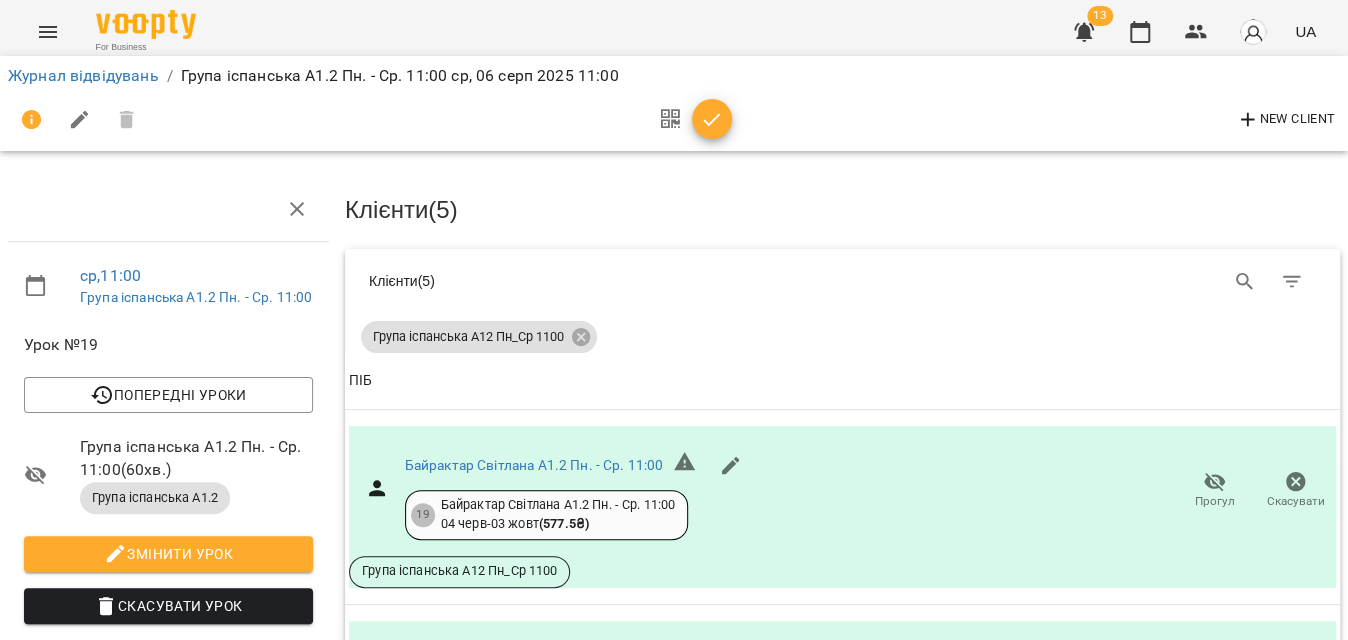 click 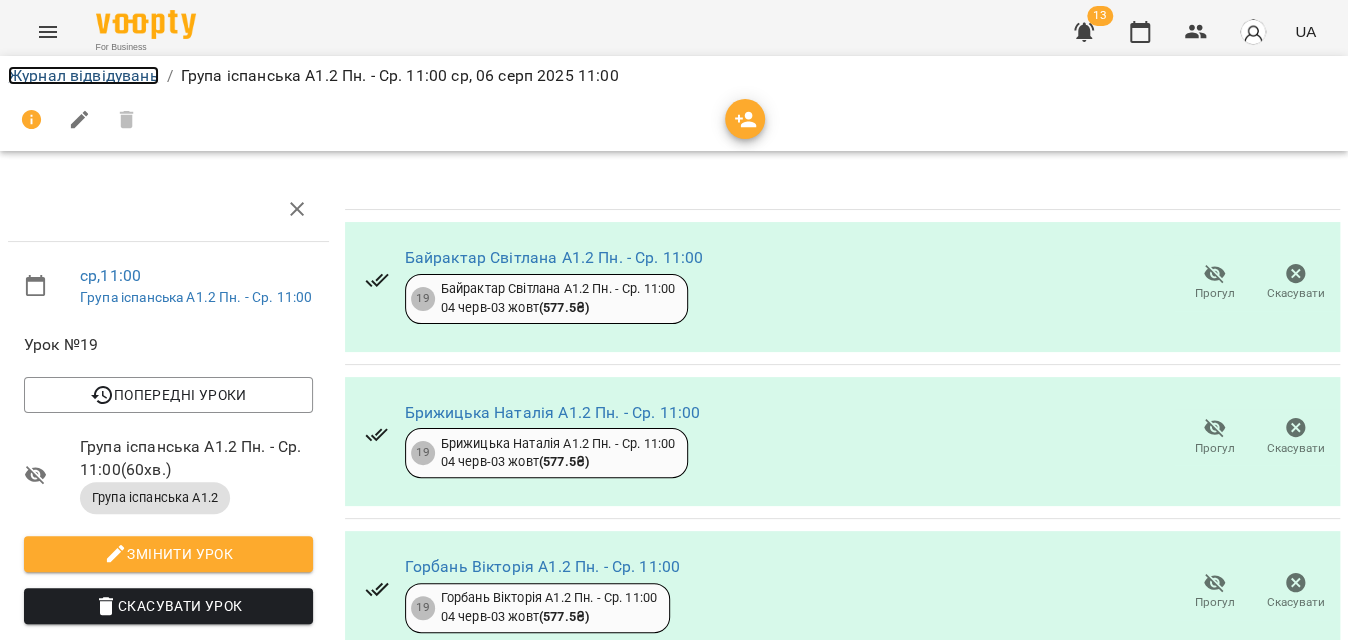 click on "Журнал відвідувань" at bounding box center (83, 75) 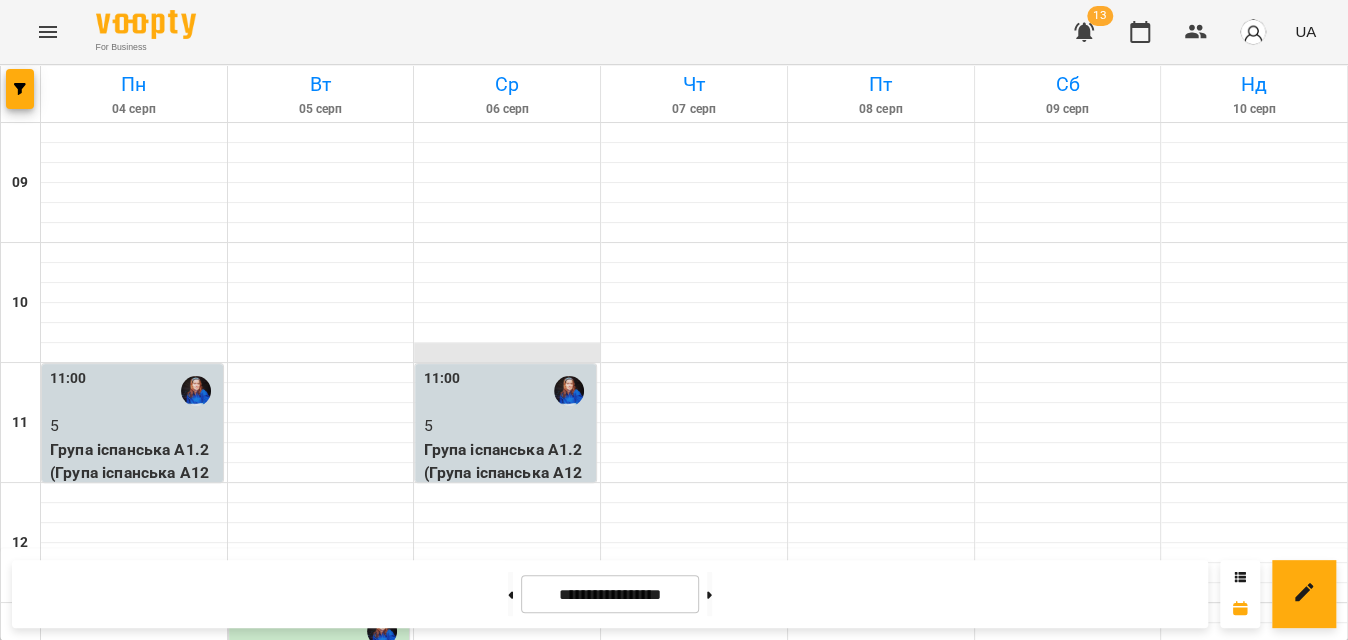 scroll, scrollTop: 1000, scrollLeft: 0, axis: vertical 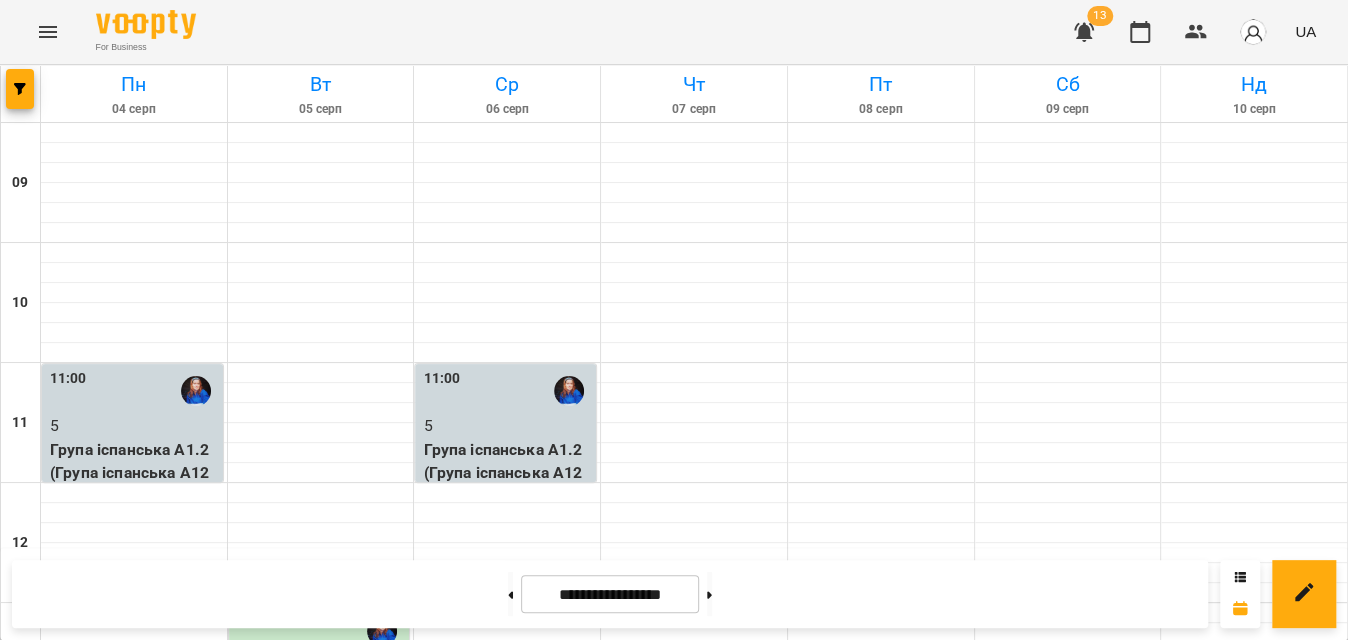 click on "Група іспанська 60 хв - Група іспанська А1_2 Пн_Ср 18_00" at bounding box center [507, 1289] 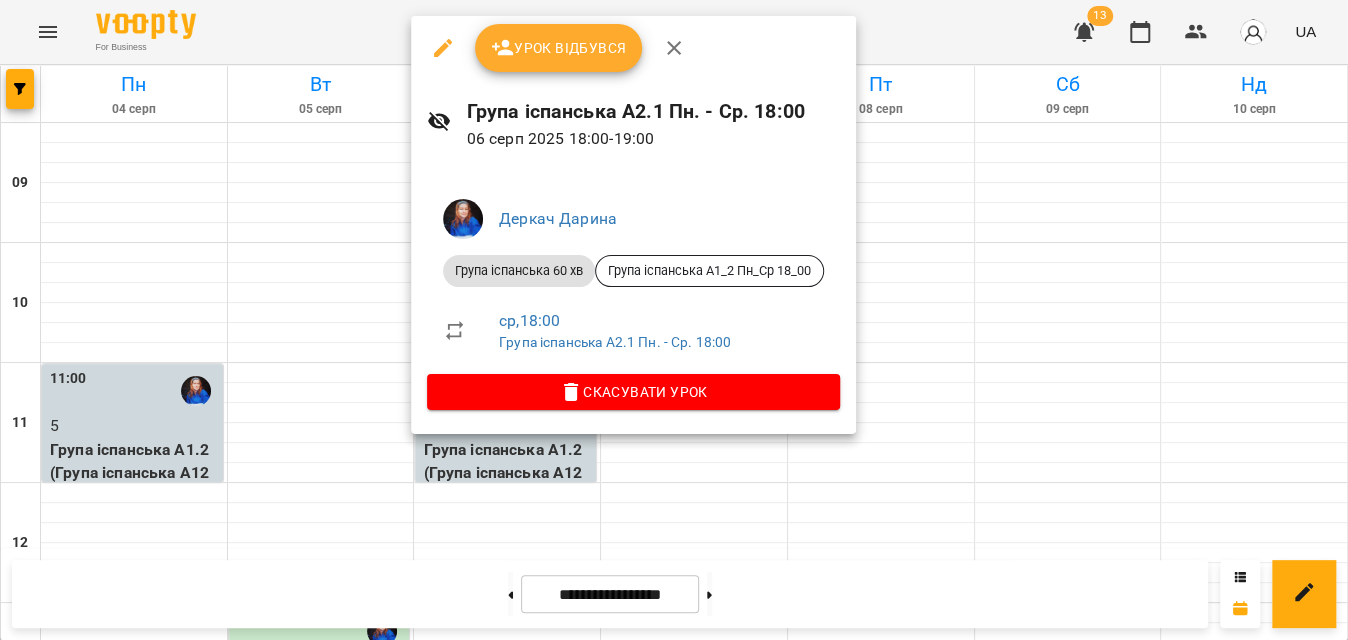 click on "Урок відбувся" at bounding box center [559, 48] 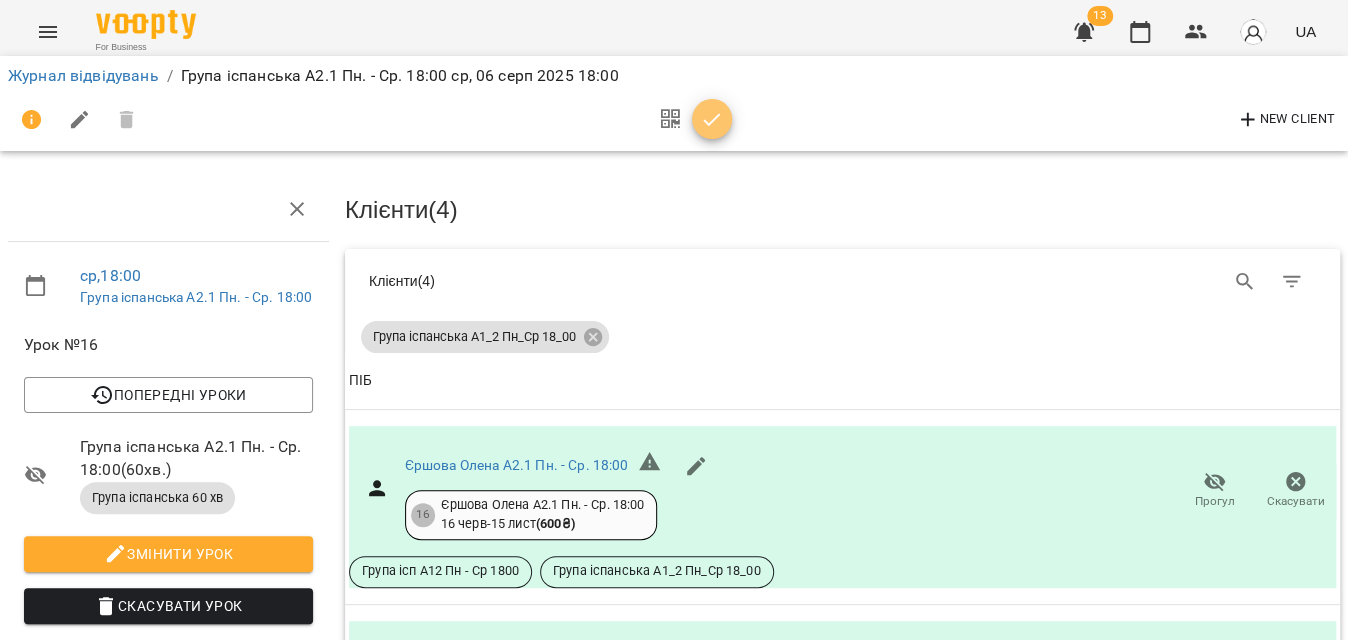 click 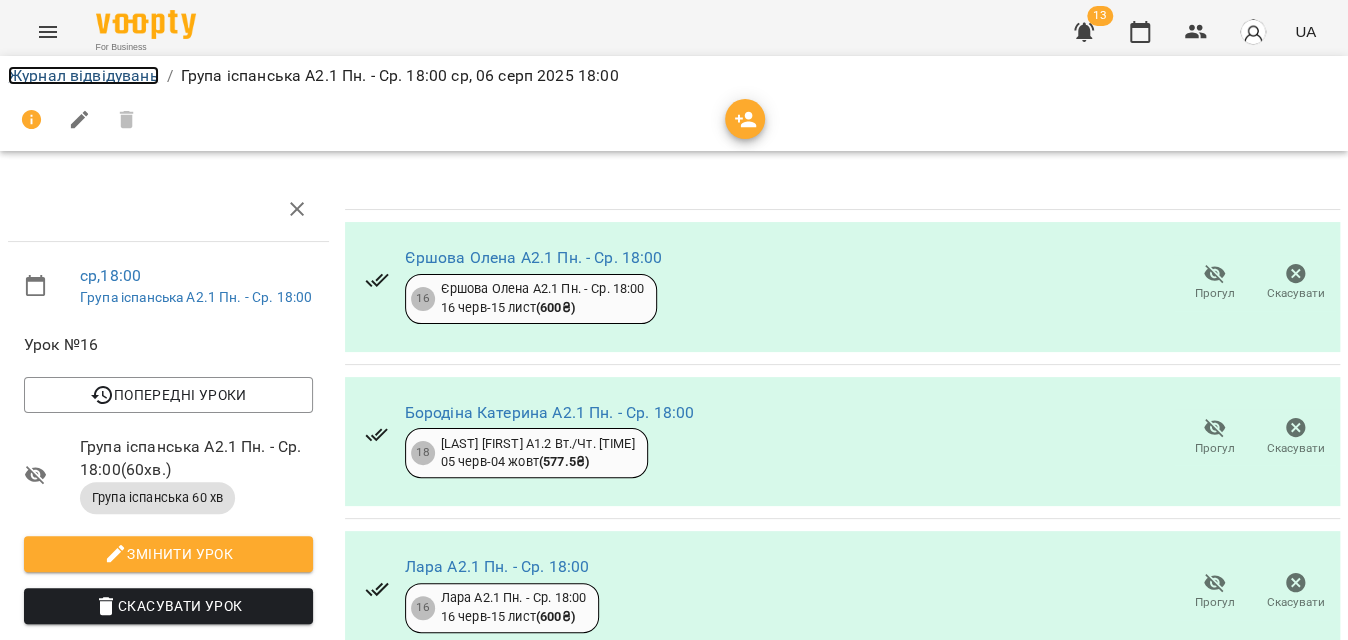 click on "Журнал відвідувань" at bounding box center (83, 75) 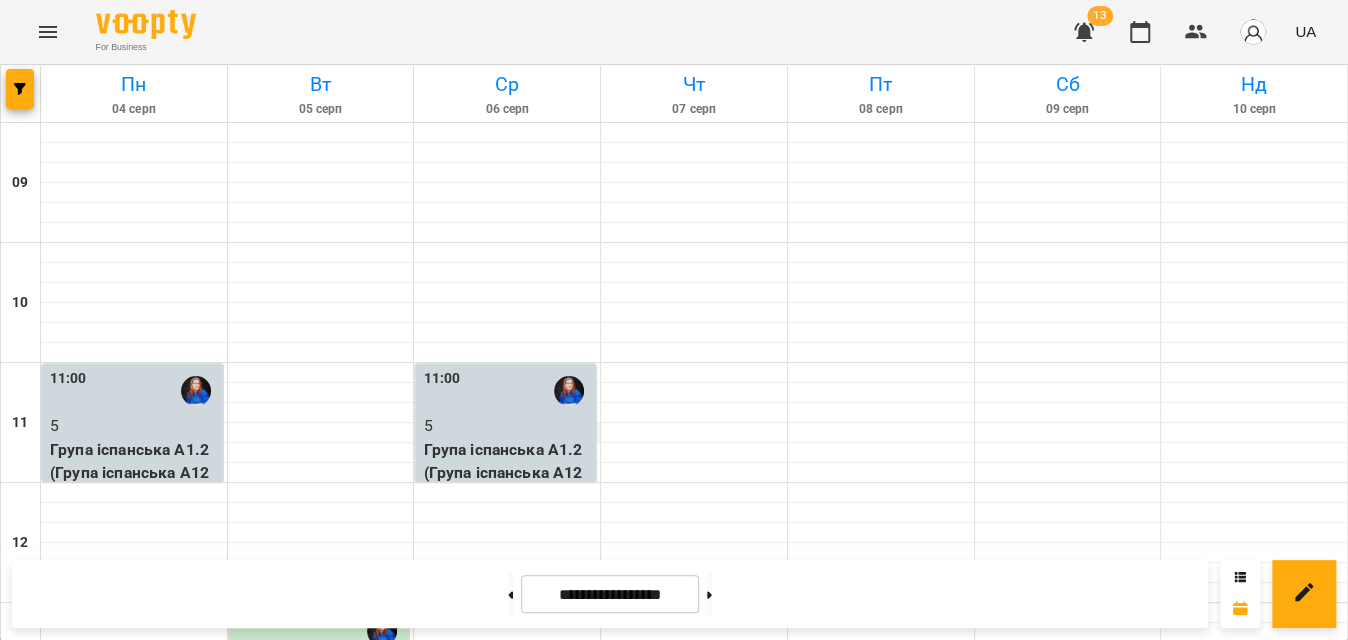 scroll, scrollTop: 1132, scrollLeft: 0, axis: vertical 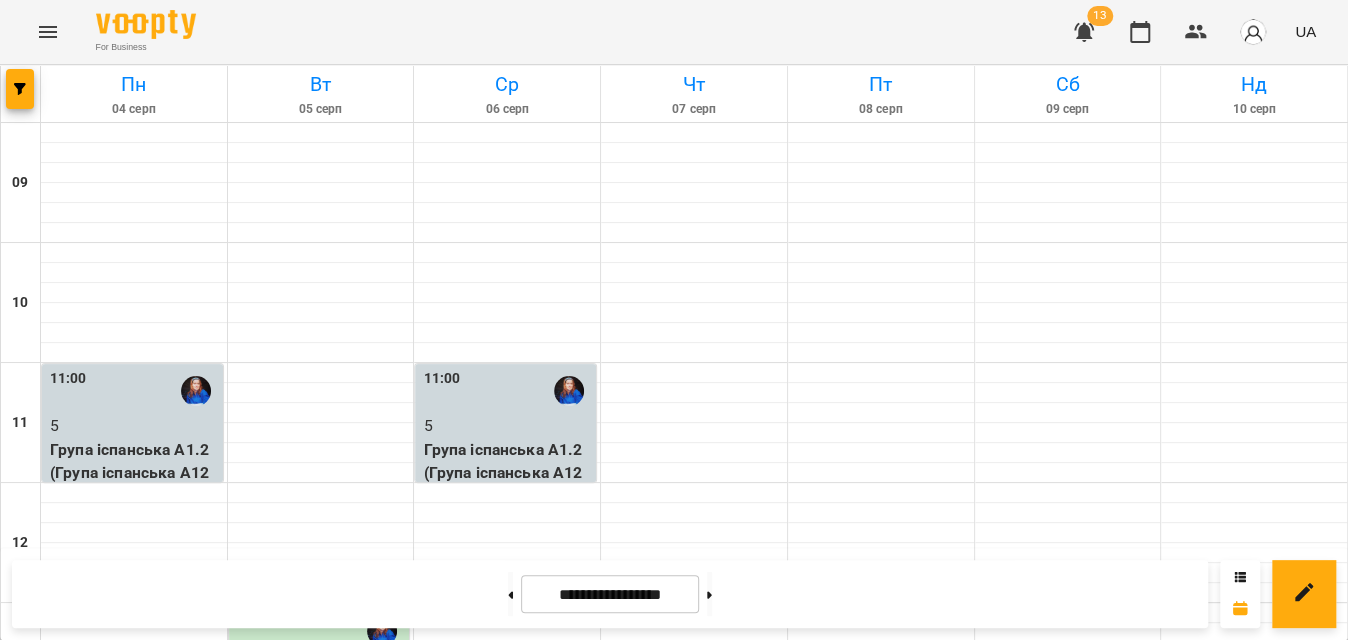 click on "Група іспанська А1.1 - Група іспанська А1_1 Пн_Ср 19_00" at bounding box center [507, 1409] 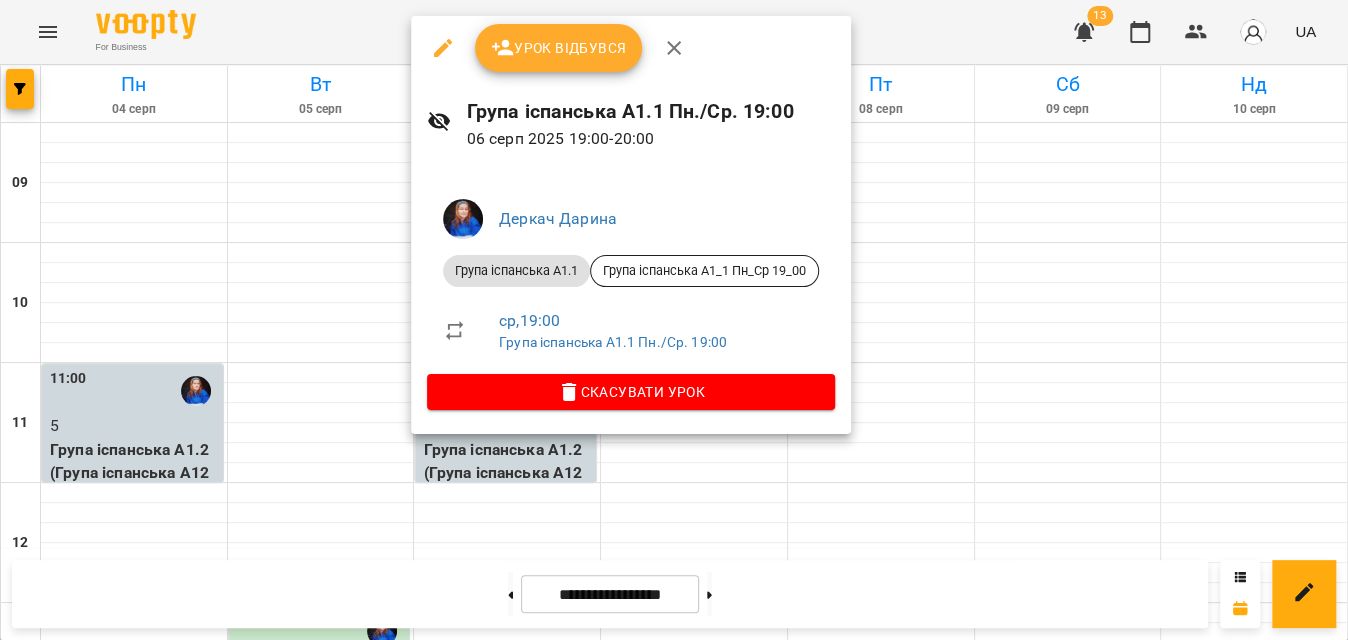 click on "Урок відбувся" at bounding box center (559, 48) 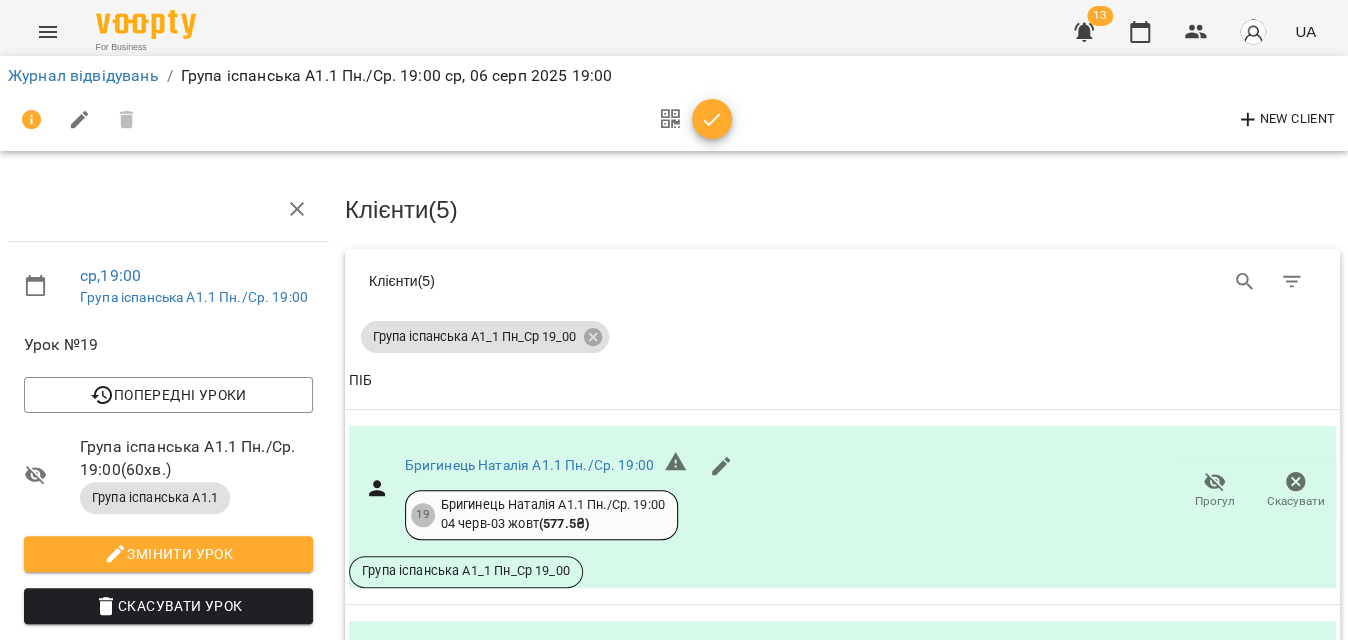 click 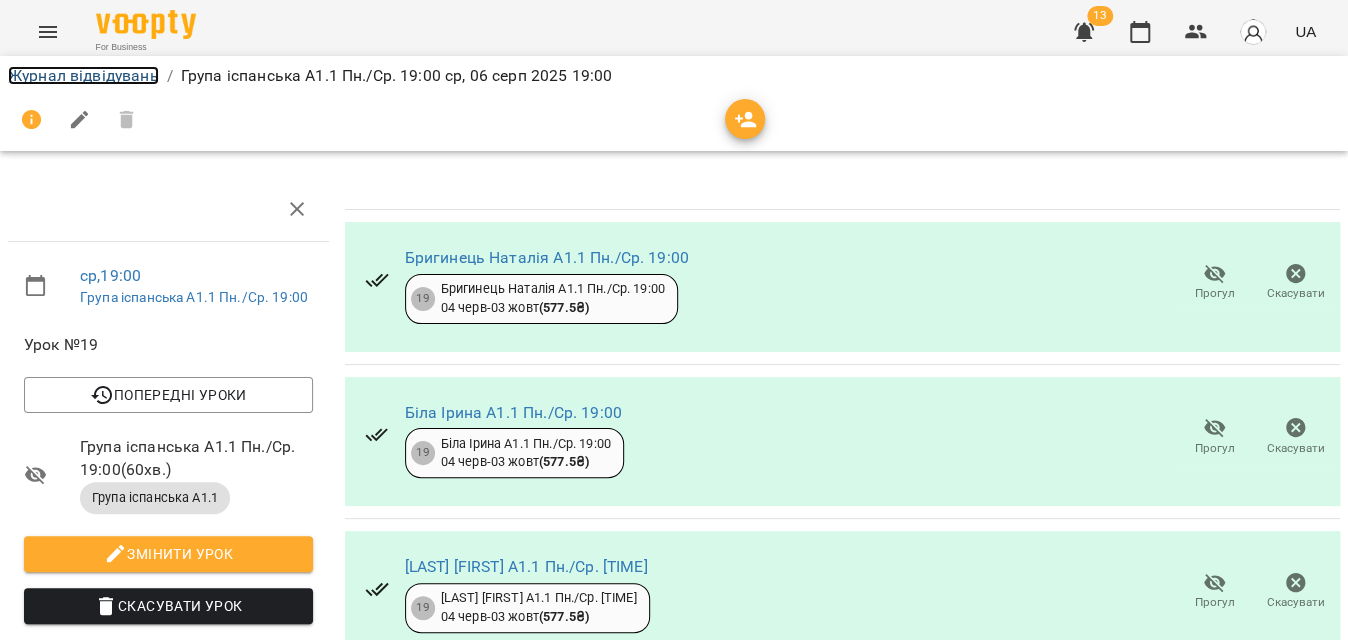 click on "Журнал відвідувань" at bounding box center [83, 75] 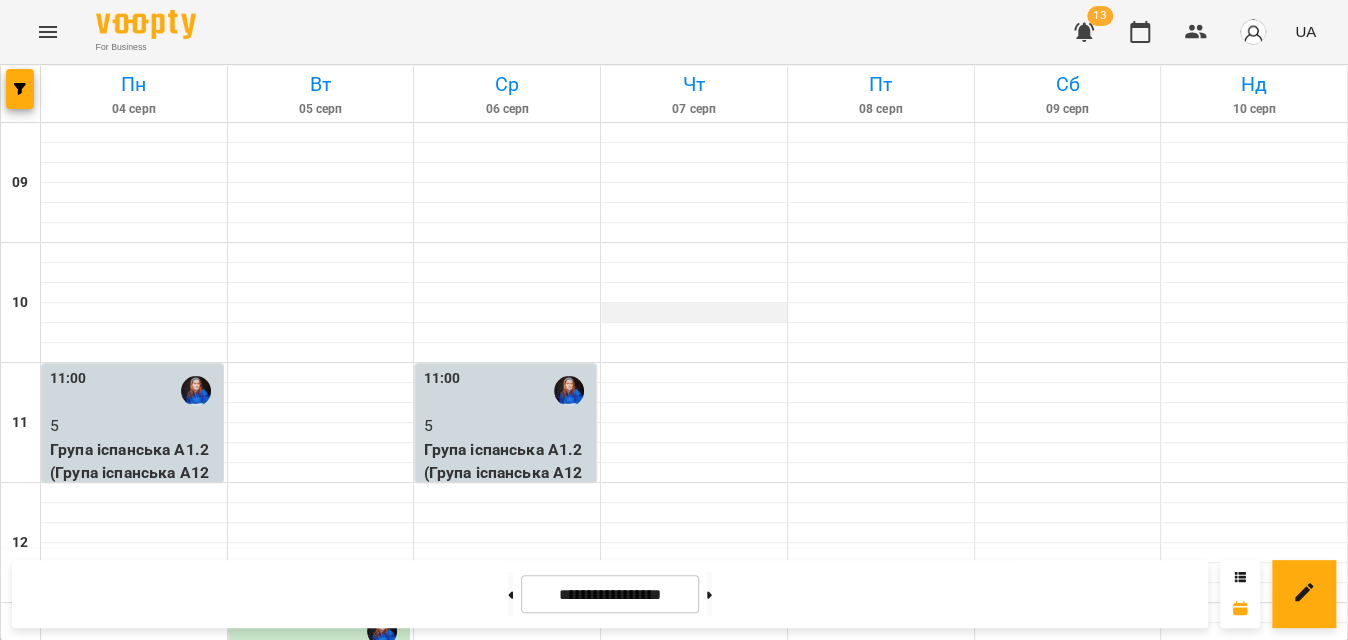 scroll, scrollTop: 0, scrollLeft: 0, axis: both 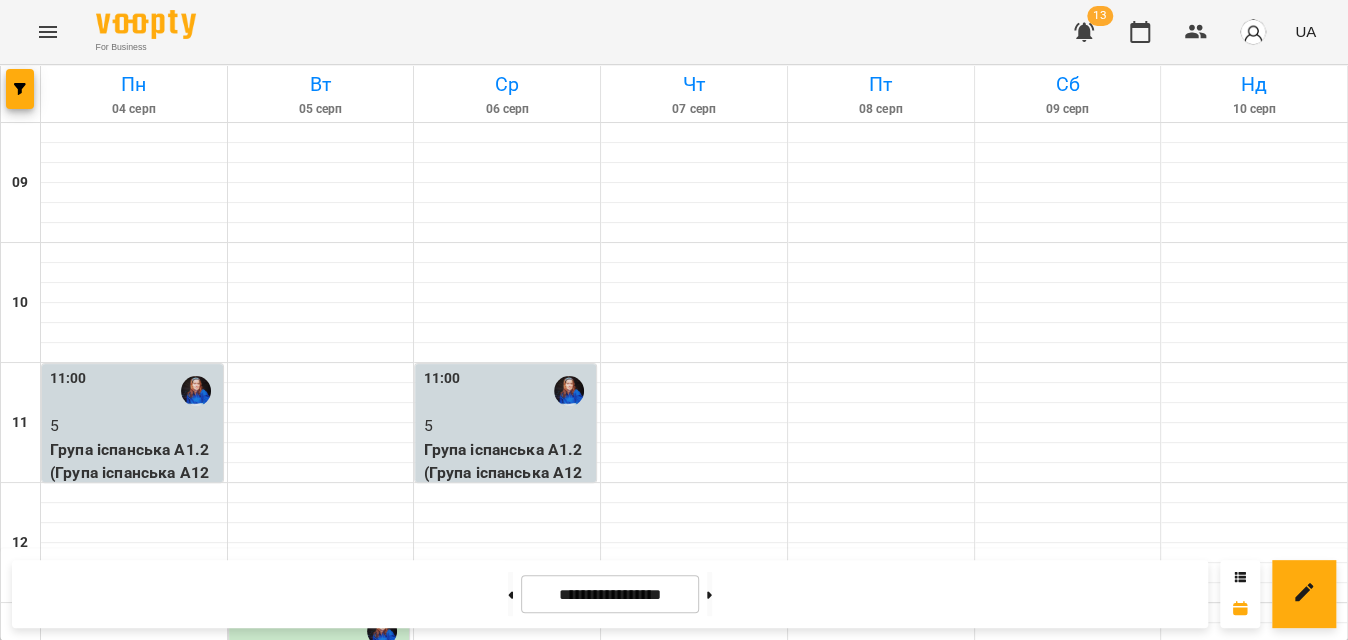 click at bounding box center (1084, 32) 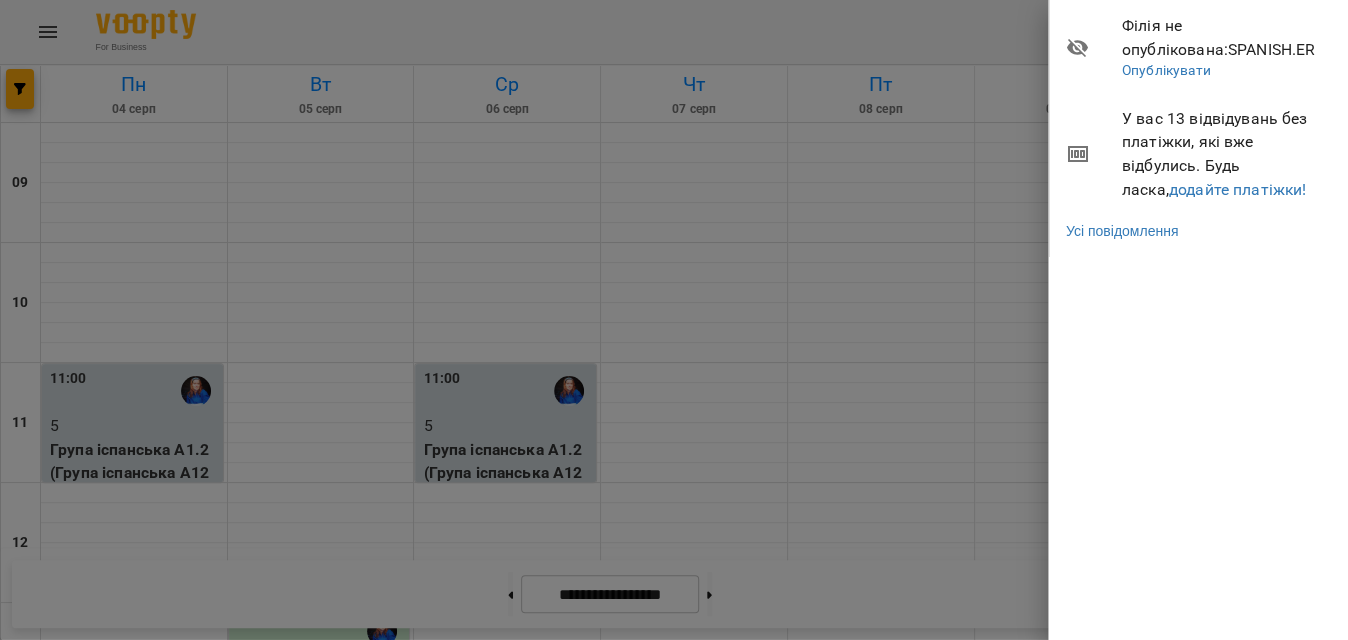 click on "У вас 13 відвідувань без платіжки, які вже відбулись. Будь ласка,  додайте платіжки!" at bounding box center (1199, 154) 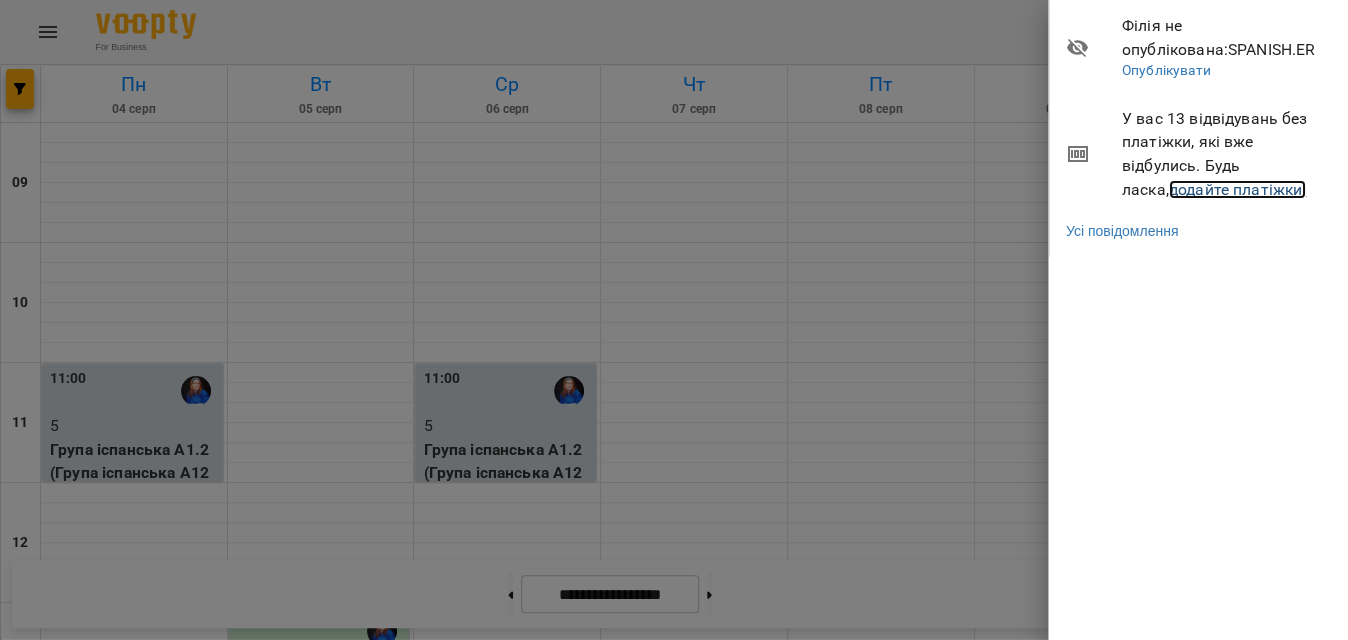 click on "додайте платіжки!" at bounding box center [1238, 189] 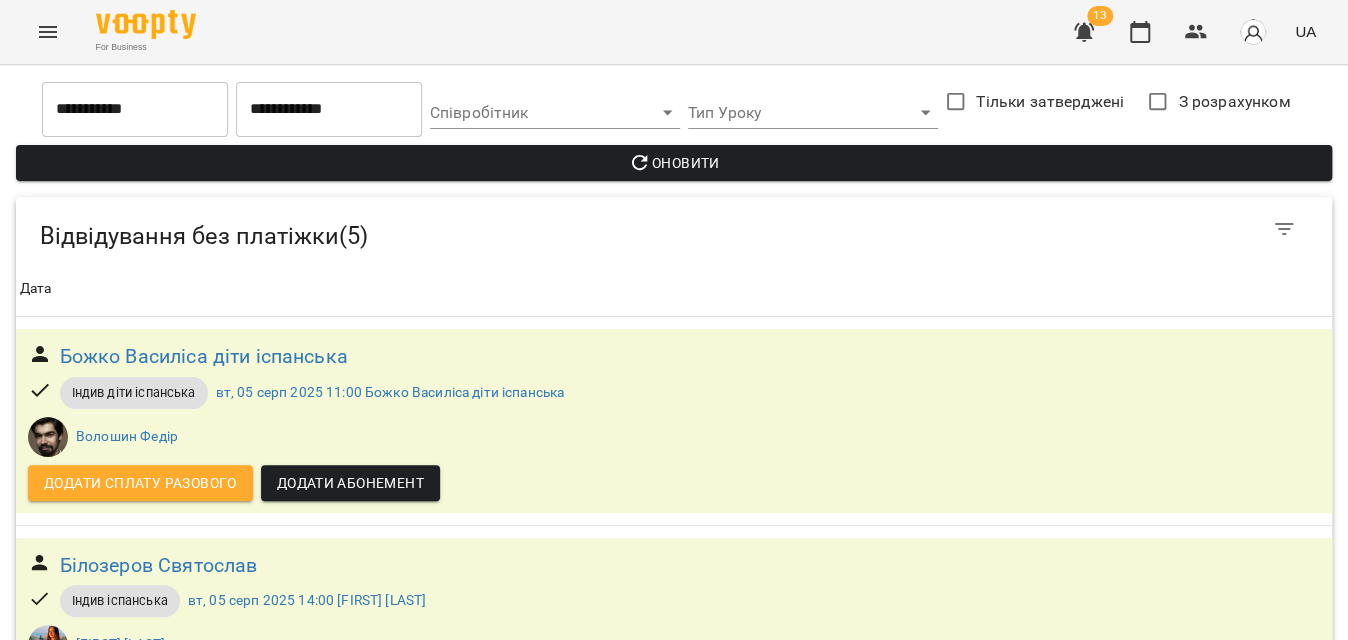 scroll, scrollTop: 660, scrollLeft: 0, axis: vertical 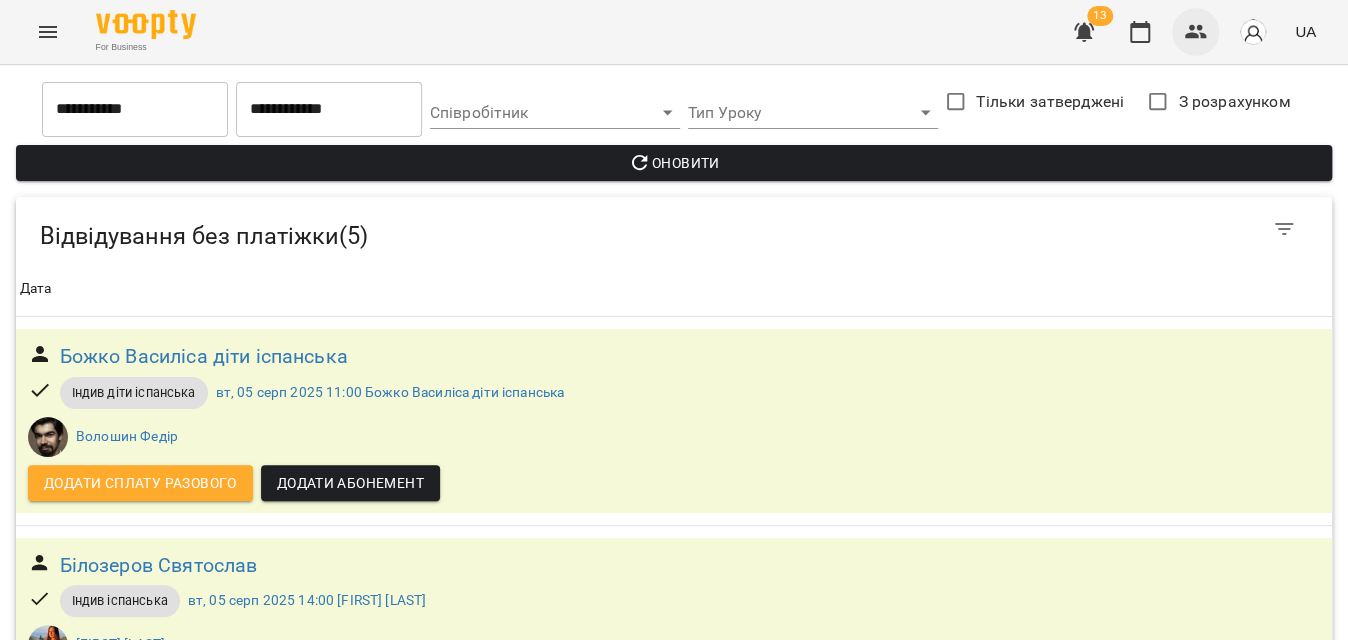 click at bounding box center [1196, 32] 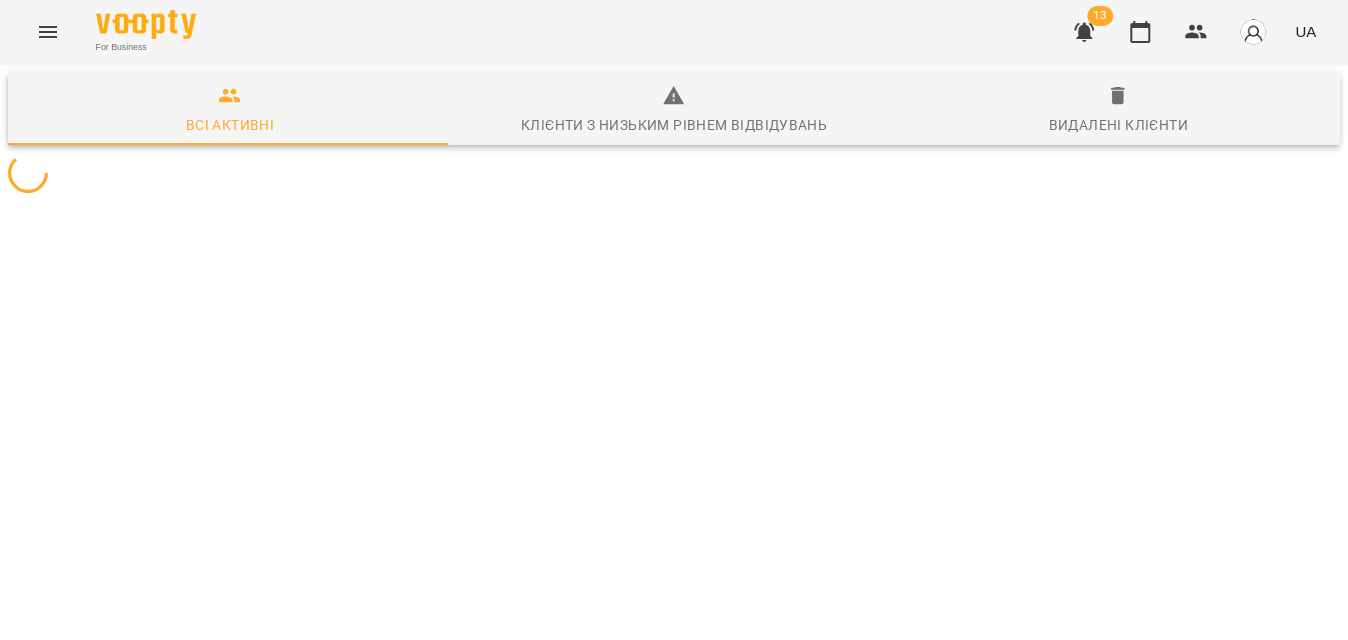 scroll, scrollTop: 0, scrollLeft: 0, axis: both 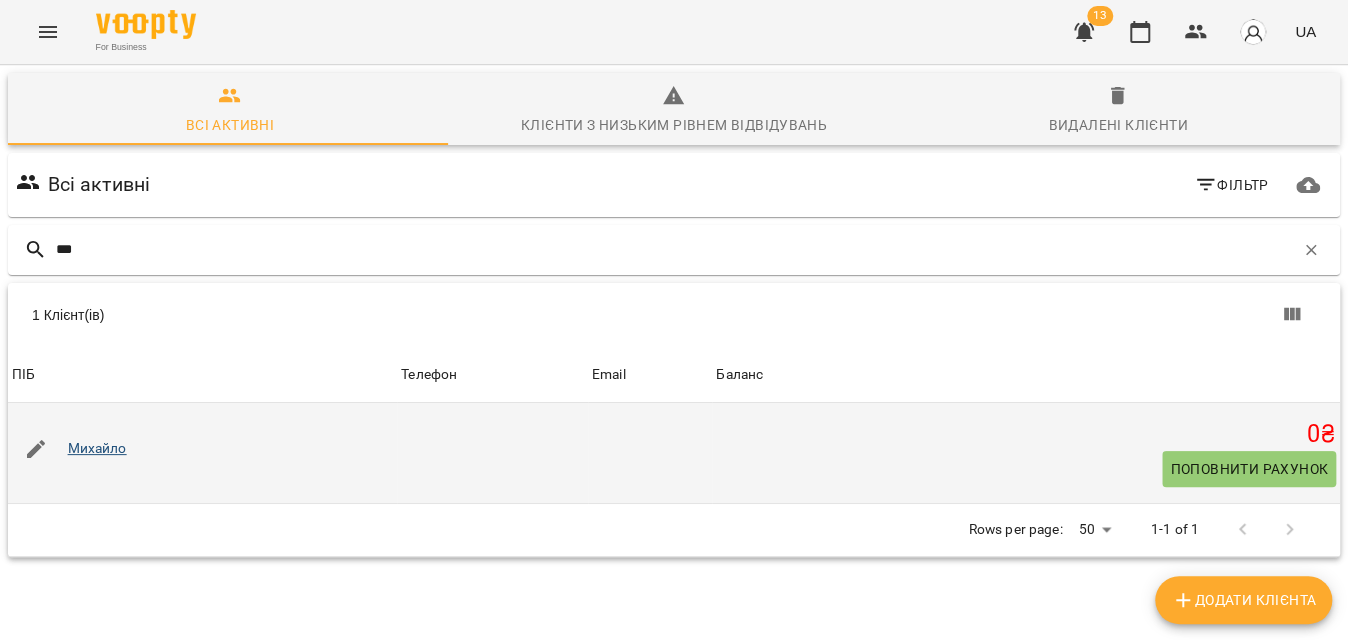 type on "***" 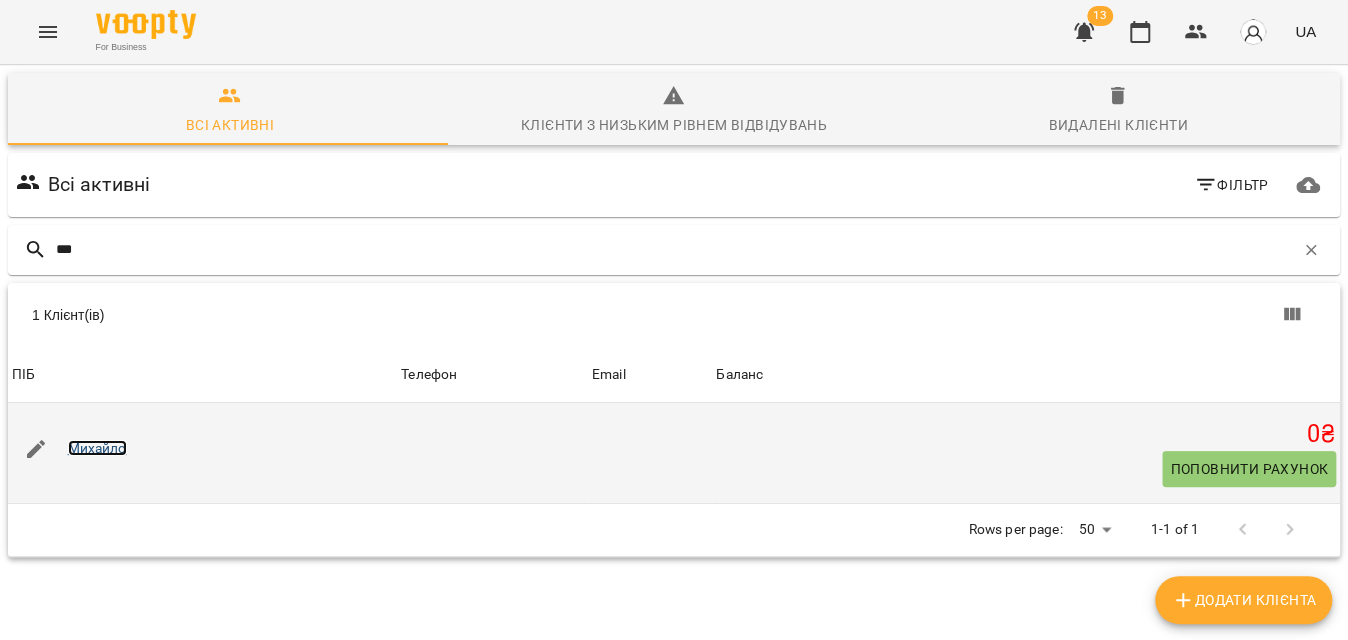 click on "Михайло" at bounding box center (97, 448) 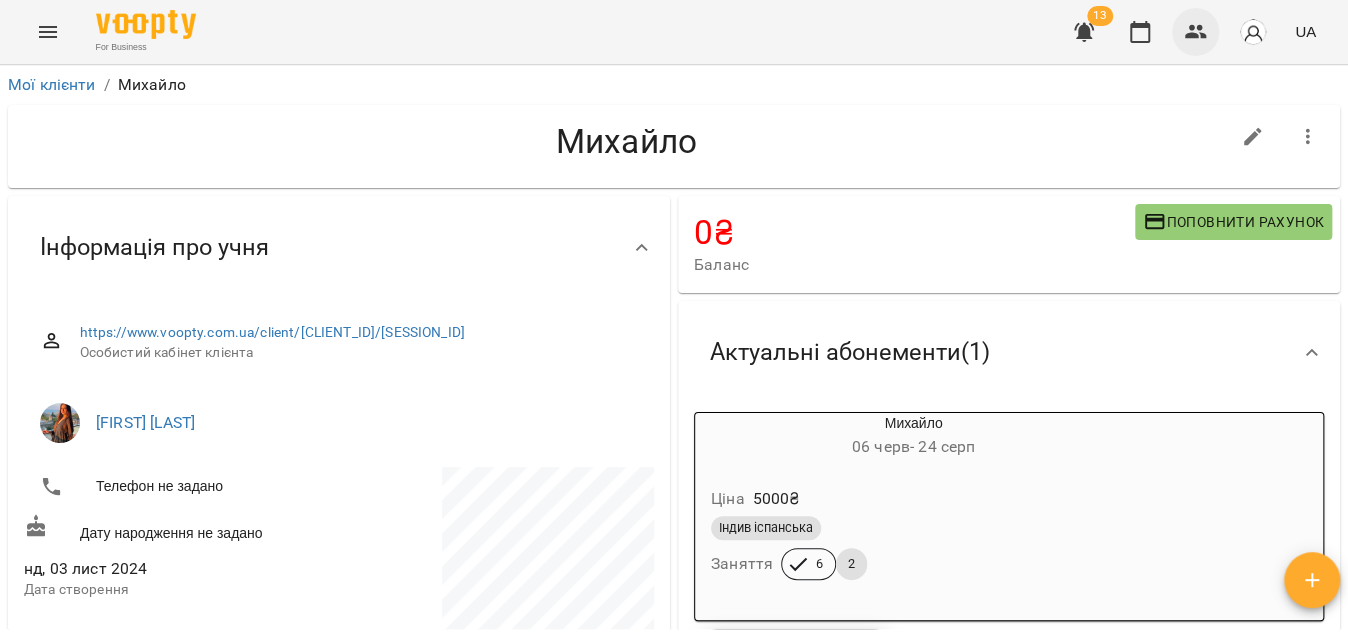 click at bounding box center (1196, 32) 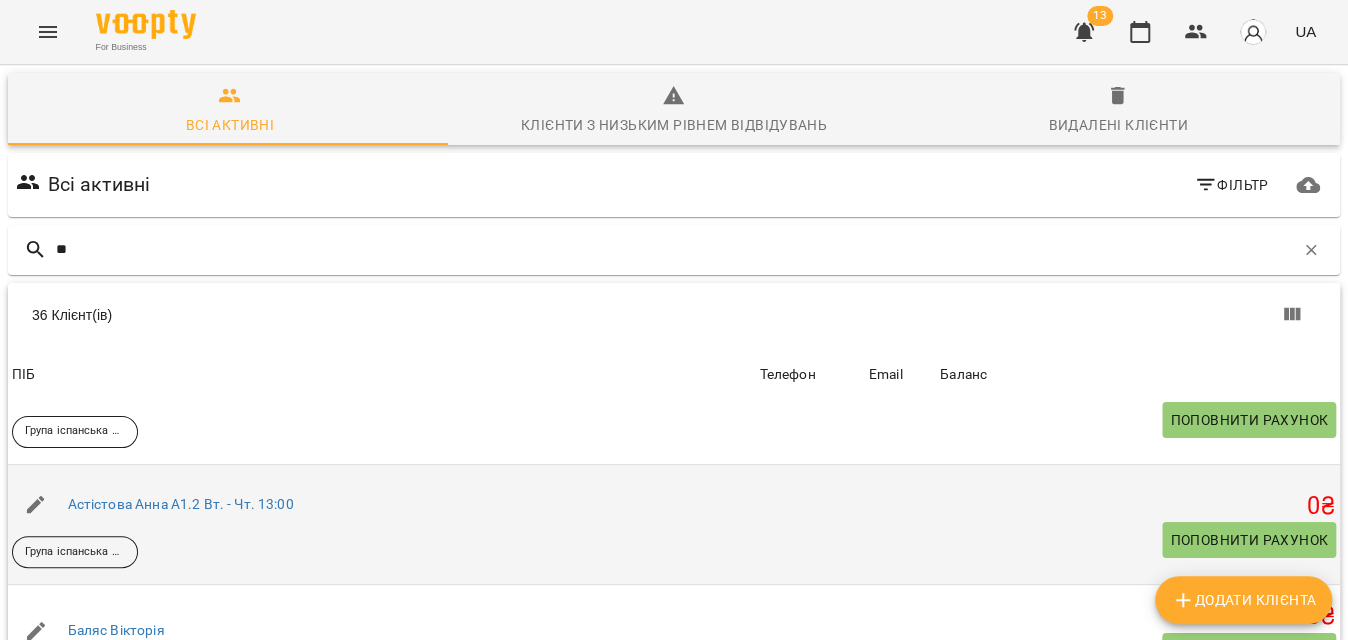 scroll, scrollTop: 90, scrollLeft: 0, axis: vertical 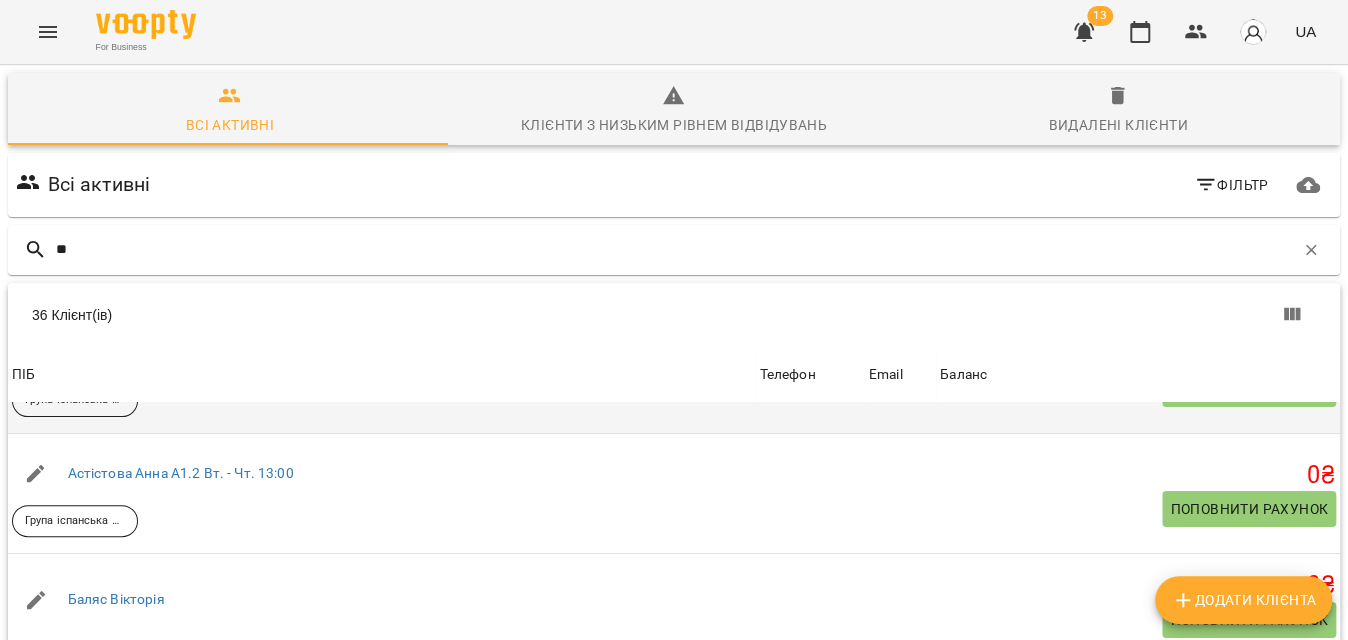 type on "*" 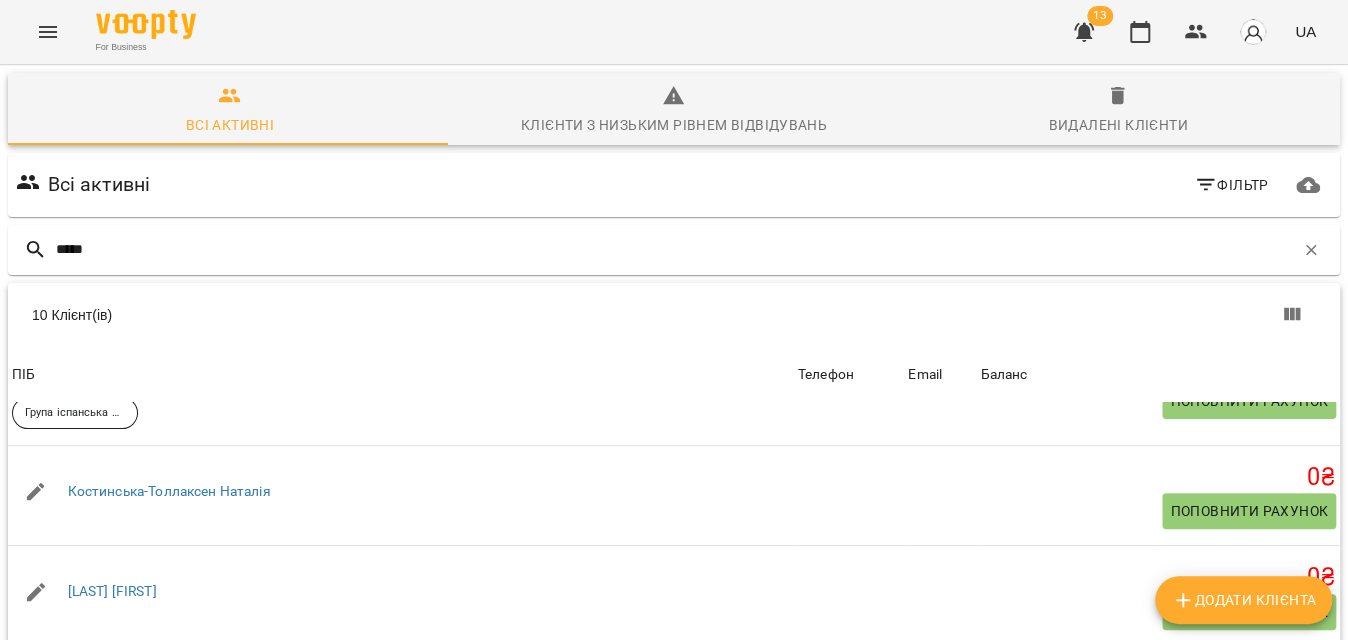 scroll, scrollTop: 363, scrollLeft: 0, axis: vertical 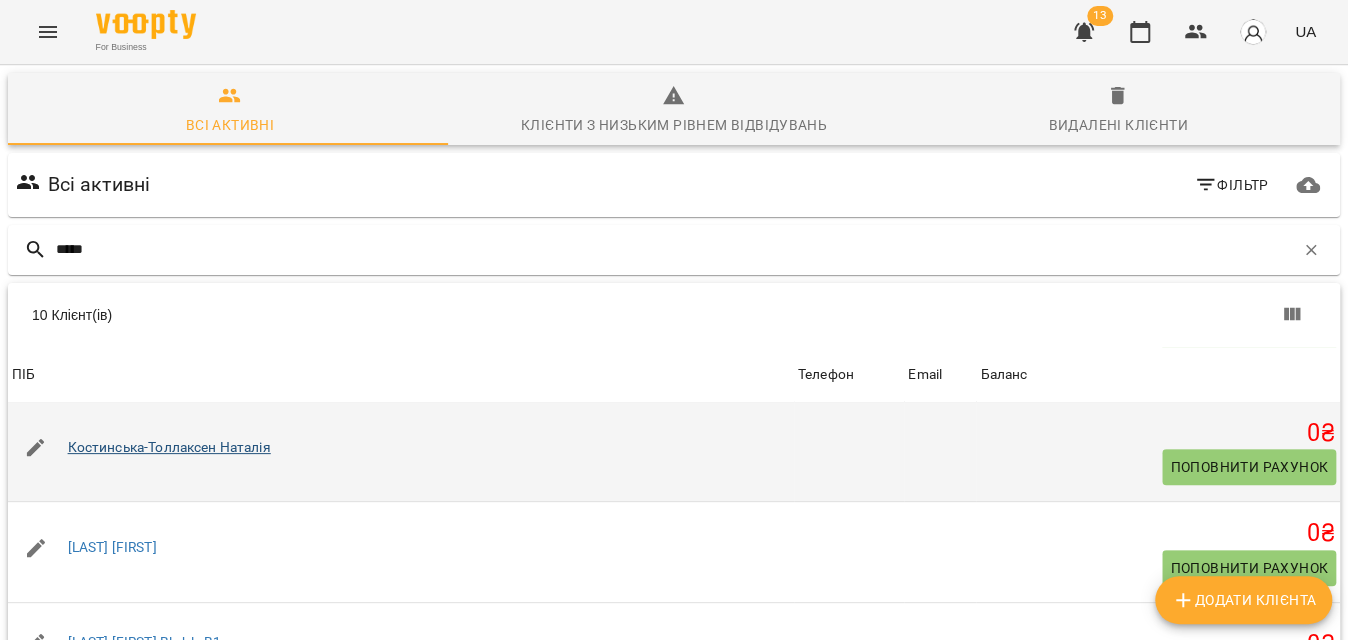 type on "*****" 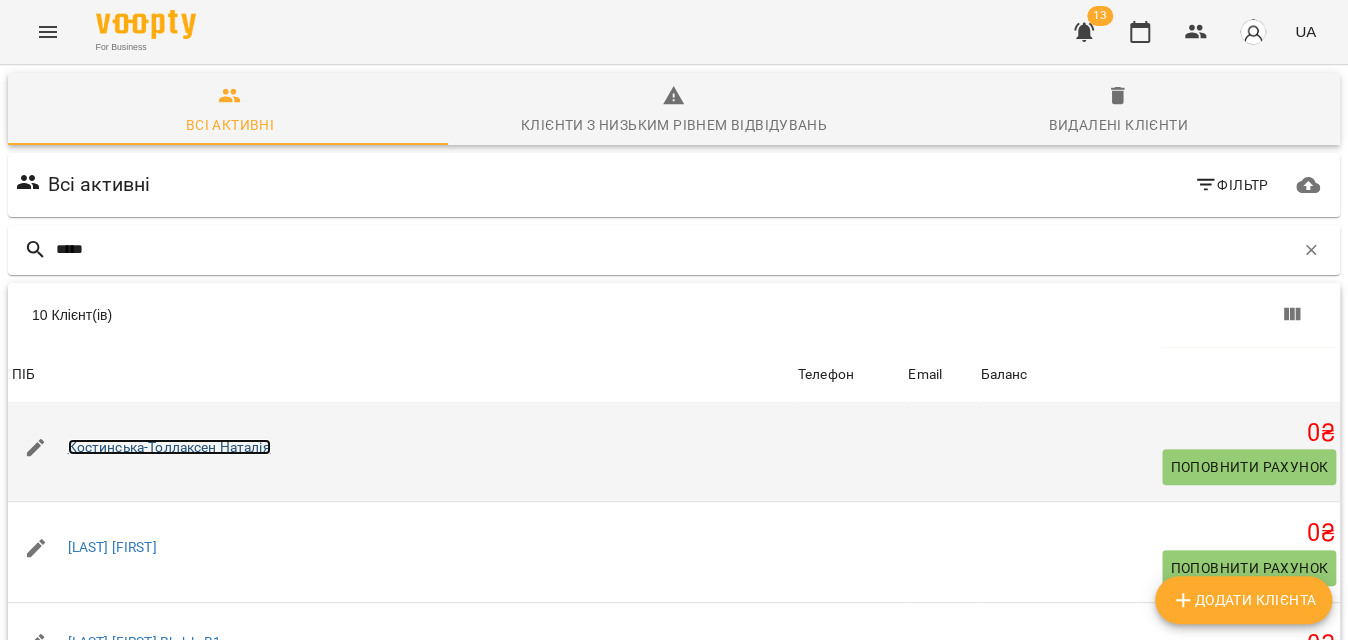 click on "Костинська-Толлаксен Наталія" at bounding box center (169, 447) 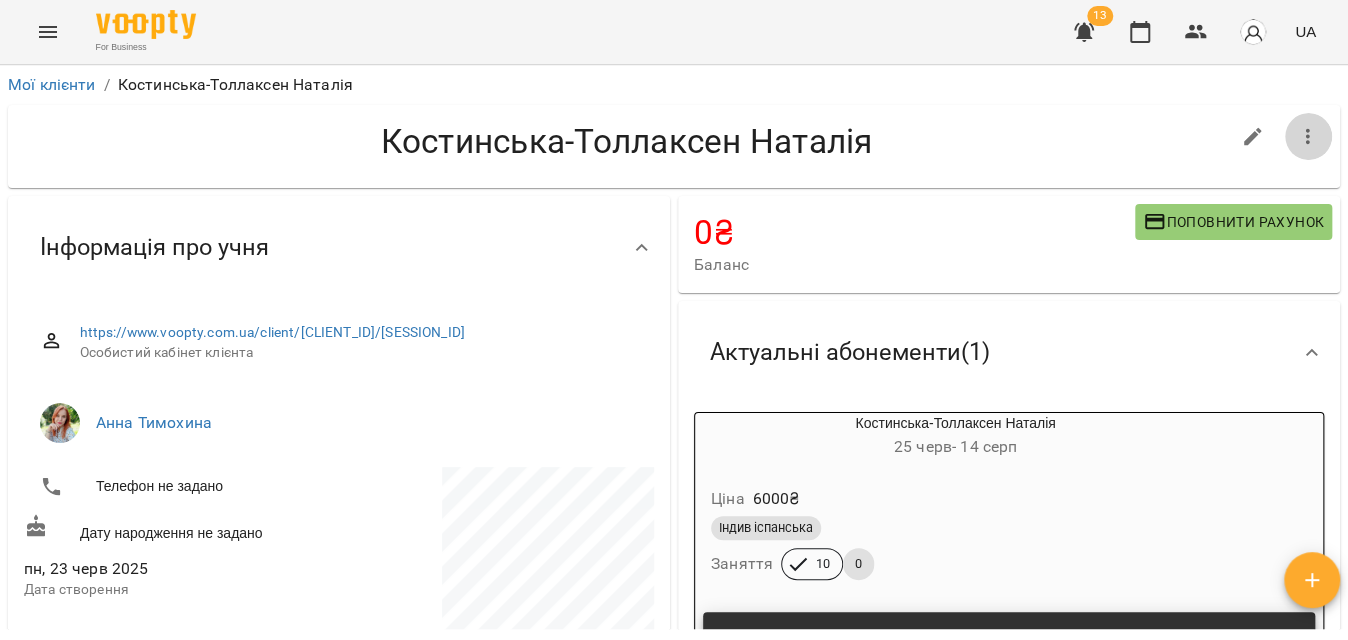 click 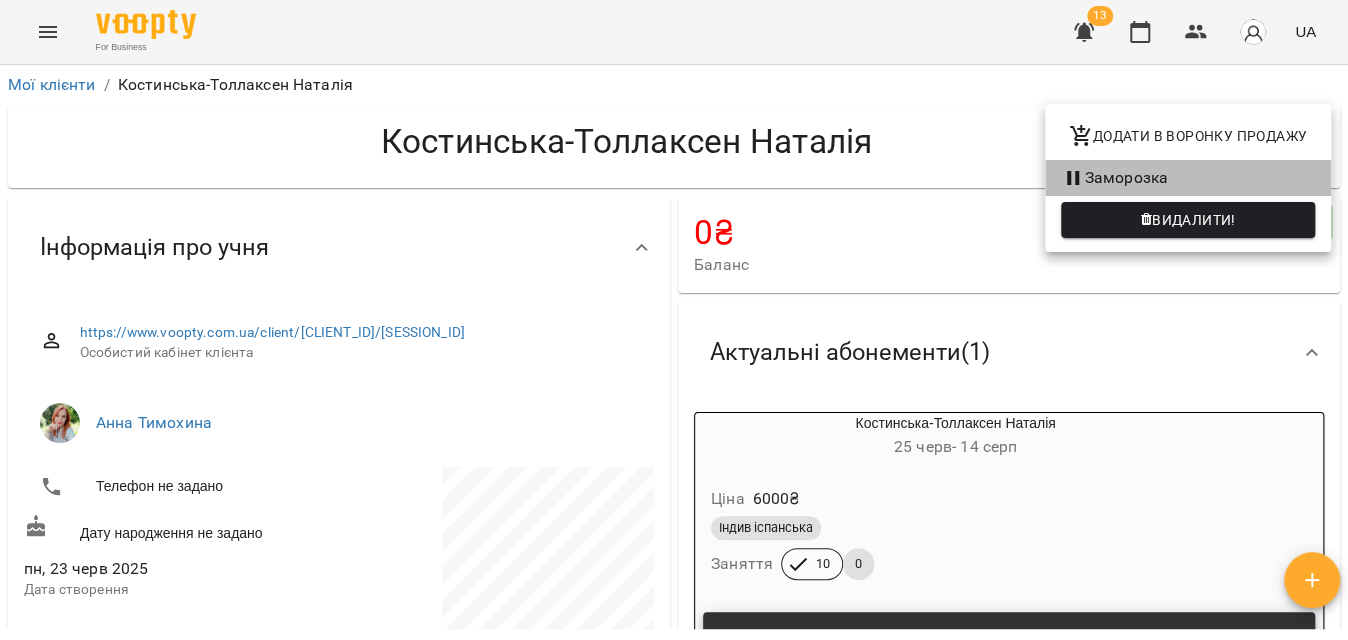 click on "Заморозка" at bounding box center [1188, 178] 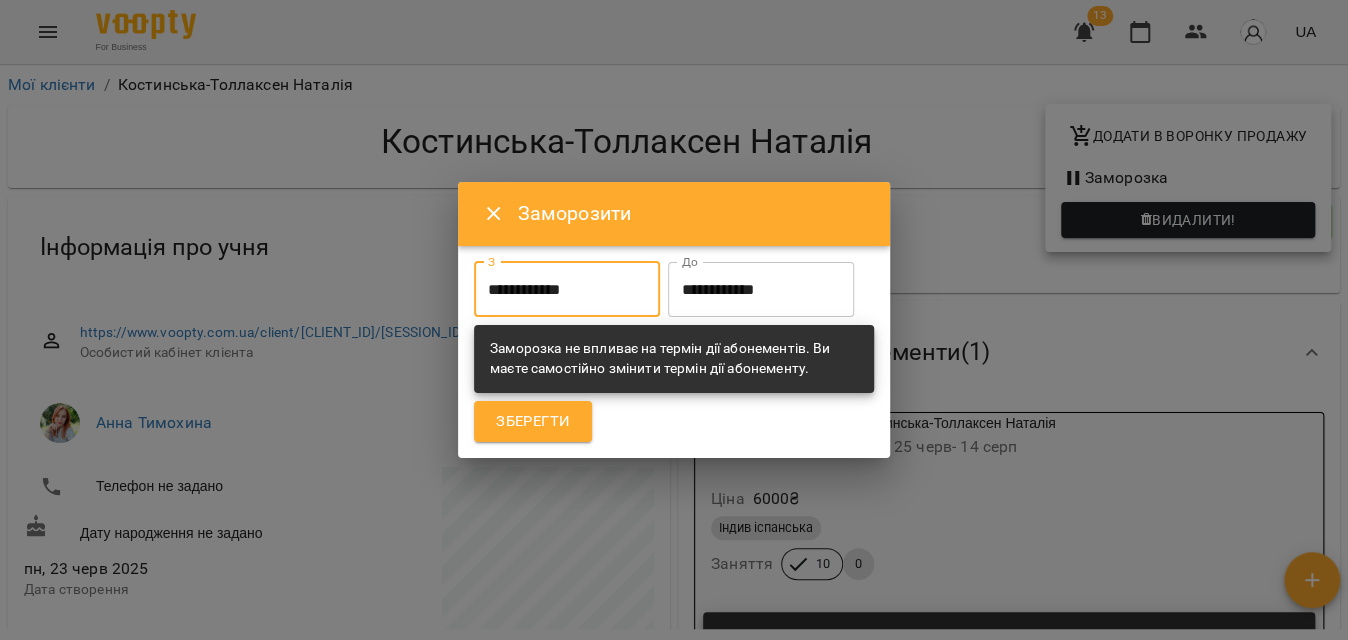 click on "**********" at bounding box center (567, 290) 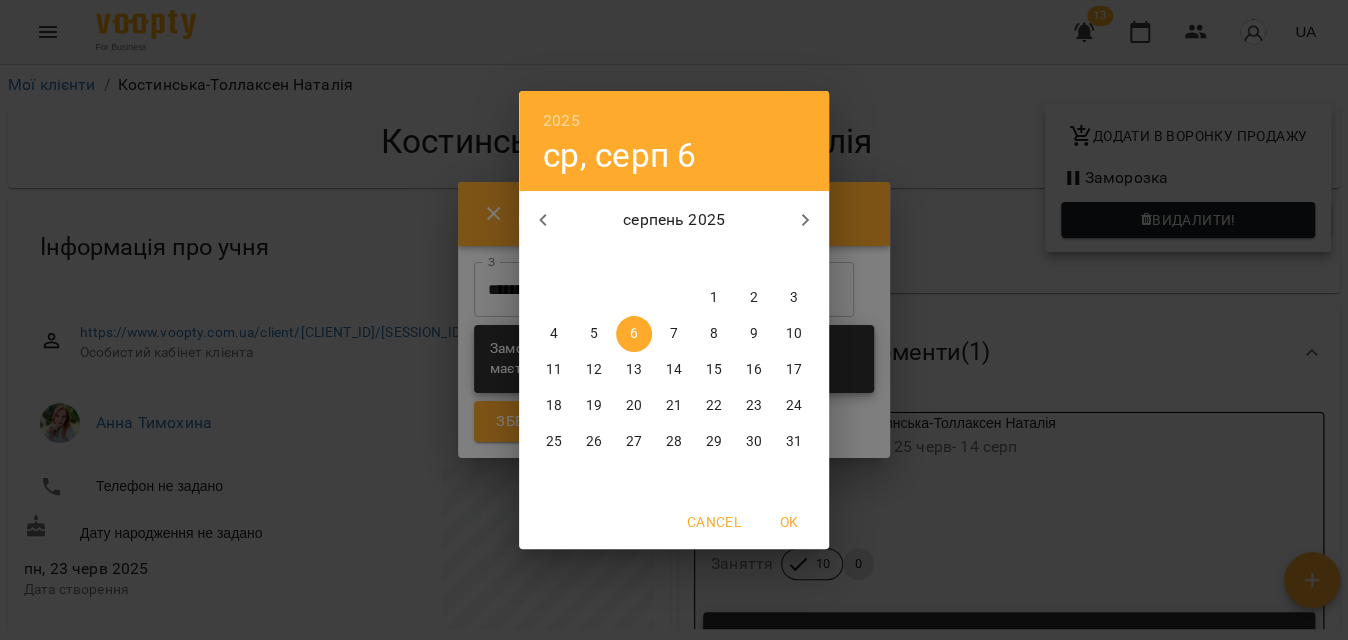 click on "11" at bounding box center [554, 370] 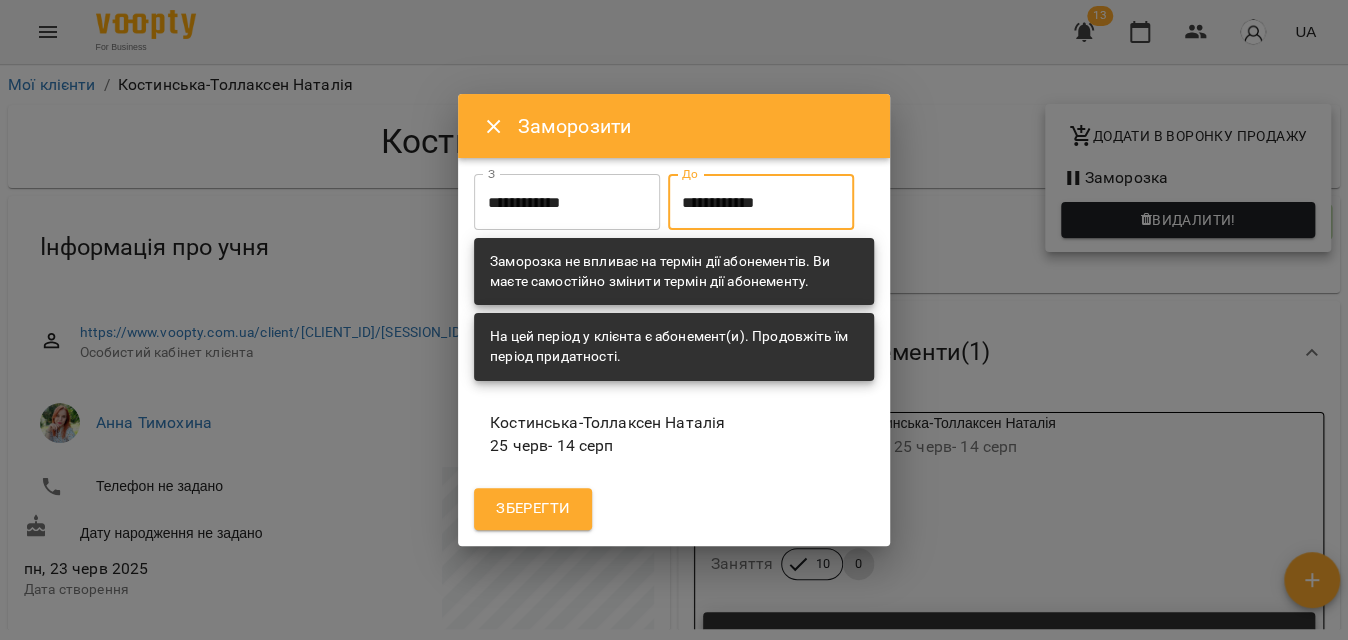 click on "**********" at bounding box center (761, 202) 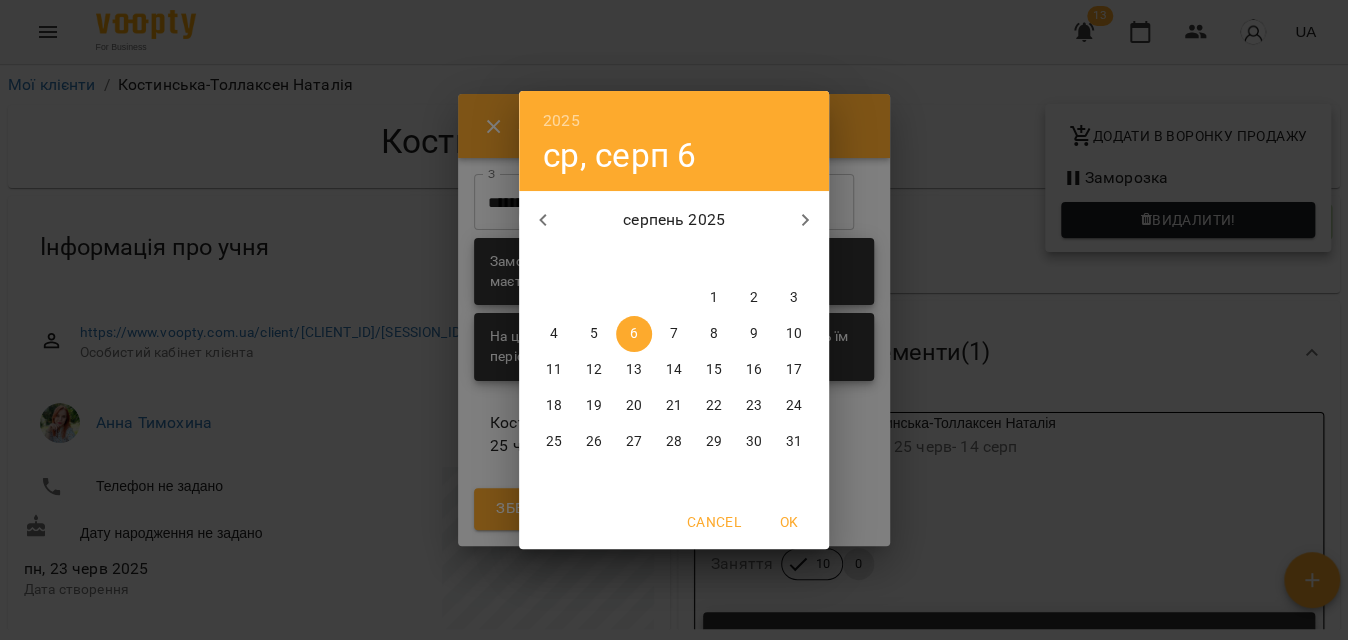 click on "17" at bounding box center [794, 370] 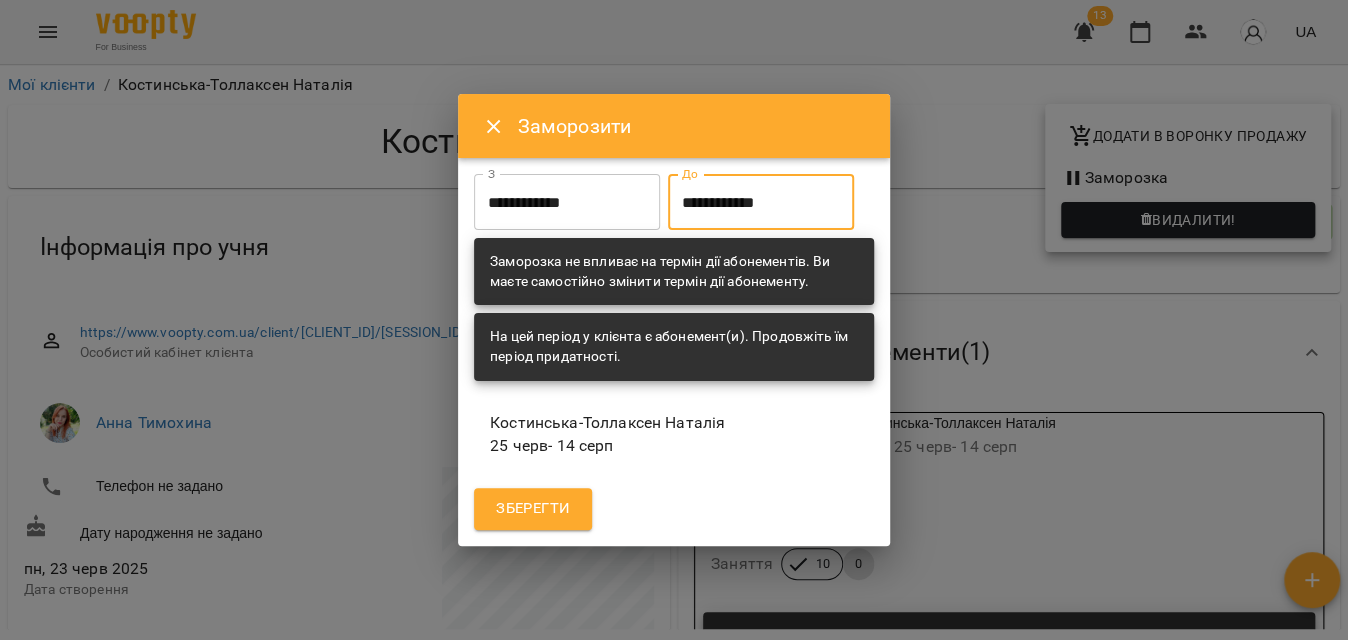 click on "Зберегти" at bounding box center (533, 509) 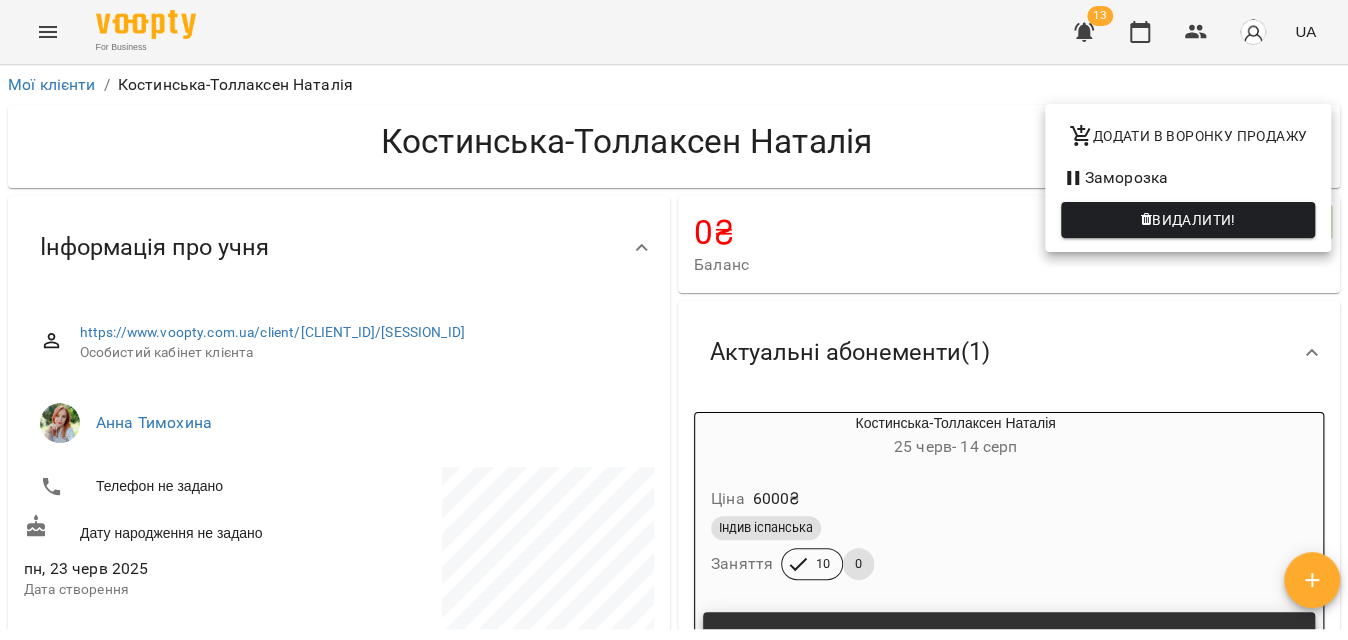 click at bounding box center [674, 320] 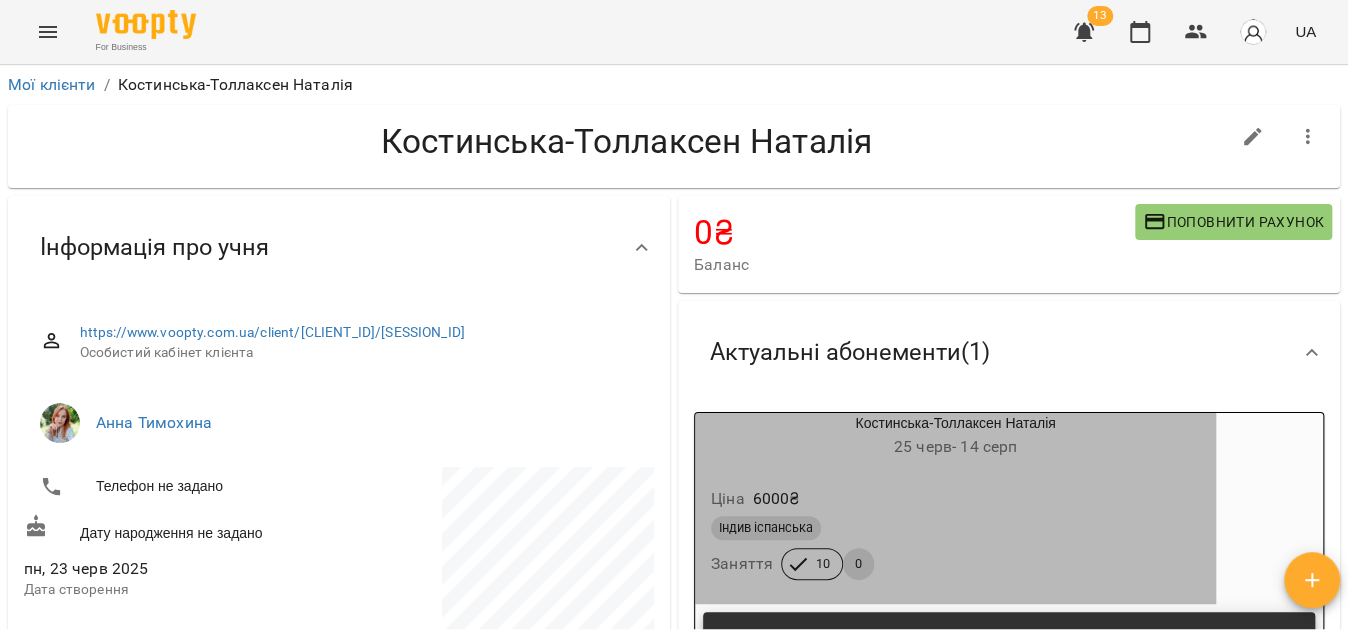 click on "Ціна 6000 ₴" at bounding box center [955, 499] 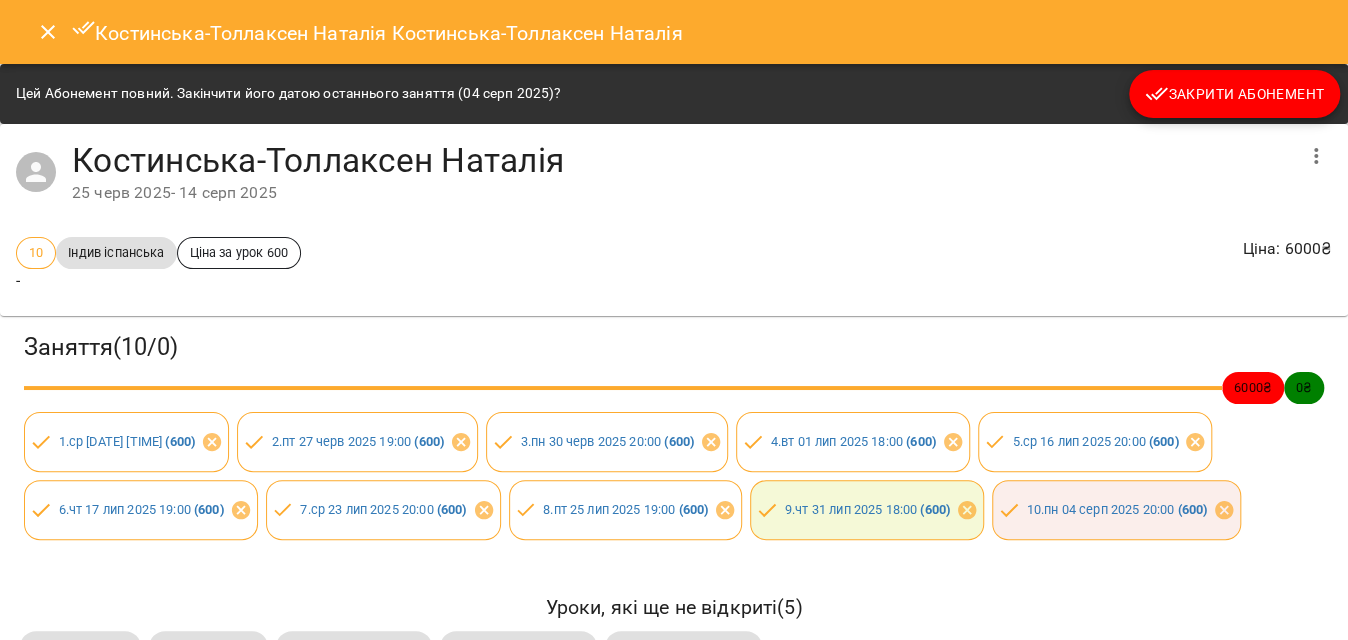 click on "Цей Абонемент повний. Закінчити його датою останнього заняття (04 серп 2025)? Закрити Абонемент" at bounding box center [674, 94] 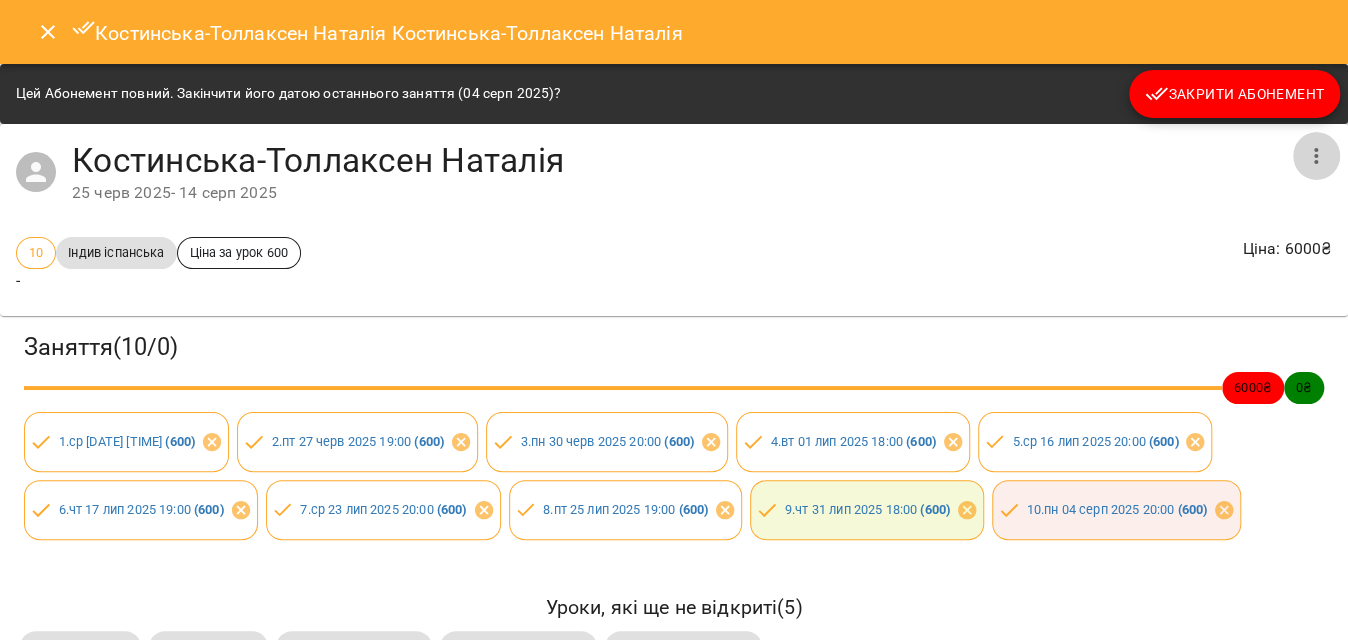 click 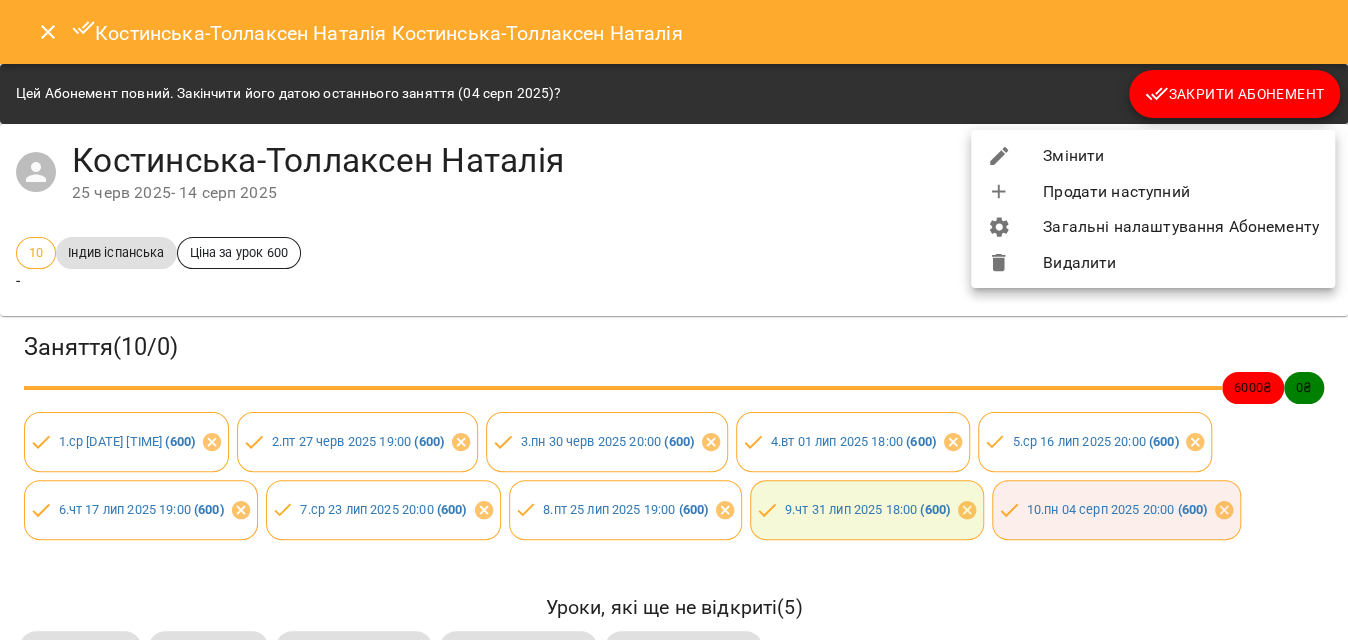 click on "Змінити" at bounding box center (1153, 156) 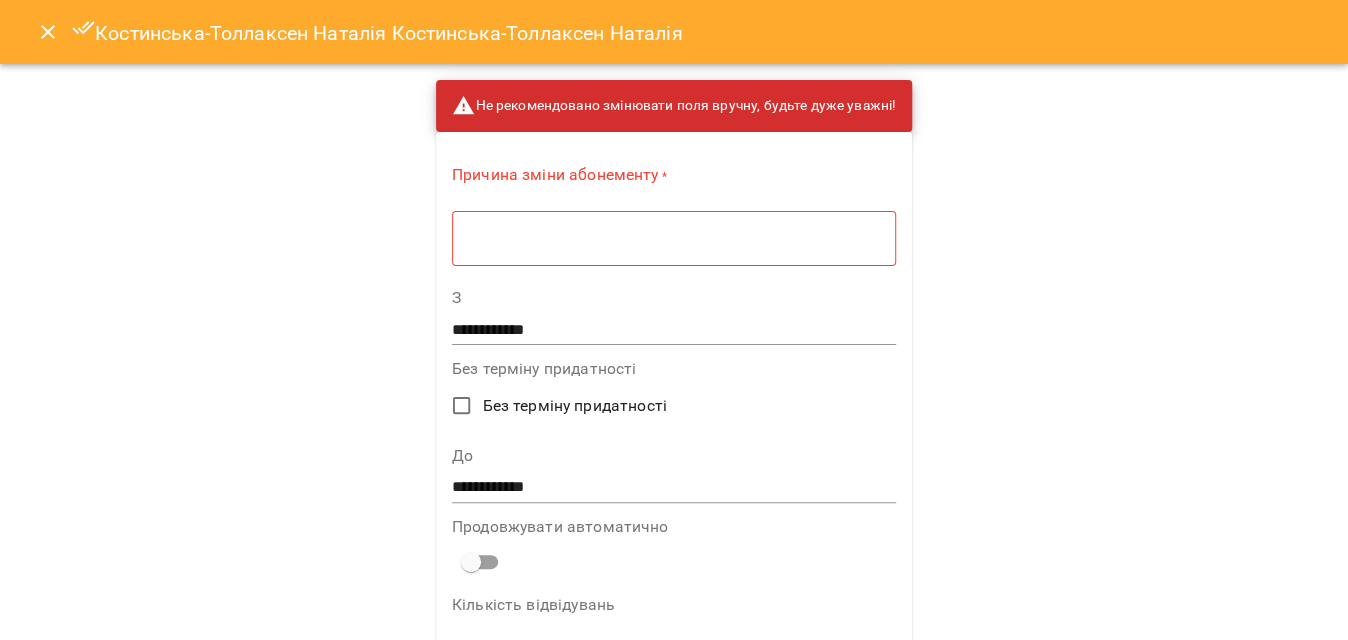 click at bounding box center [674, 238] 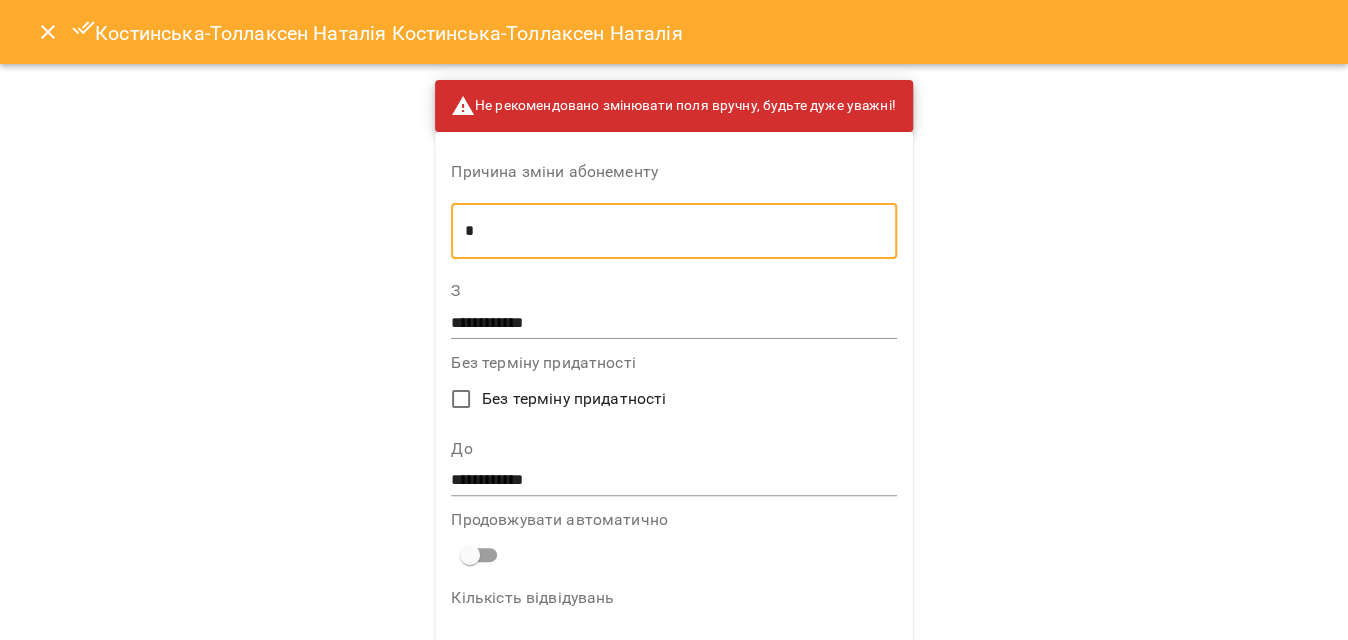 type on "*" 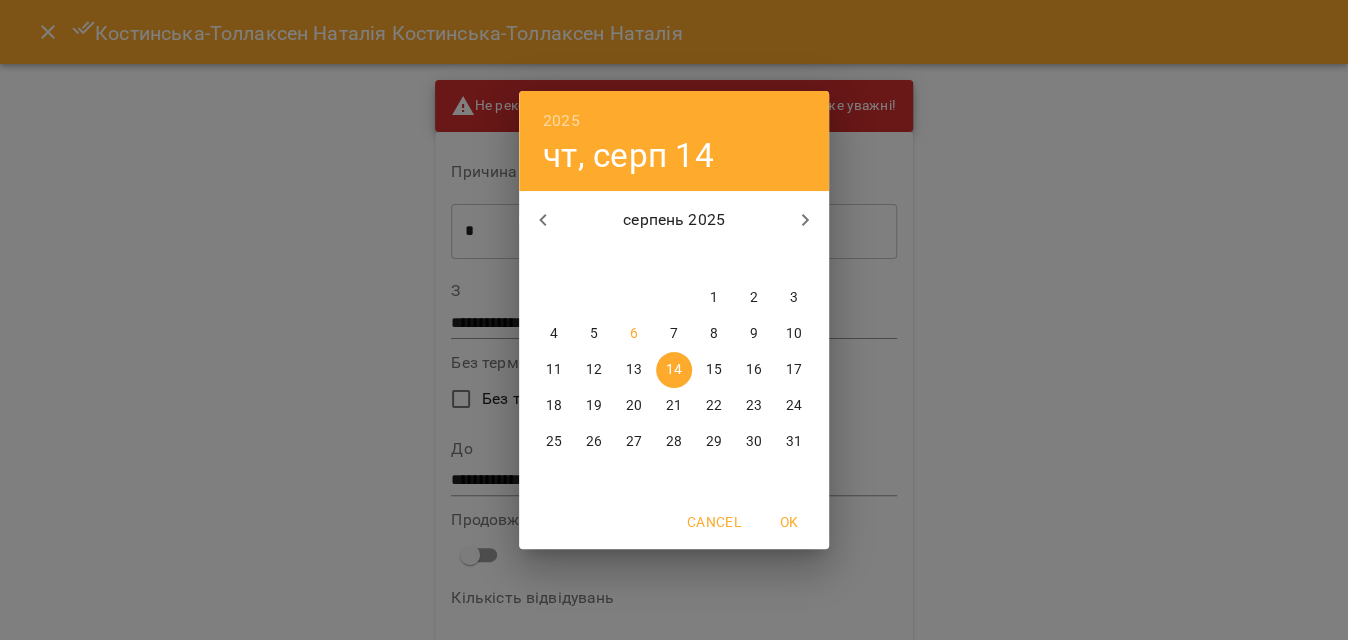 click on "24" at bounding box center [794, 406] 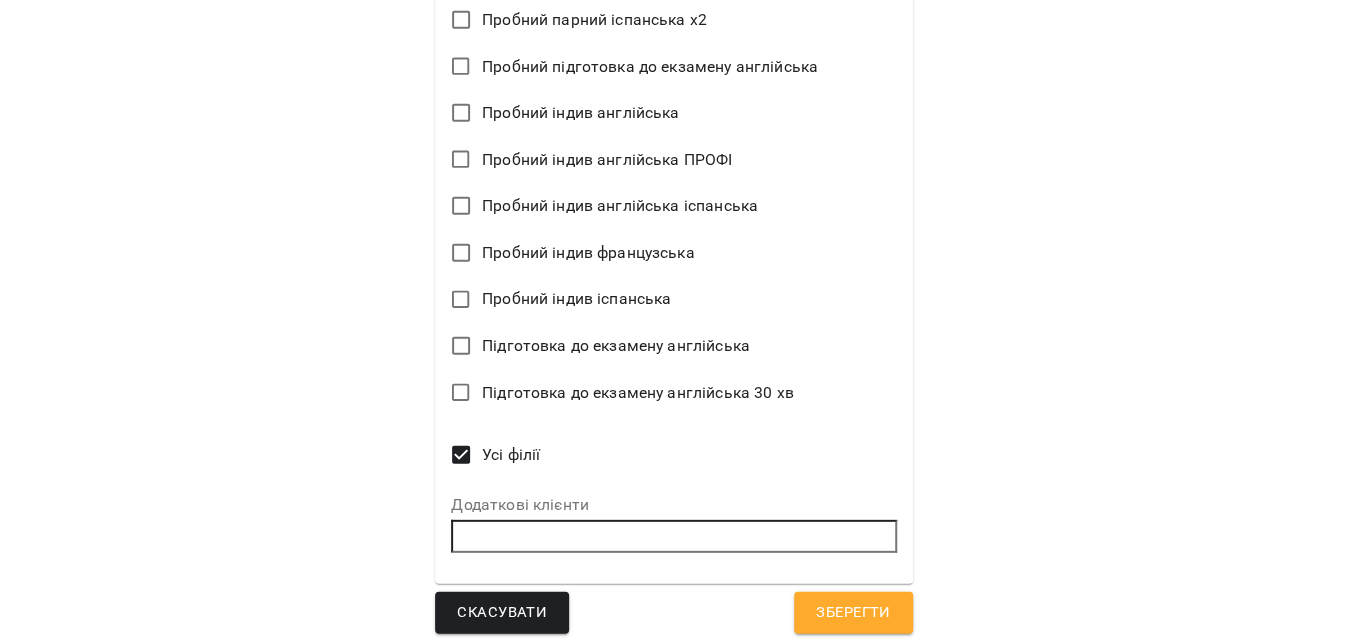 scroll, scrollTop: 2587, scrollLeft: 0, axis: vertical 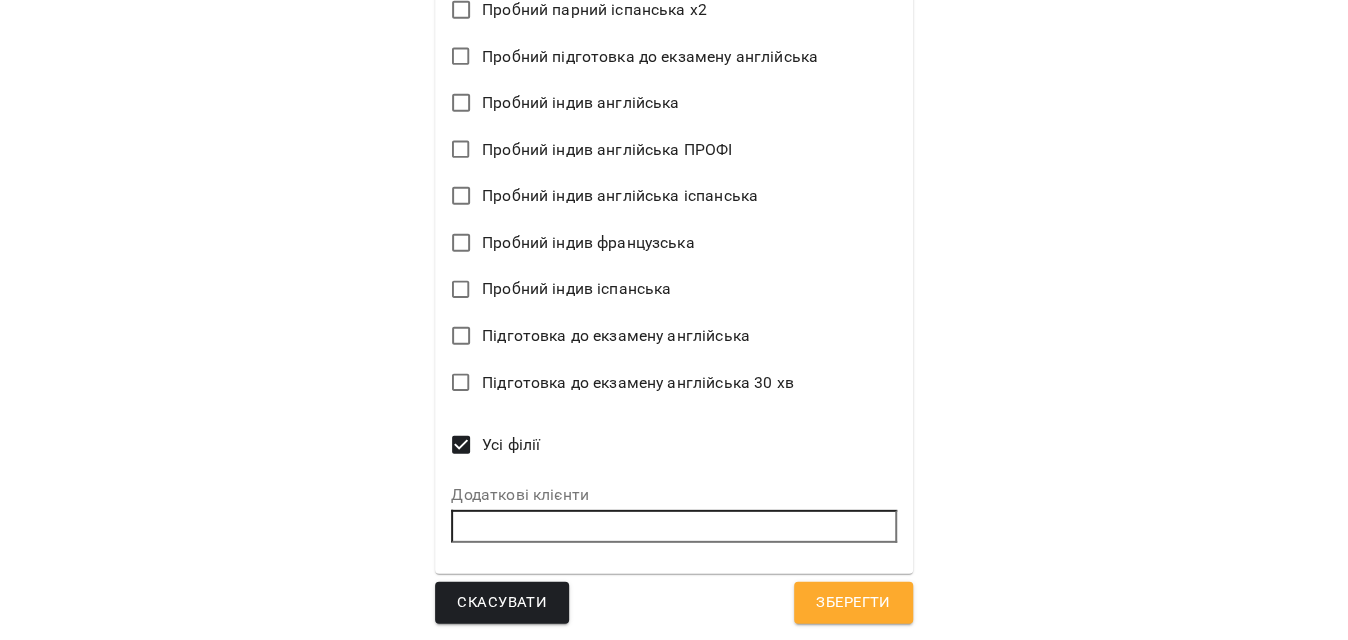 click on "Зберегти" at bounding box center (853, 603) 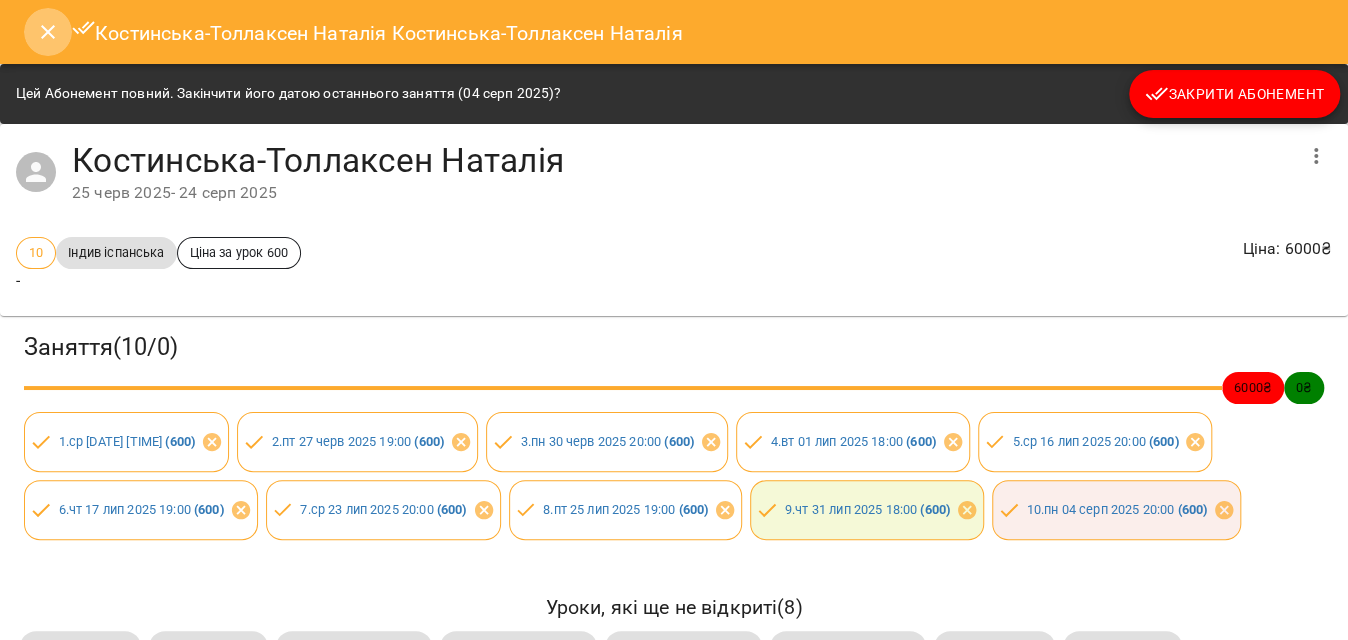 click 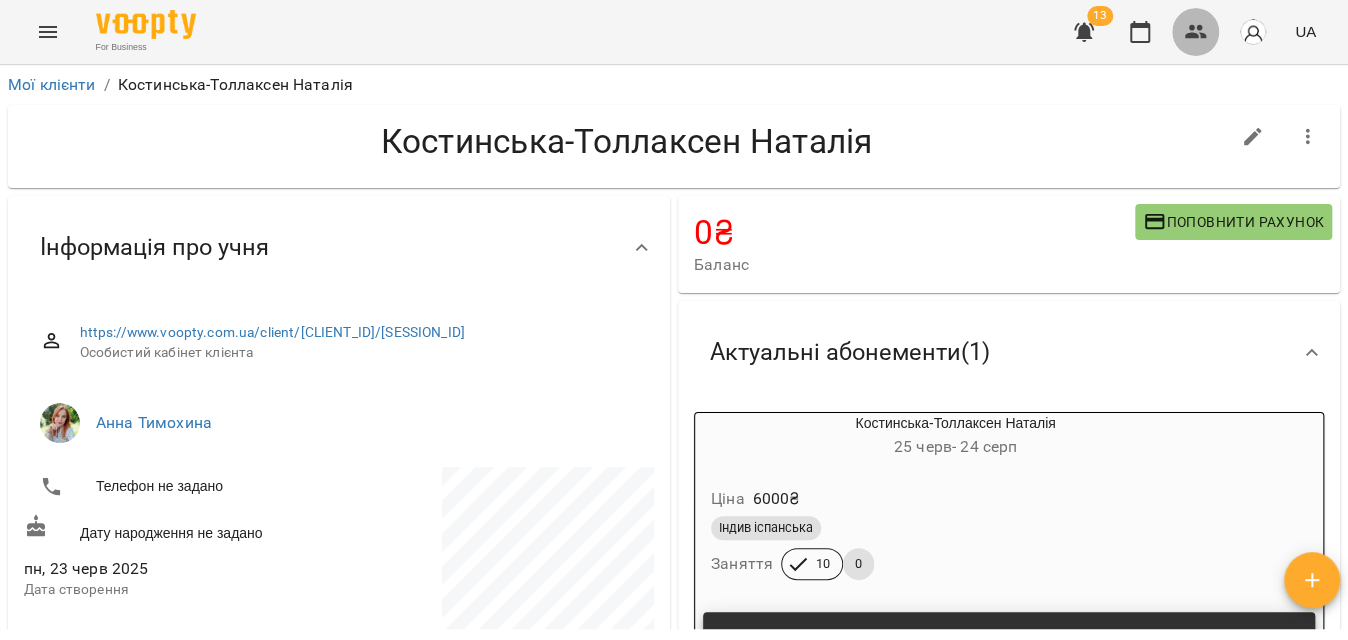 click 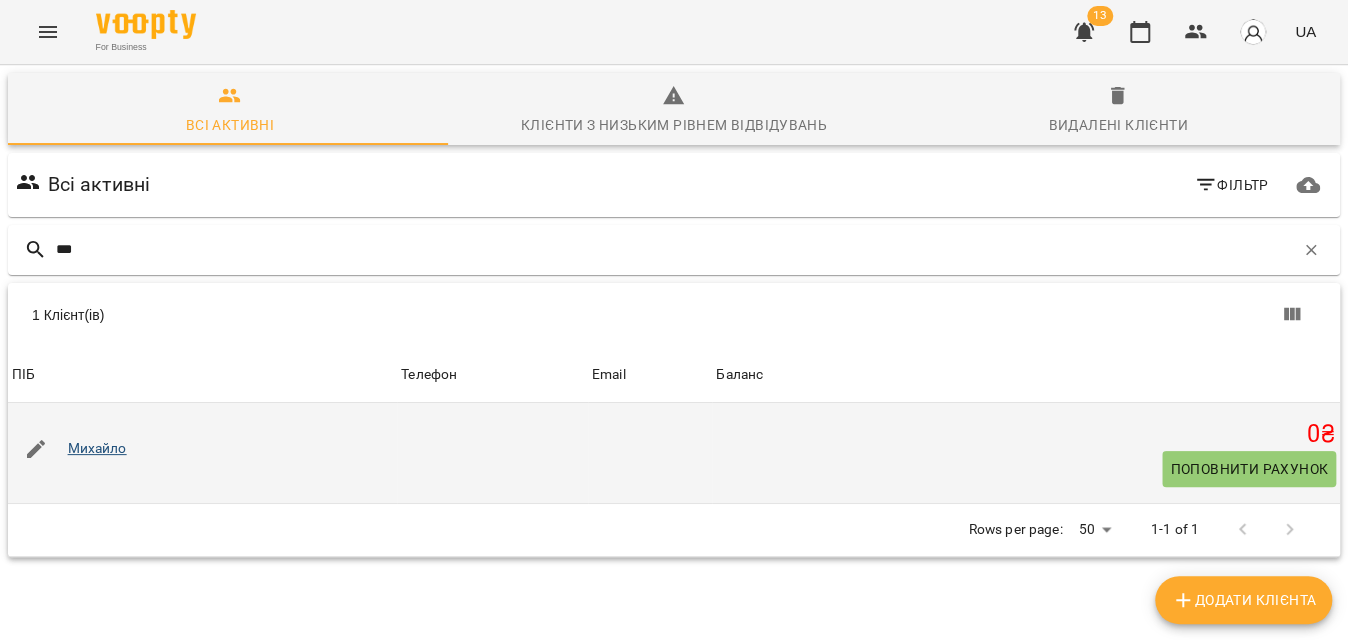 type on "***" 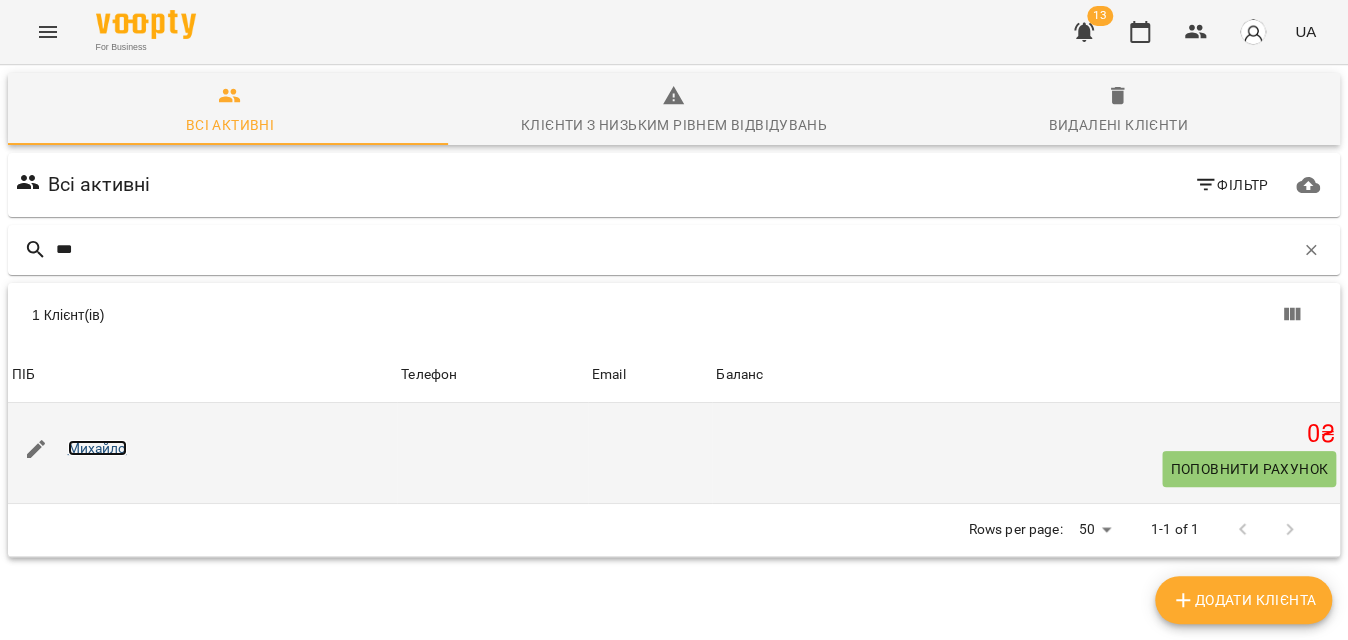 click on "Михайло" at bounding box center [97, 448] 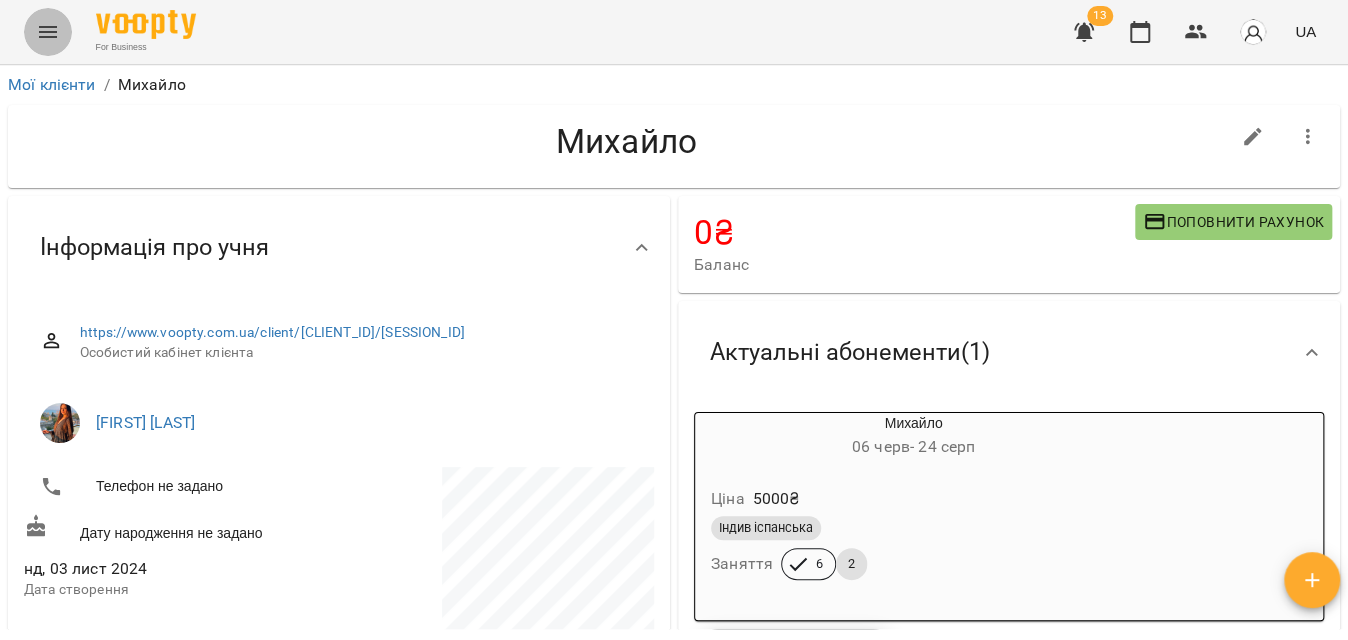 click at bounding box center [48, 32] 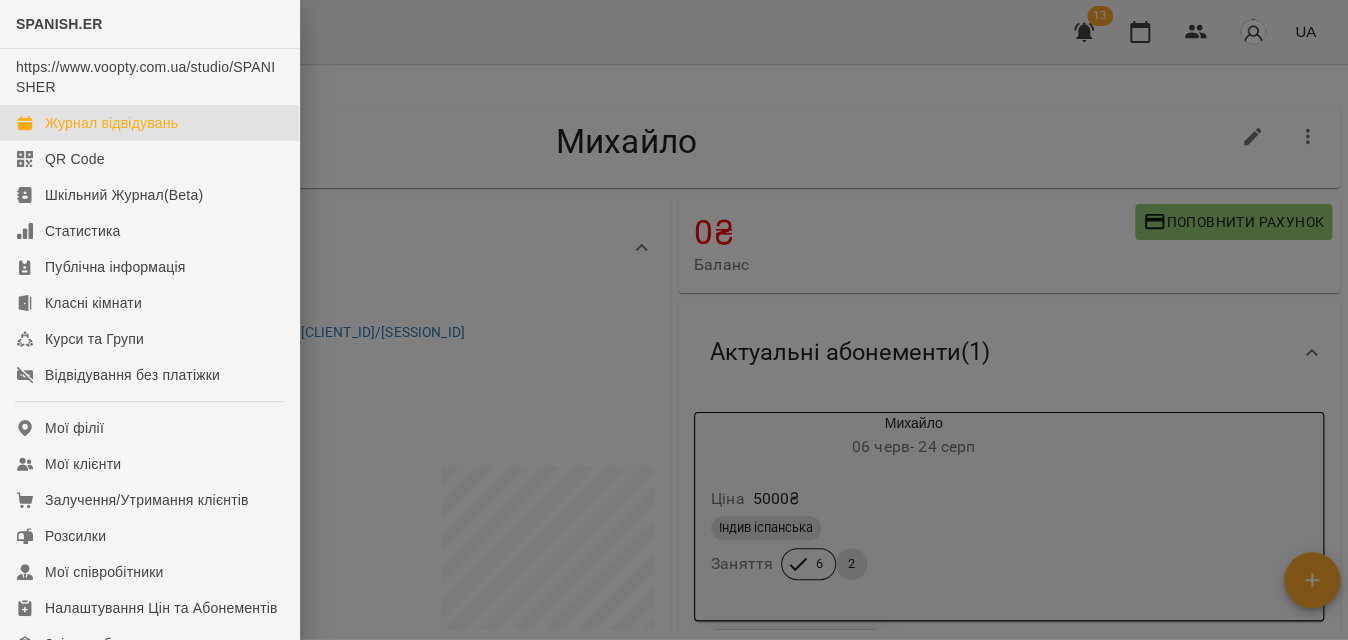 click on "Журнал відвідувань" at bounding box center [149, 123] 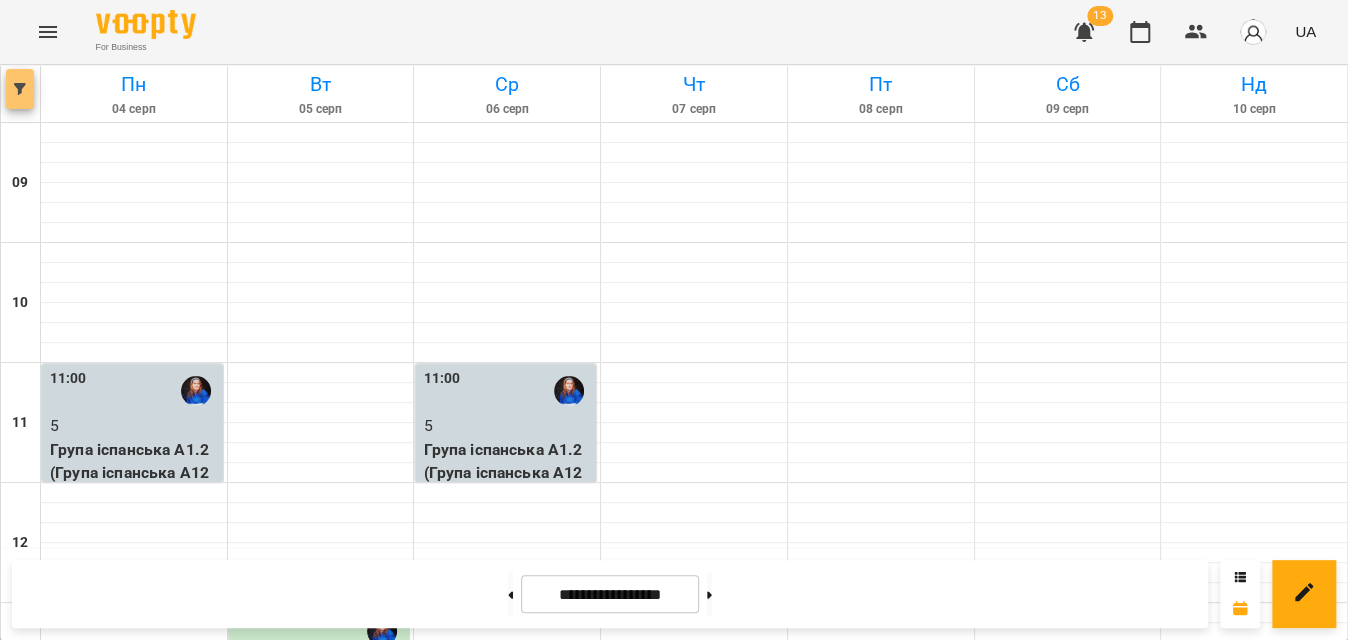 click at bounding box center [20, 89] 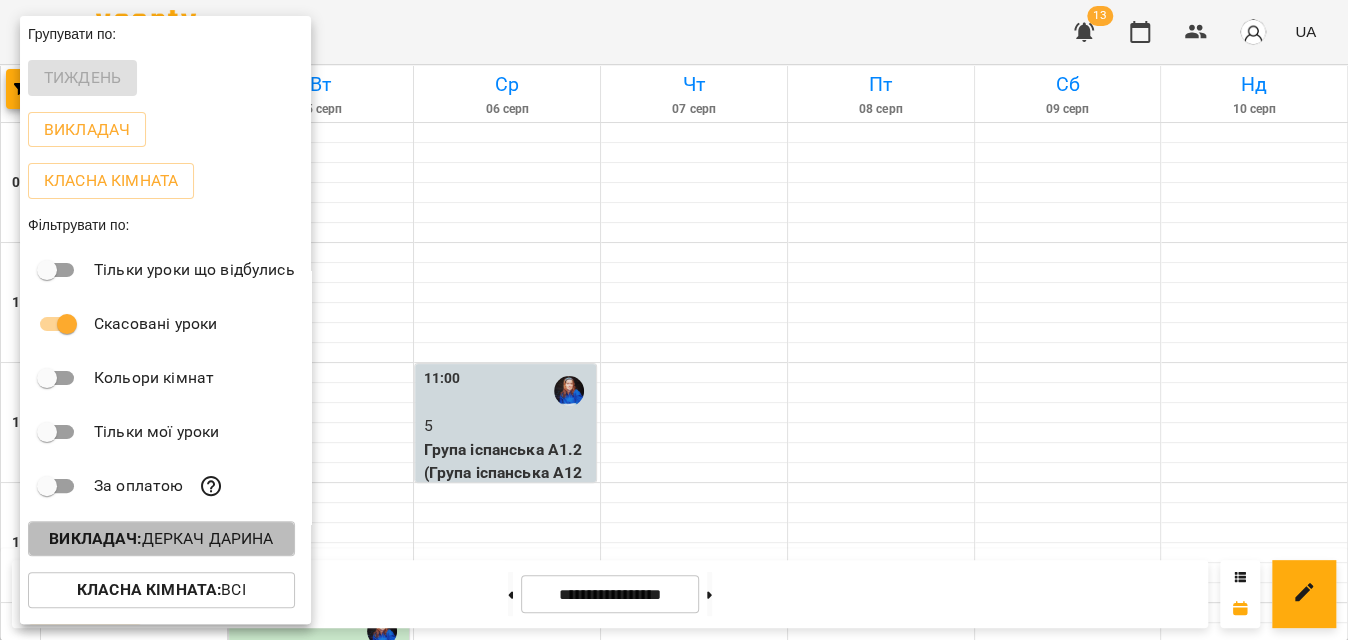 click on "Викладач :  Деркач Дарина" at bounding box center (161, 539) 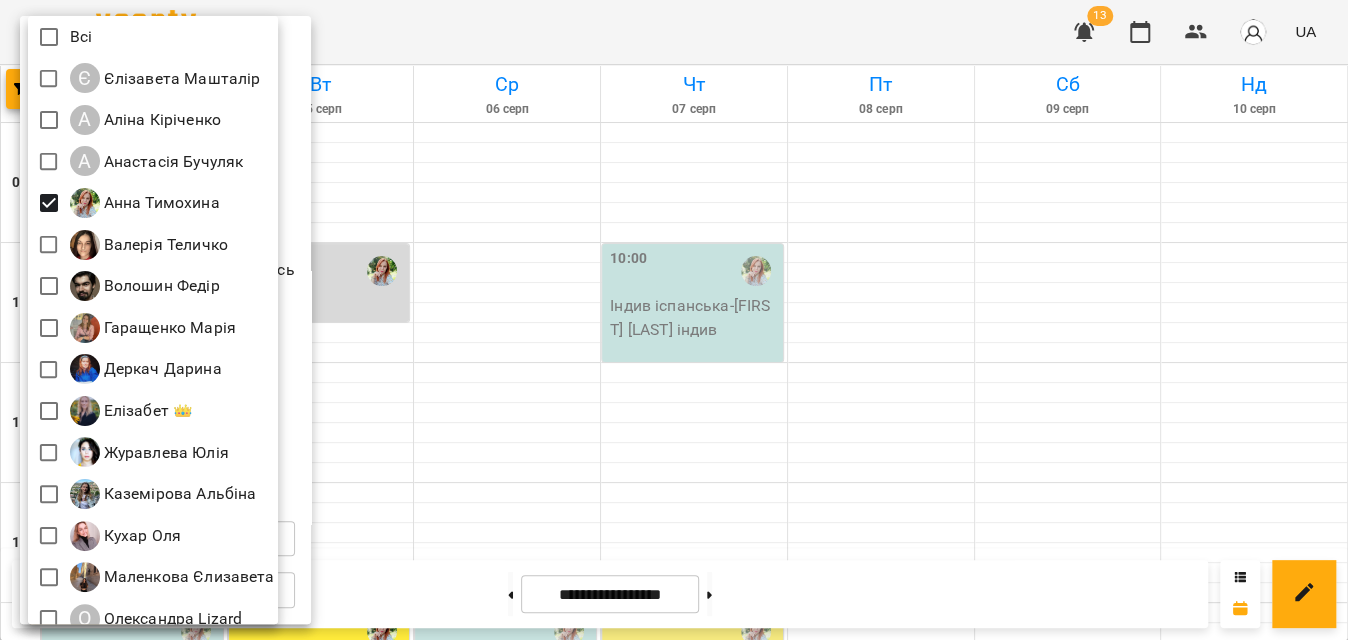 click at bounding box center [674, 320] 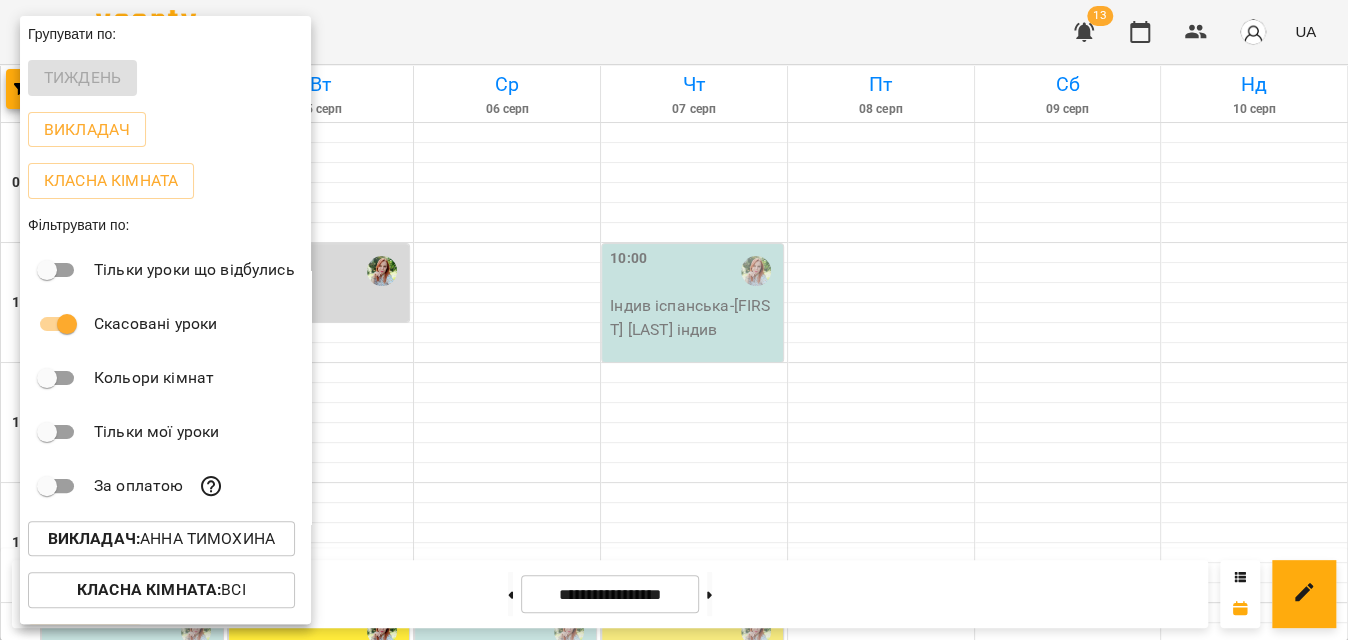 click at bounding box center (674, 320) 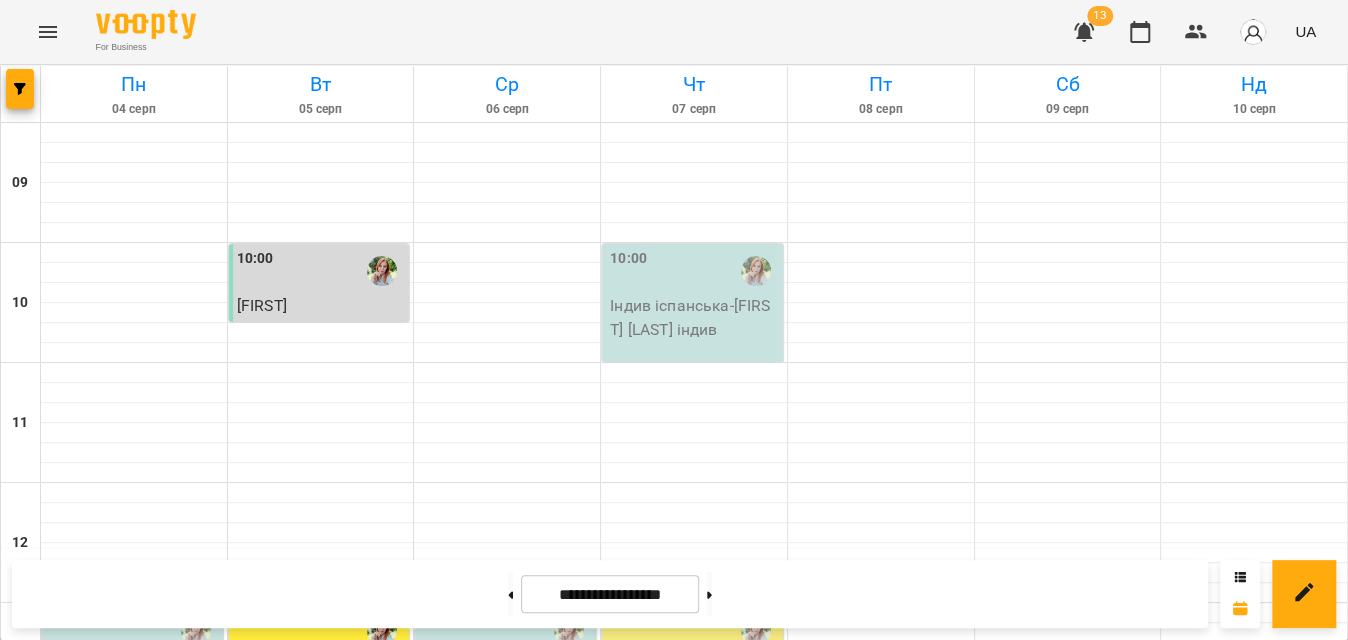scroll, scrollTop: 545, scrollLeft: 0, axis: vertical 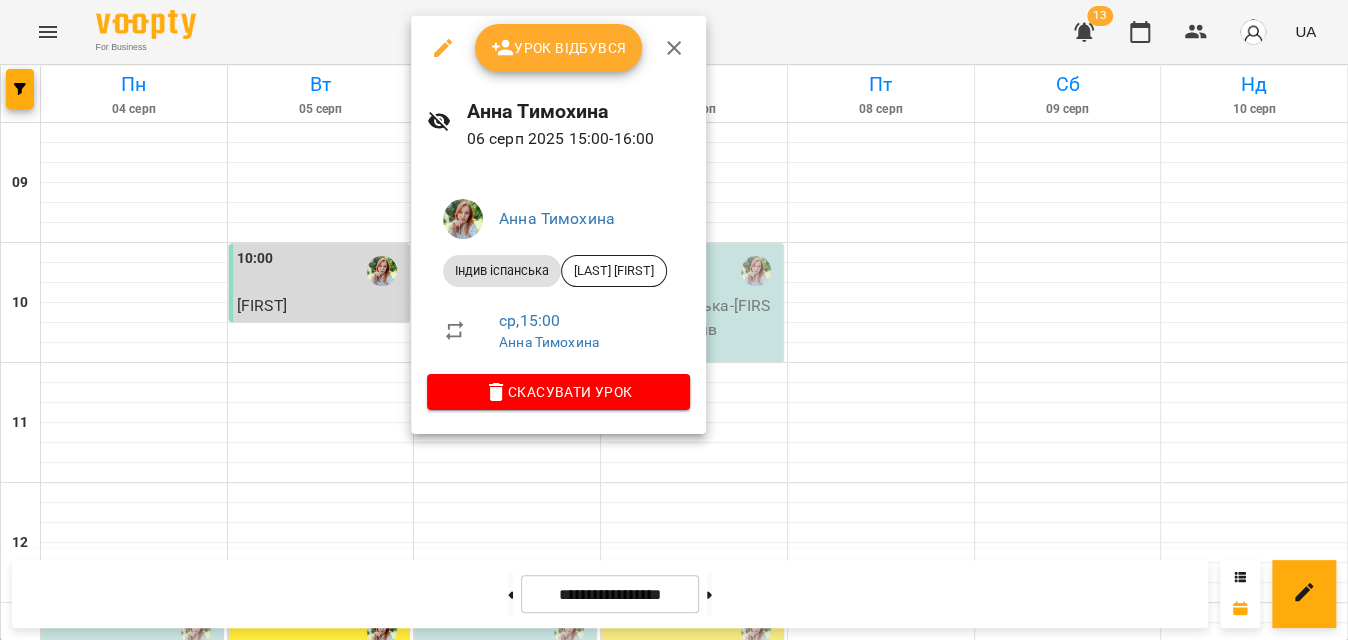click on "Урок відбувся" at bounding box center [559, 48] 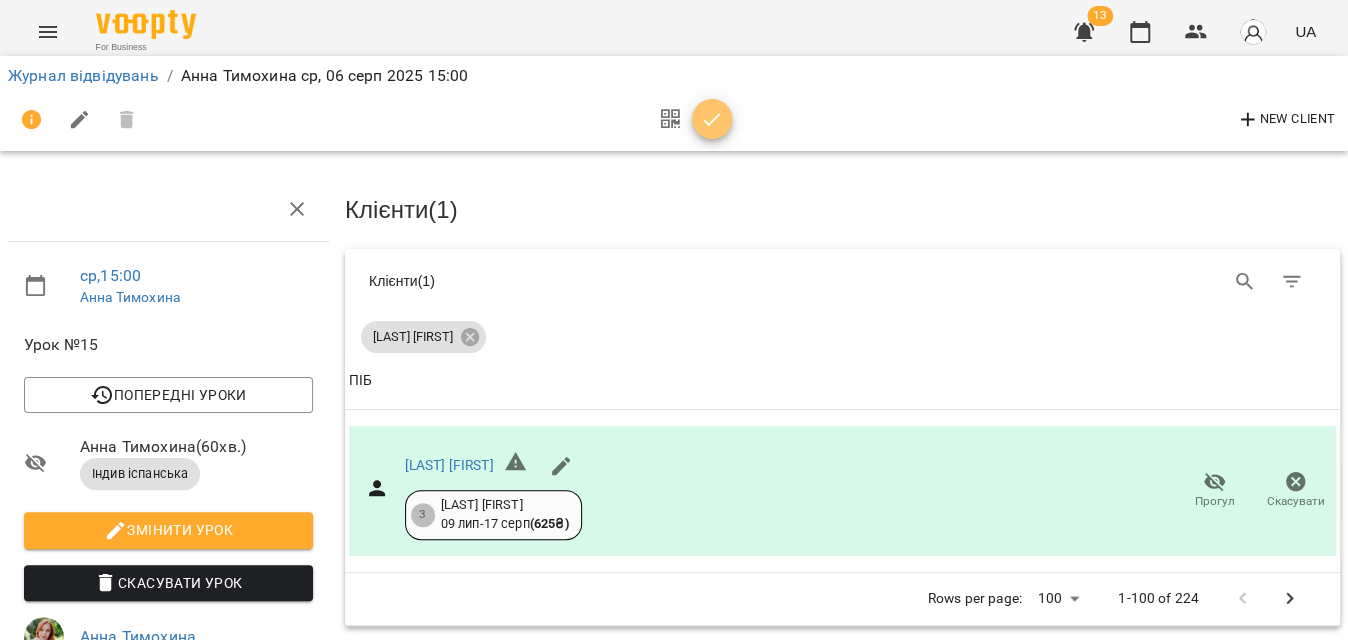 click 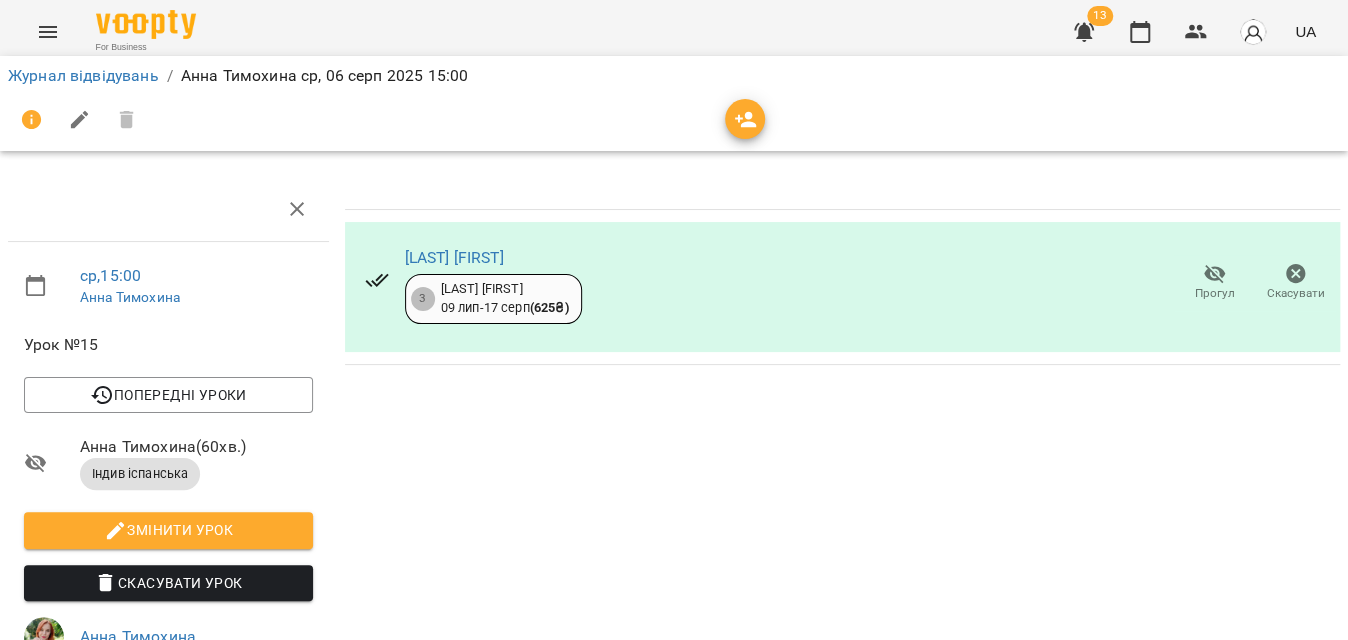 click on "Журнал відвідувань" at bounding box center [83, 76] 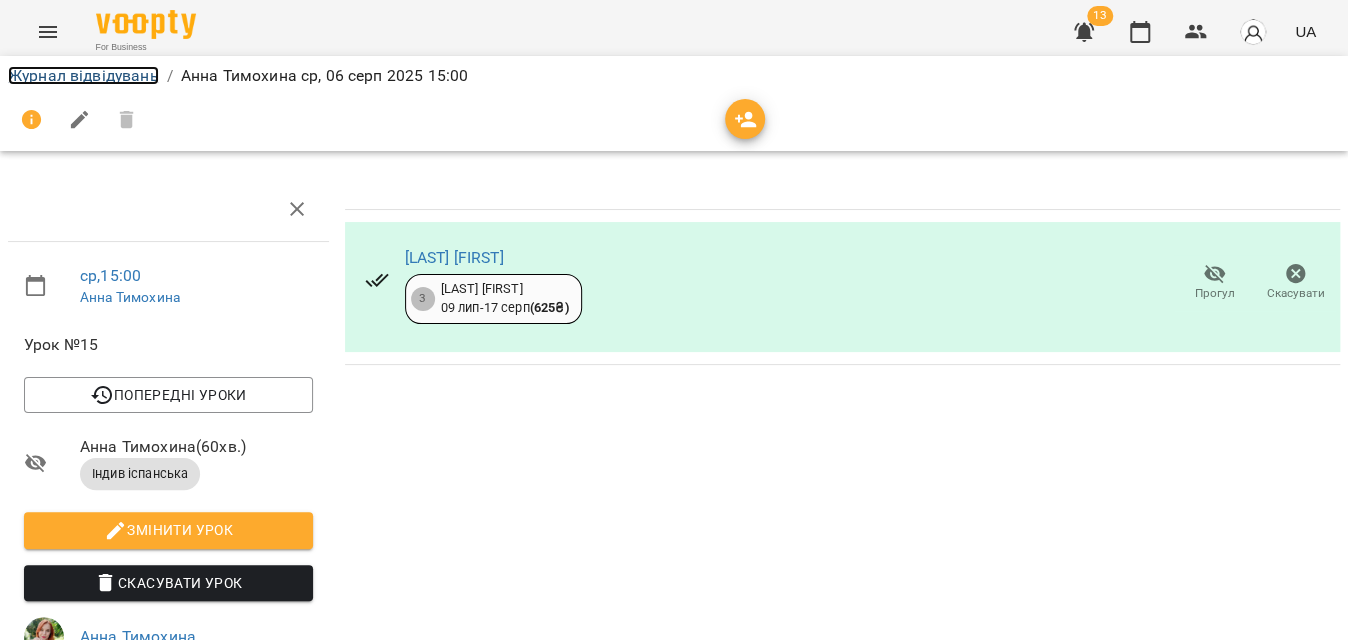 click on "Журнал відвідувань" at bounding box center (83, 75) 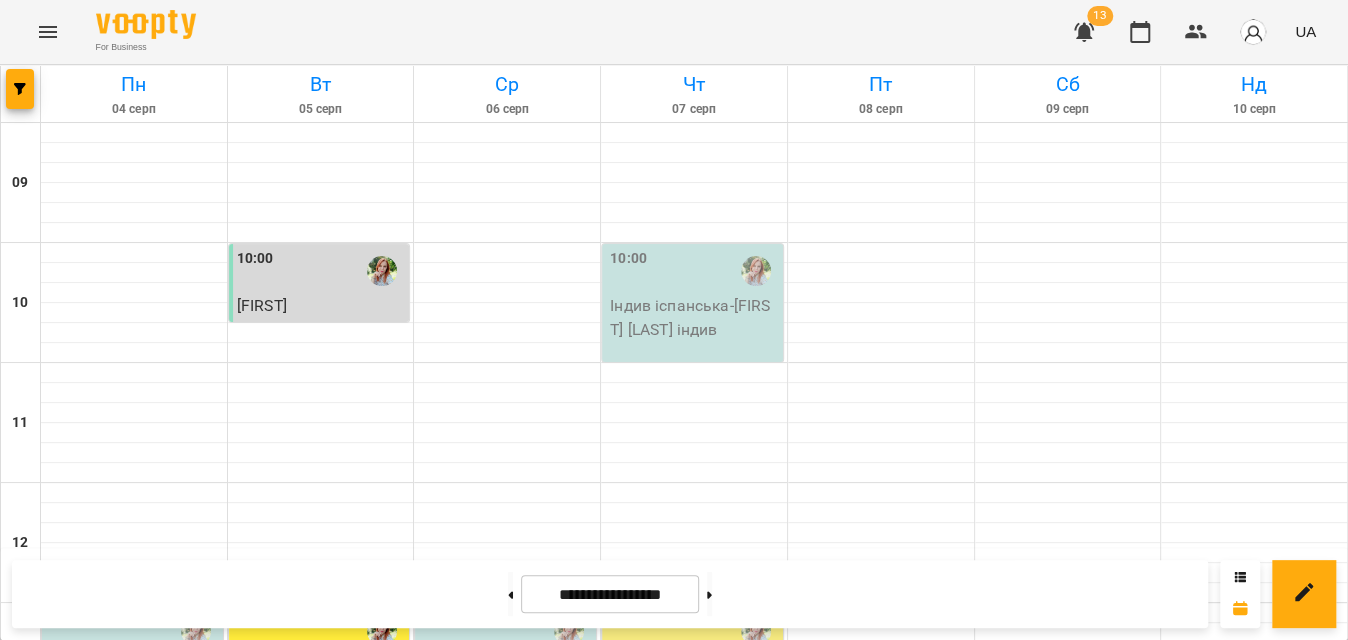 scroll, scrollTop: 909, scrollLeft: 0, axis: vertical 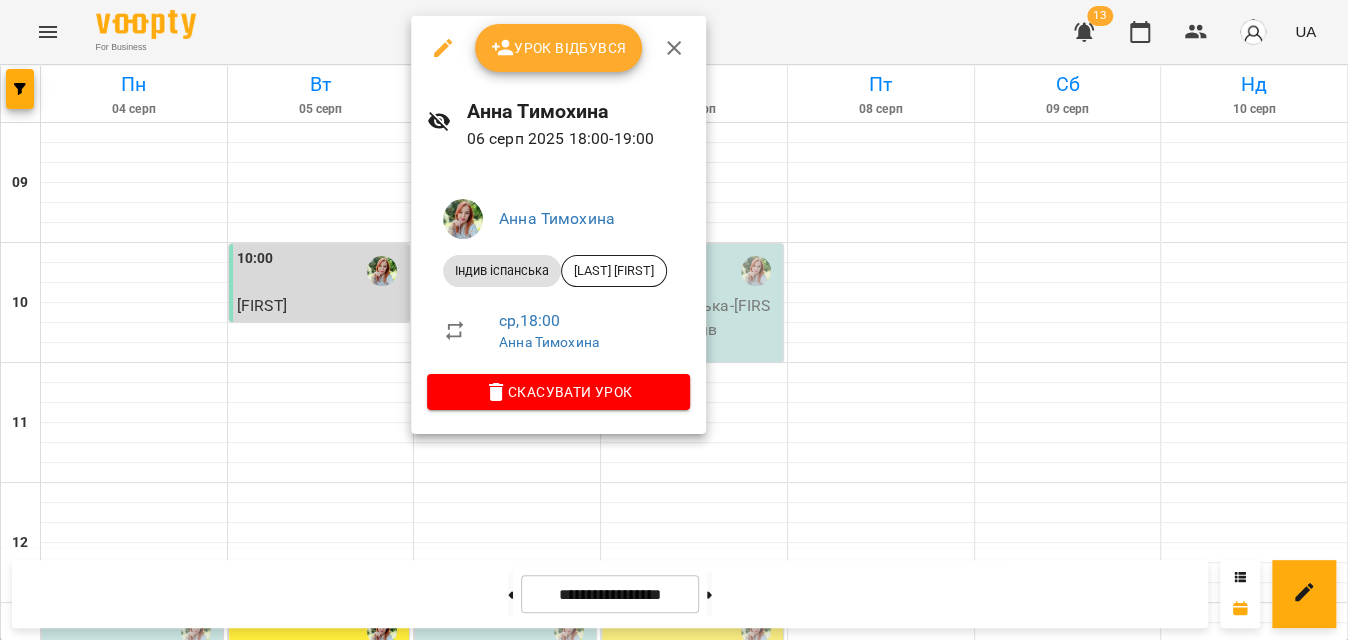 click on "Урок відбувся" at bounding box center [559, 48] 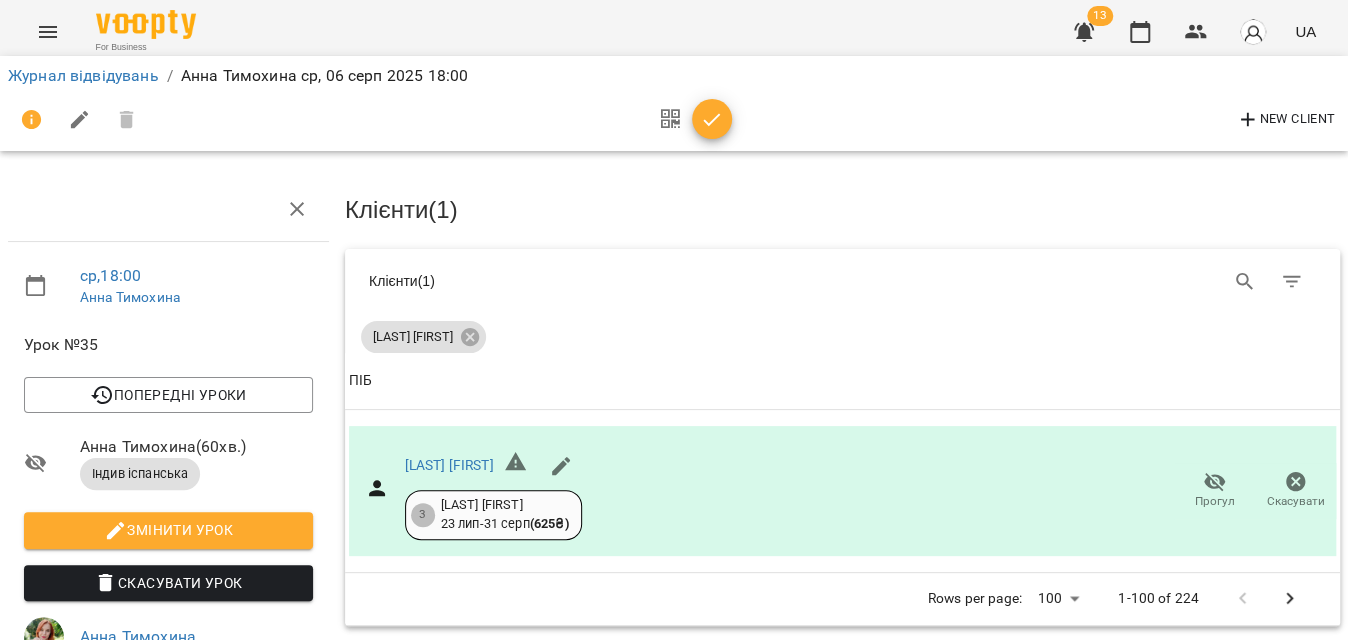 click on "New Client" at bounding box center (674, 120) 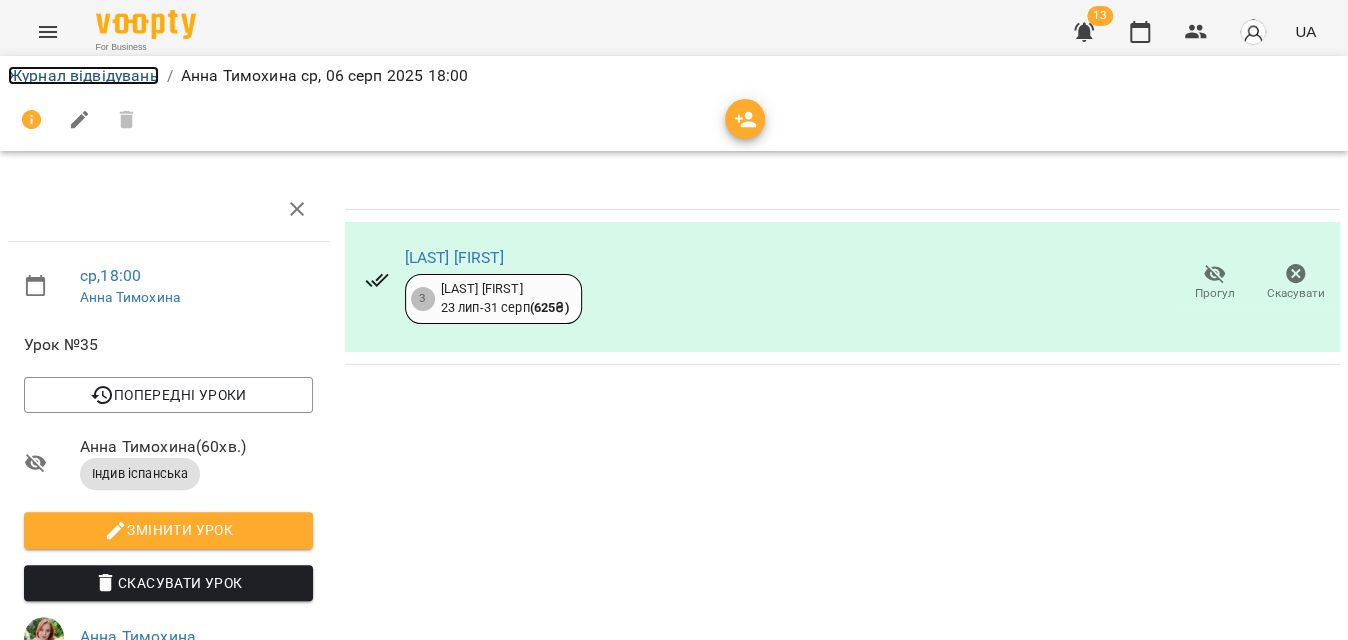 click on "Журнал відвідувань" at bounding box center [83, 75] 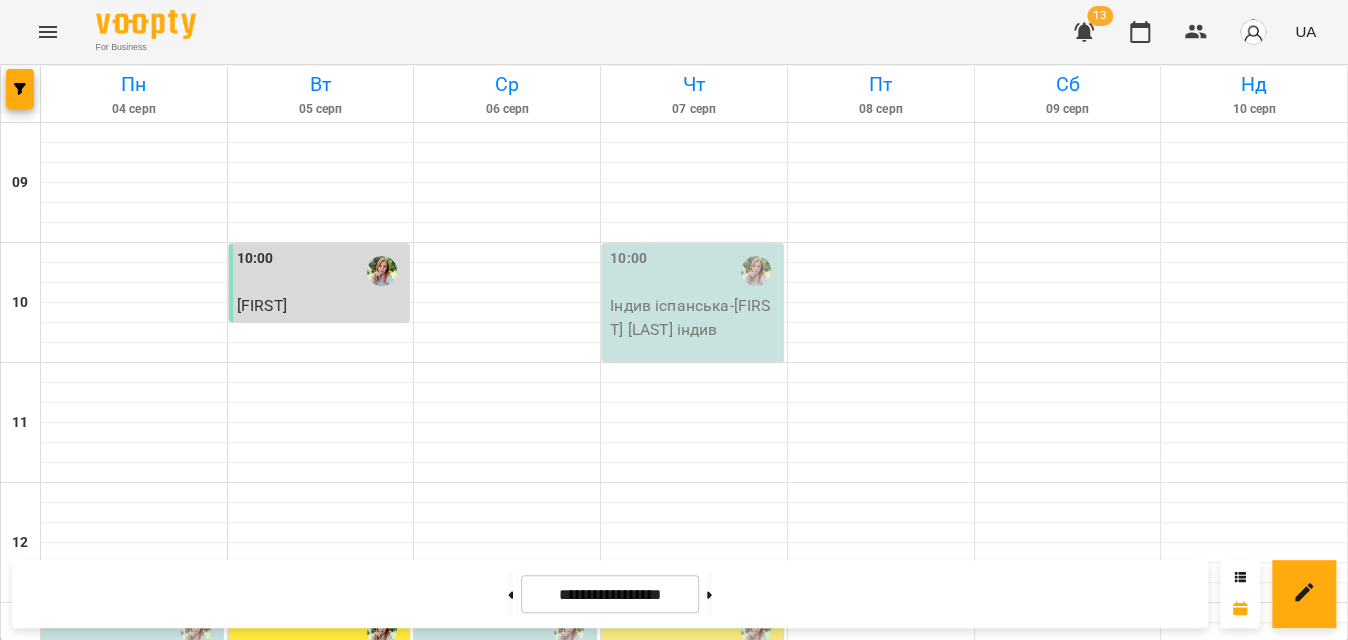 scroll, scrollTop: 1132, scrollLeft: 0, axis: vertical 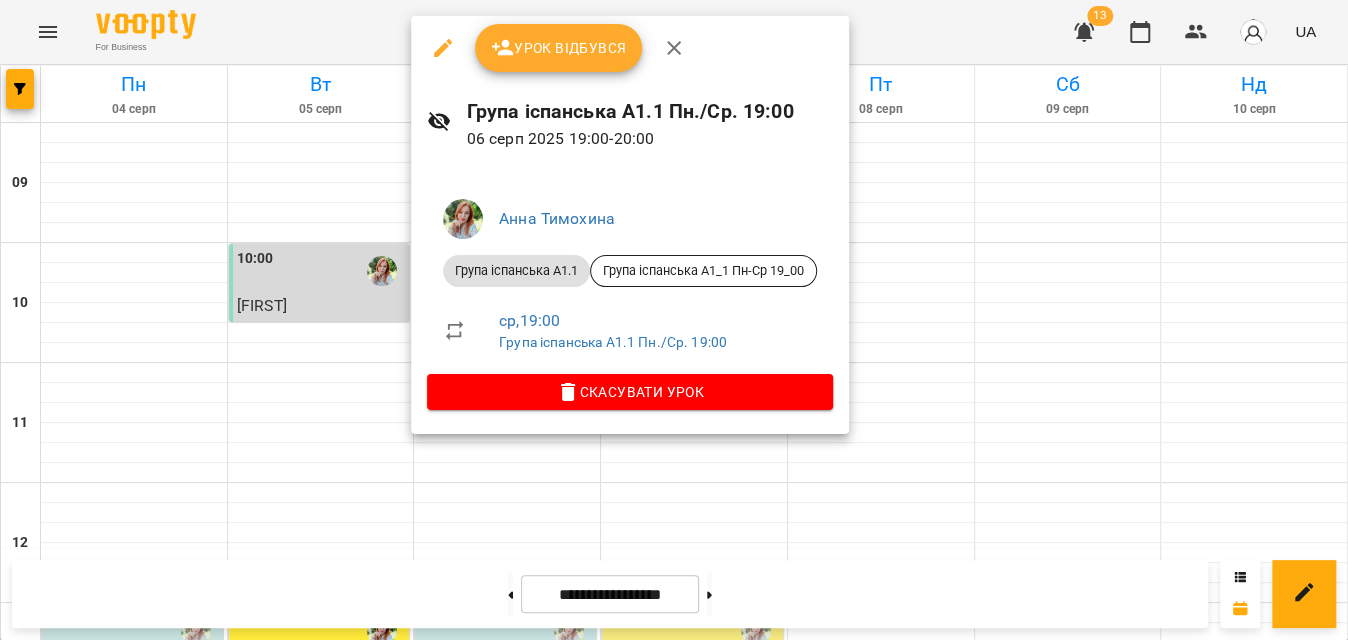 click on "Урок відбувся" at bounding box center (559, 48) 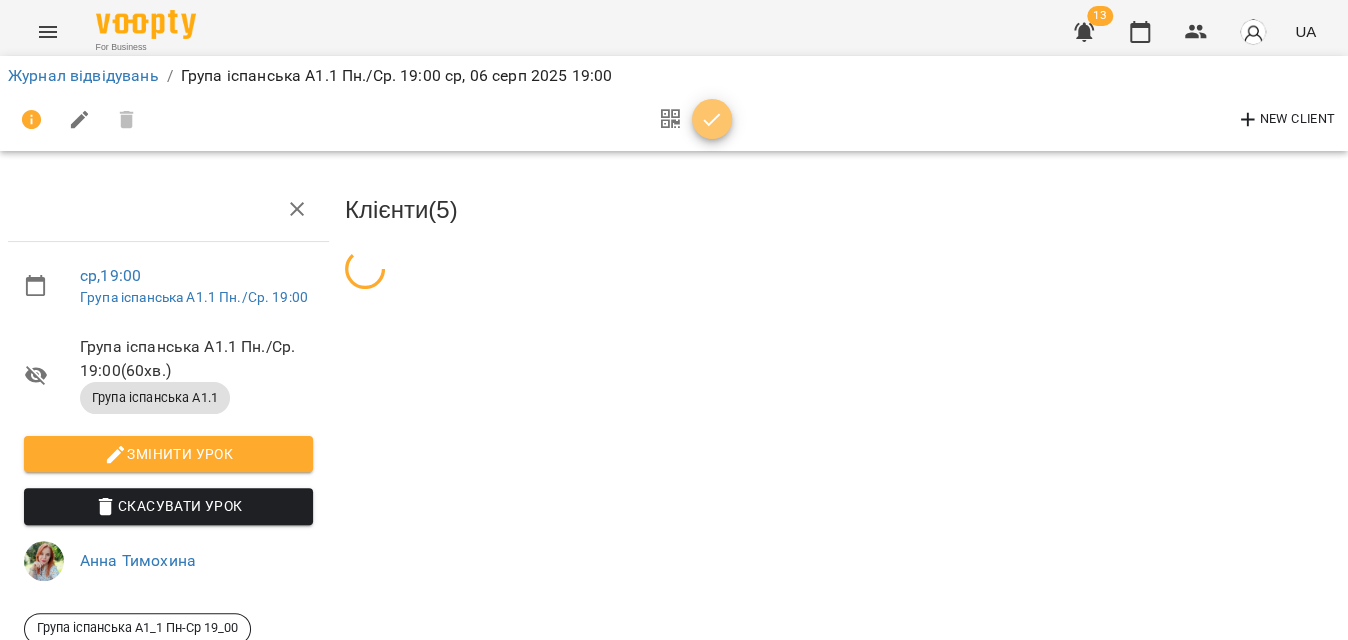 click 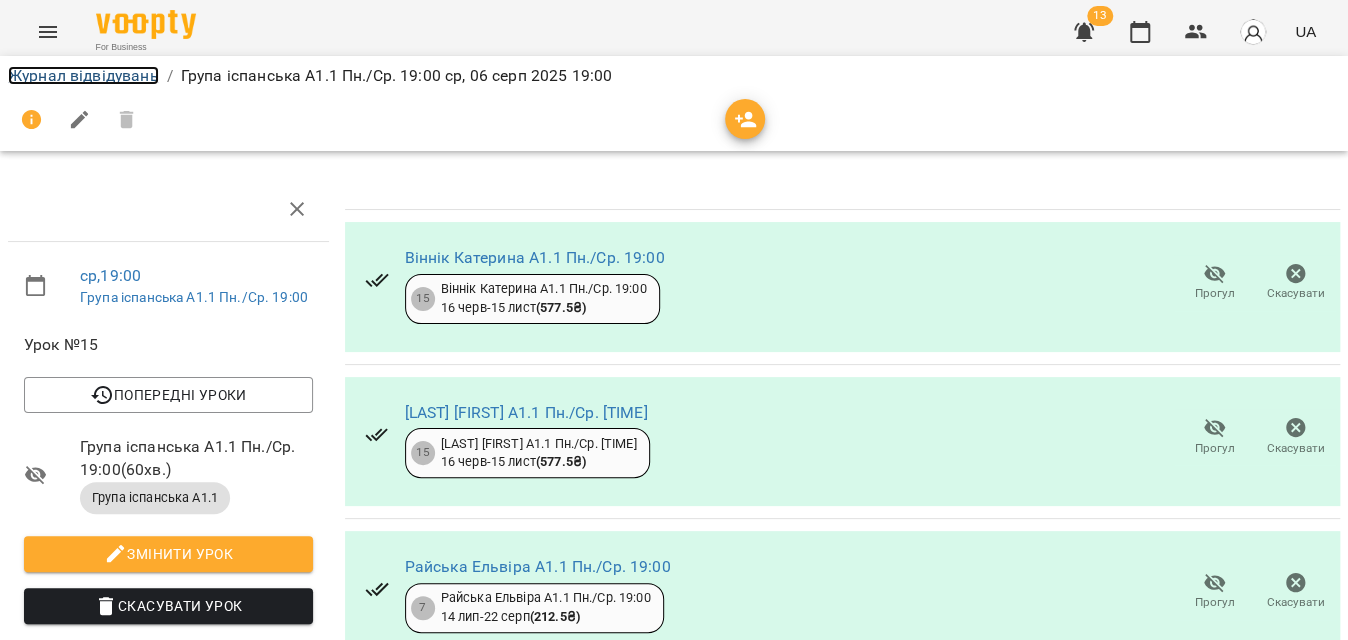 click on "Журнал відвідувань" at bounding box center (83, 75) 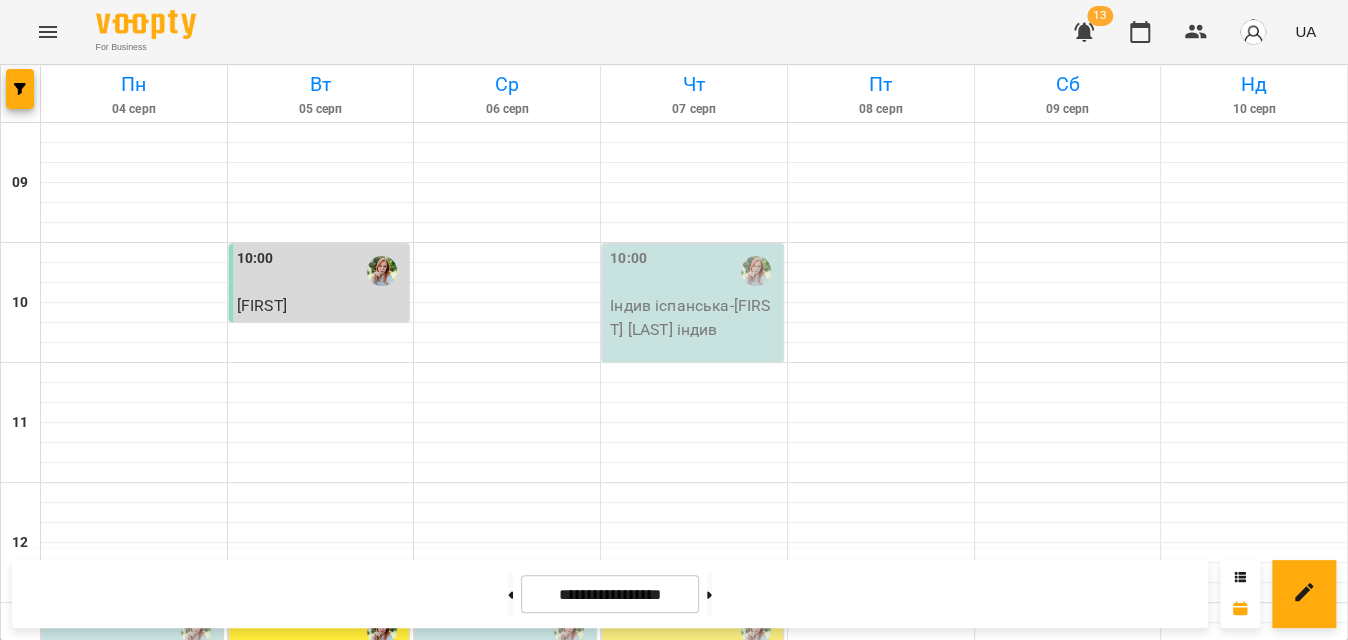 scroll, scrollTop: 909, scrollLeft: 0, axis: vertical 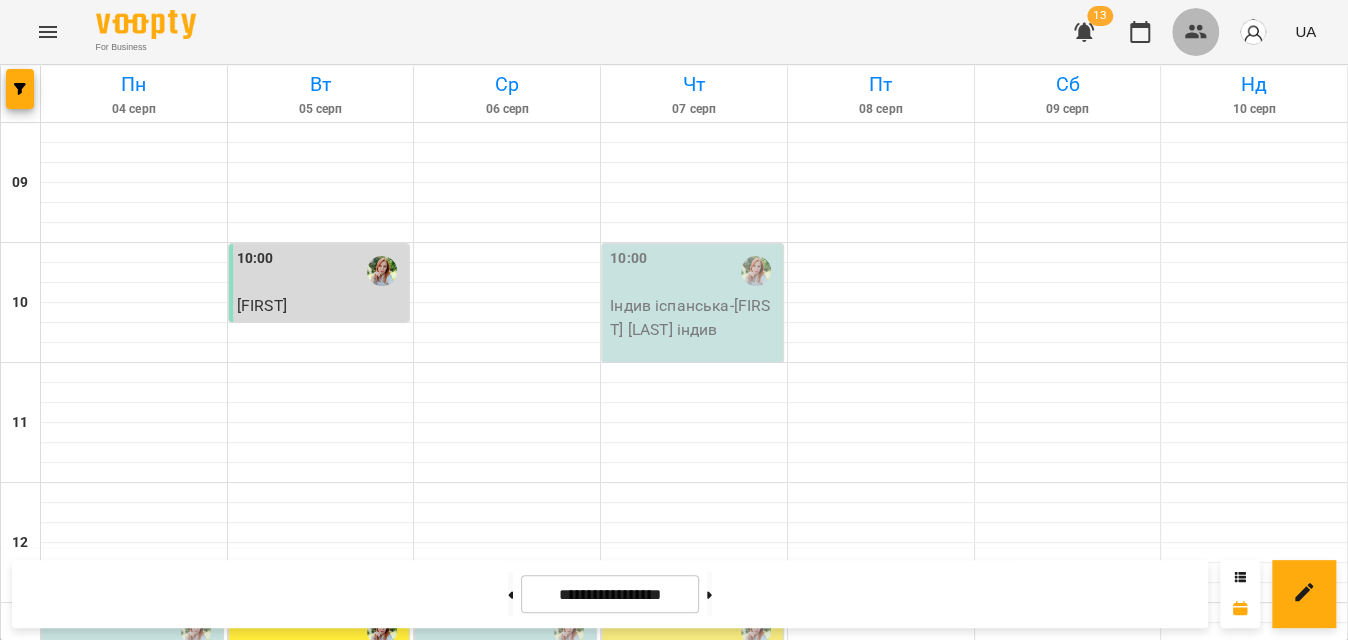 click at bounding box center (1196, 32) 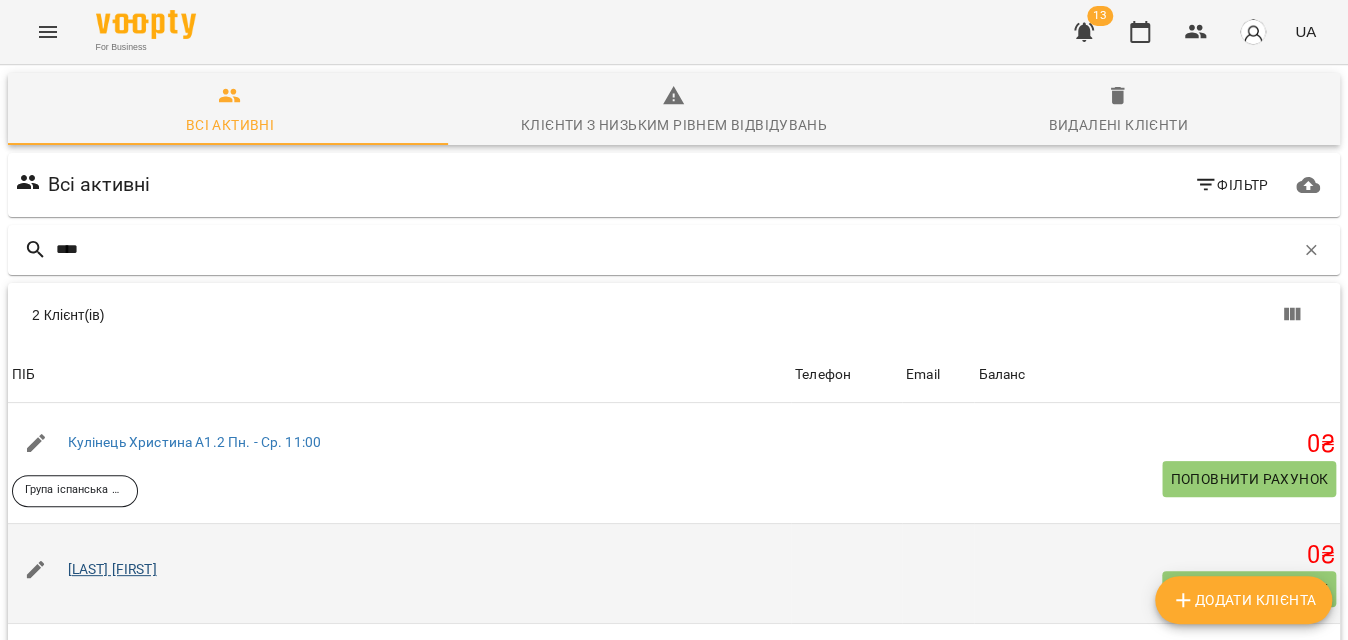 type on "****" 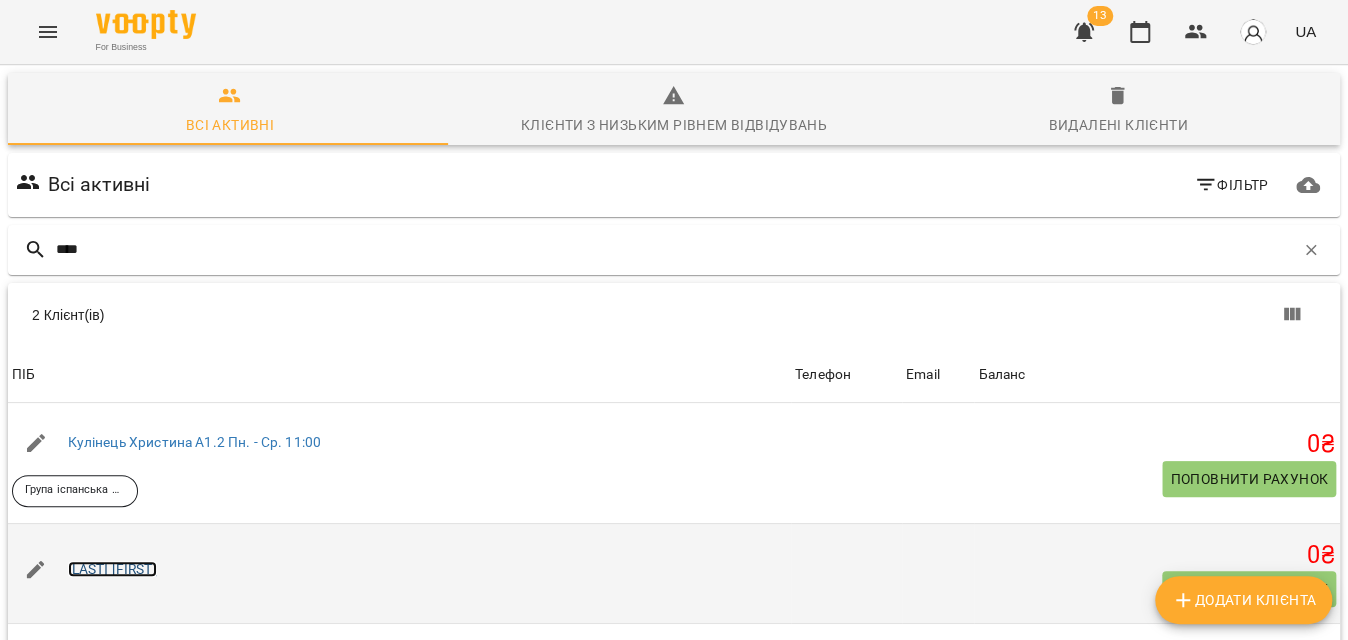 click on "Кулішова Марина" at bounding box center (112, 569) 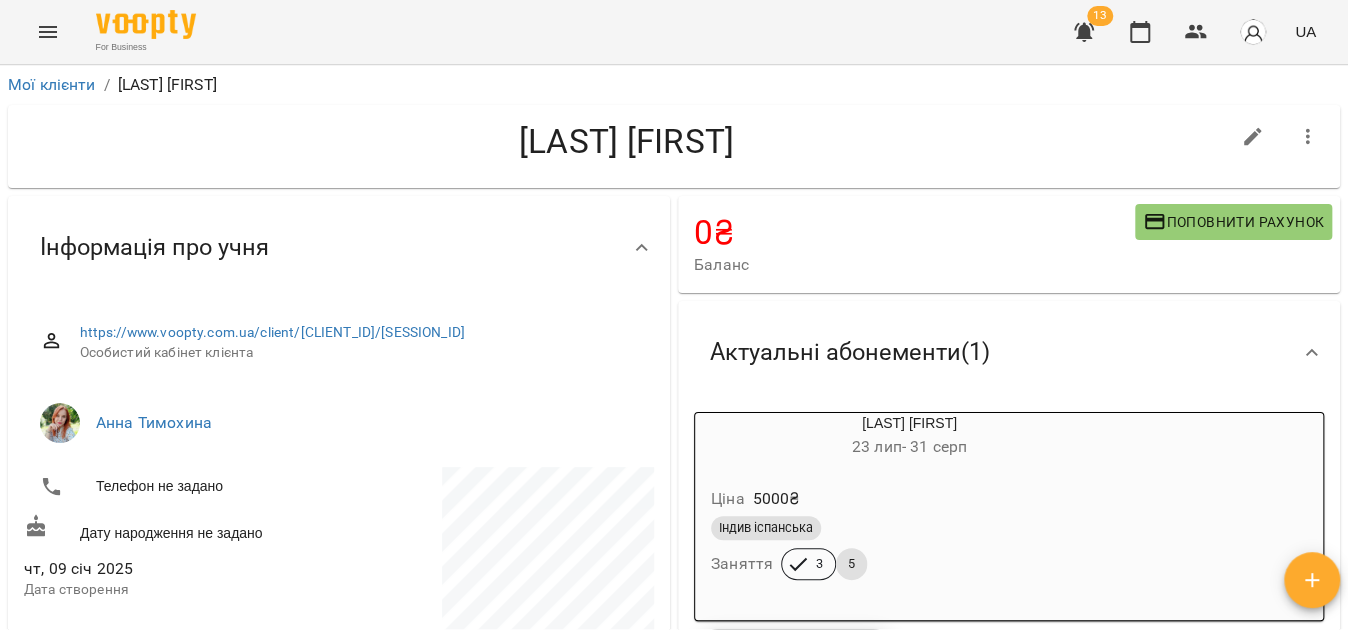click 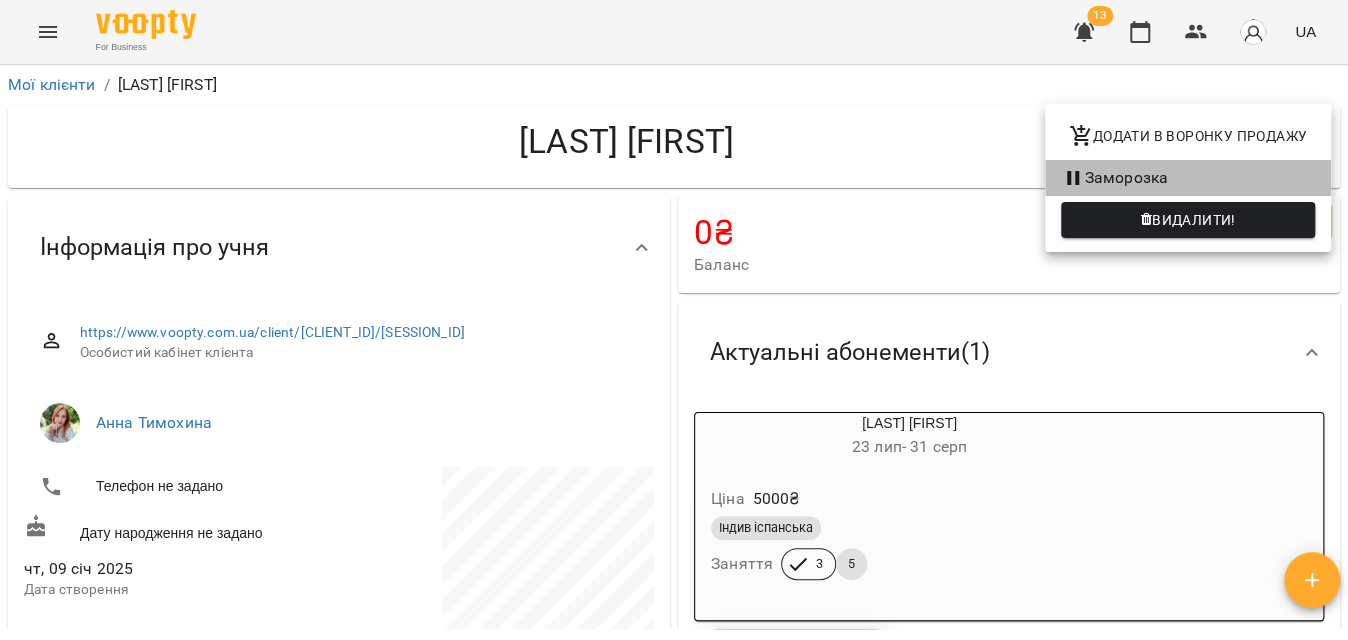 click on "Заморозка" at bounding box center [1188, 178] 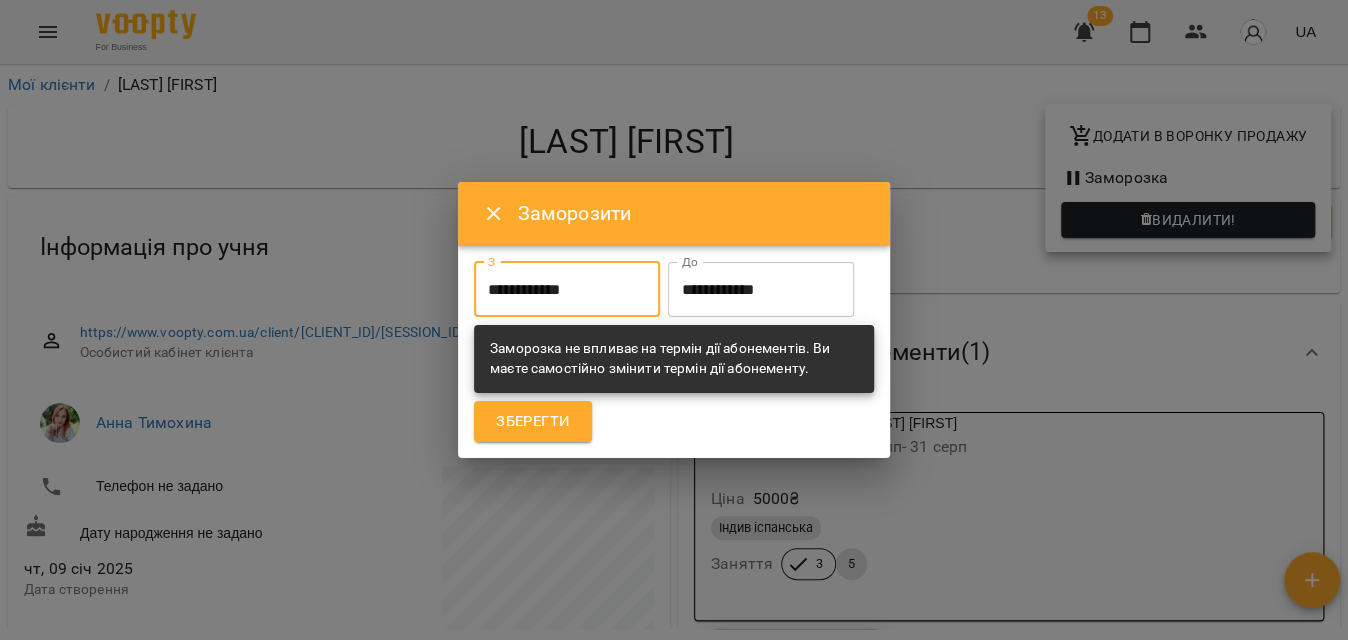 click on "**********" at bounding box center (567, 290) 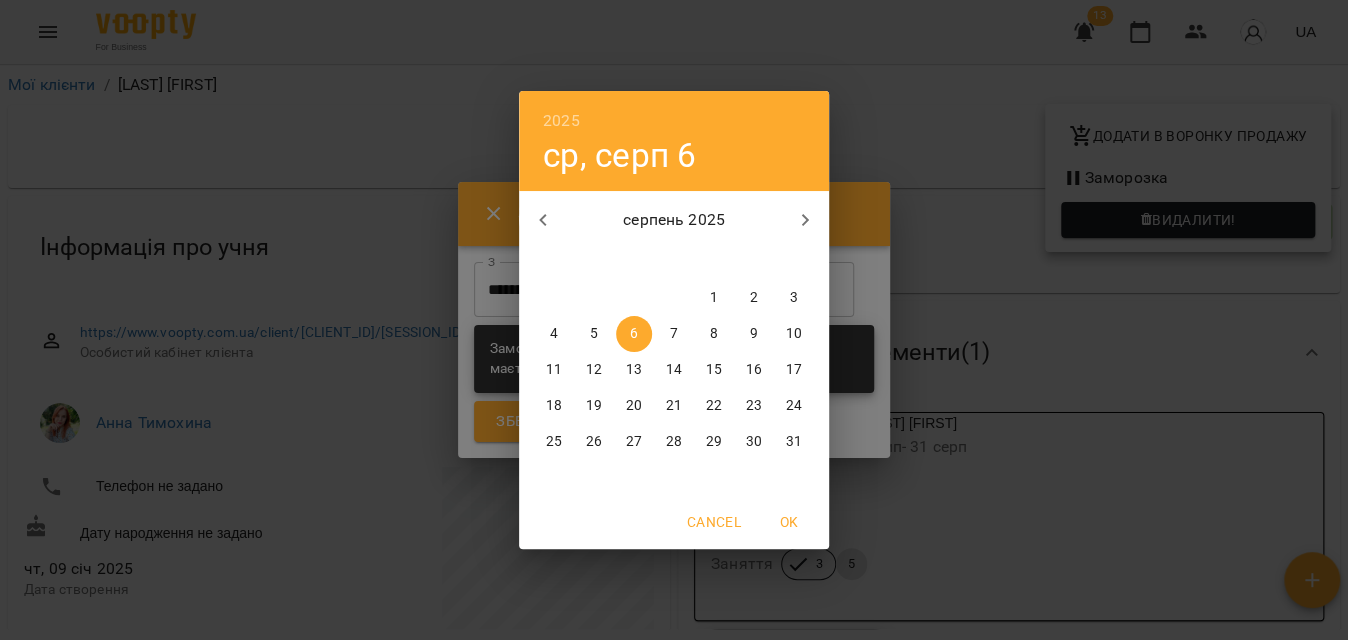 click on "11" at bounding box center [554, 370] 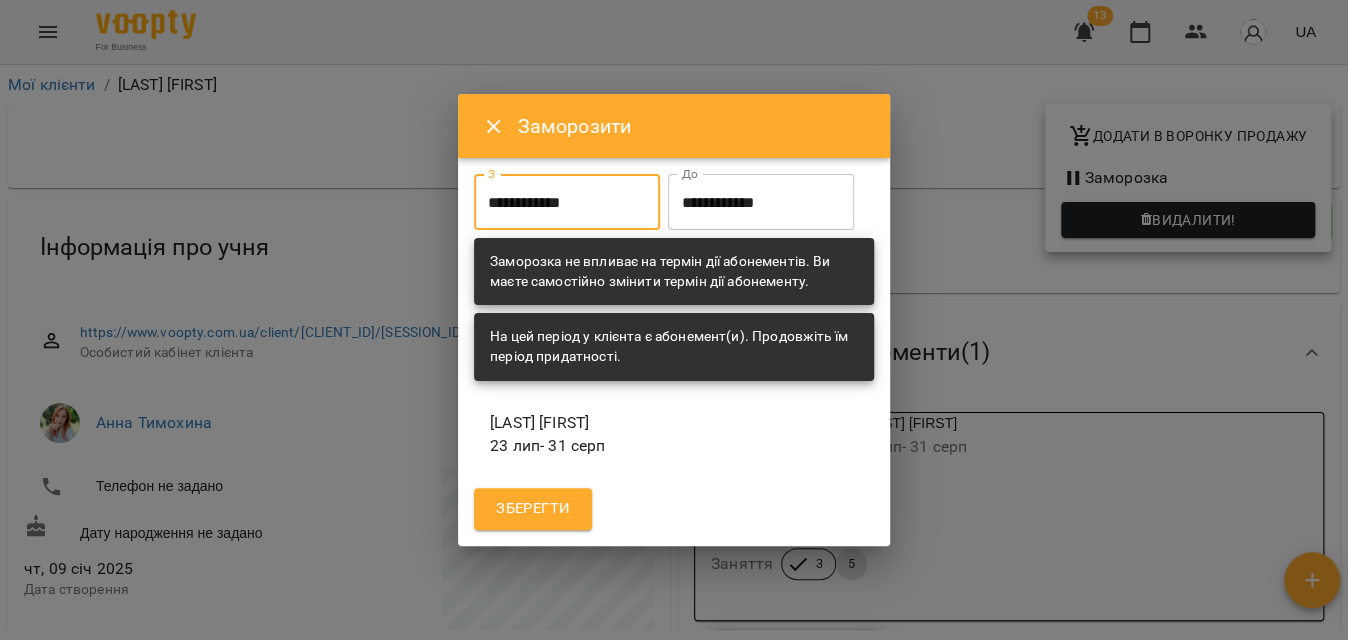 click on "Заморозка не впливає на термін дії абонементів. Ви маєте самостійно змінити термін дії абонементу." at bounding box center (674, 271) 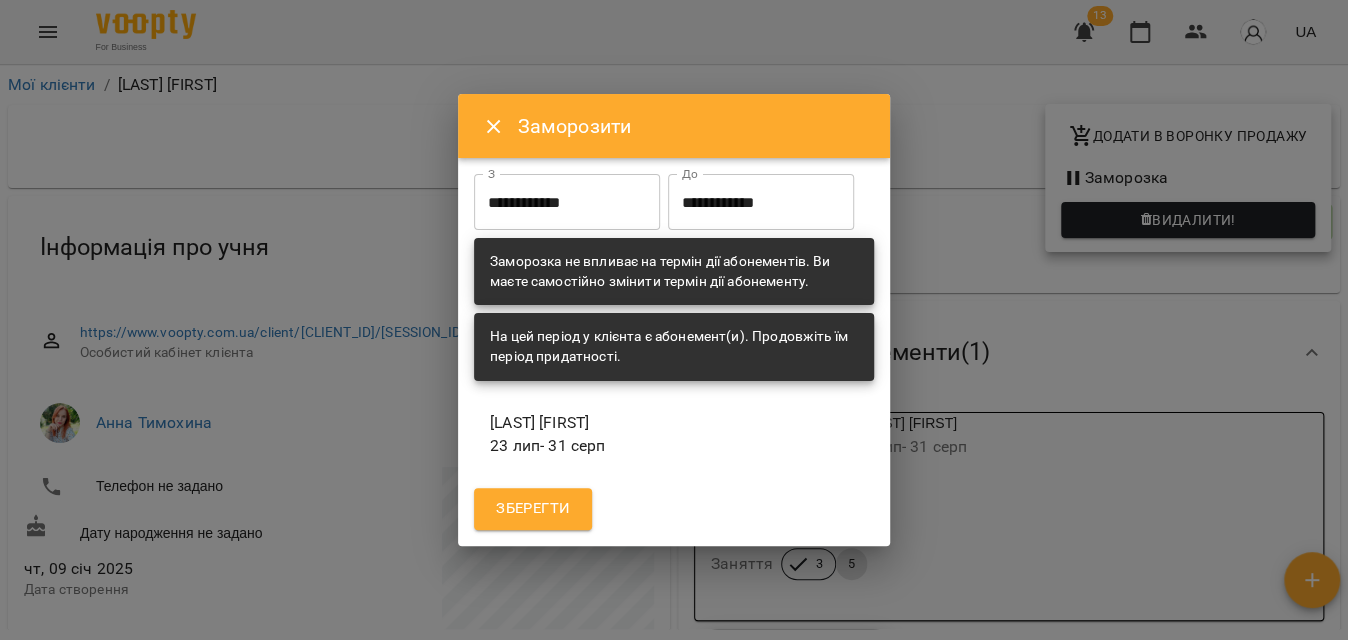 click on "**********" at bounding box center (761, 202) 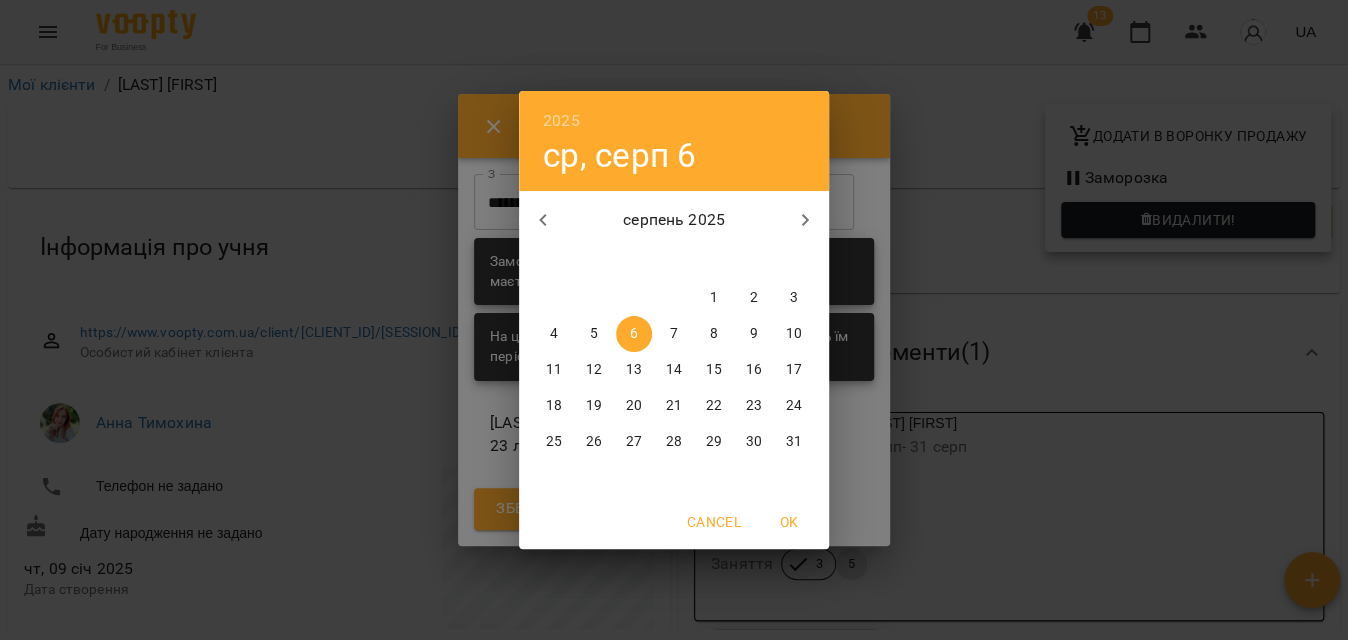 click on "17" at bounding box center (794, 370) 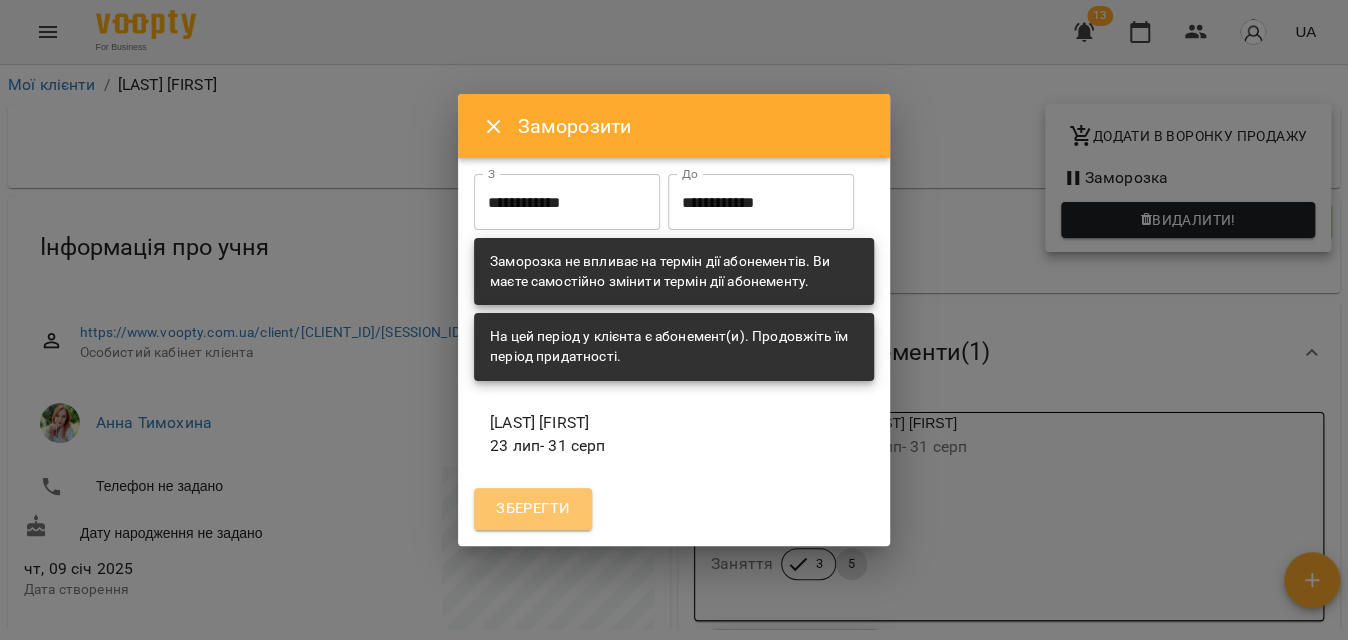click on "Зберегти" at bounding box center [533, 509] 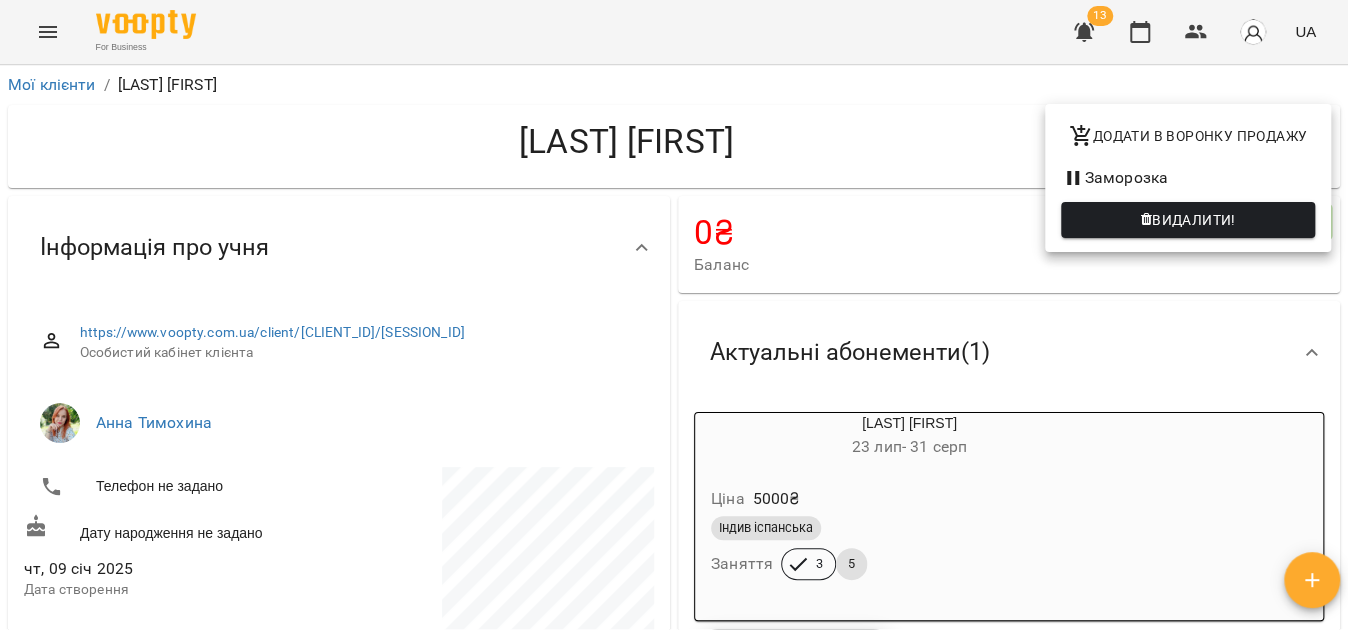 click at bounding box center (674, 320) 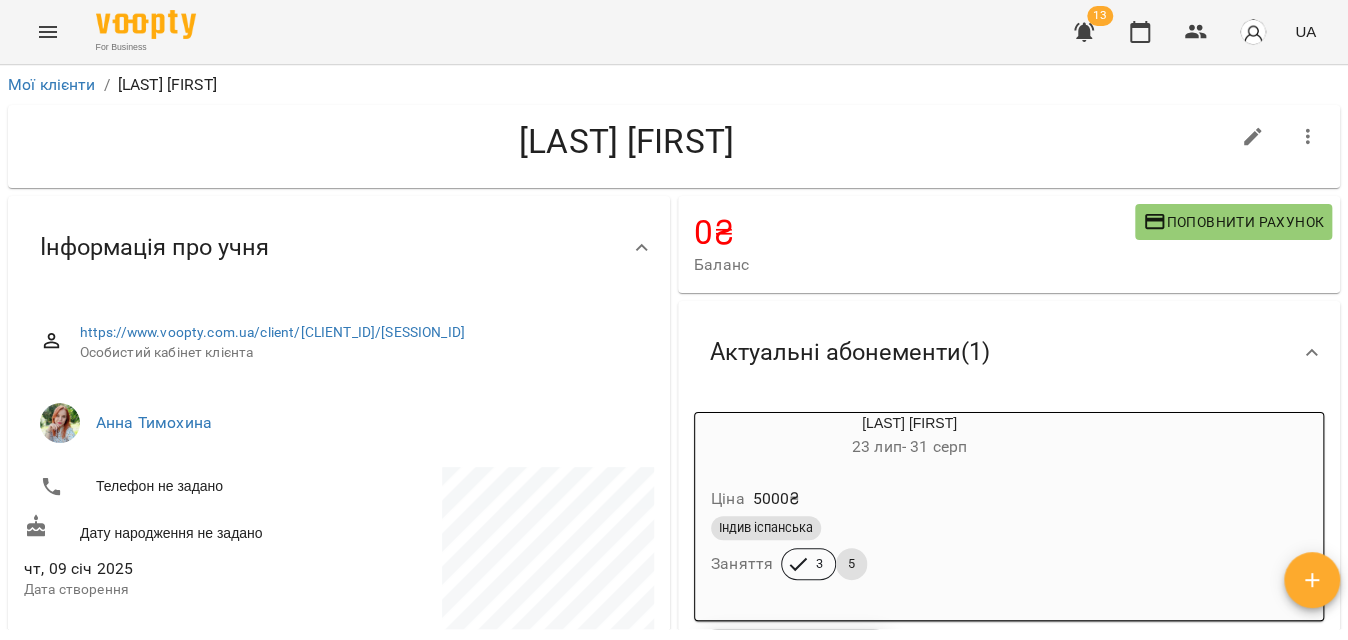 click 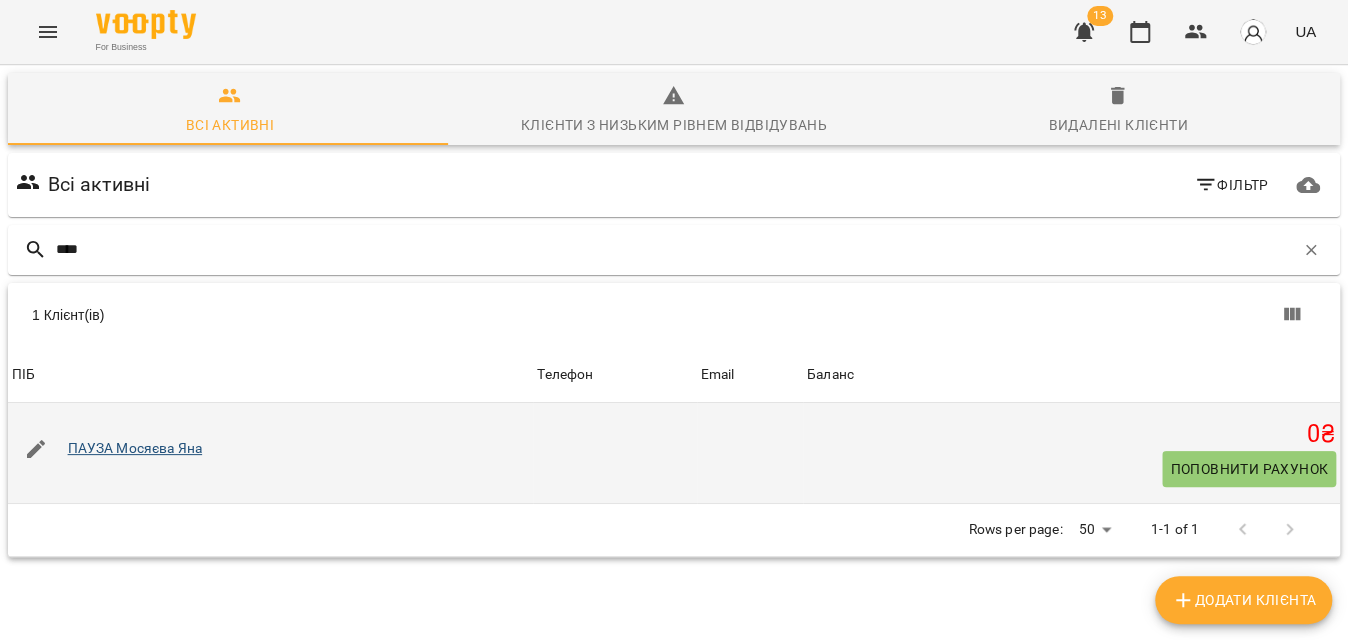 type on "****" 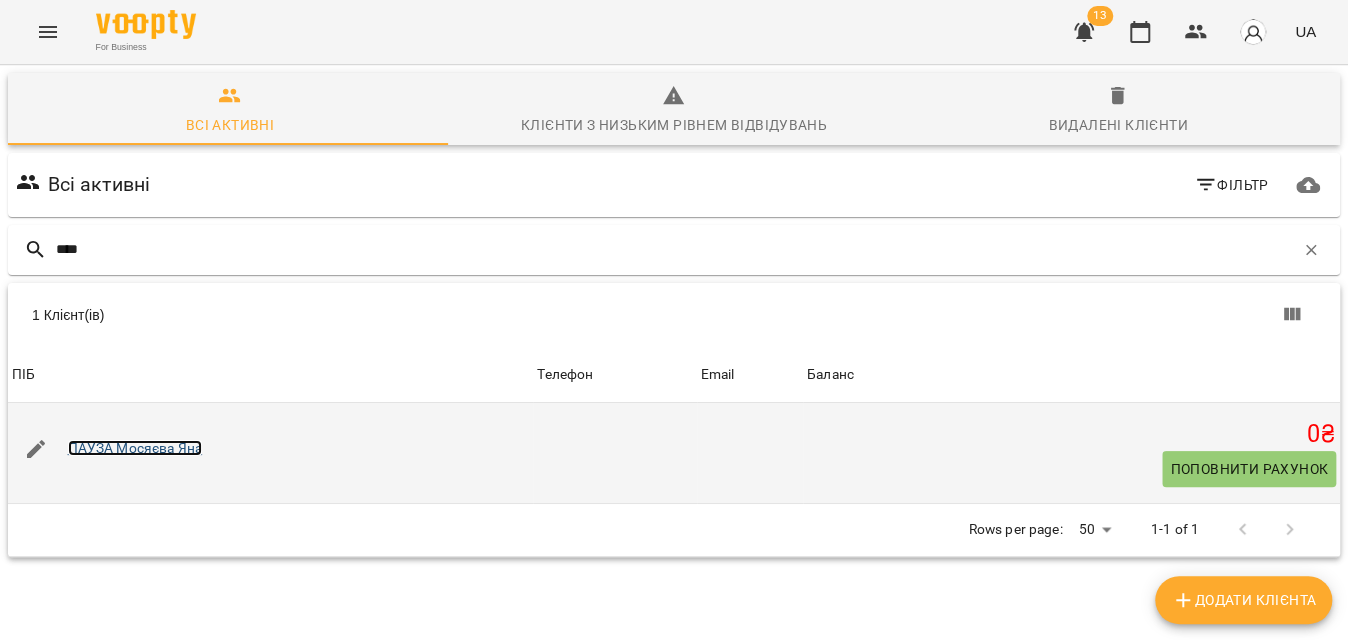 click on "ПАУЗА Мосяєва Яна" at bounding box center [135, 448] 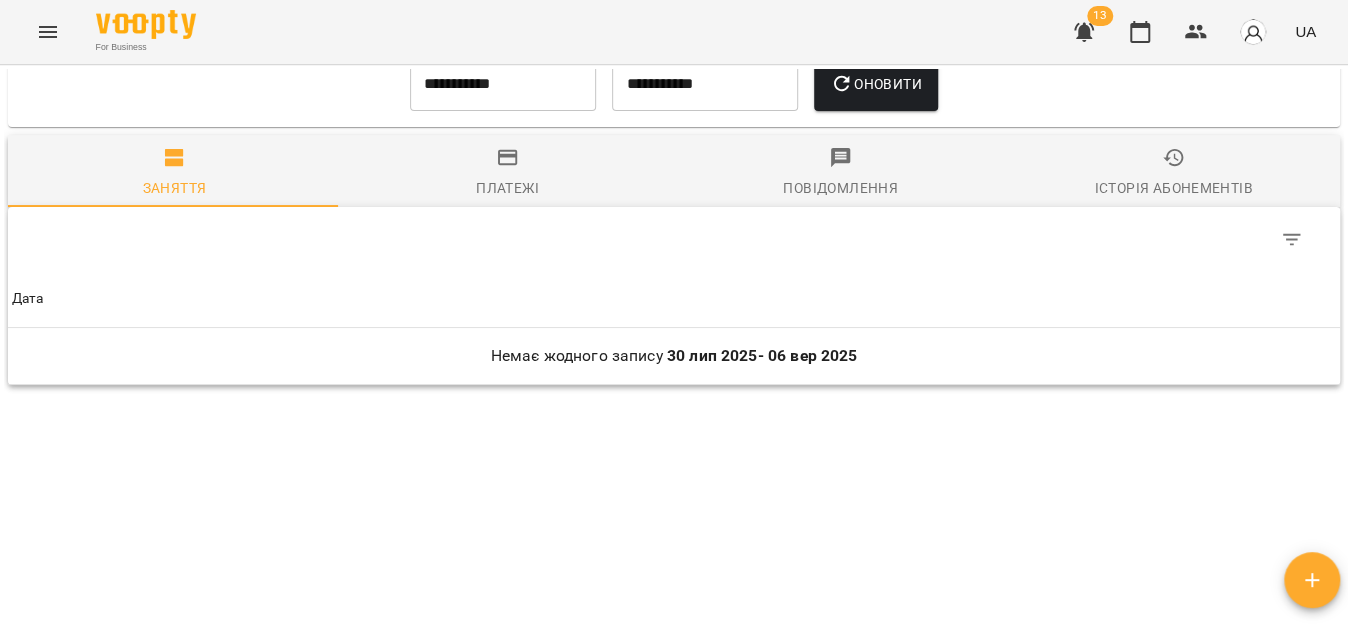 scroll, scrollTop: 1194, scrollLeft: 0, axis: vertical 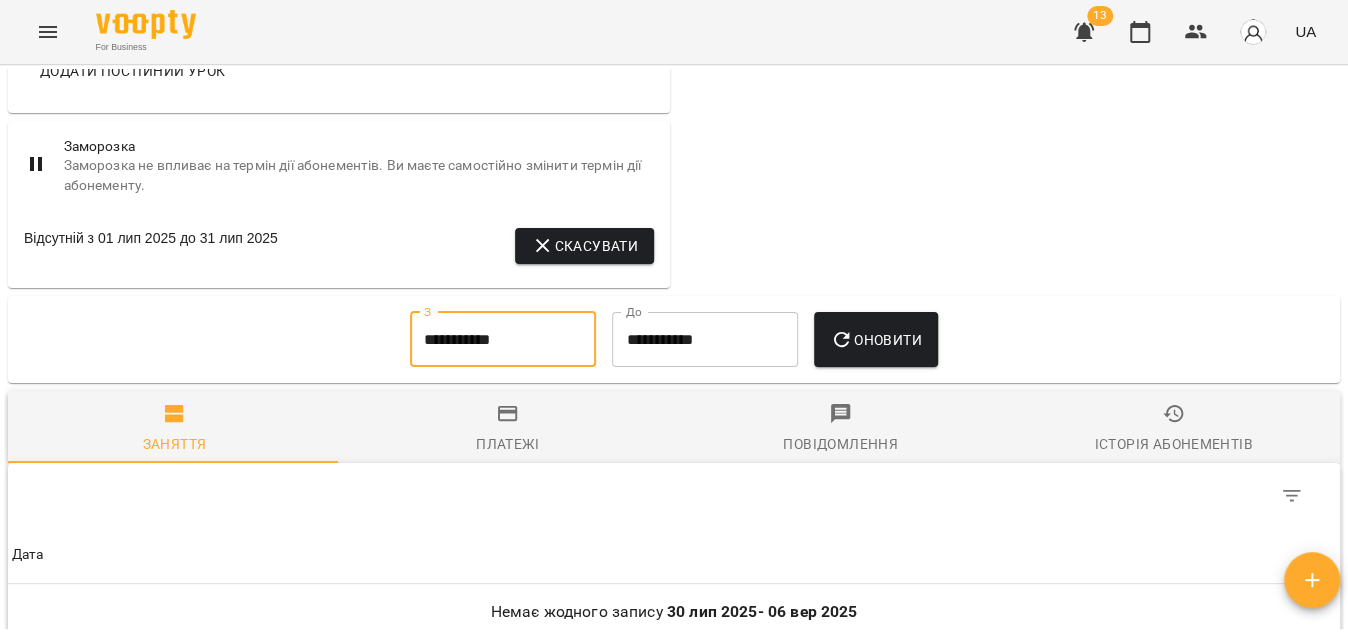 click on "**********" at bounding box center (503, 340) 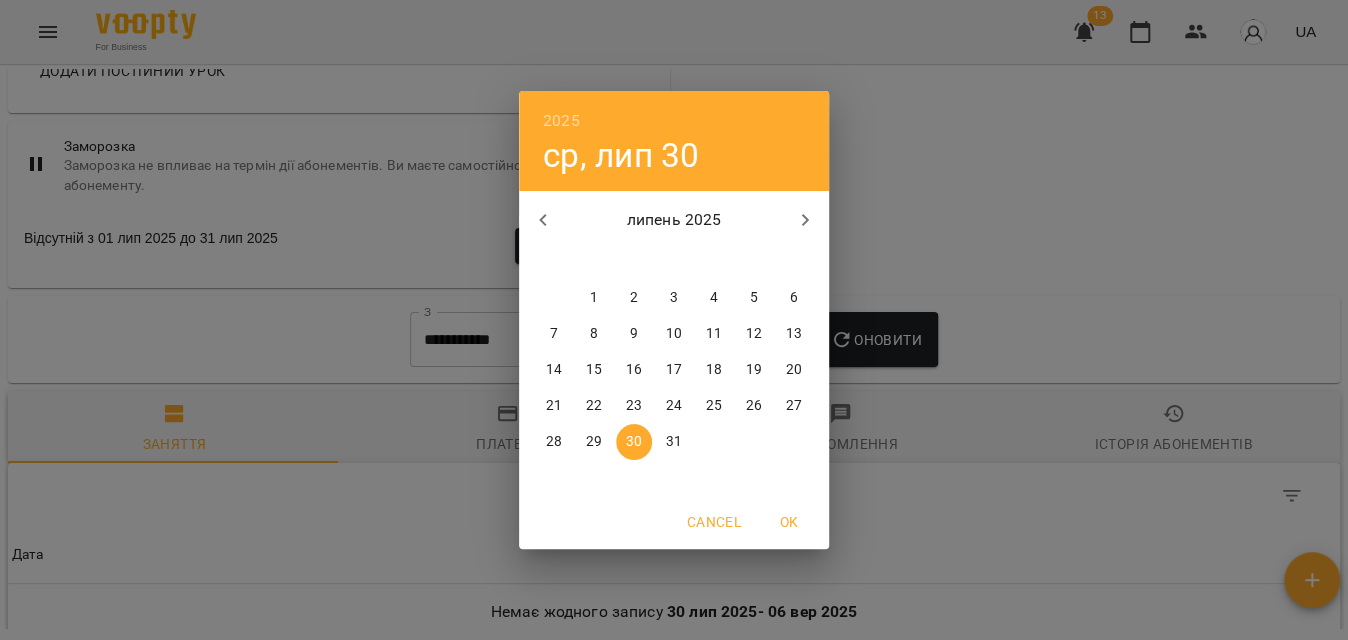 drag, startPoint x: 1171, startPoint y: 237, endPoint x: 1110, endPoint y: 249, distance: 62.169125 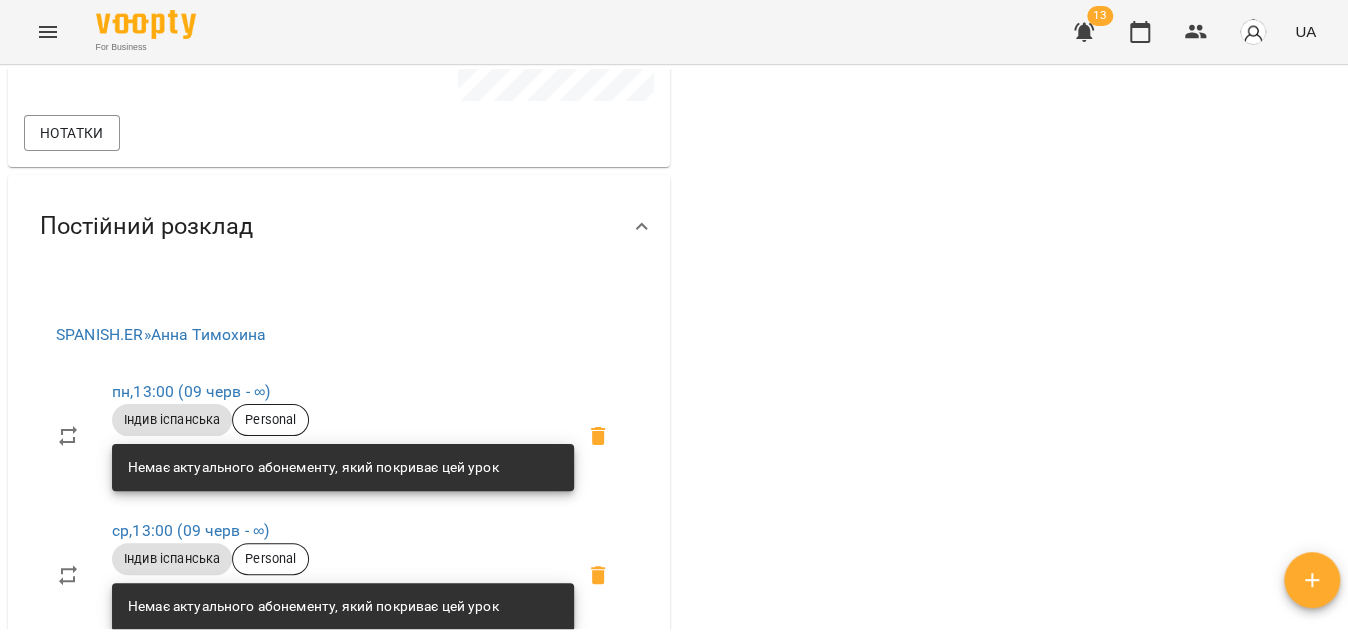 scroll, scrollTop: 649, scrollLeft: 0, axis: vertical 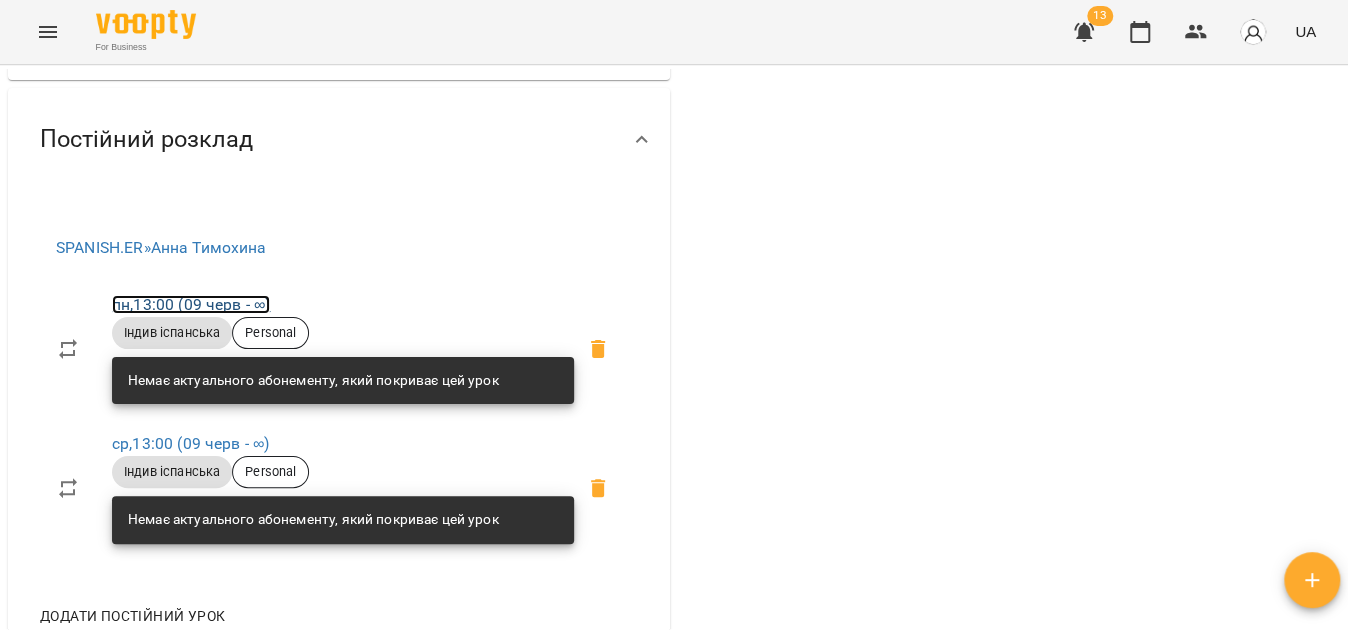 click on "пн ,  13:00   (09 черв - ∞)" at bounding box center (191, 304) 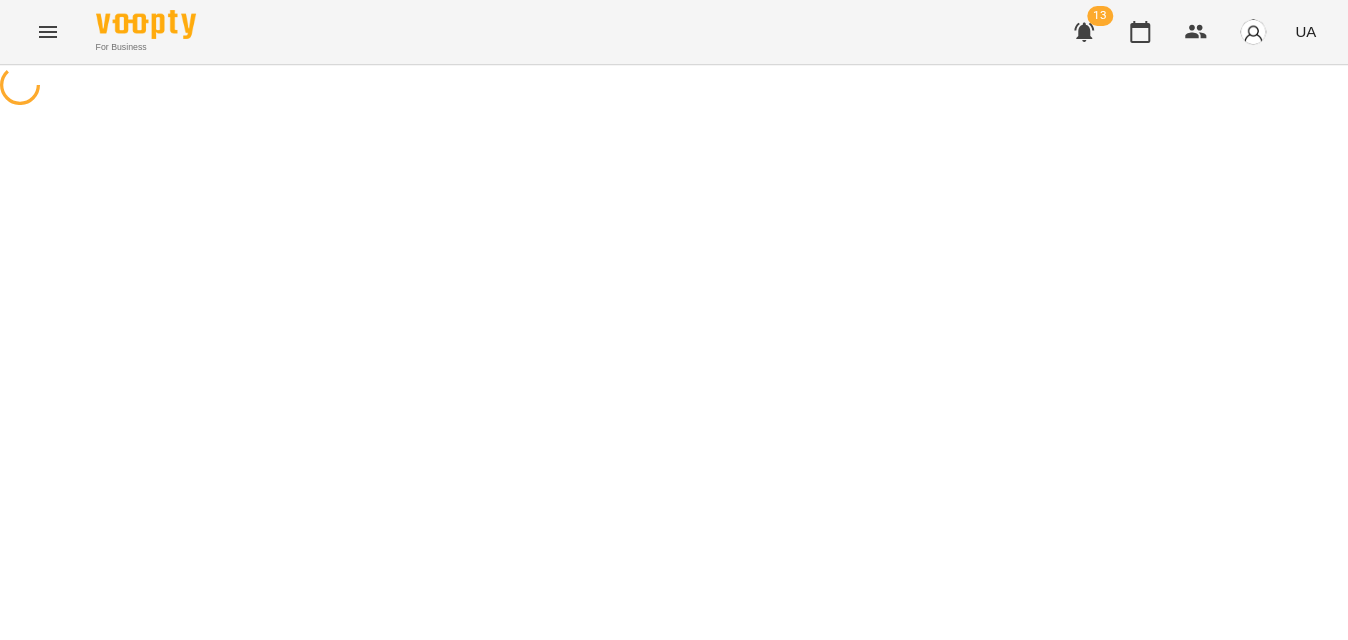 select on "*" 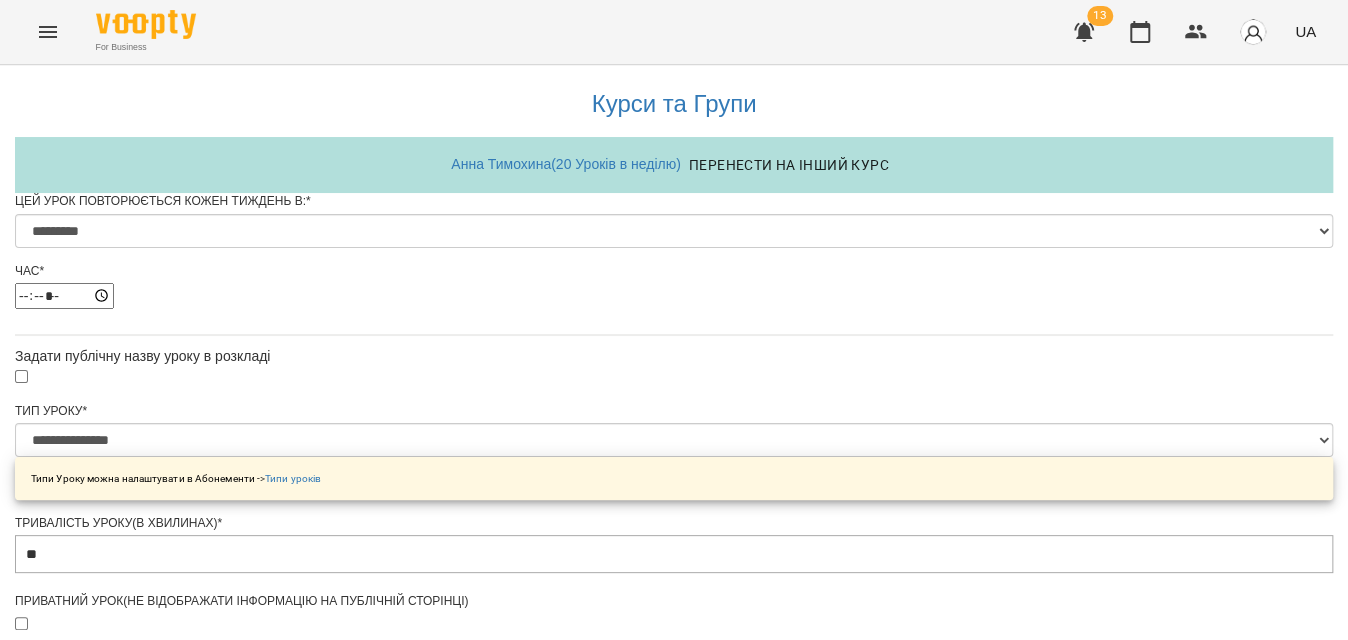 scroll, scrollTop: 927, scrollLeft: 0, axis: vertical 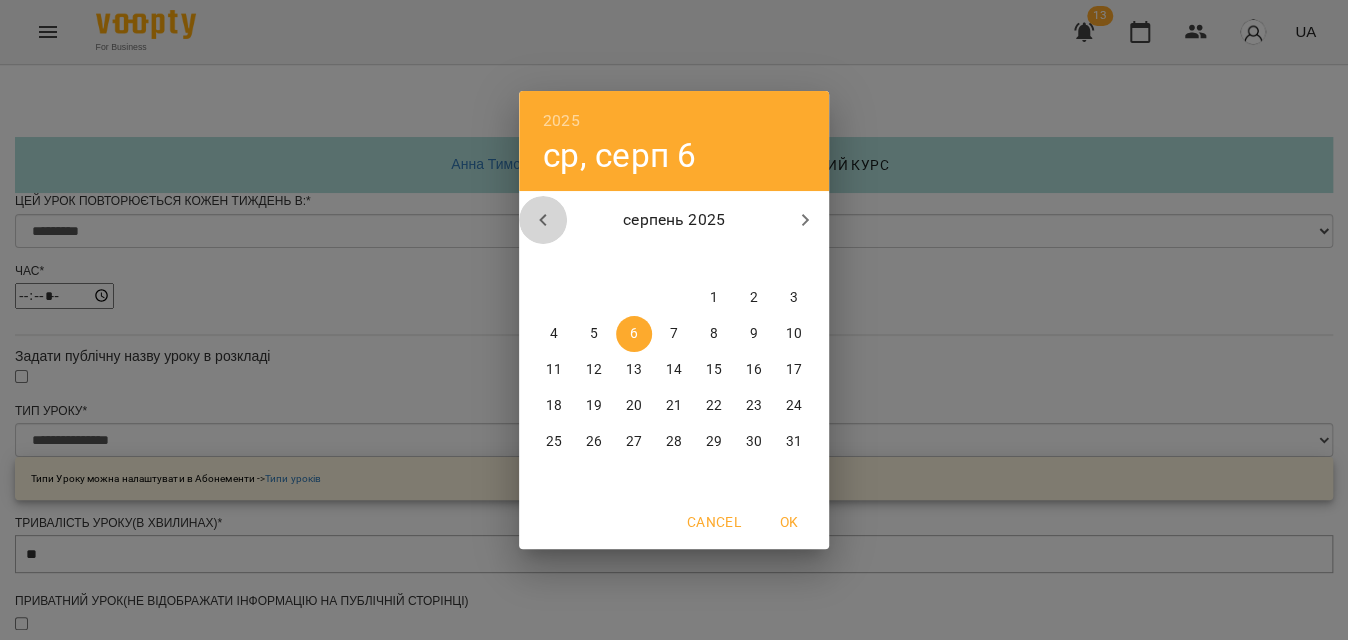click 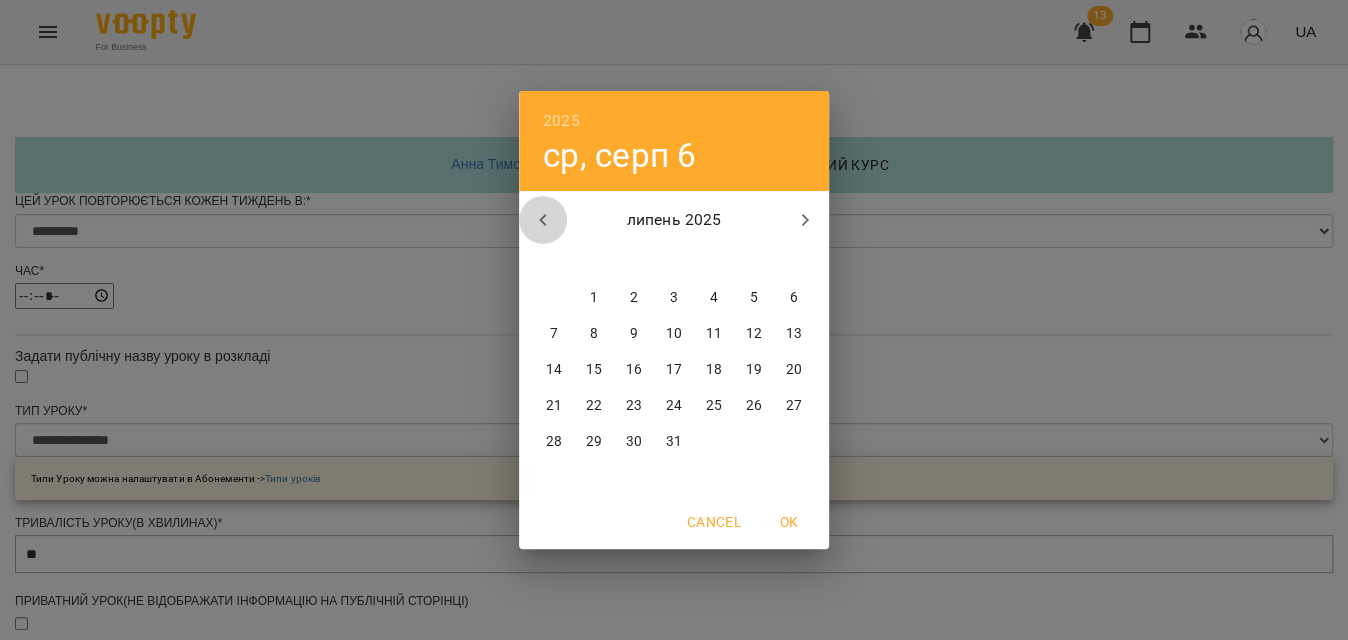 click 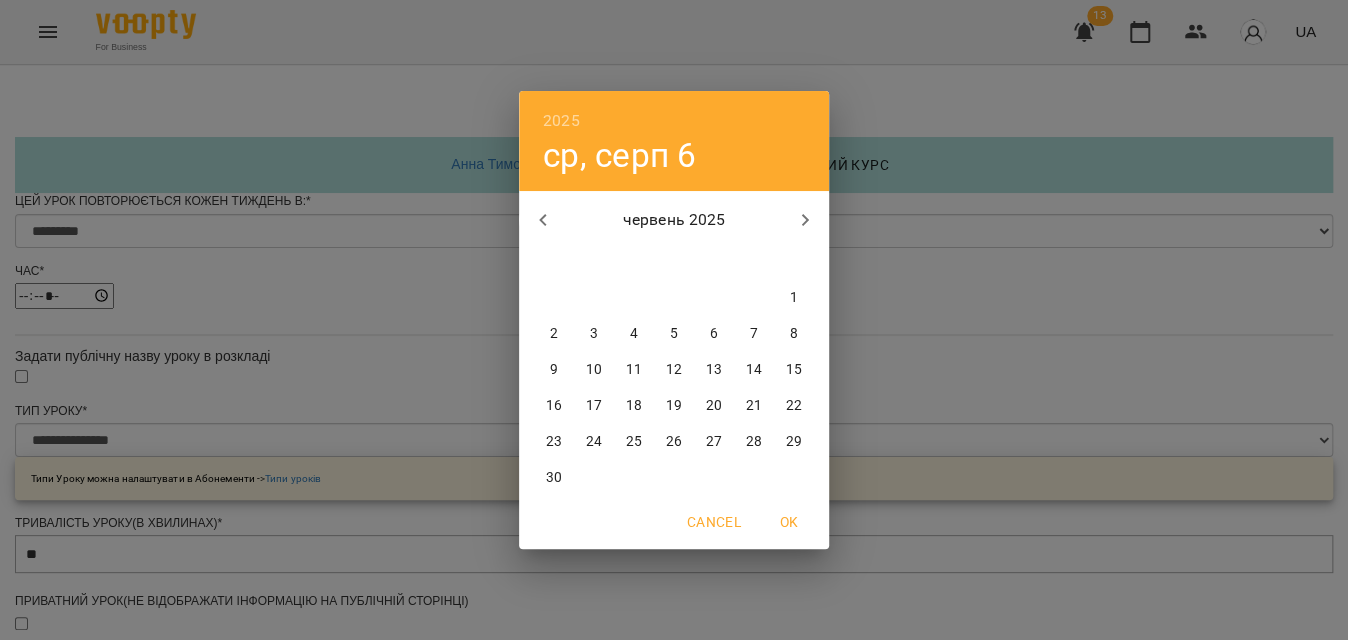 click on "30" at bounding box center [554, 478] 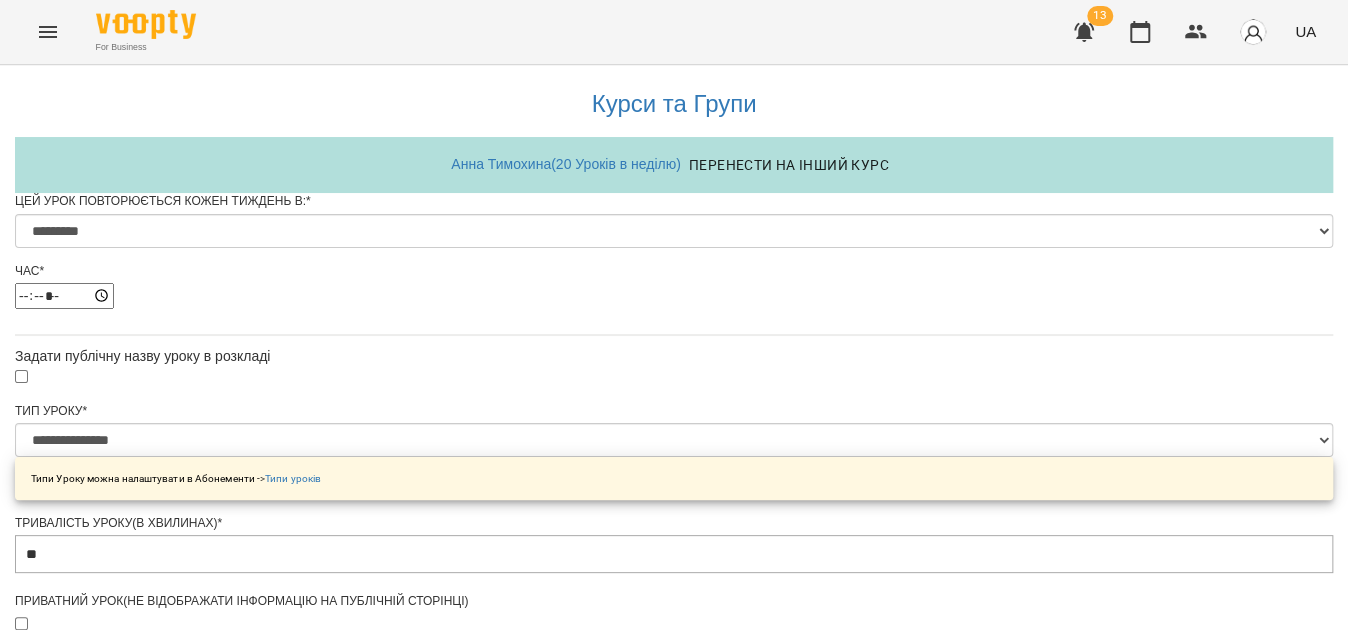 click on "Зберегти" at bounding box center (674, 1429) 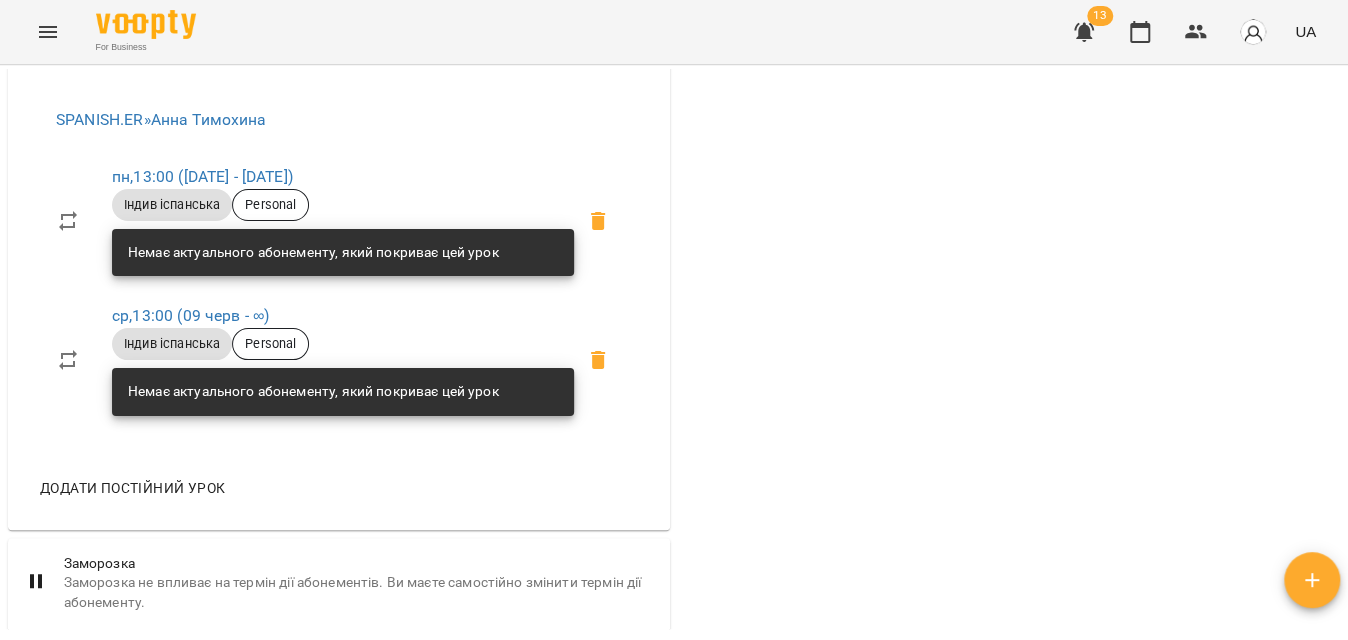 scroll, scrollTop: 686, scrollLeft: 0, axis: vertical 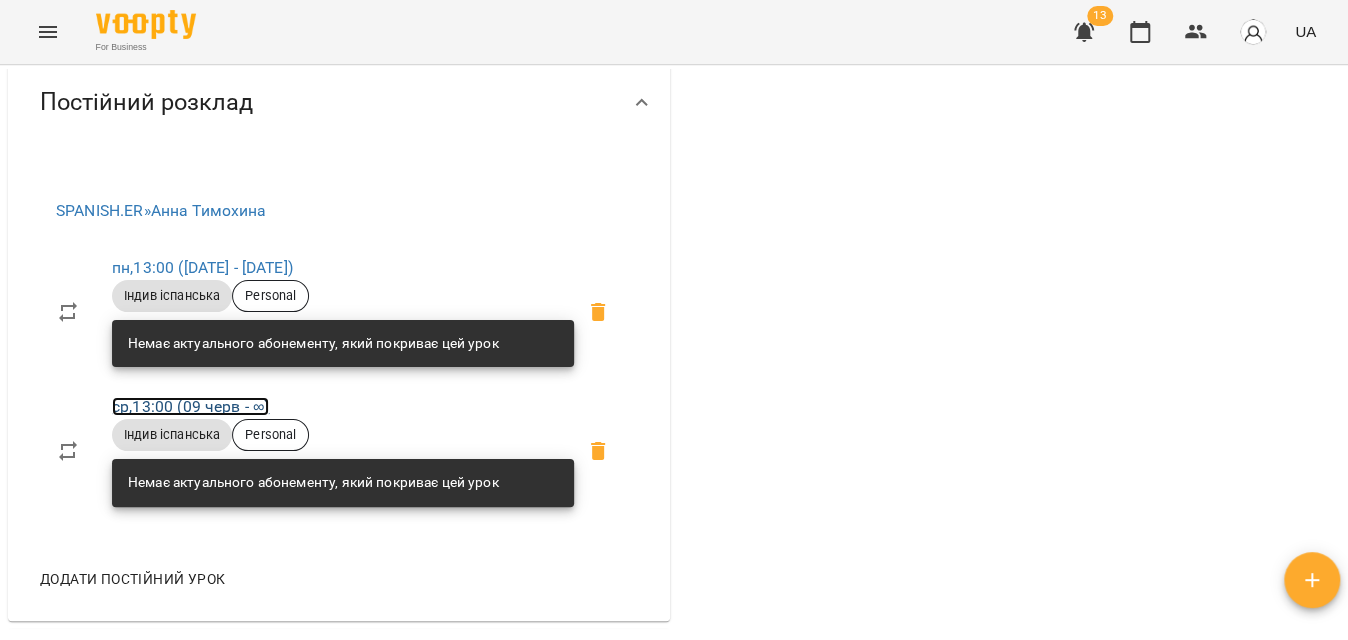 click on "ср ,  13:00   (09 черв - ∞)" at bounding box center (190, 406) 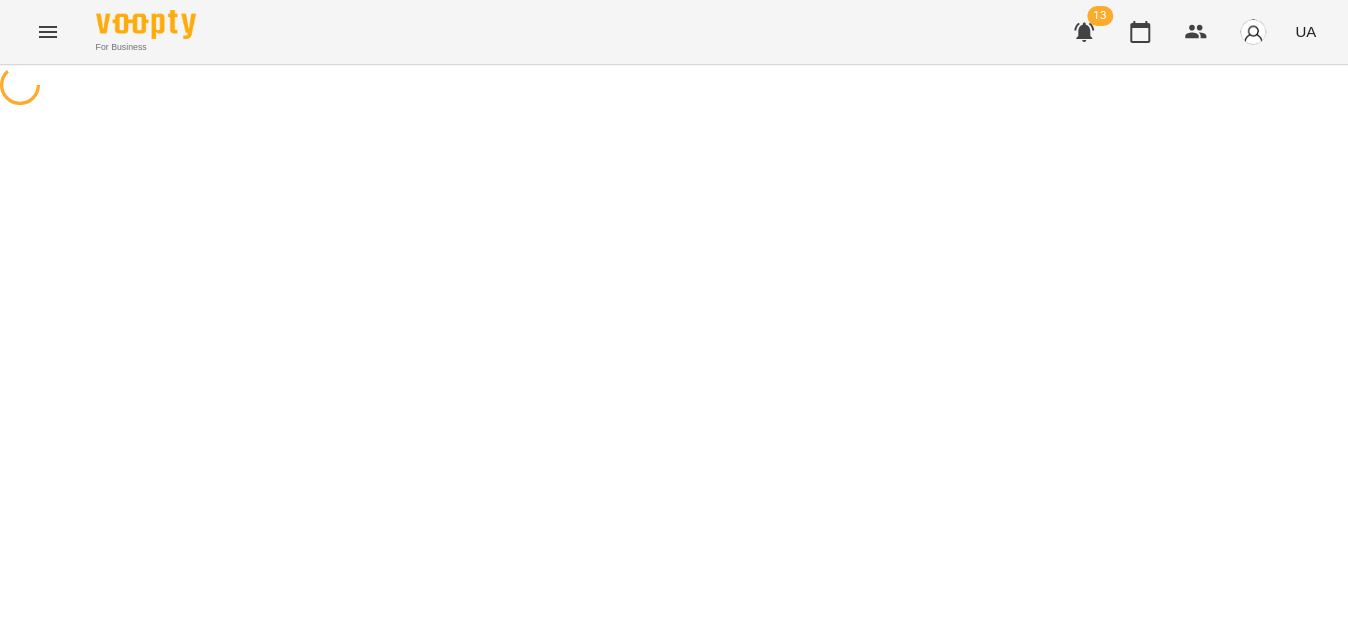 scroll, scrollTop: 0, scrollLeft: 0, axis: both 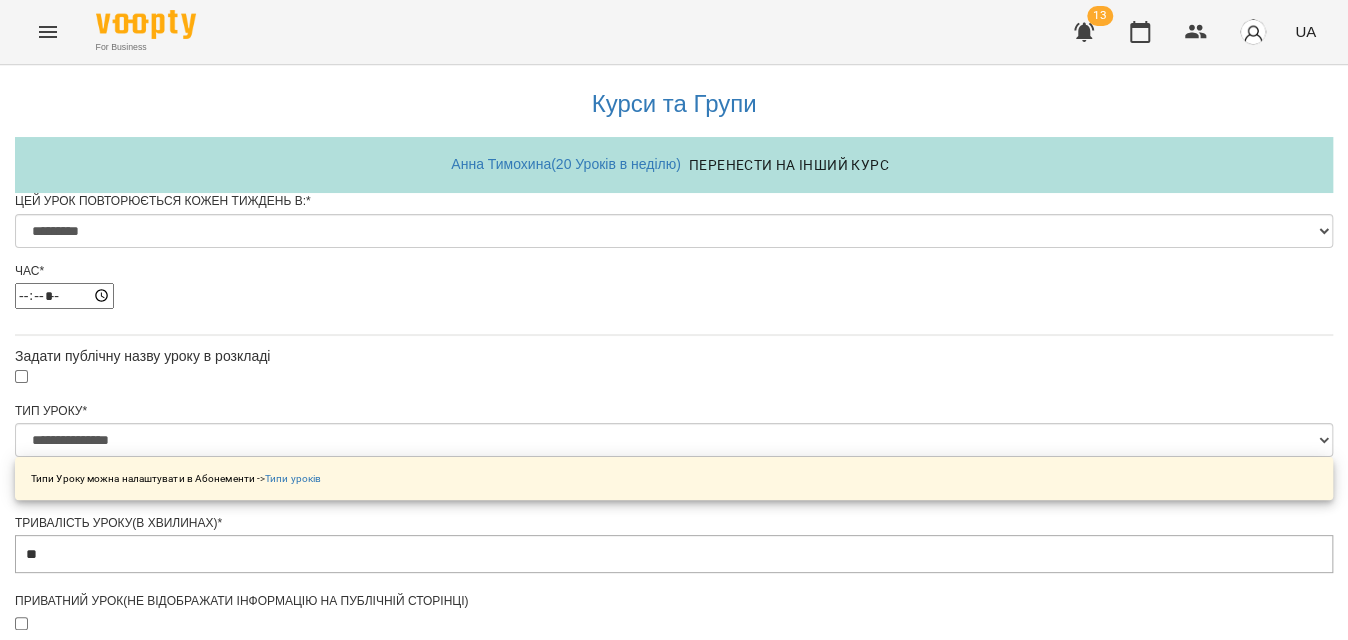 click on "**********" at bounding box center (108, 1313) 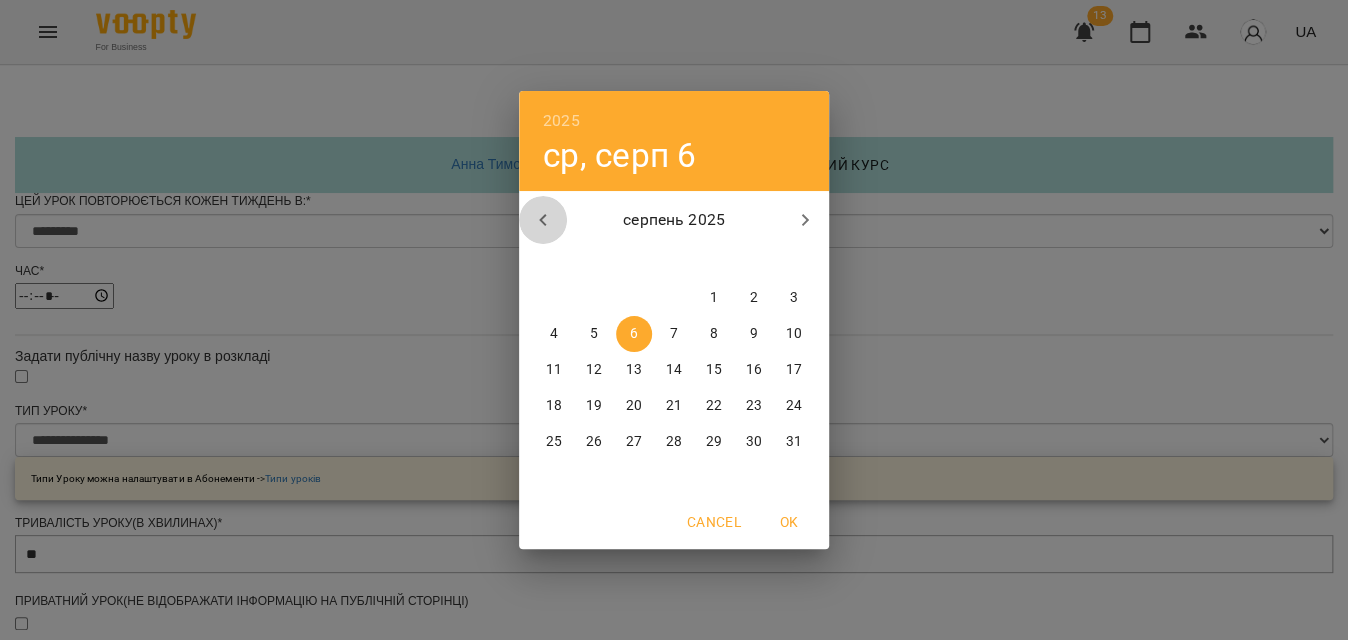 click at bounding box center (543, 220) 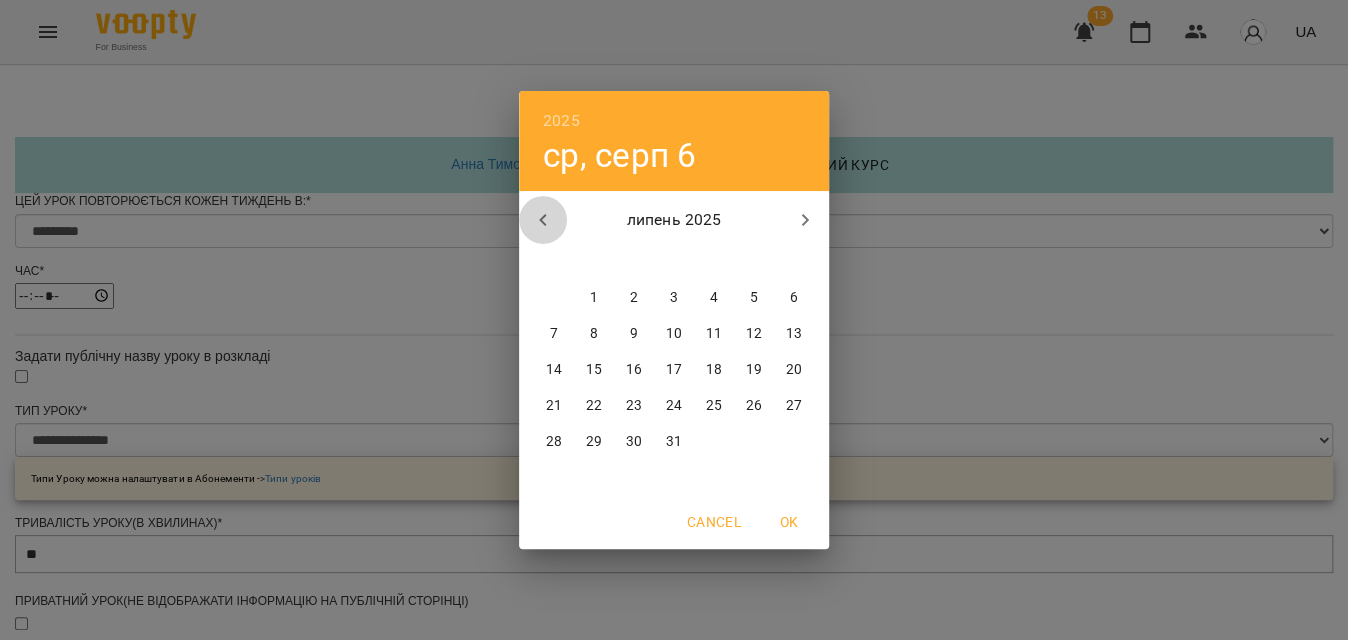 click at bounding box center (543, 220) 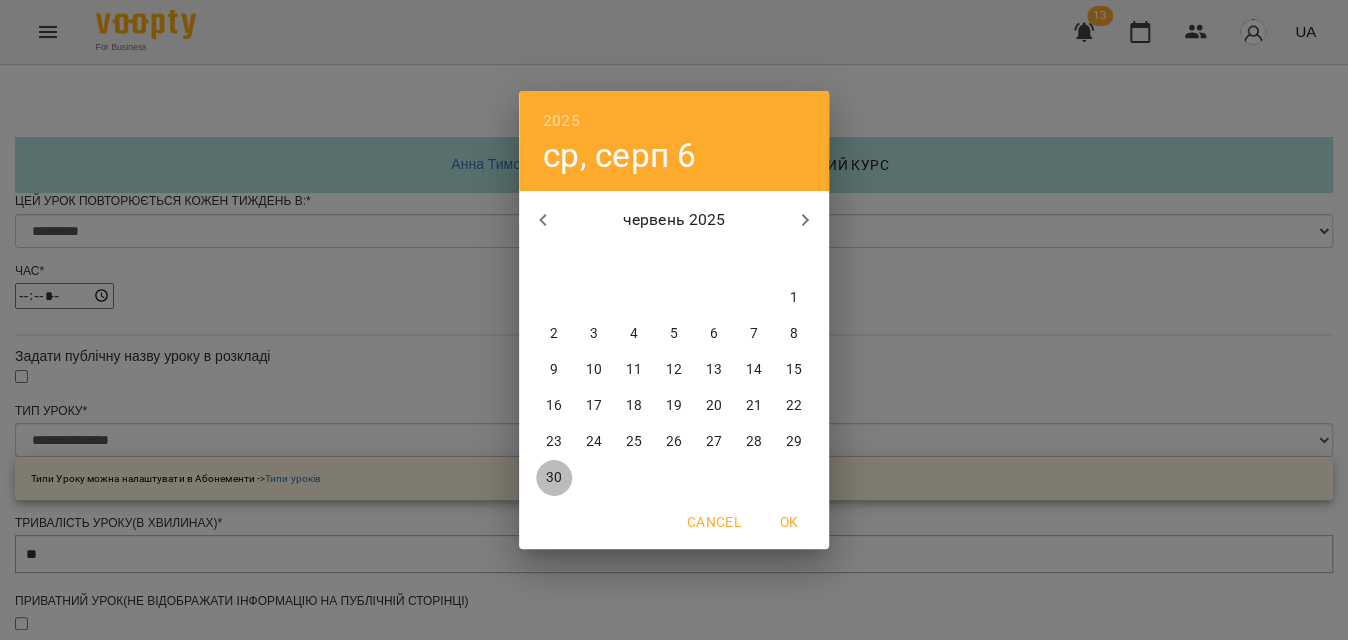 click on "30" at bounding box center (554, 478) 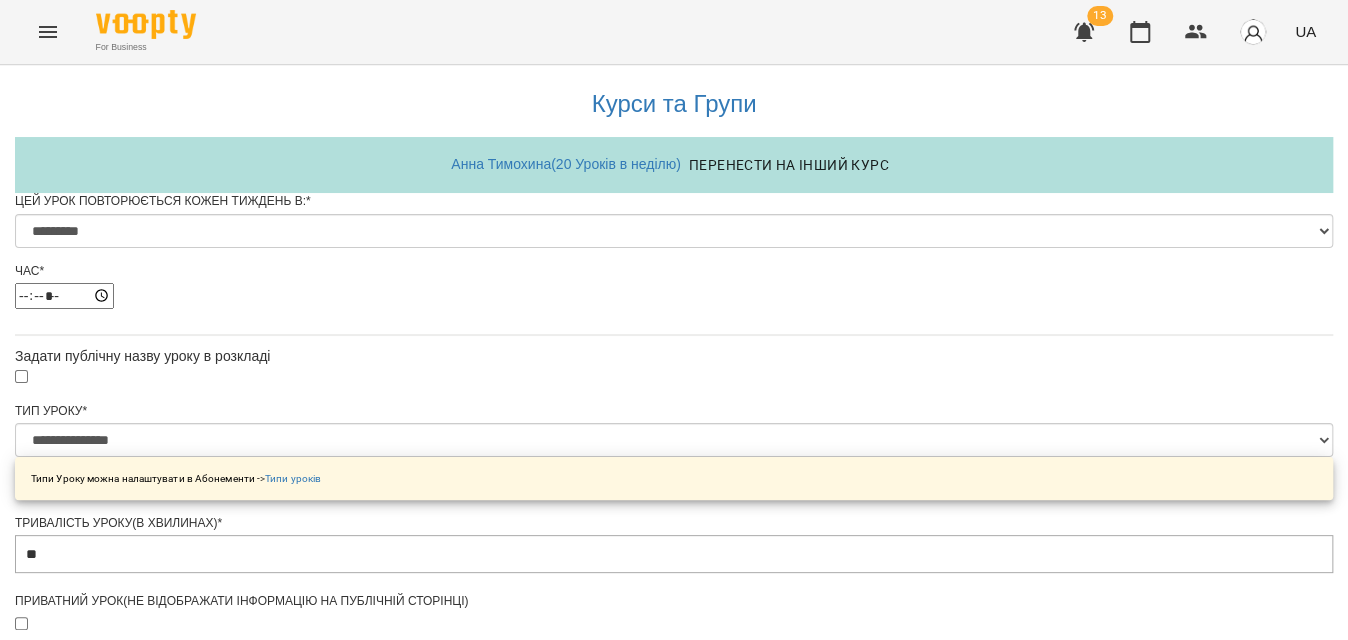 click on "Зберегти" at bounding box center [674, 1429] 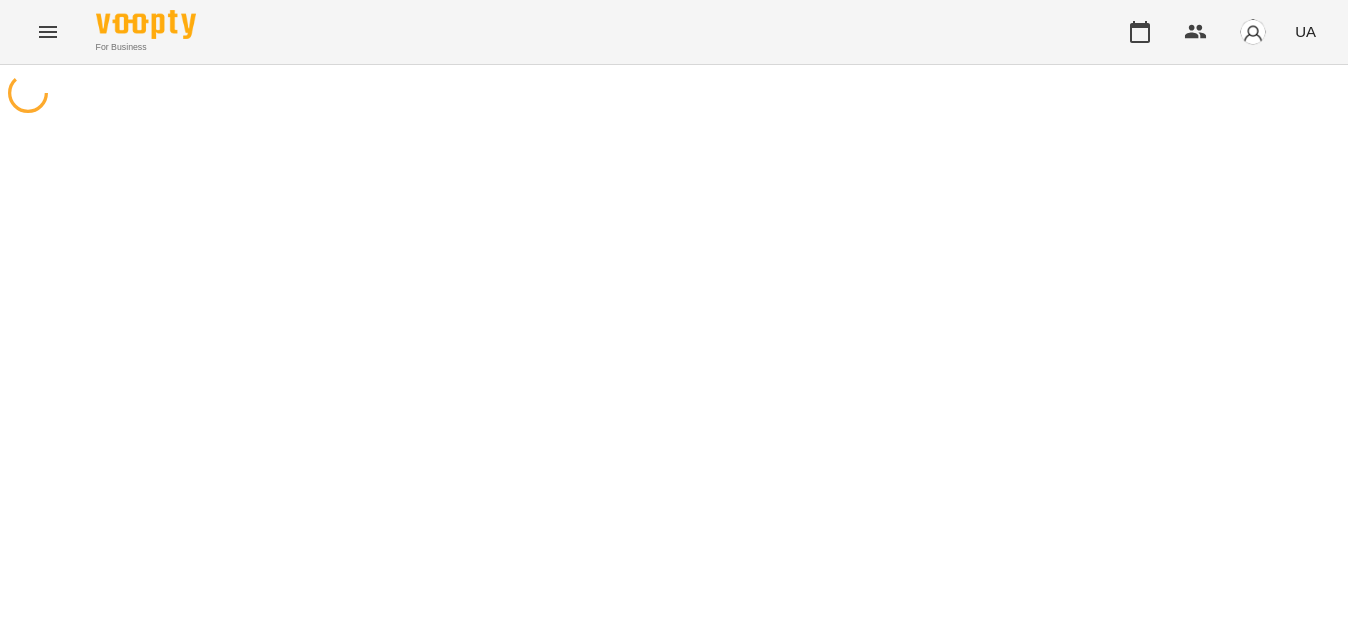 scroll, scrollTop: 0, scrollLeft: 0, axis: both 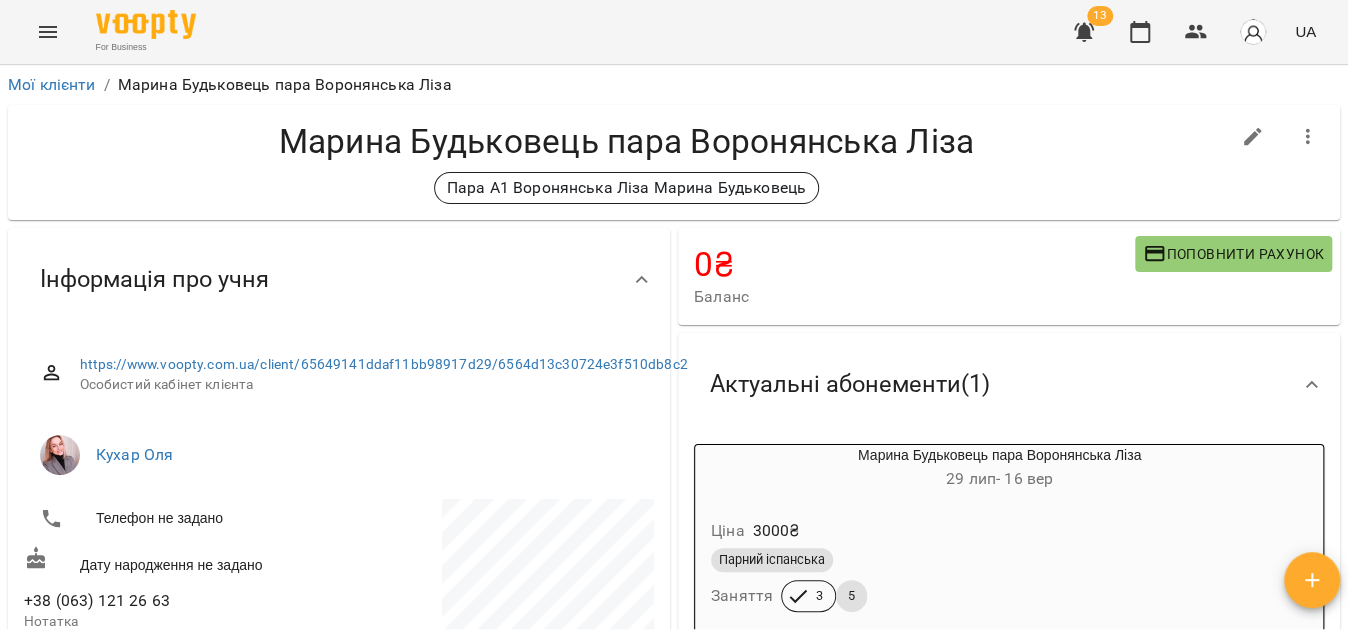 click at bounding box center (48, 32) 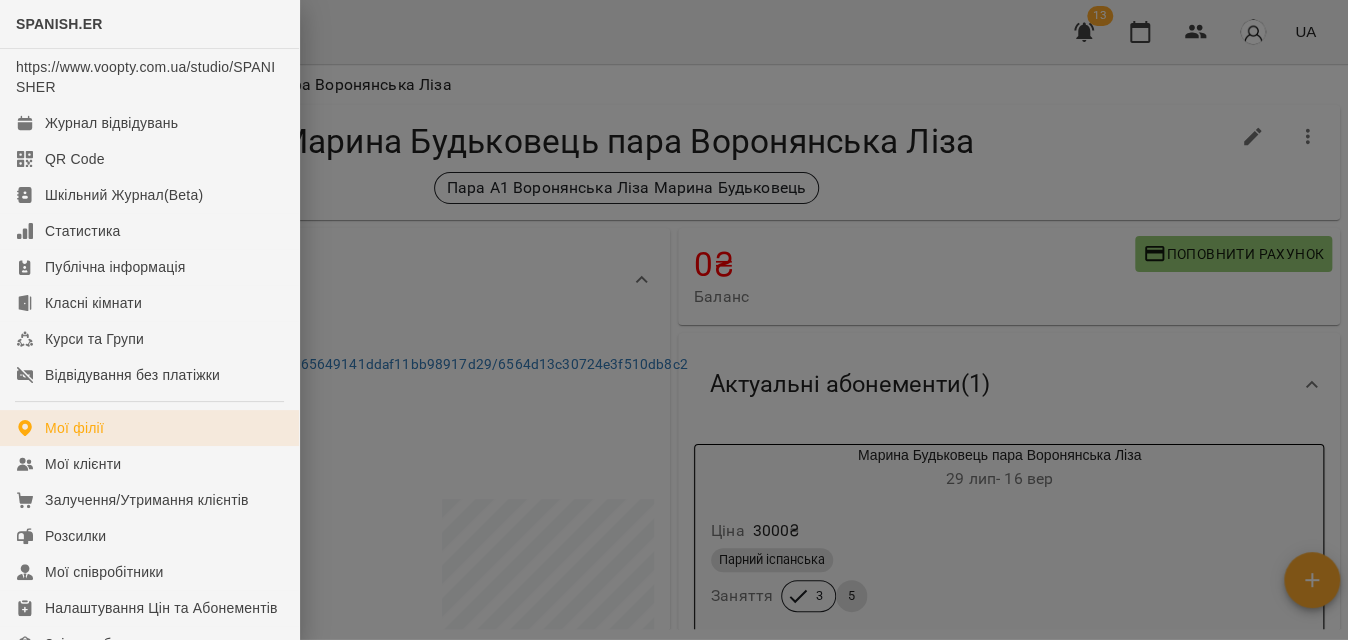 scroll, scrollTop: 272, scrollLeft: 0, axis: vertical 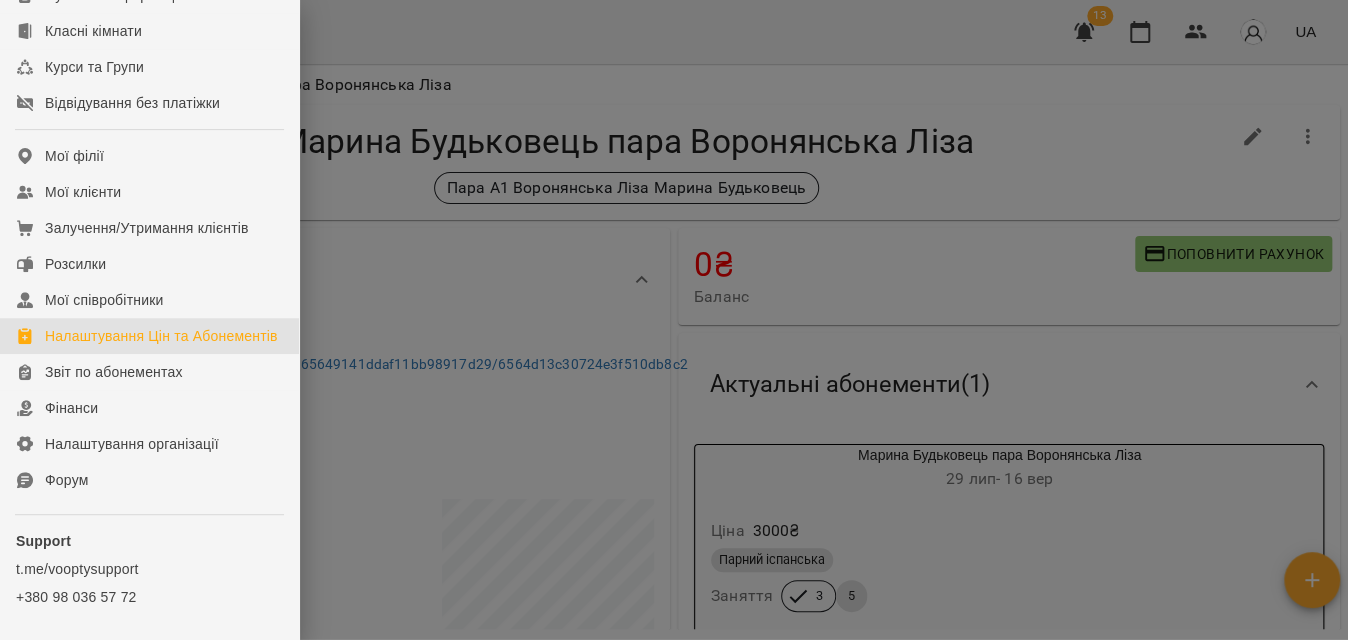 click on "Налаштування Цін та Абонементів" at bounding box center [161, 336] 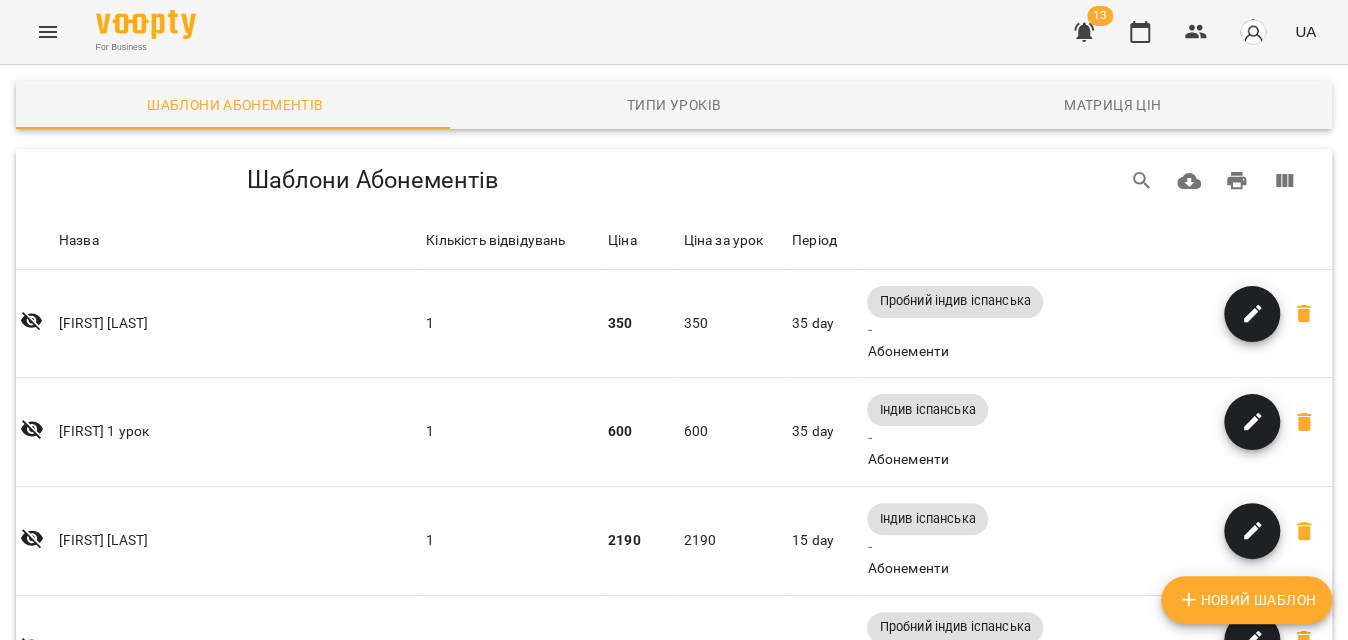 click at bounding box center (48, 32) 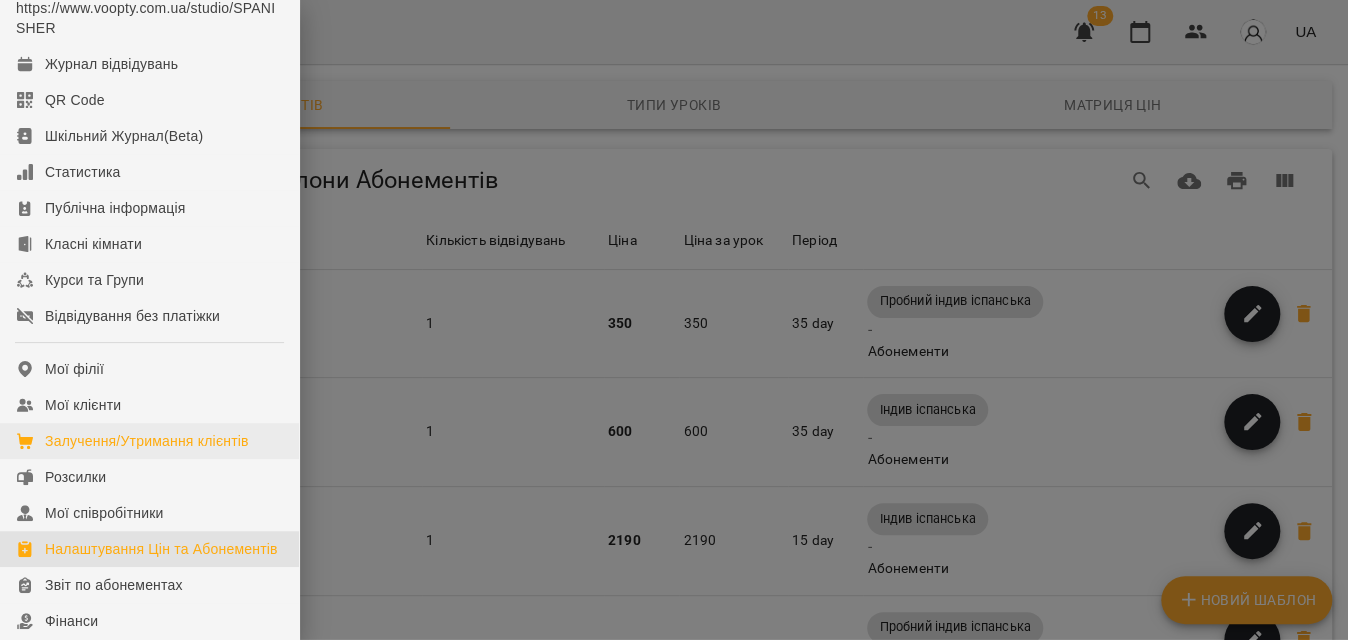 scroll, scrollTop: 90, scrollLeft: 0, axis: vertical 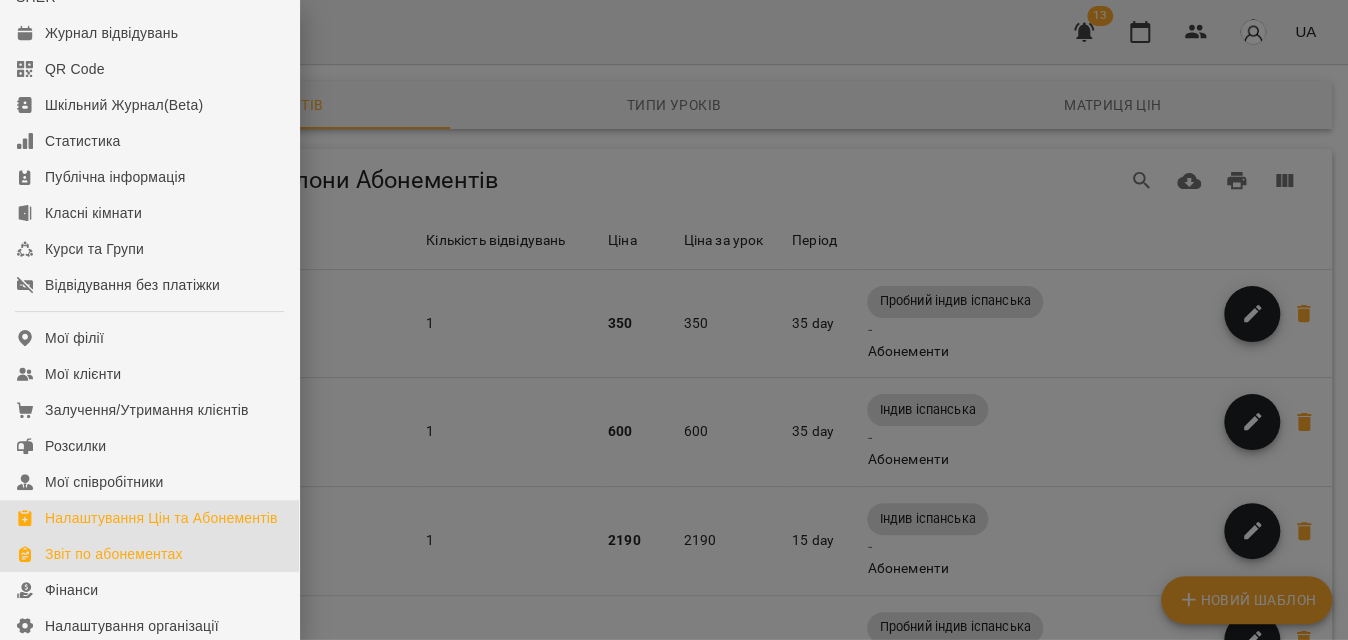 click on "Звіт по абонементах" at bounding box center (114, 554) 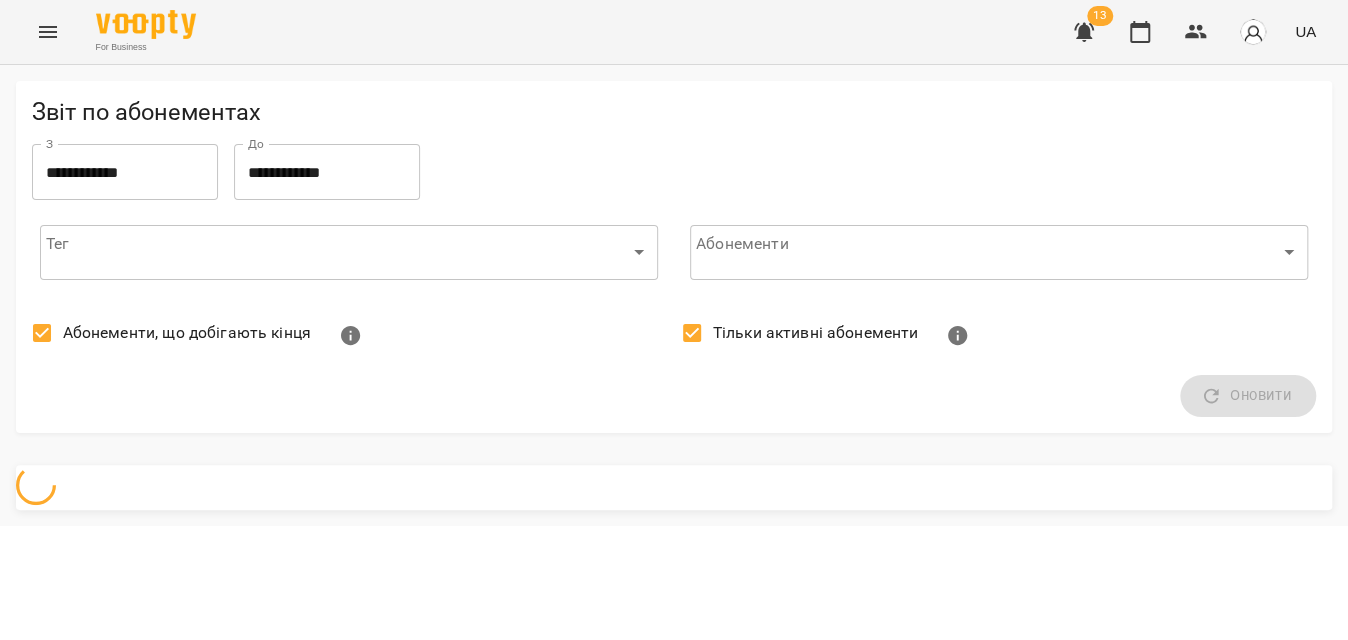 click on "Абонементи, що добігають кінця" at bounding box center (187, 333) 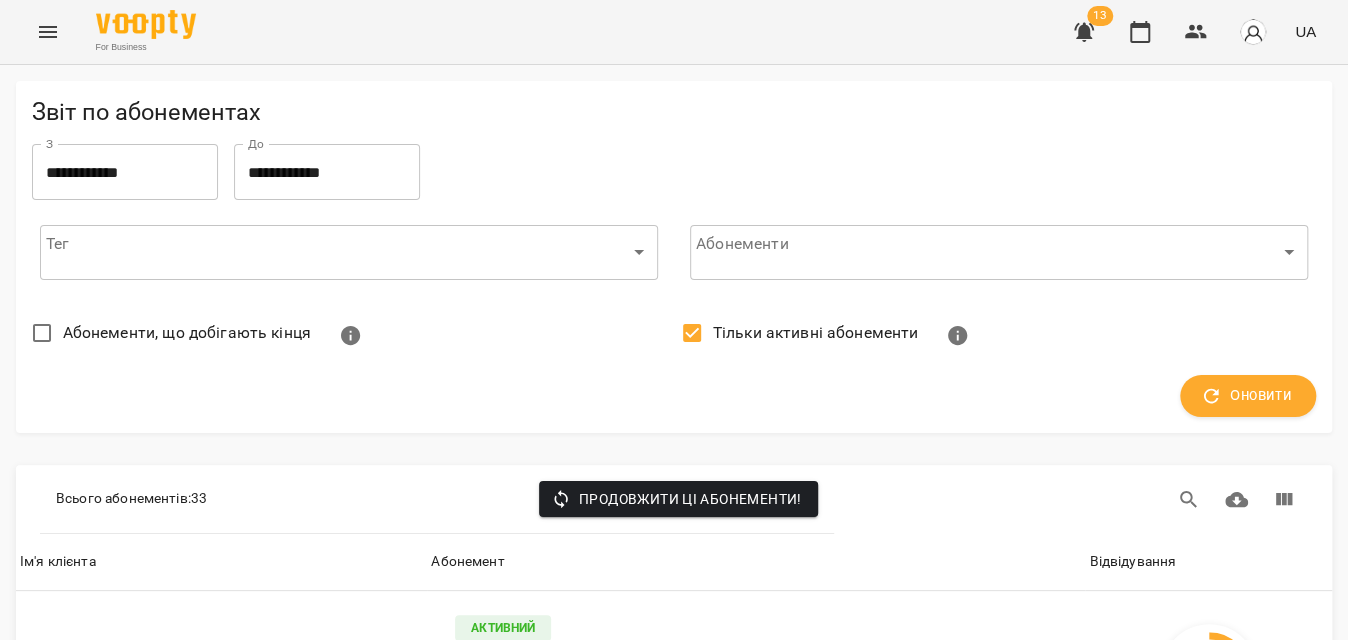 click on "Тільки активні абонементи" at bounding box center (816, 333) 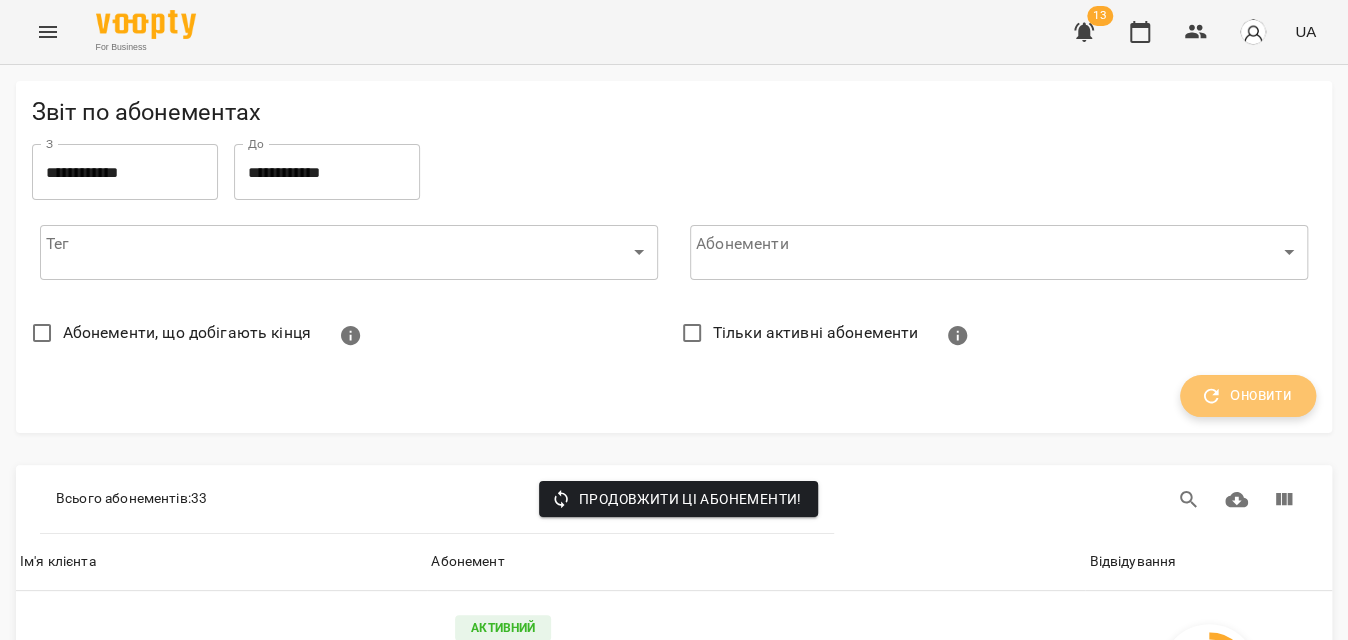 click on "Оновити" at bounding box center (1248, 396) 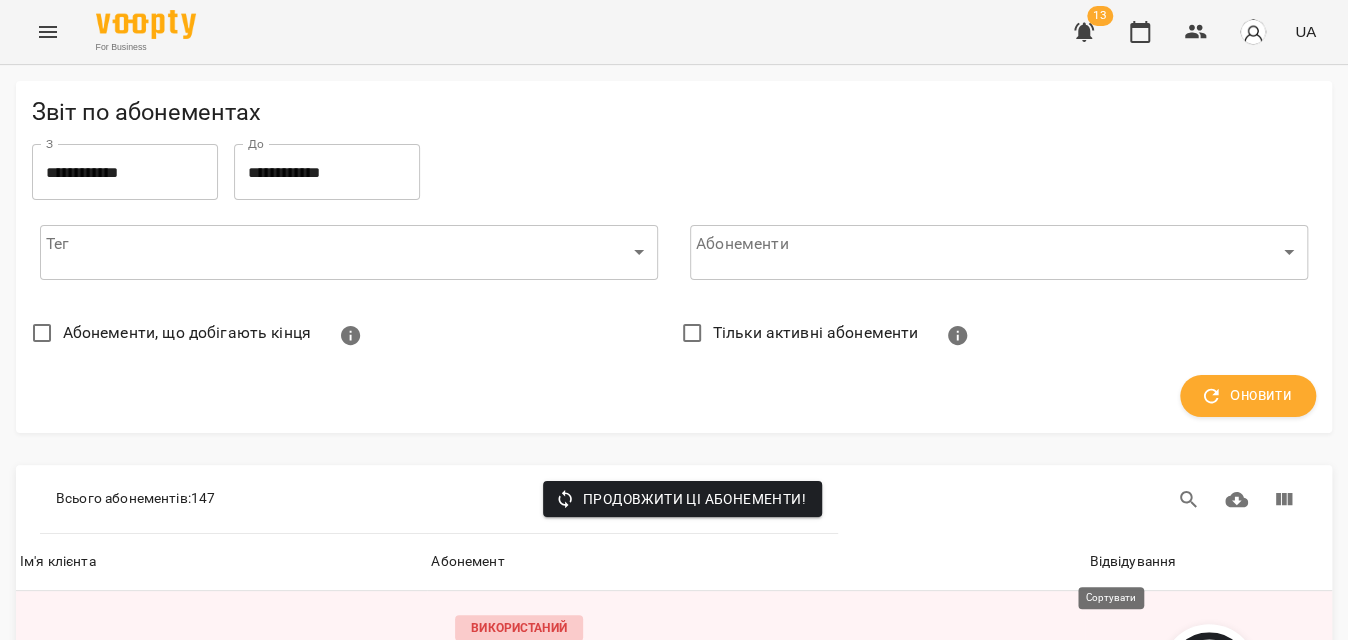 click on "Відвідування" at bounding box center [1132, 562] 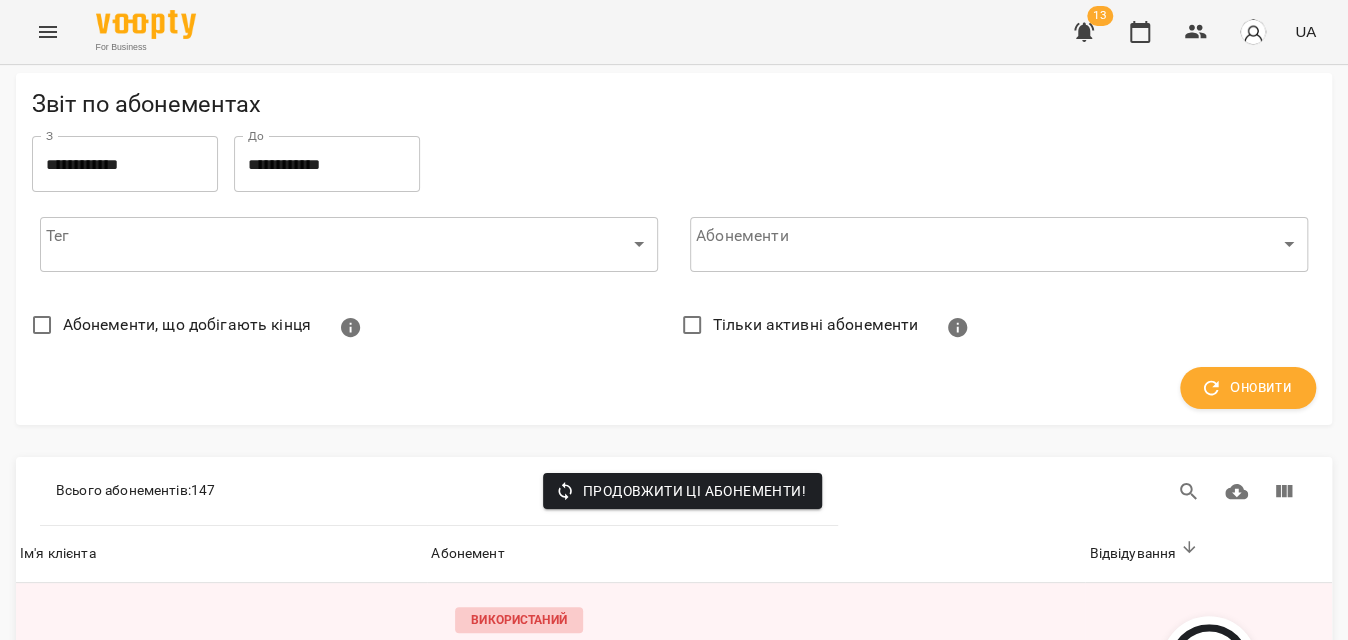 scroll, scrollTop: 3000, scrollLeft: 0, axis: vertical 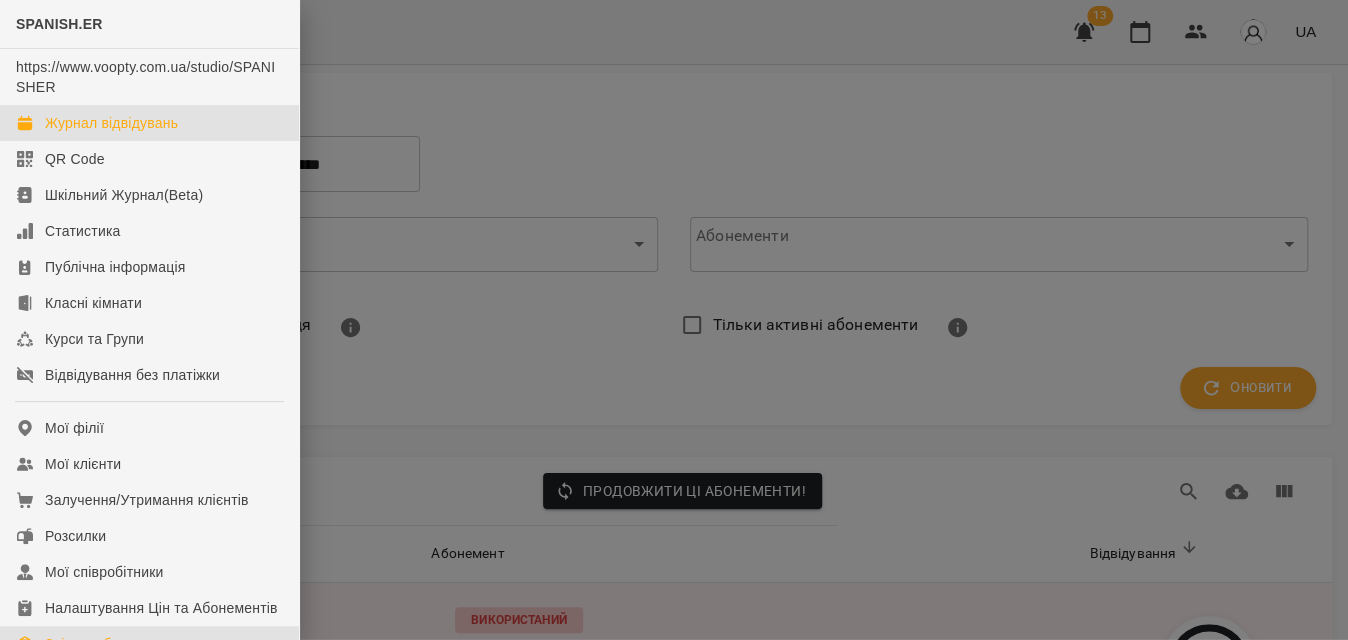 click on "Журнал відвідувань" at bounding box center [111, 123] 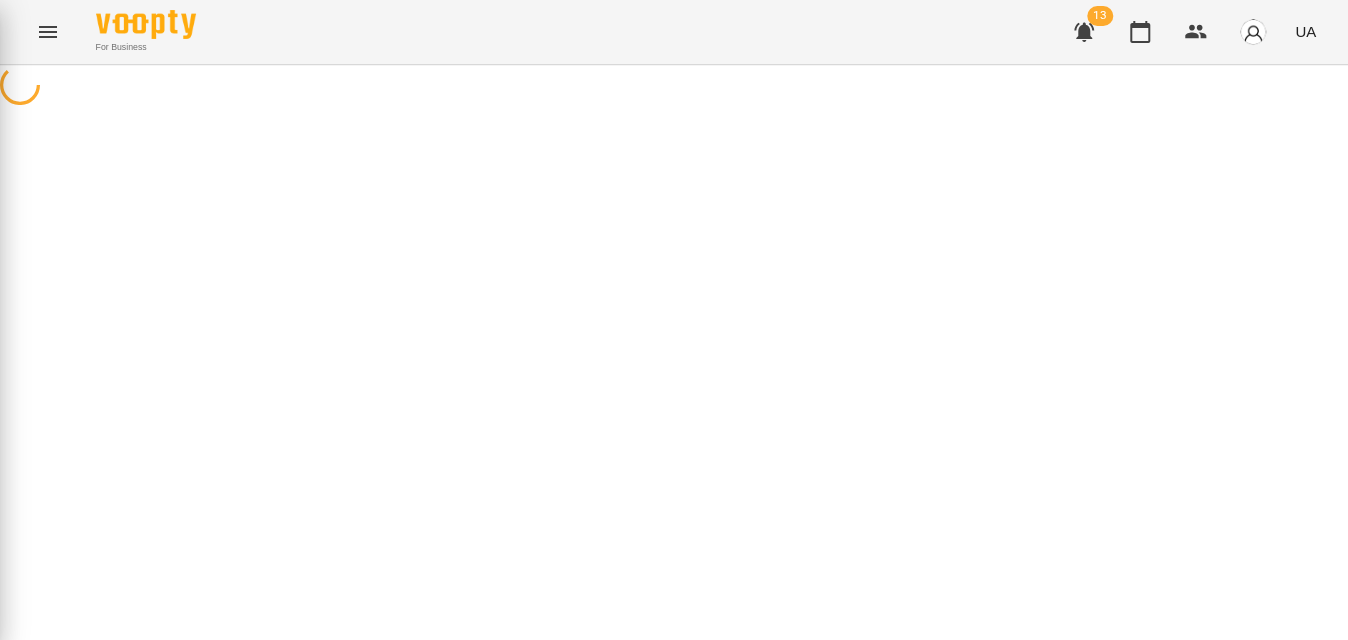 scroll, scrollTop: 0, scrollLeft: 0, axis: both 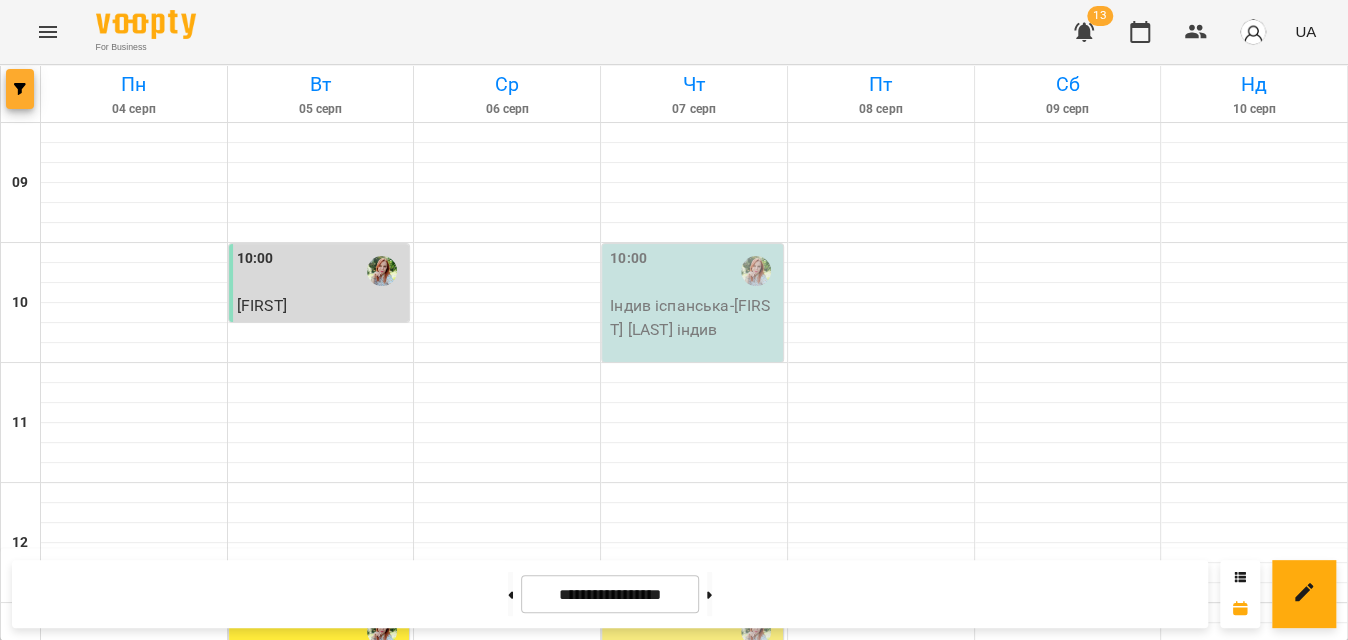click at bounding box center (20, 89) 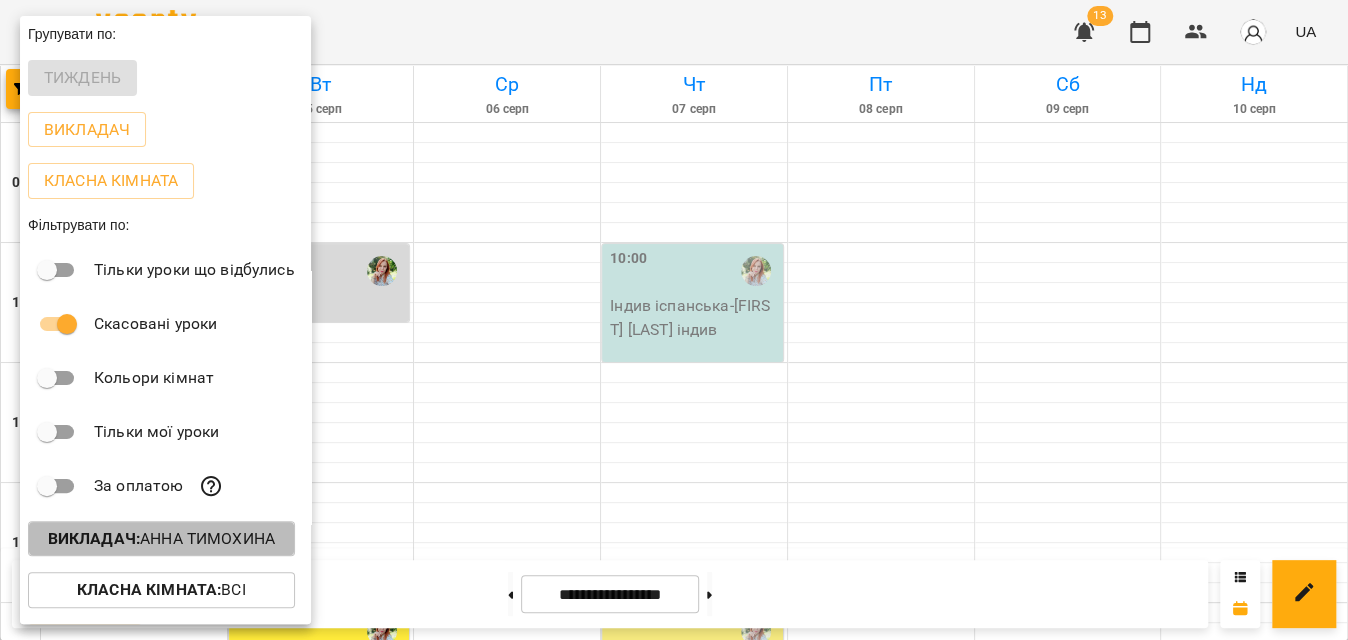 click on "Викладач : [FIRST] [LAST]" at bounding box center [161, 539] 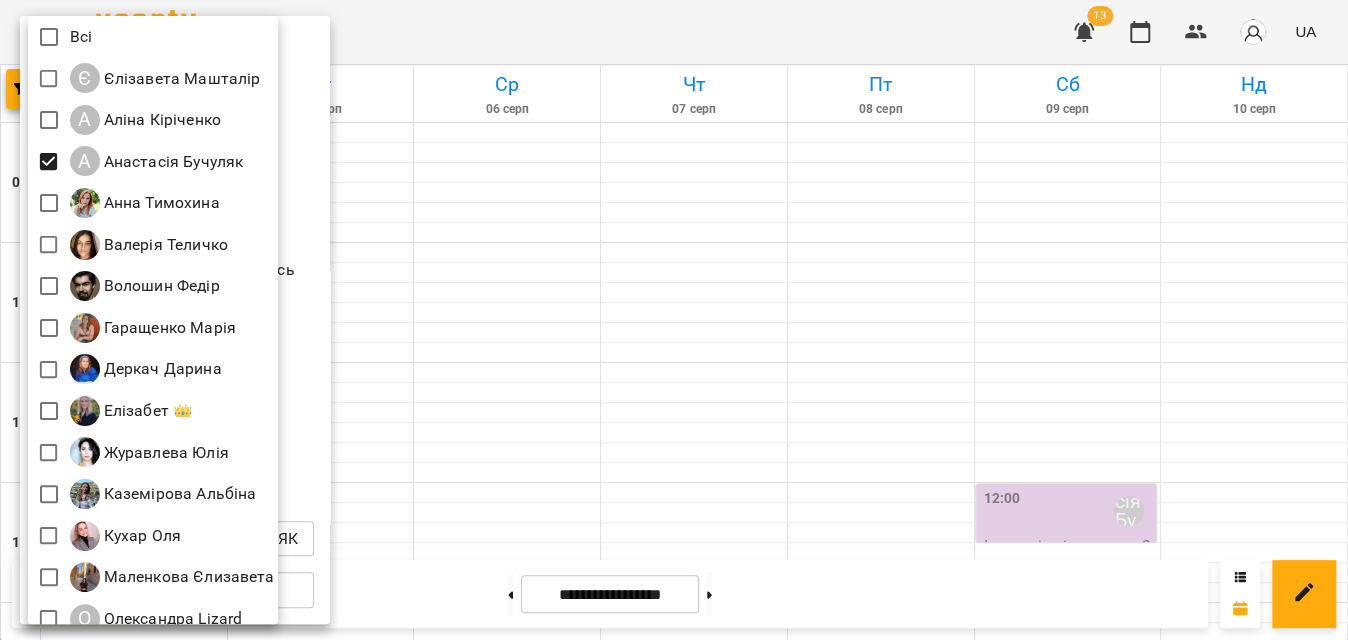 click at bounding box center [674, 320] 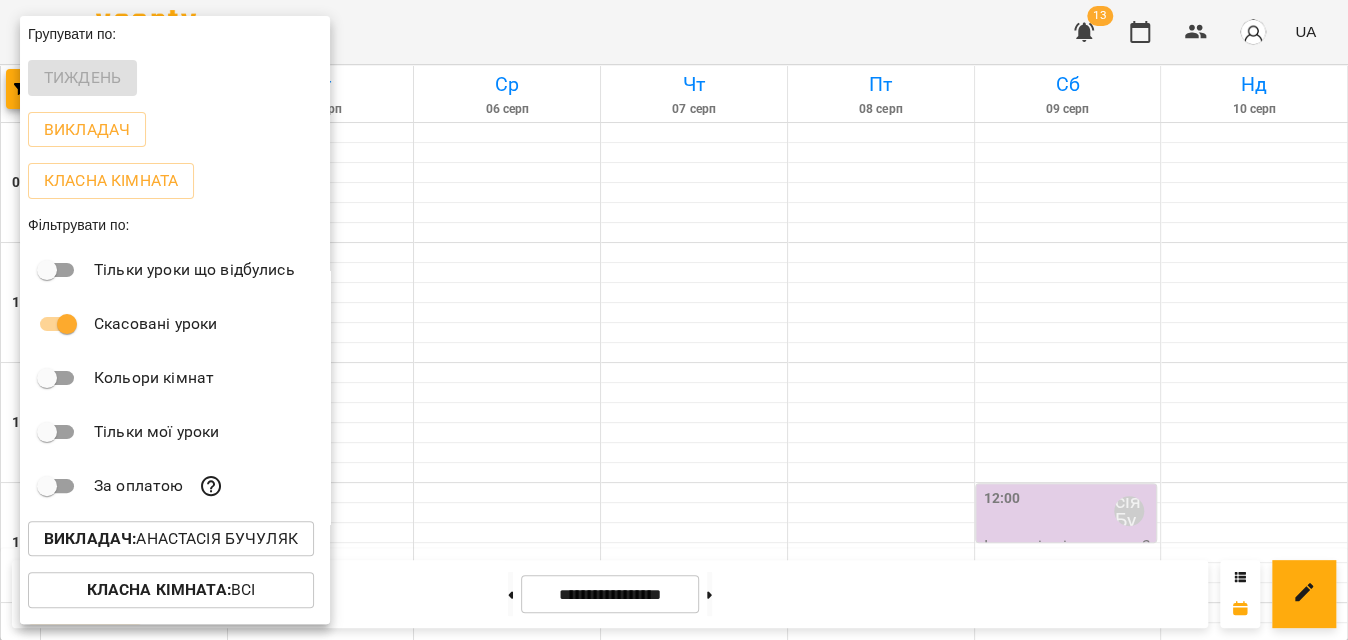 click at bounding box center (674, 320) 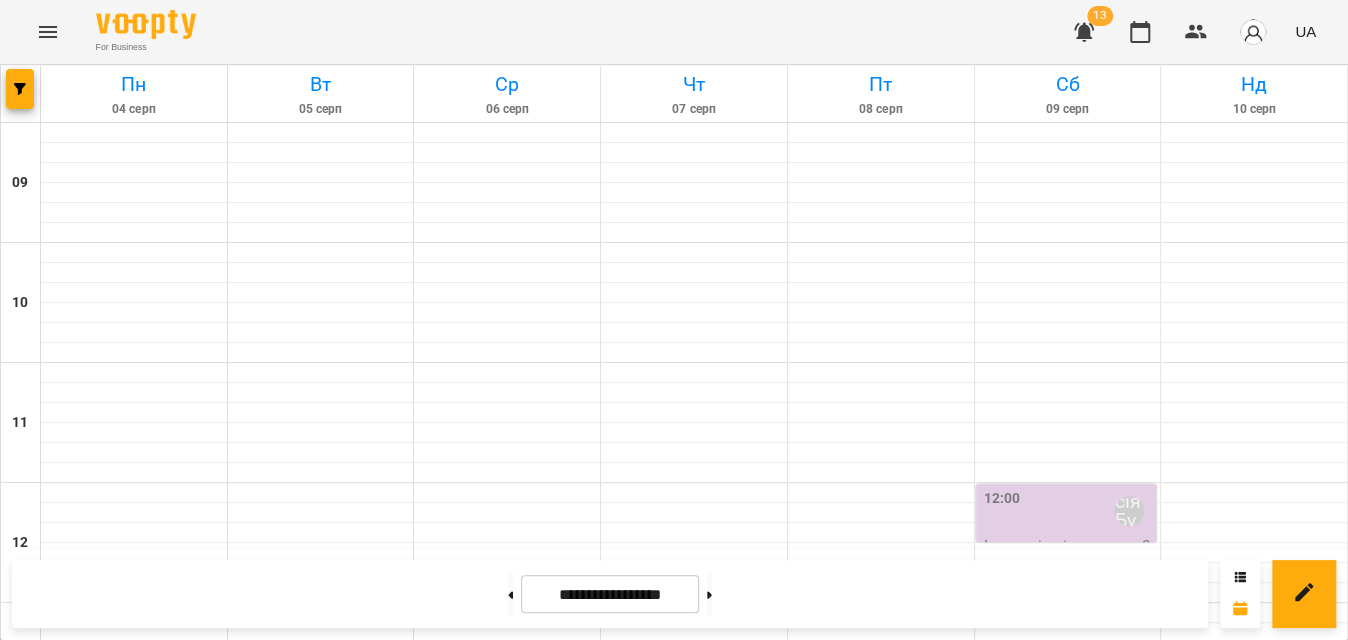 scroll, scrollTop: 909, scrollLeft: 0, axis: vertical 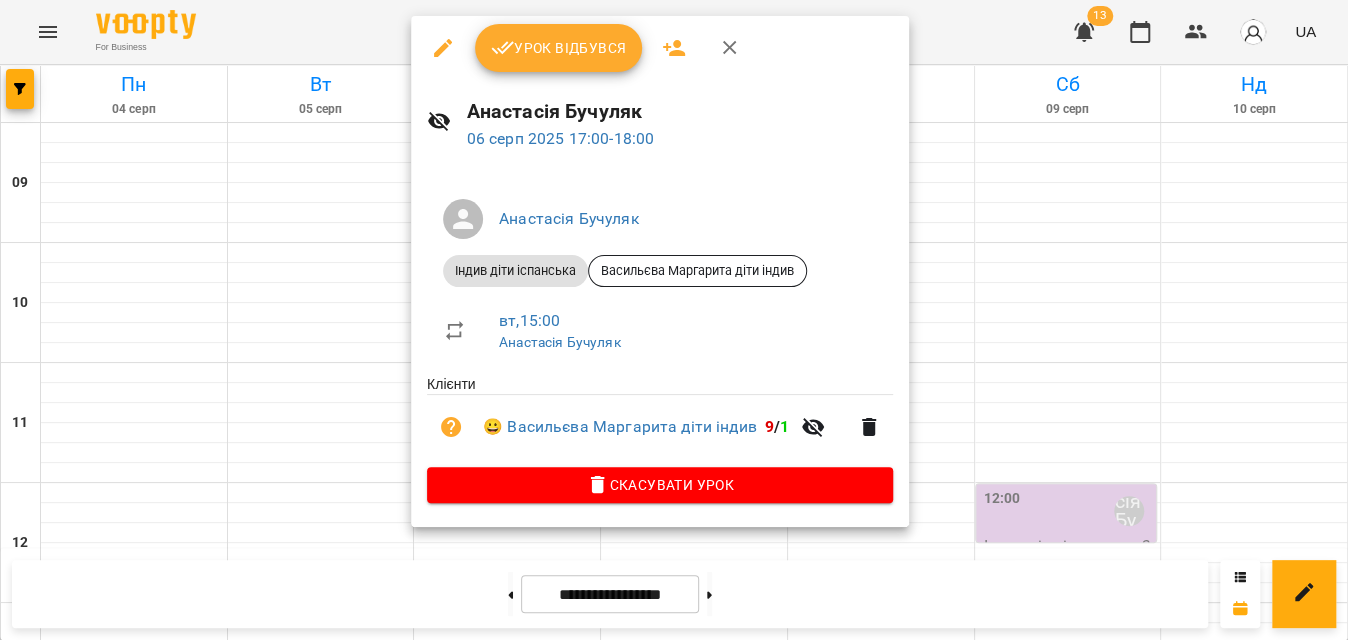 click on "Урок відбувся" at bounding box center [559, 48] 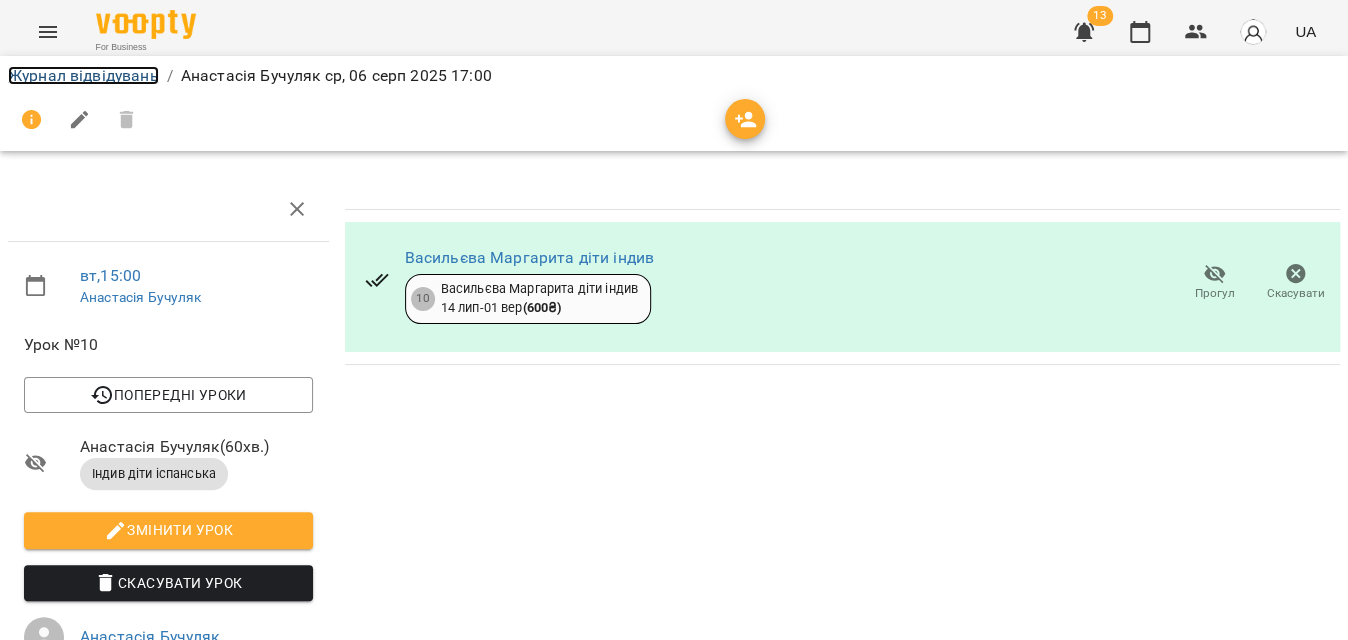 click on "Журнал відвідувань" at bounding box center (83, 75) 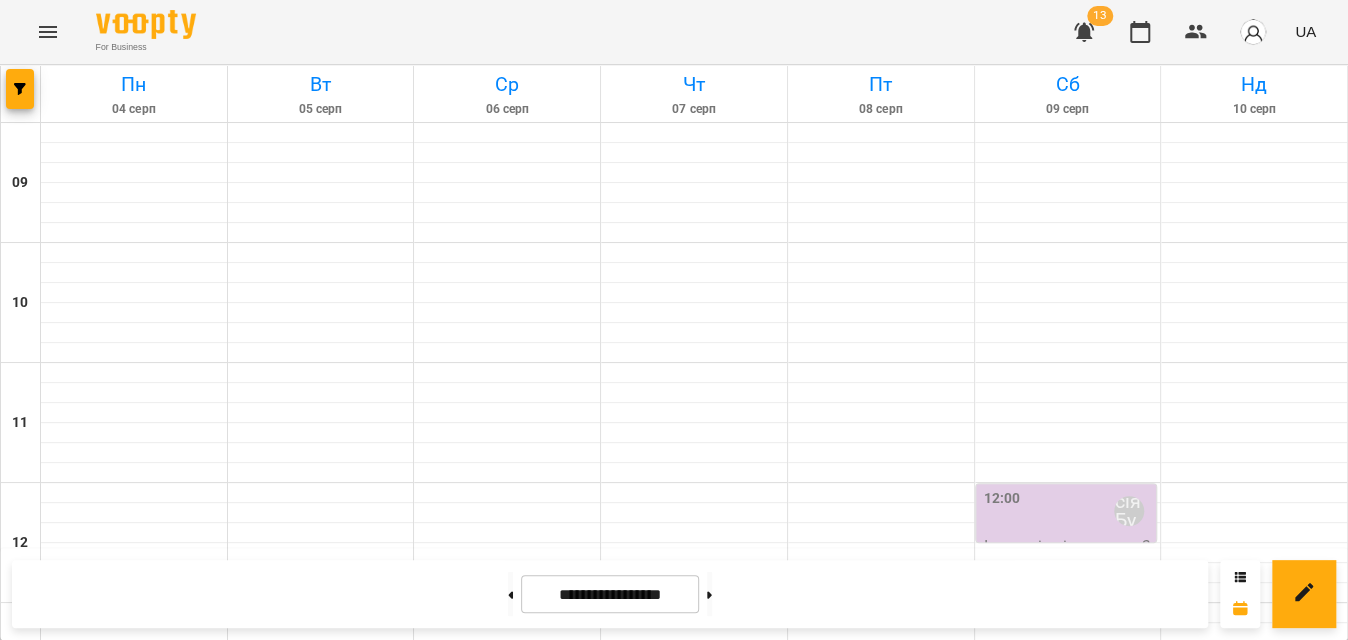 scroll, scrollTop: 909, scrollLeft: 0, axis: vertical 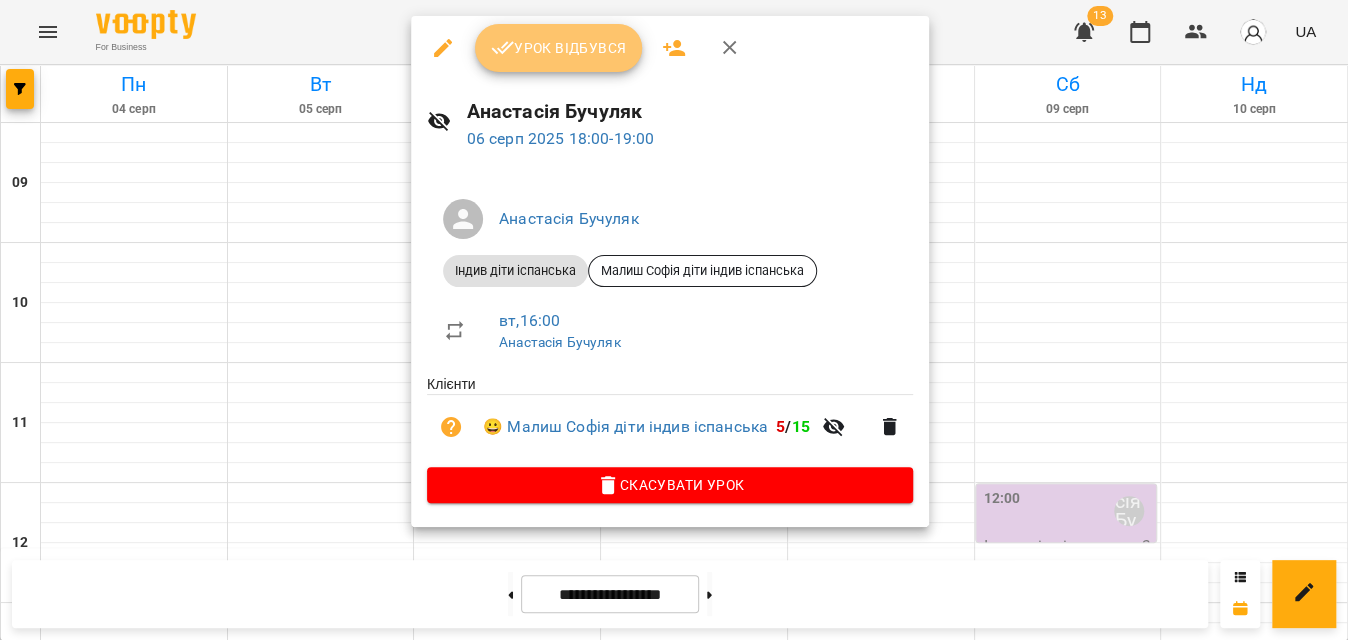 click on "Урок відбувся" at bounding box center (559, 48) 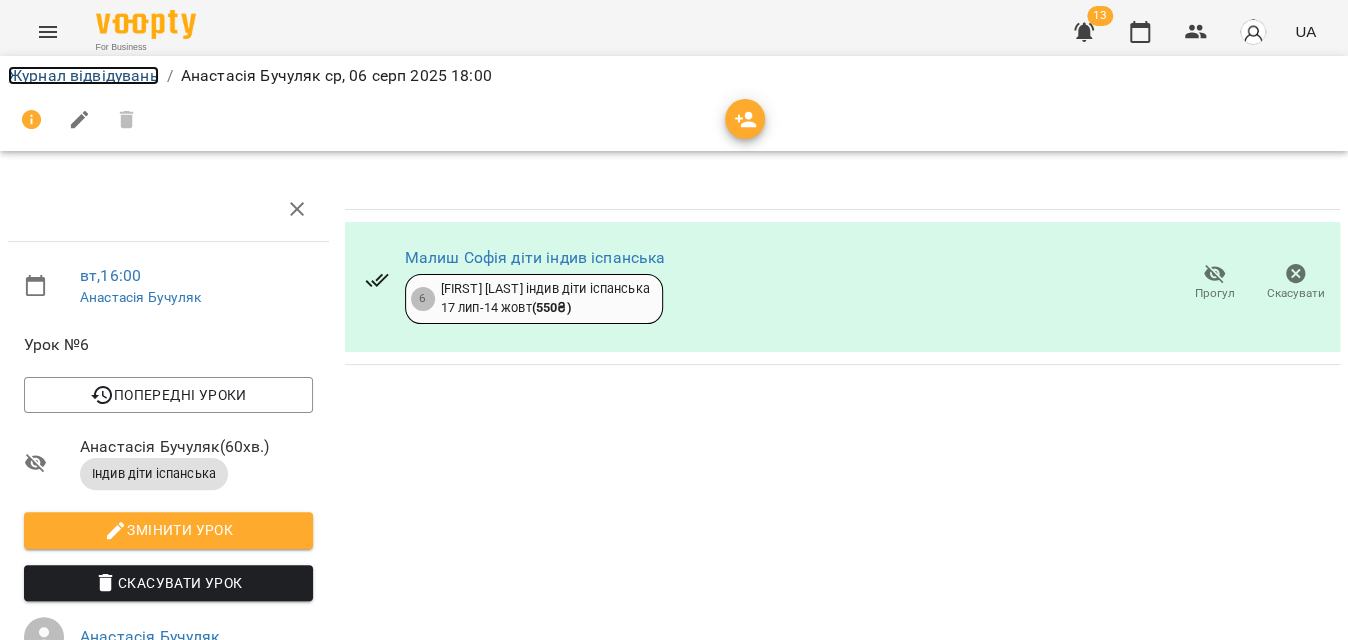 click on "Журнал відвідувань" at bounding box center (83, 75) 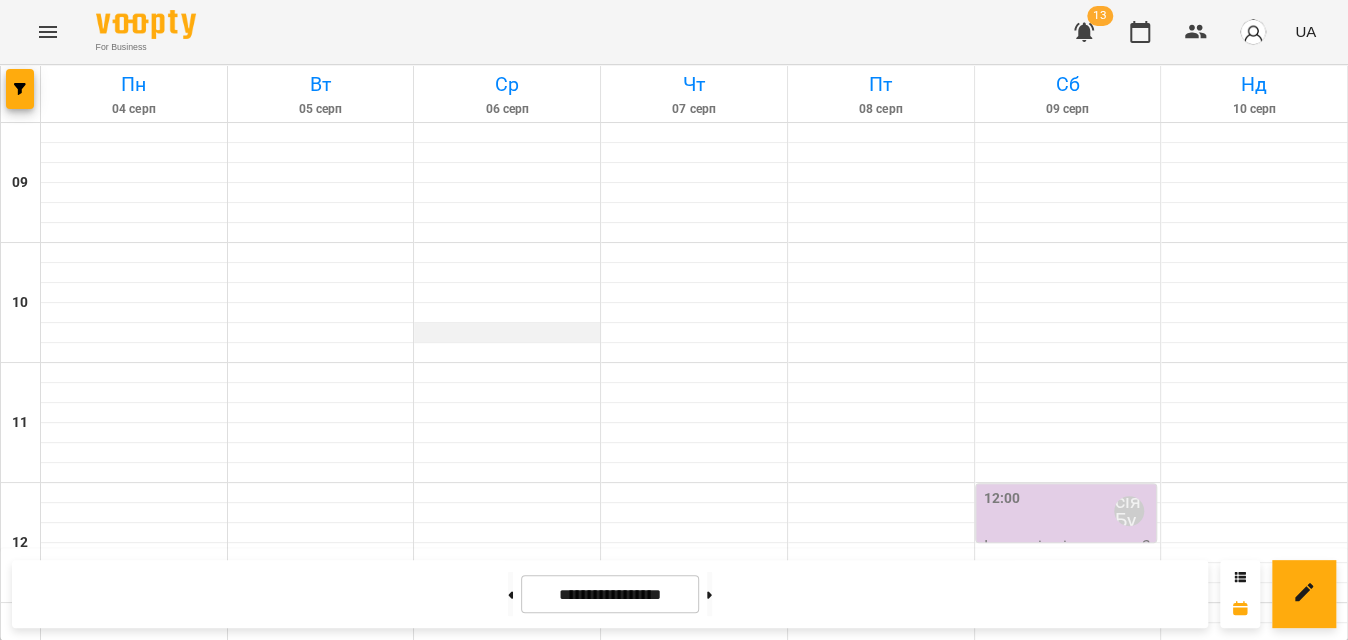 scroll, scrollTop: 1132, scrollLeft: 0, axis: vertical 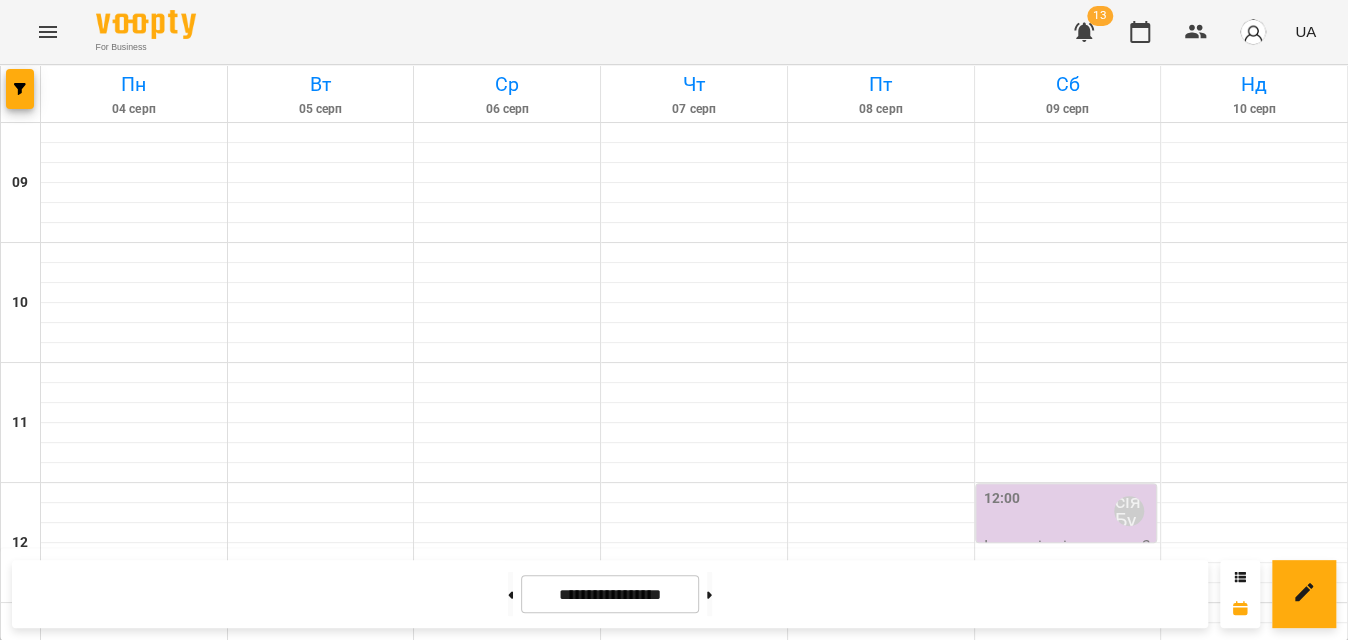 click on "Індив діти іспанська - Таїсія діти" at bounding box center [507, 1517] 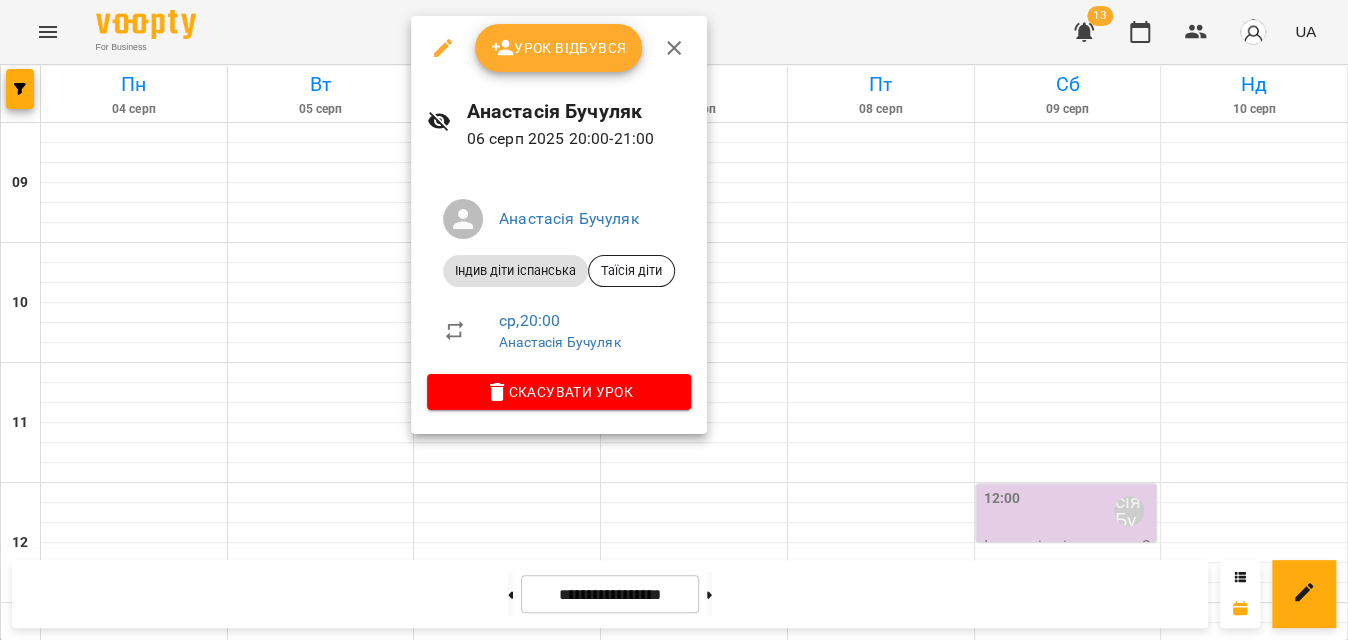 click on "Урок відбувся" at bounding box center (559, 48) 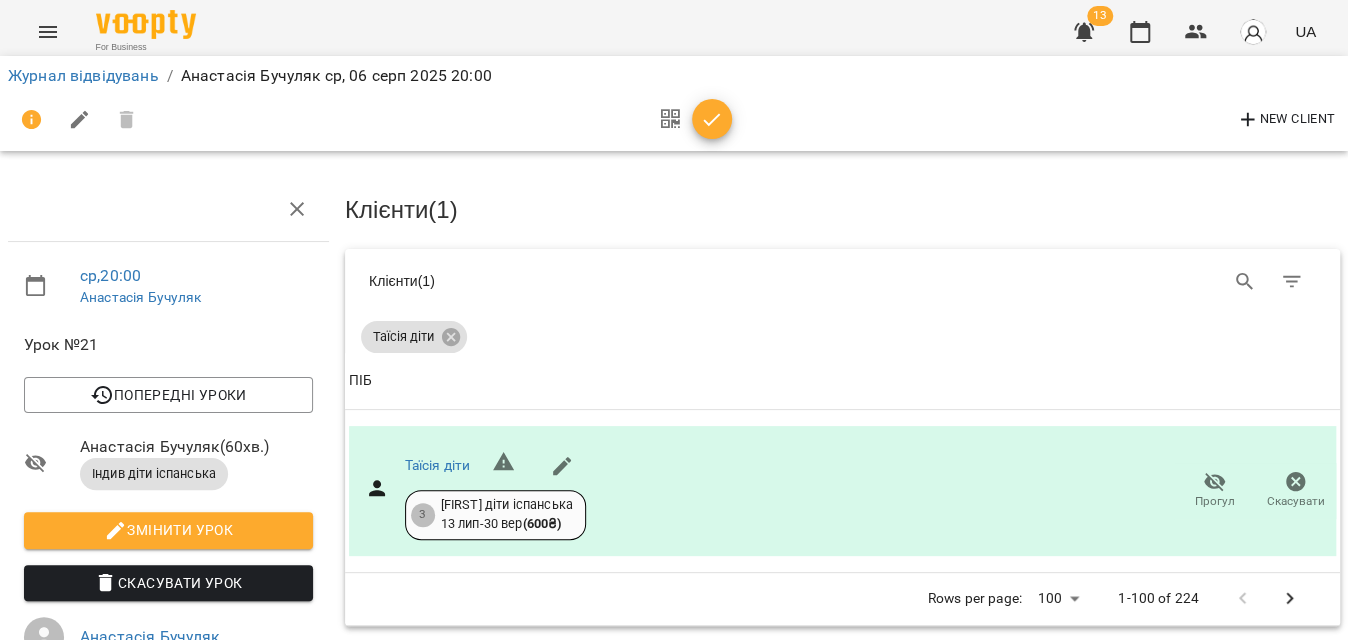click 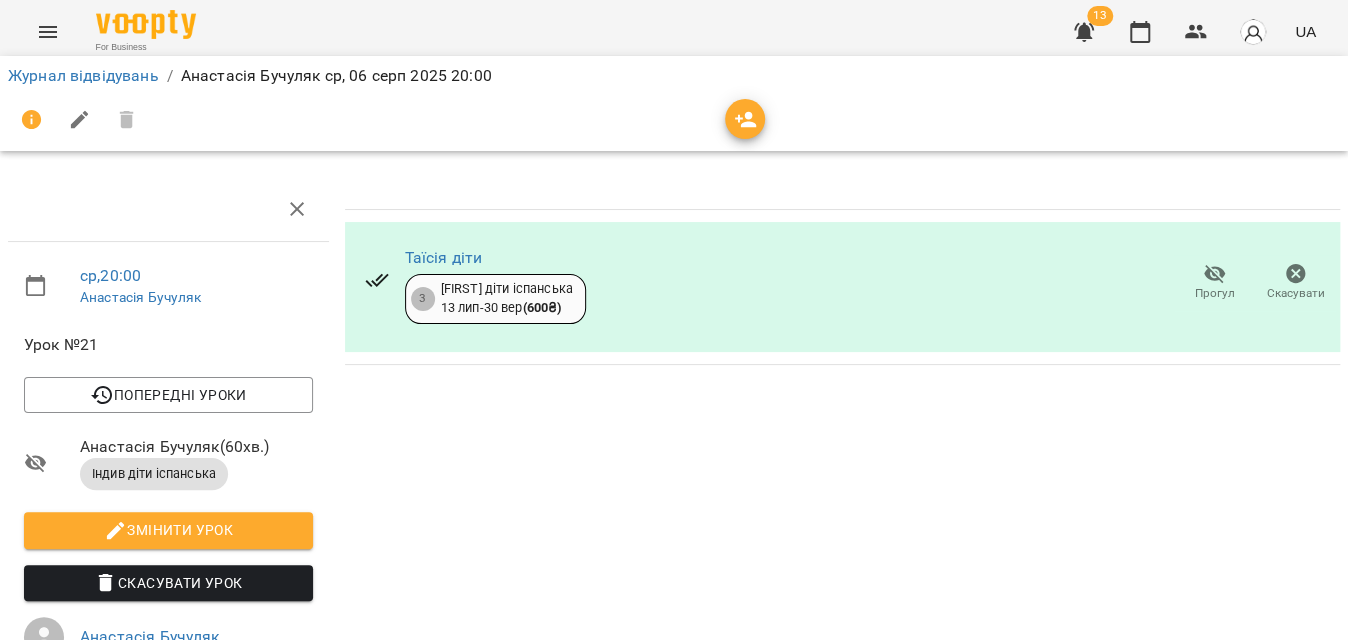 click 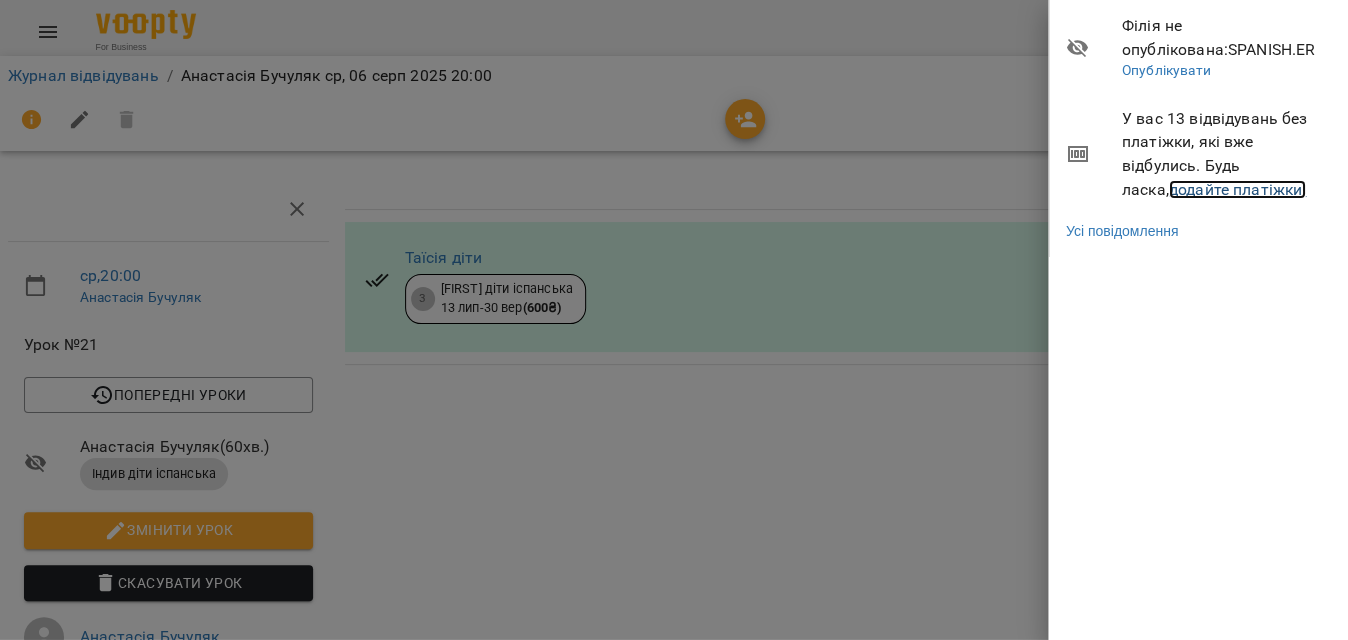 click on "додайте платіжки!" at bounding box center (1238, 189) 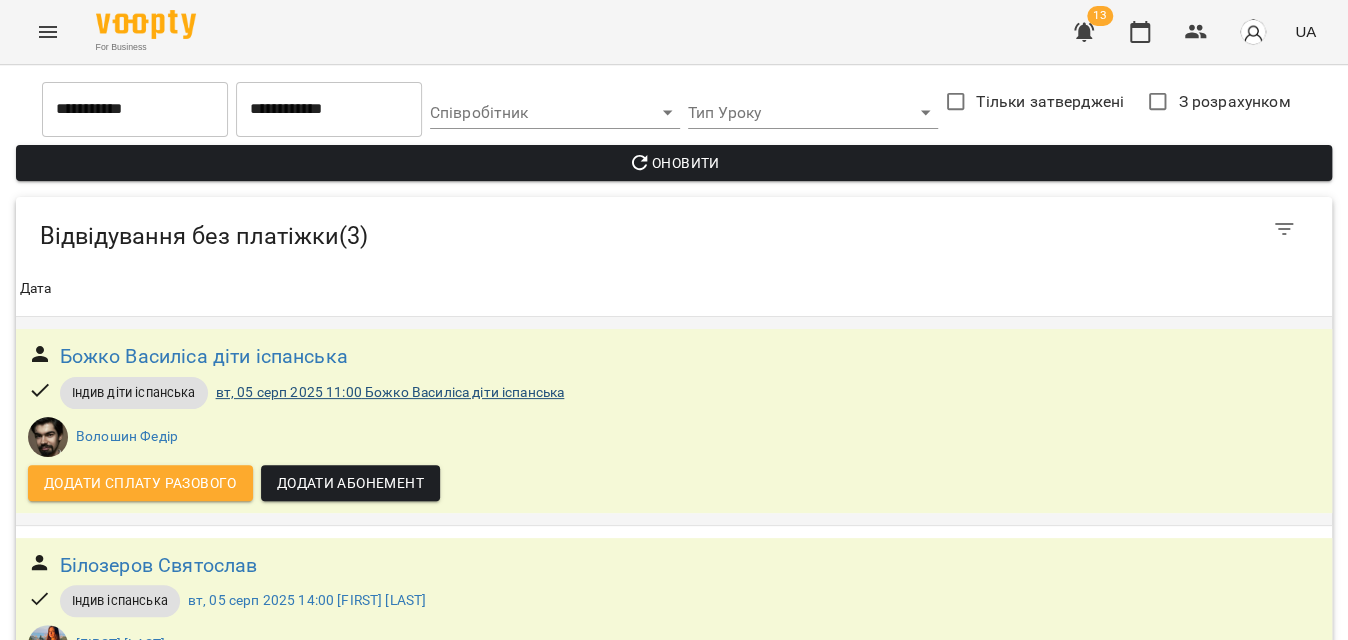 scroll, scrollTop: 317, scrollLeft: 0, axis: vertical 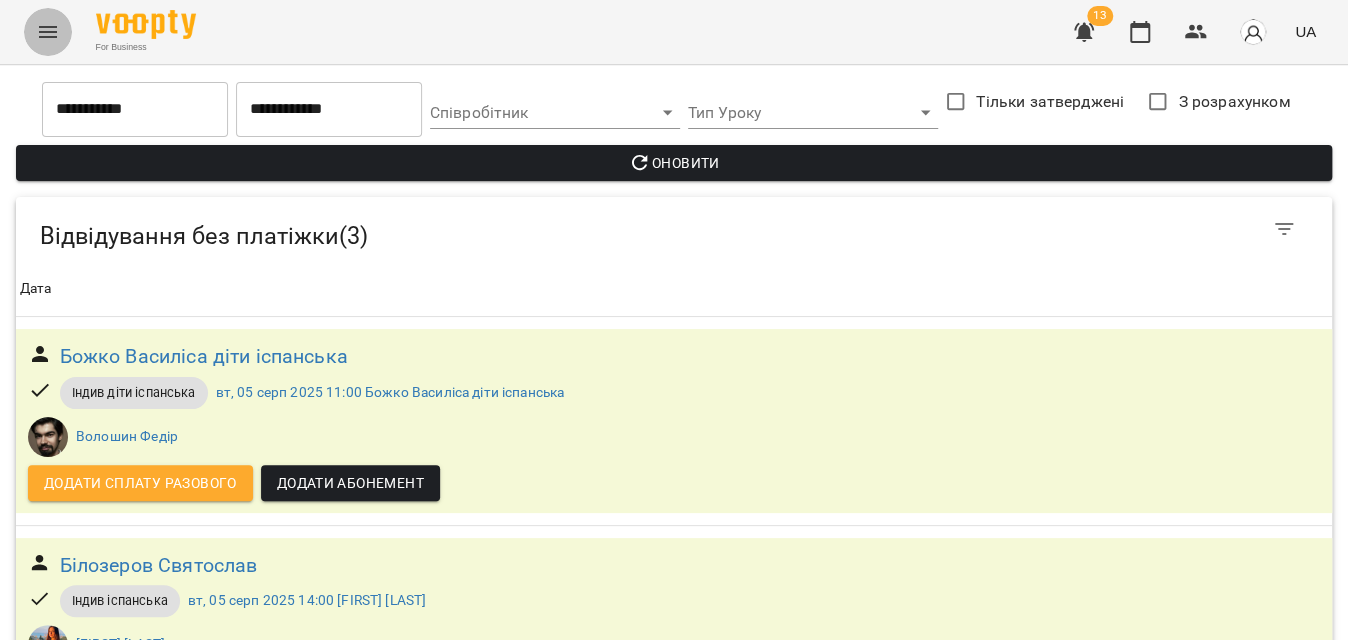 click at bounding box center [48, 32] 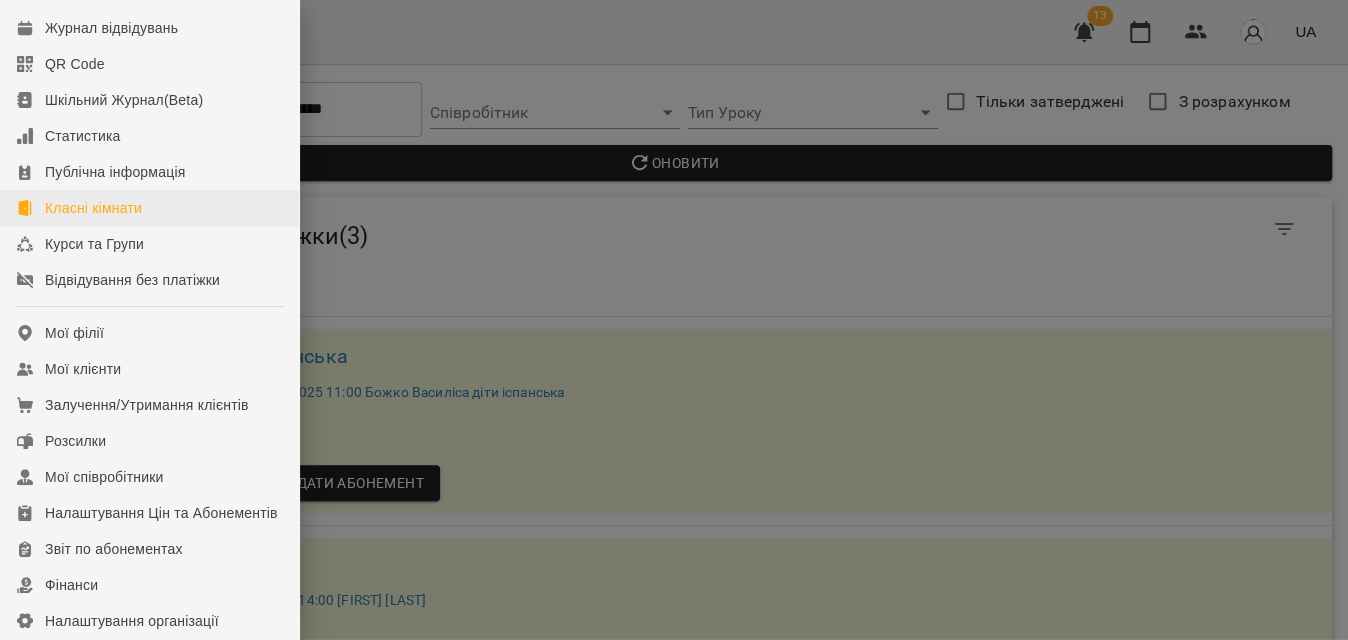 scroll, scrollTop: 181, scrollLeft: 0, axis: vertical 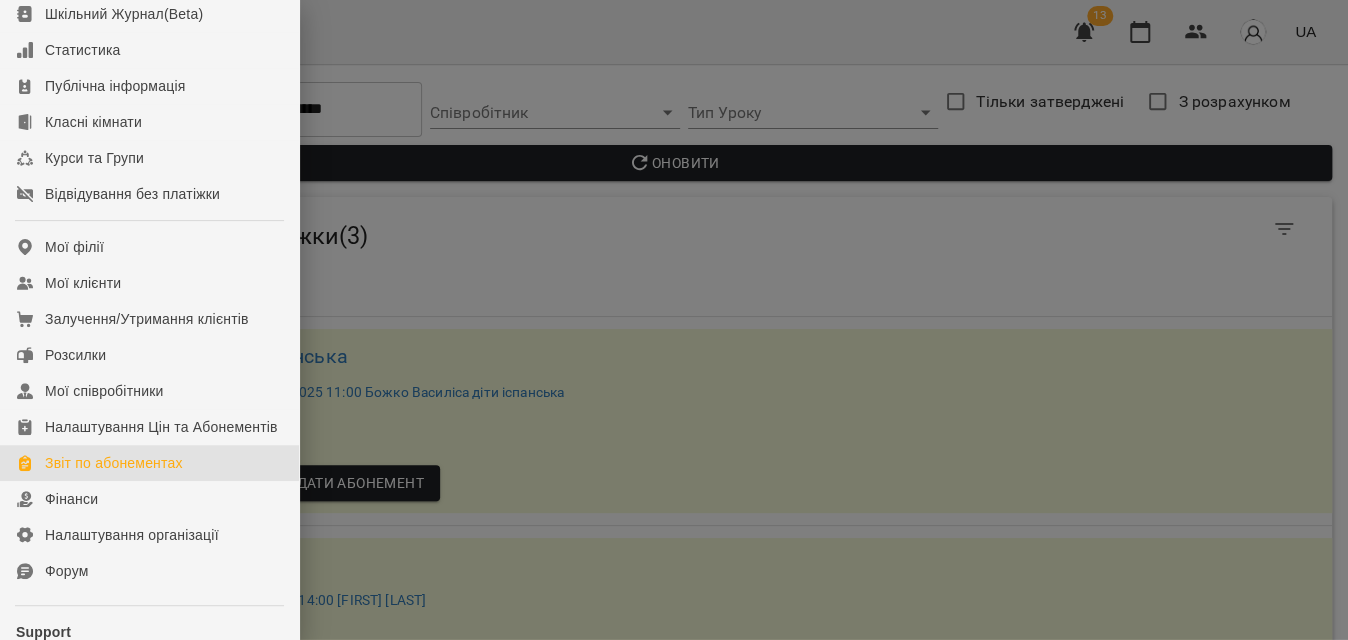 click on "Звіт по абонементах" at bounding box center (114, 463) 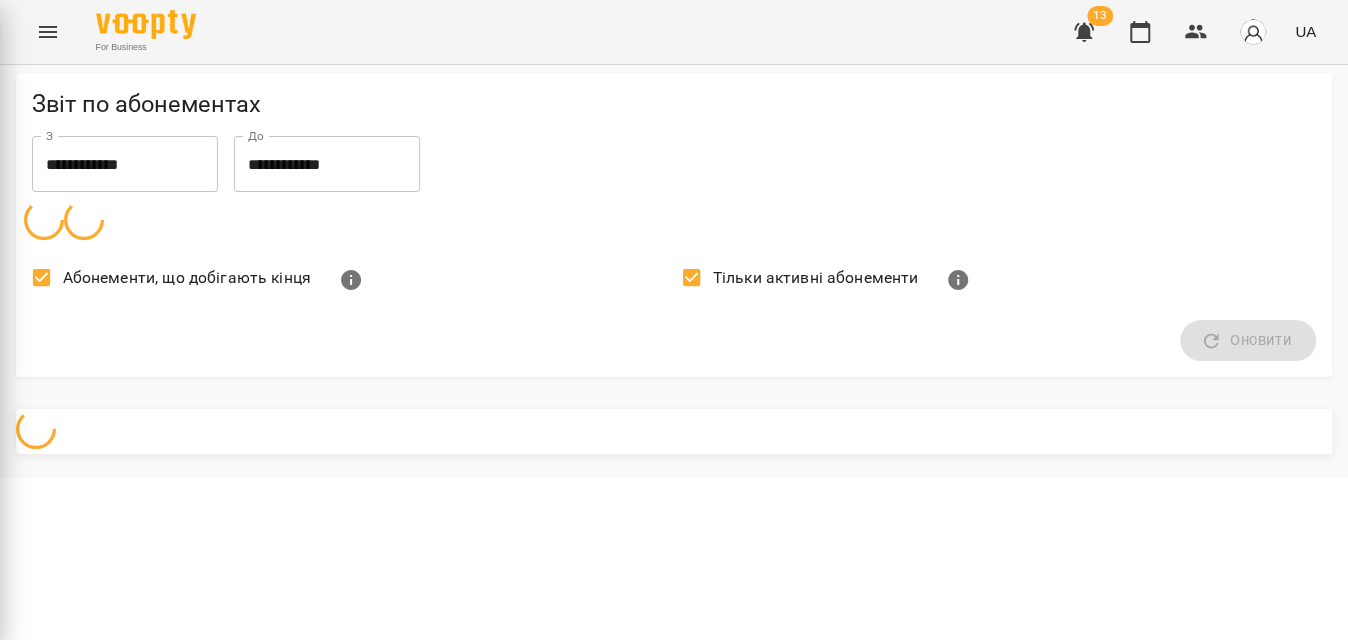 scroll, scrollTop: 0, scrollLeft: 0, axis: both 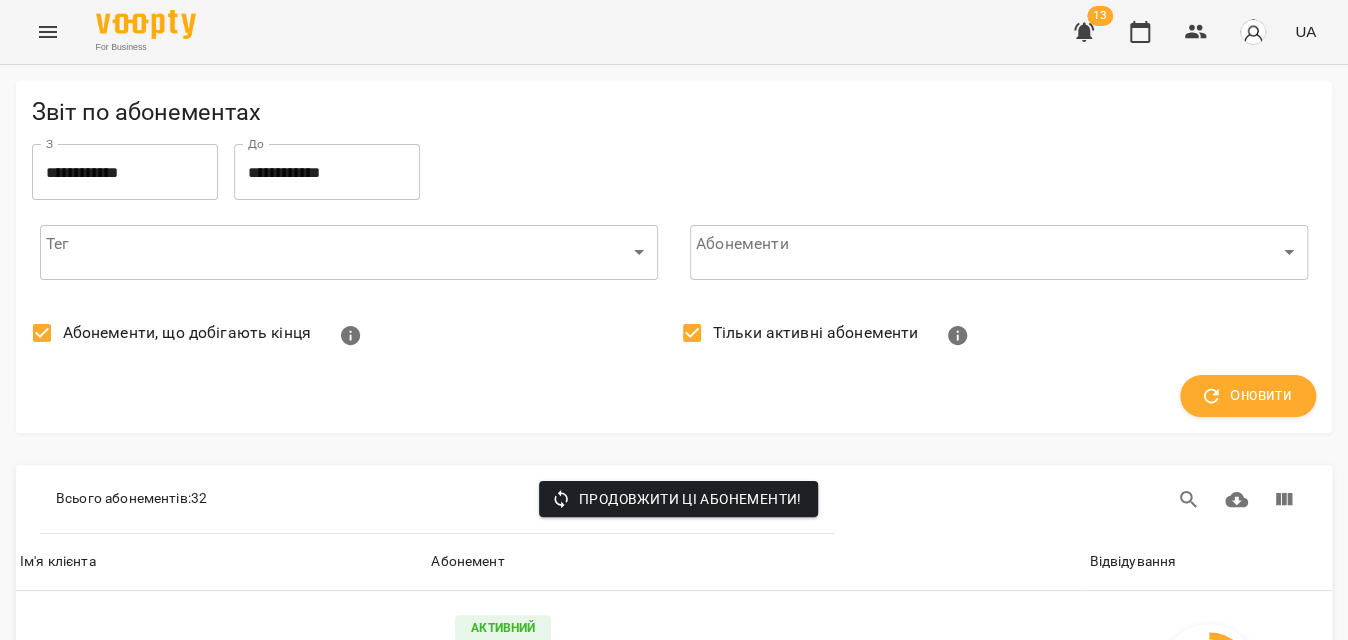 click on "Абонементи, що добігають кінця" at bounding box center (166, 333) 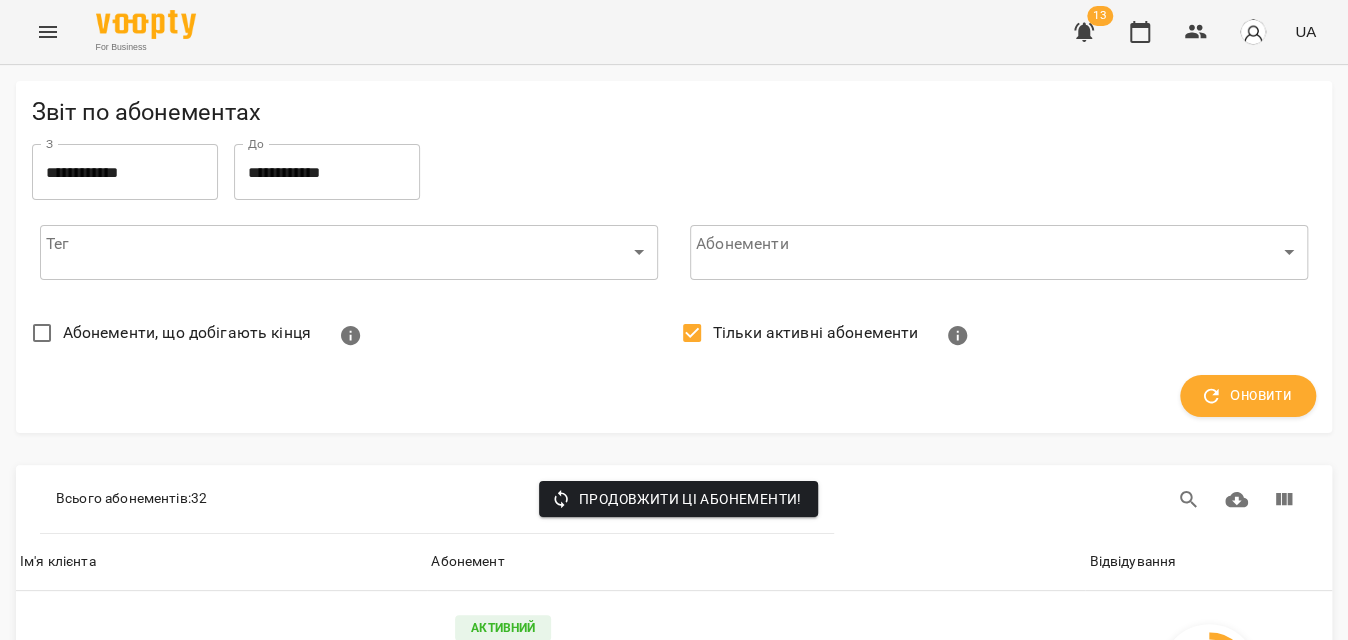 click on "Тільки активні абонементи" at bounding box center (816, 333) 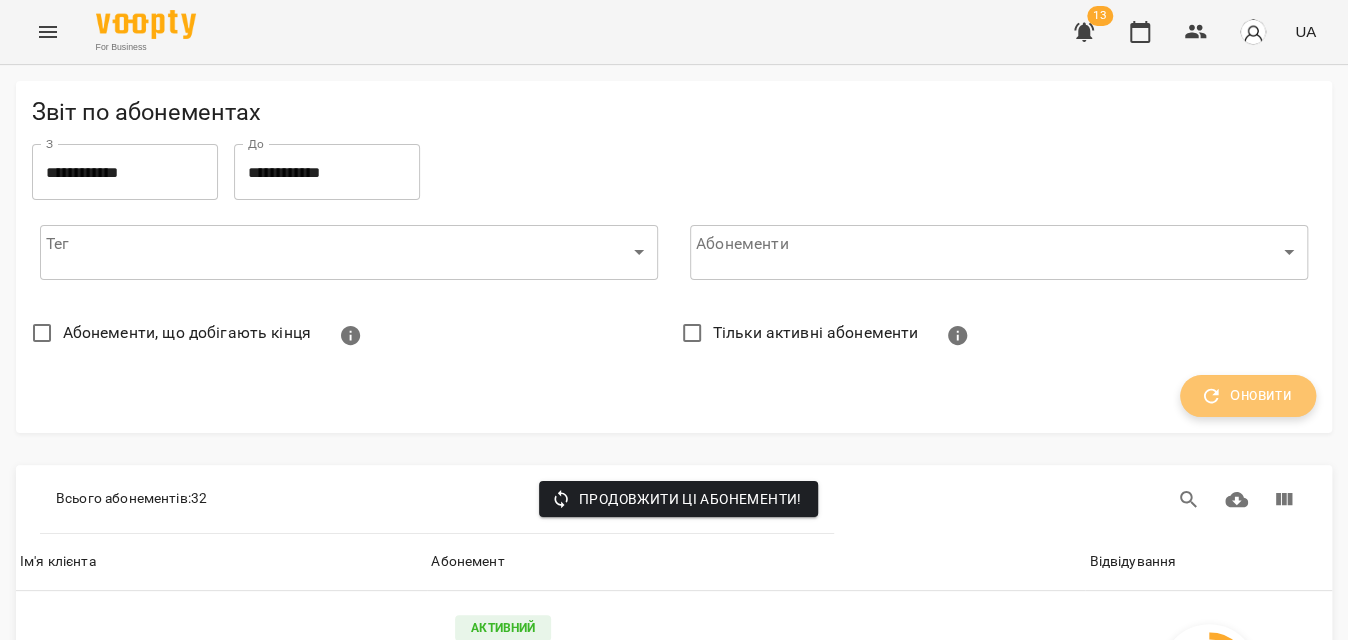 click on "Оновити" at bounding box center [1248, 396] 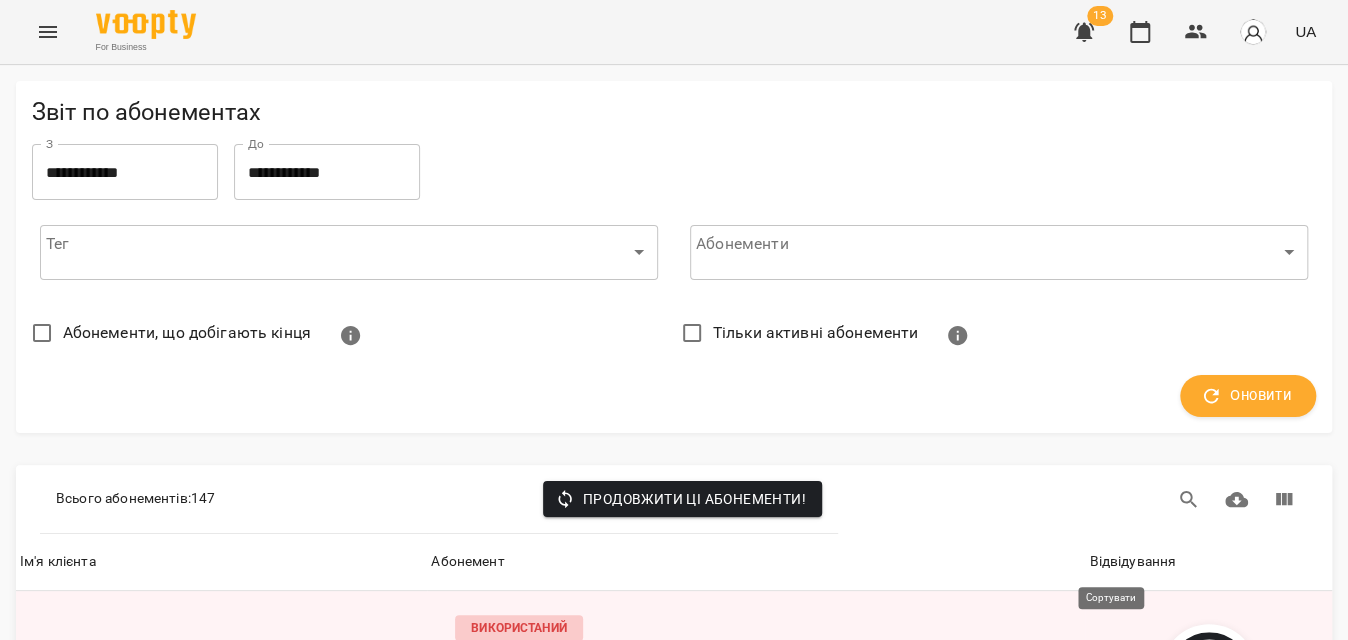 drag, startPoint x: 1095, startPoint y: 551, endPoint x: 914, endPoint y: 495, distance: 189.46504 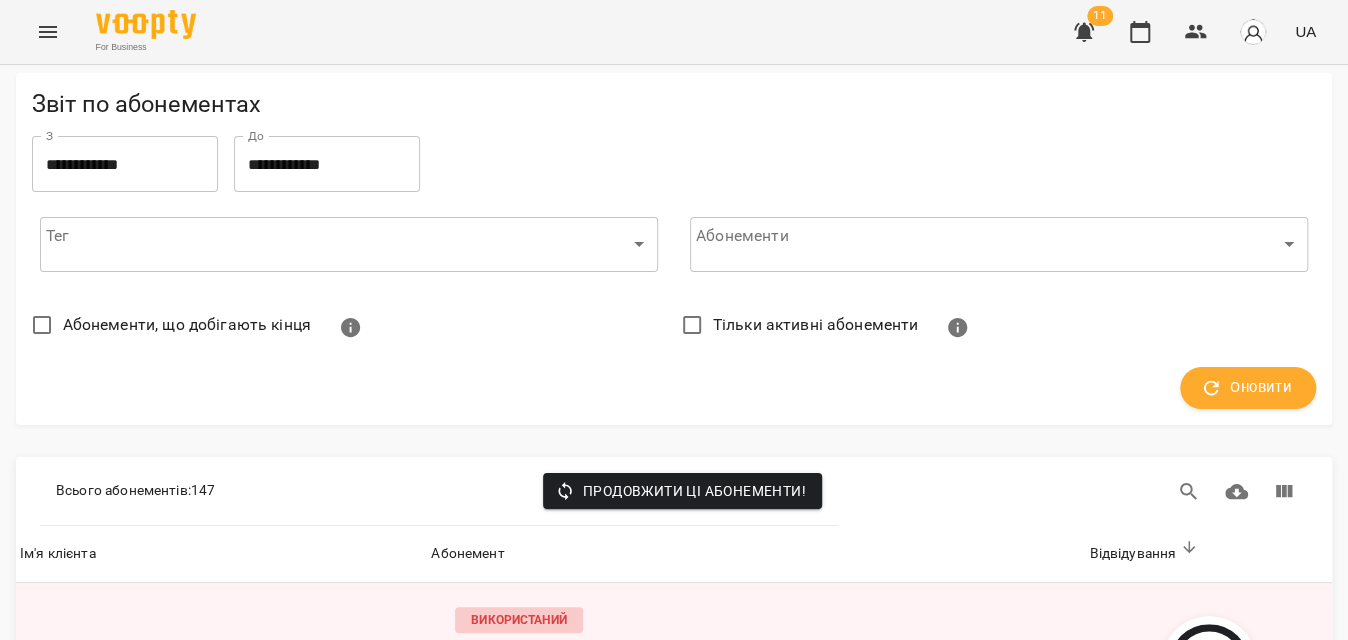 scroll, scrollTop: 818, scrollLeft: 0, axis: vertical 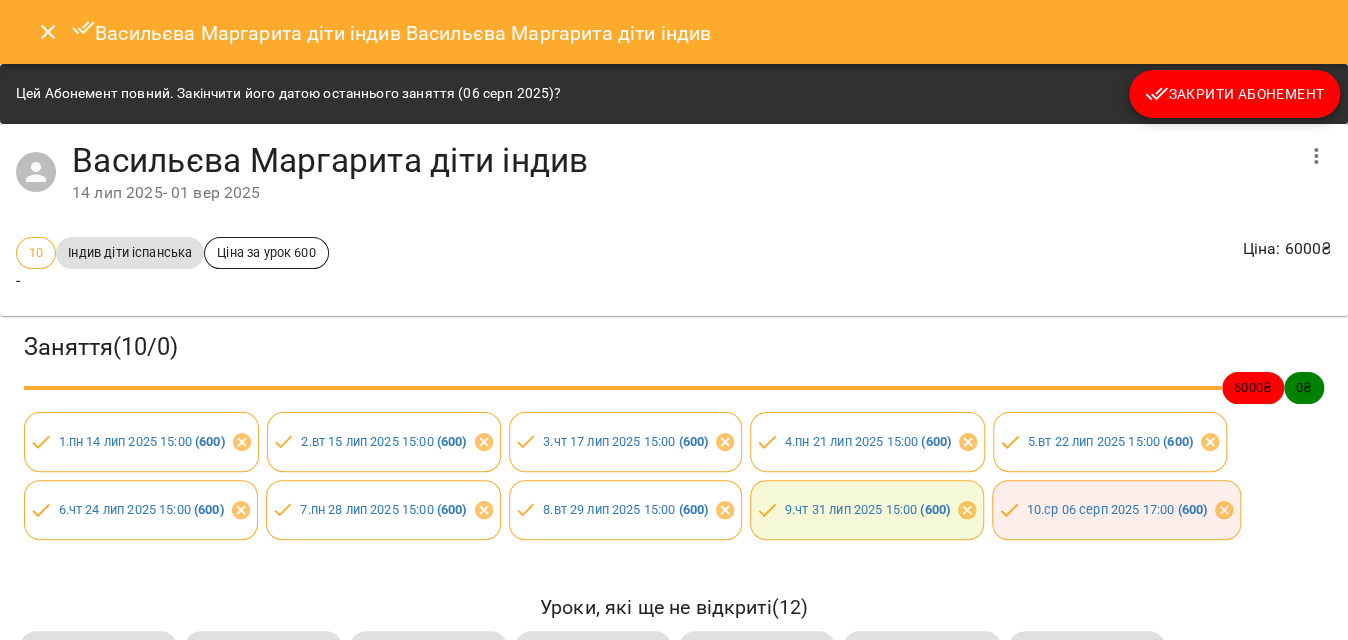click on "Закрити Абонемент" at bounding box center (1234, 94) 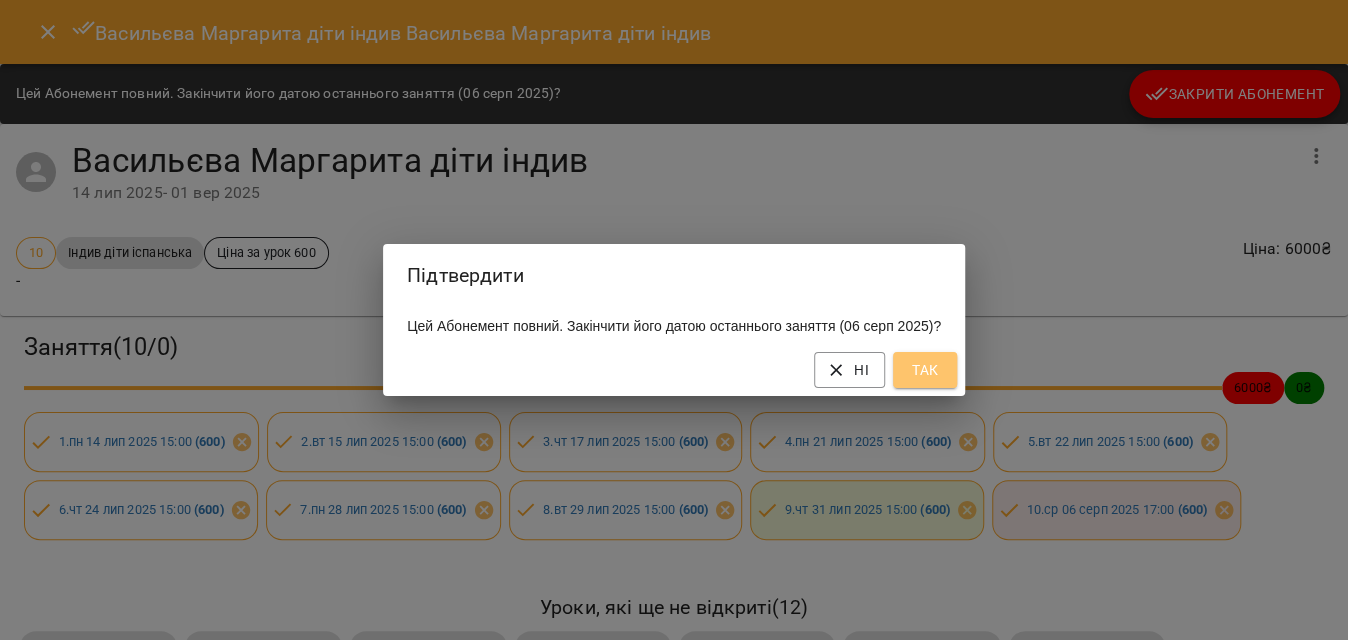 click on "Так" at bounding box center [925, 370] 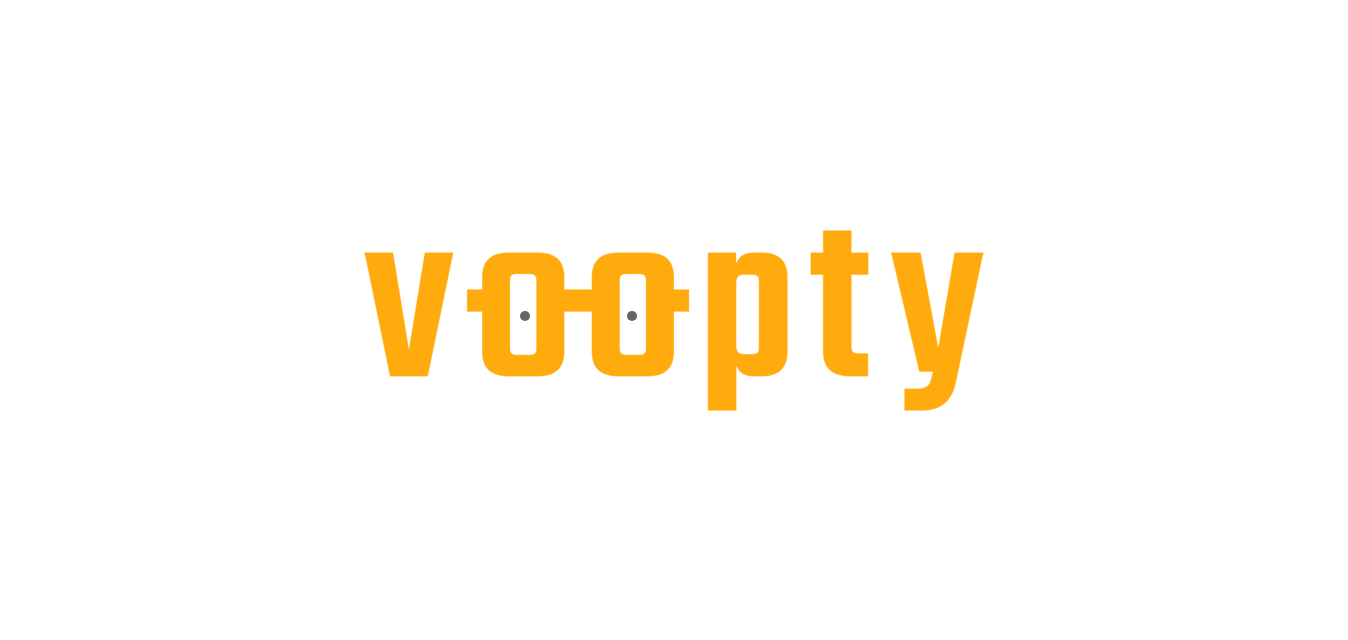 scroll, scrollTop: 0, scrollLeft: 0, axis: both 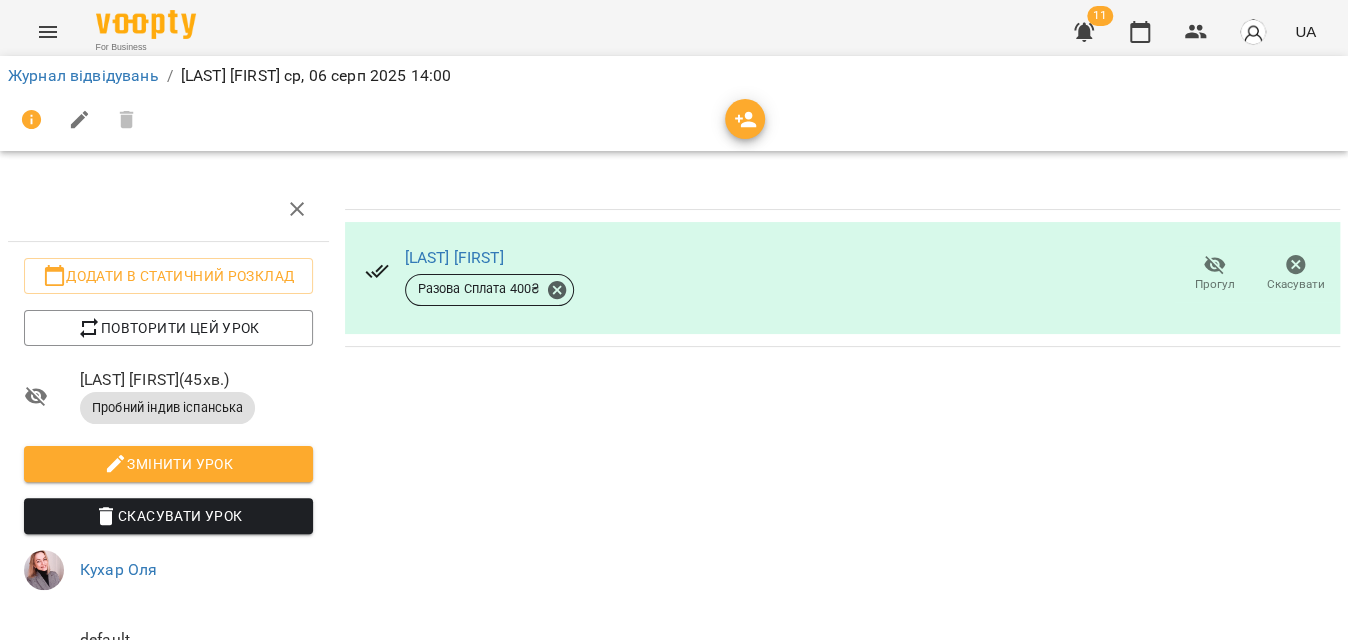 click 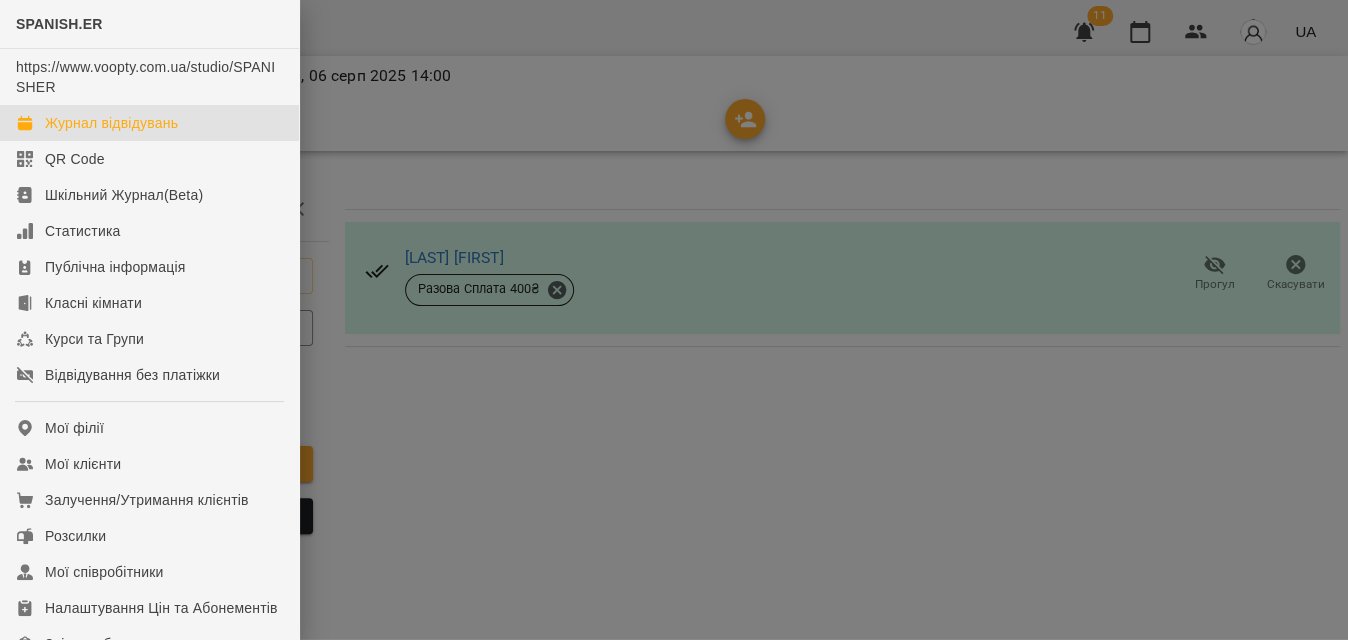 click on "Журнал відвідувань" at bounding box center [111, 123] 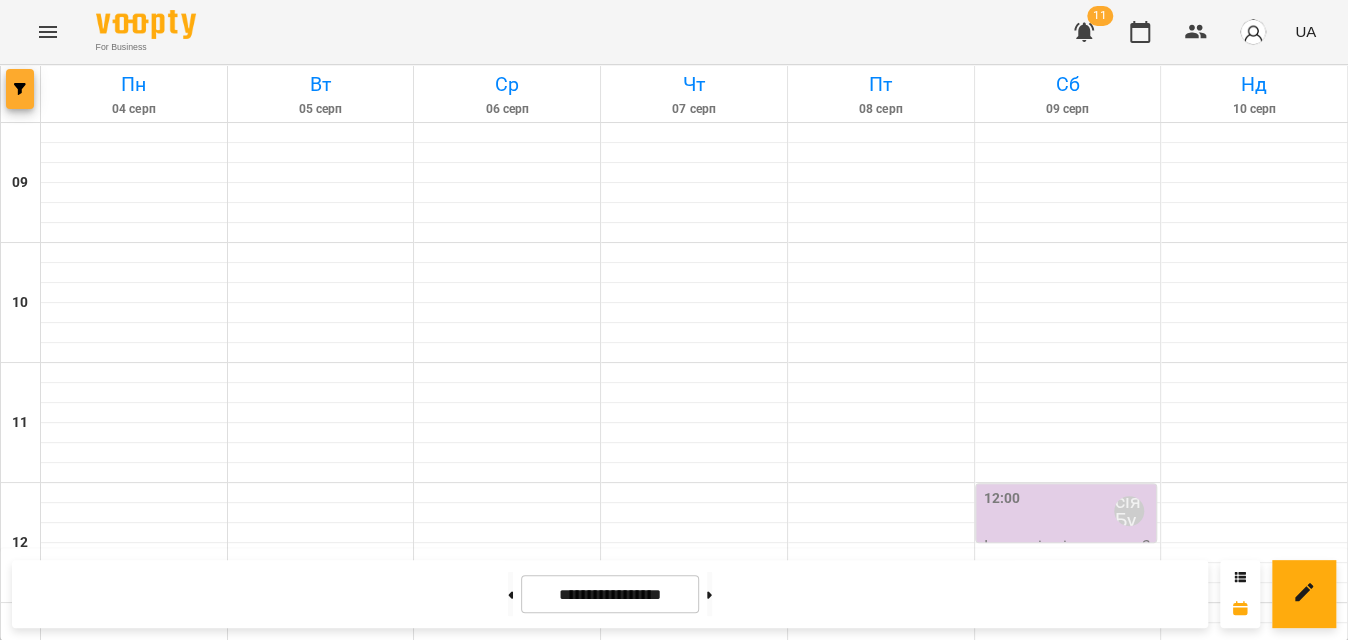 click at bounding box center (20, 89) 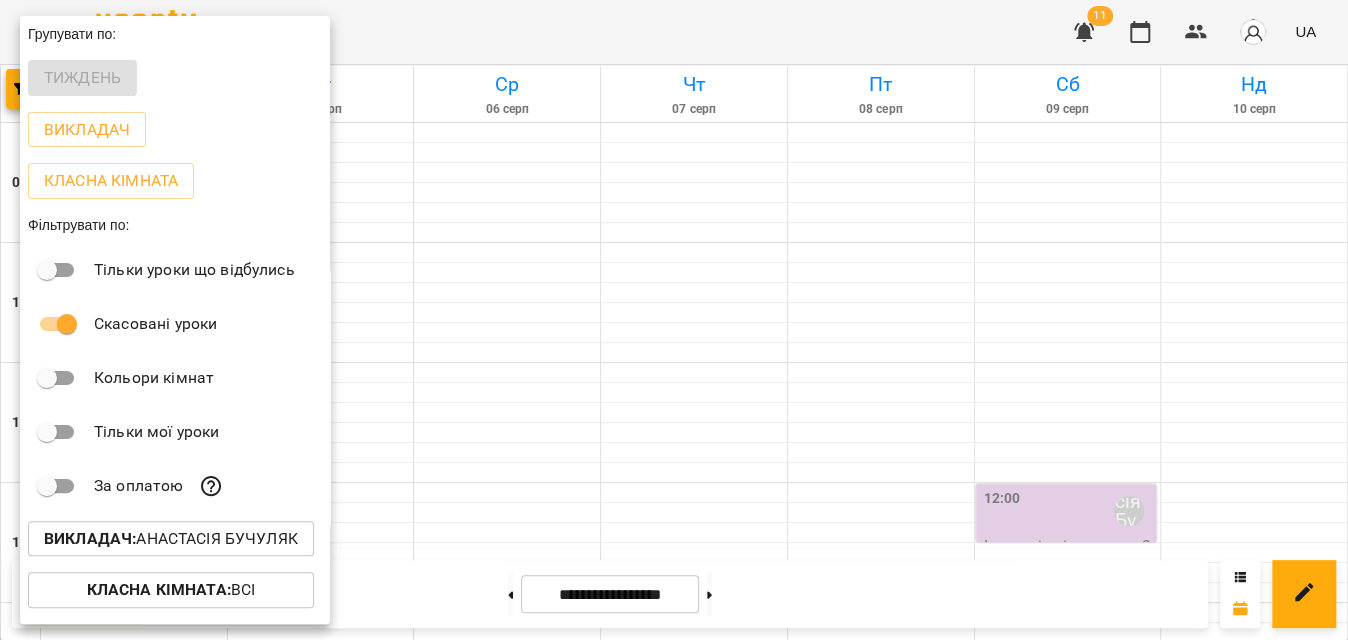 click on "Викладач :" at bounding box center (90, 538) 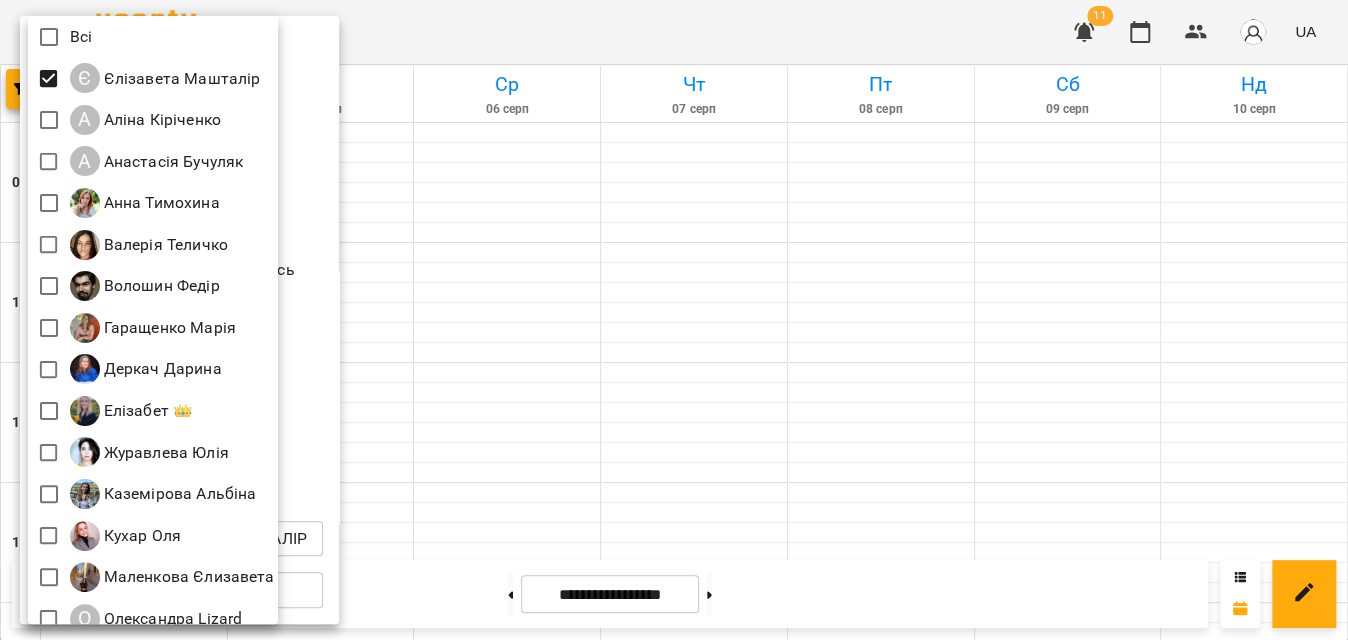 click at bounding box center [674, 320] 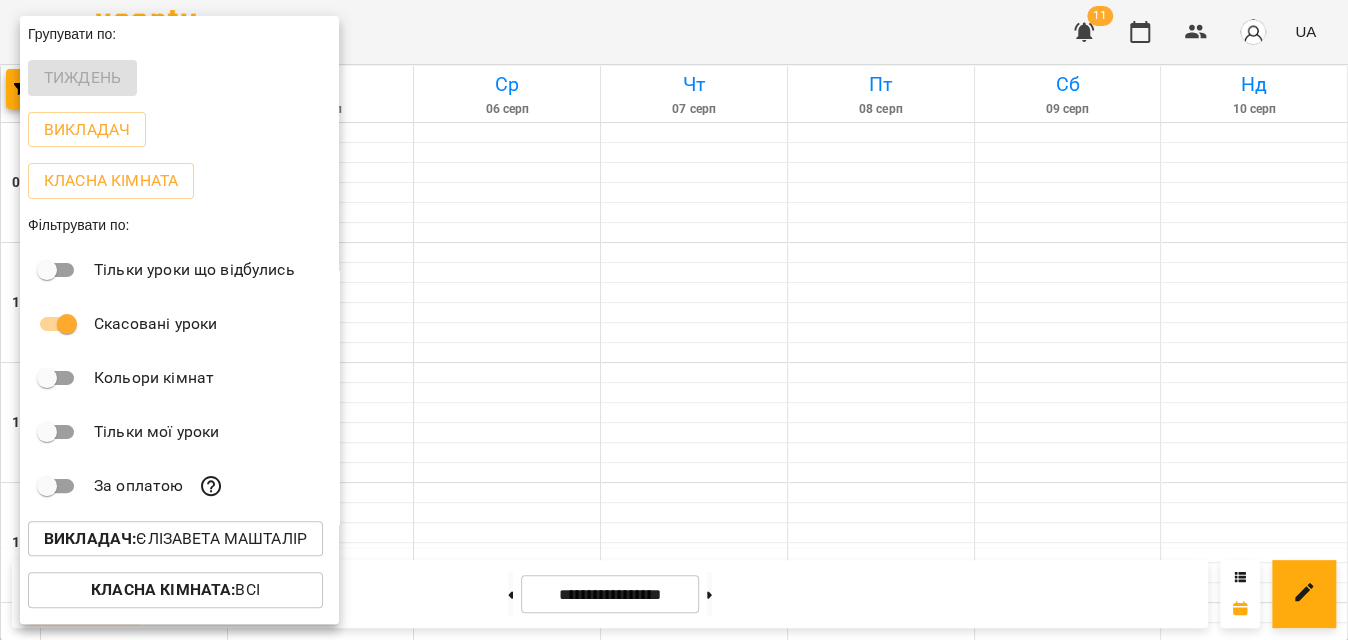 click at bounding box center [674, 320] 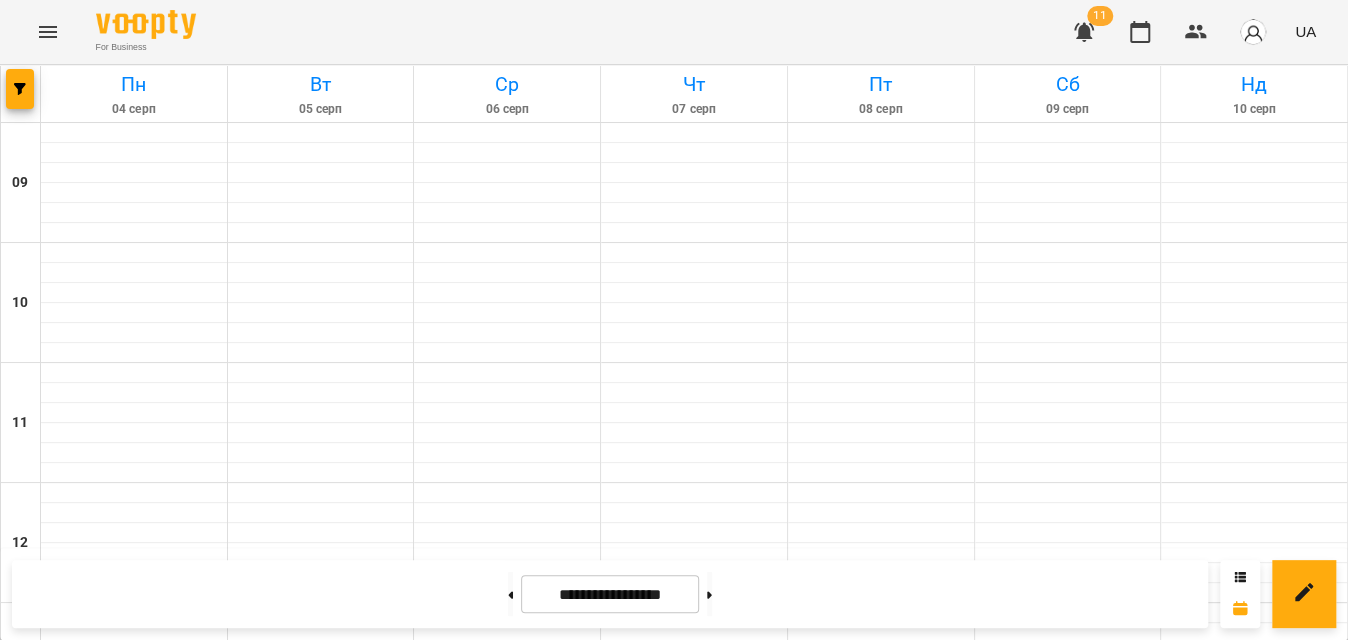 scroll, scrollTop: 768, scrollLeft: 0, axis: vertical 